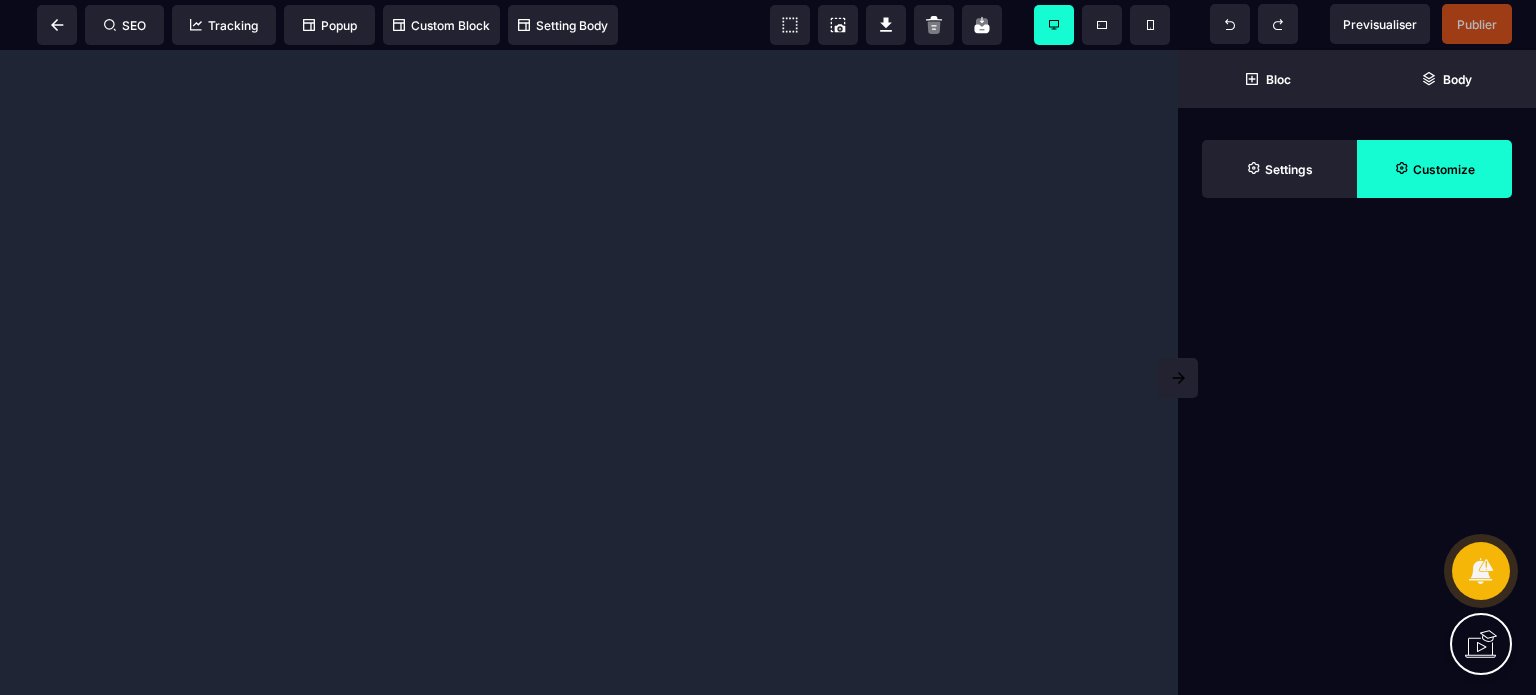 scroll, scrollTop: 0, scrollLeft: 0, axis: both 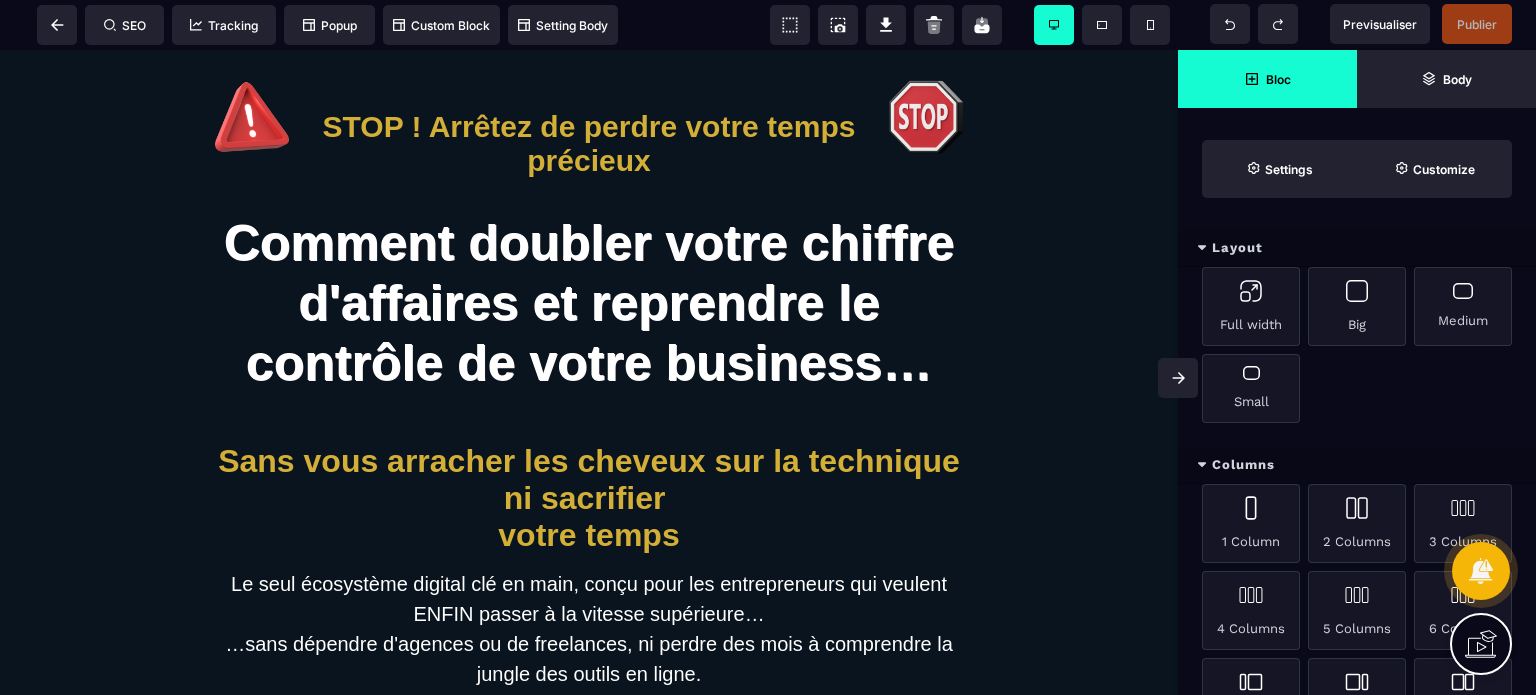 click at bounding box center (1178, 378) 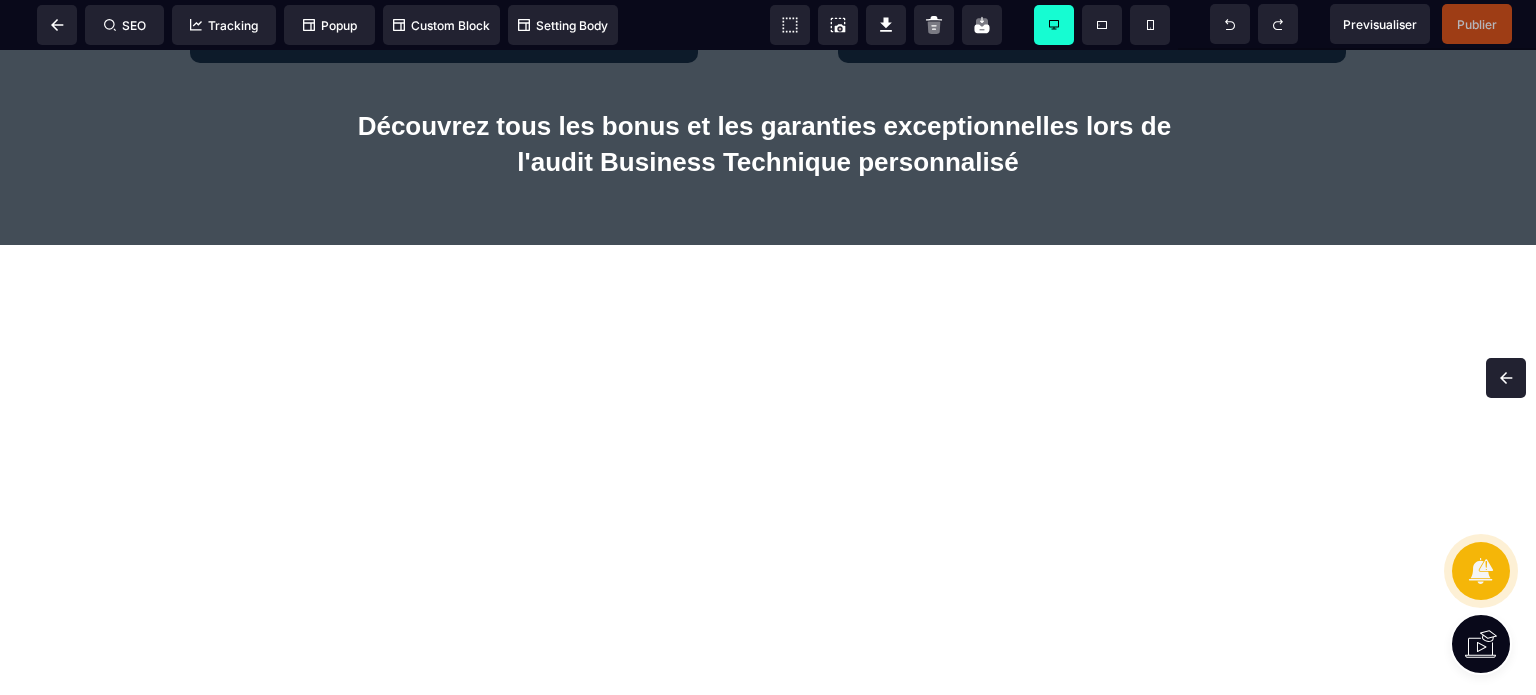 scroll, scrollTop: 5890, scrollLeft: 0, axis: vertical 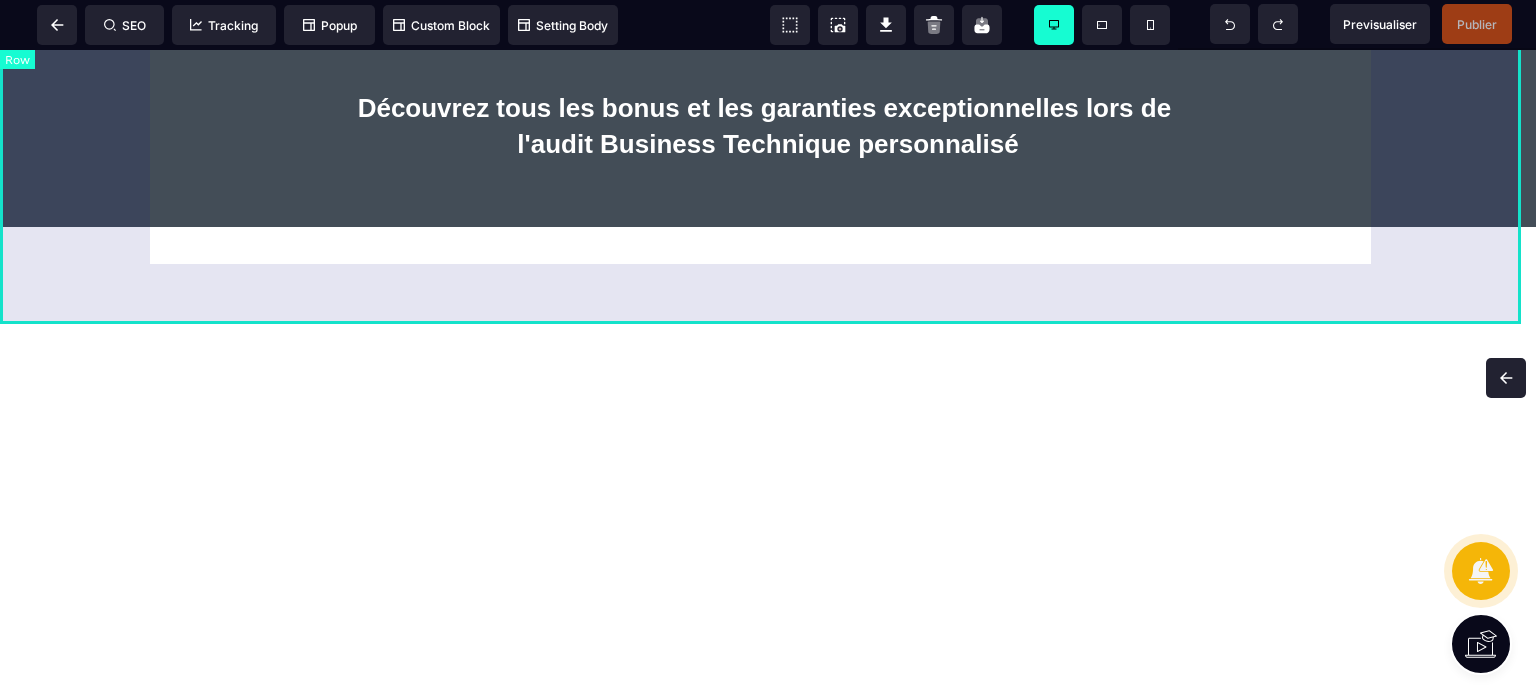 click on "Stop au bricolage ! Découvrez la puissance d'un écosystème digital sur-mesure Ici, pas de "recette miracle" On crée, on structure, on automatise ce qui va vraiment générer des résultats — pour de vrai, en moins de 30 jours.  Résultat : vous récupérez votre temps, votre énergie et votre sérénité. Maintenant 2 options s'offrent à vous SERENITECH Le tunnel de vente automatisé & efficace qui convertit Diagnostic technique 360° Création tunnel de vente complet (pages, paiement, rdv…) optimisé pour la conversion  3 lead magnets stratégiques (guides, quiz, vidéos…) pour attirer vos clients idéaux Automatisation email & CRM (fini le suivi manuel !) Pages légales conformes (CGU, CGV, [RGPD], ...) Coaching formation personnalisée pour savoir gérer en autonomie SAV & optimisation continue Transfert de sites & SEO optimisé Ultra-personnalisation Support WhatsApp 5j/7 (réponses rapides et réactivité garantie) Accès gratuit et à vie à une communauté de soutien privée LIBERTECH" at bounding box center (768, -881) 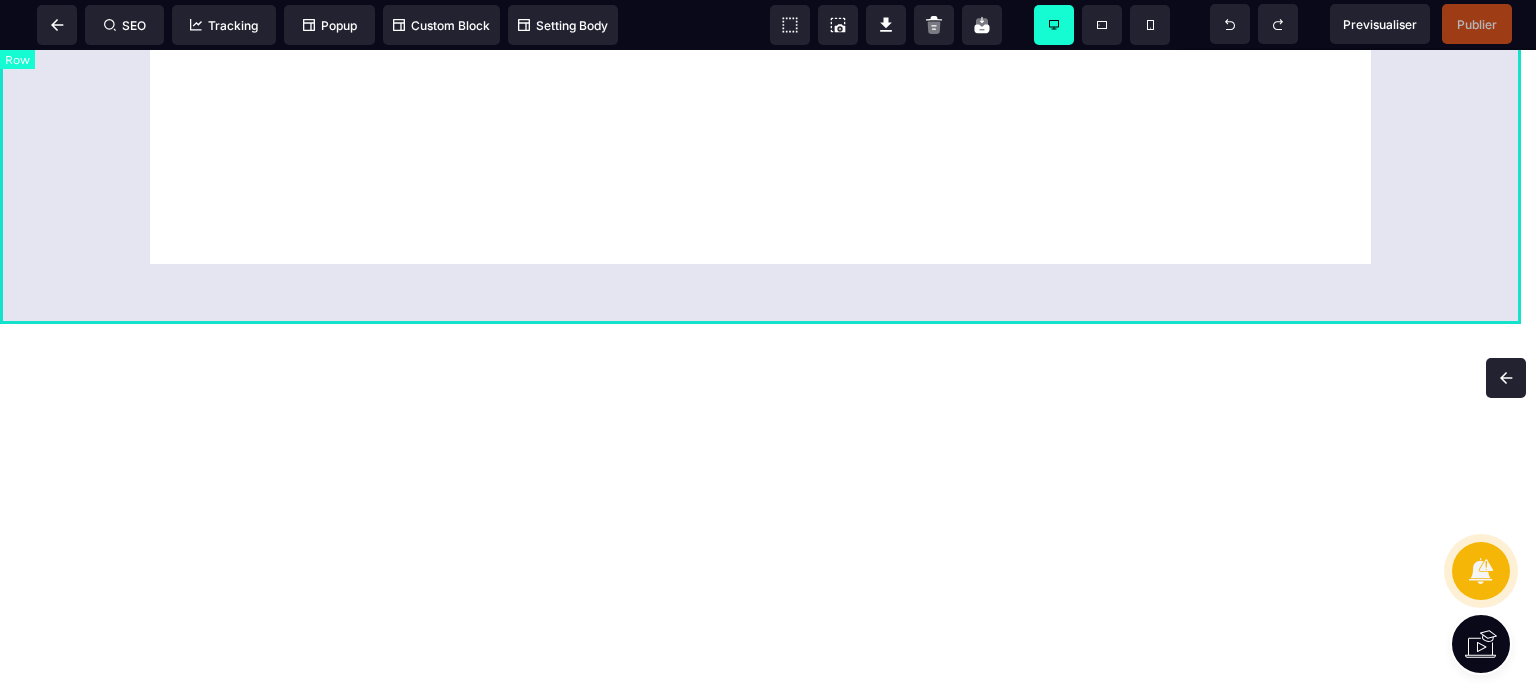 select on "*" 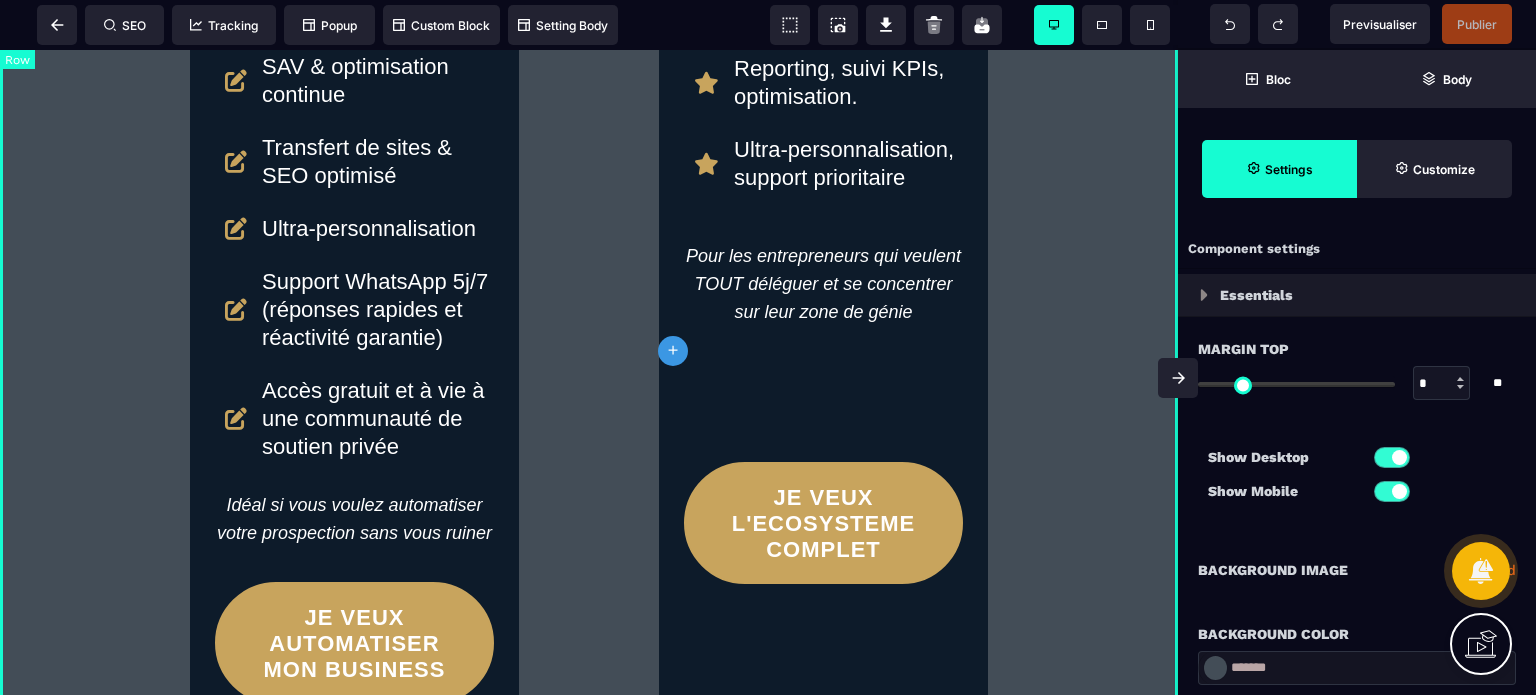 type on "*" 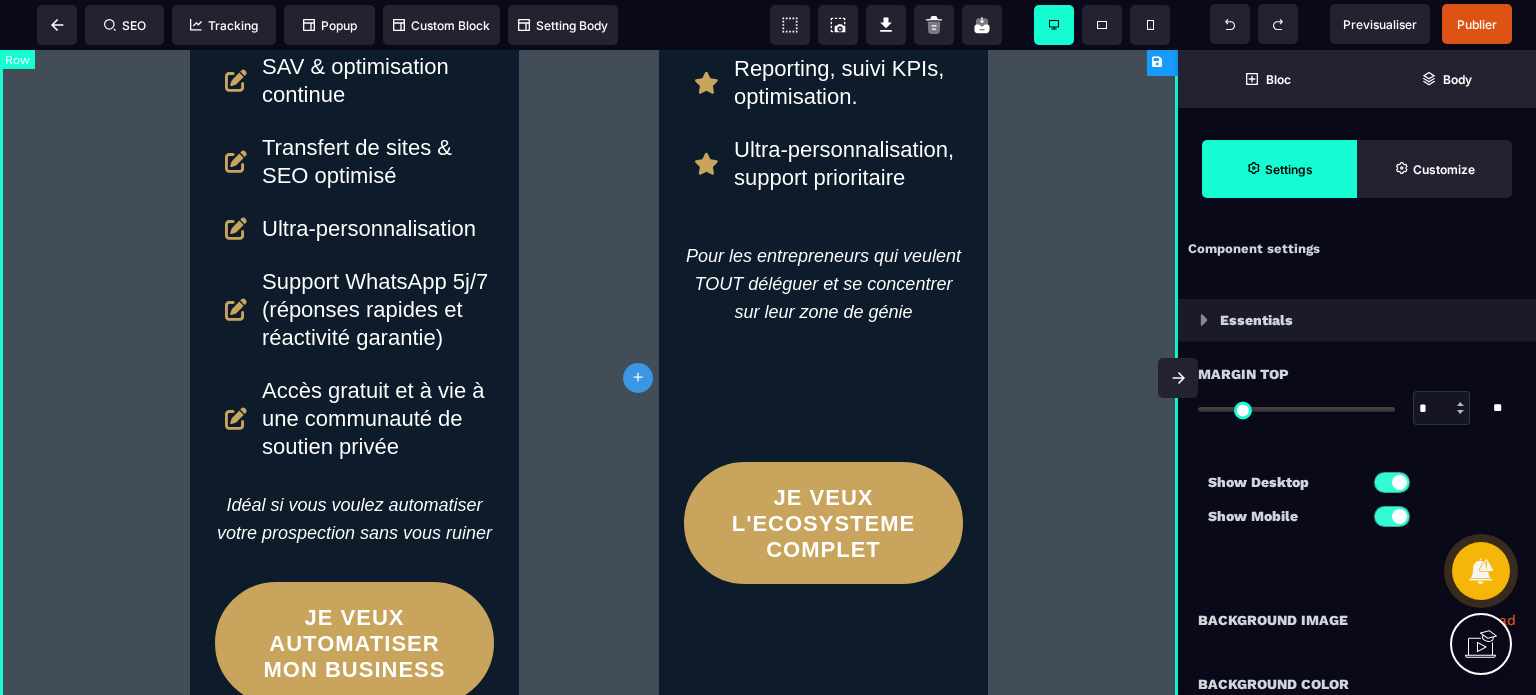select 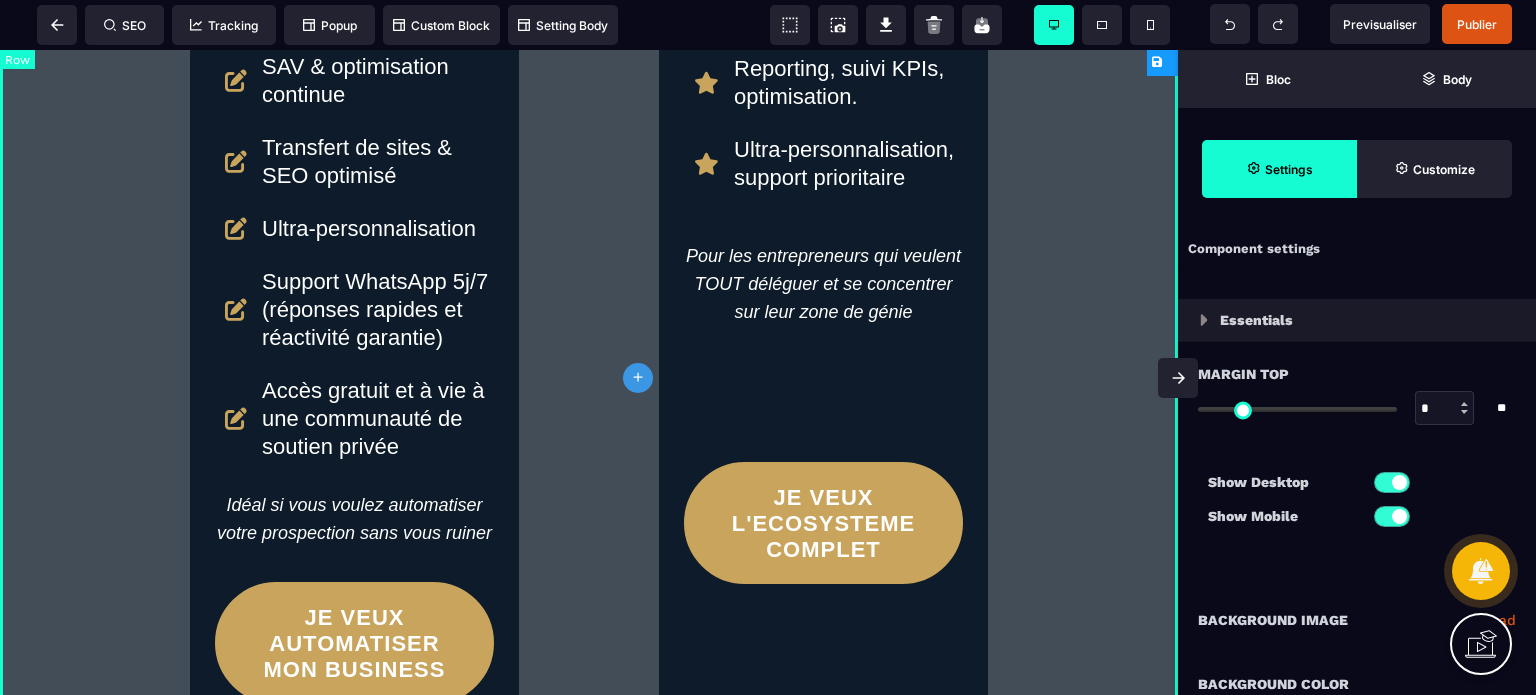 scroll, scrollTop: 6884, scrollLeft: 0, axis: vertical 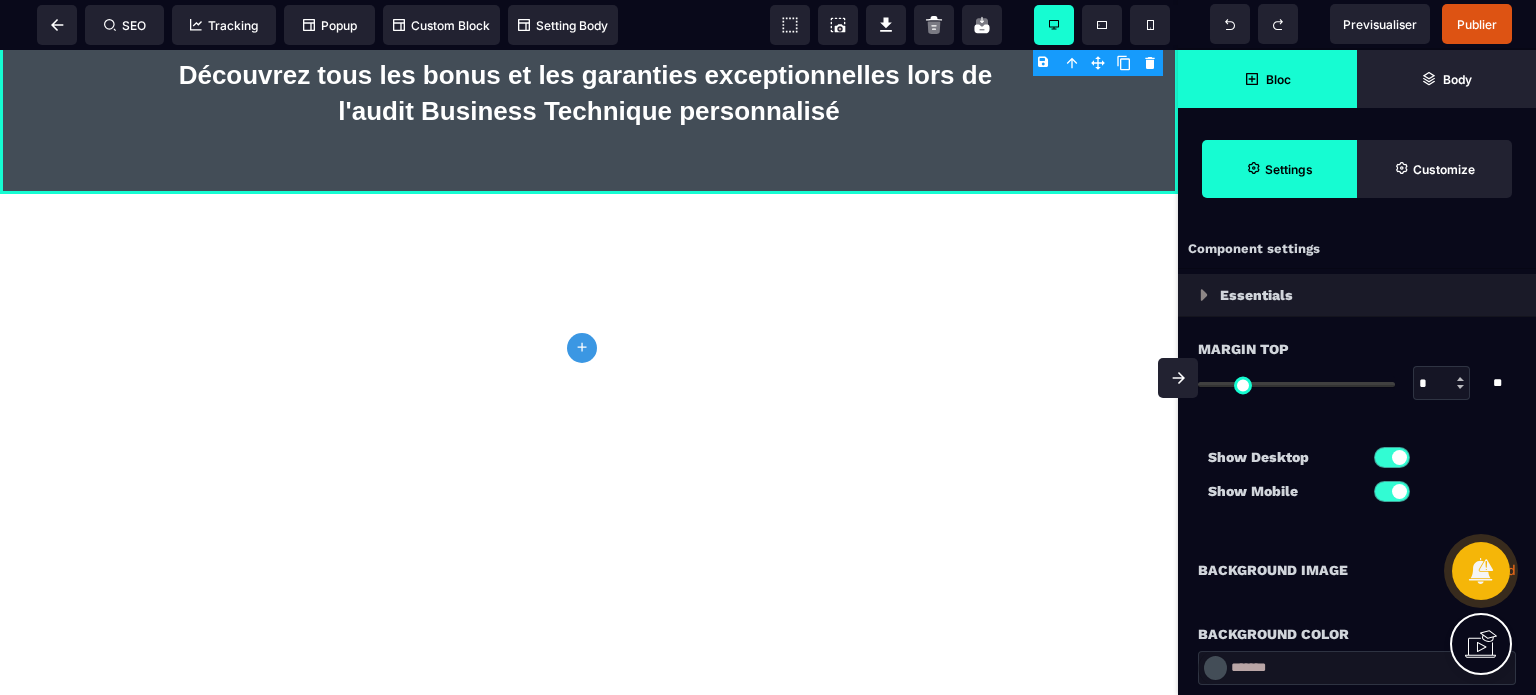 click on "Bloc" at bounding box center [1278, 79] 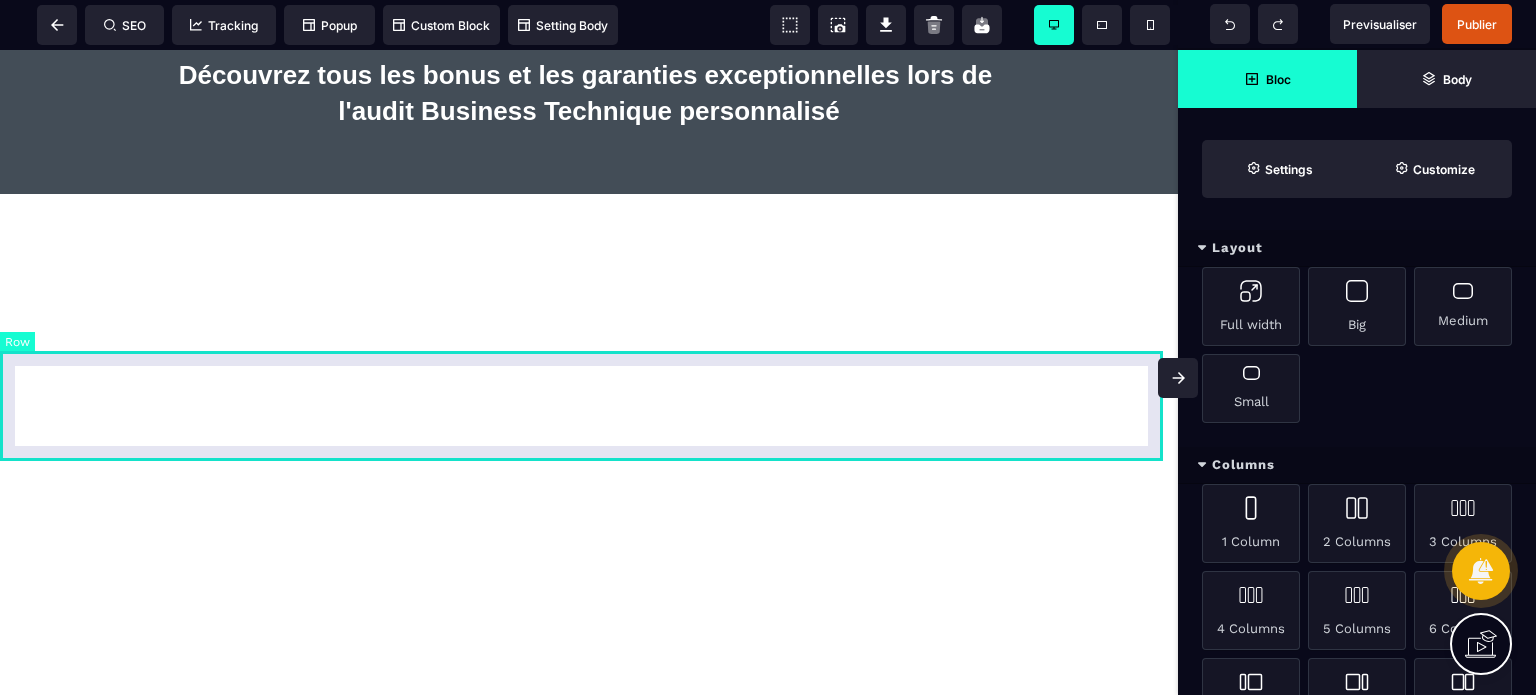 click at bounding box center (589, 249) 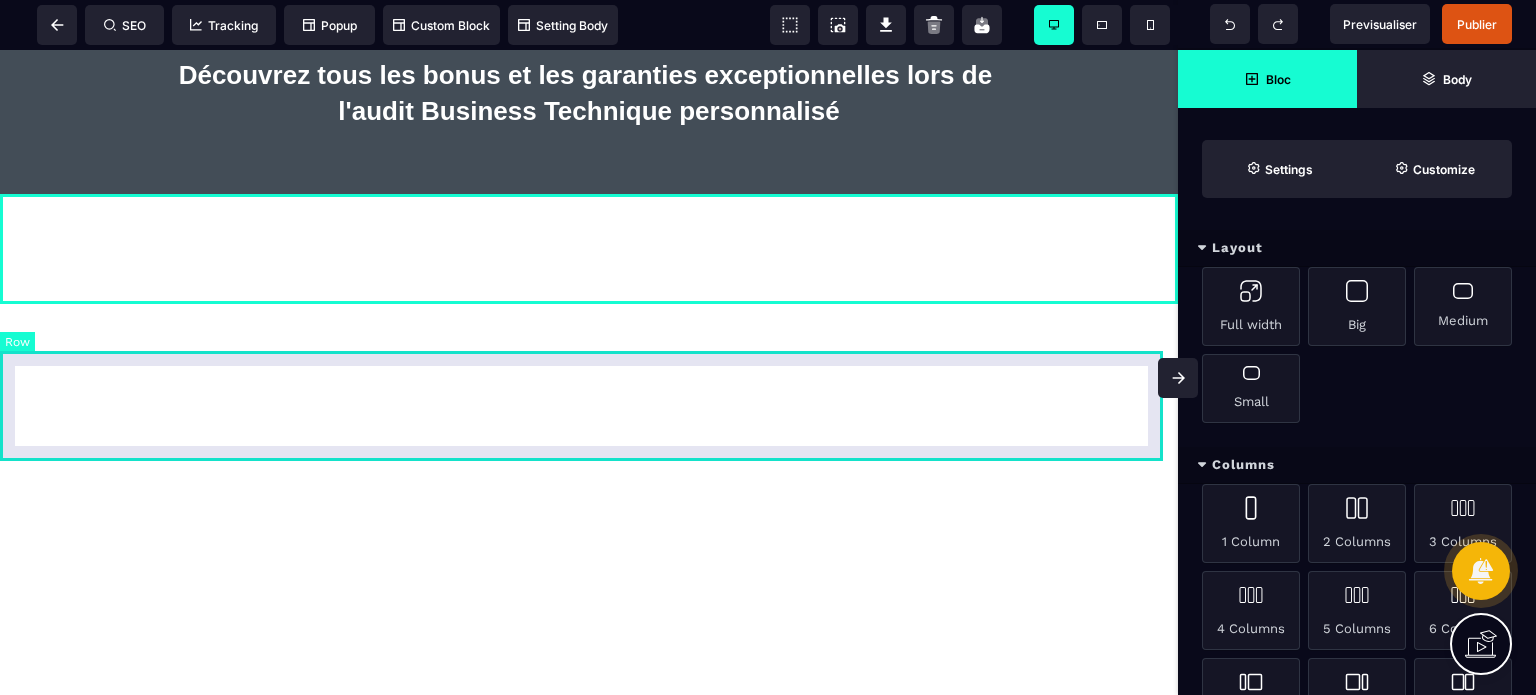 select on "*" 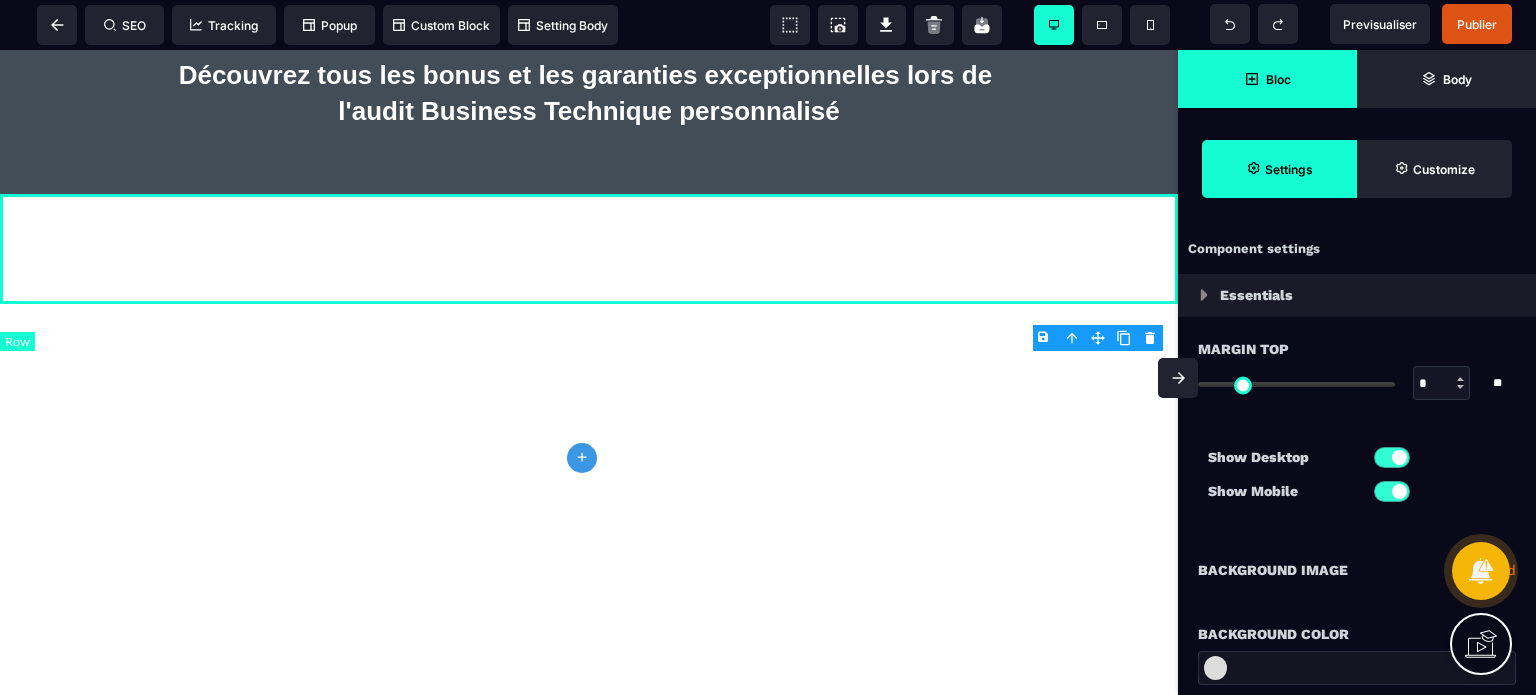 type on "*" 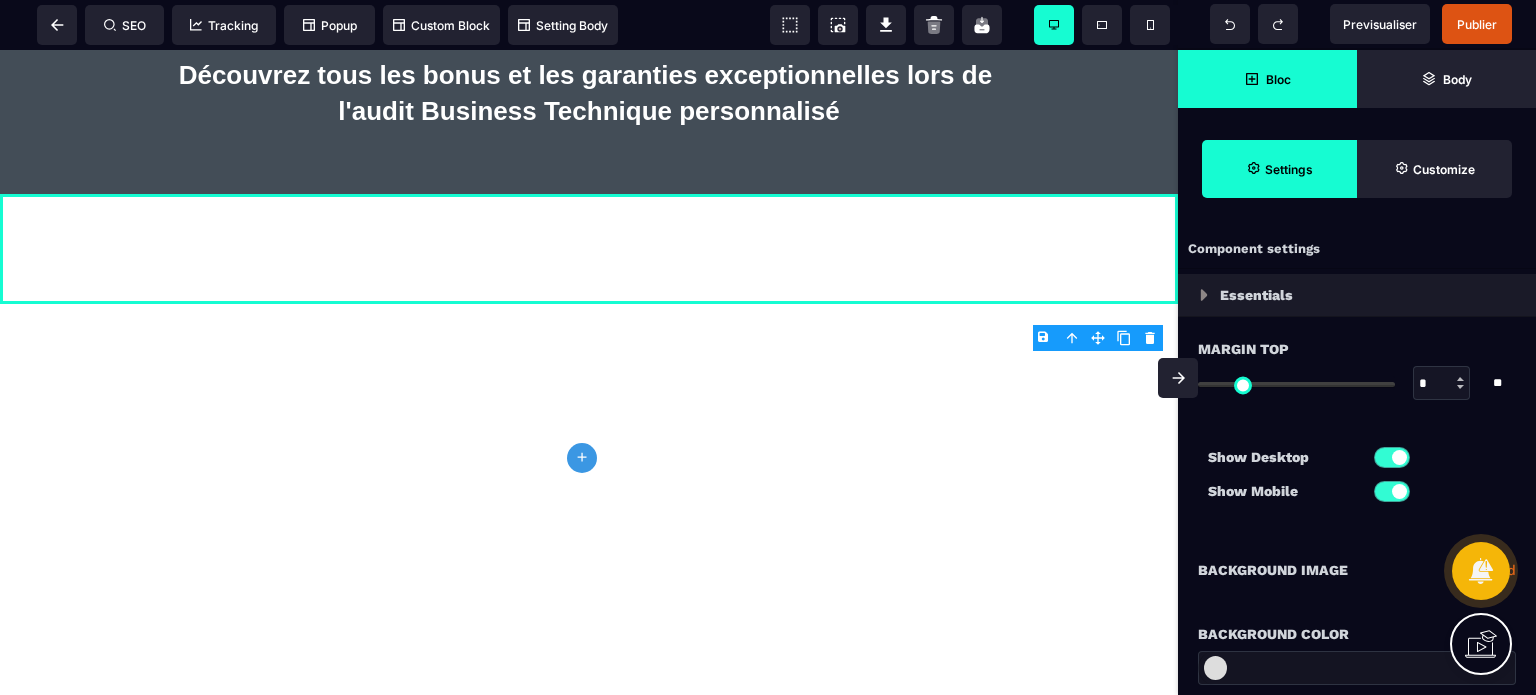 click on "Show Desktop
Show Mobile" at bounding box center [1357, 479] 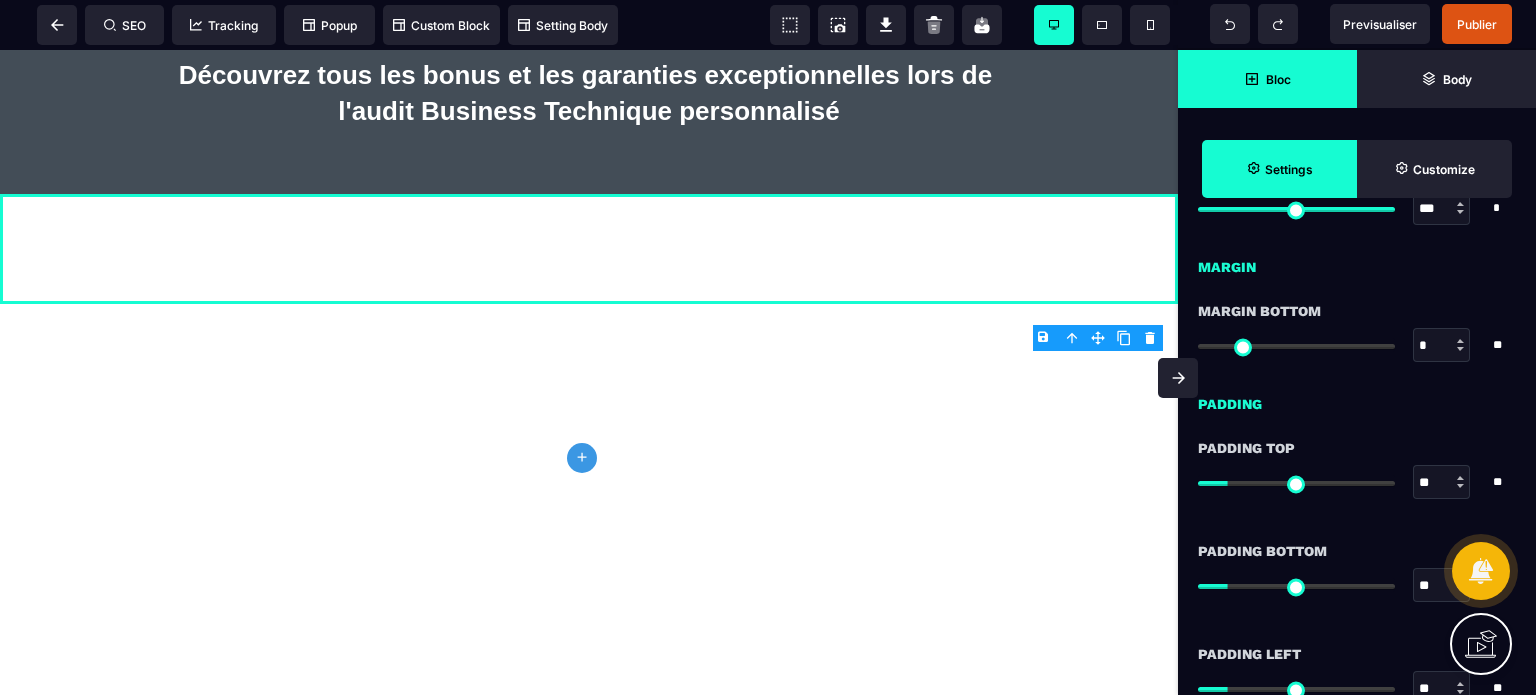 scroll, scrollTop: 1800, scrollLeft: 0, axis: vertical 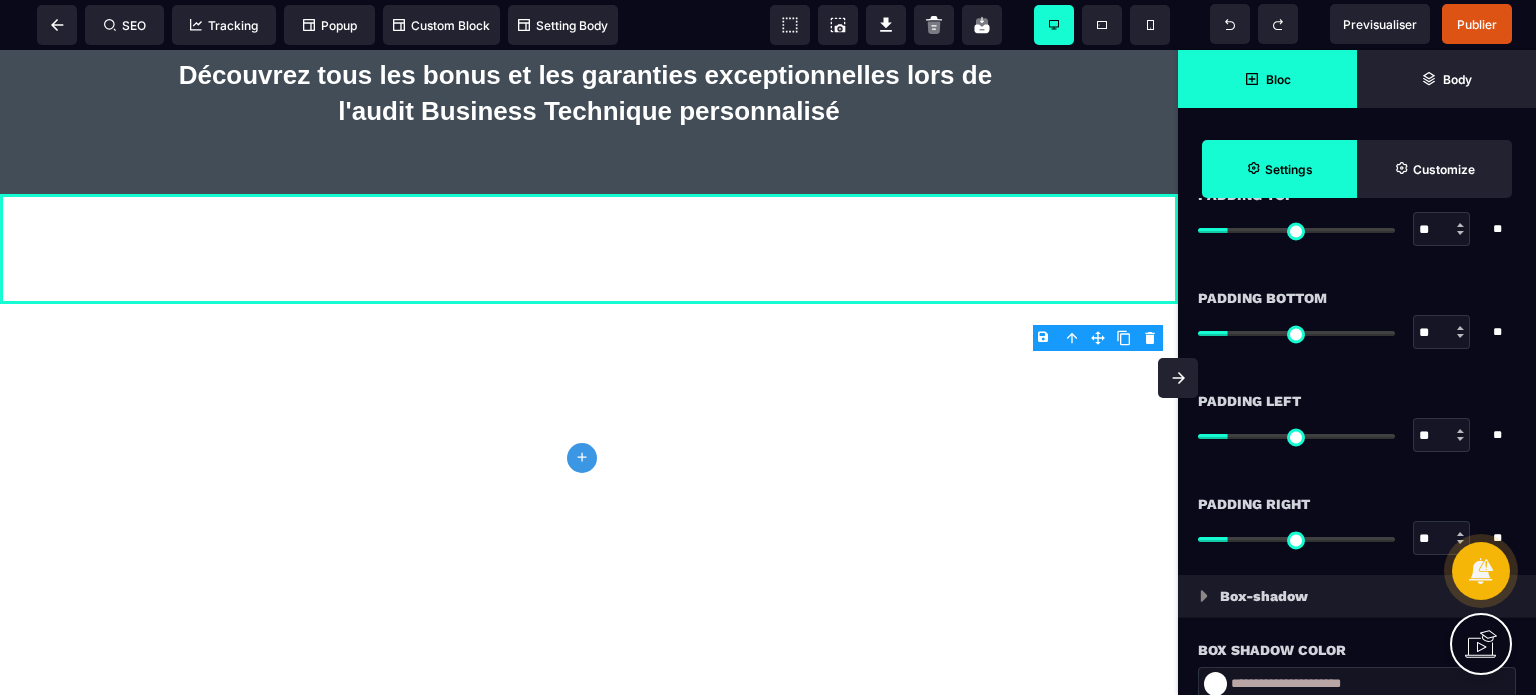 drag, startPoint x: 1436, startPoint y: 535, endPoint x: 1404, endPoint y: 538, distance: 32.140316 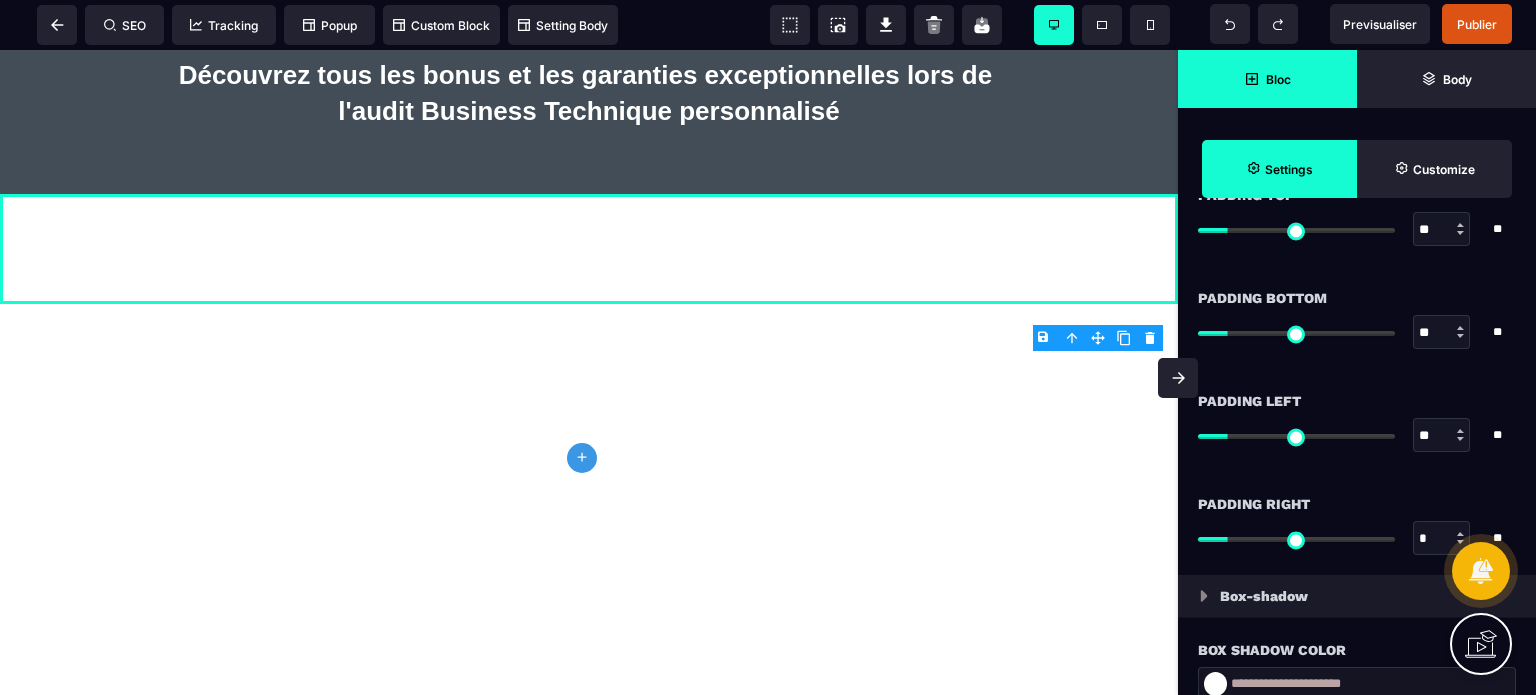 type on "*" 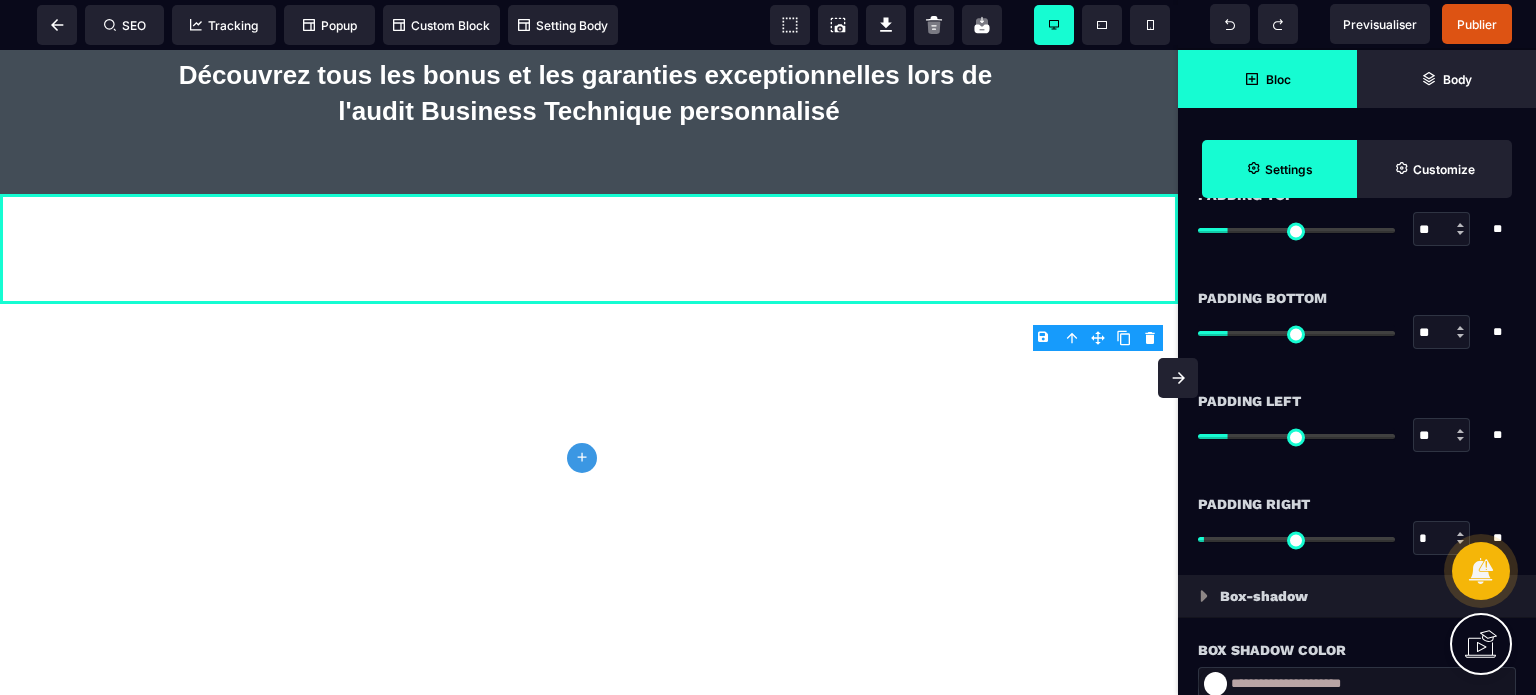 type on "**" 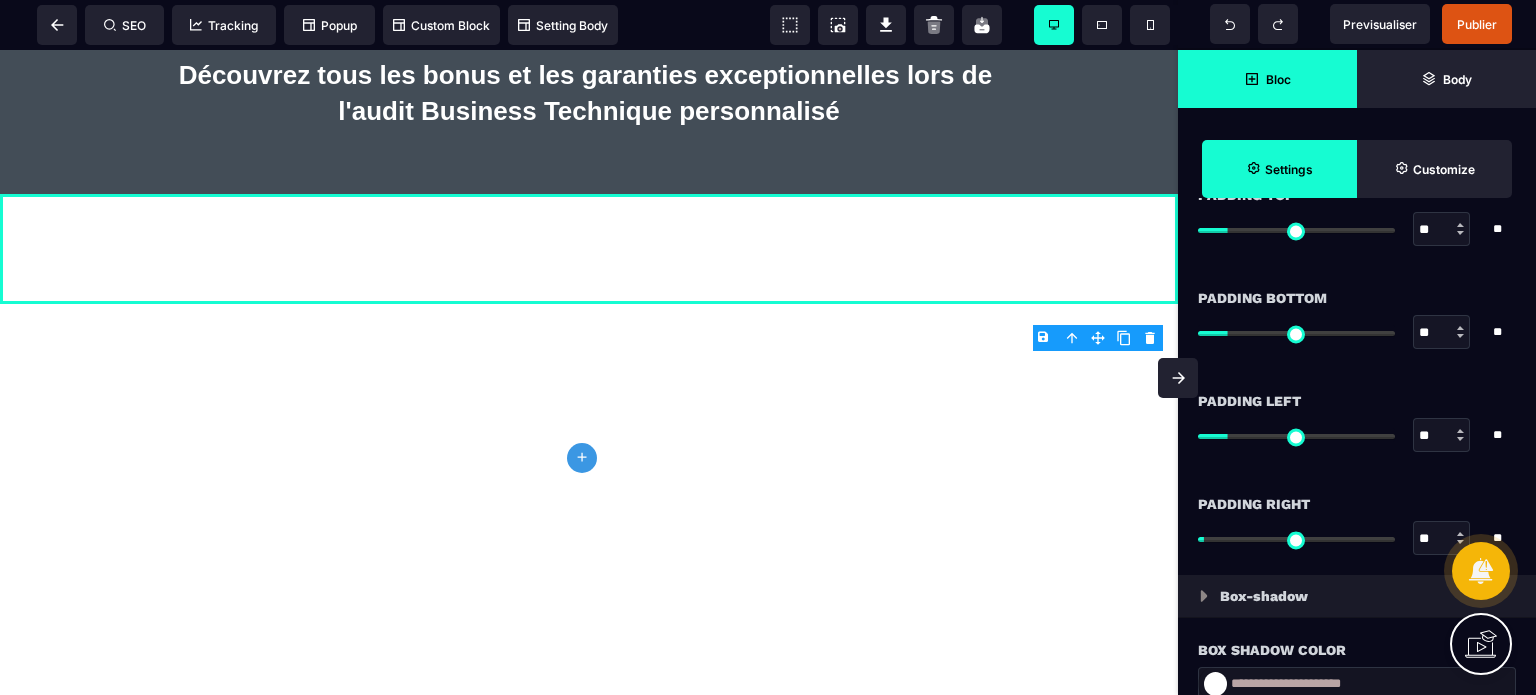 type on "**" 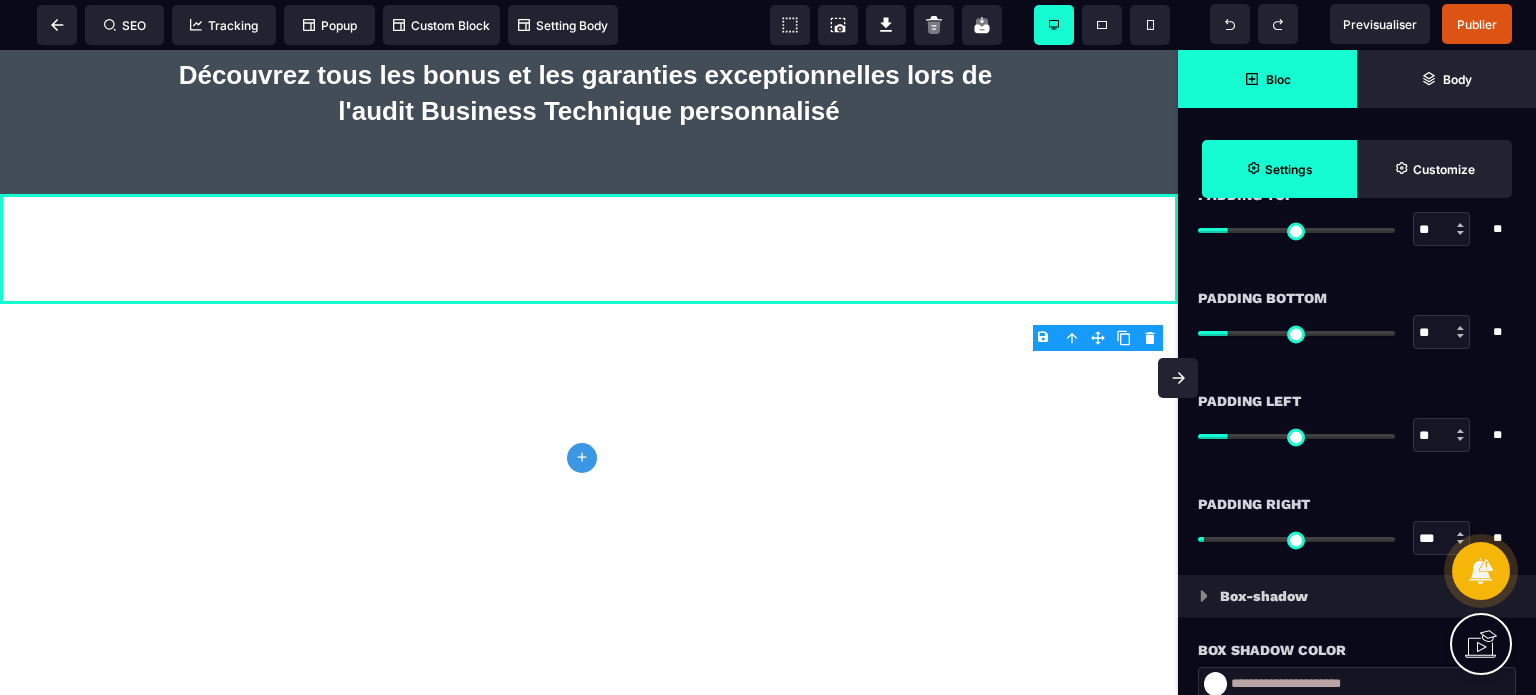 type on "***" 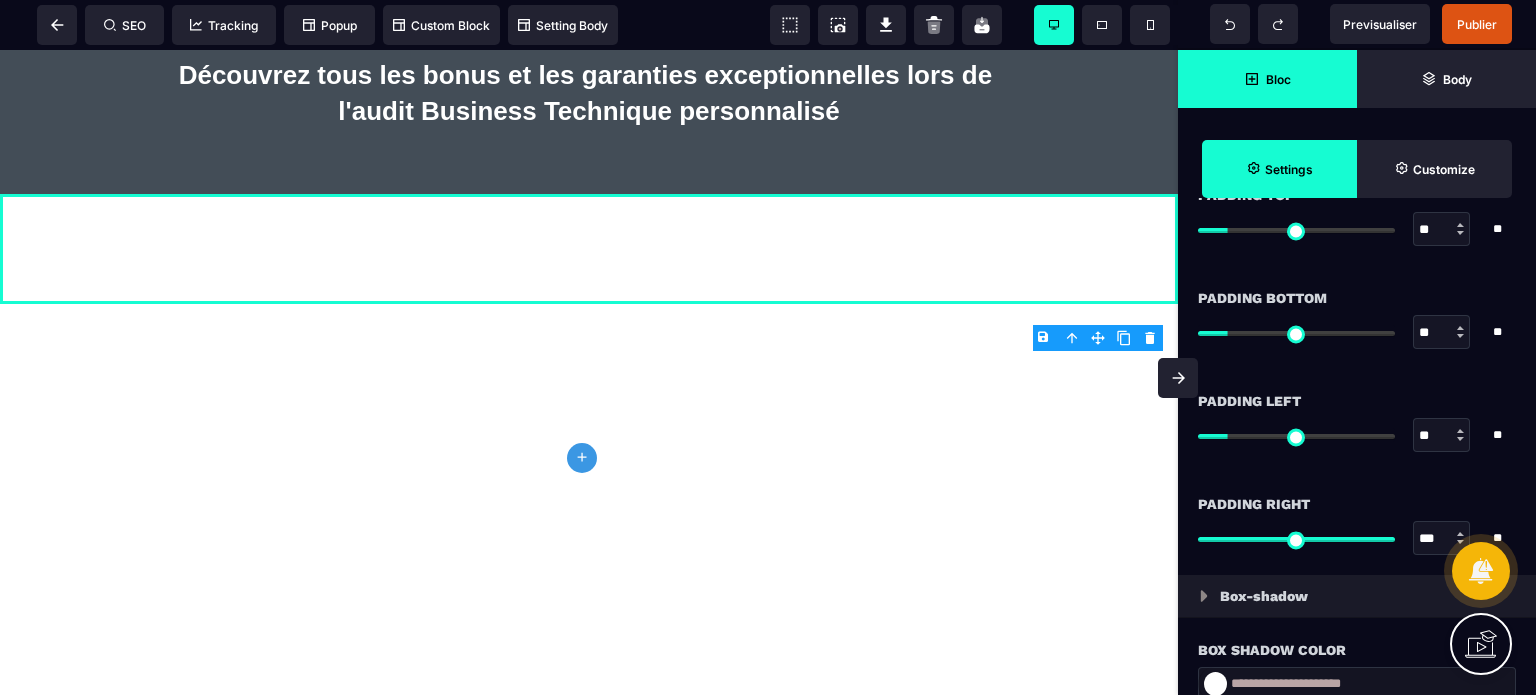 type on "***" 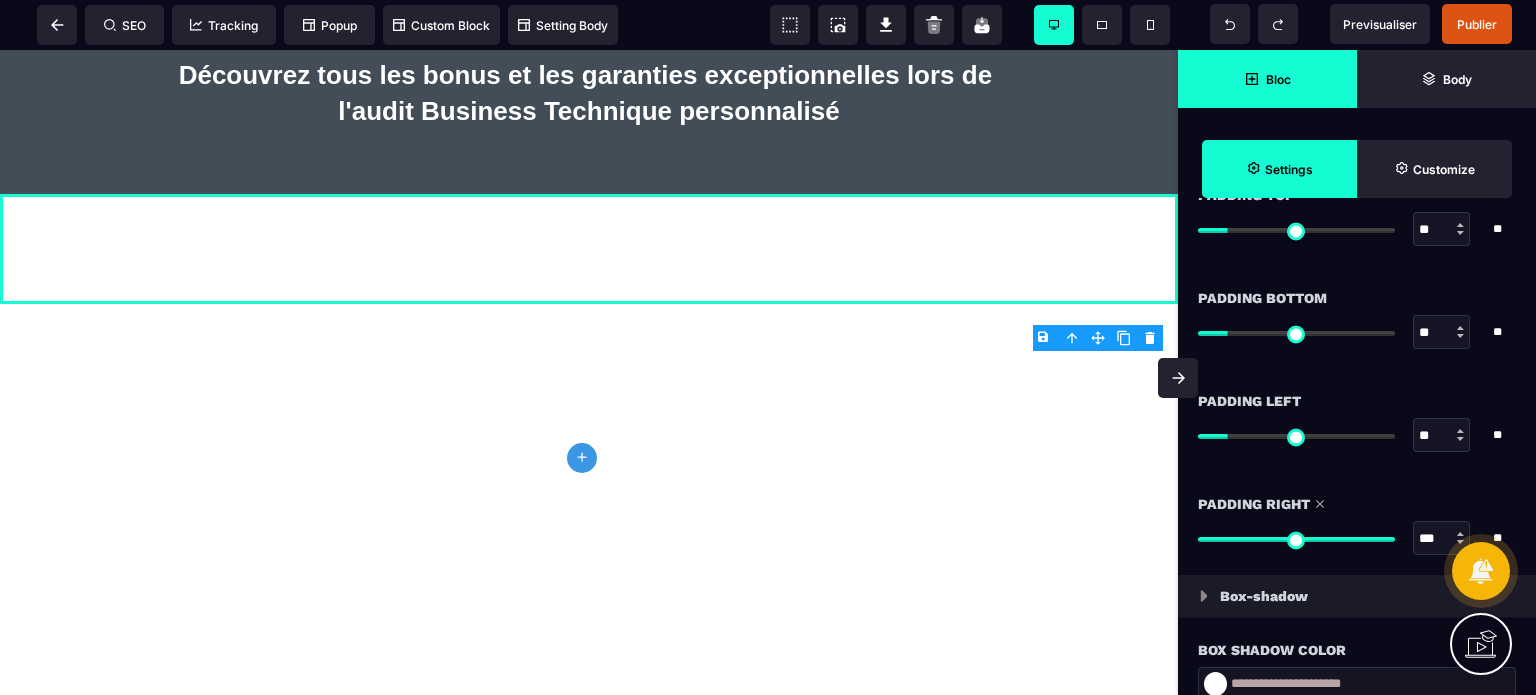 drag, startPoint x: 1441, startPoint y: 433, endPoint x: 1377, endPoint y: 449, distance: 65.96969 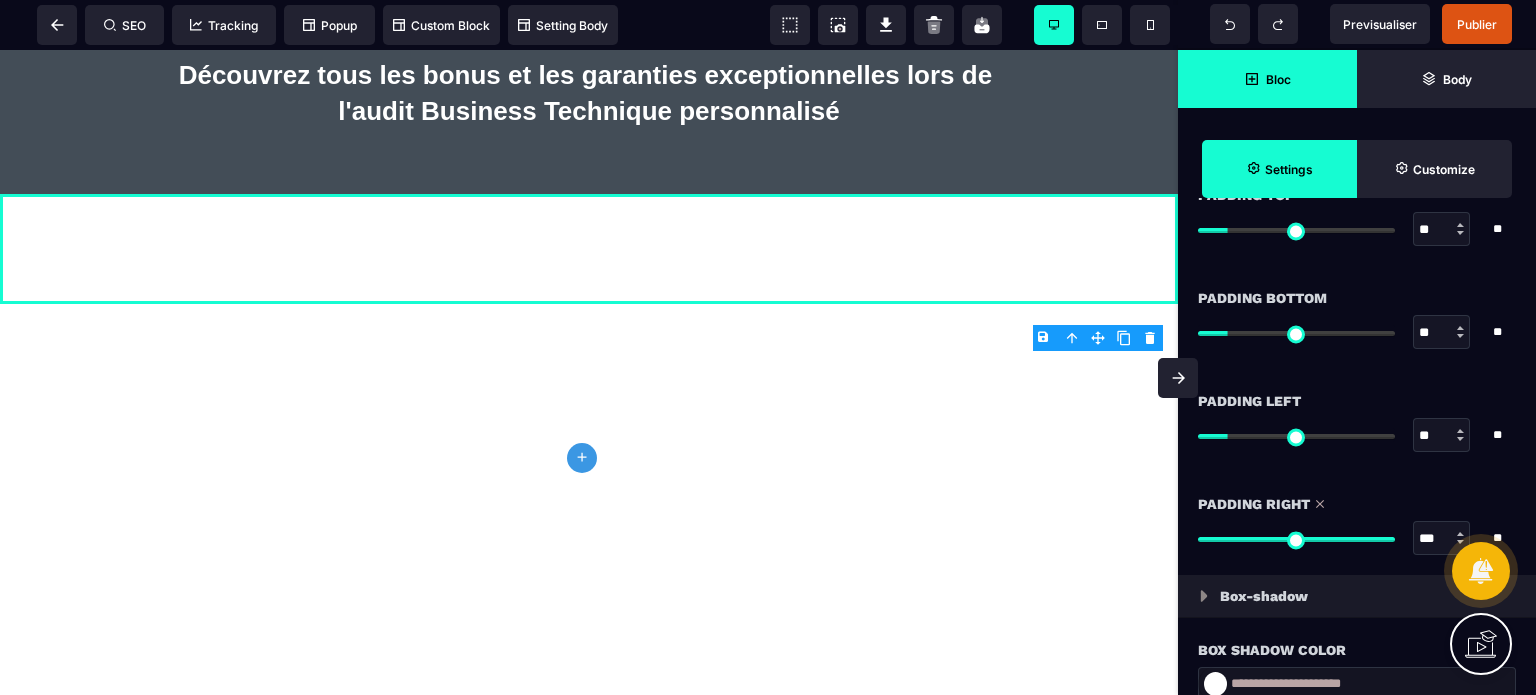 click on "Padding Left
**
*
**
All" at bounding box center (1357, 430) 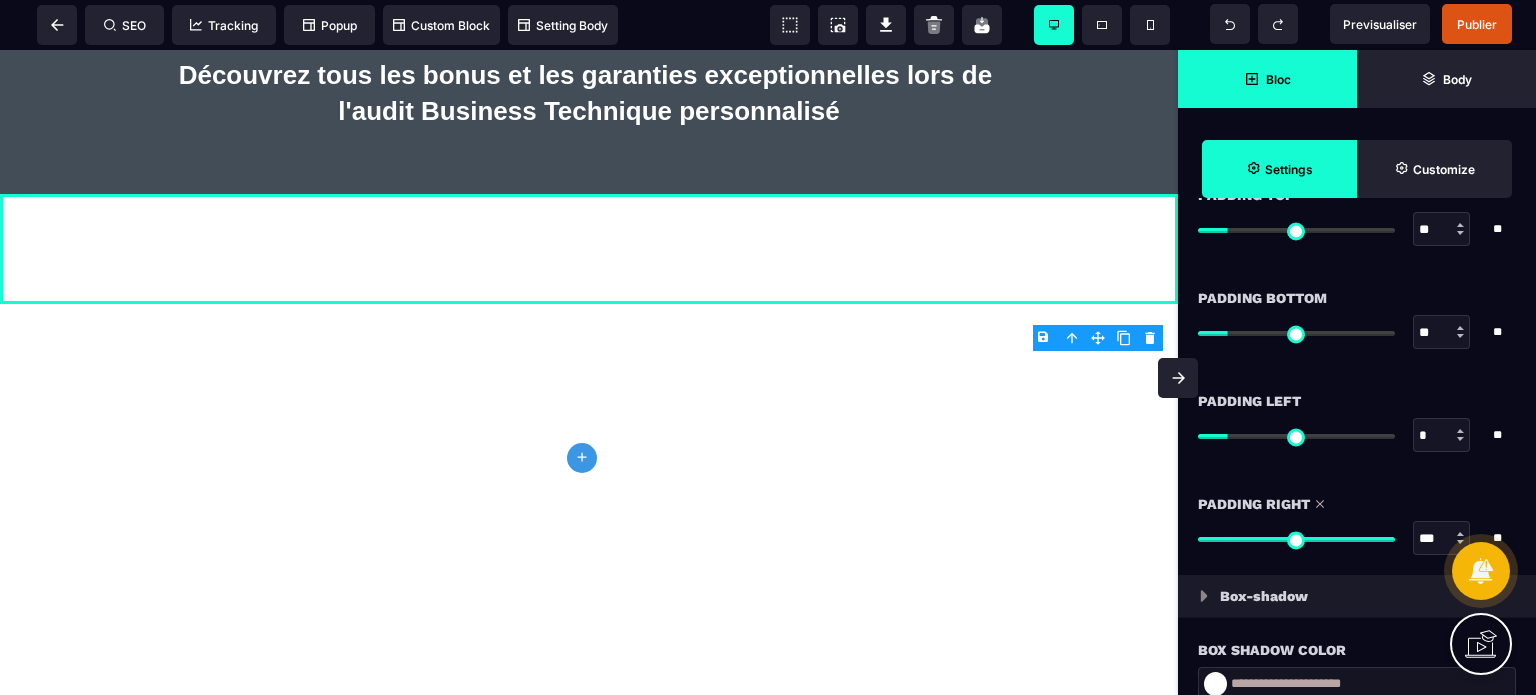 type on "*" 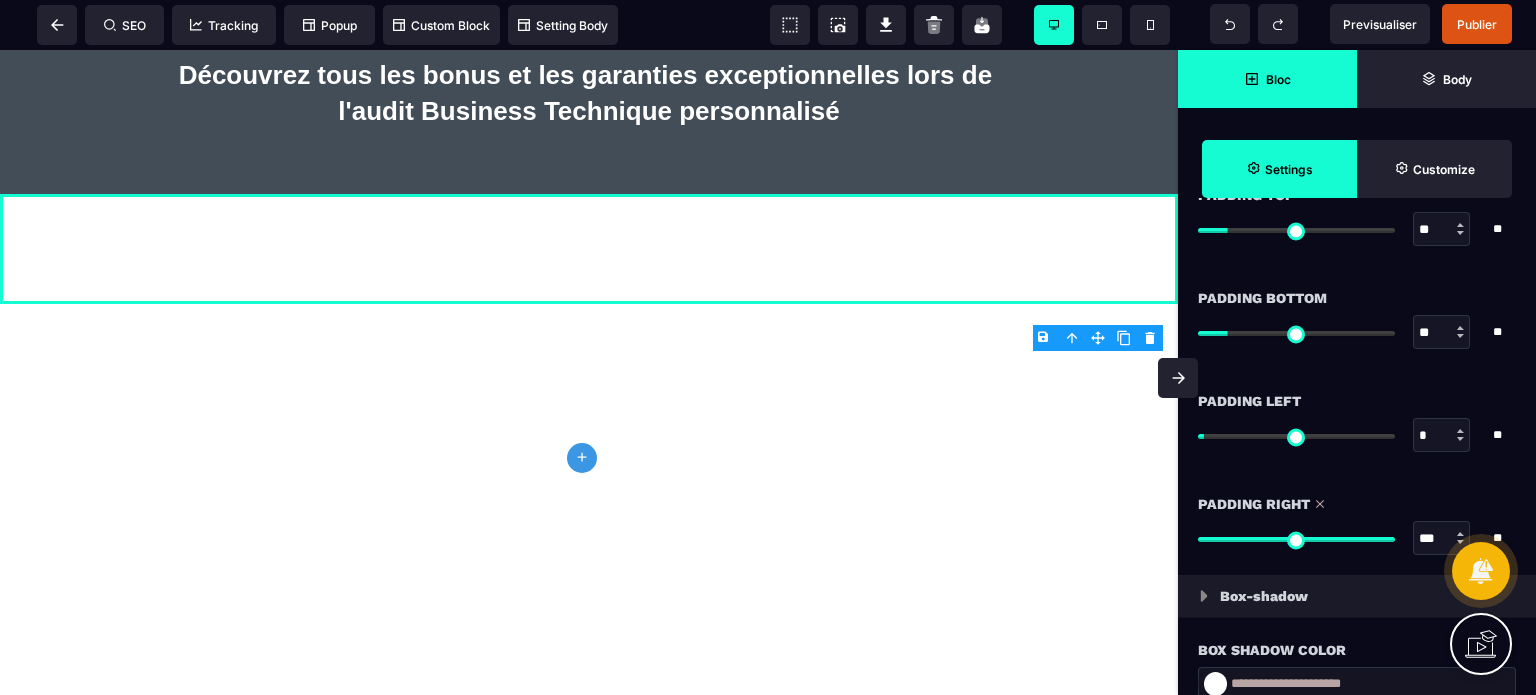 type on "**" 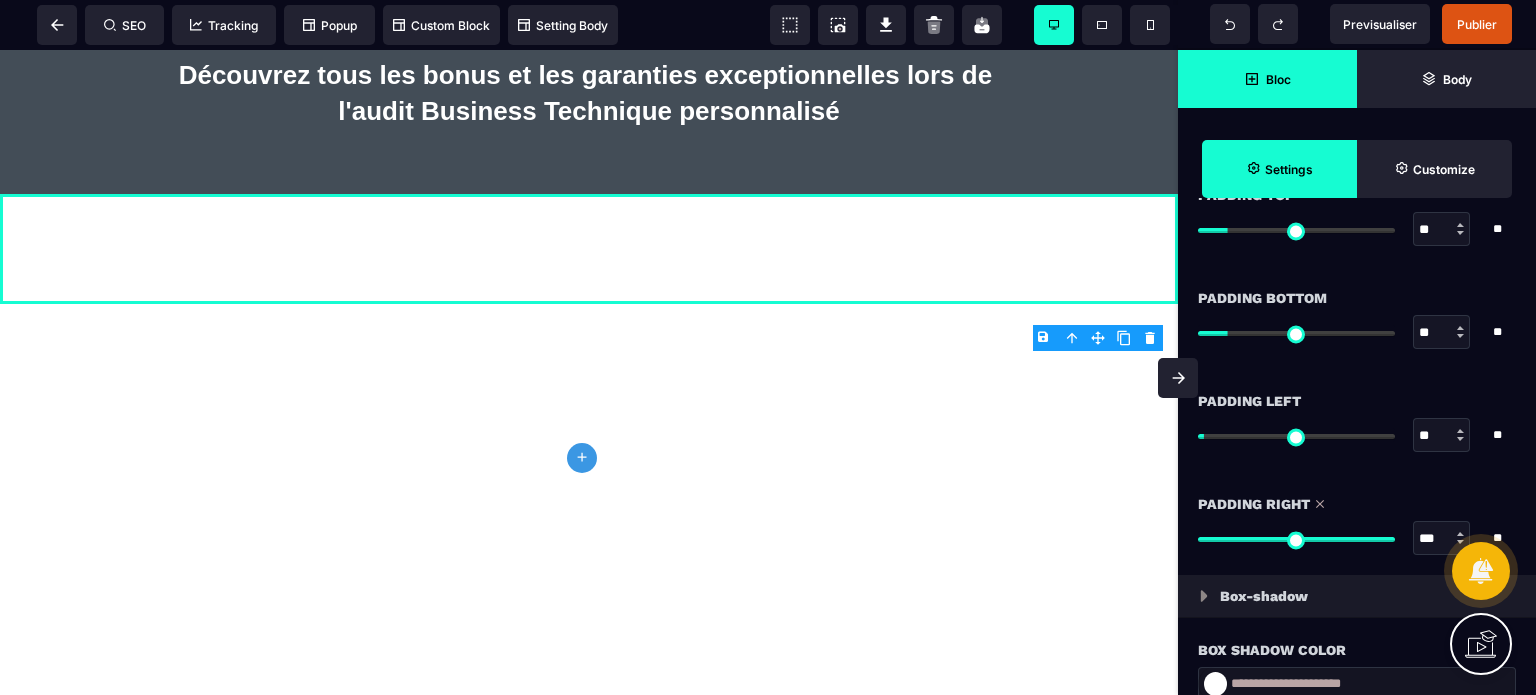 type on "**" 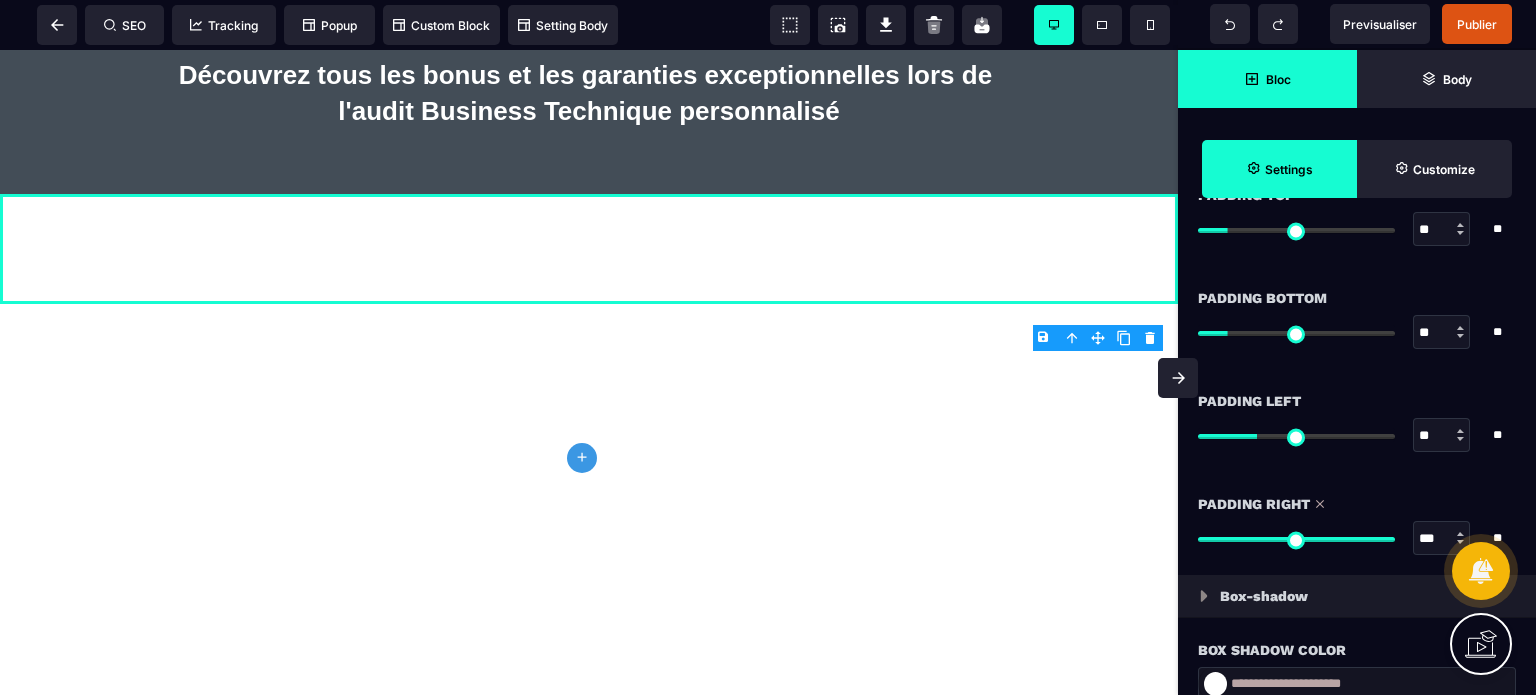 type on "***" 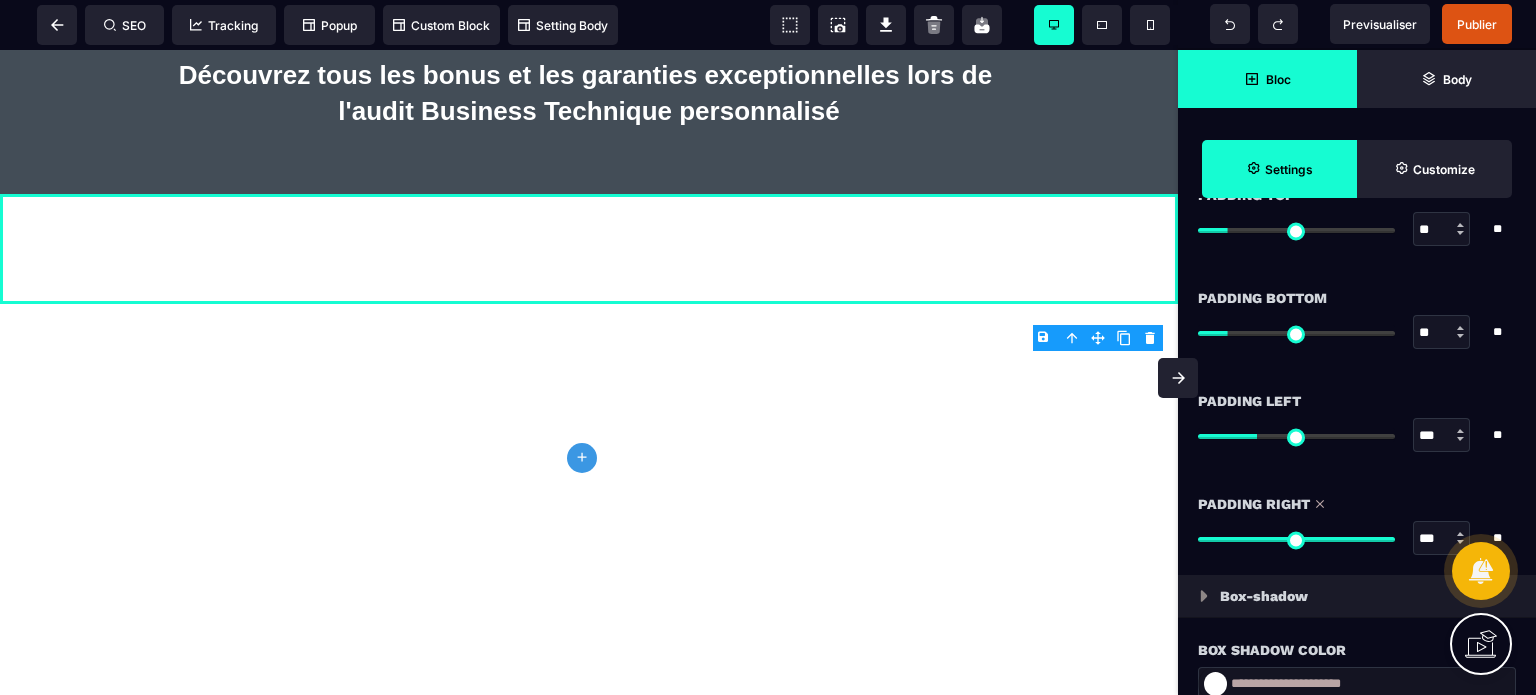 type on "***" 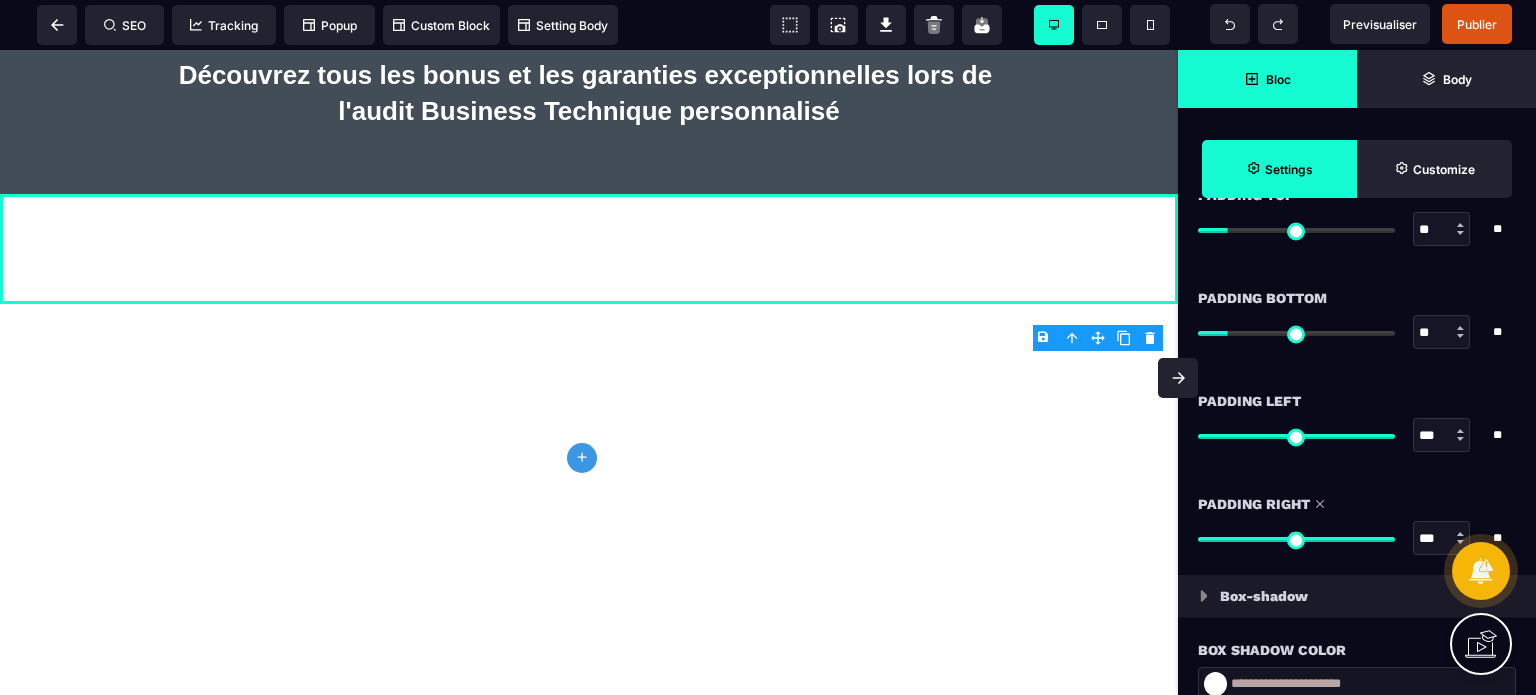 type on "***" 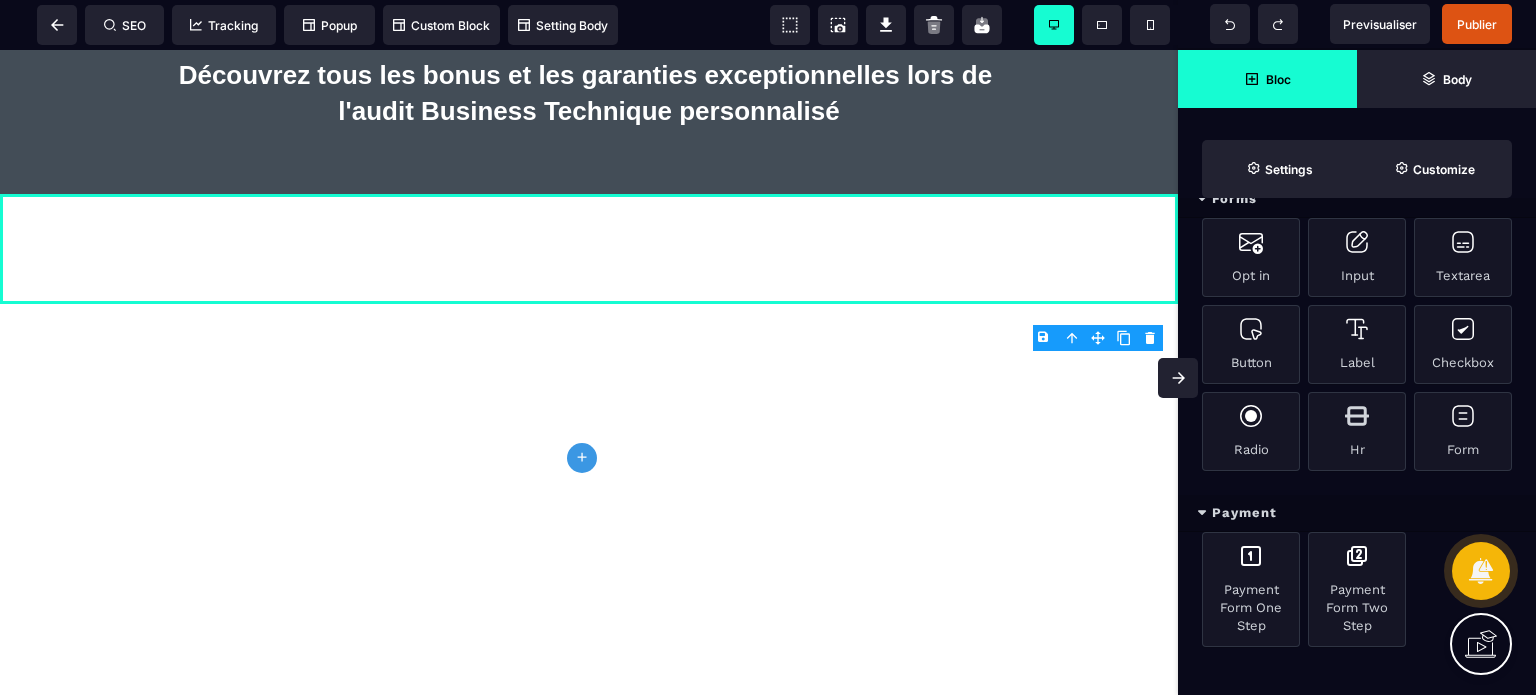 scroll, scrollTop: 1246, scrollLeft: 0, axis: vertical 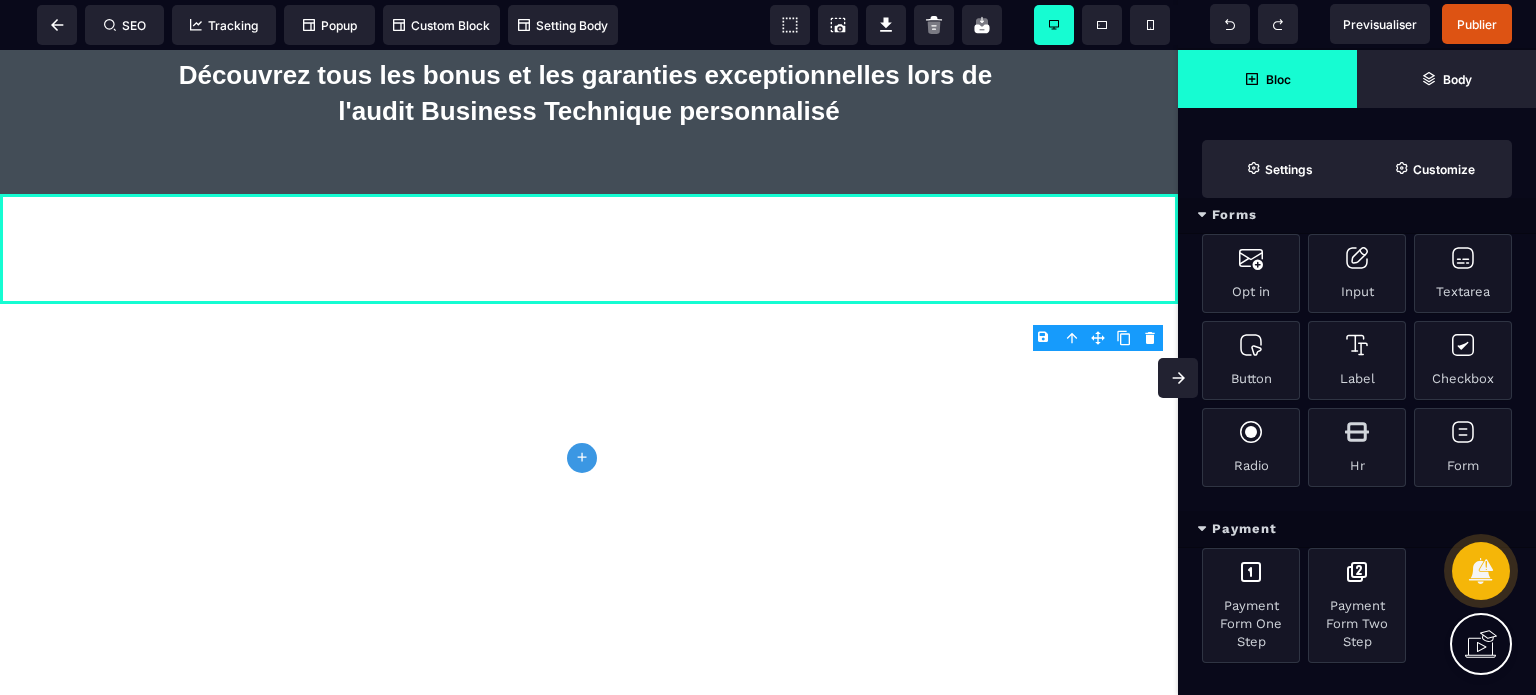 click on "Payment" at bounding box center (1357, 529) 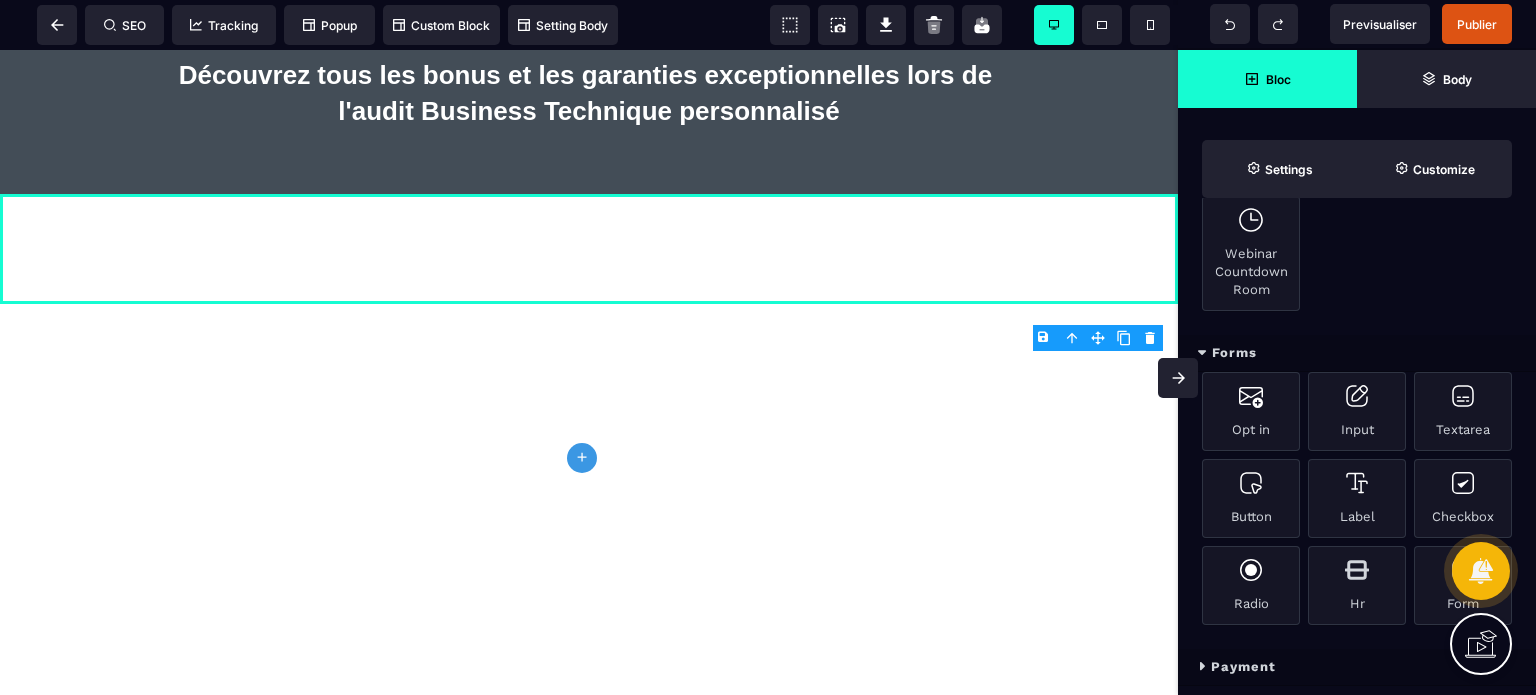 click on "Forms" at bounding box center [1357, 353] 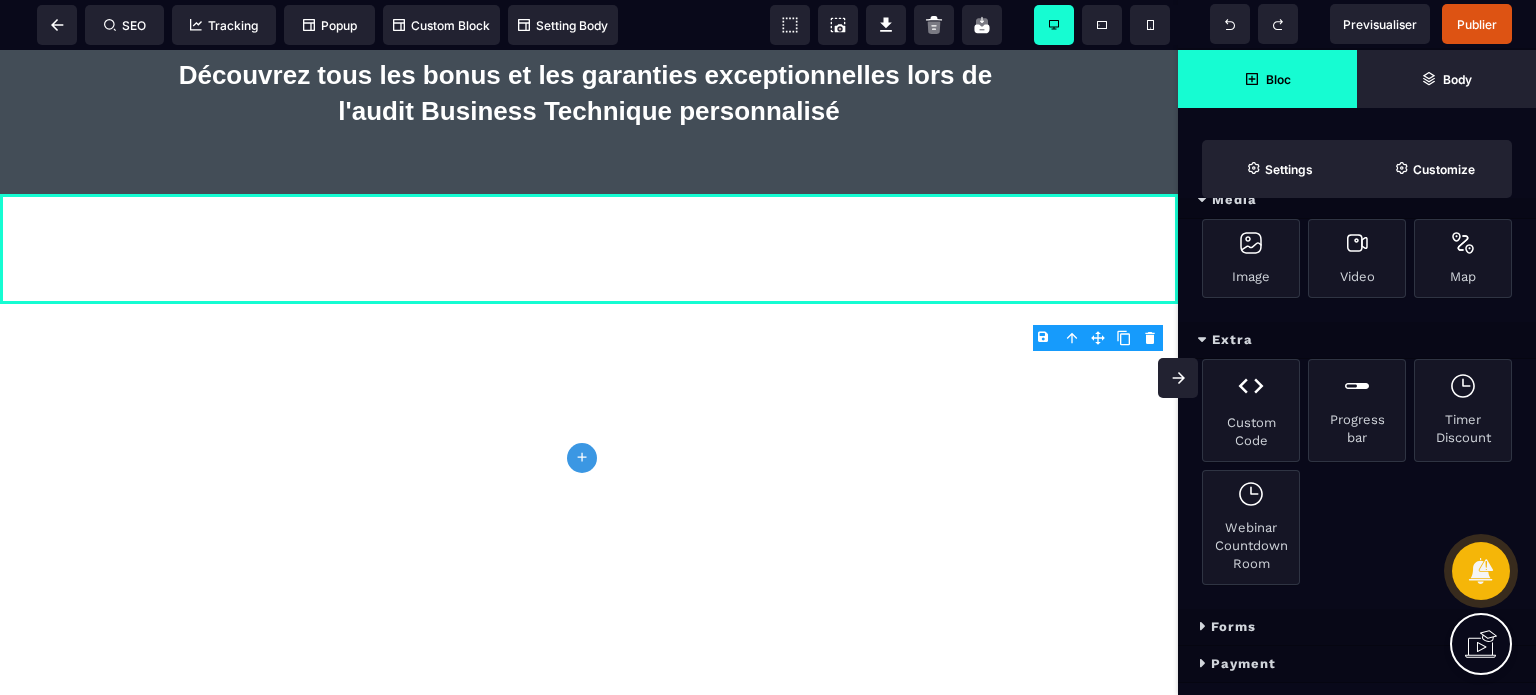 click on "Extra" at bounding box center [1357, 340] 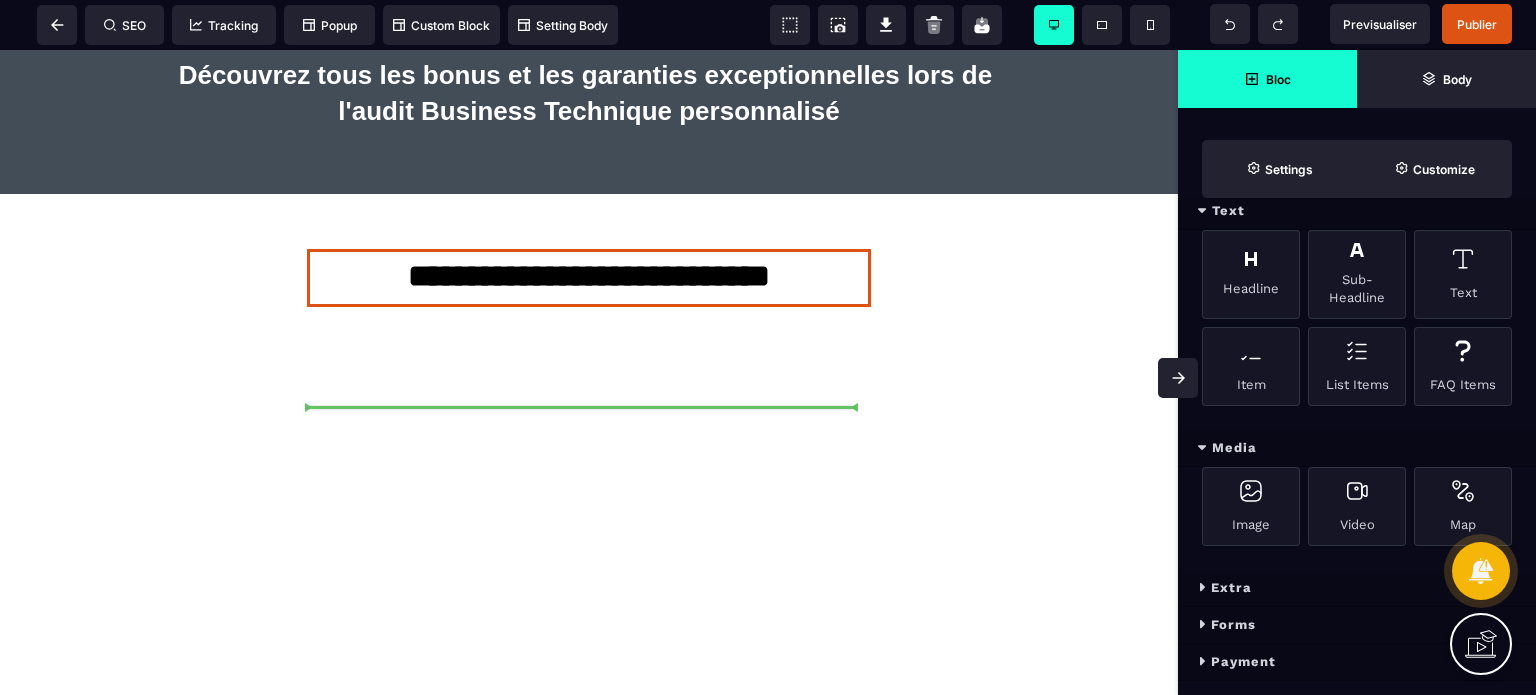 select on "***" 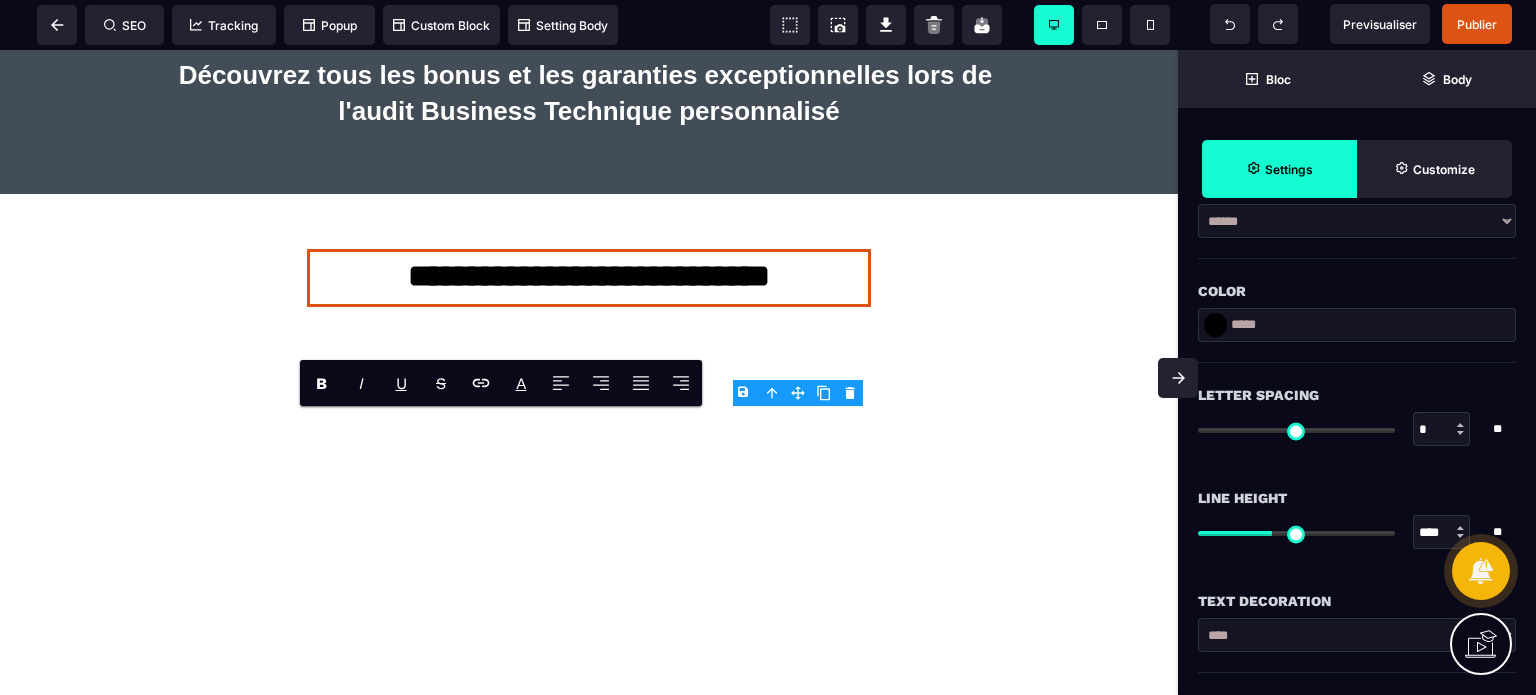 scroll, scrollTop: 0, scrollLeft: 0, axis: both 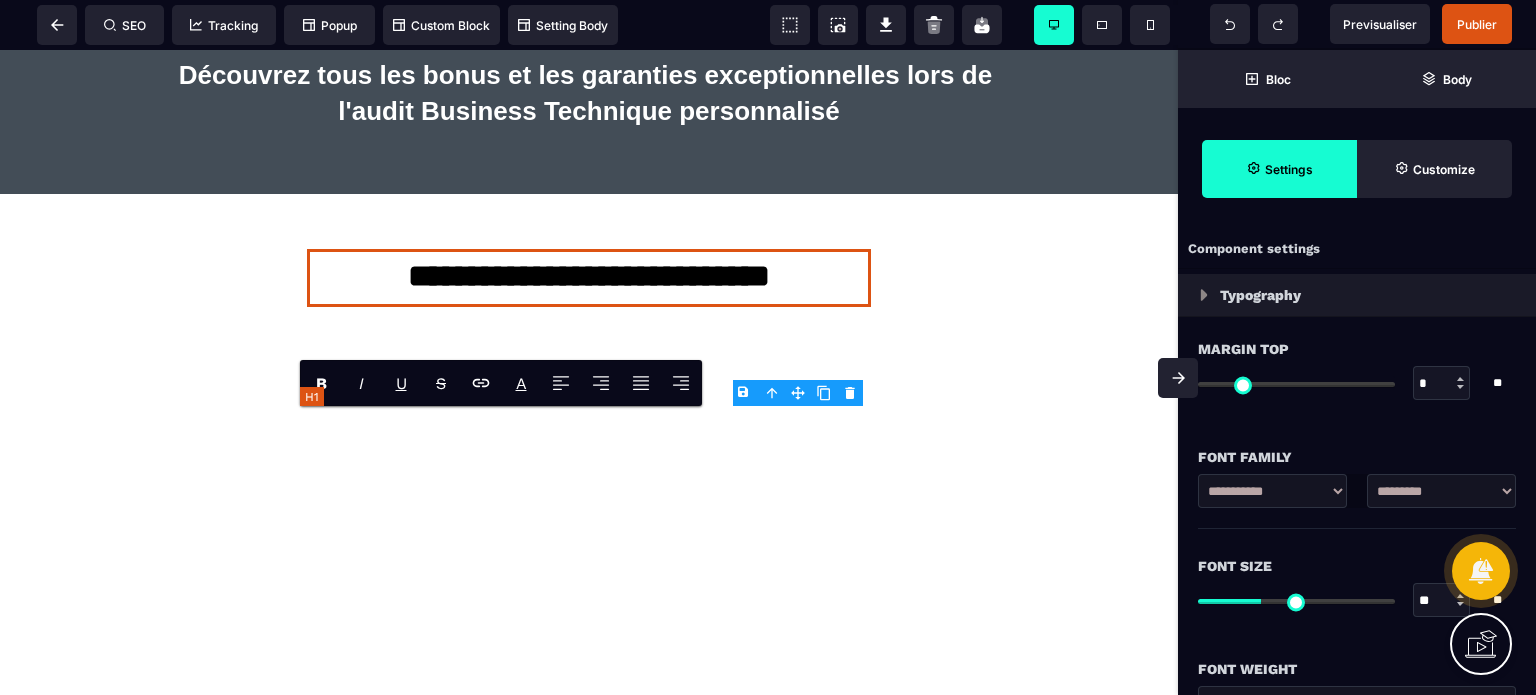 click on "**********" at bounding box center (588, 278) 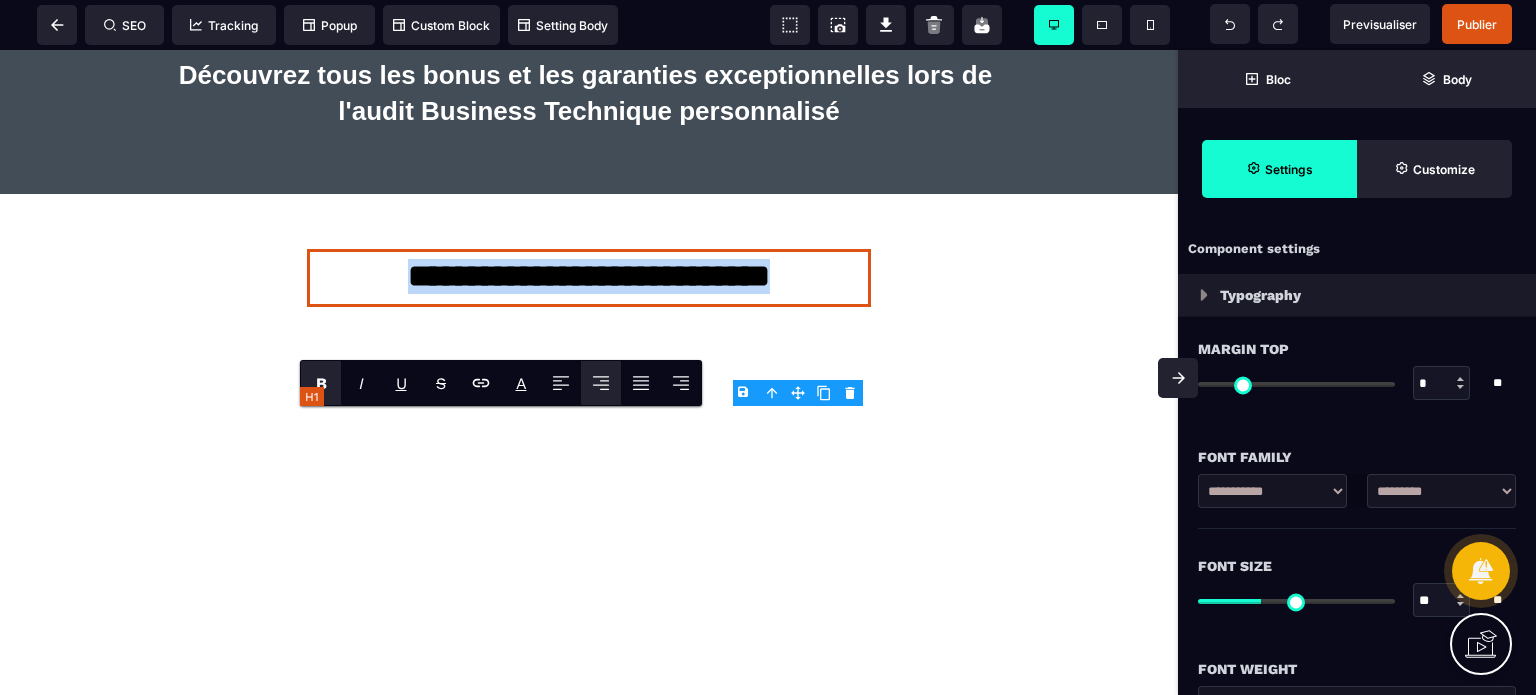 paste 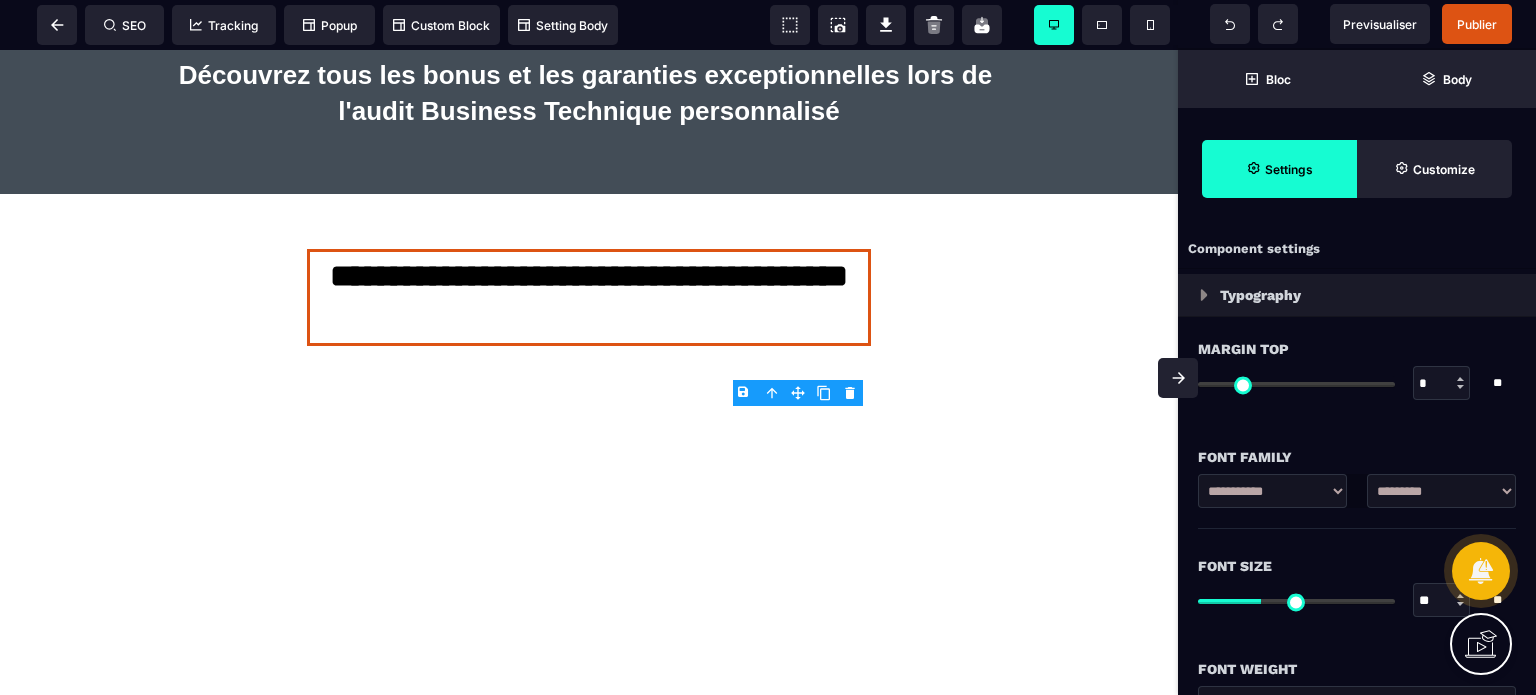 drag, startPoint x: 1440, startPoint y: 599, endPoint x: 1388, endPoint y: 601, distance: 52.03845 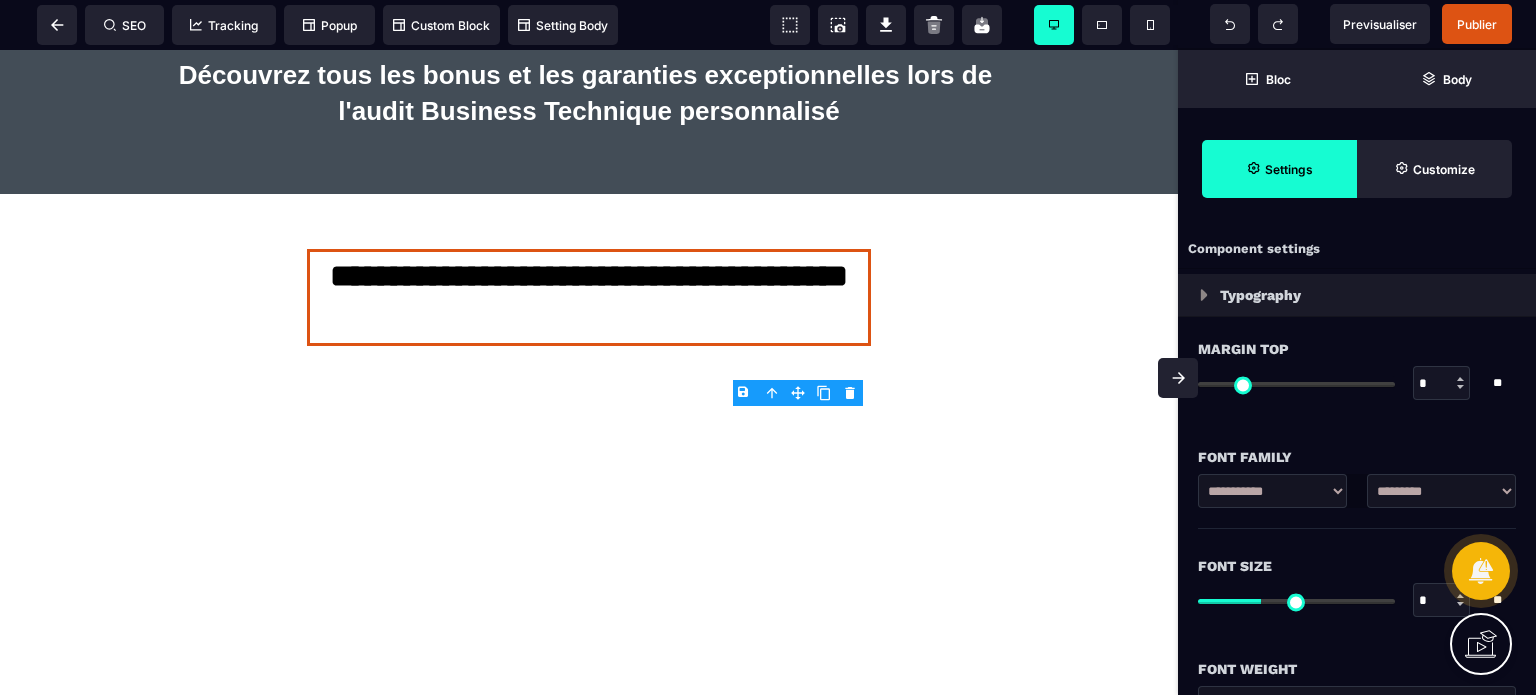 type on "*" 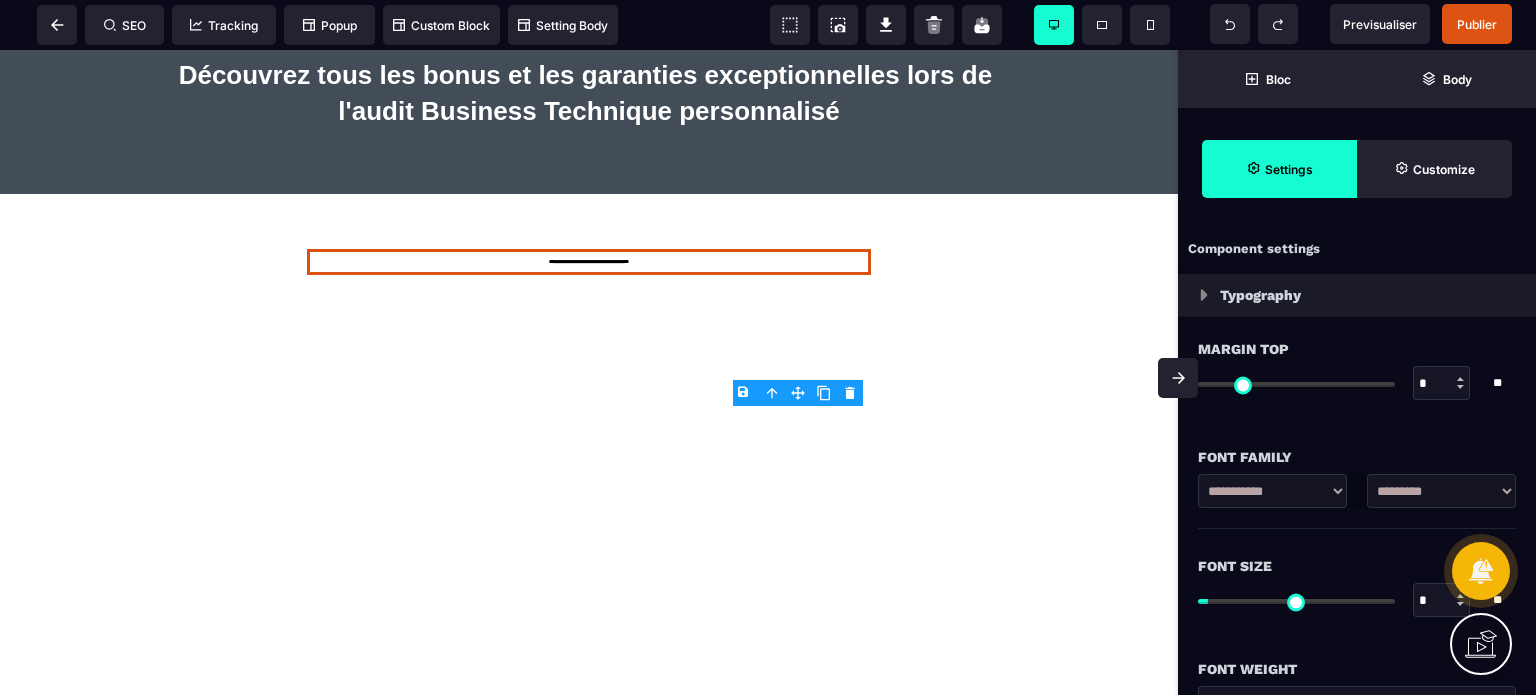 type on "**" 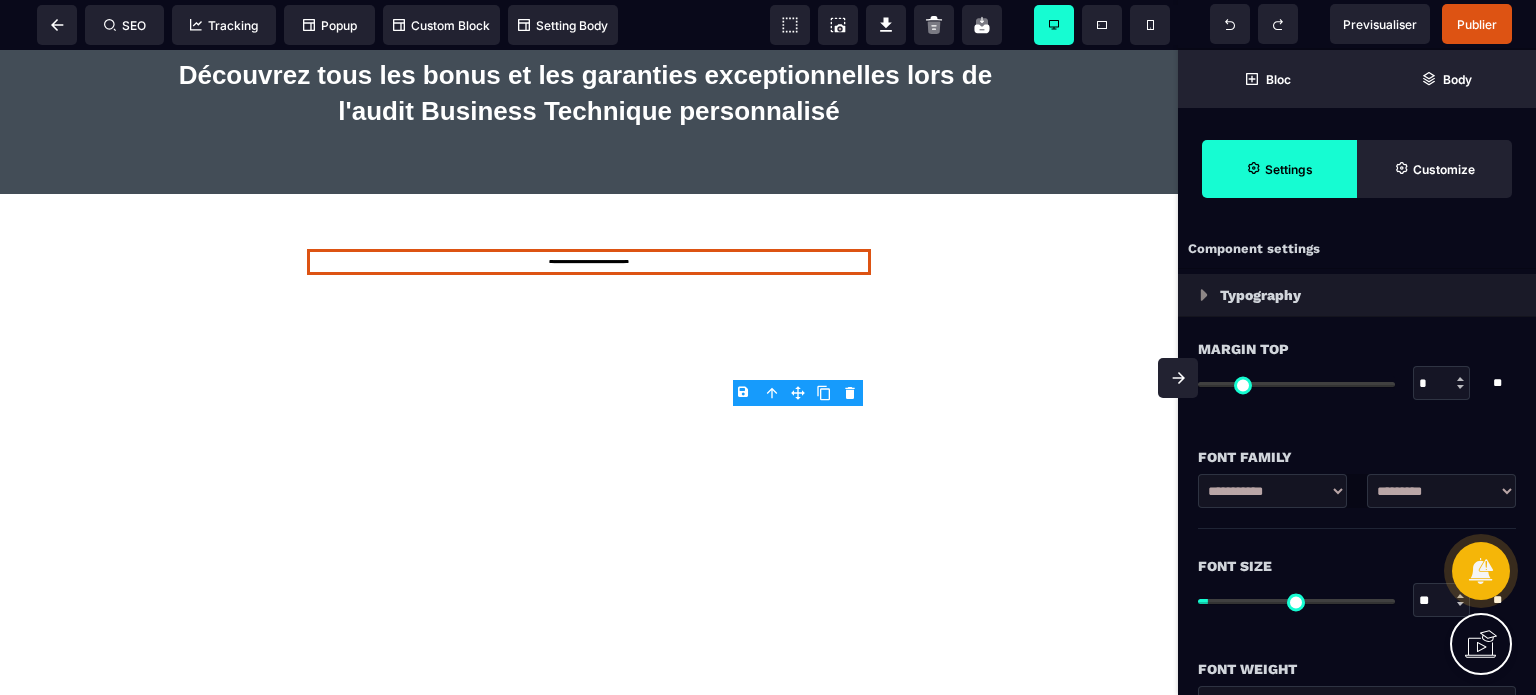 type on "**" 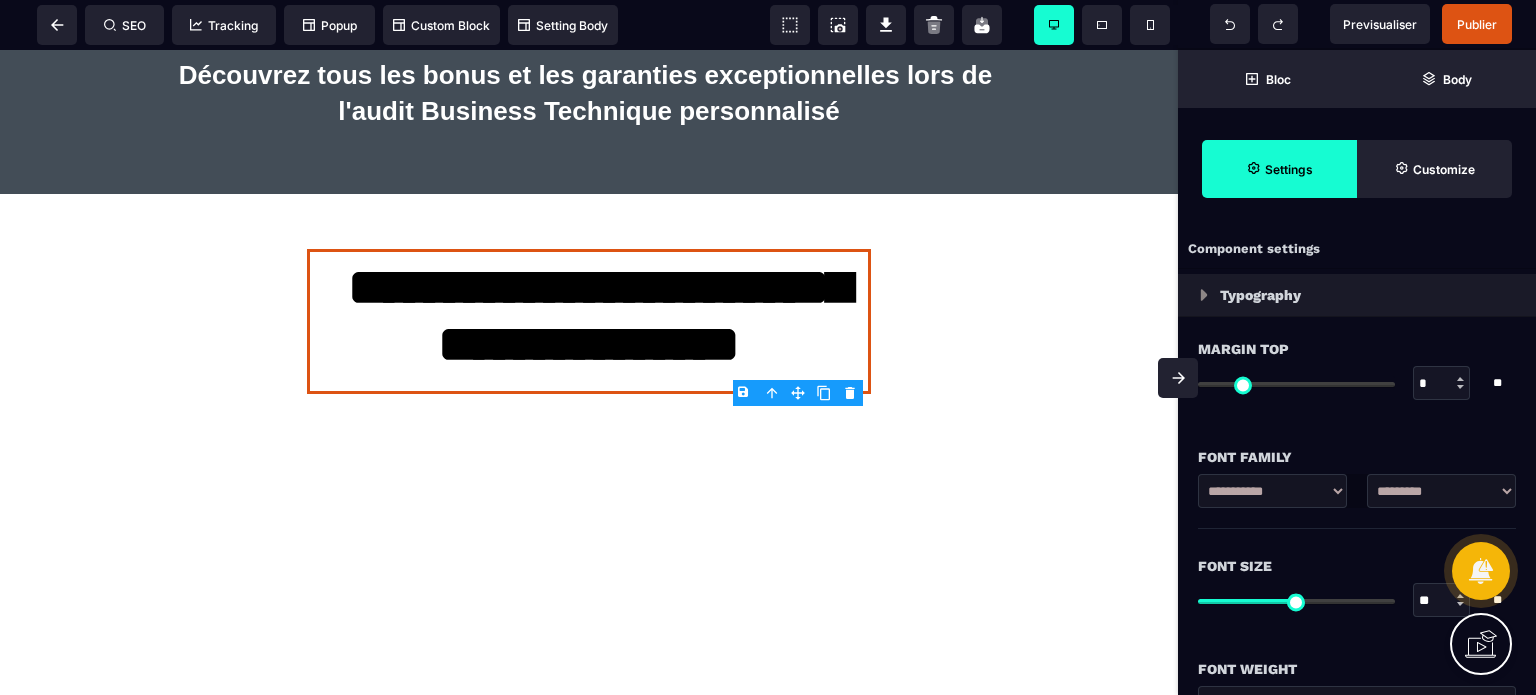 type on "**" 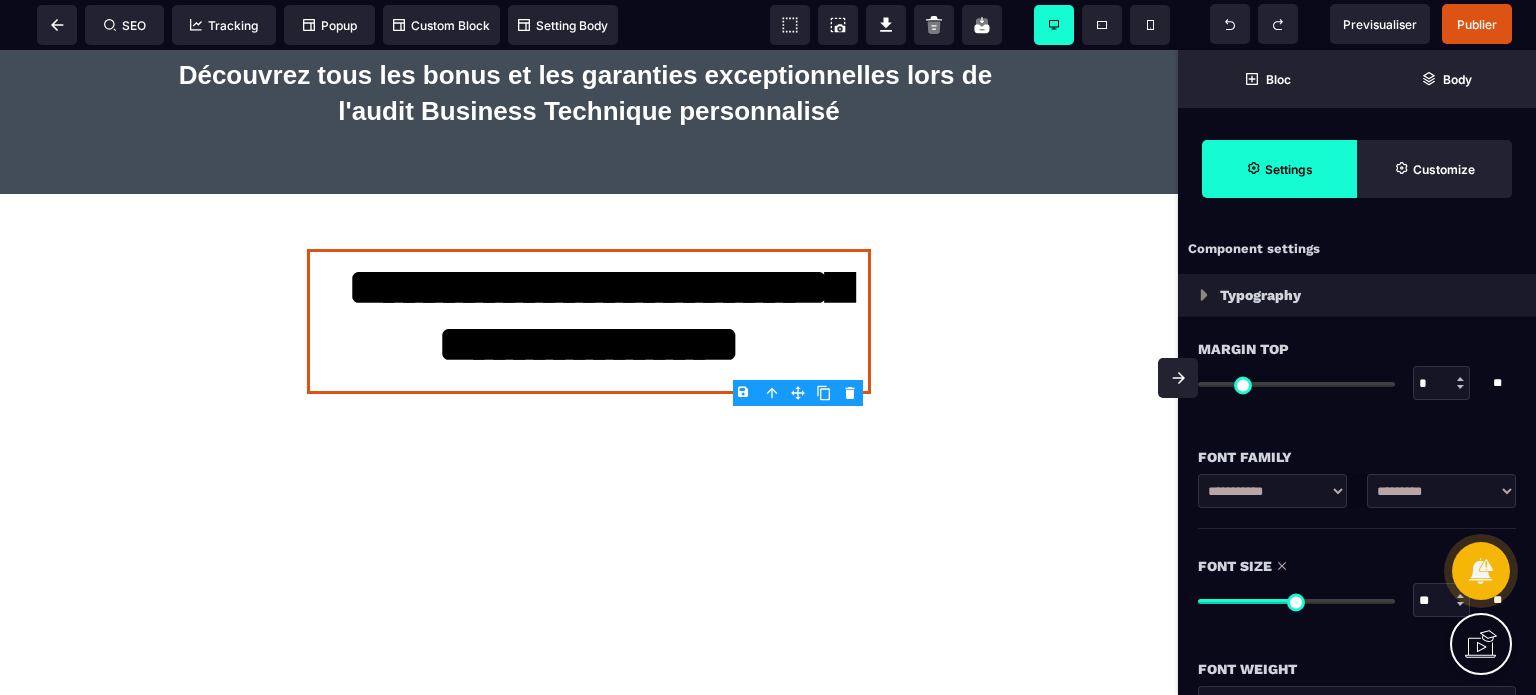 click on "**********" at bounding box center (1441, 491) 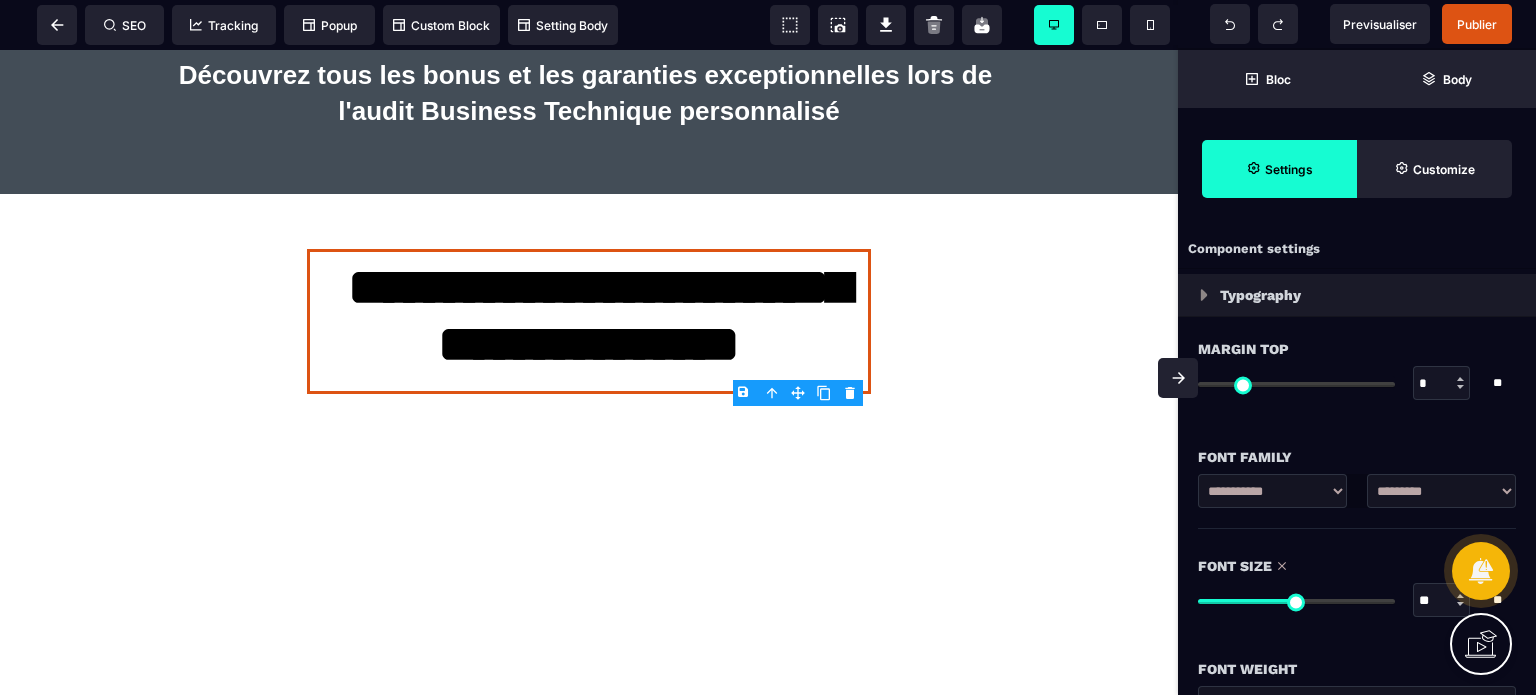 click on "**********" at bounding box center [1441, 491] 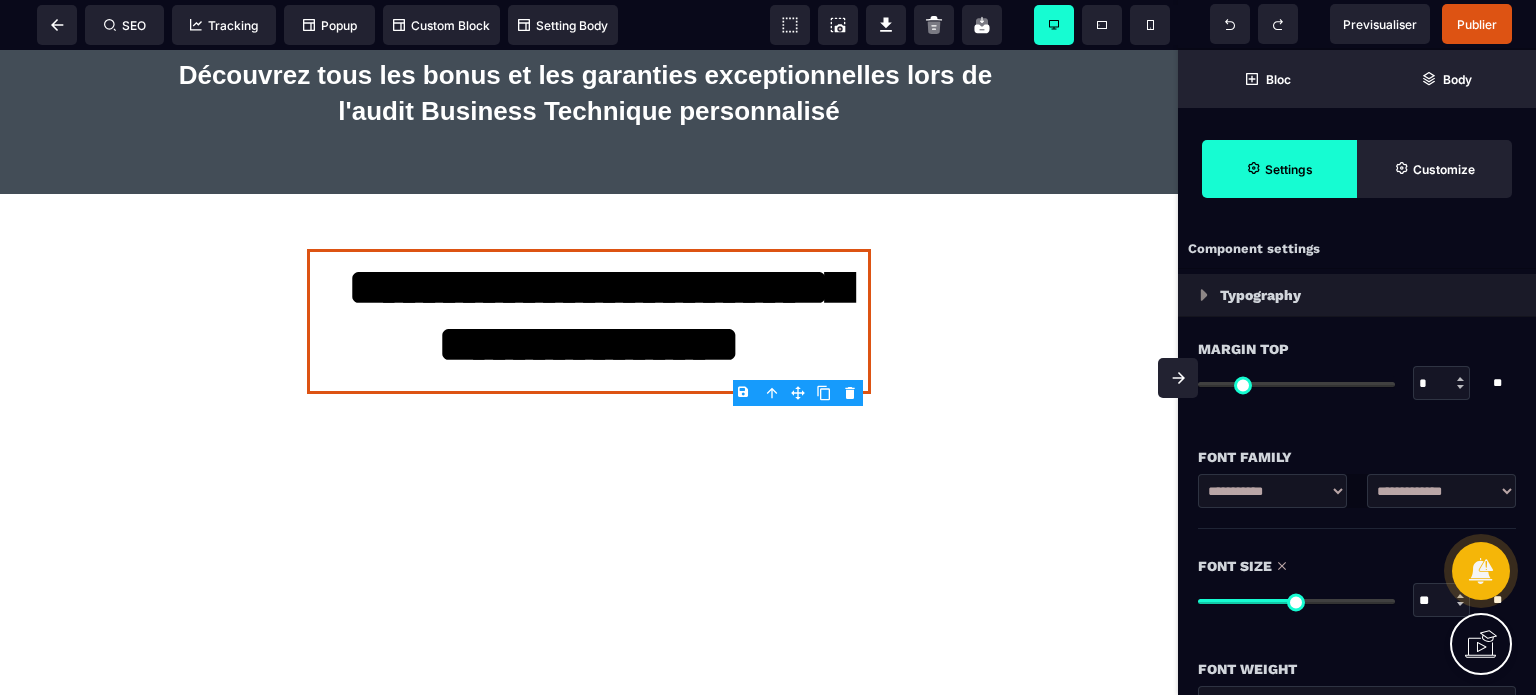 click on "**********" at bounding box center (1441, 491) 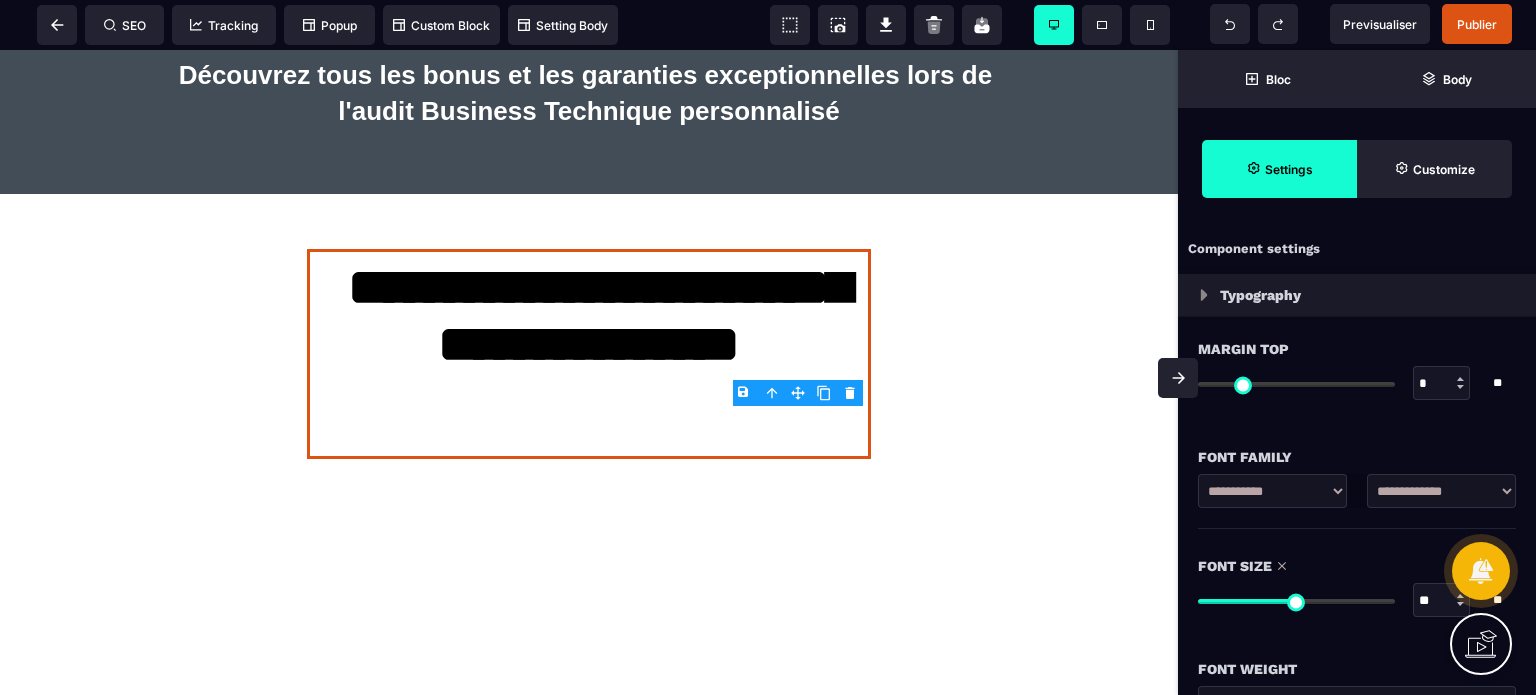 click on "Font Size" at bounding box center (1357, 566) 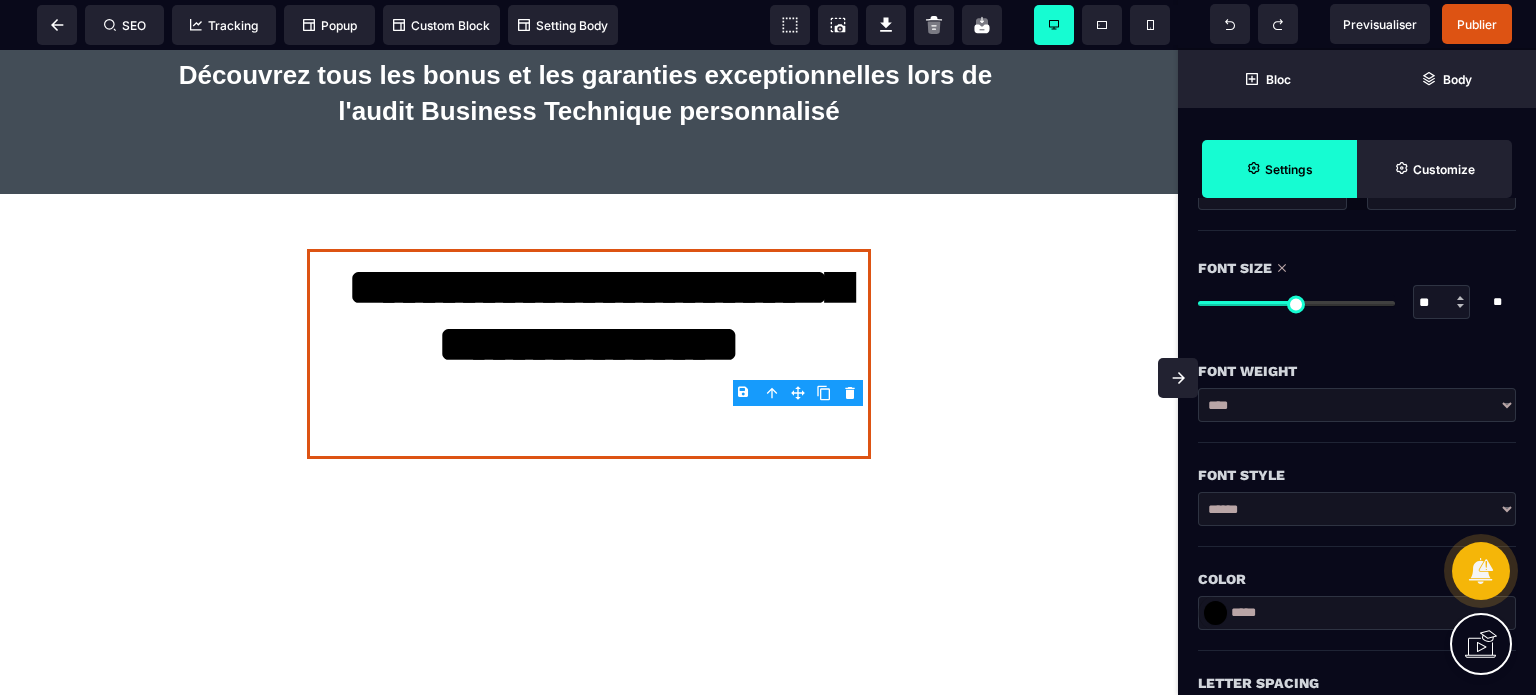 scroll, scrollTop: 400, scrollLeft: 0, axis: vertical 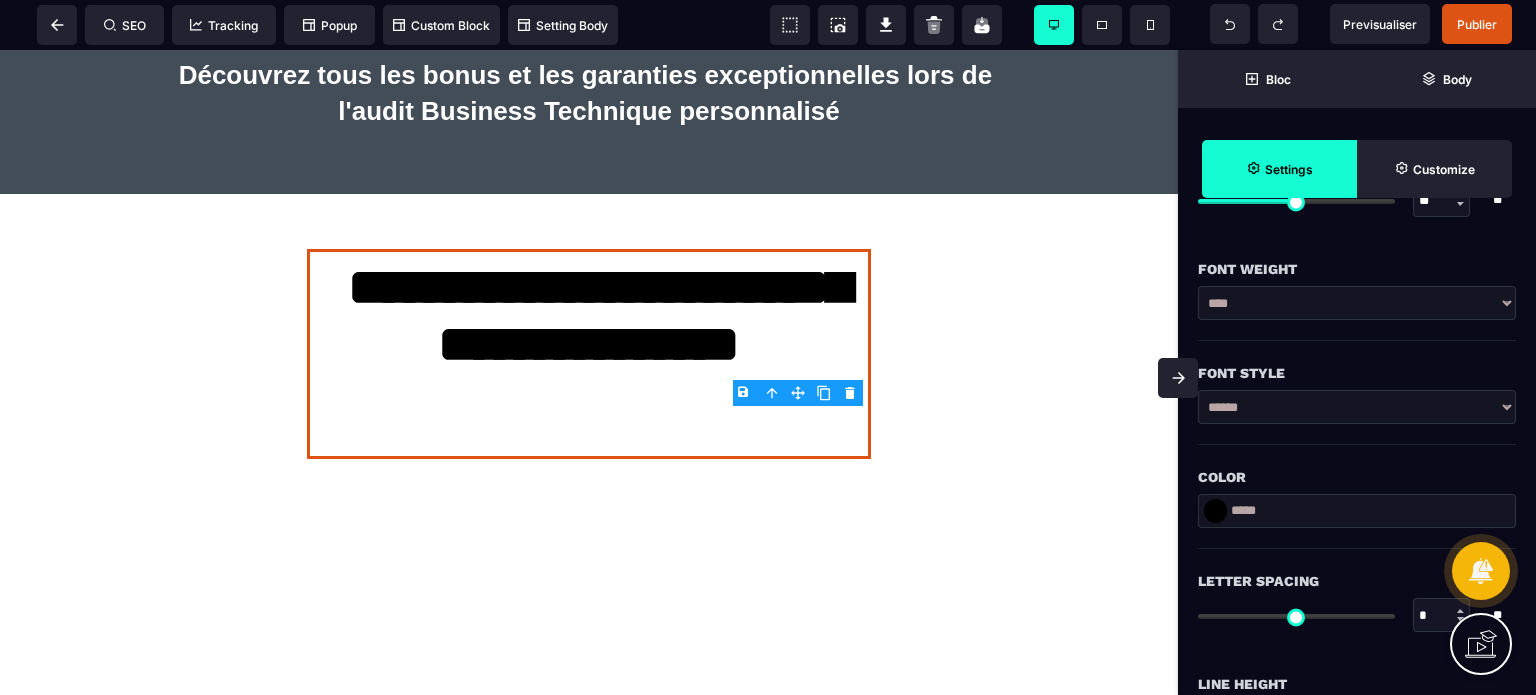 click on "*****" at bounding box center [1357, 511] 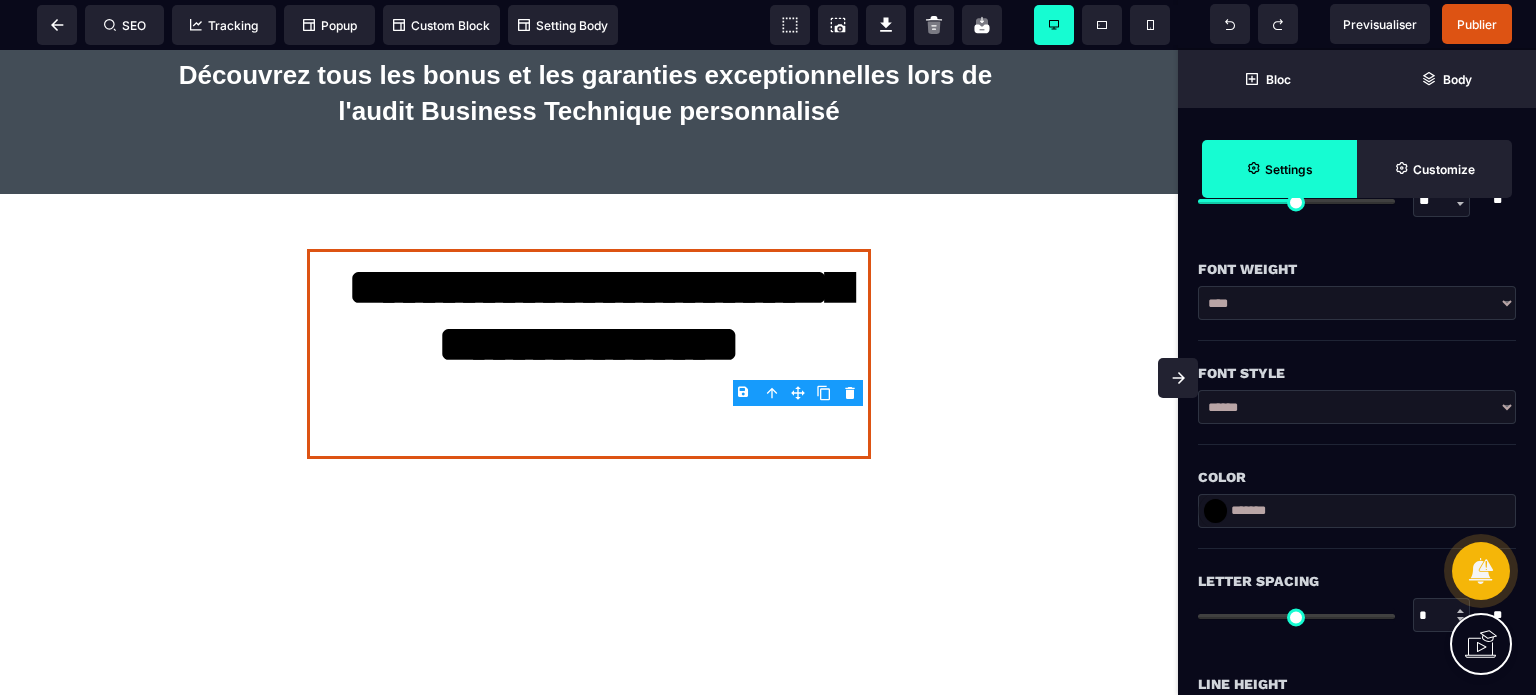 type on "*******" 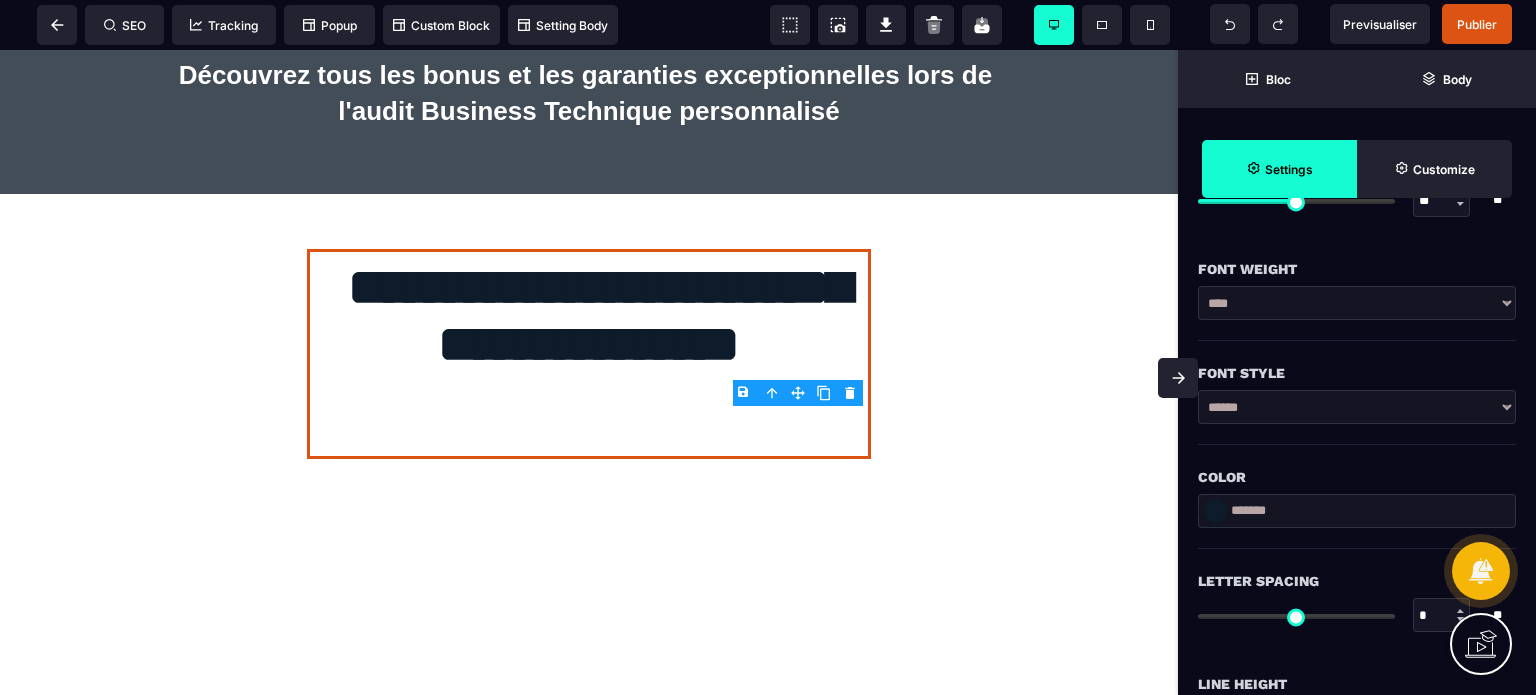 click on "****** ****** *******" at bounding box center (1357, 417) 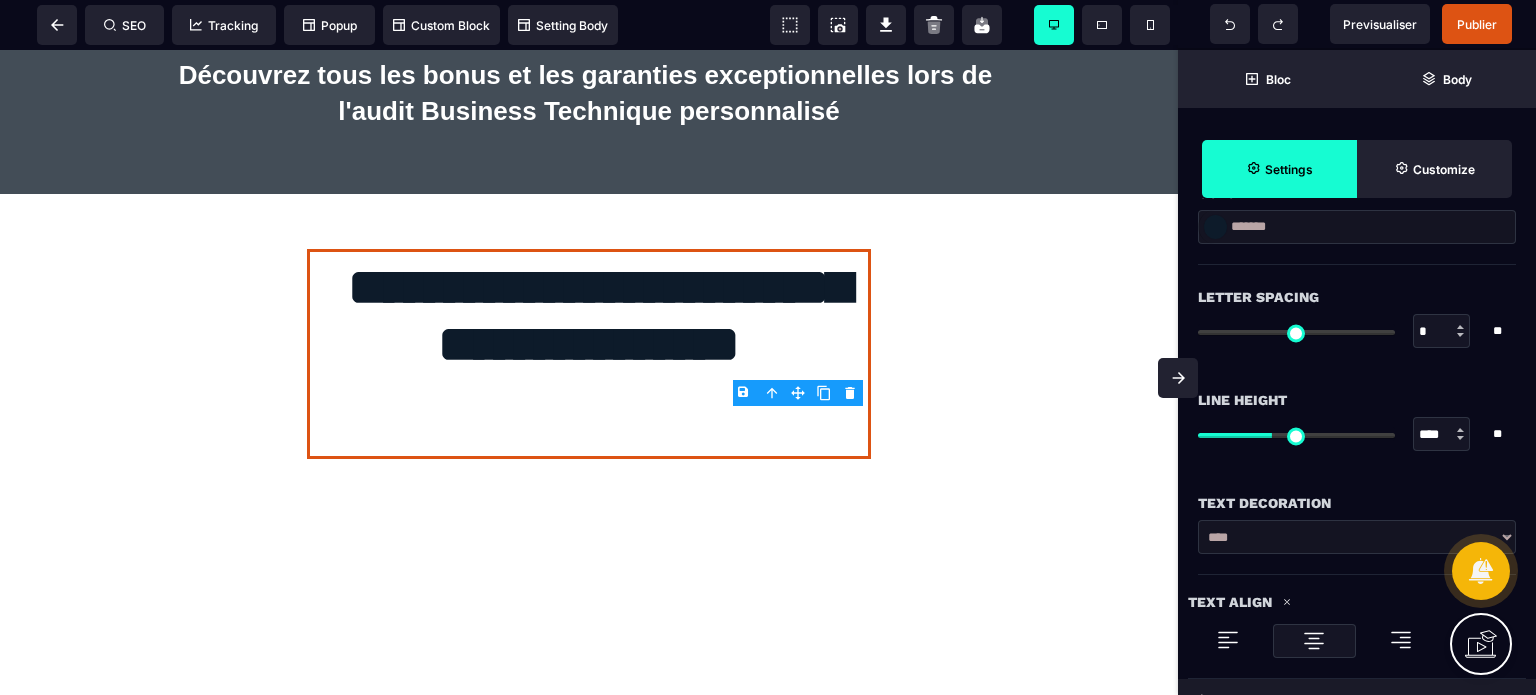 scroll, scrollTop: 480, scrollLeft: 0, axis: vertical 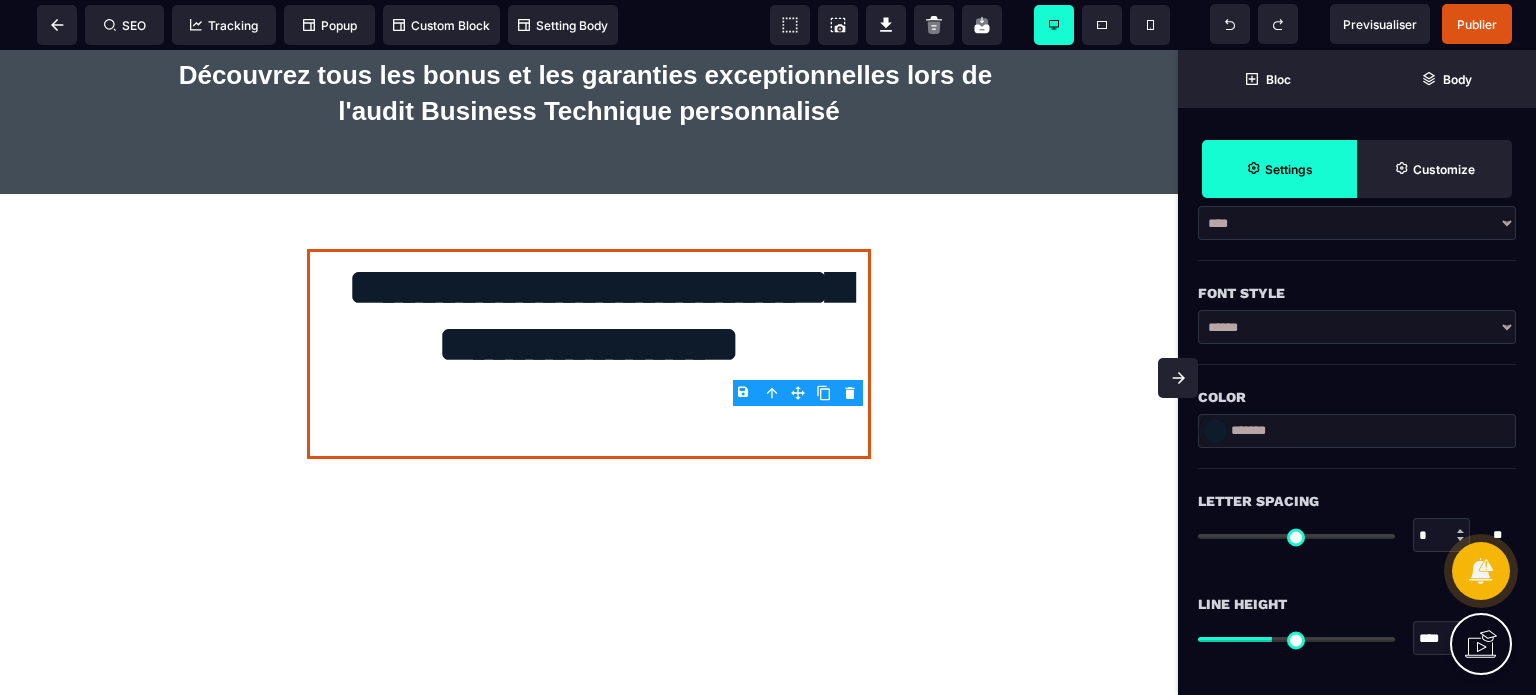 click on "**********" at bounding box center (1357, 223) 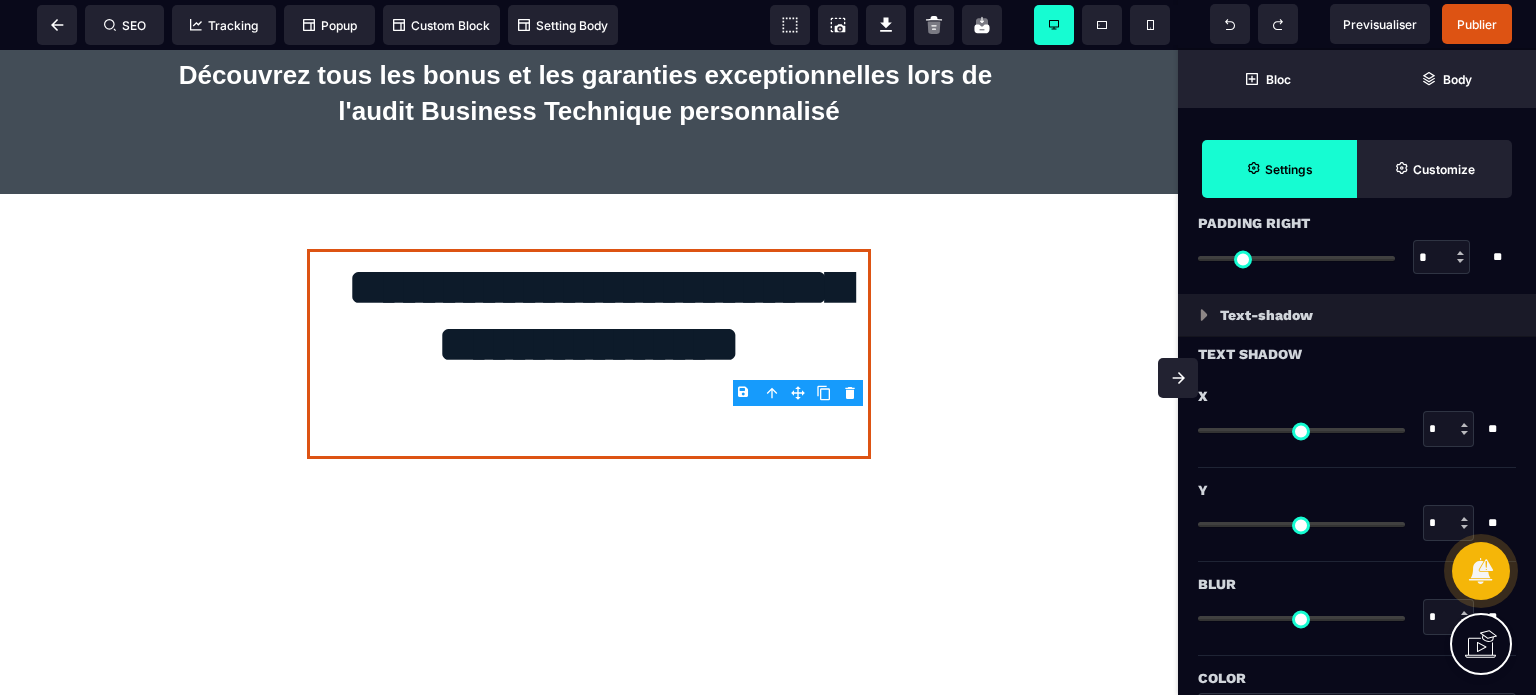 scroll, scrollTop: 2028, scrollLeft: 0, axis: vertical 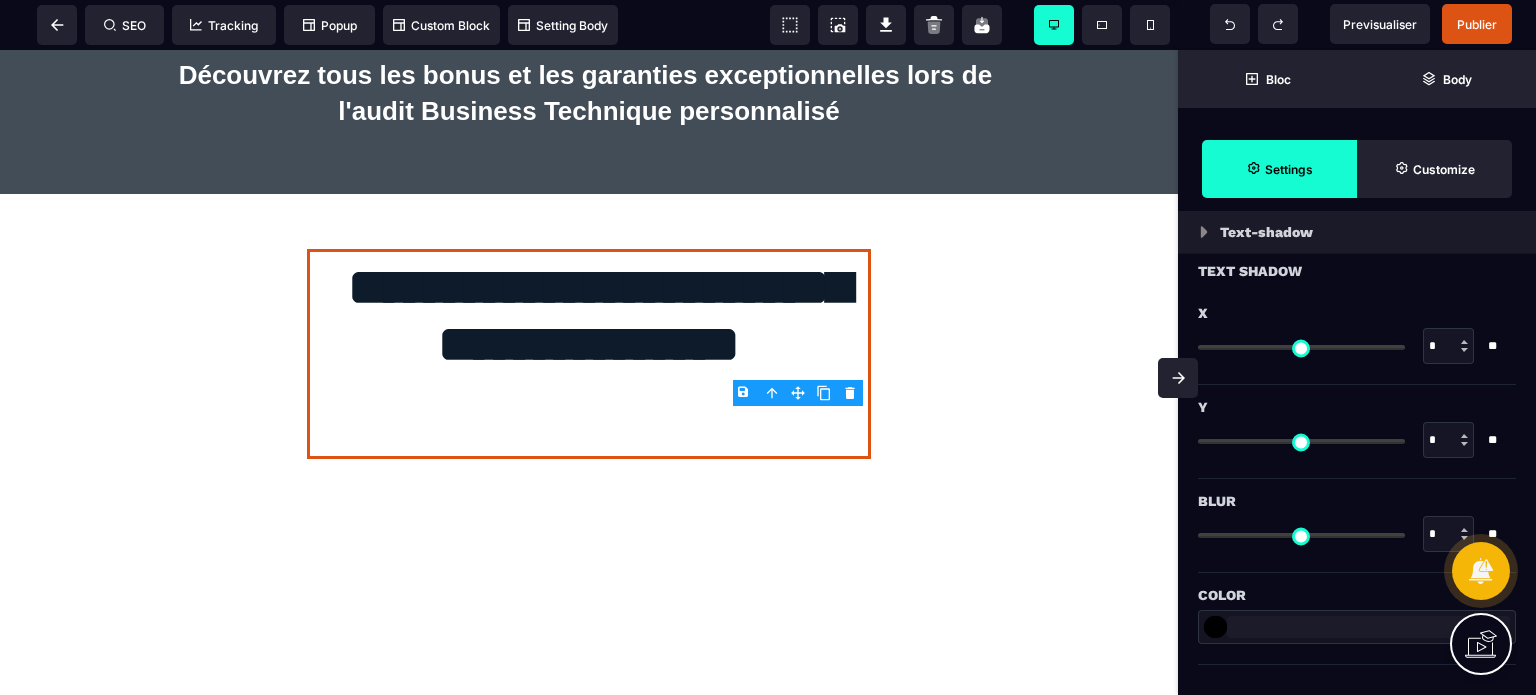 click on "*******" at bounding box center (1357, 627) 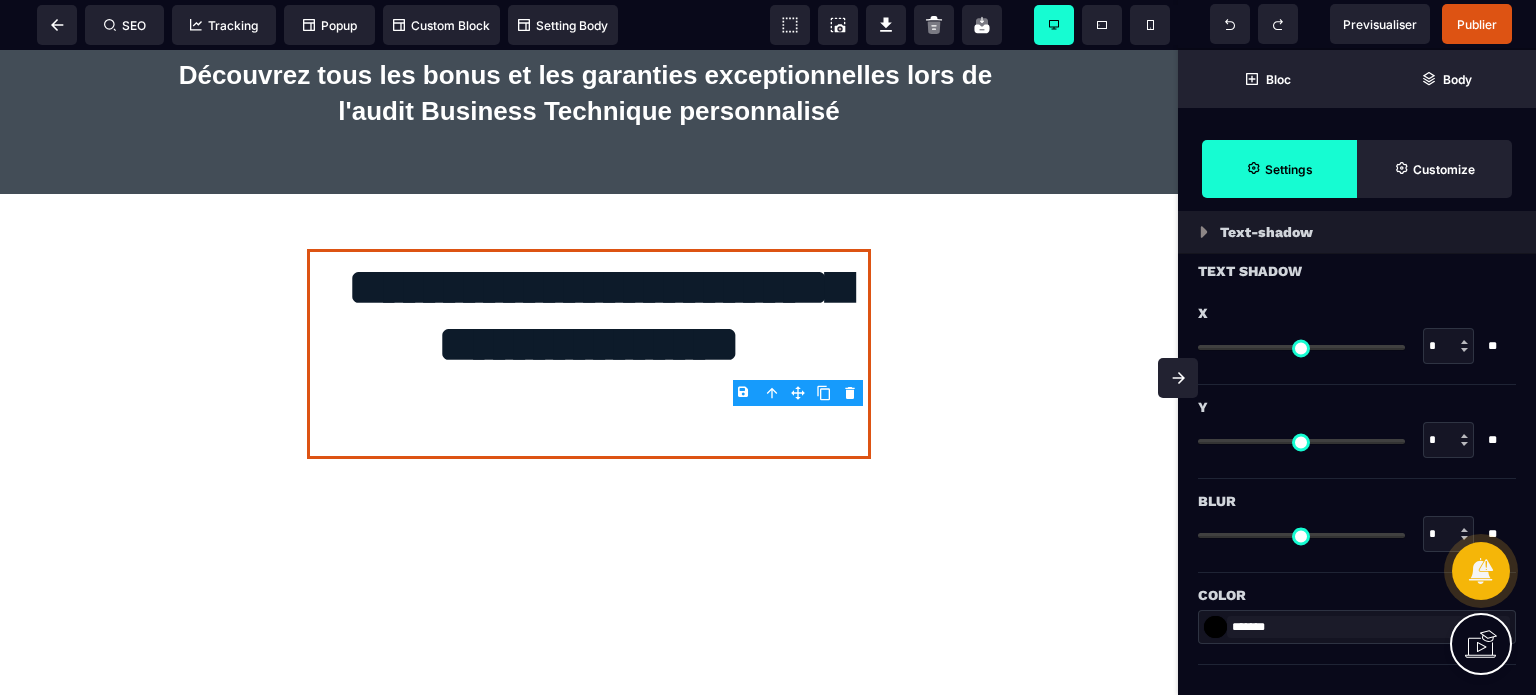 type on "*******" 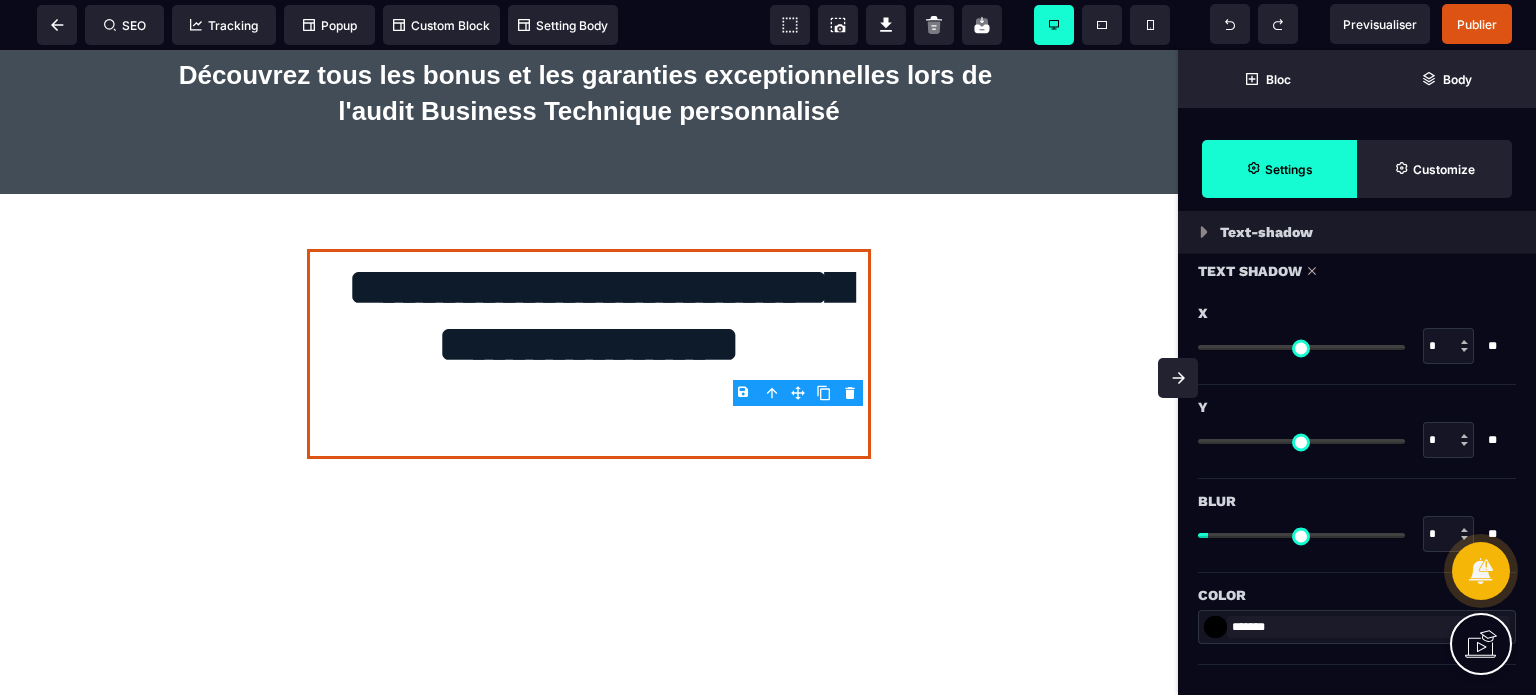 drag, startPoint x: 1448, startPoint y: 433, endPoint x: 1418, endPoint y: 445, distance: 32.31099 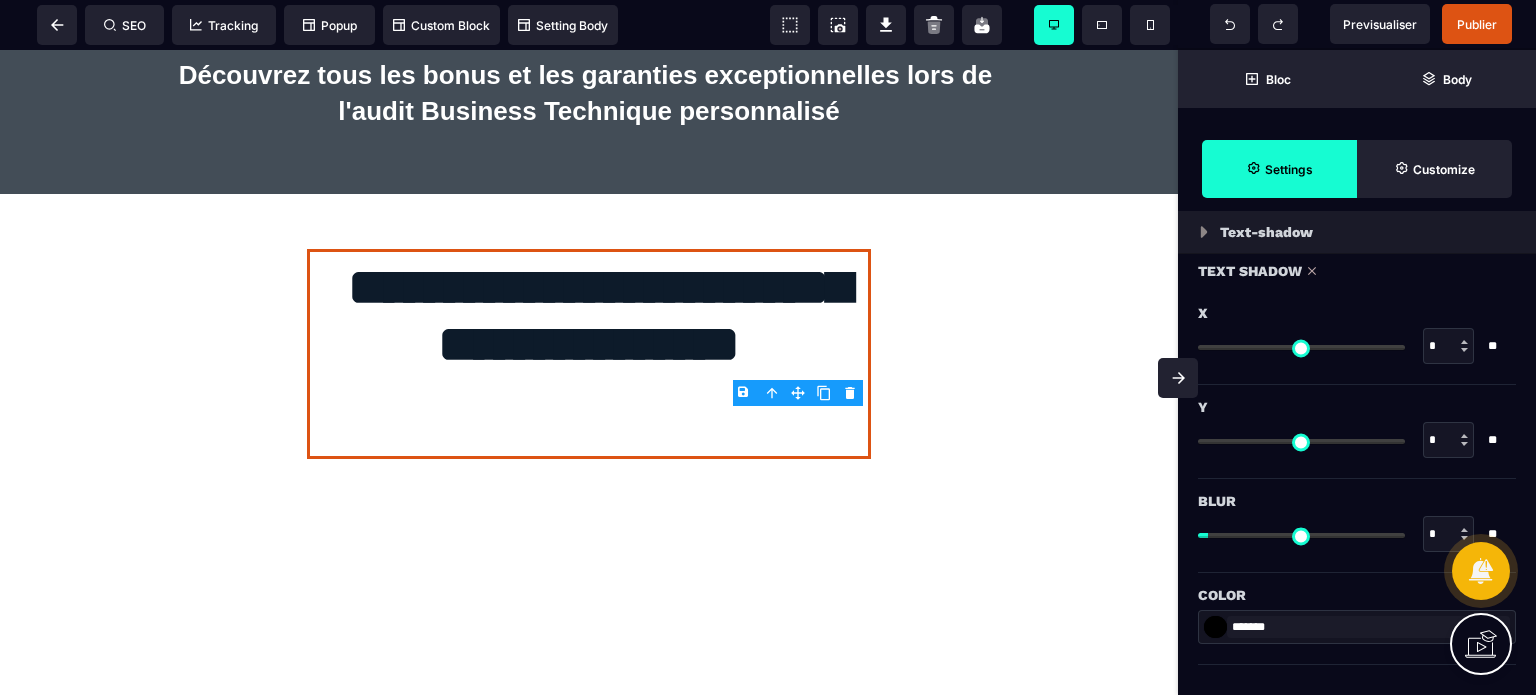 type on "*" 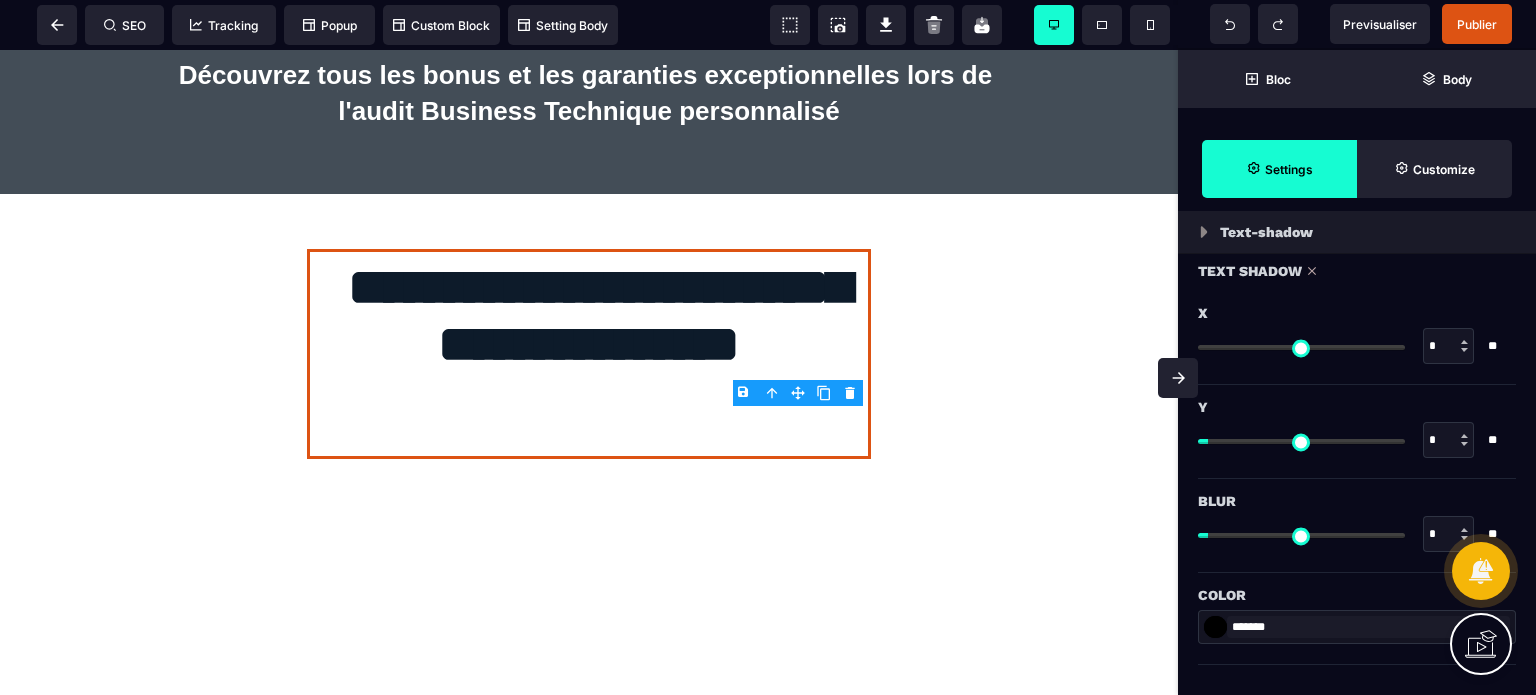 drag, startPoint x: 1444, startPoint y: 339, endPoint x: 1397, endPoint y: 363, distance: 52.773098 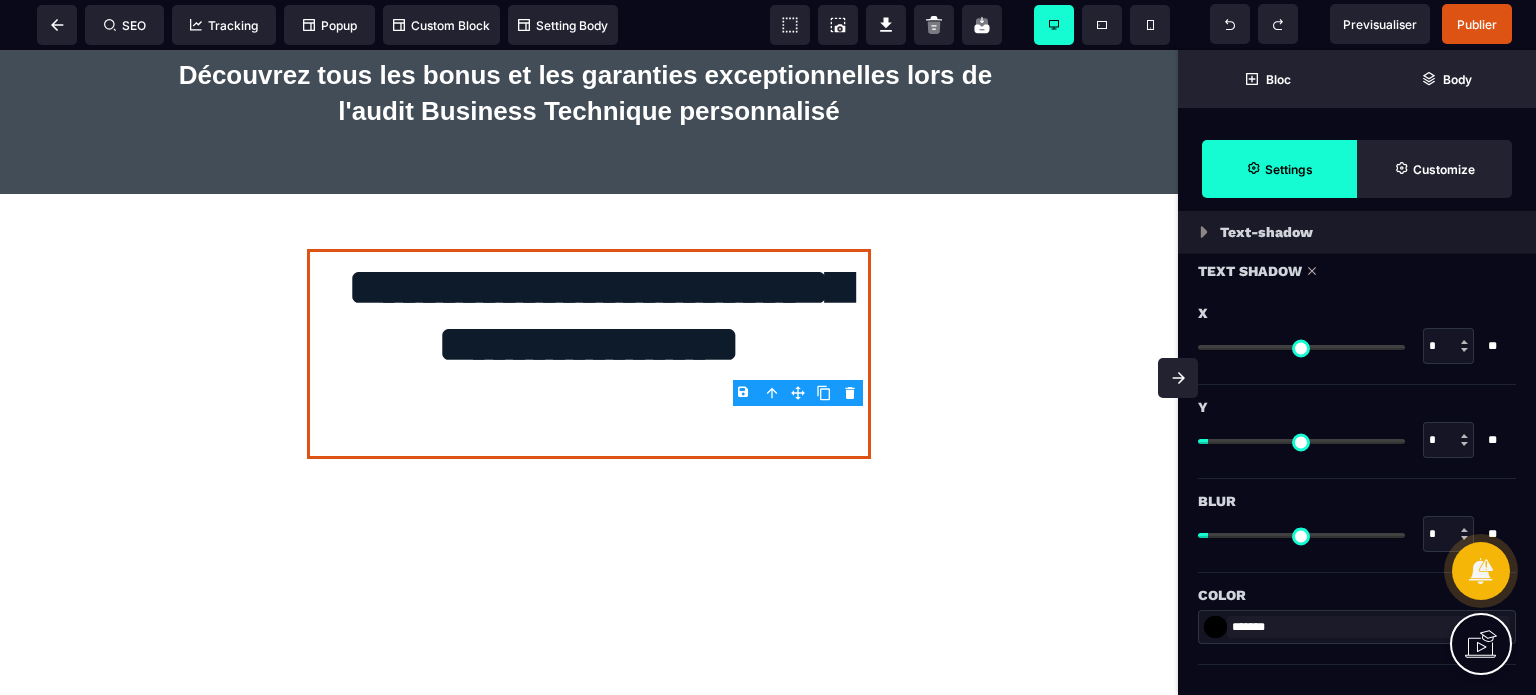 type on "*" 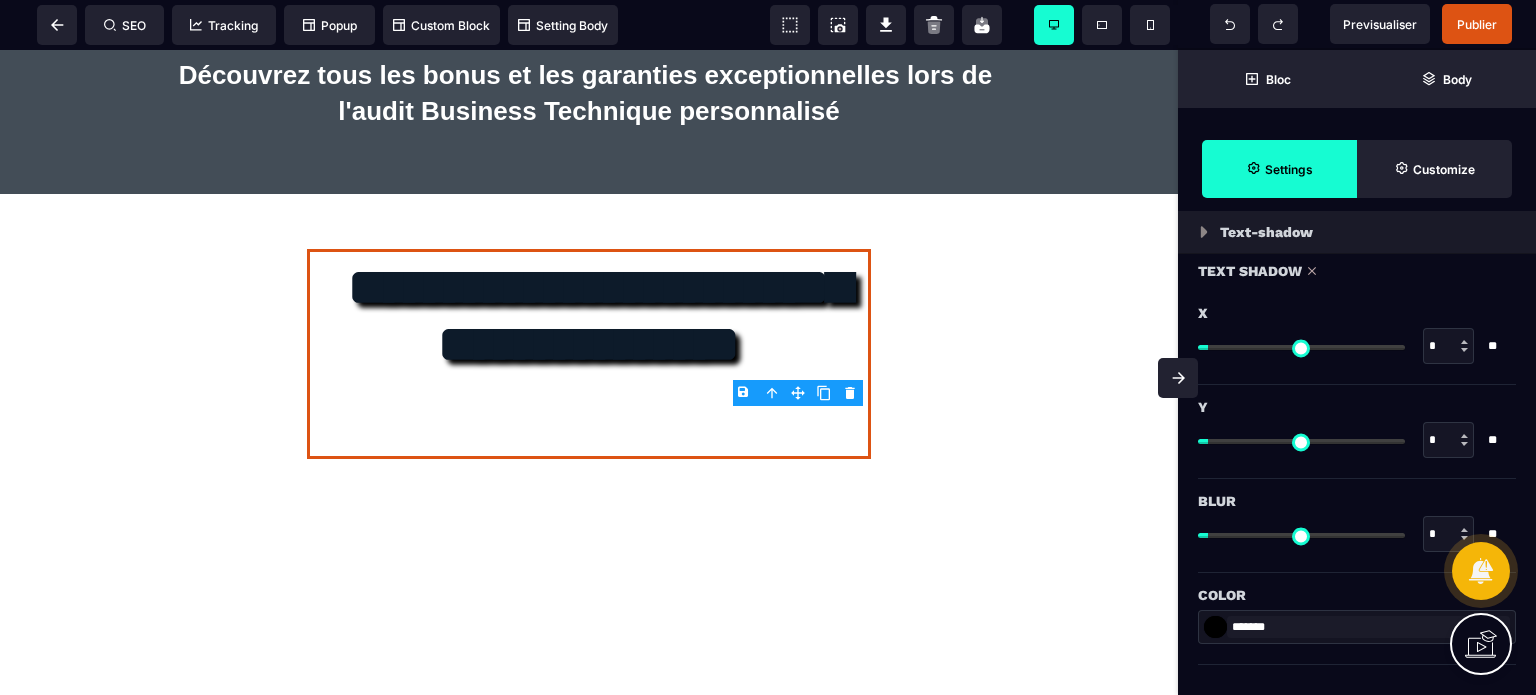 drag, startPoint x: 1436, startPoint y: 347, endPoint x: 1417, endPoint y: 352, distance: 19.646883 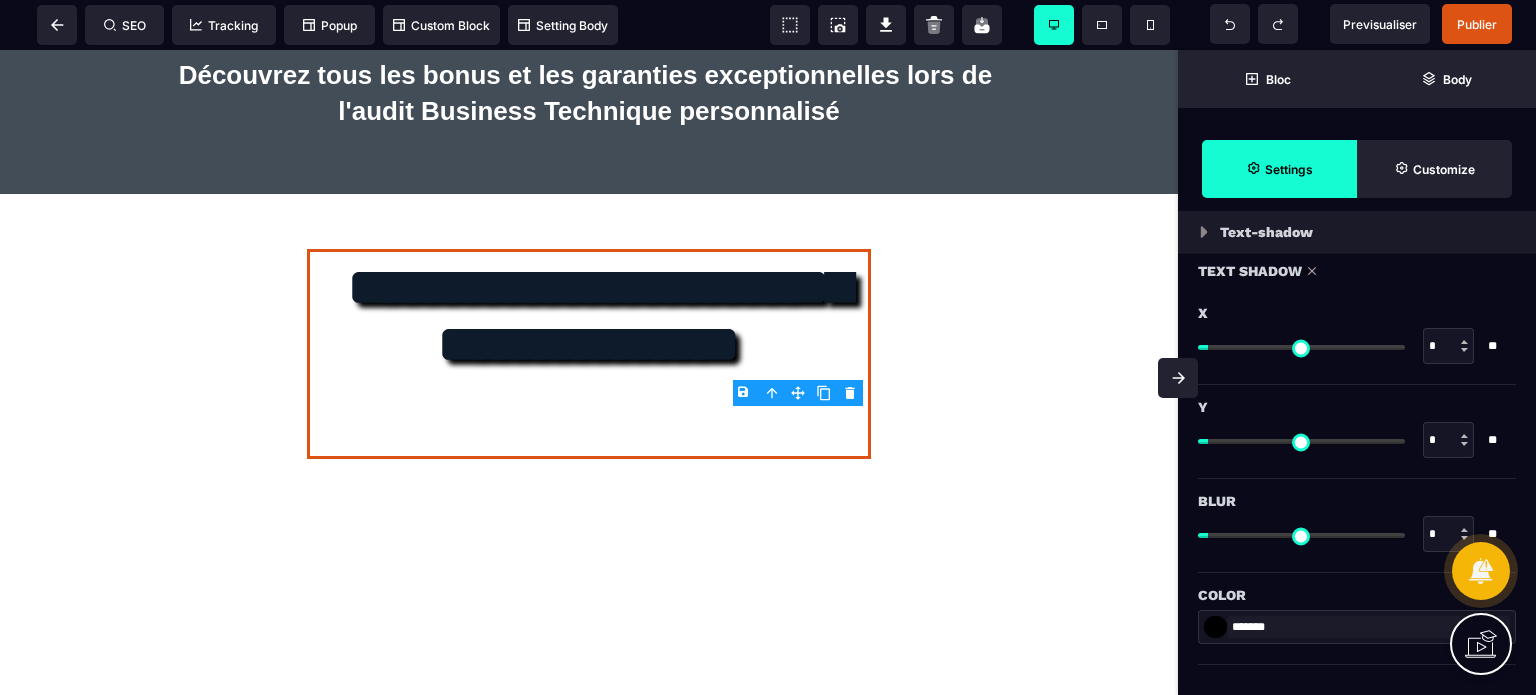 type on "*" 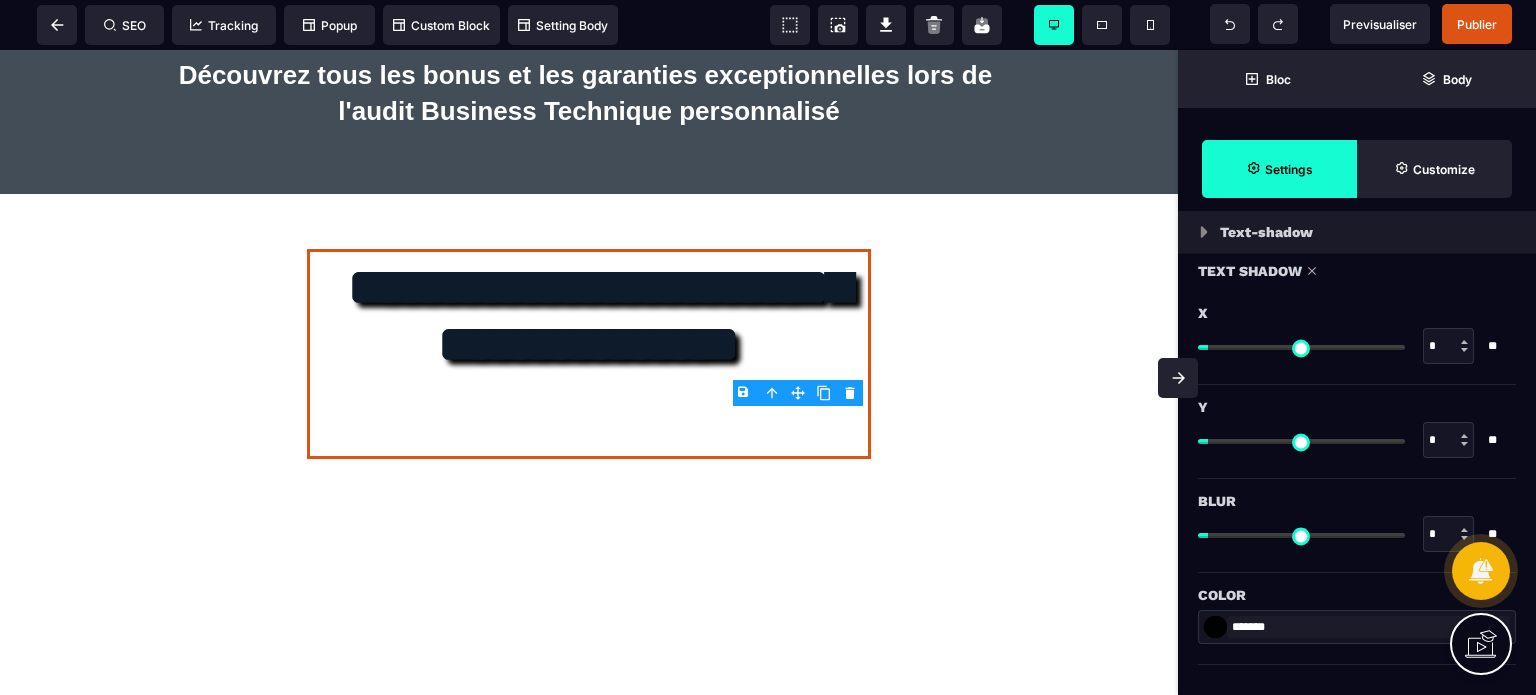 type on "*" 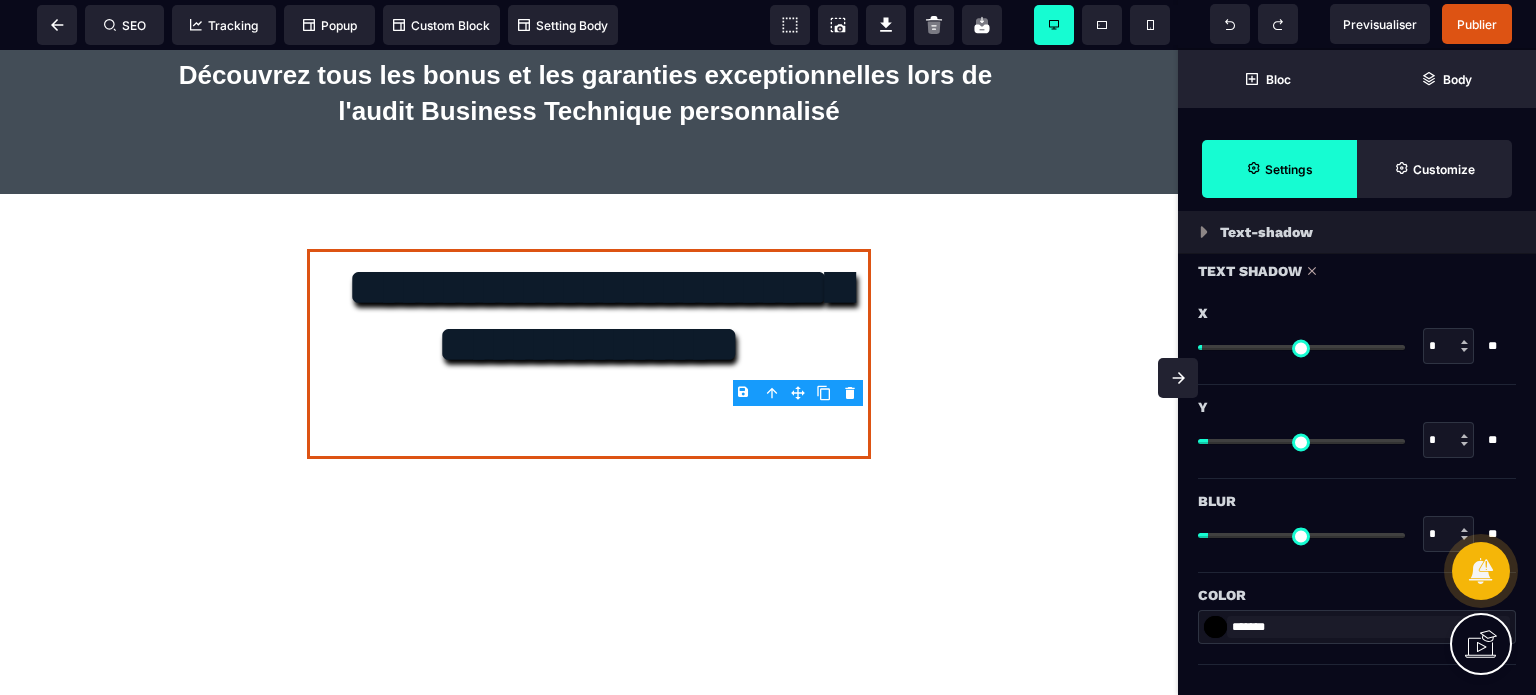 drag, startPoint x: 1440, startPoint y: 431, endPoint x: 1421, endPoint y: 439, distance: 20.615528 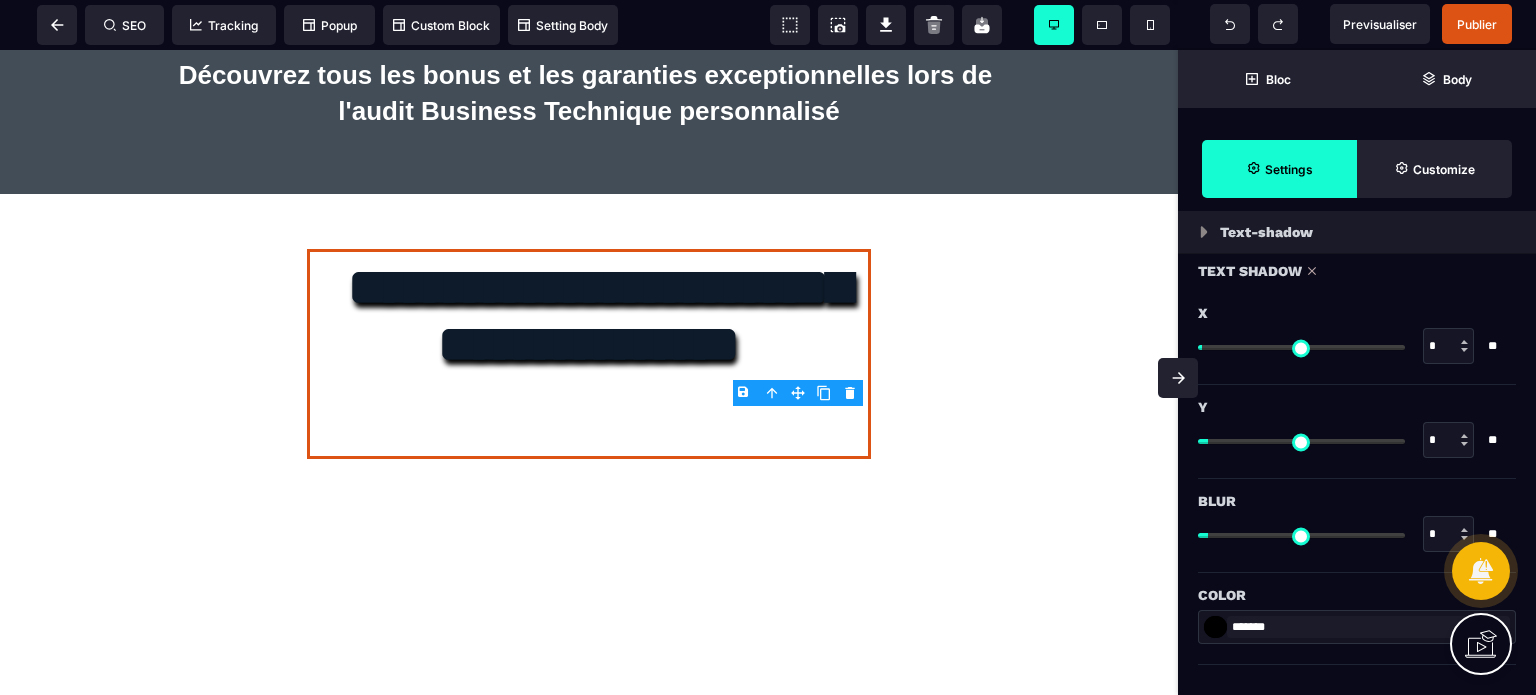 type on "*" 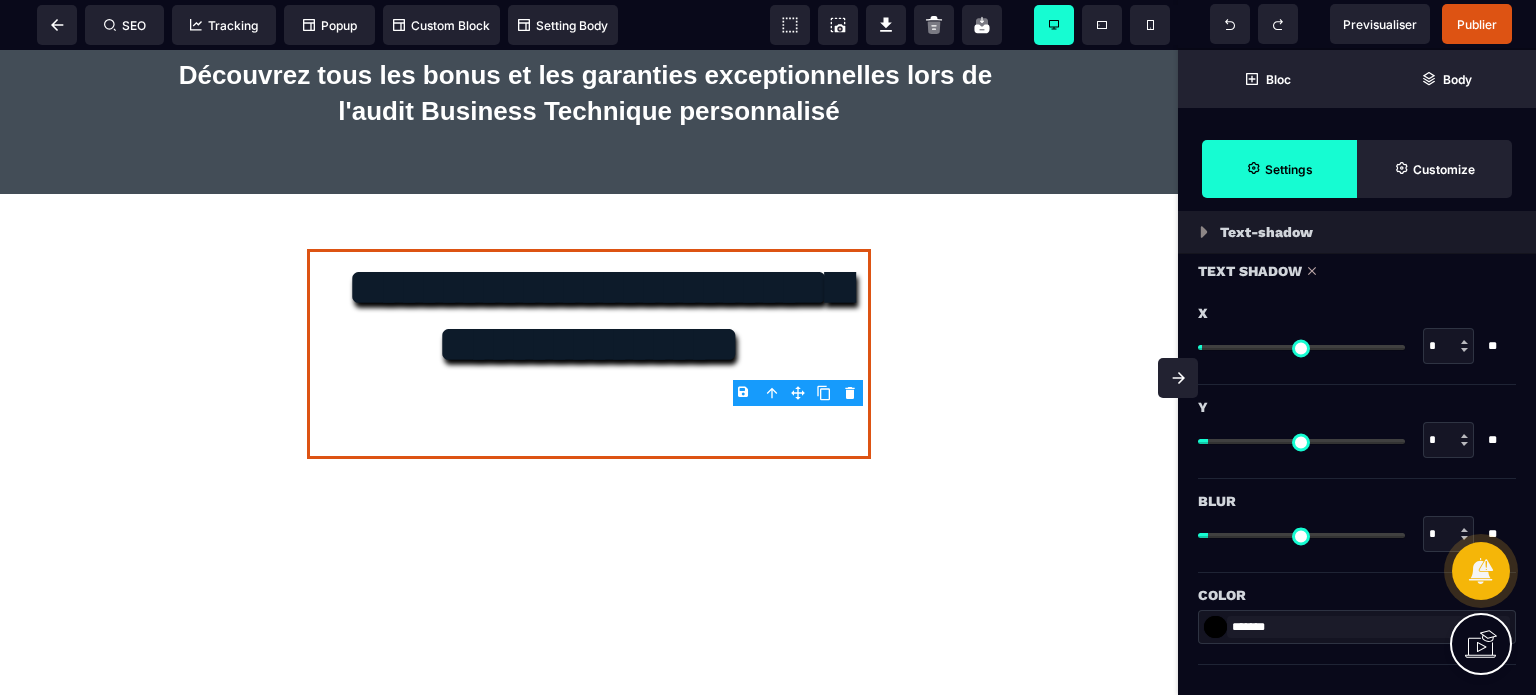 type on "*" 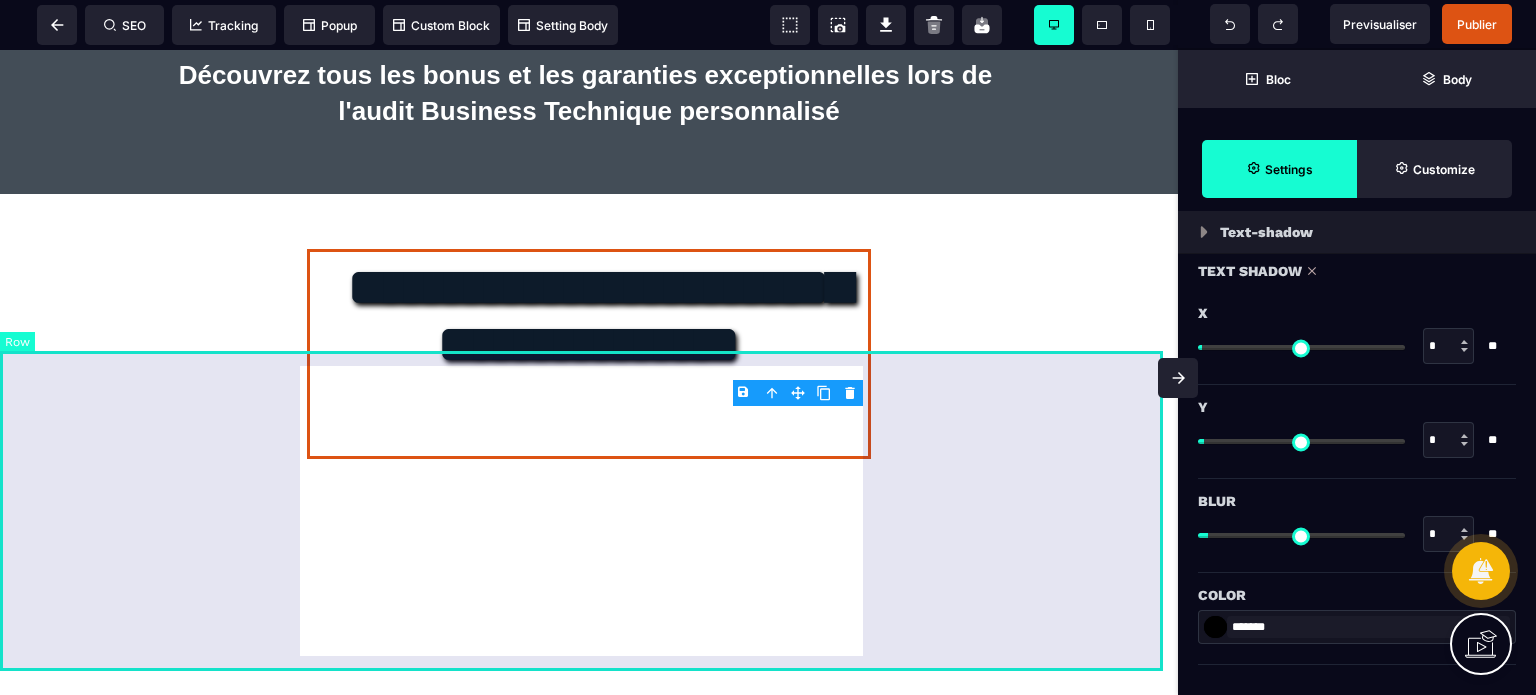 click on "**********" at bounding box center (589, 354) 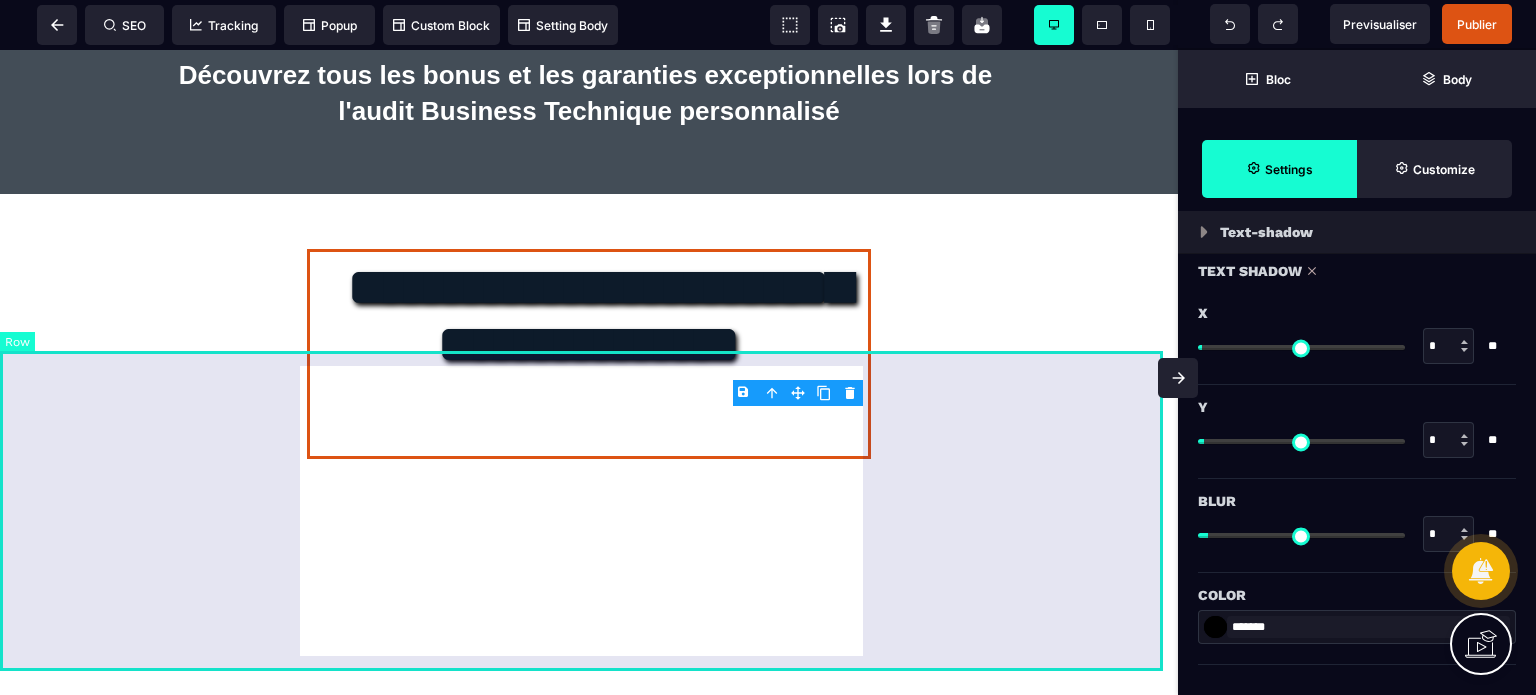 scroll, scrollTop: 0, scrollLeft: 0, axis: both 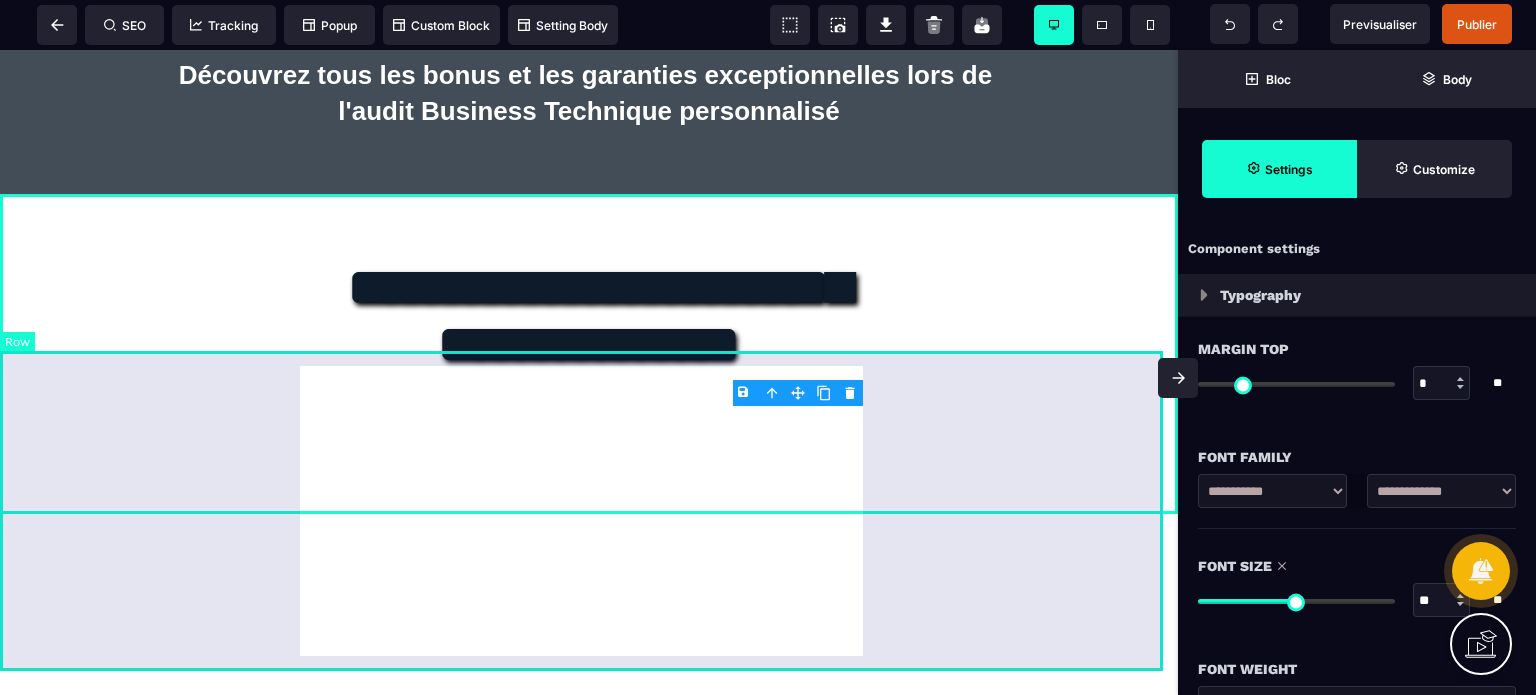 select on "*" 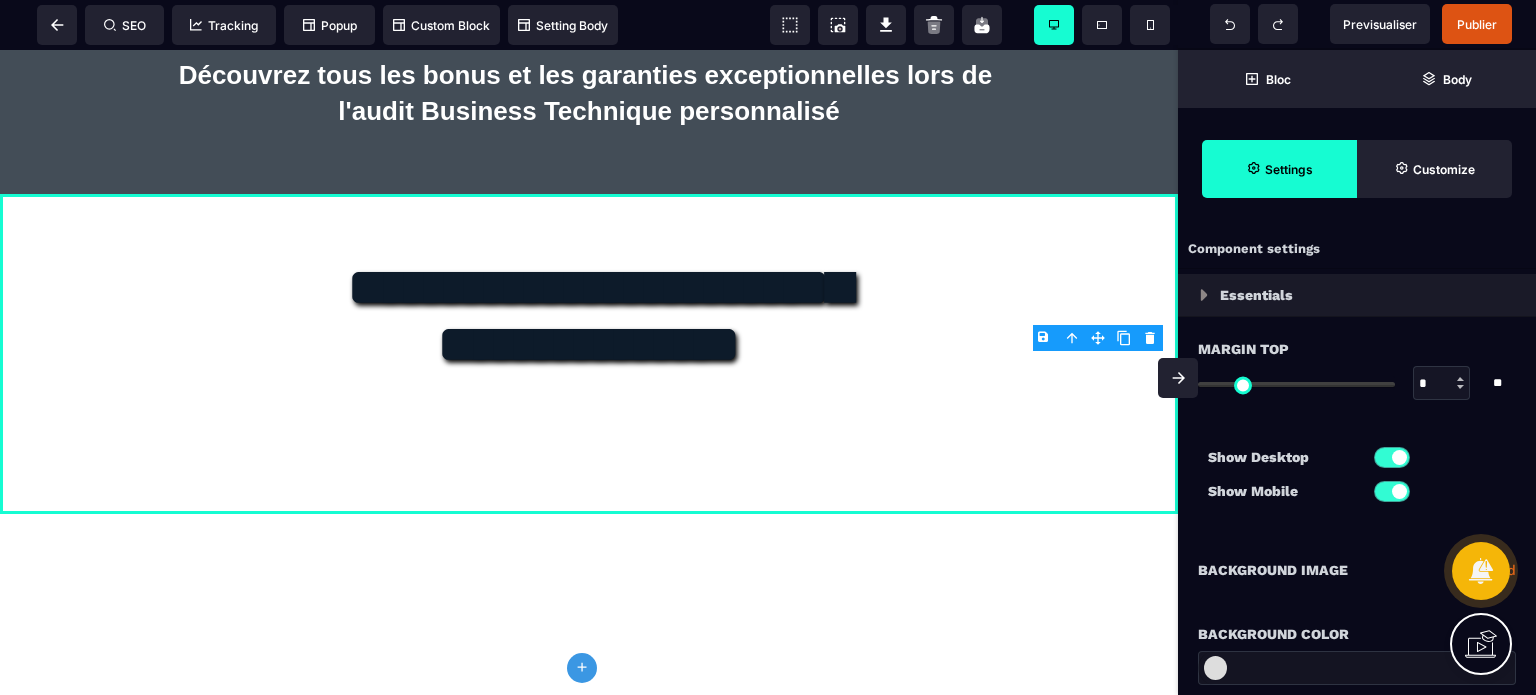 click 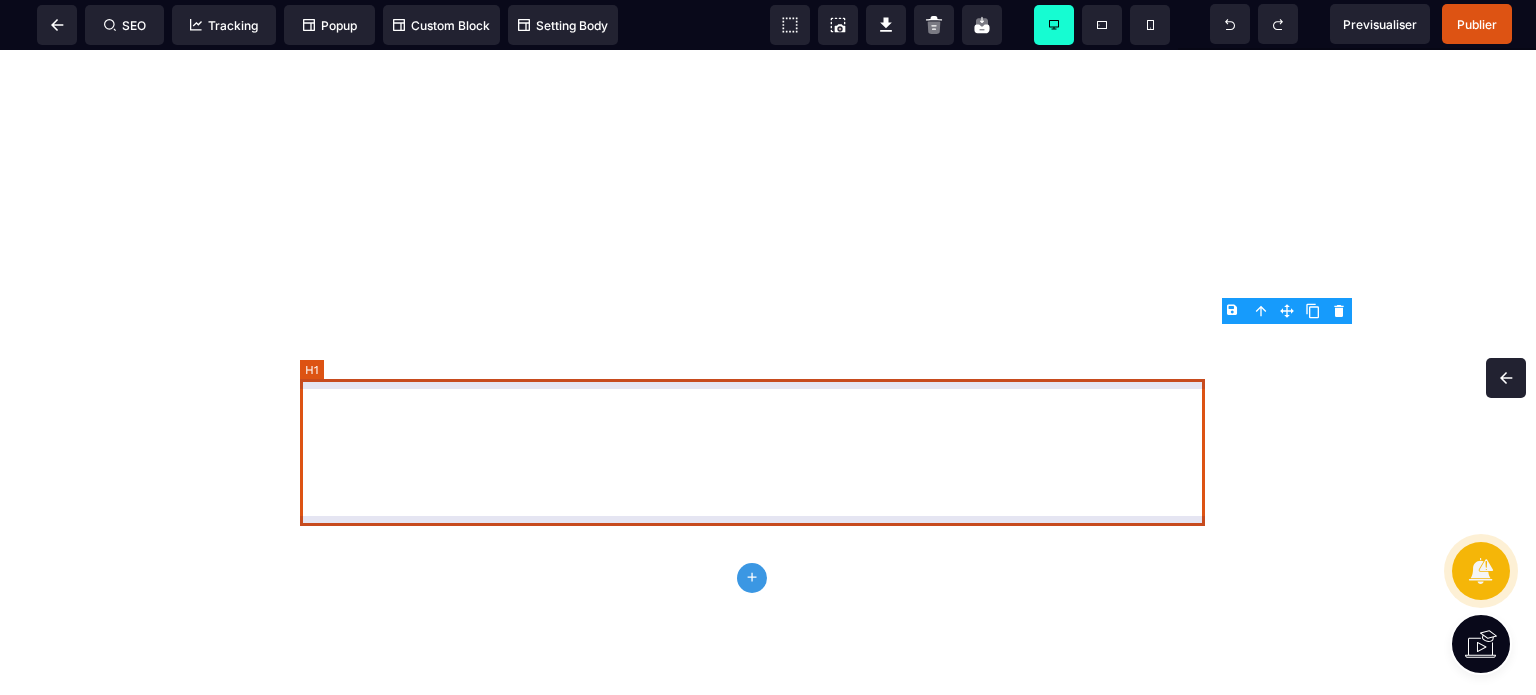 scroll, scrollTop: 5890, scrollLeft: 0, axis: vertical 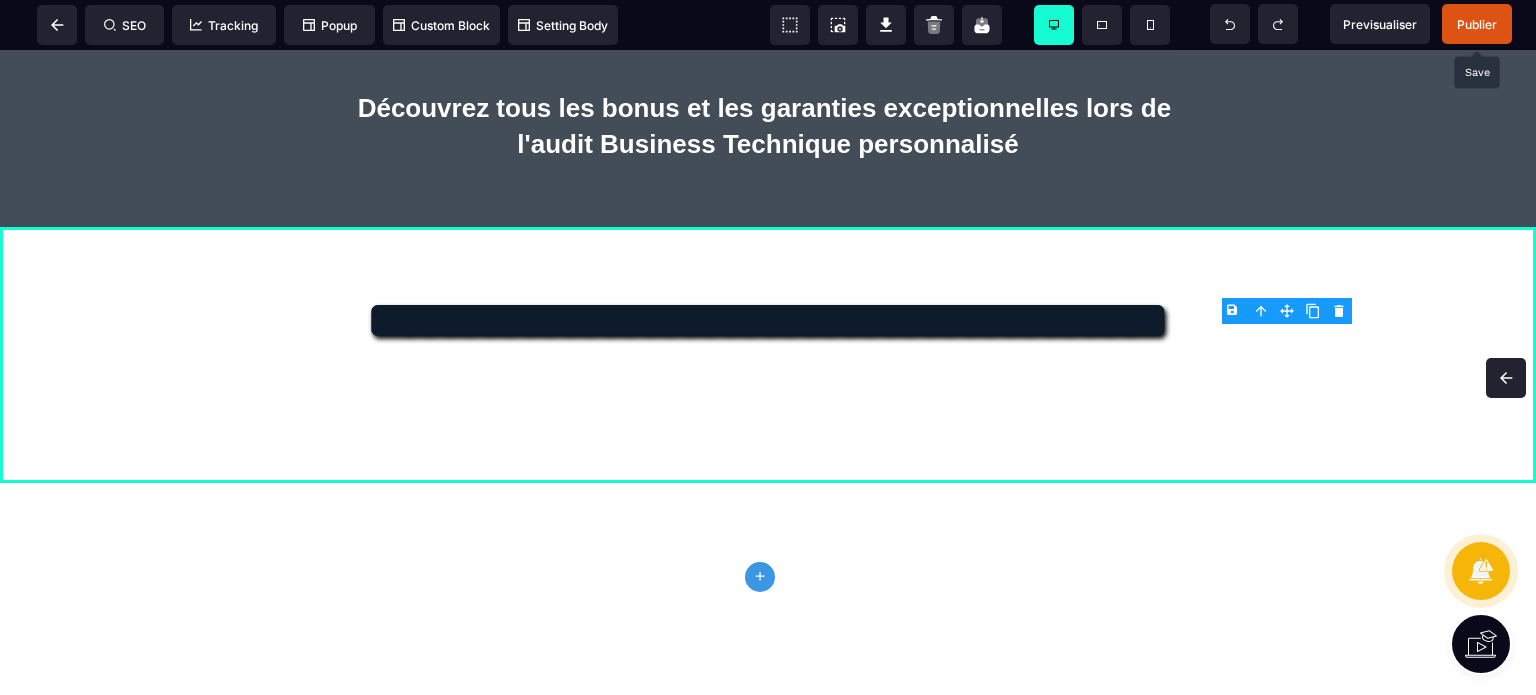 click on "Publier" at bounding box center [1477, 24] 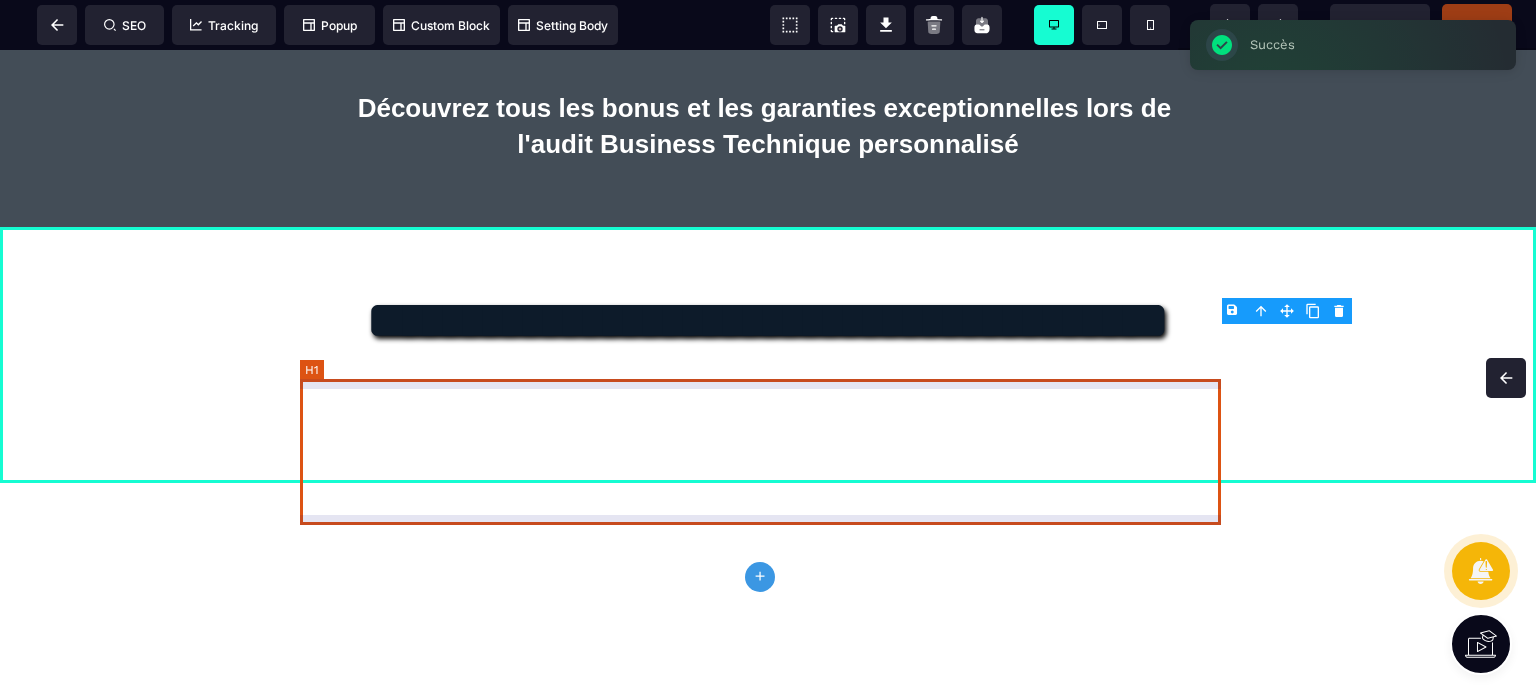 click on "**********" at bounding box center (768, 355) 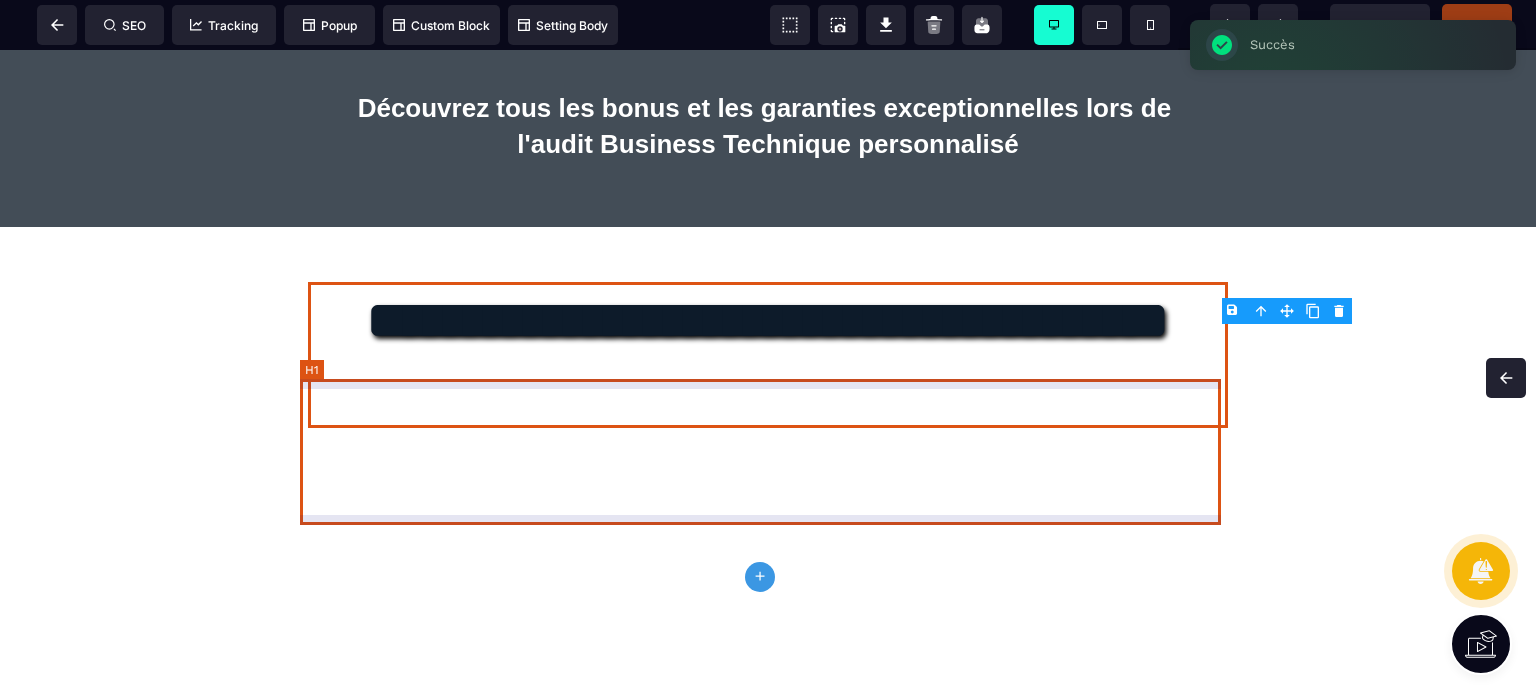 scroll, scrollTop: 6884, scrollLeft: 0, axis: vertical 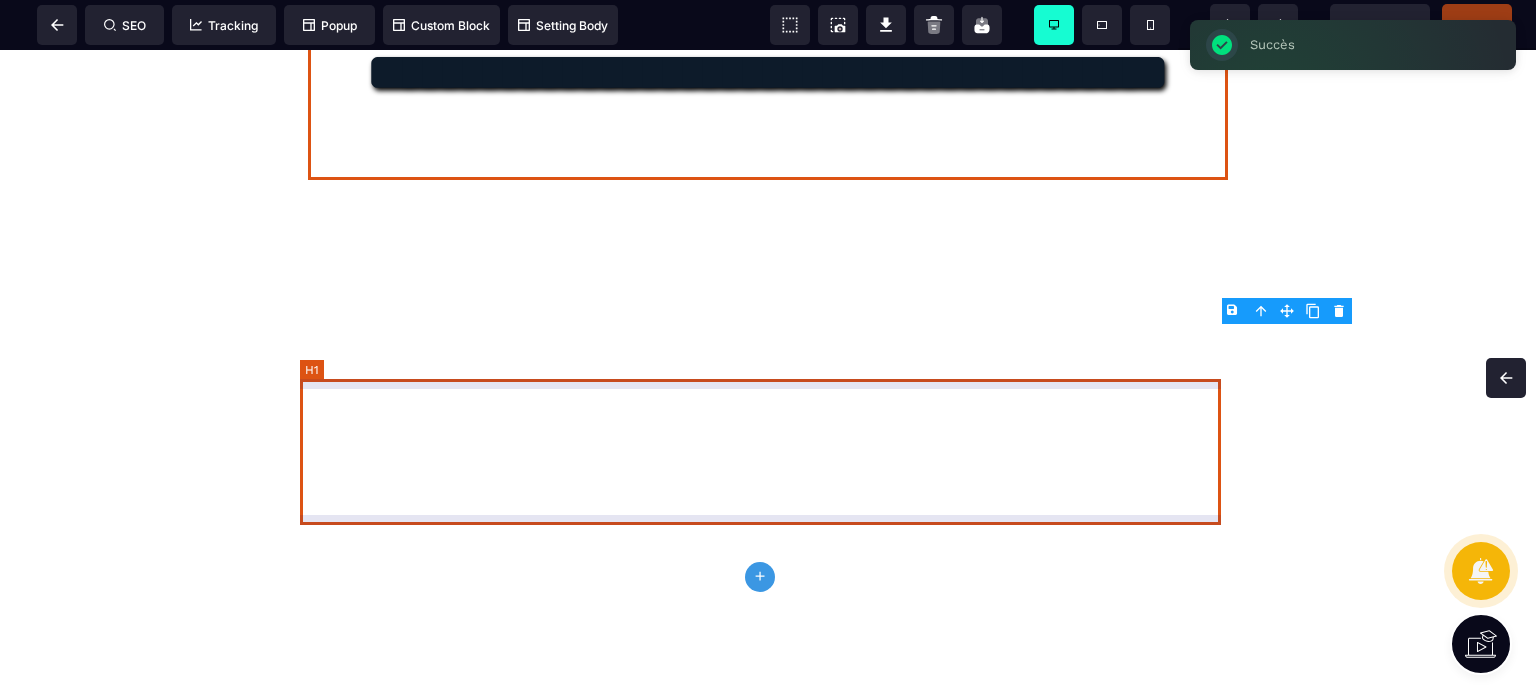 select on "***" 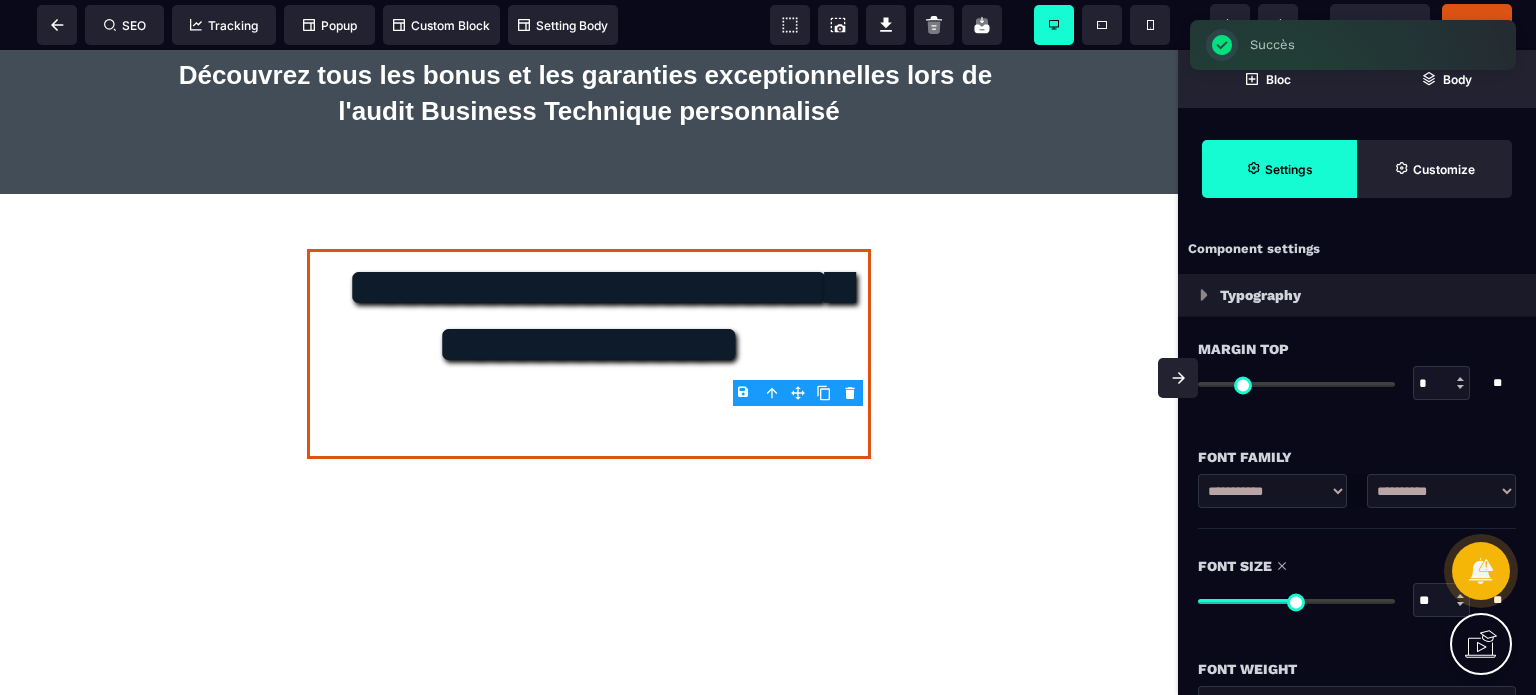 click on "Font Size
**
*
**
All" at bounding box center (1357, 585) 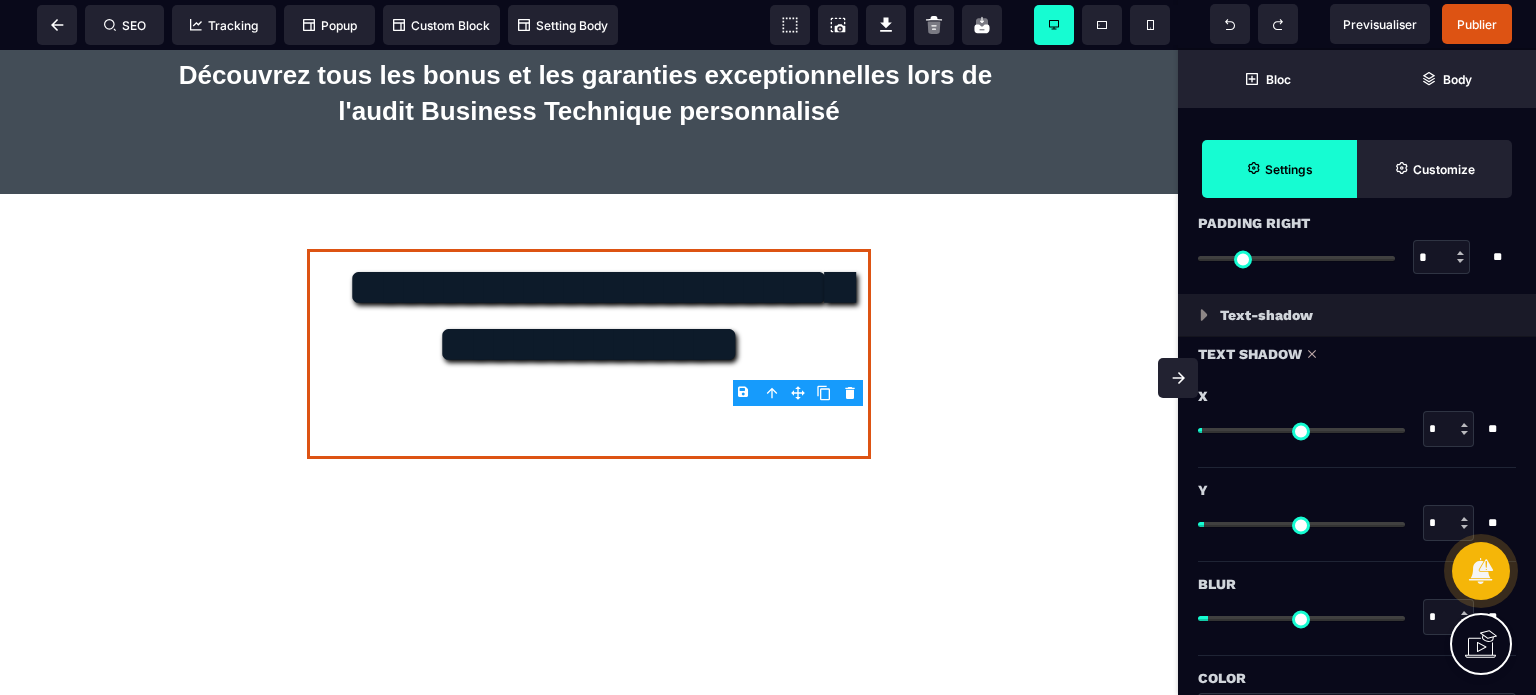 scroll, scrollTop: 2028, scrollLeft: 0, axis: vertical 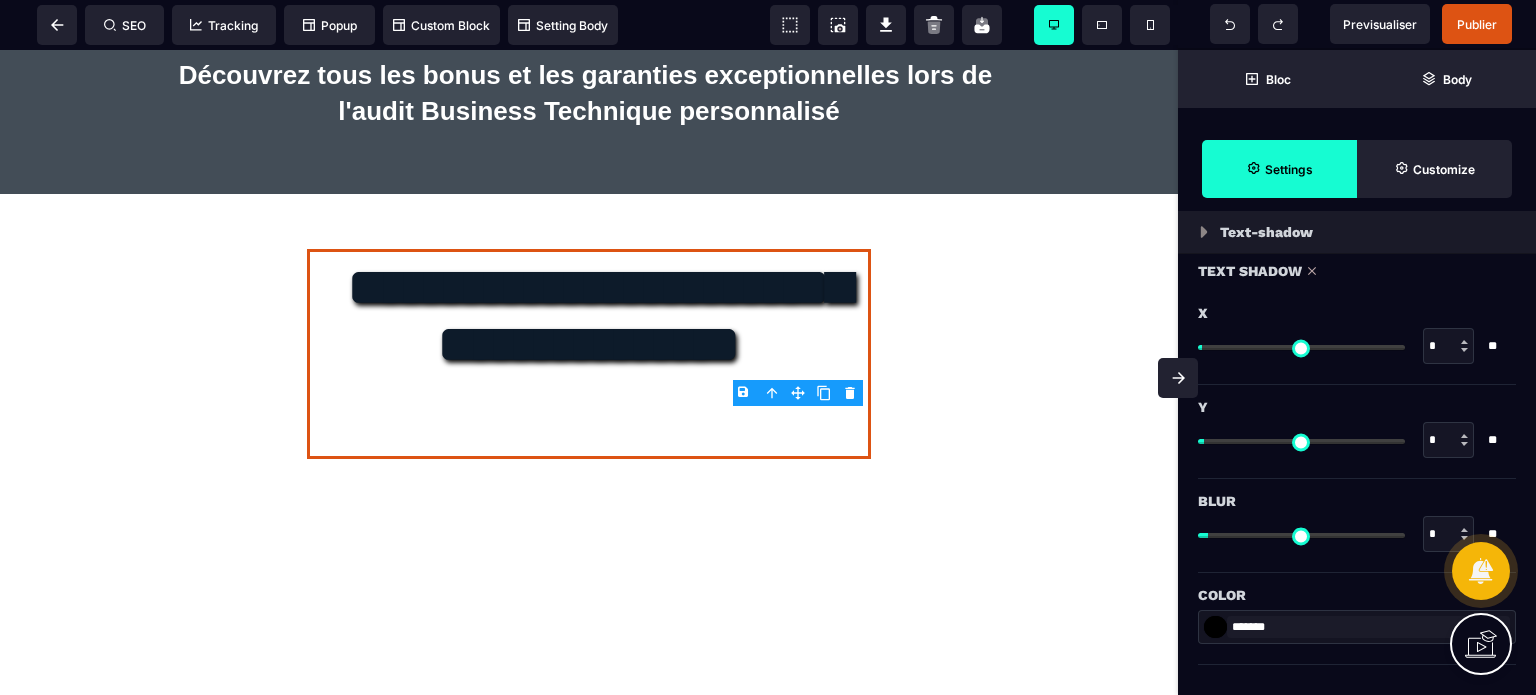 drag, startPoint x: 1432, startPoint y: 523, endPoint x: 1418, endPoint y: 531, distance: 16.124516 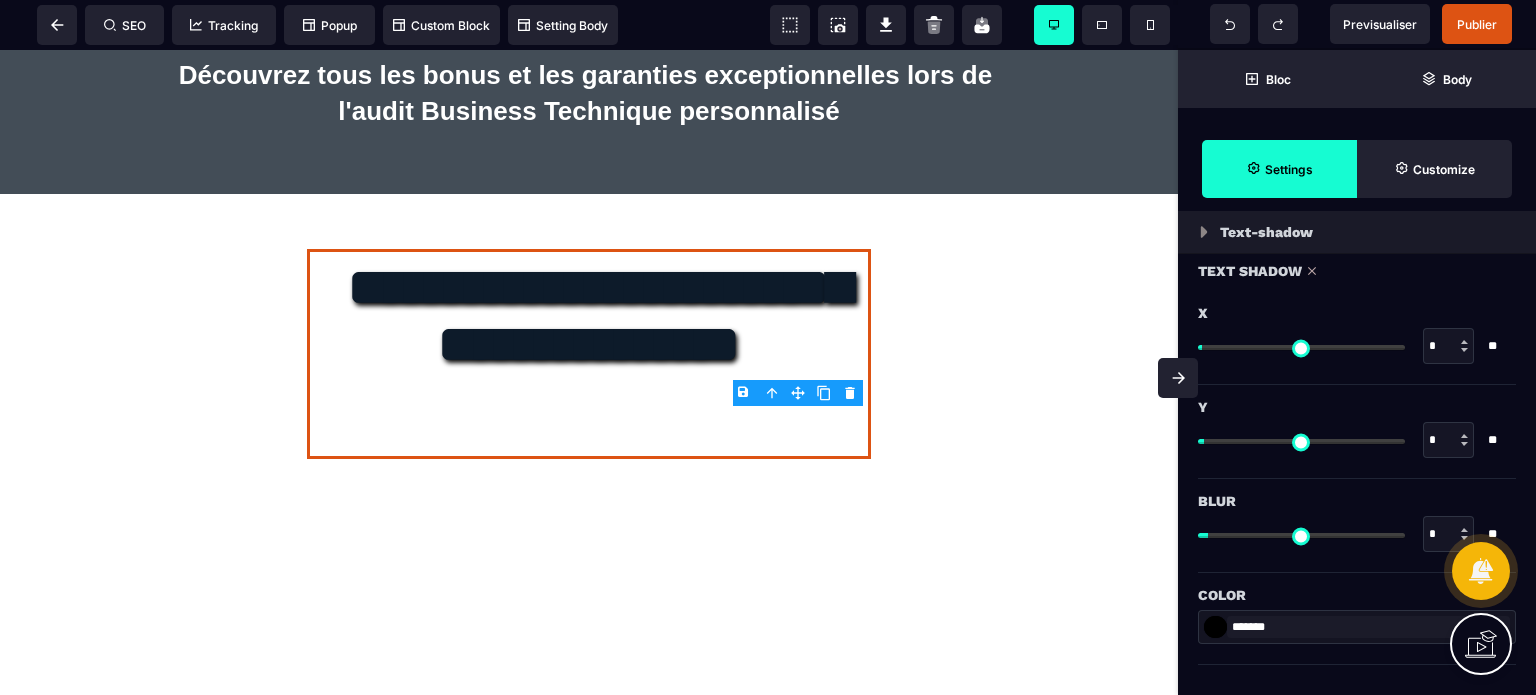 type on "*" 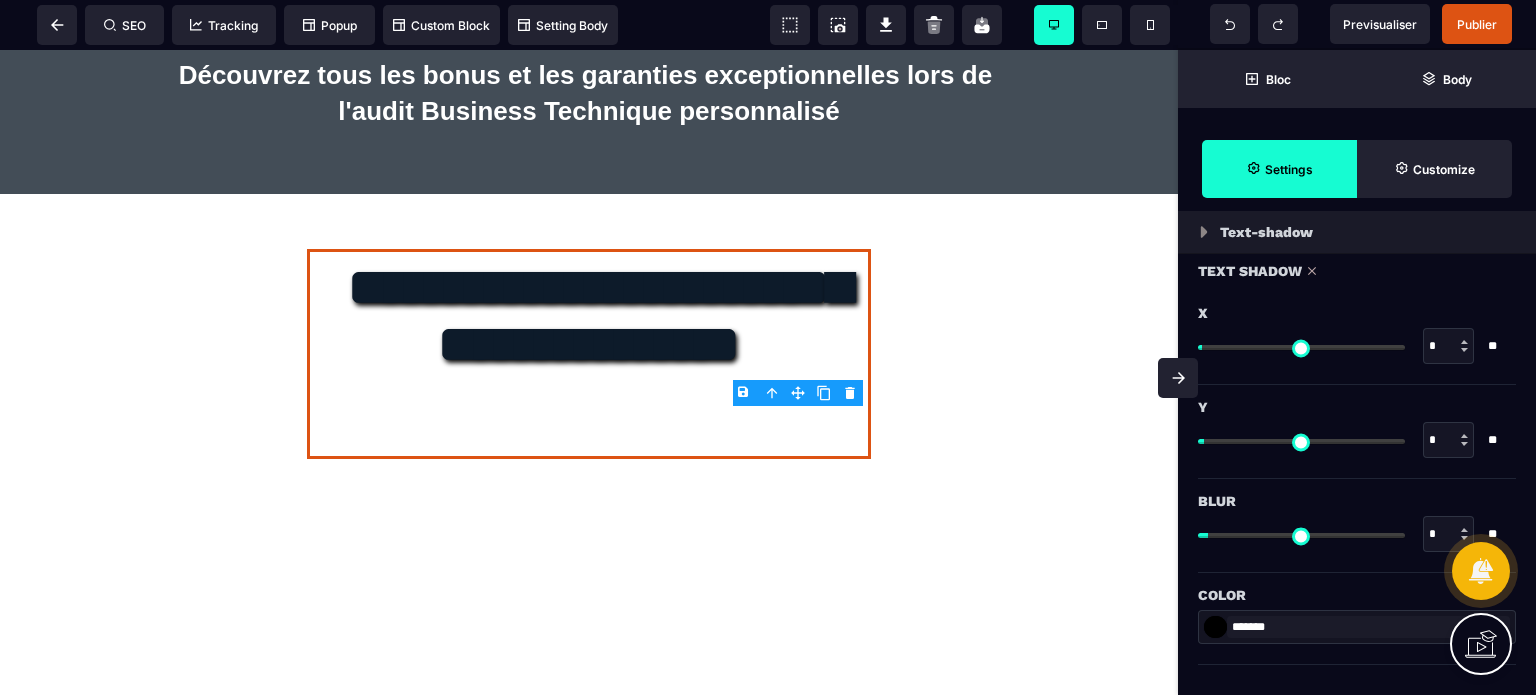 type on "*" 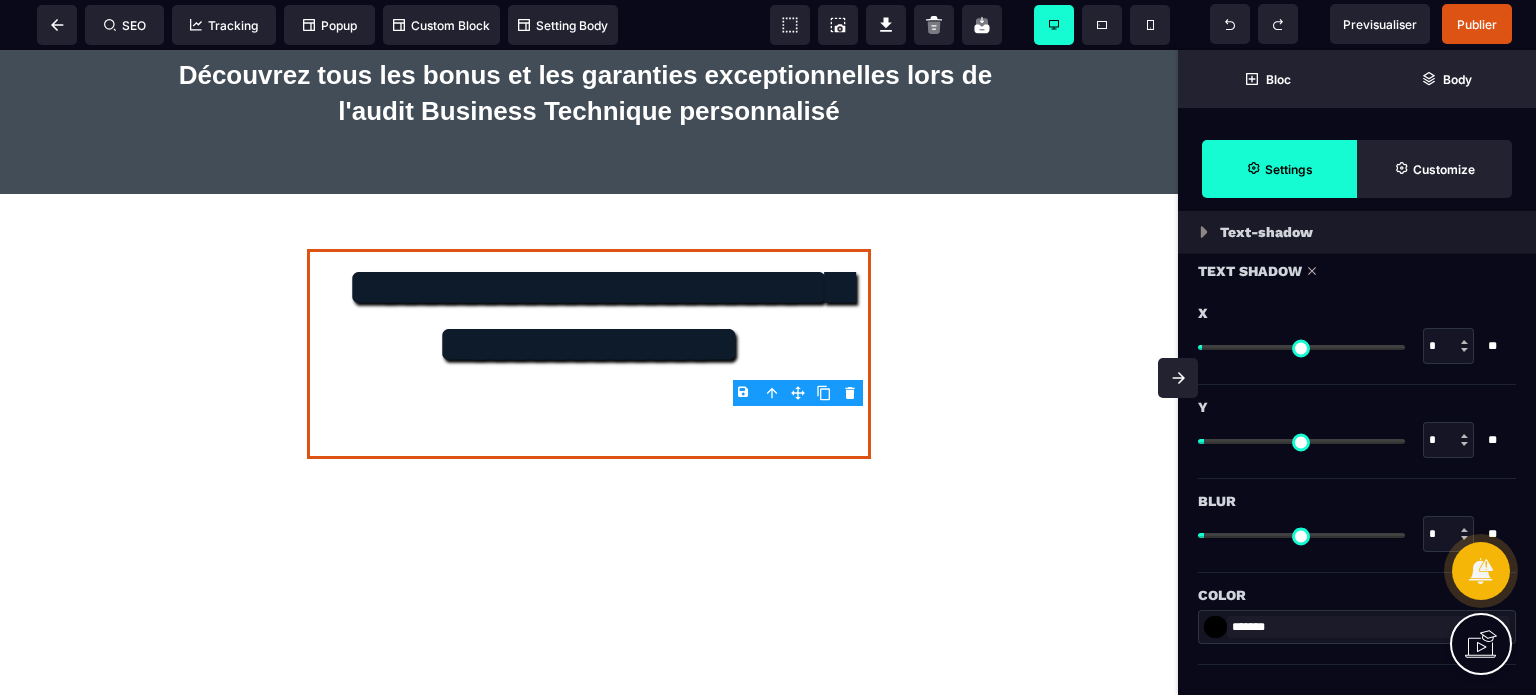 click on "Blur
*
*
**" at bounding box center (1357, 528) 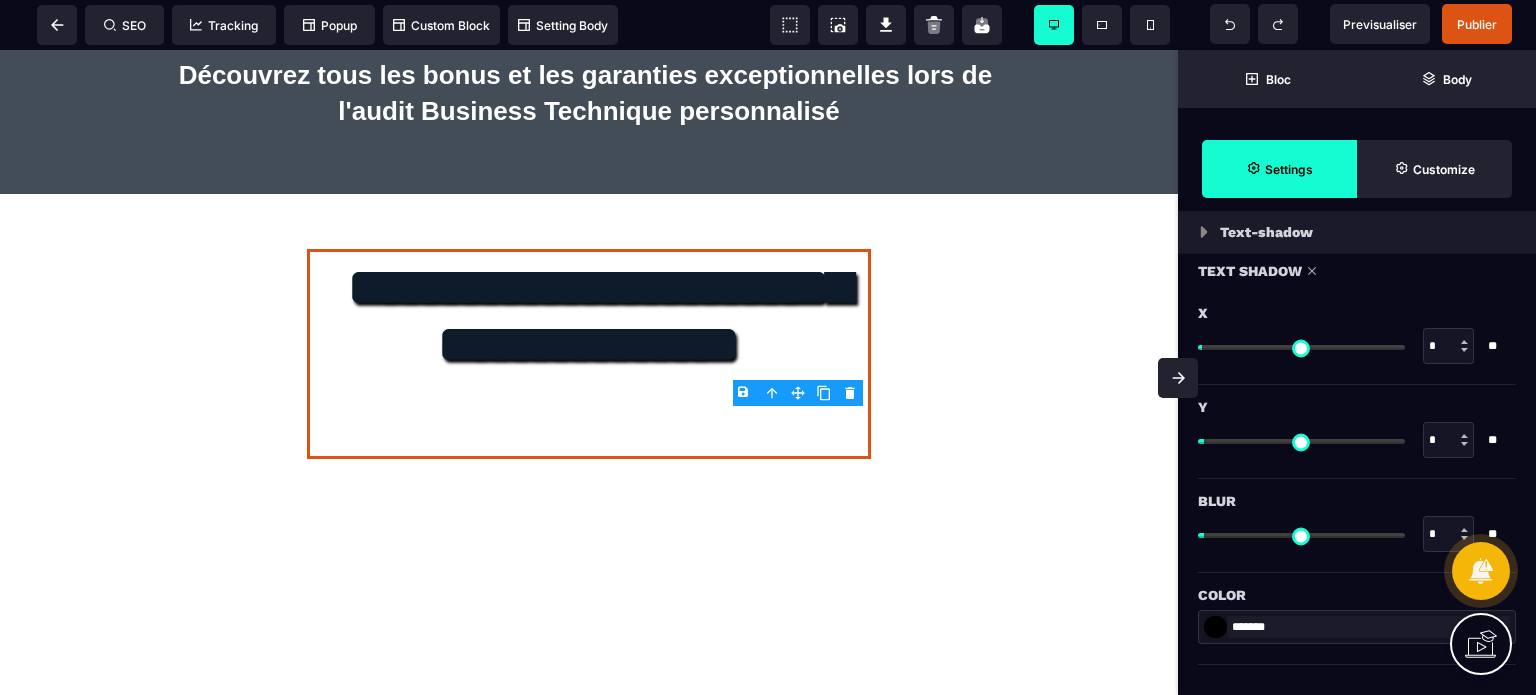 click 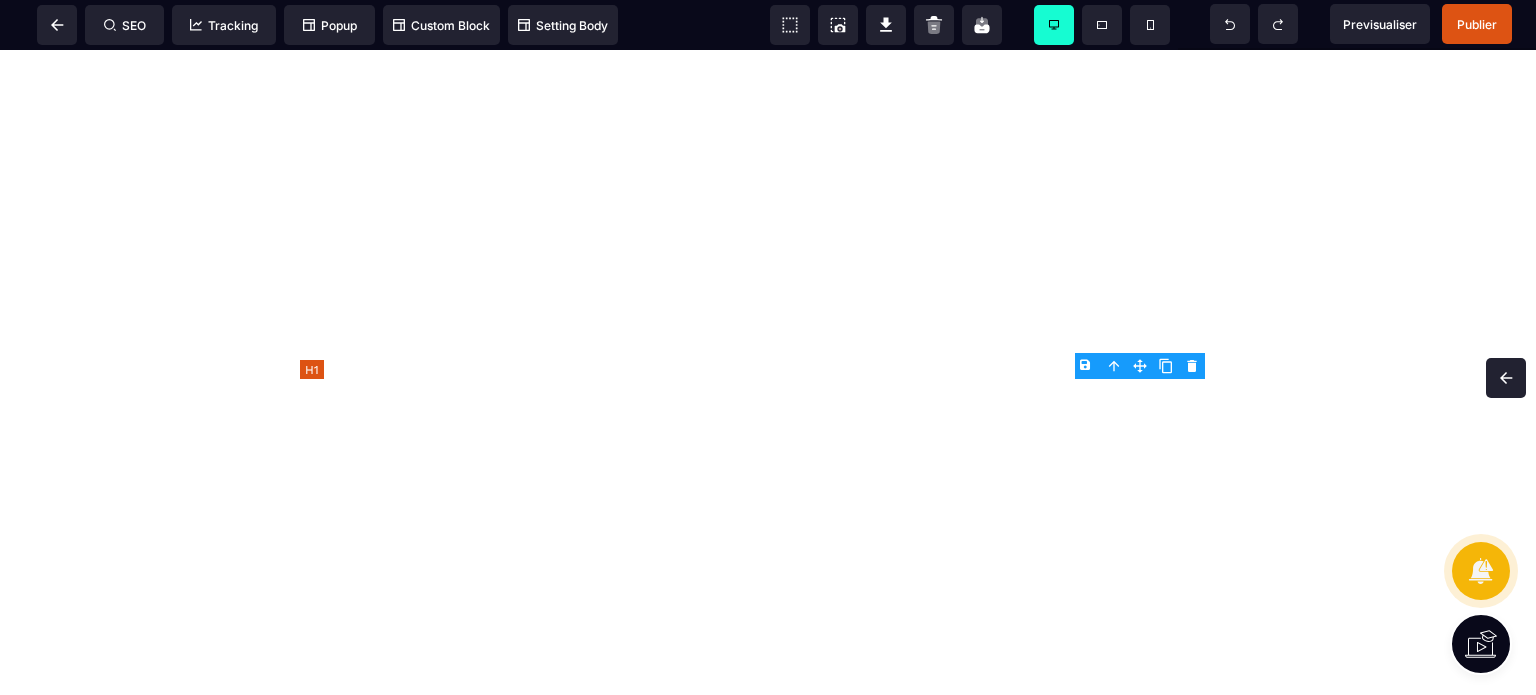 scroll, scrollTop: 0, scrollLeft: 0, axis: both 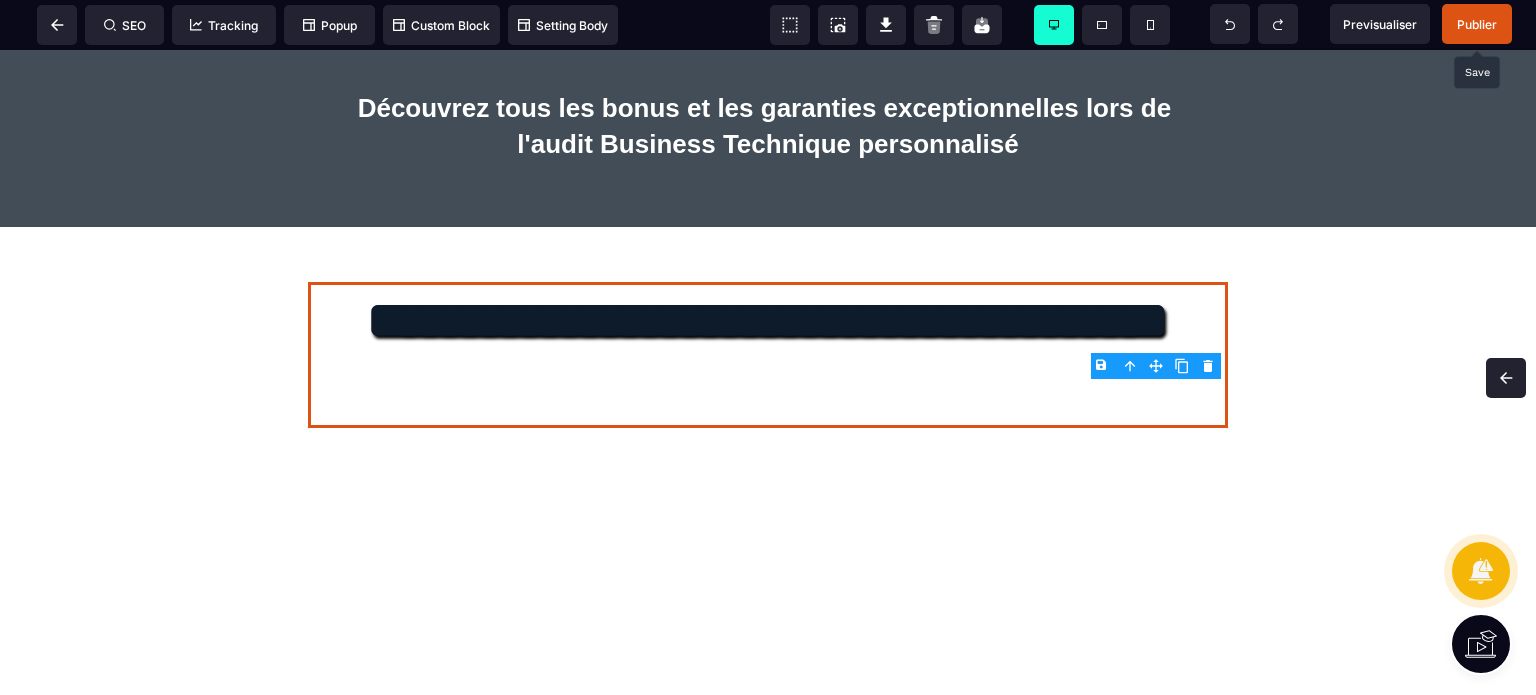 click on "Publier" at bounding box center [1477, 24] 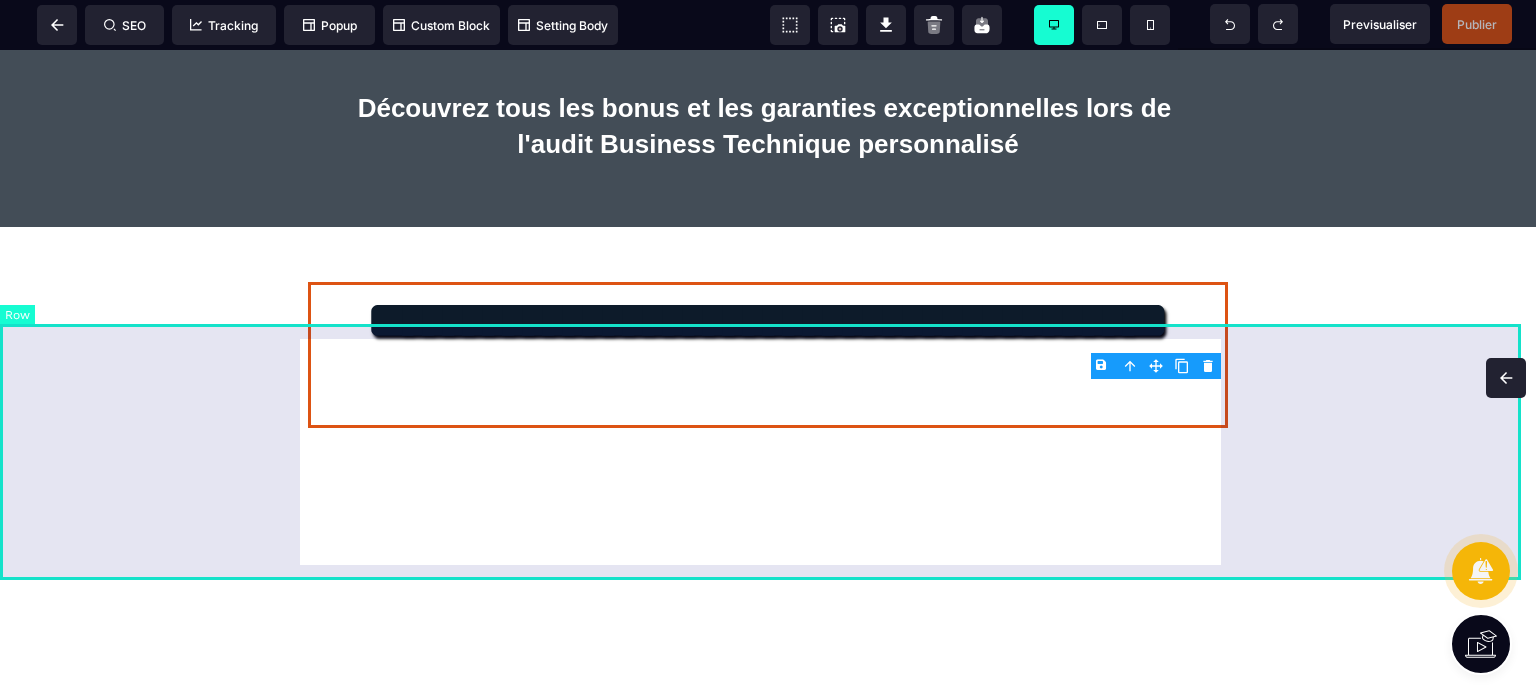 click on "**********" at bounding box center [768, 355] 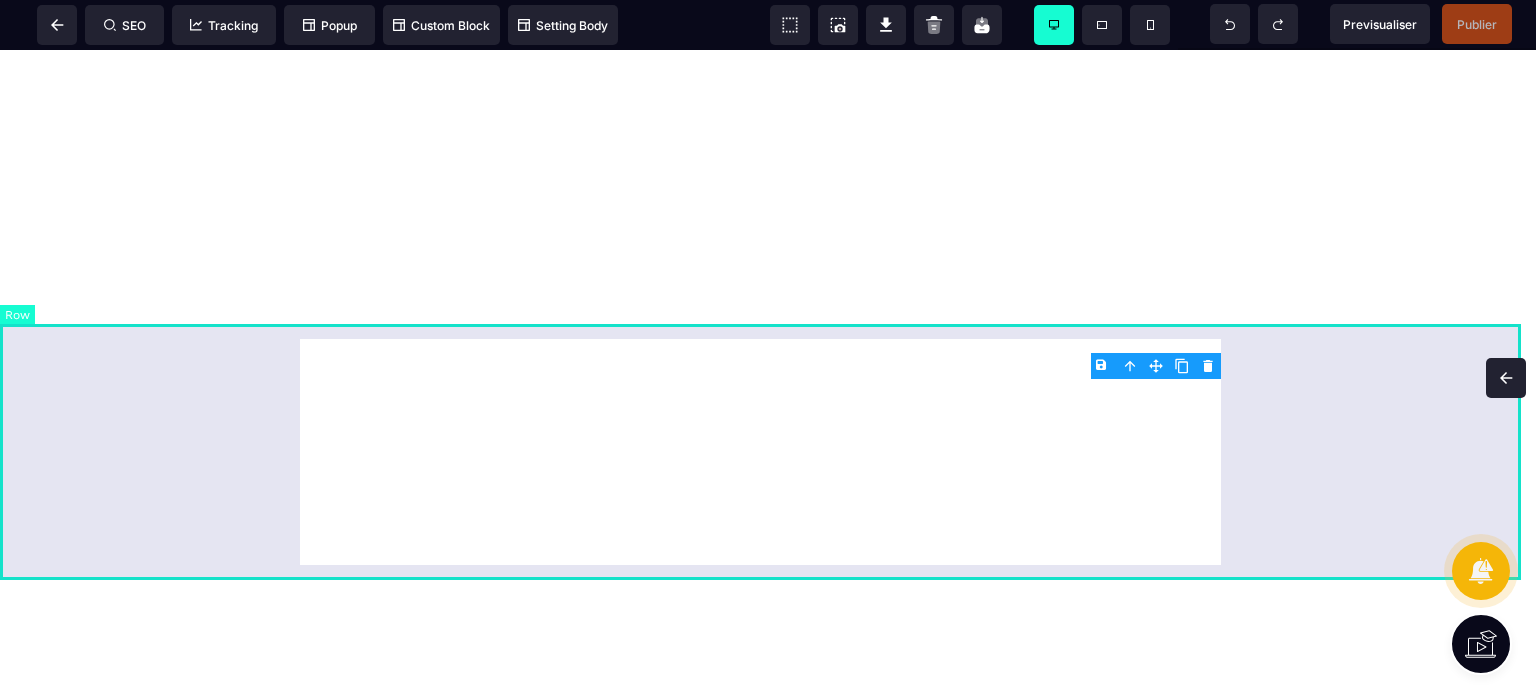 select on "*" 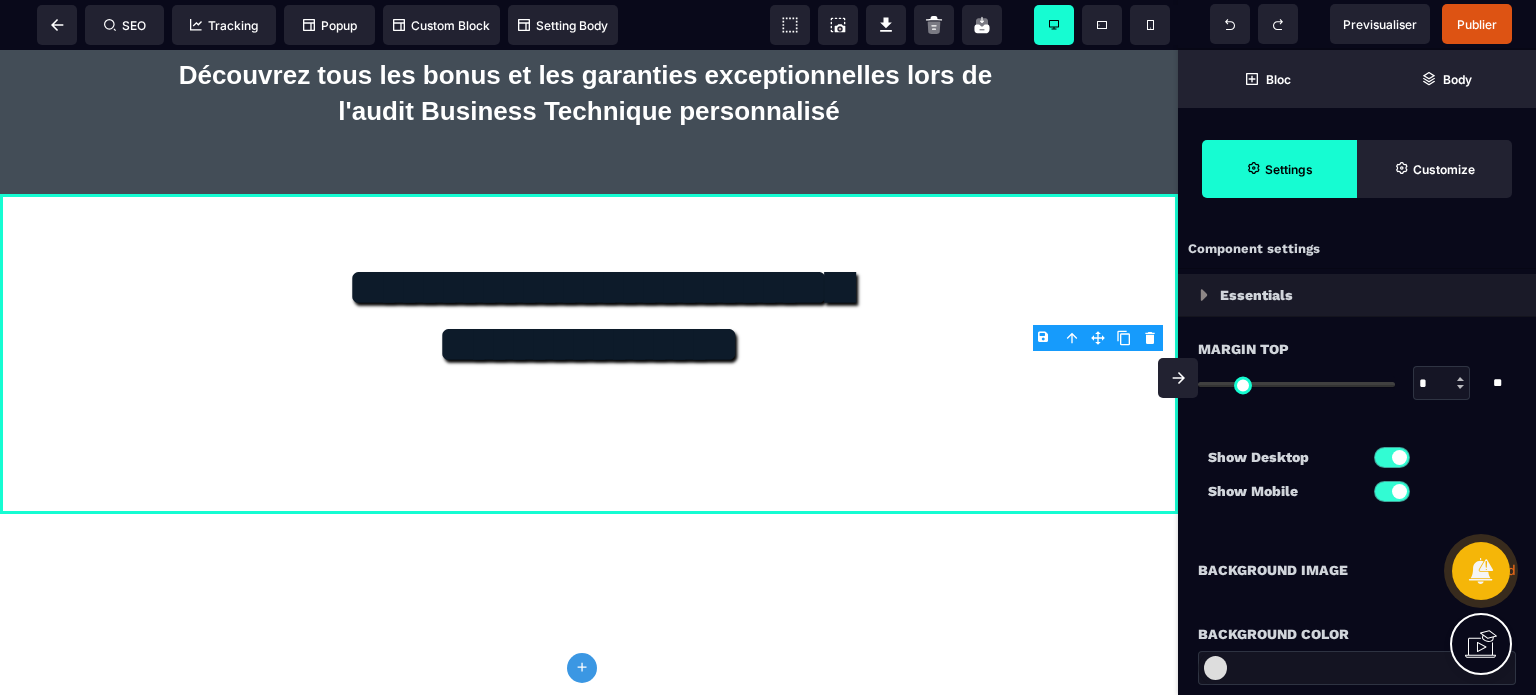 click on "Show Desktop
Show Mobile" at bounding box center [1357, 479] 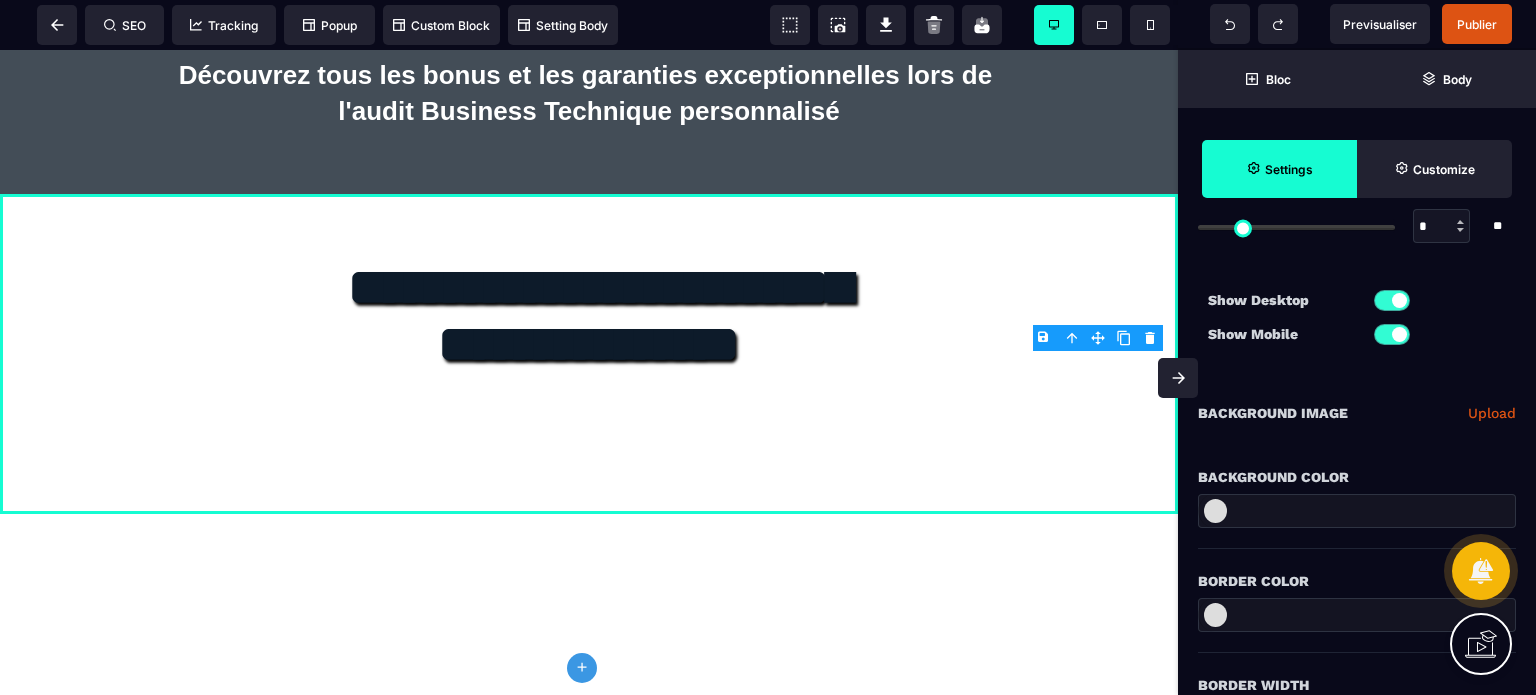 scroll, scrollTop: 160, scrollLeft: 0, axis: vertical 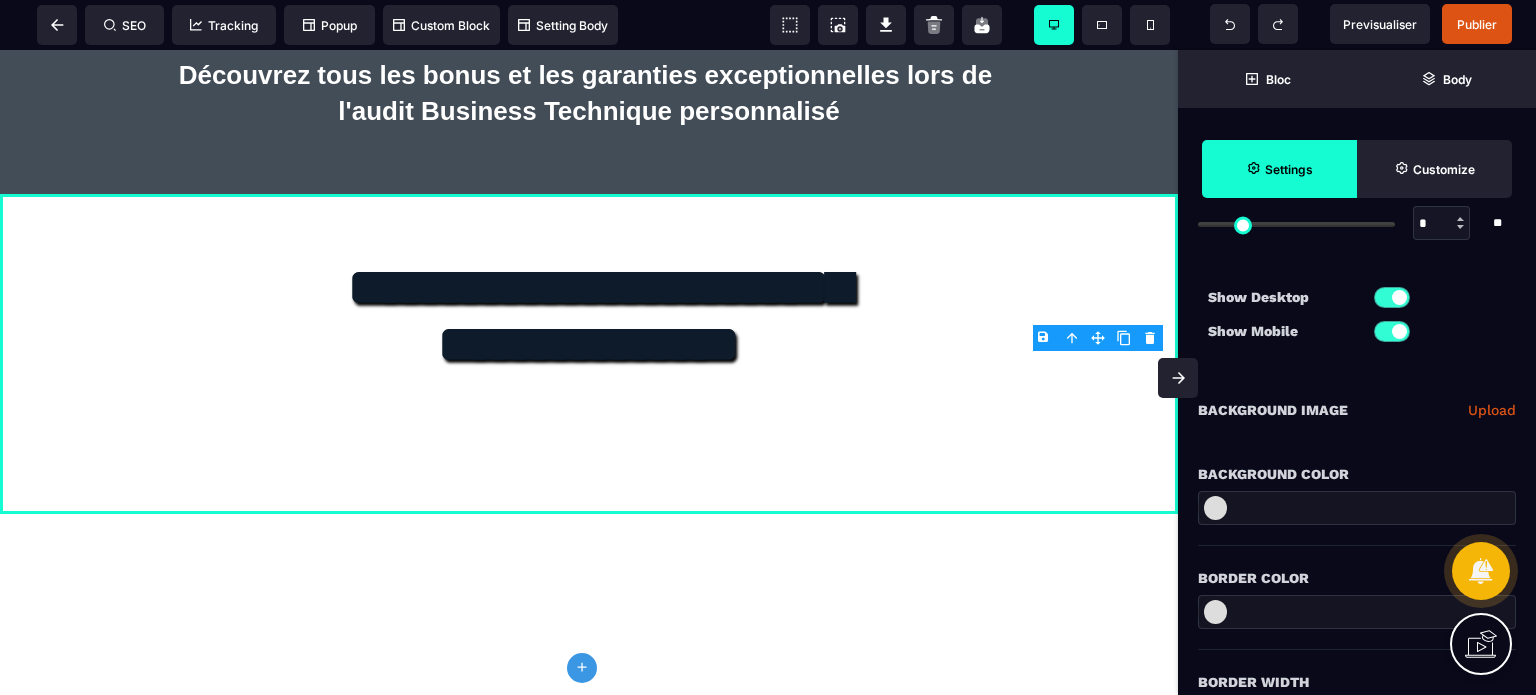 click at bounding box center [1357, 508] 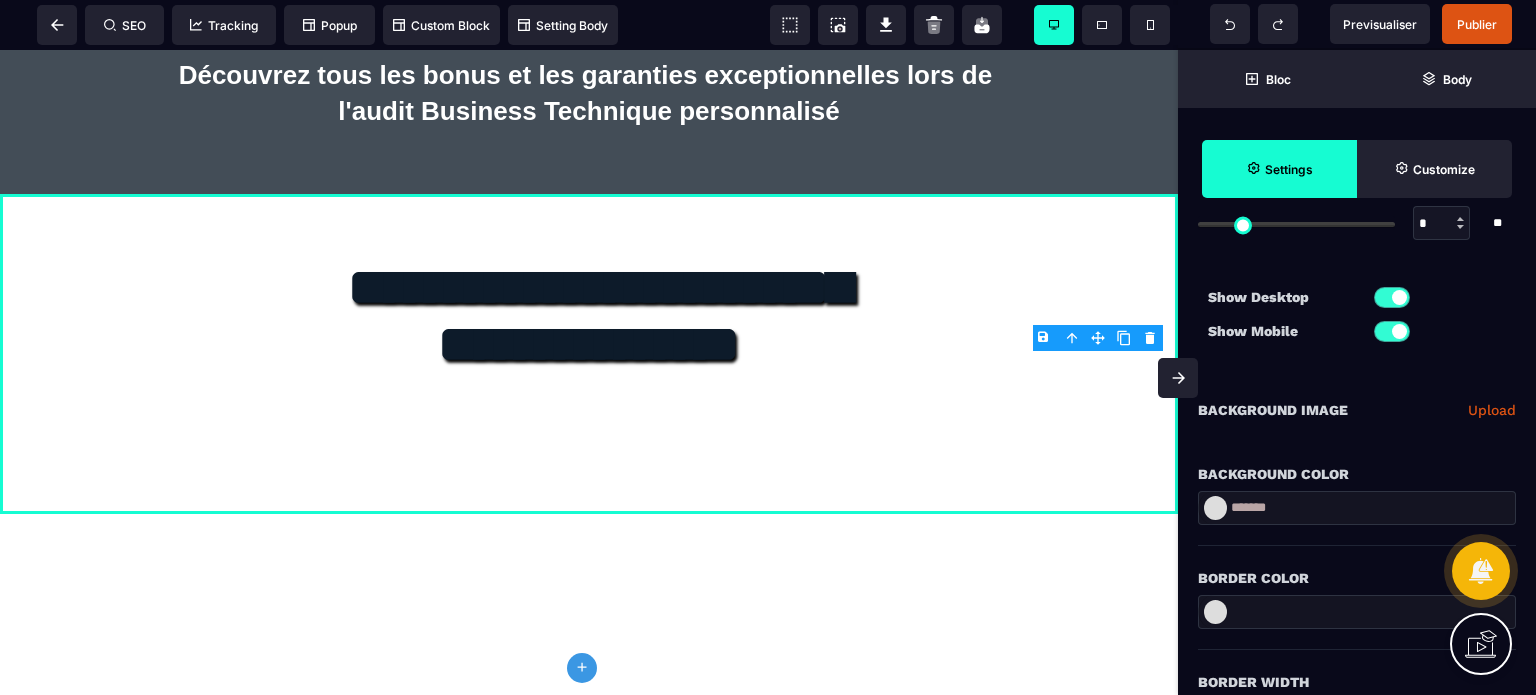 type on "*******" 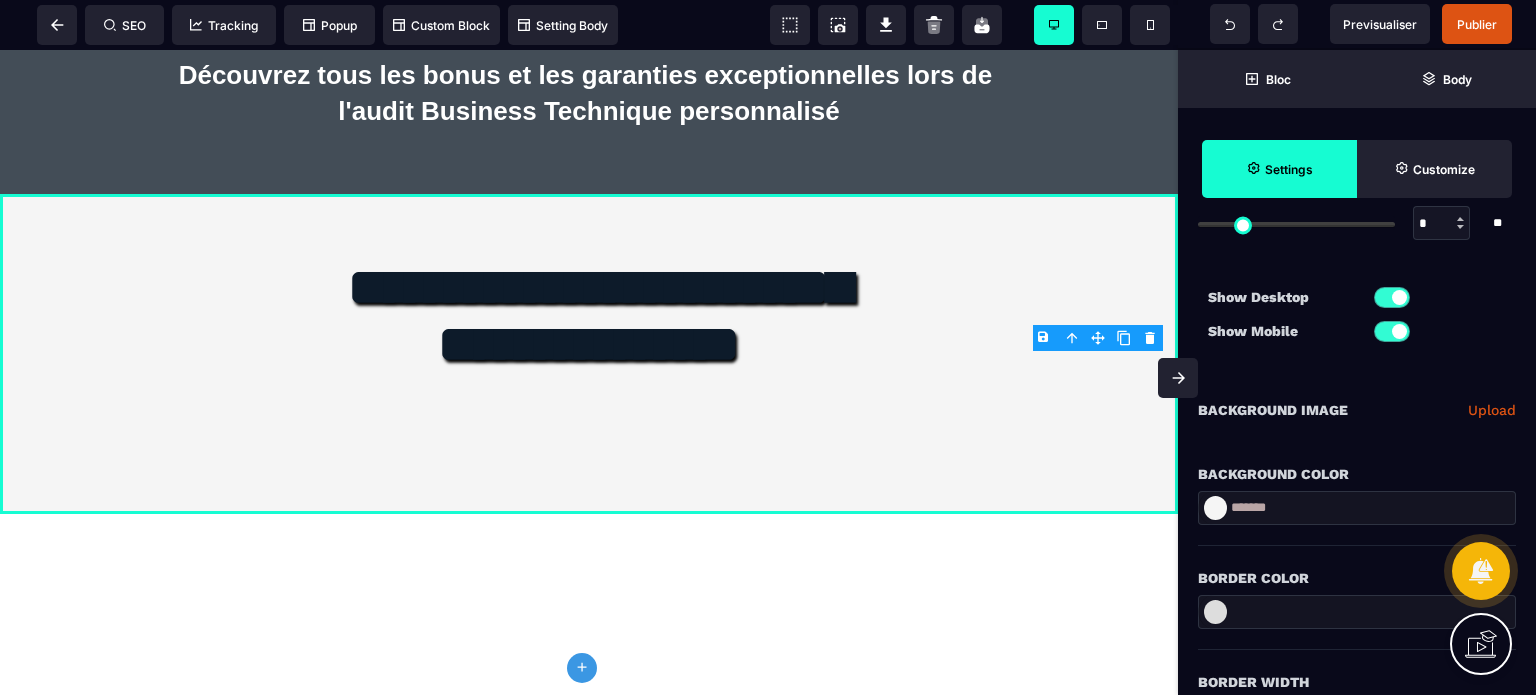 click at bounding box center [1178, 378] 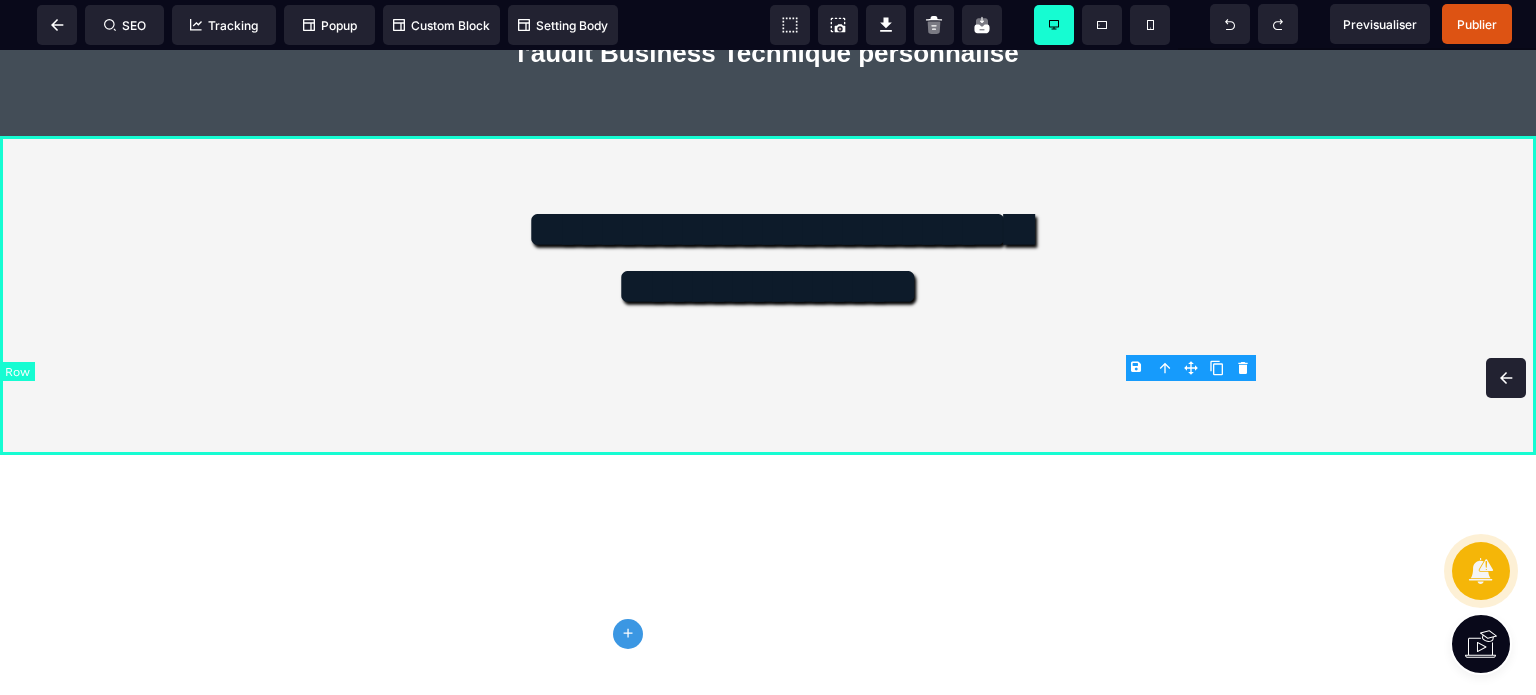 scroll, scrollTop: 0, scrollLeft: 0, axis: both 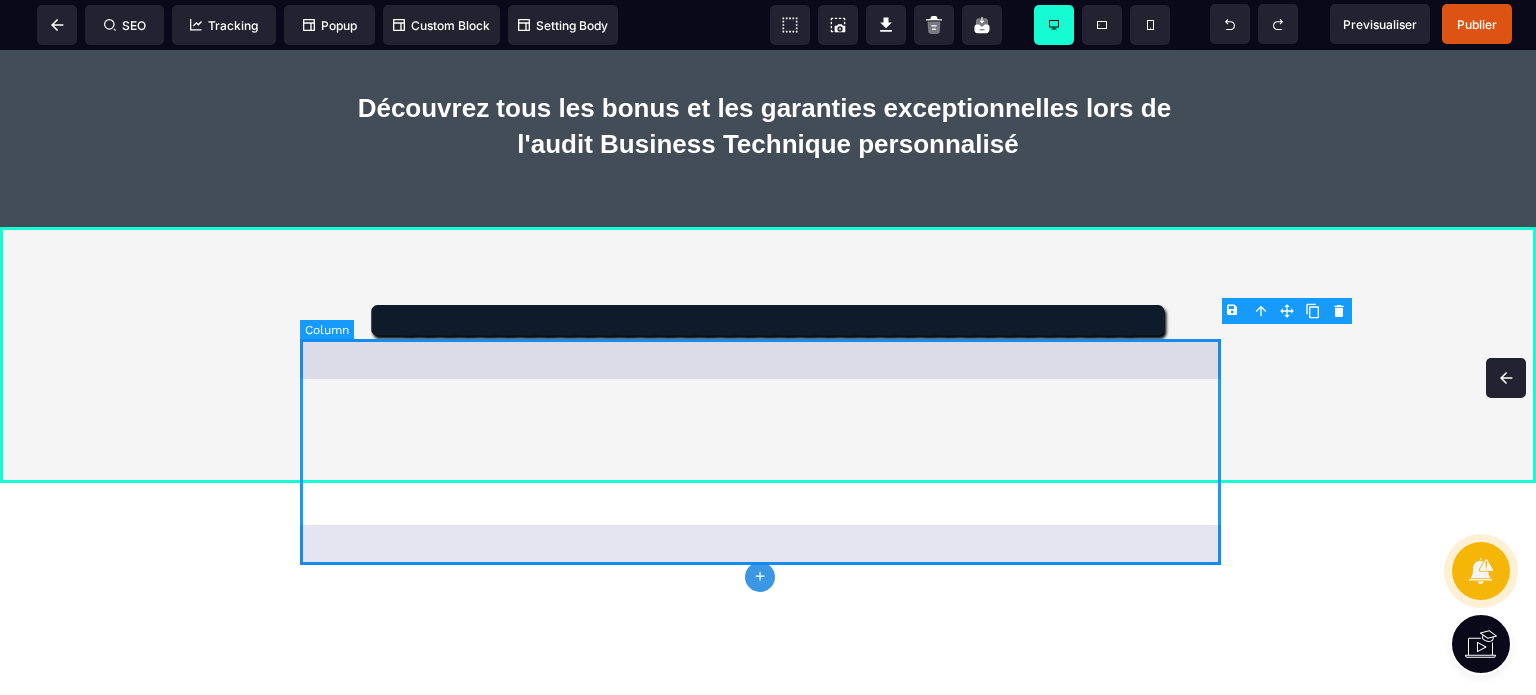 click on "**********" at bounding box center [768, 355] 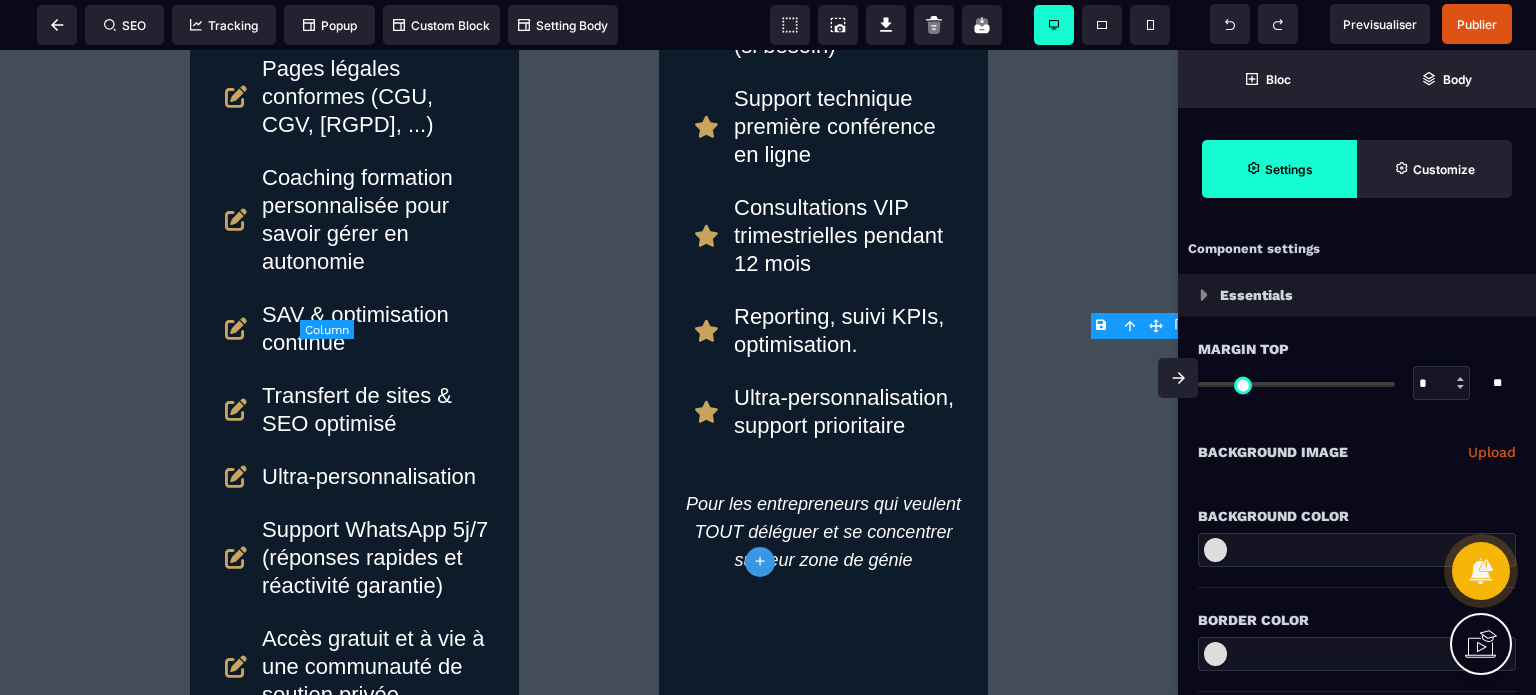 scroll, scrollTop: 6884, scrollLeft: 0, axis: vertical 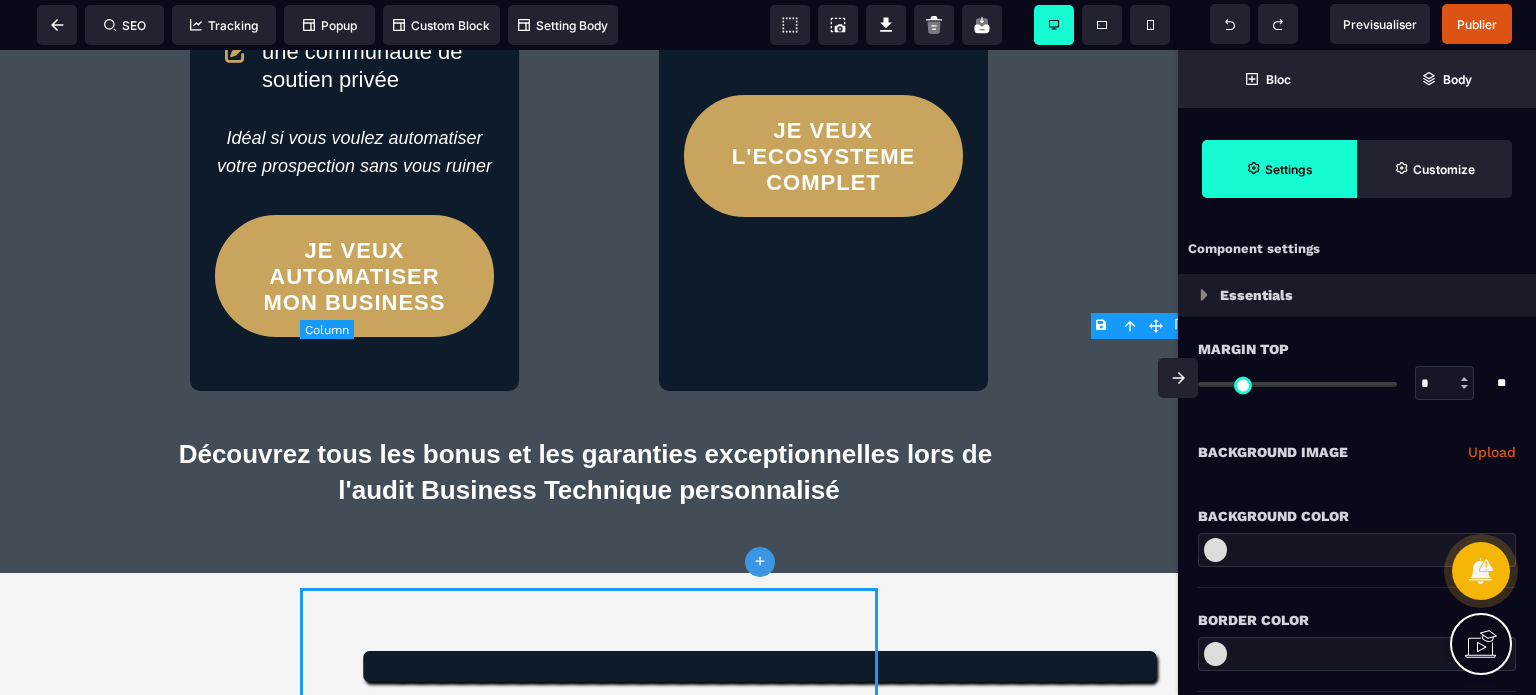 type on "*" 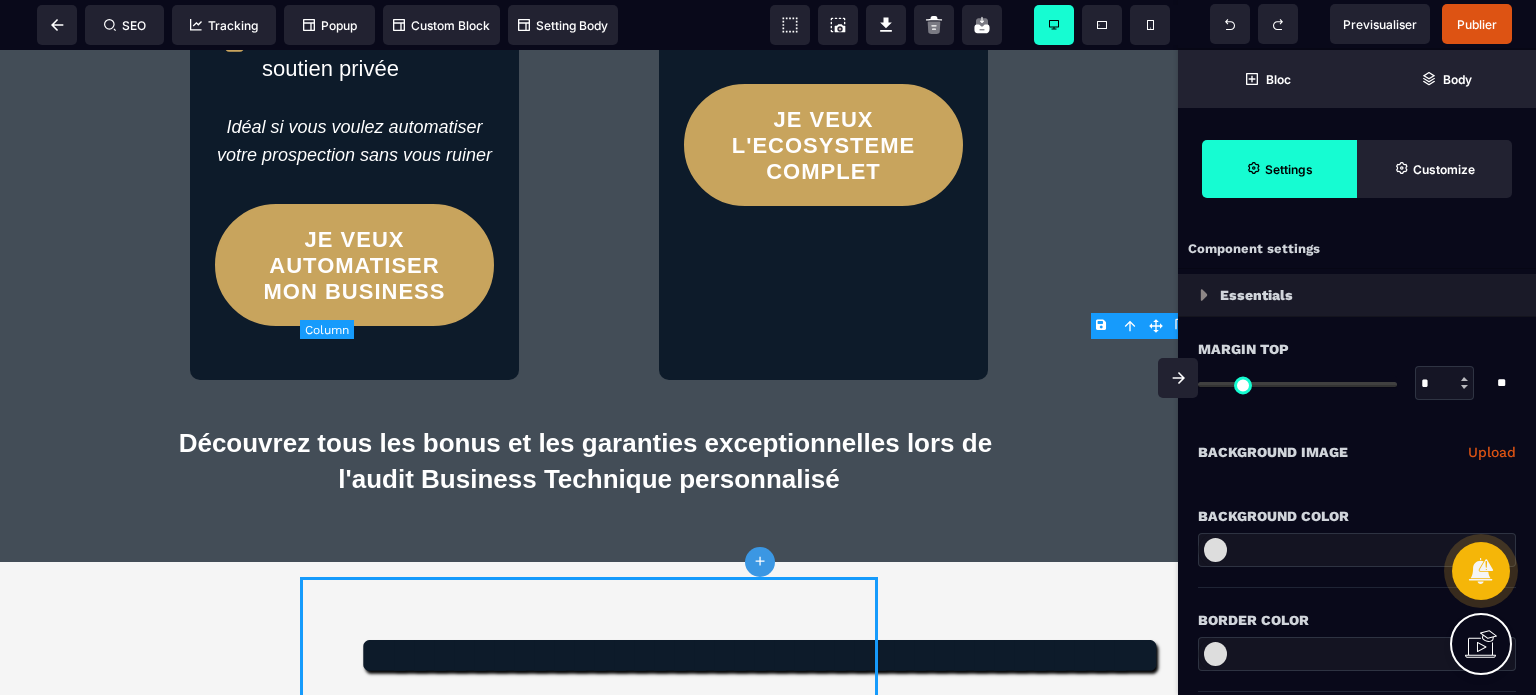 type on "***" 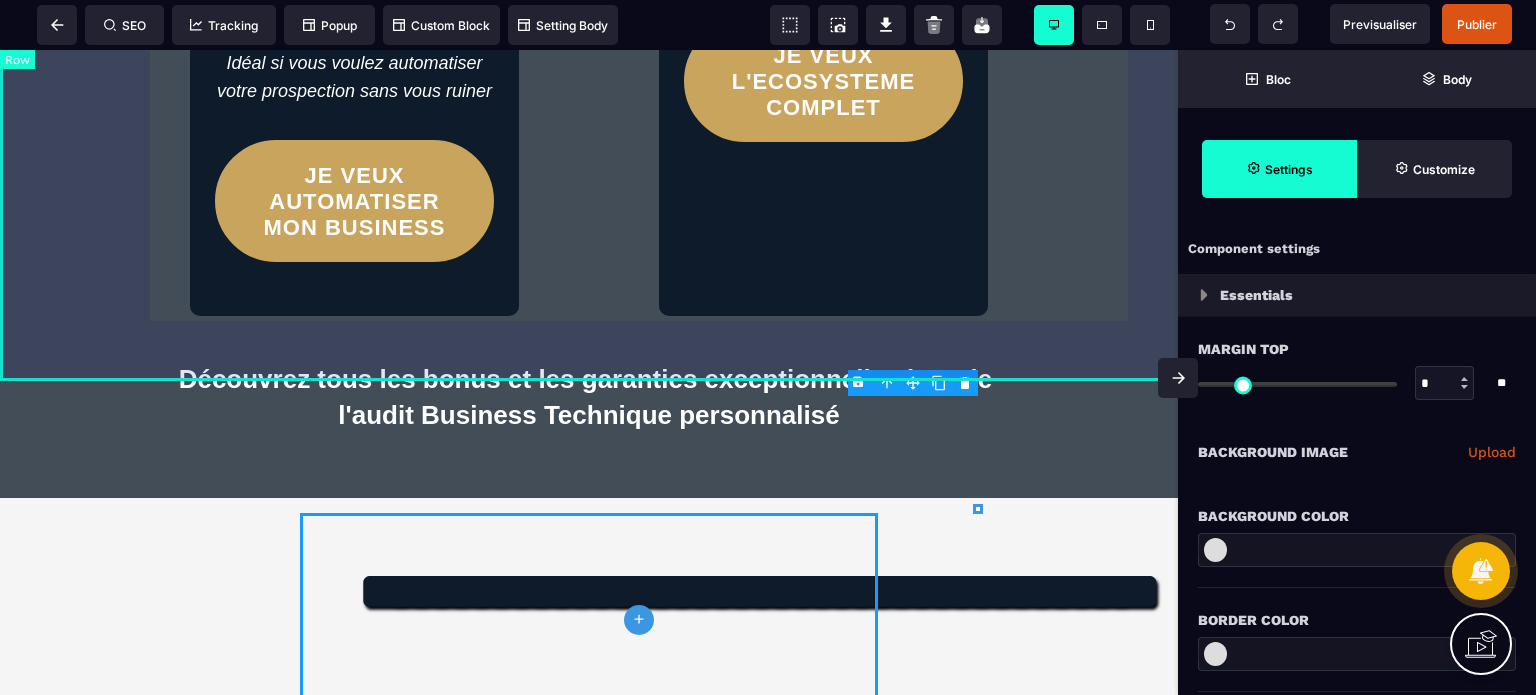 type on "***" 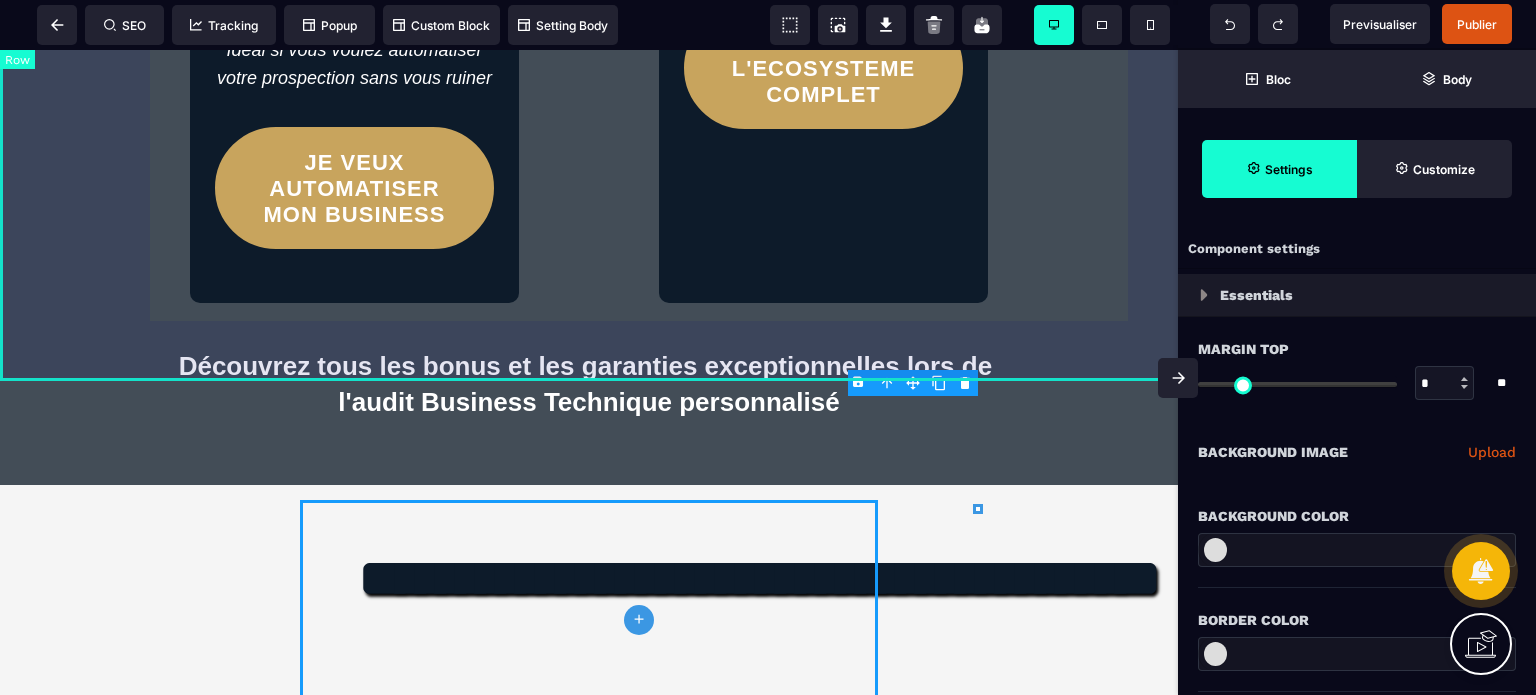 type on "***" 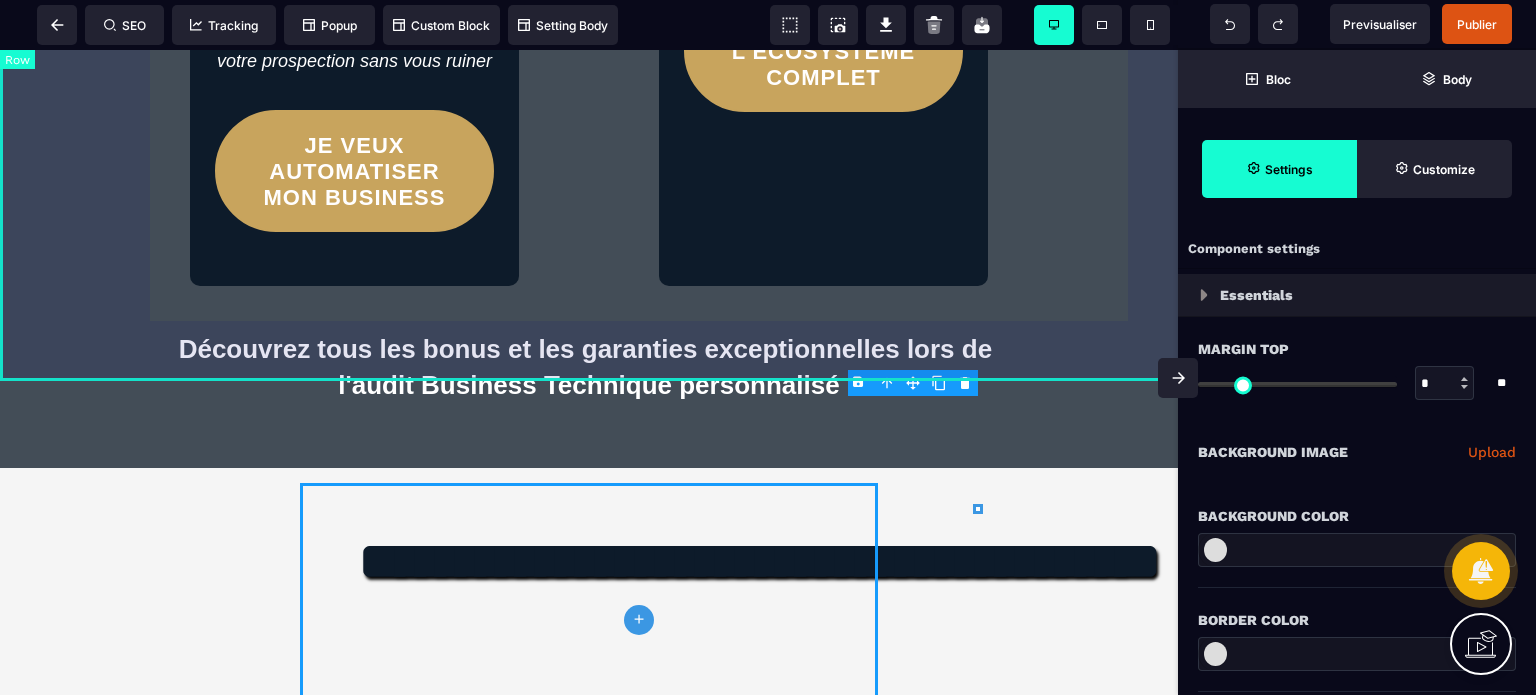 type on "*" 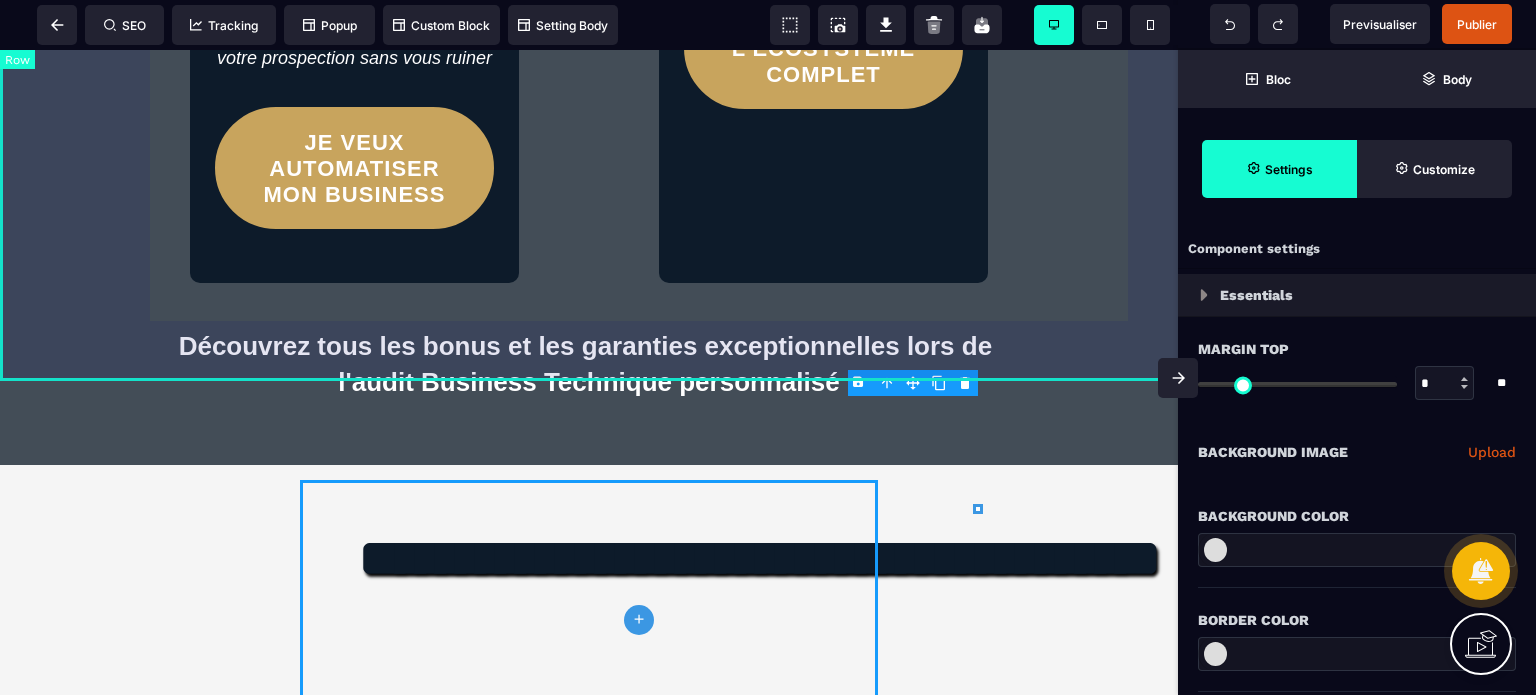 type on "*" 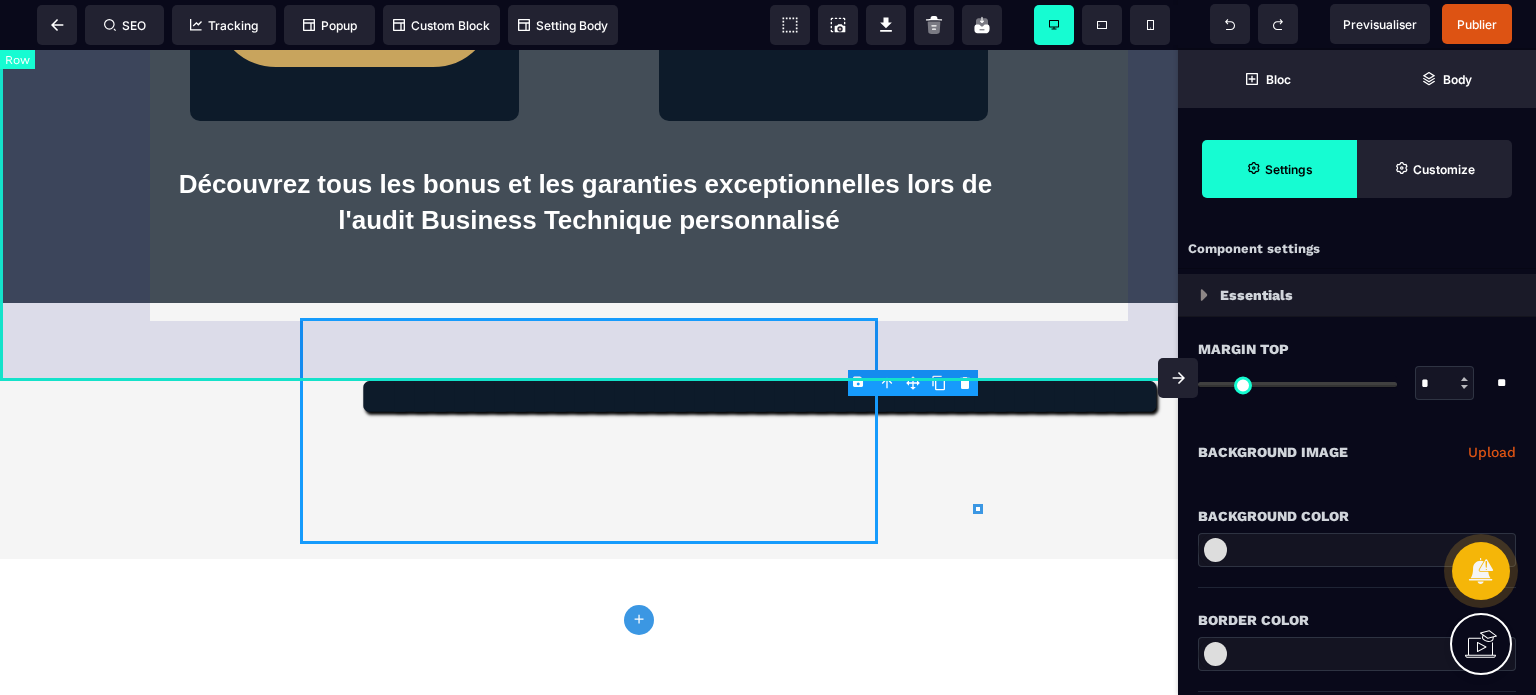 type on "**********" 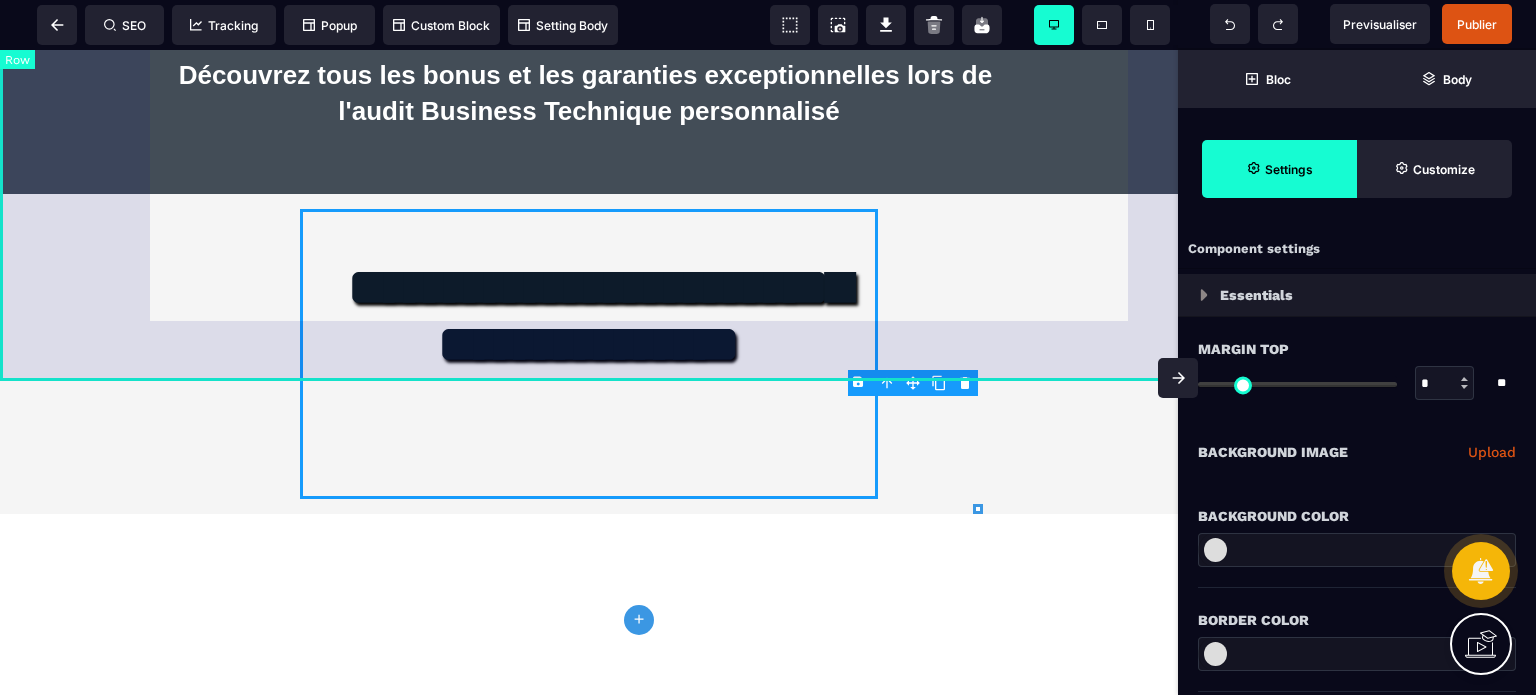 select on "*" 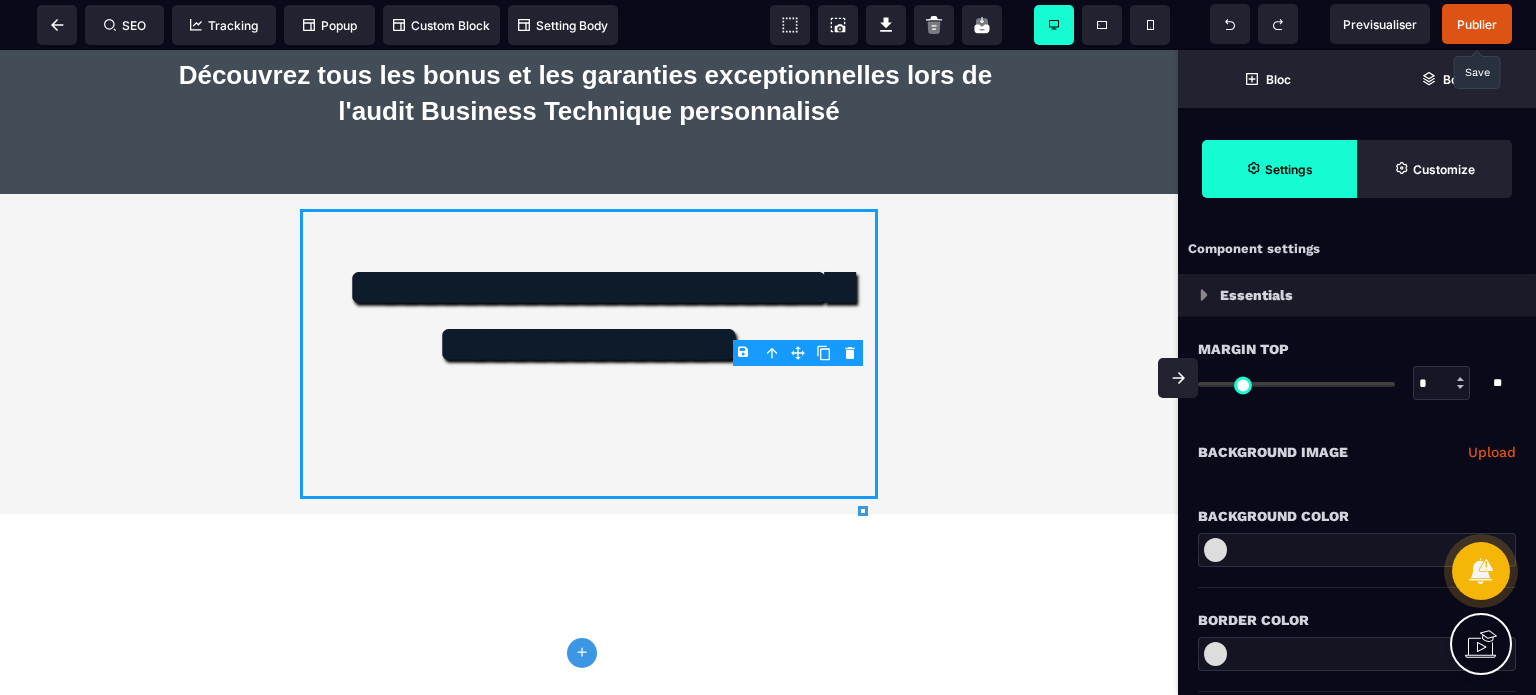 click on "Publier" at bounding box center (1477, 24) 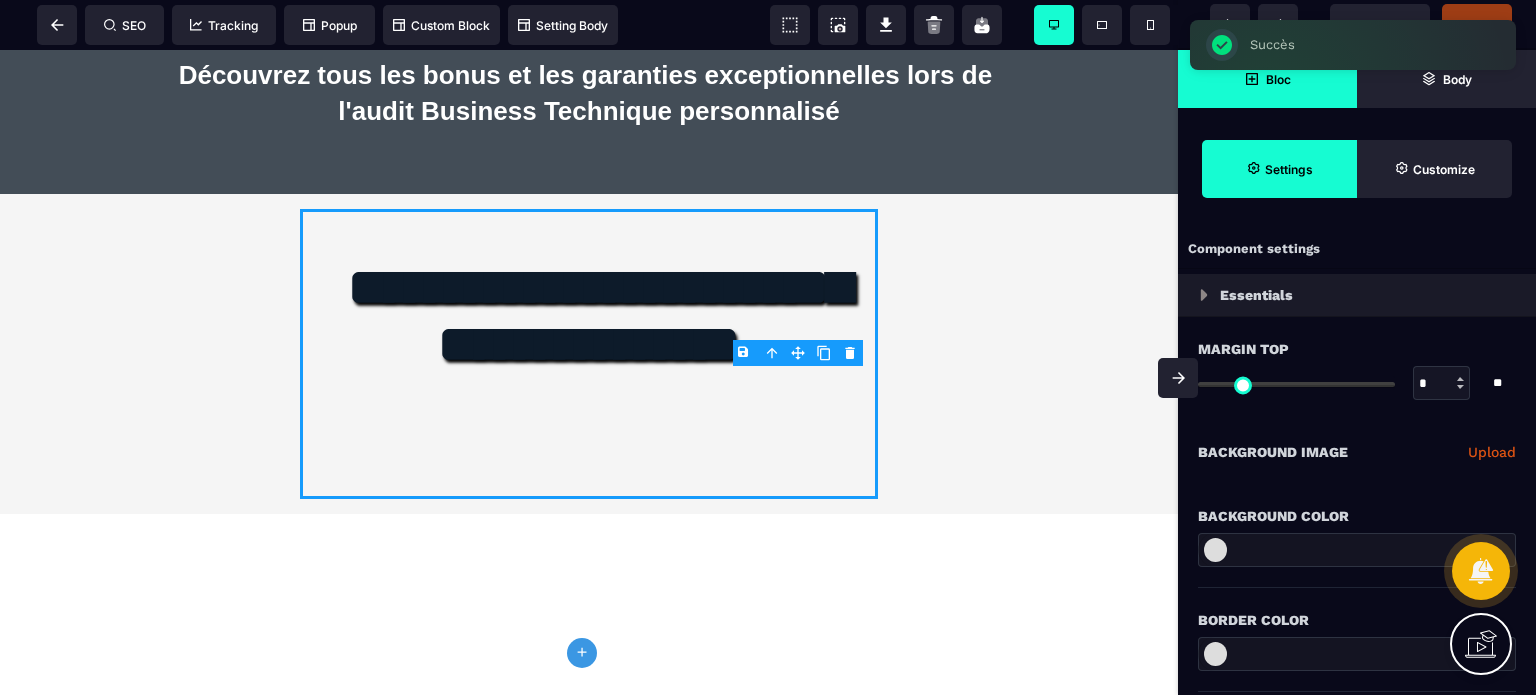 click 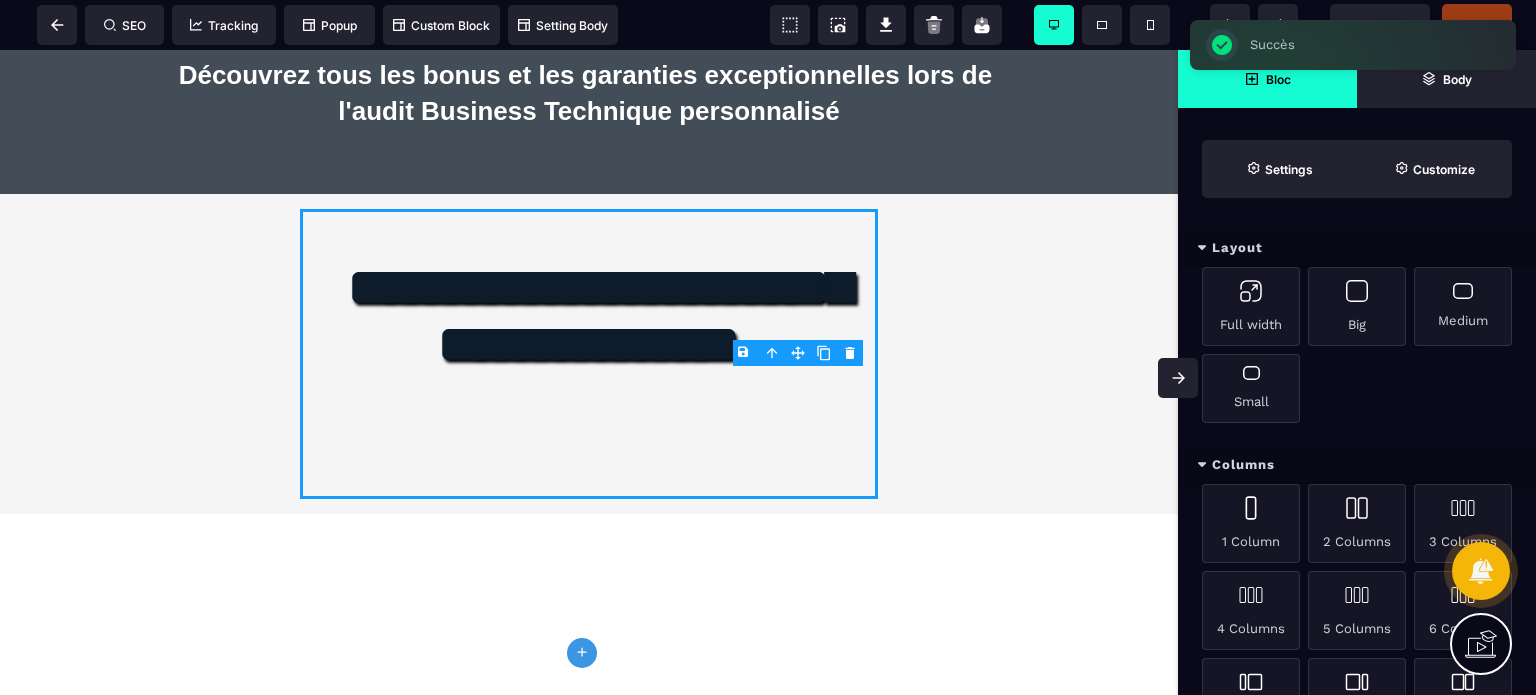click on "Layout" at bounding box center (1357, 248) 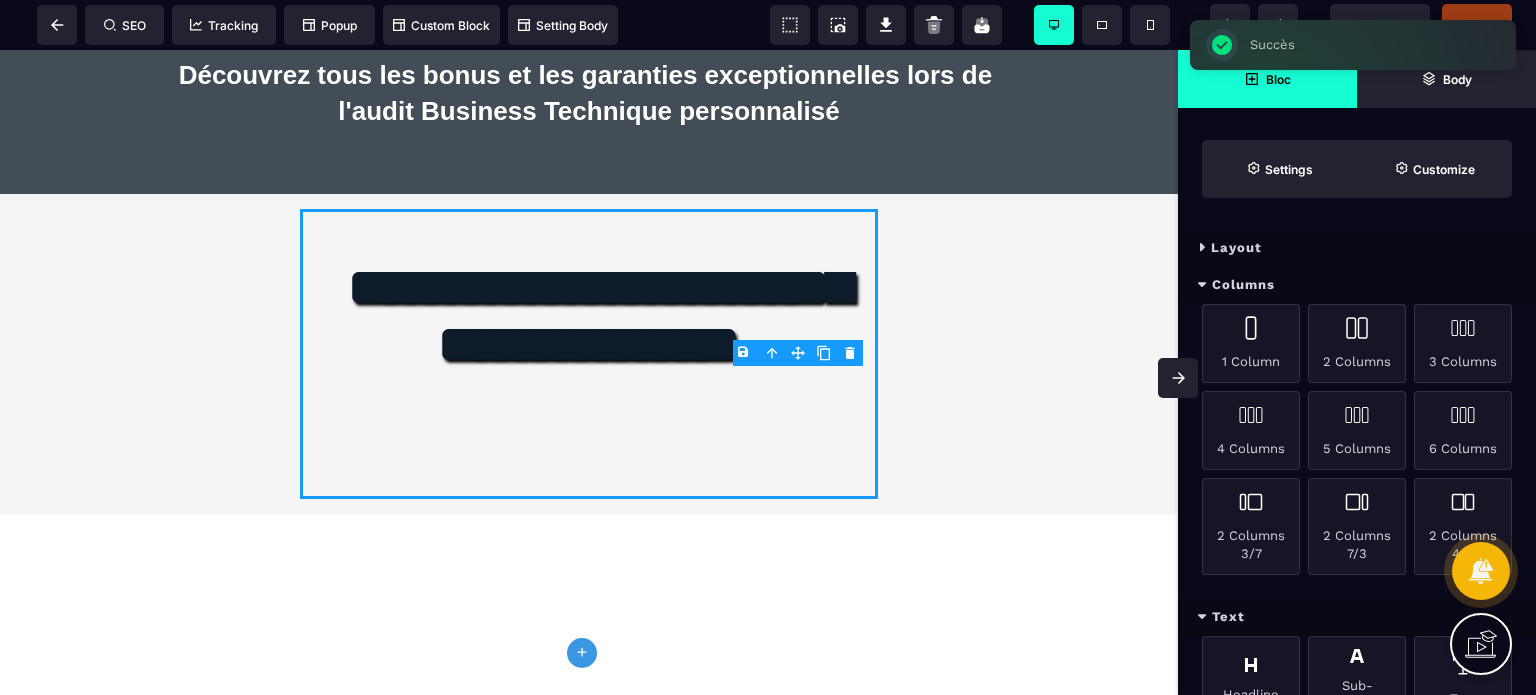 click on "Columns" at bounding box center (1357, 285) 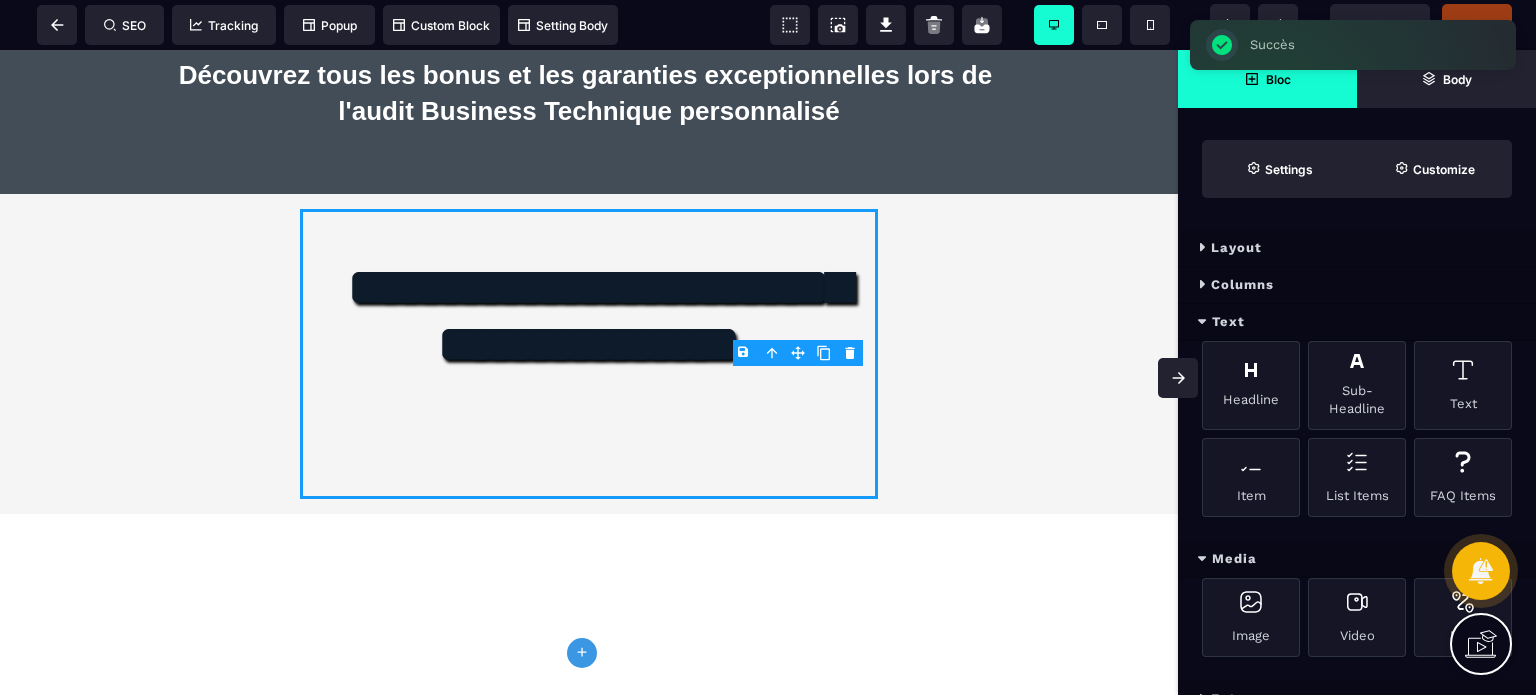 click on "Image
Video
Map" at bounding box center (1357, 629) 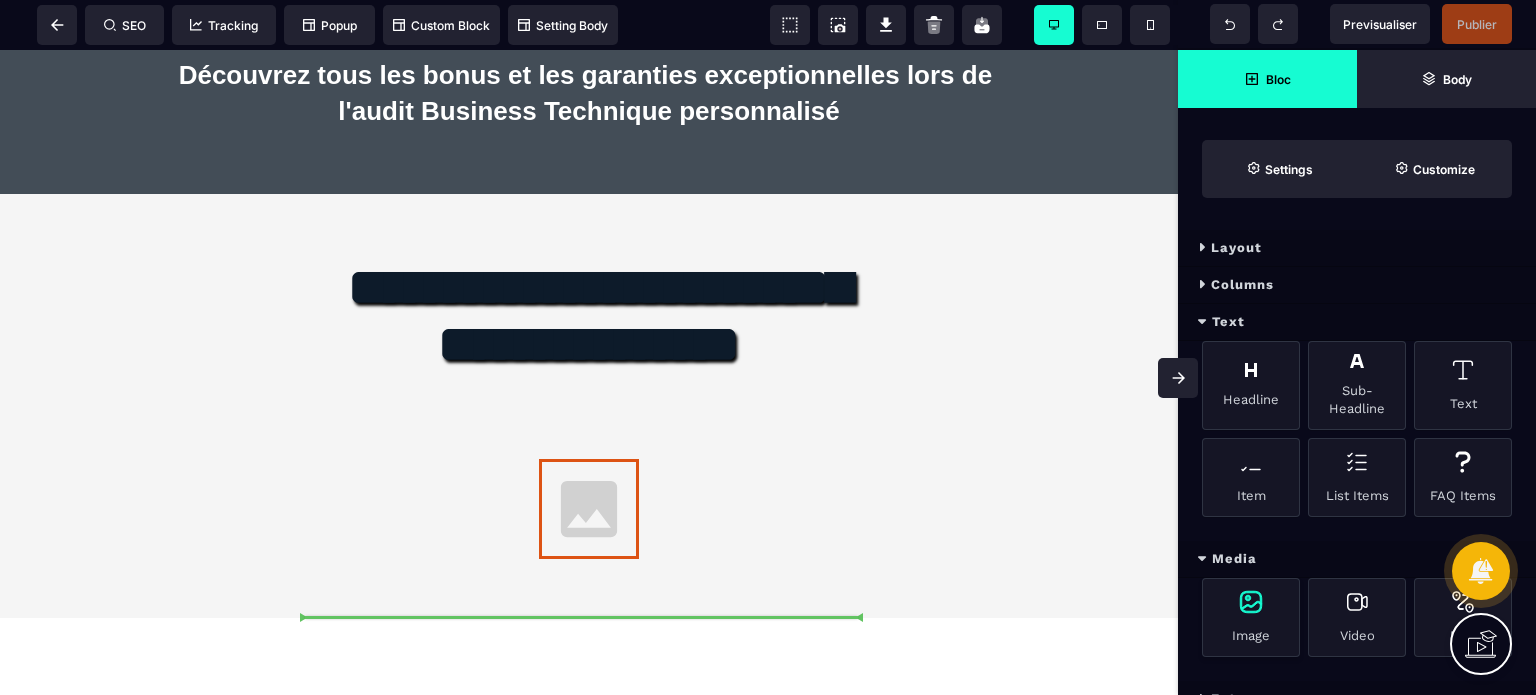 select 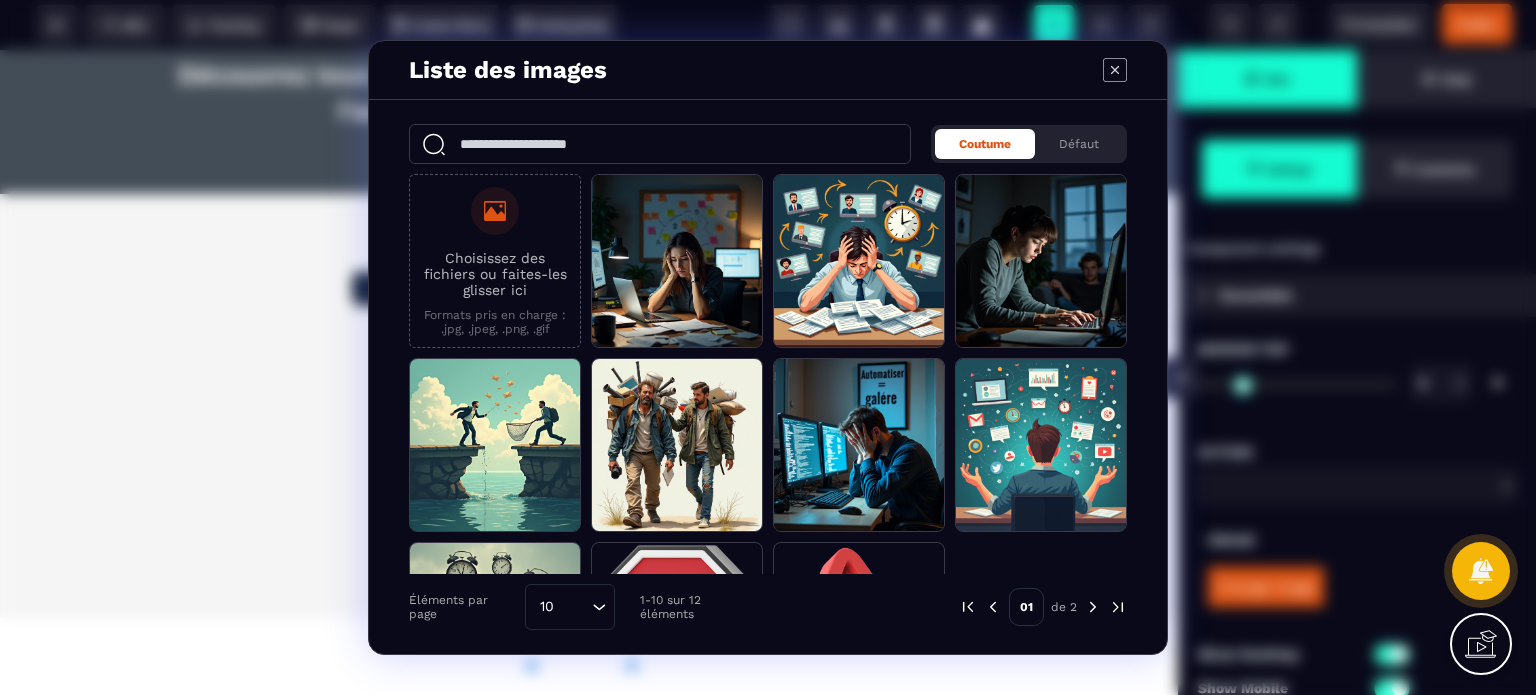 click on "Choisissez des fichiers ou faites-les glisser ici" at bounding box center (495, 274) 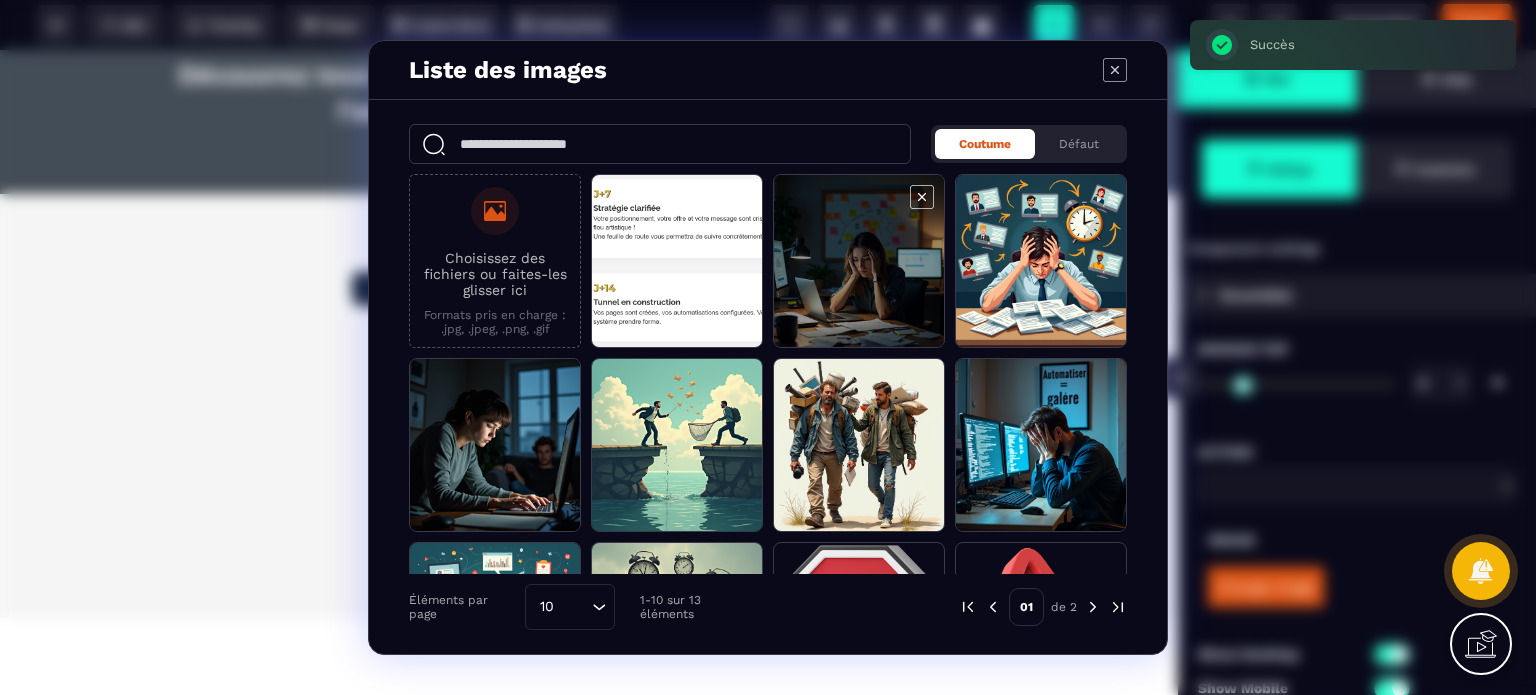 click at bounding box center (677, 262) 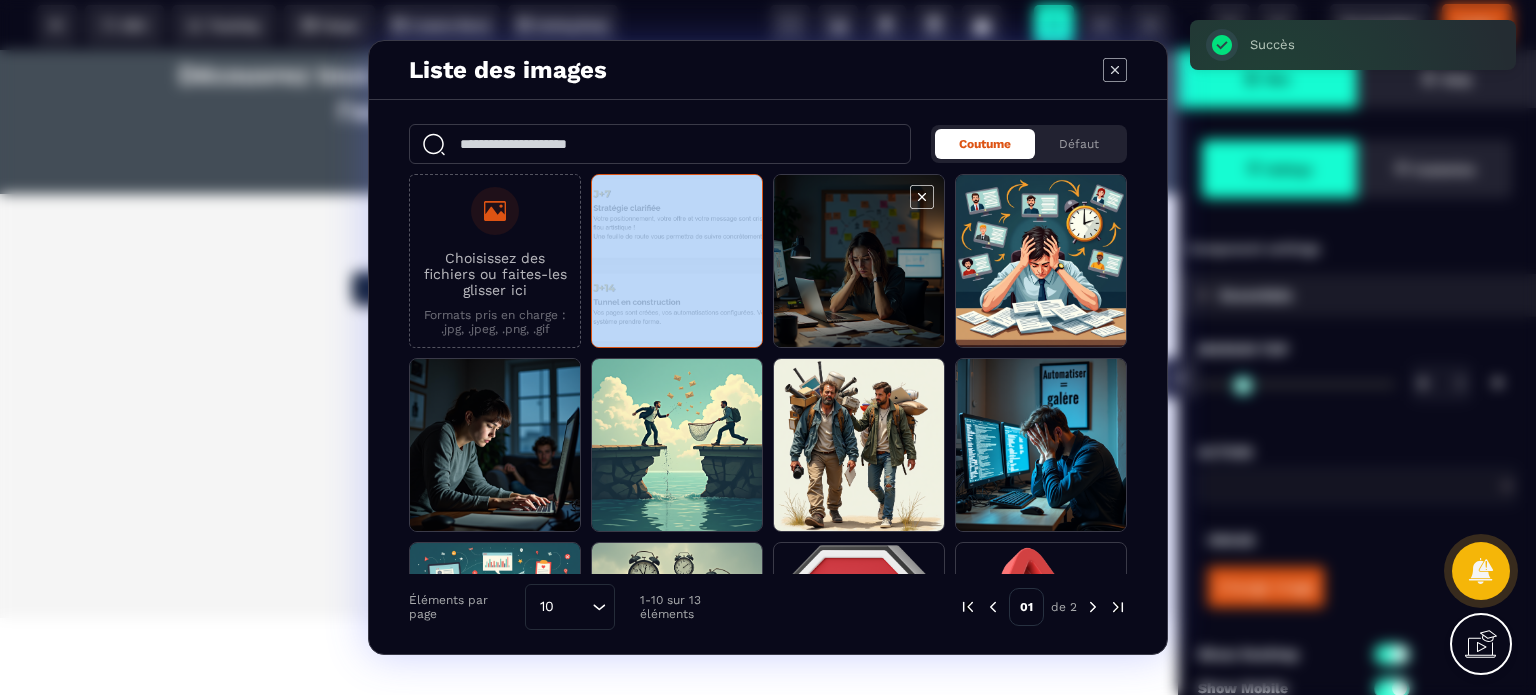 click at bounding box center [677, 262] 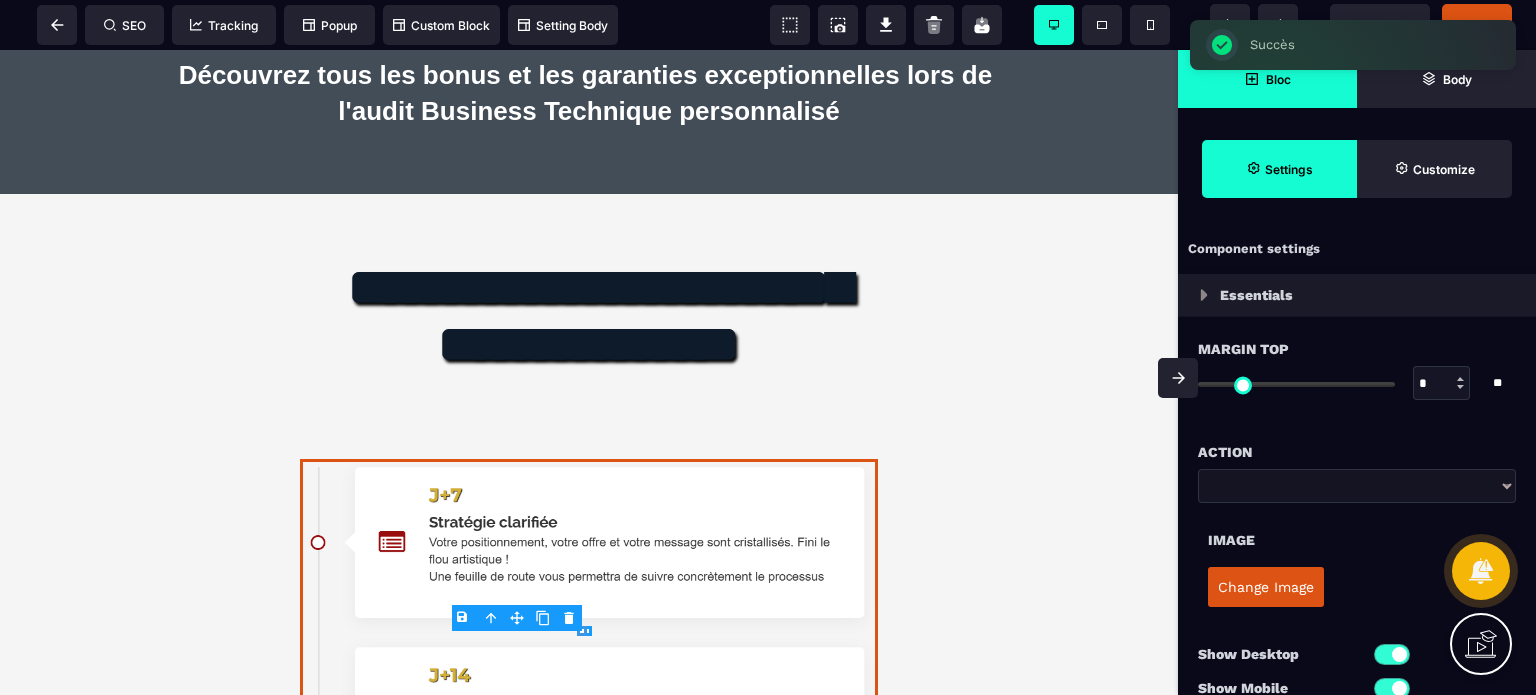click on "*" at bounding box center [1442, 384] 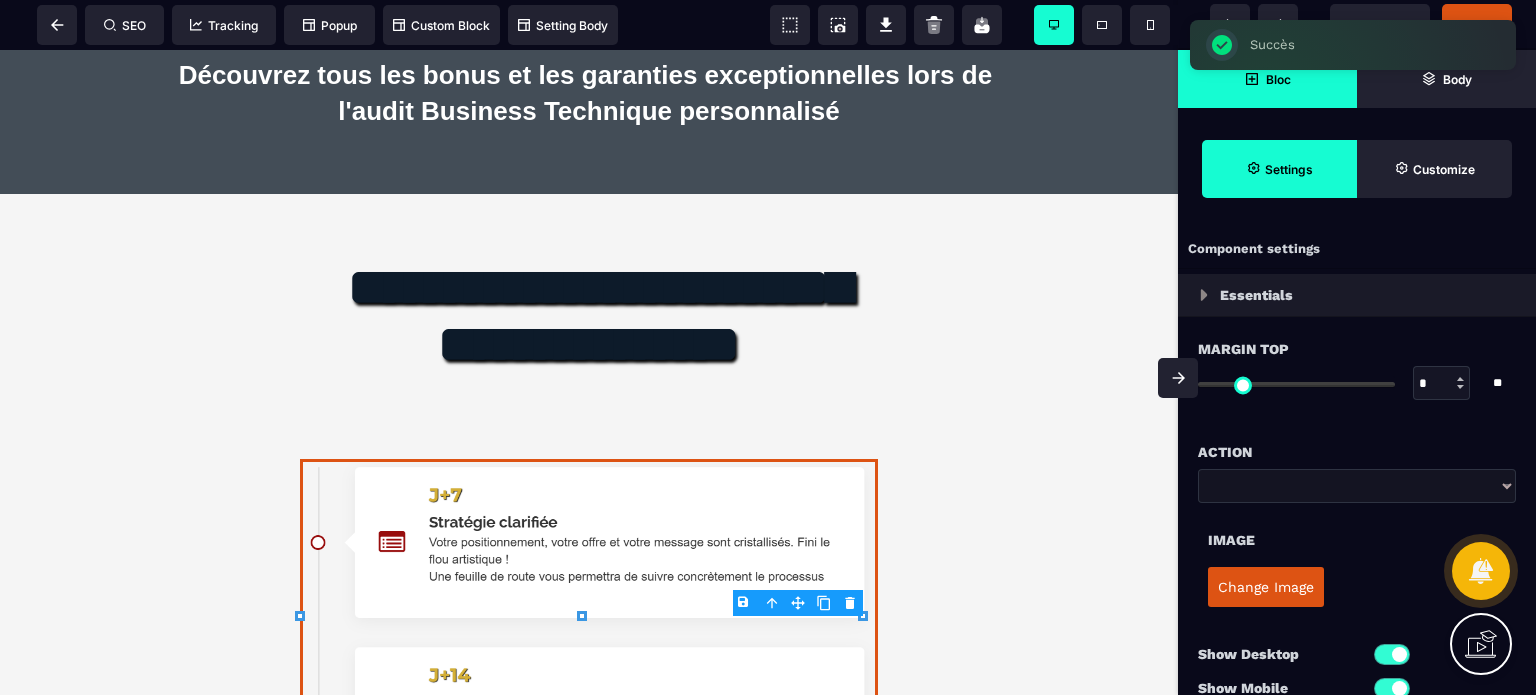 type on "**" 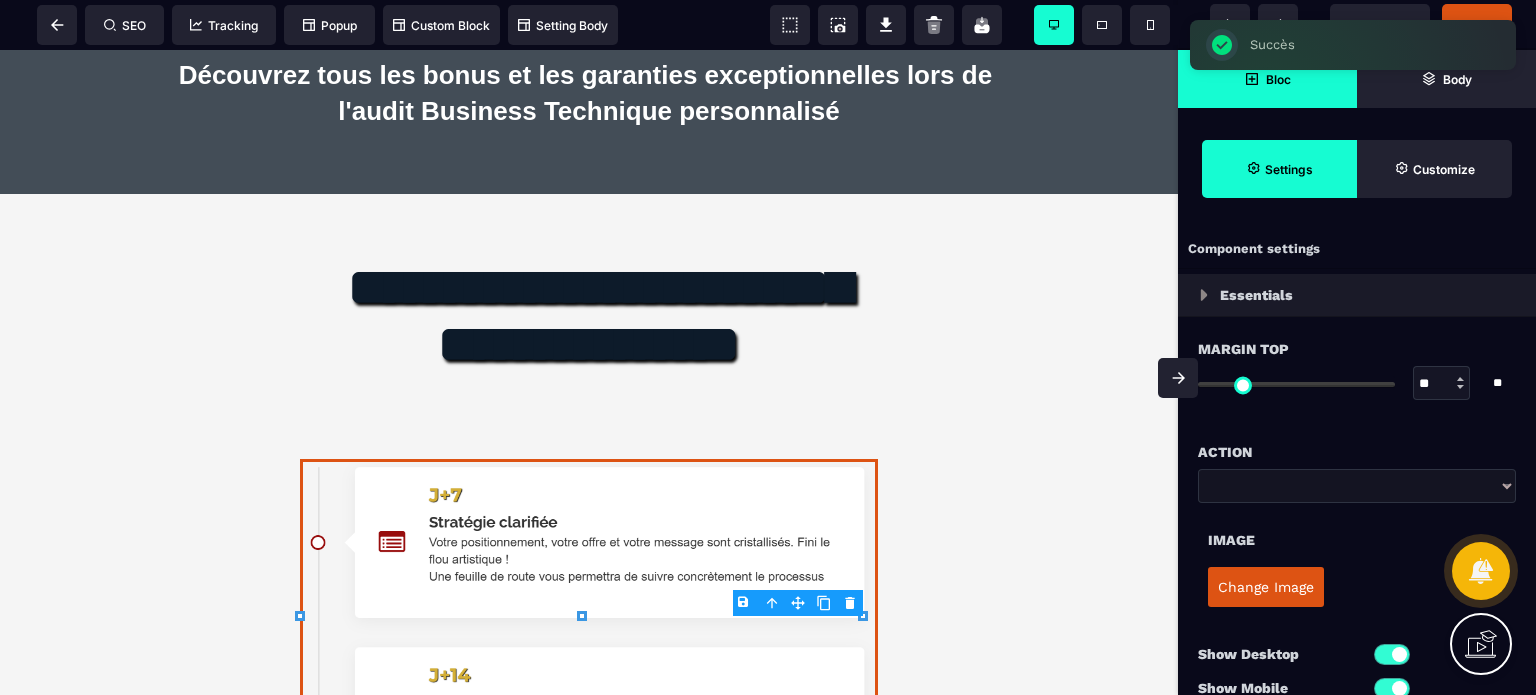 type on "**" 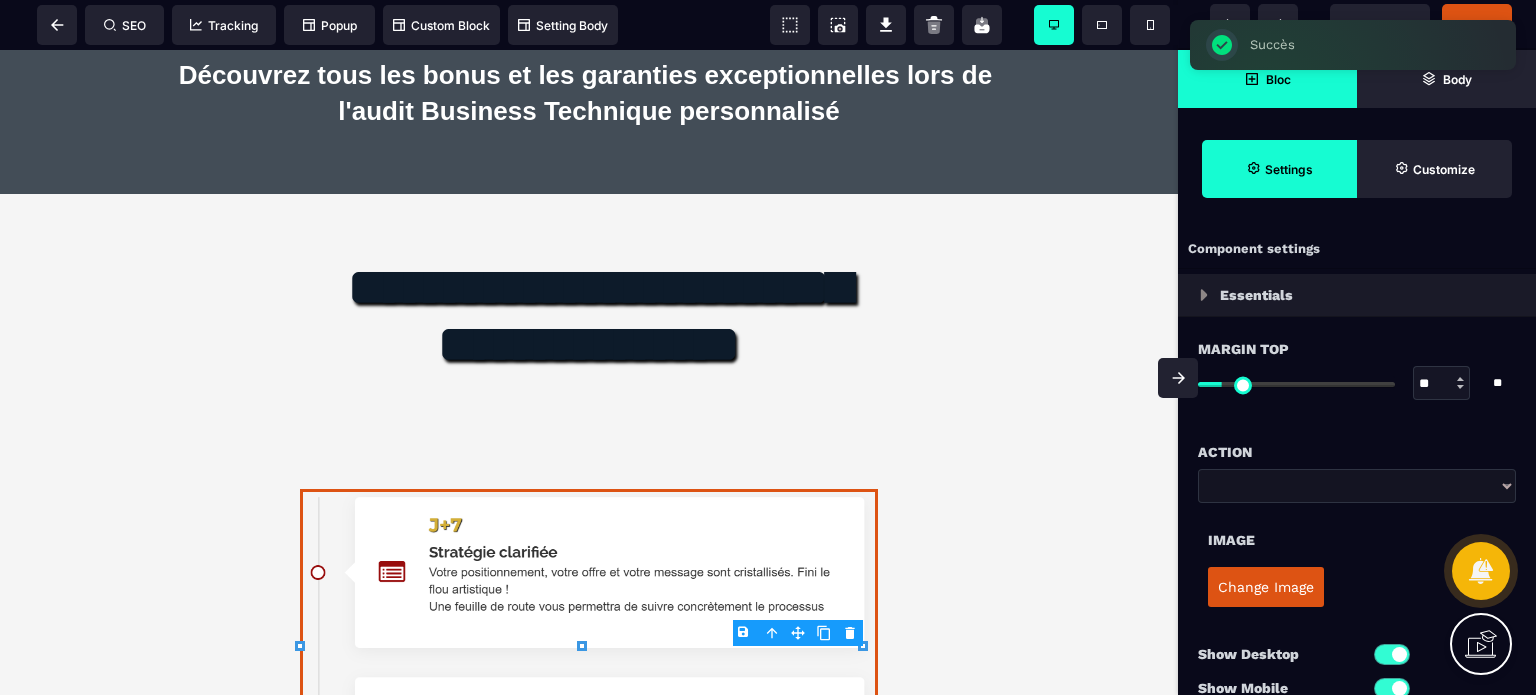 type on "**" 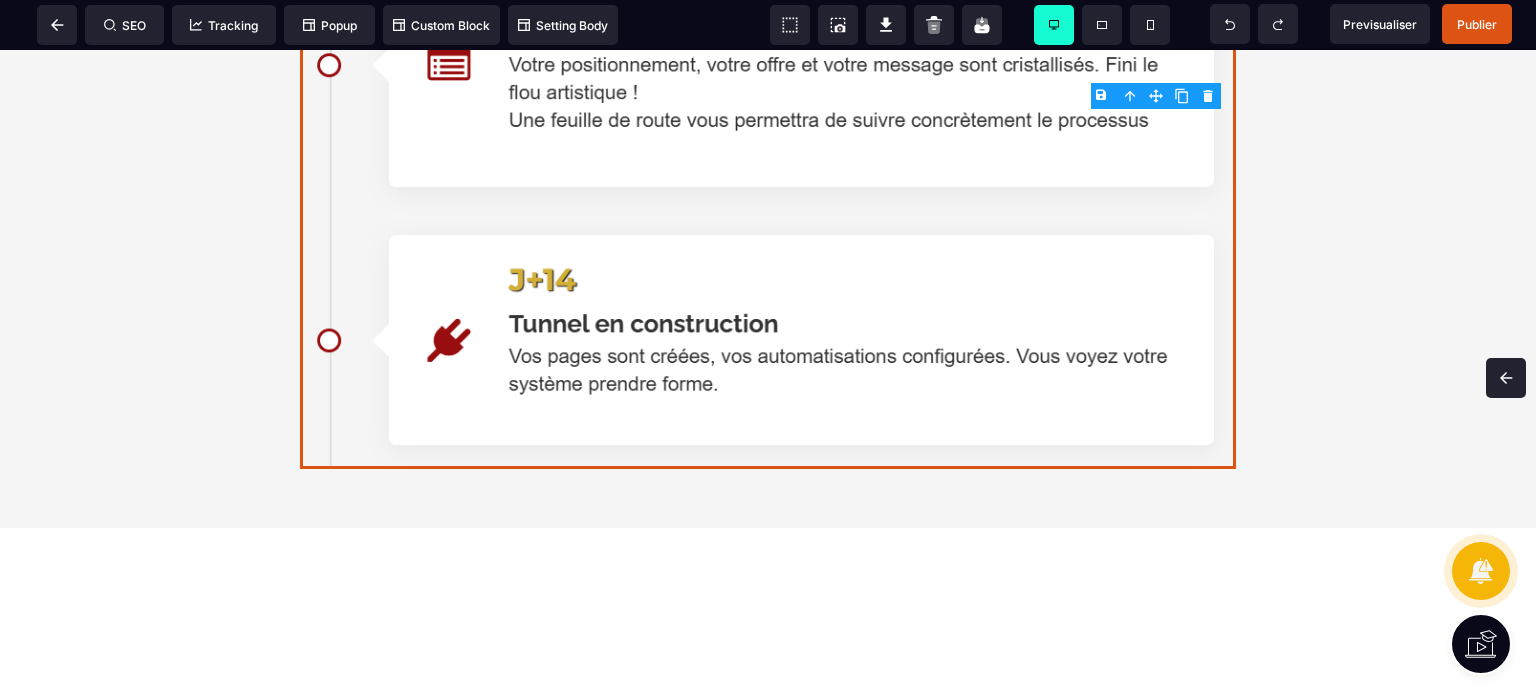 scroll, scrollTop: 6256, scrollLeft: 0, axis: vertical 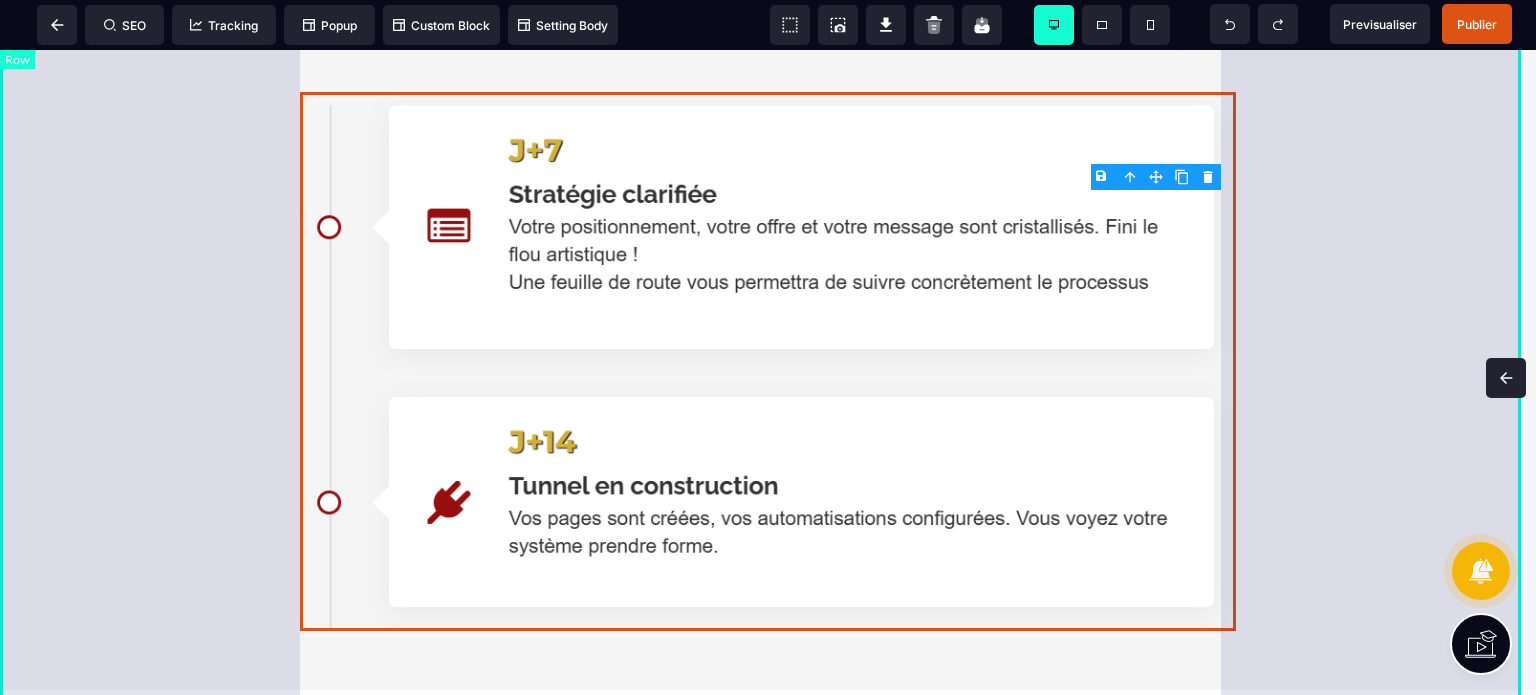 click on "**********" at bounding box center [768, 276] 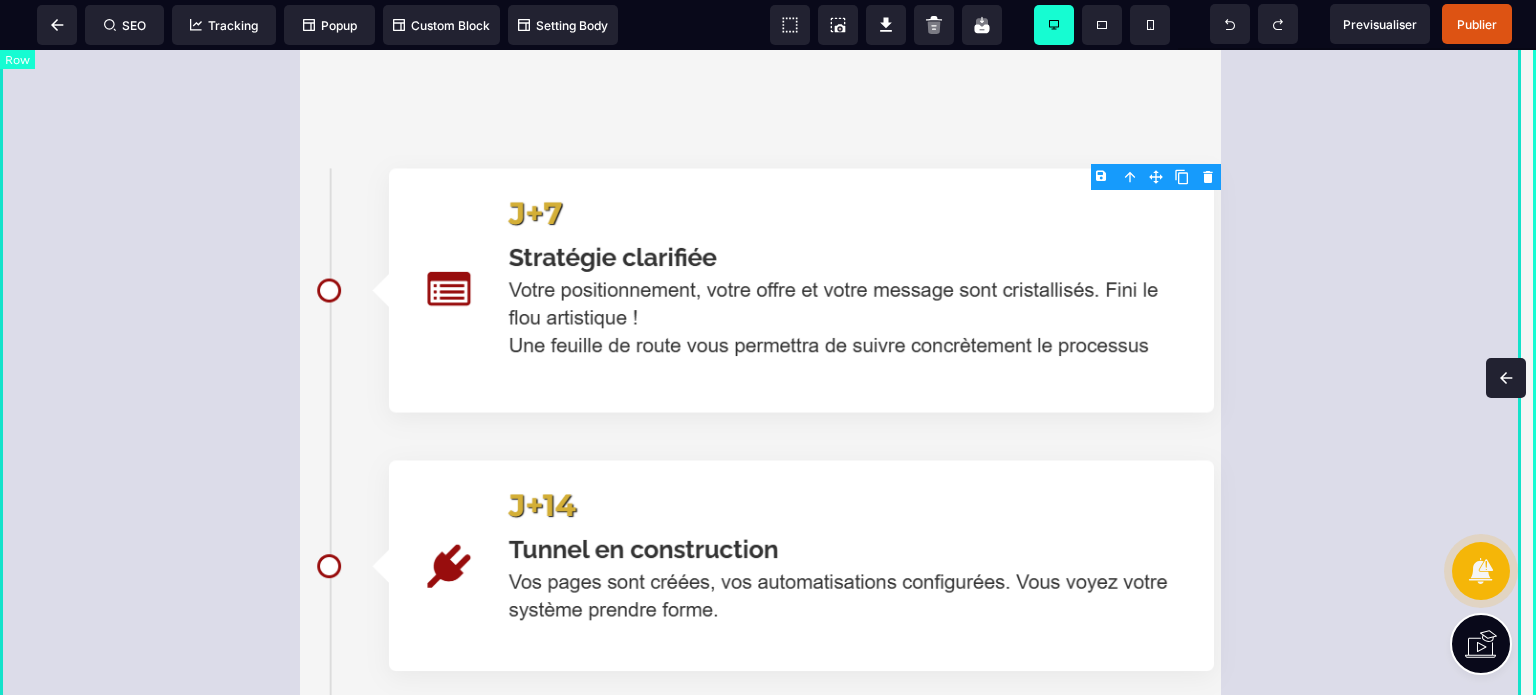 scroll, scrollTop: 7276, scrollLeft: 0, axis: vertical 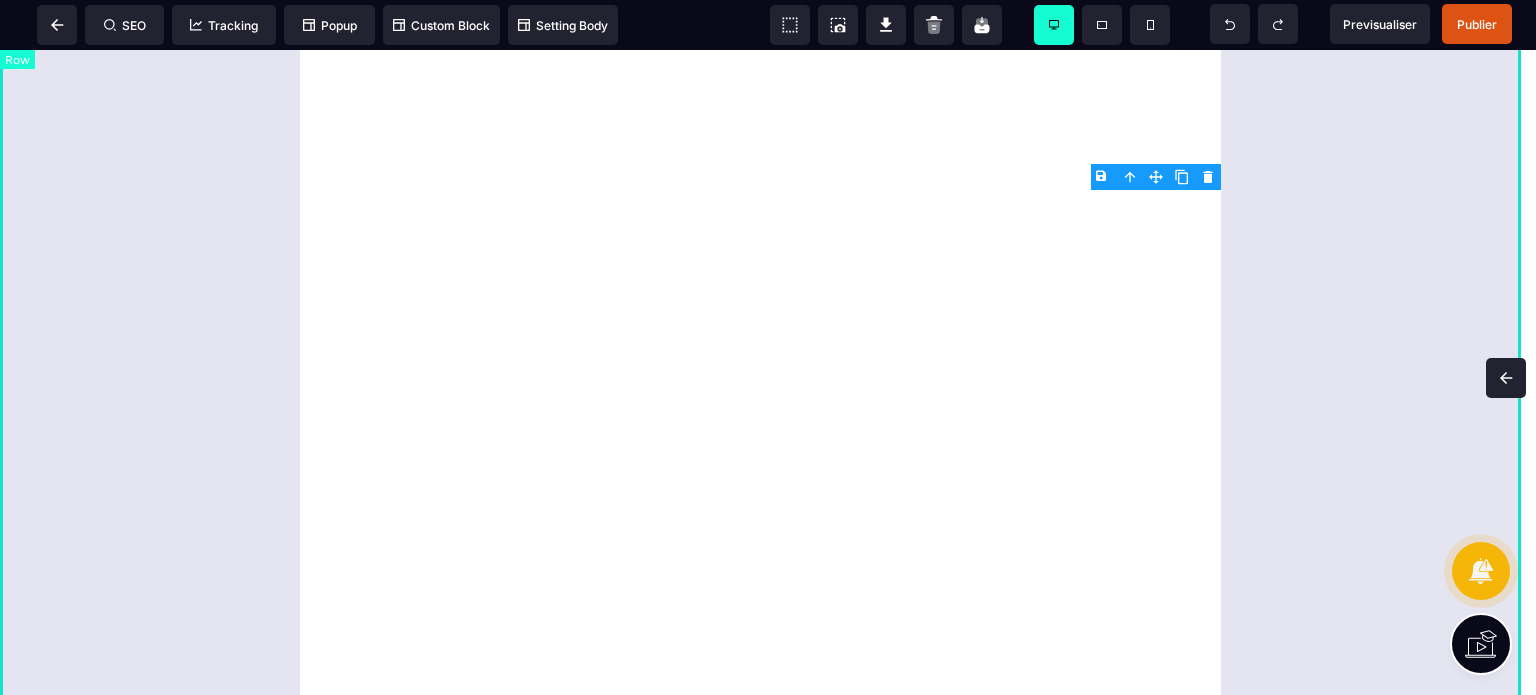 select on "*" 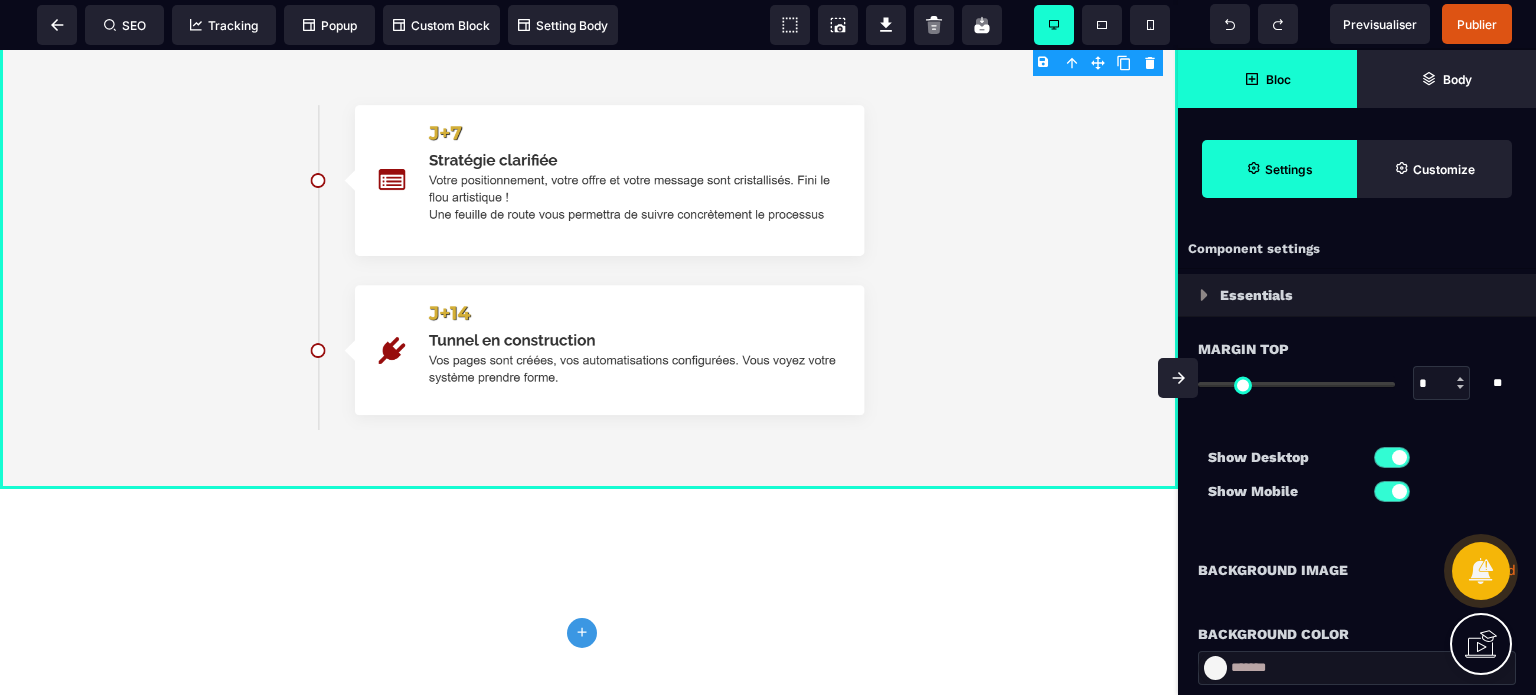click at bounding box center [1178, 378] 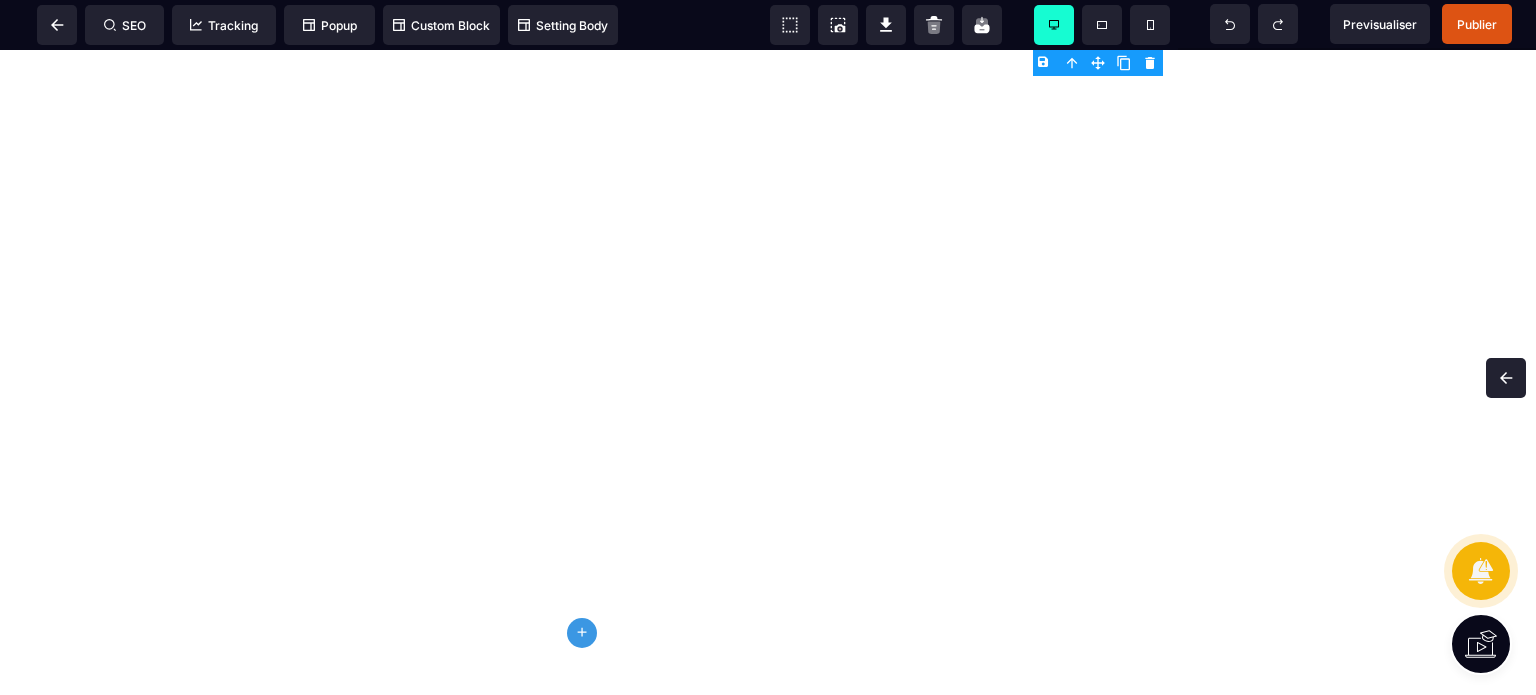 scroll, scrollTop: 6256, scrollLeft: 0, axis: vertical 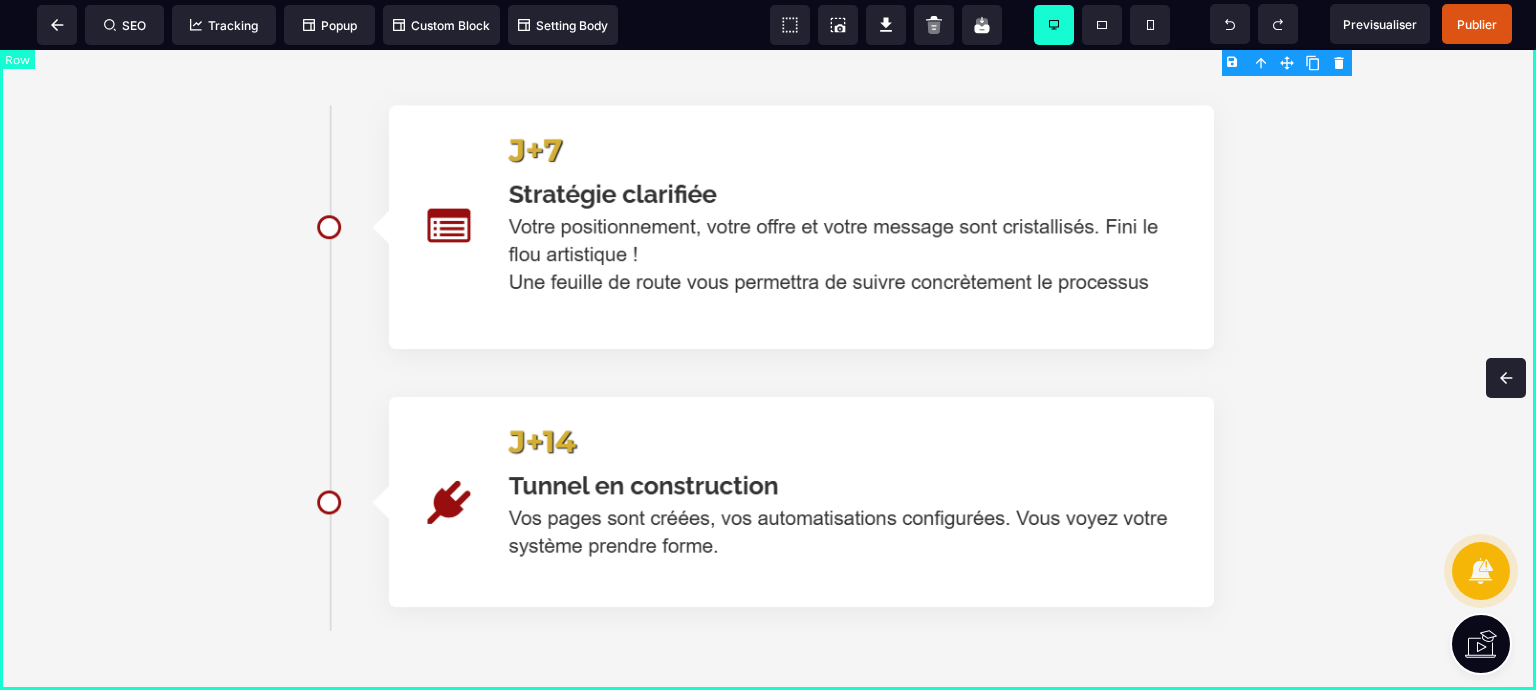 click on "**********" at bounding box center [768, 276] 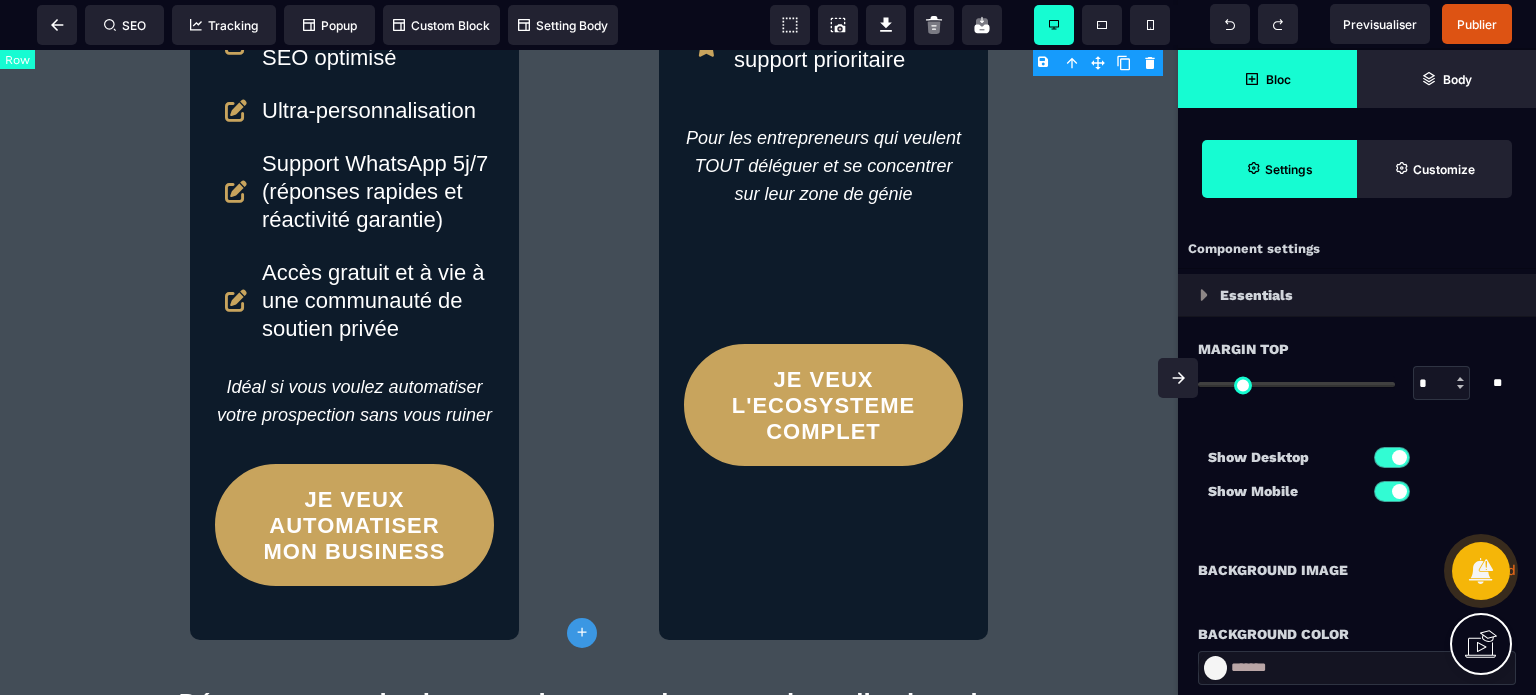 scroll, scrollTop: 7276, scrollLeft: 0, axis: vertical 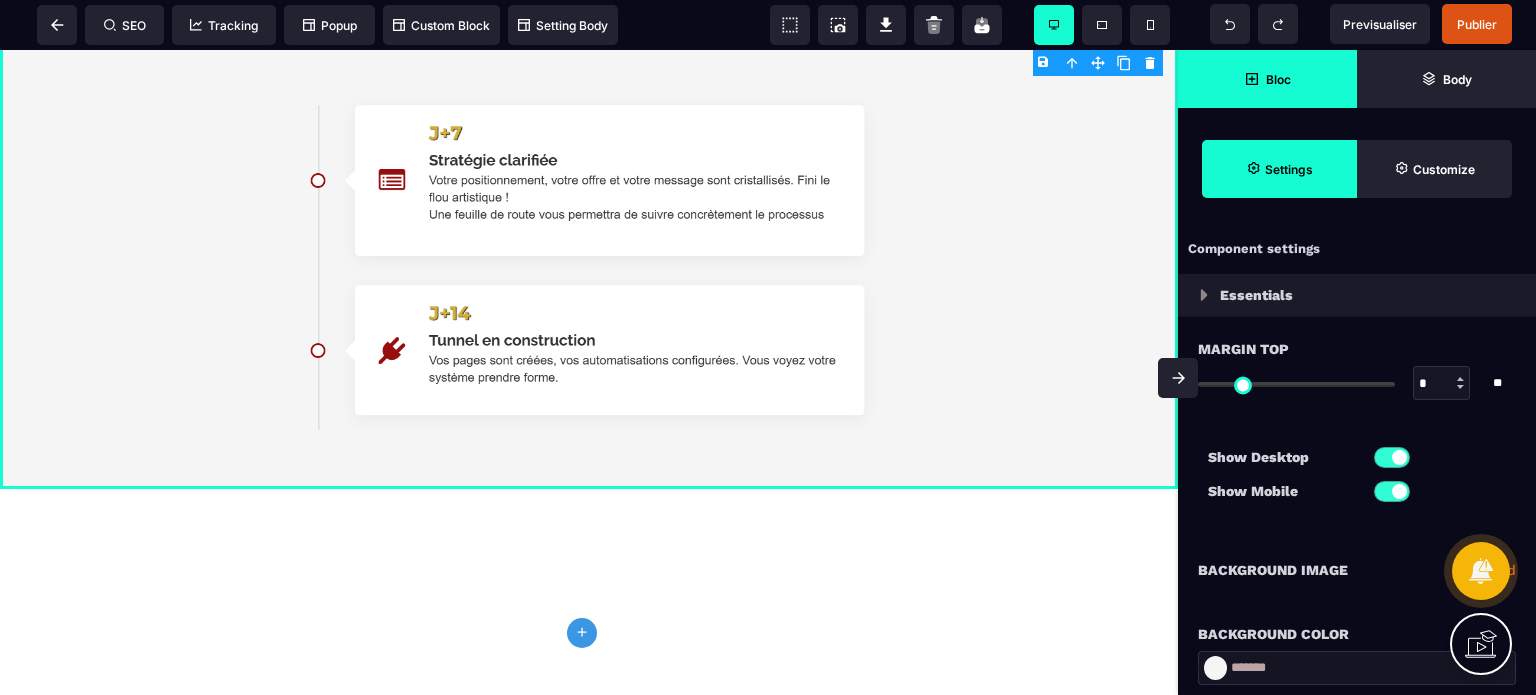 click on "**********" at bounding box center (1357, 570) 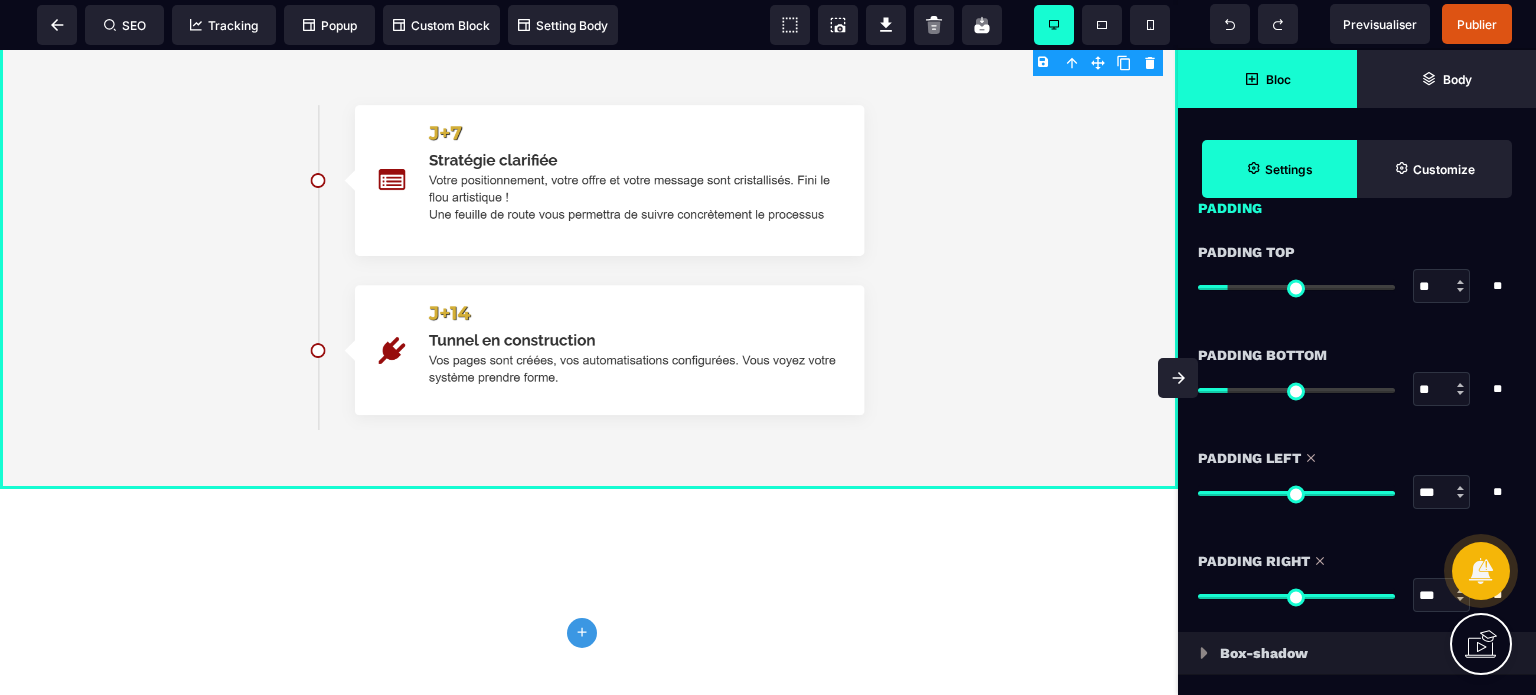 scroll, scrollTop: 1760, scrollLeft: 0, axis: vertical 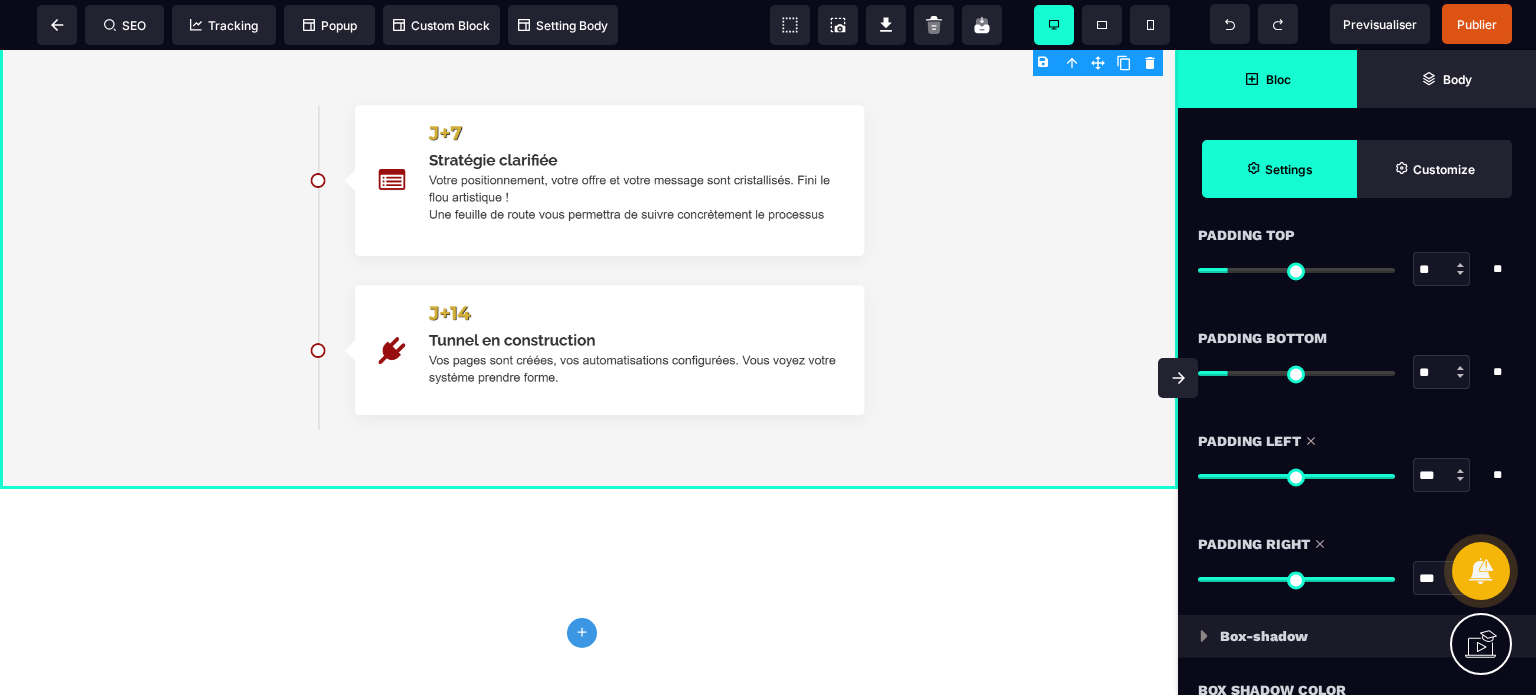 click on "***" at bounding box center [1442, 579] 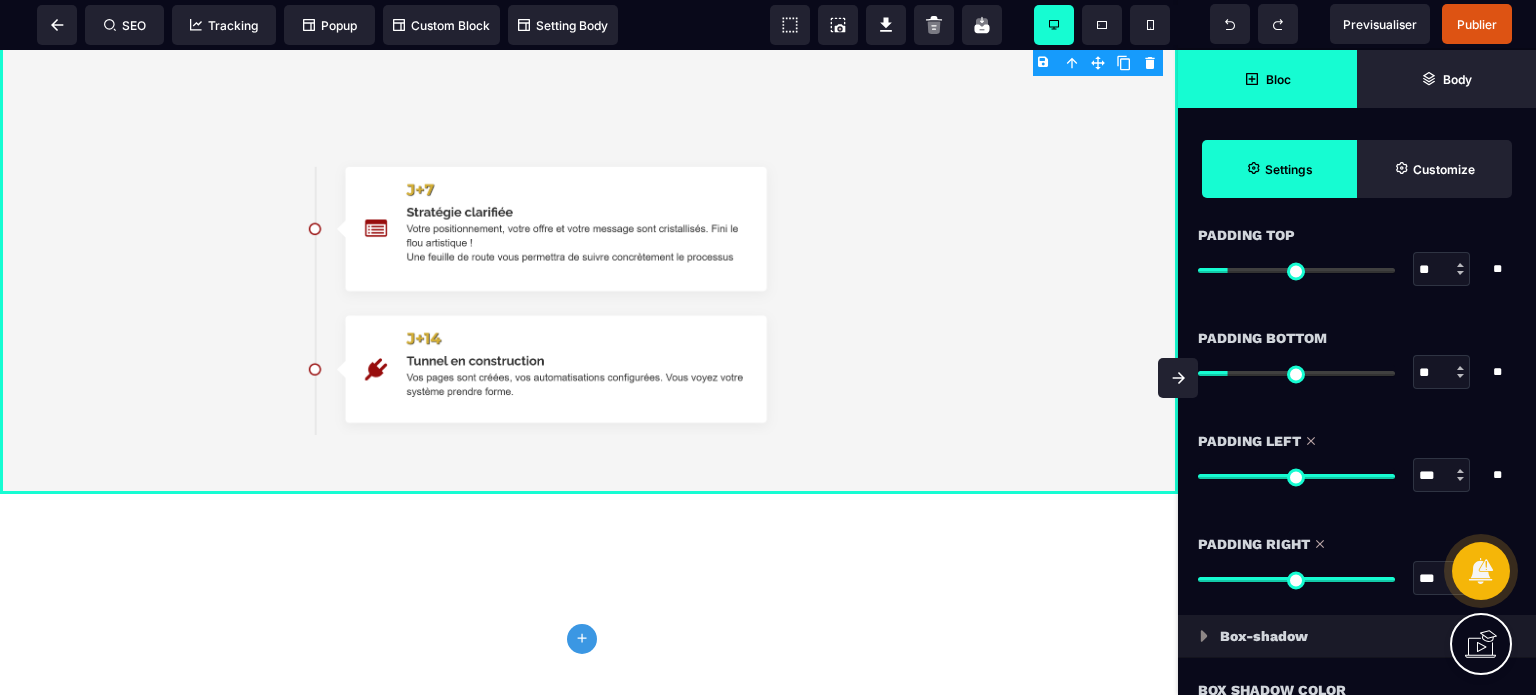 type on "***" 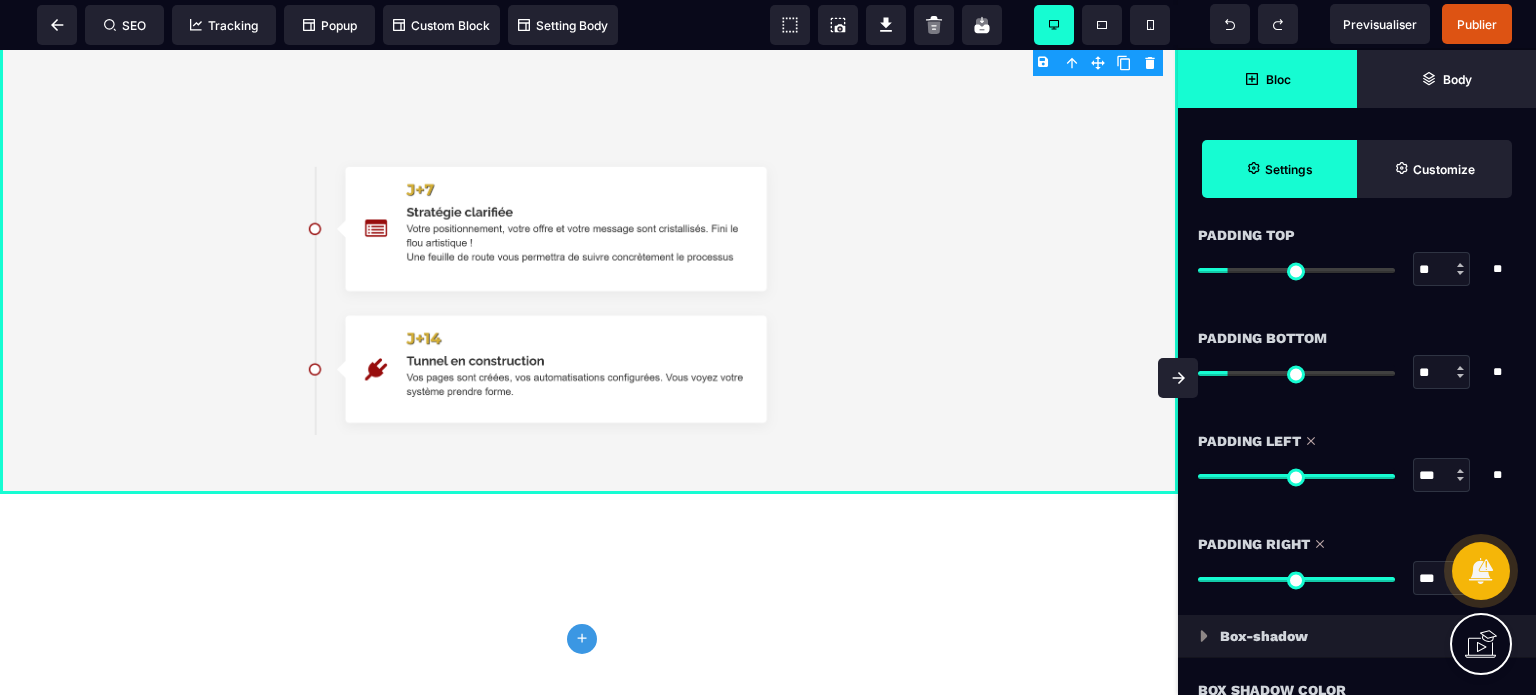 type on "***" 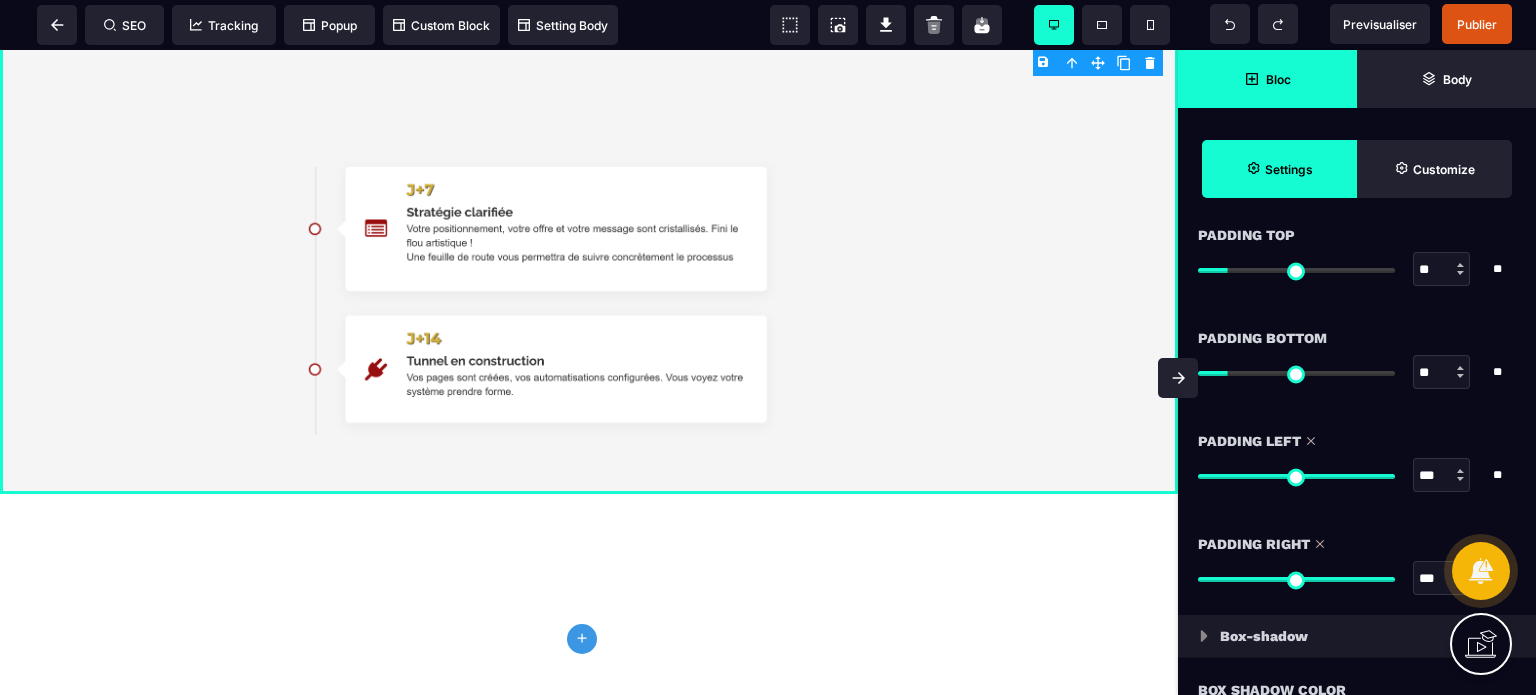 drag, startPoint x: 1424, startPoint y: 469, endPoint x: 1408, endPoint y: 476, distance: 17.464249 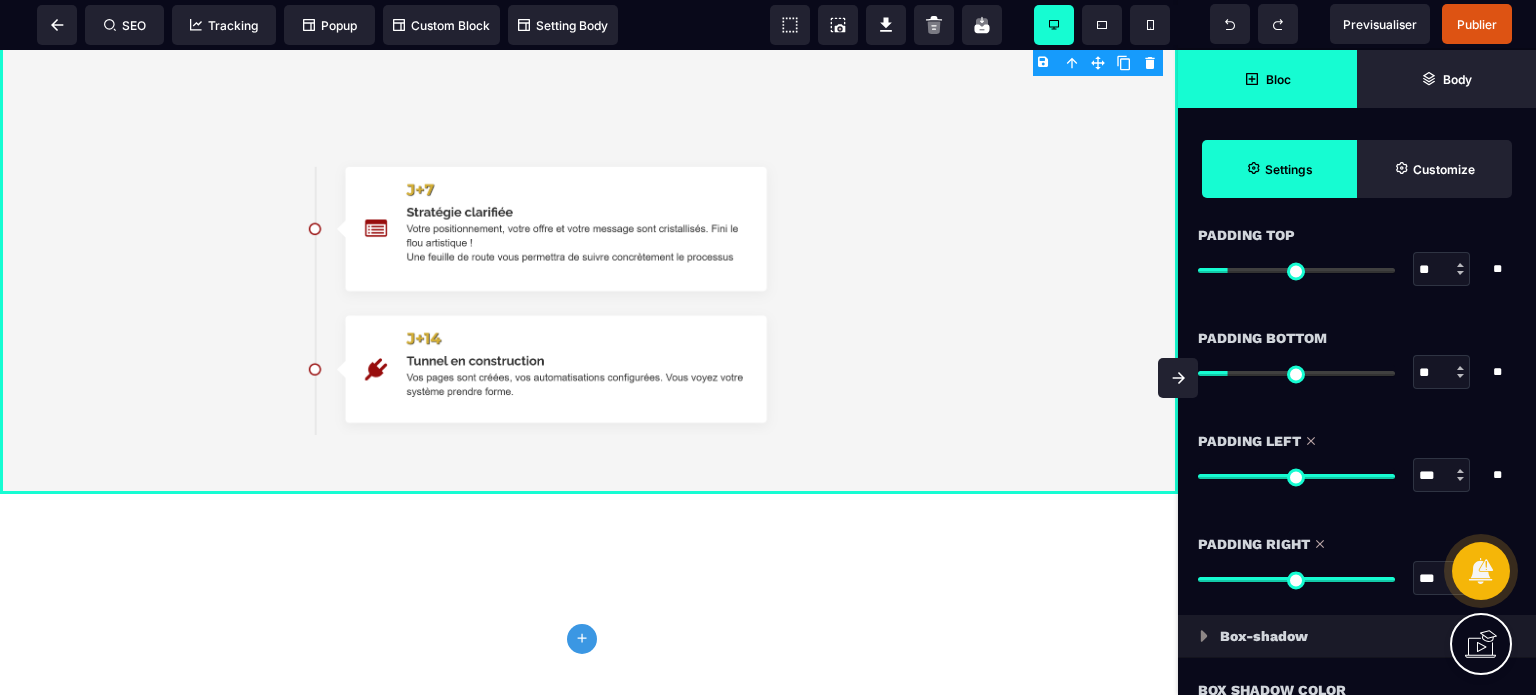 click on "***
*
**" at bounding box center (1357, 475) 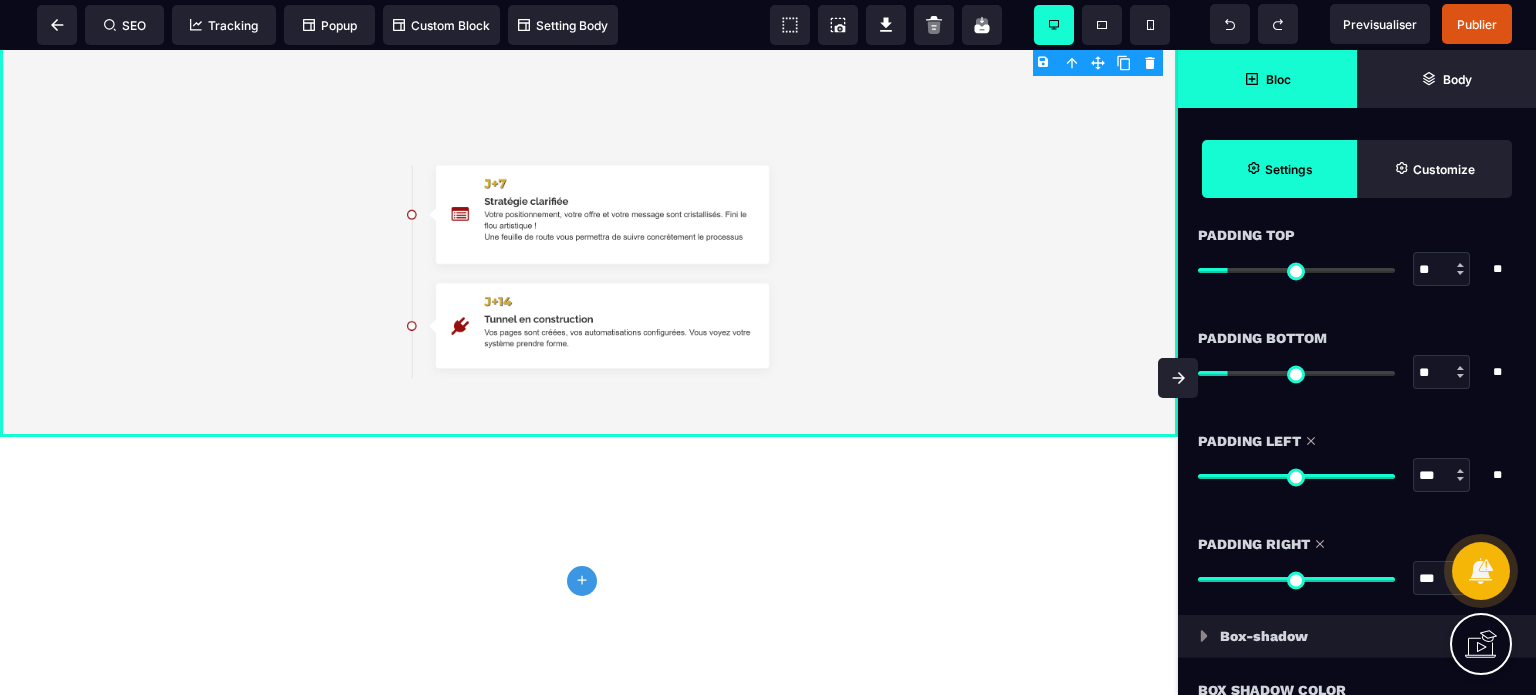 type on "***" 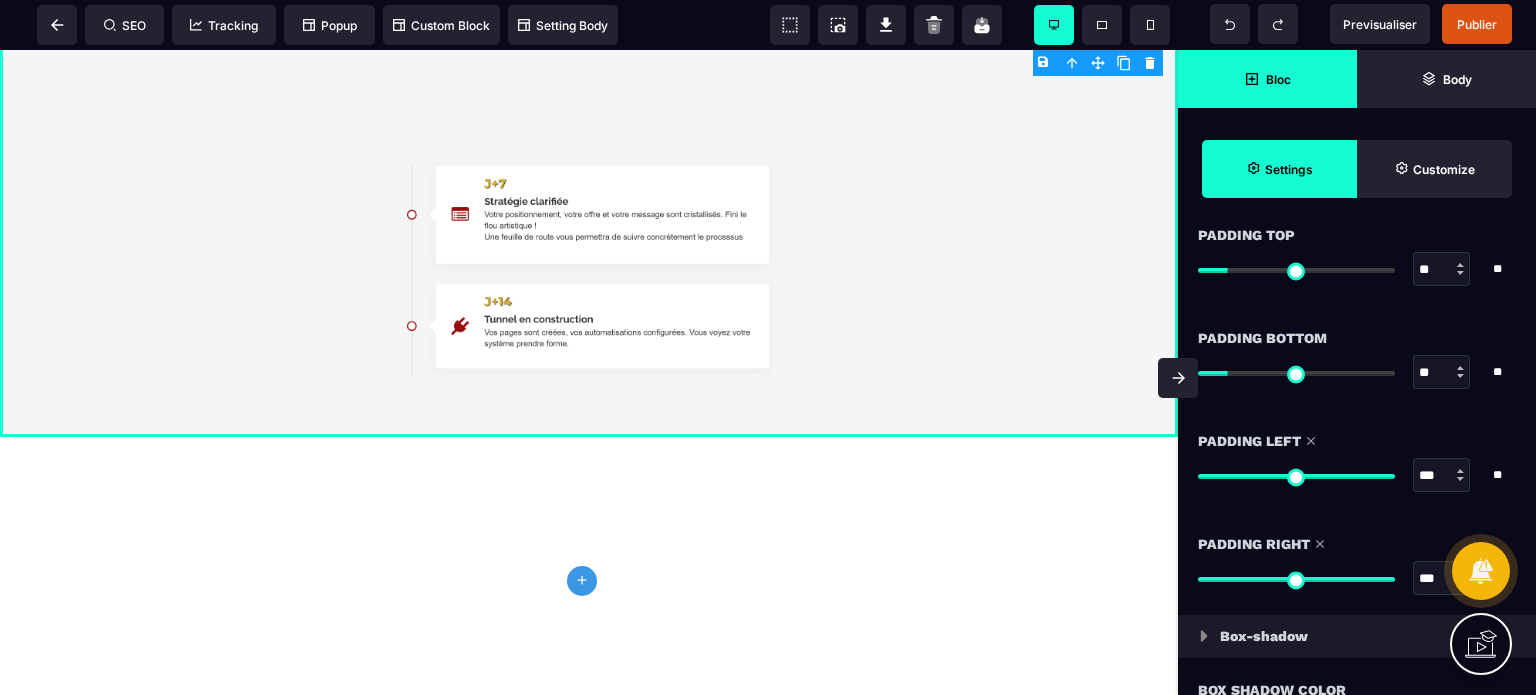 type on "***" 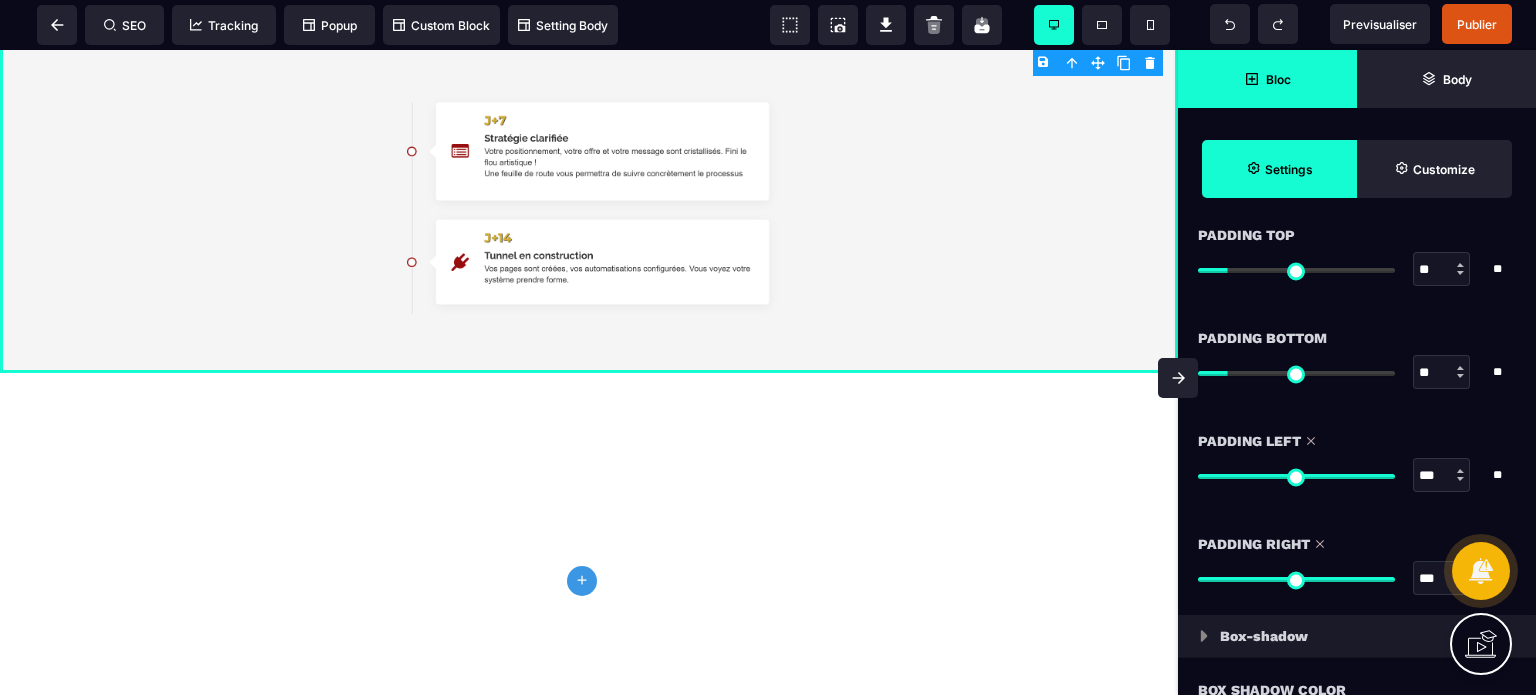 scroll, scrollTop: 0, scrollLeft: 0, axis: both 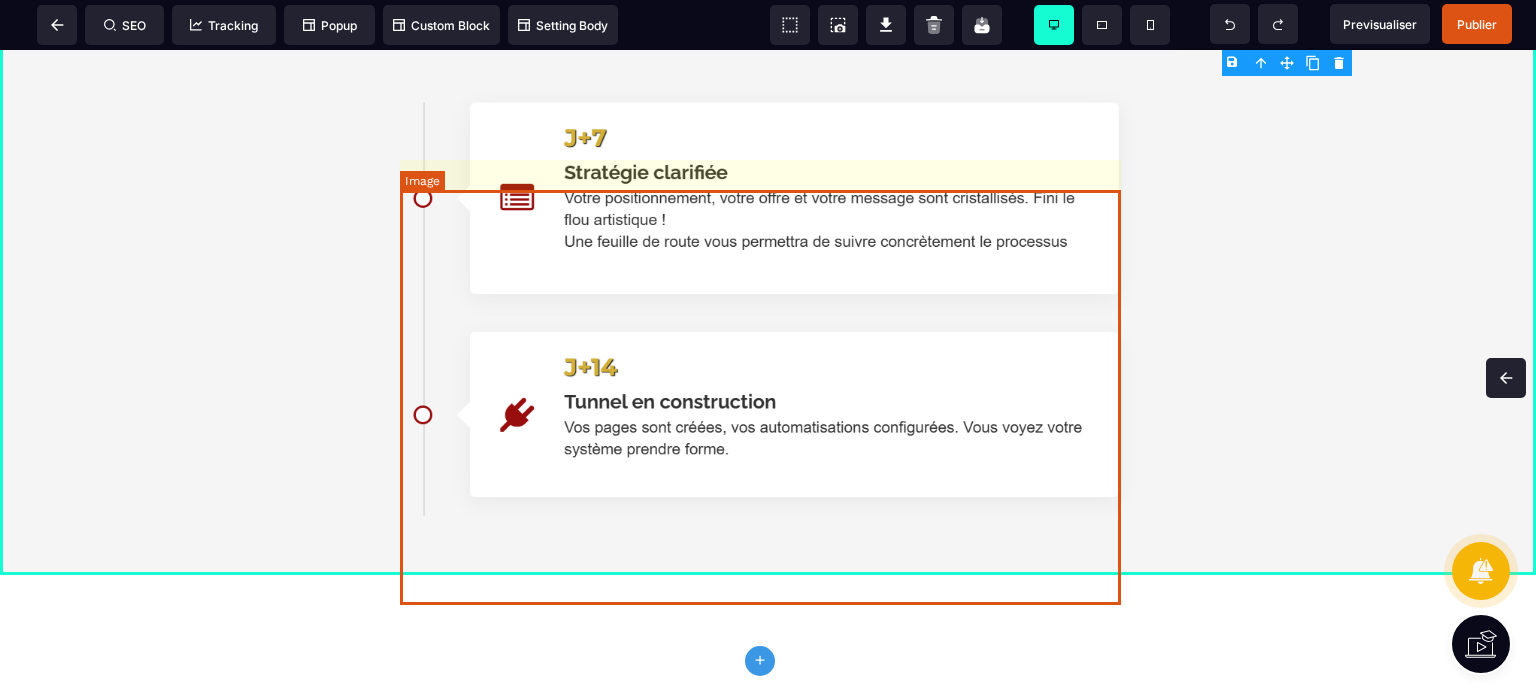 click at bounding box center (768, 304) 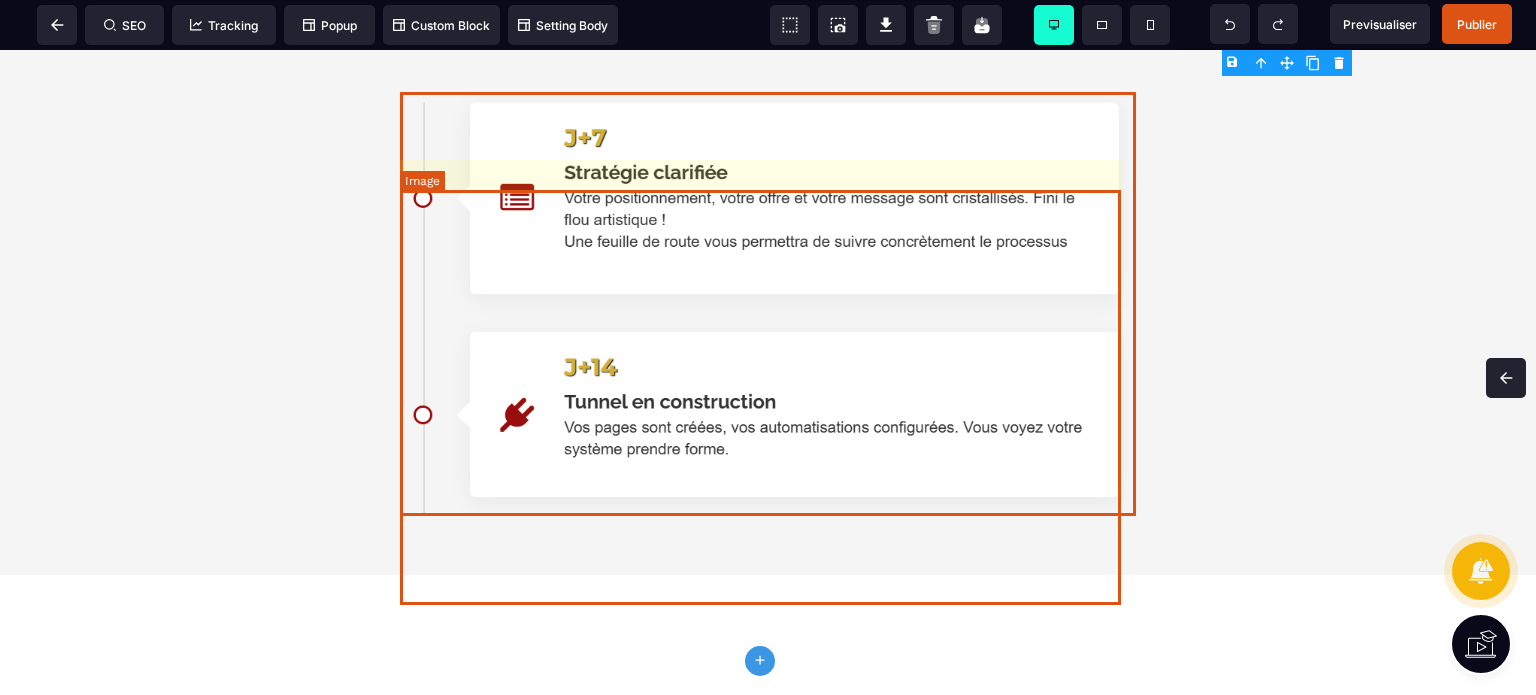 select 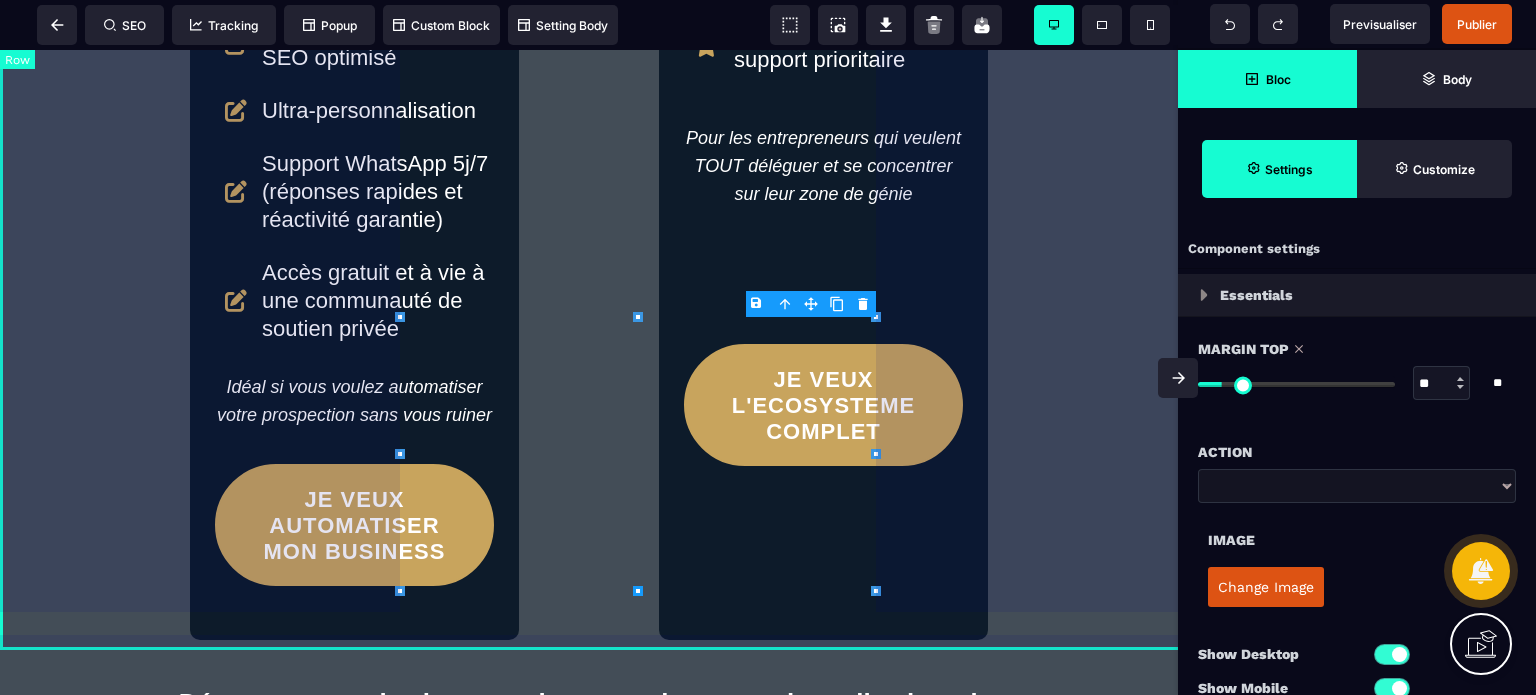 scroll, scrollTop: 7276, scrollLeft: 0, axis: vertical 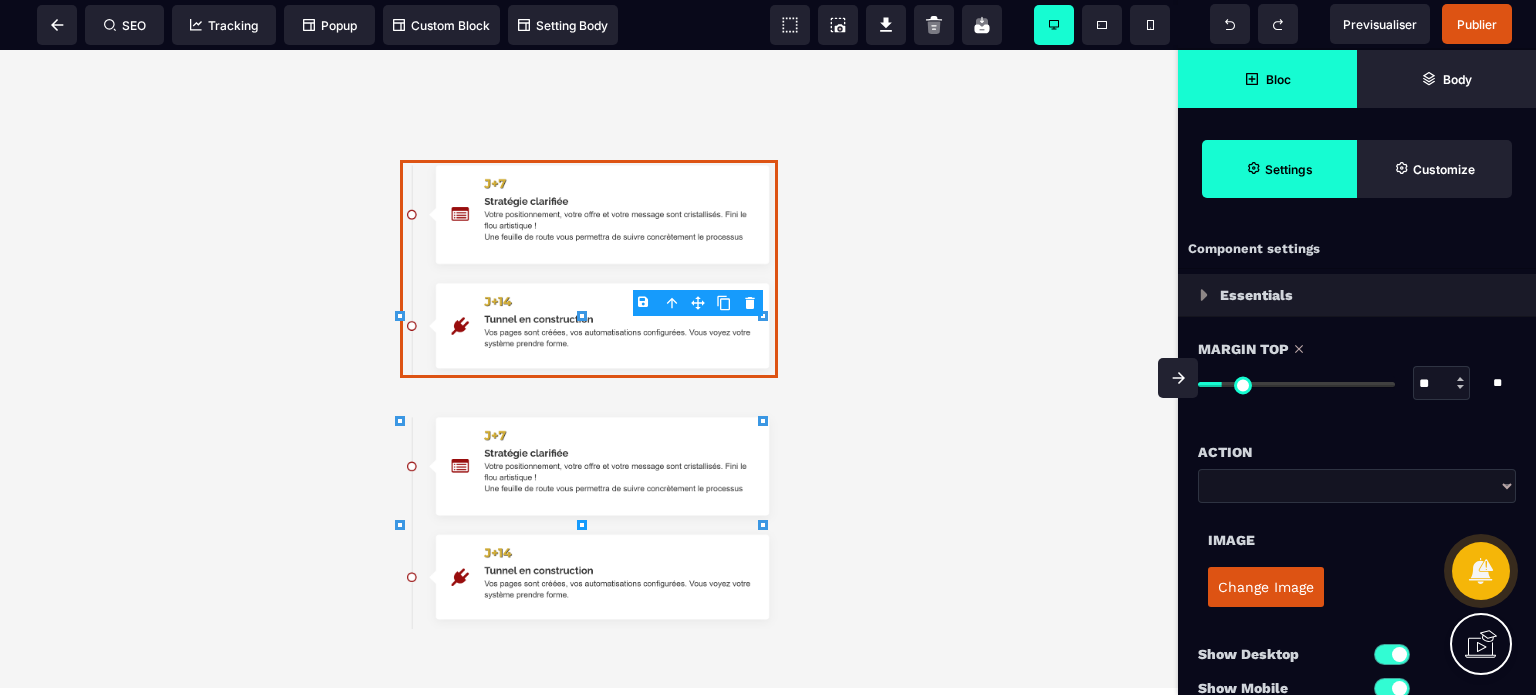 select 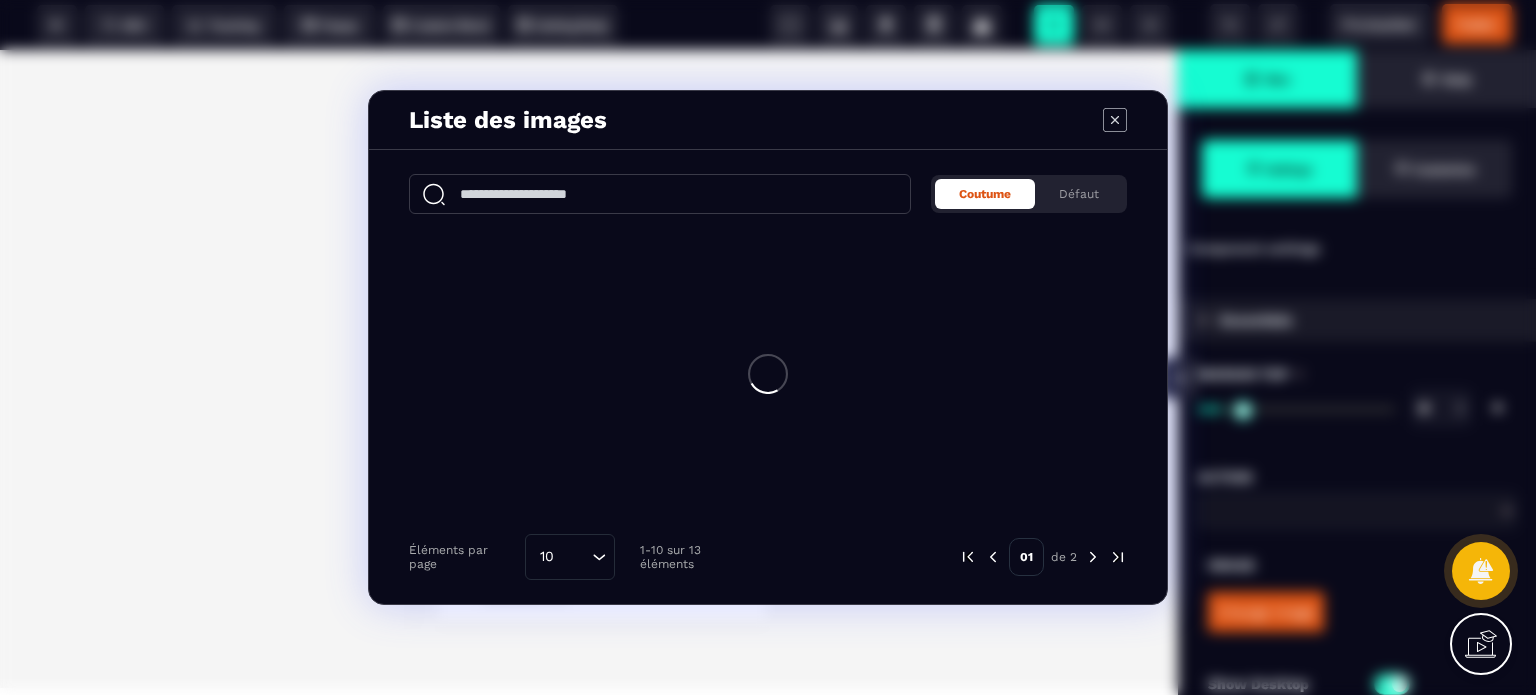 click on "B I U S
A *******
Column
SEO
Tracking" at bounding box center (768, 347) 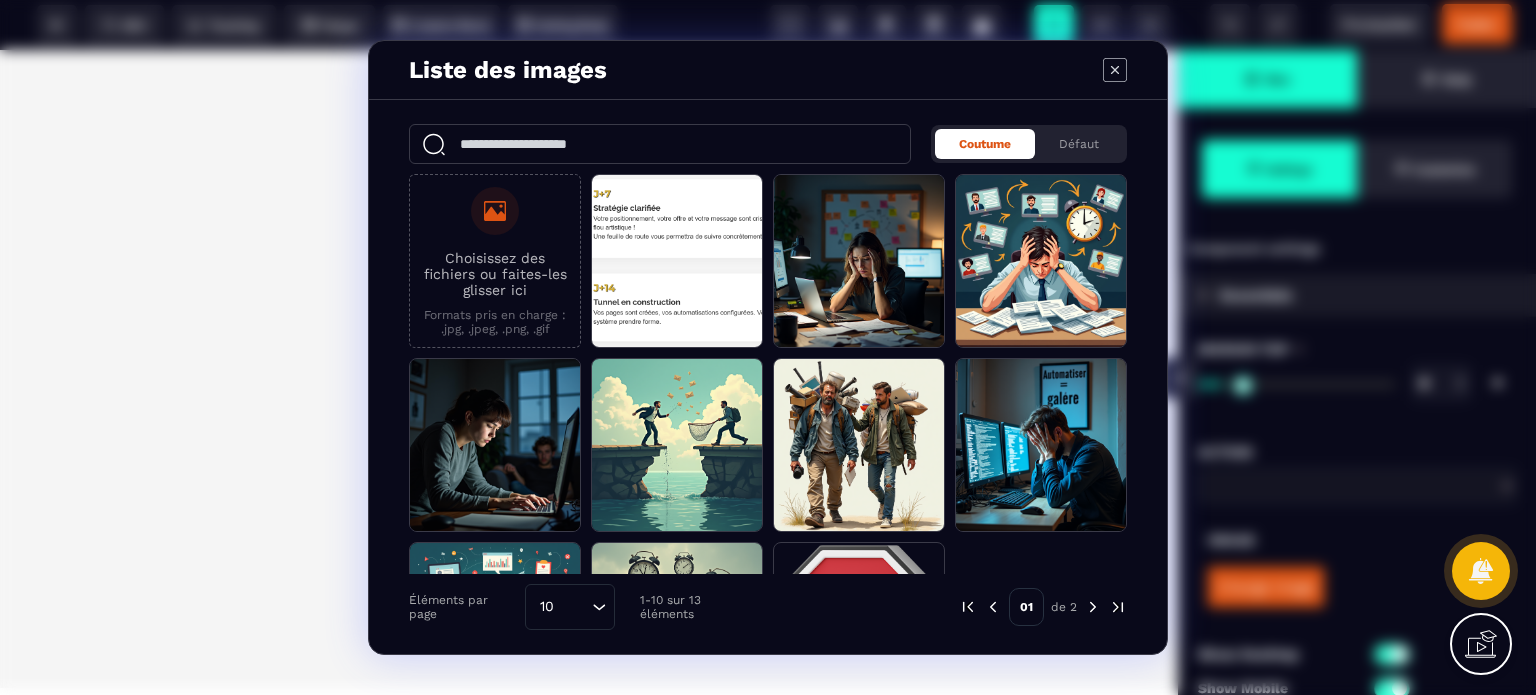 click 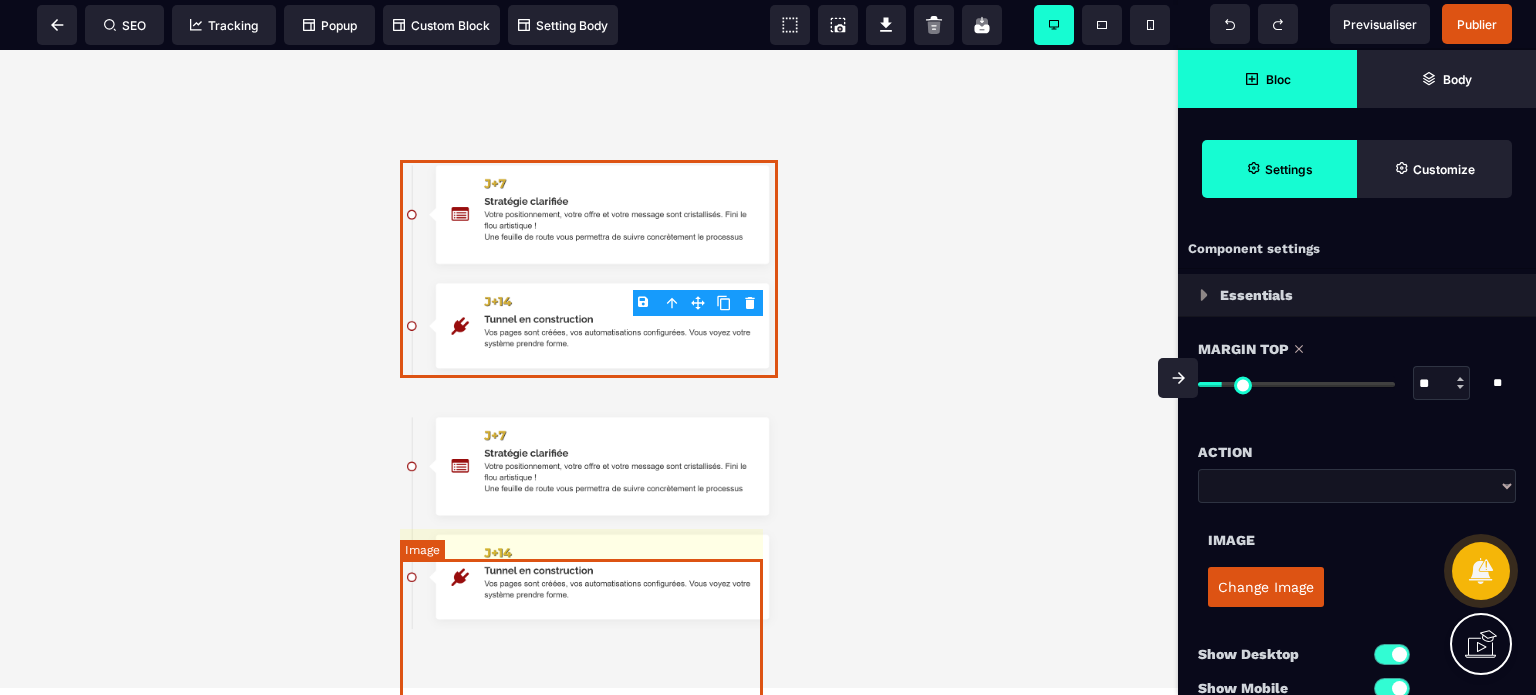 click at bounding box center (589, 521) 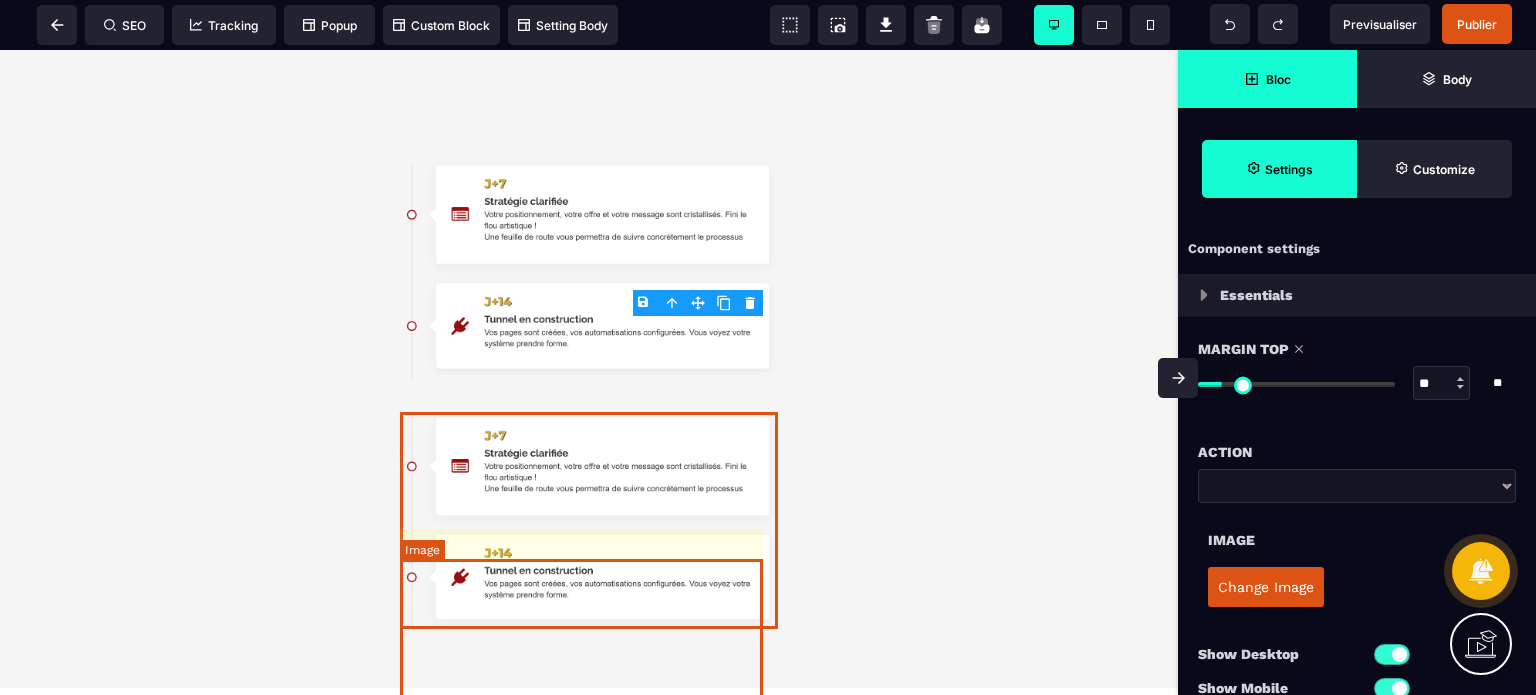 select 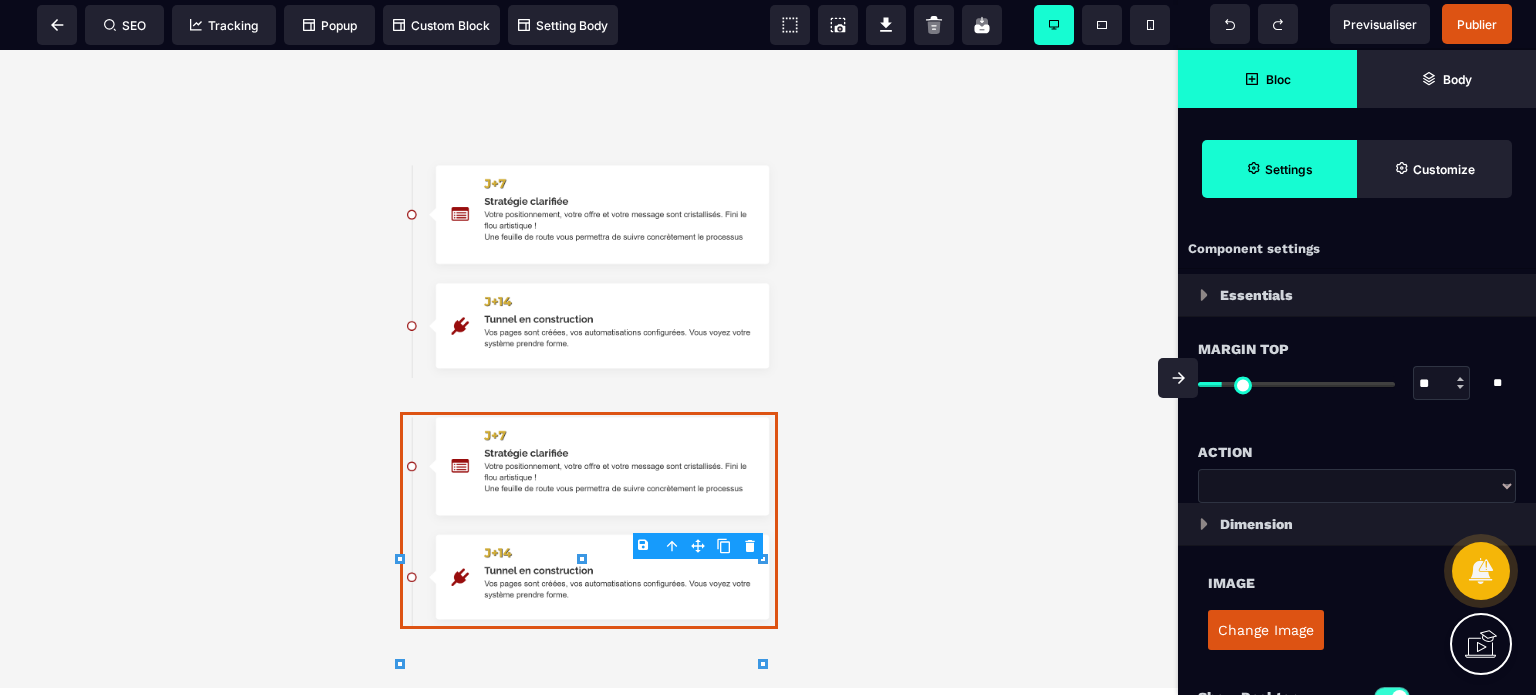 type on "**" 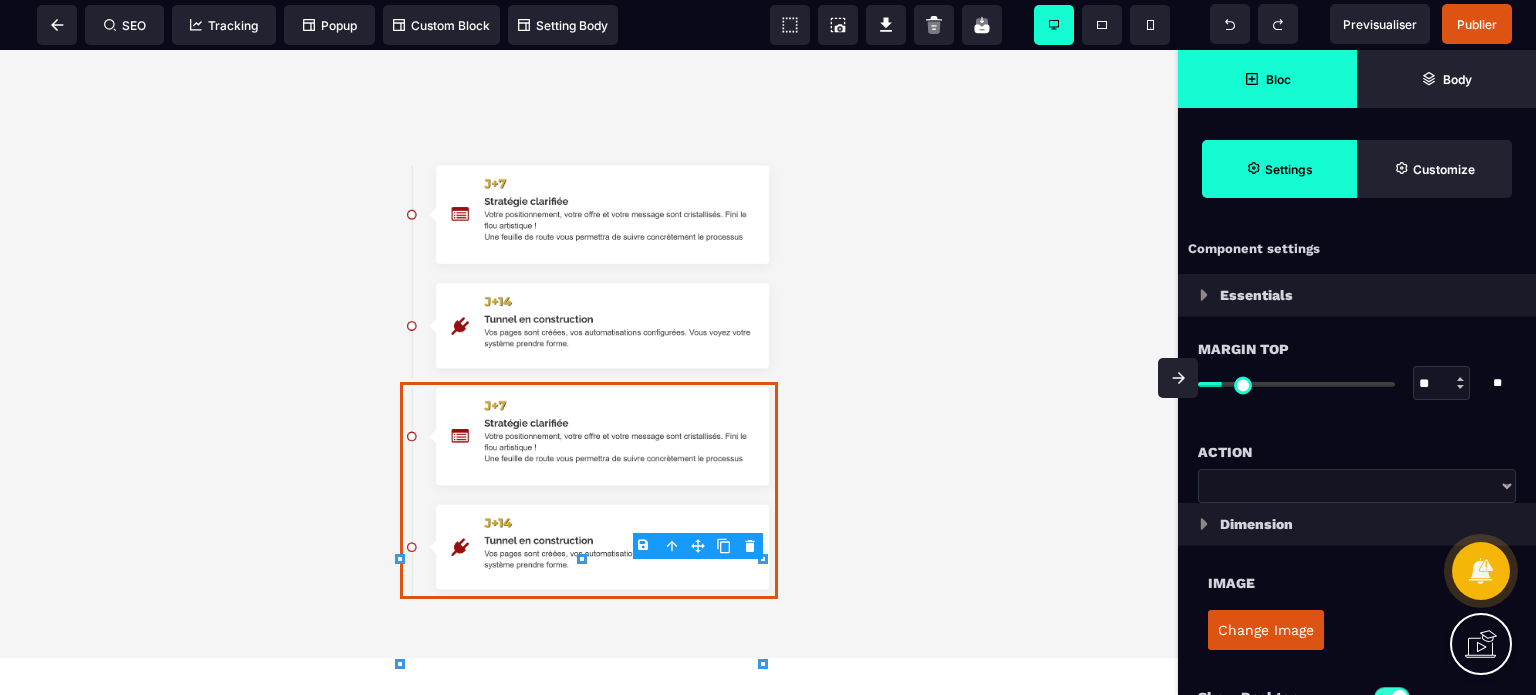 type on "*" 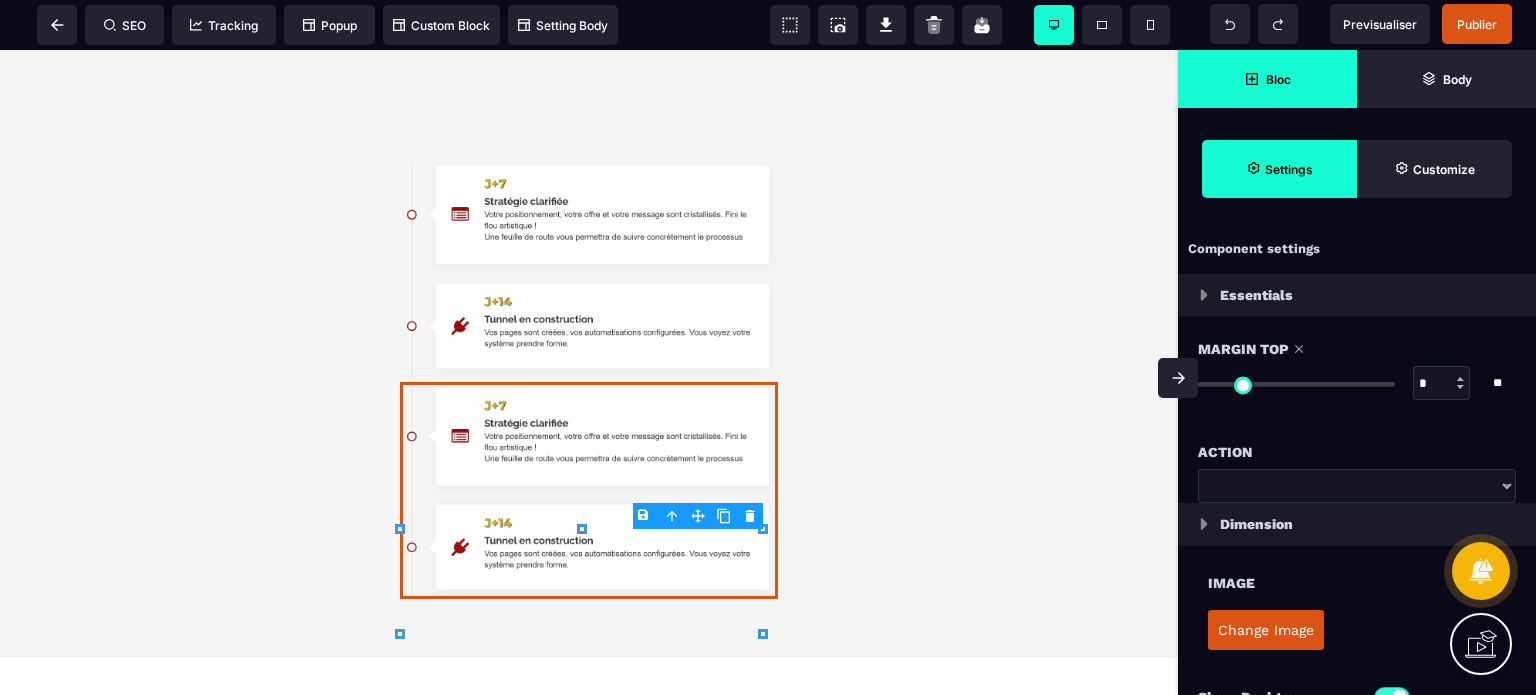 drag, startPoint x: 1226, startPoint y: 387, endPoint x: 1101, endPoint y: 403, distance: 126.01984 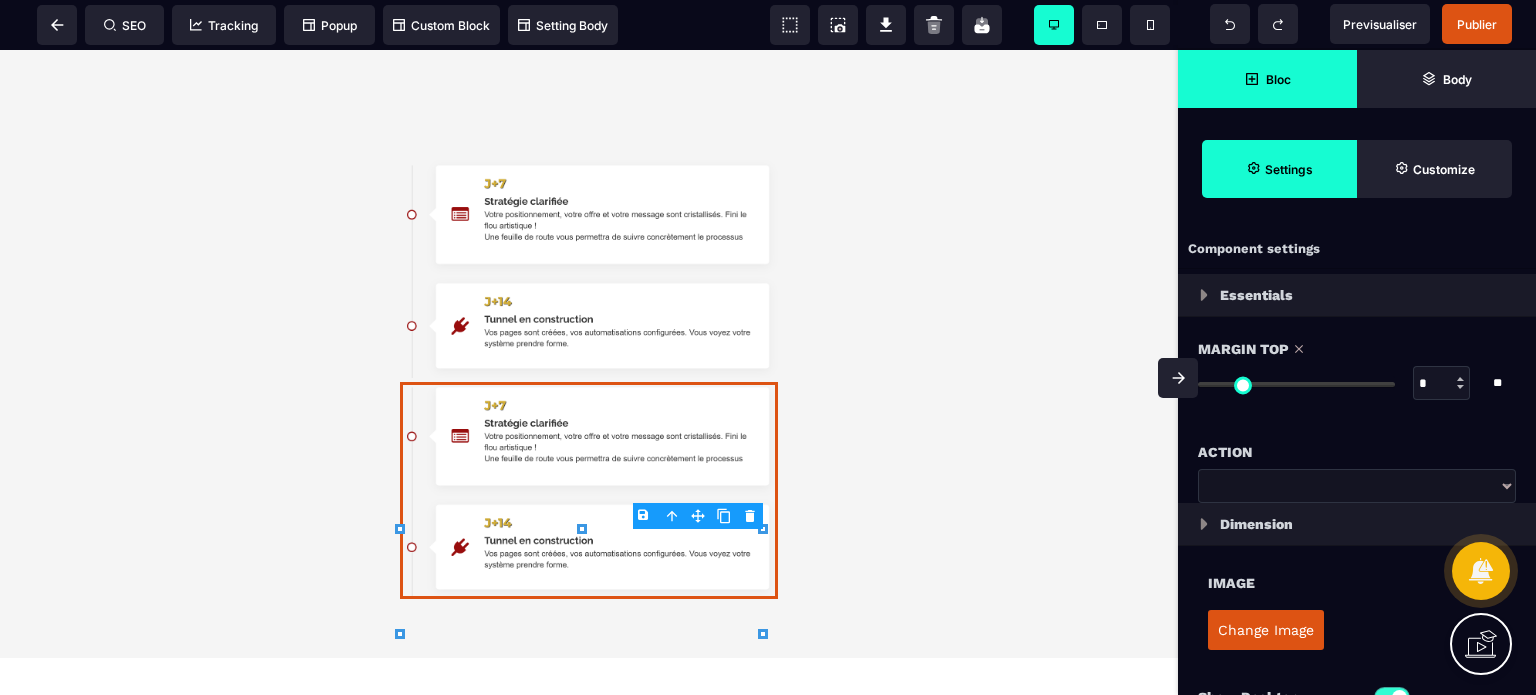 click at bounding box center [1296, 384] 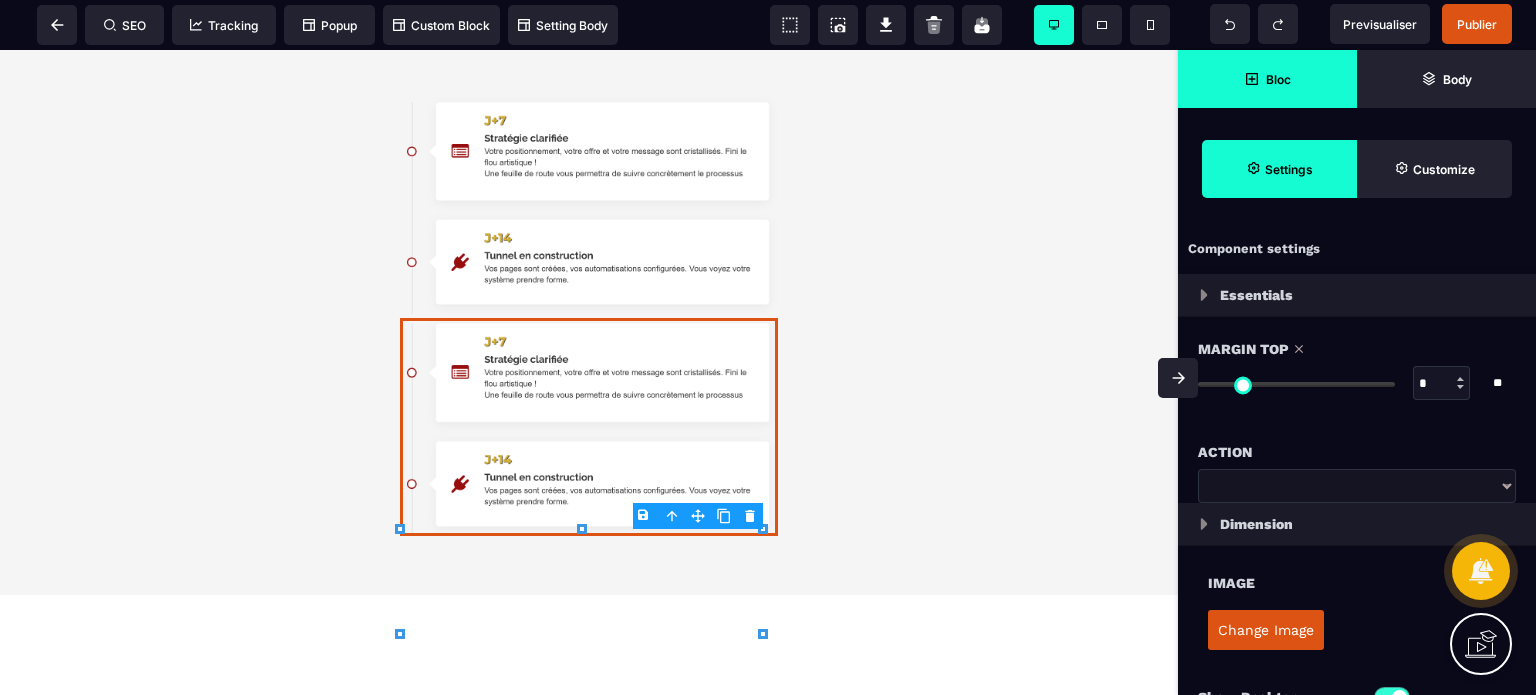 scroll, scrollTop: 6256, scrollLeft: 0, axis: vertical 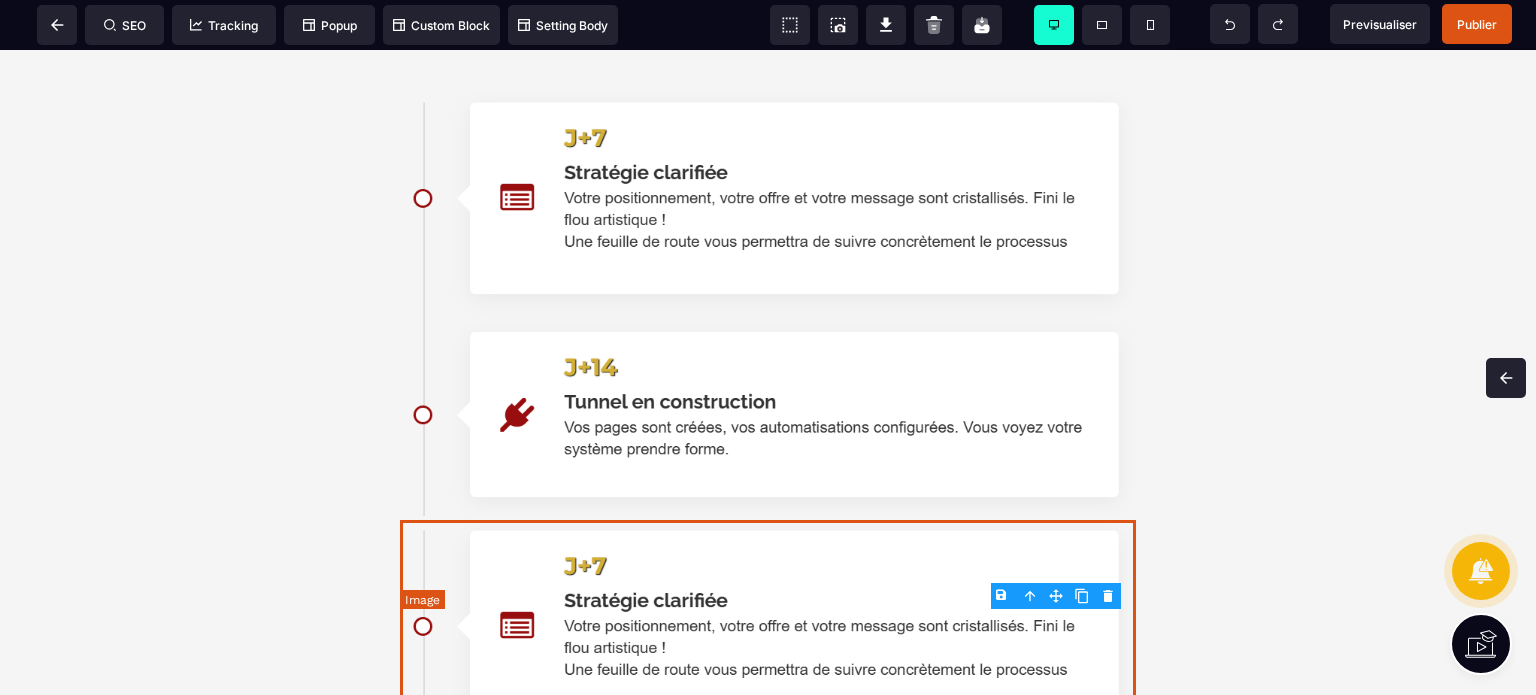 click at bounding box center (768, 732) 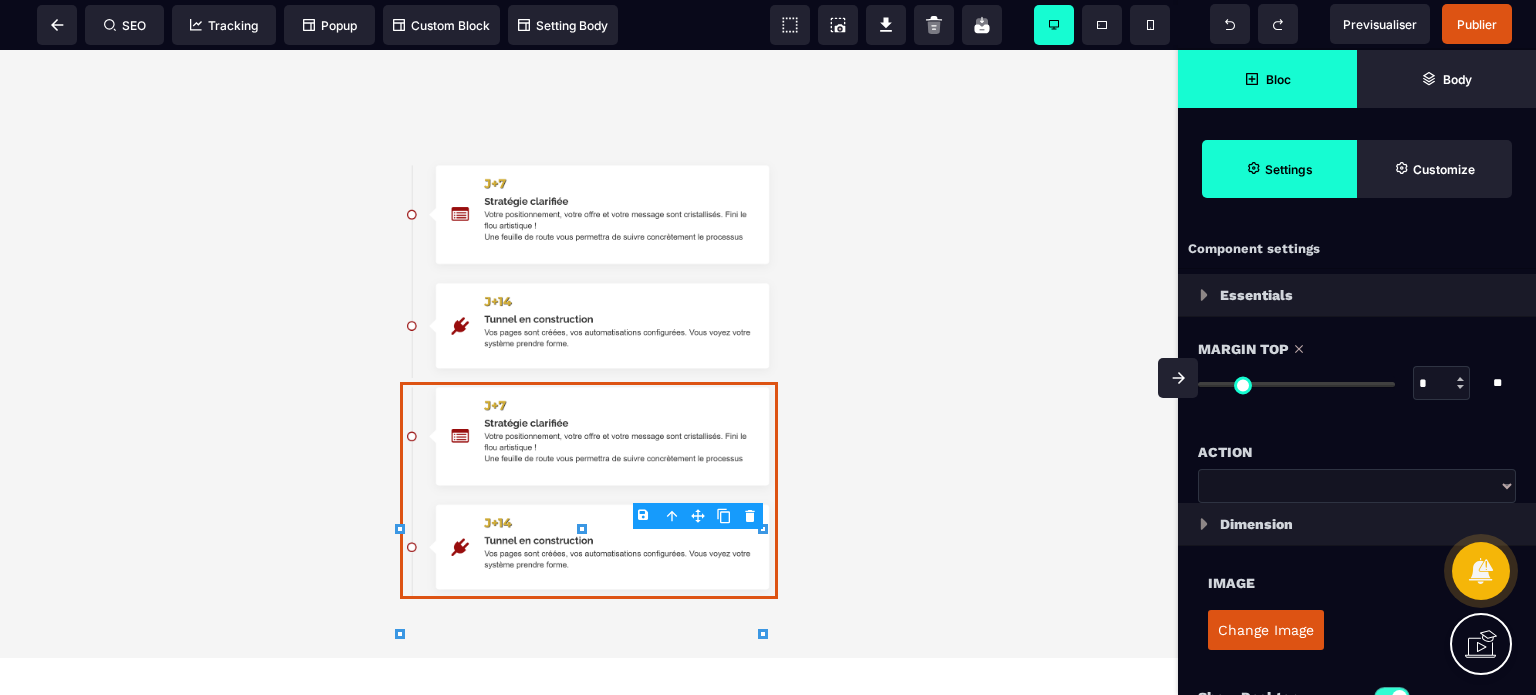 click on "Change Image" at bounding box center [1266, 630] 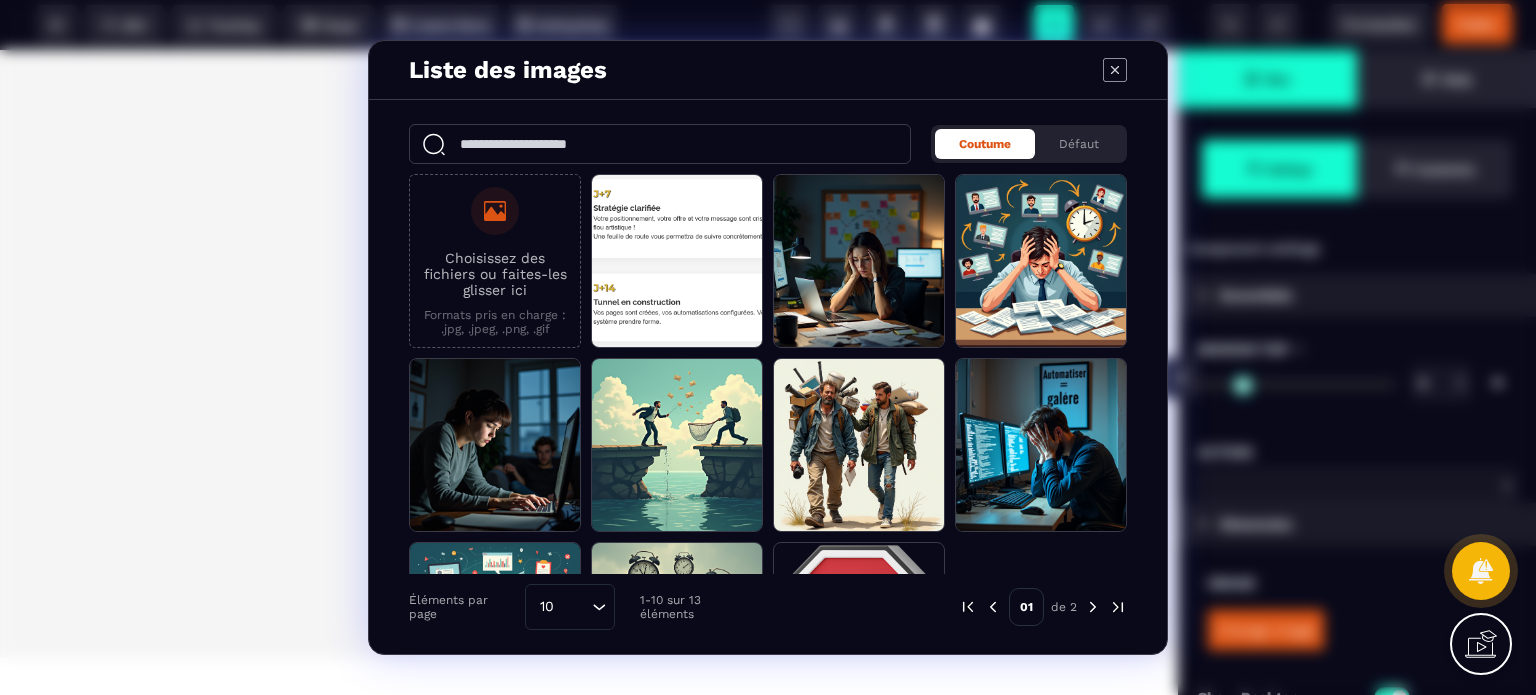 click on "Choisissez des fichiers ou faites-les glisser ici" at bounding box center (495, 274) 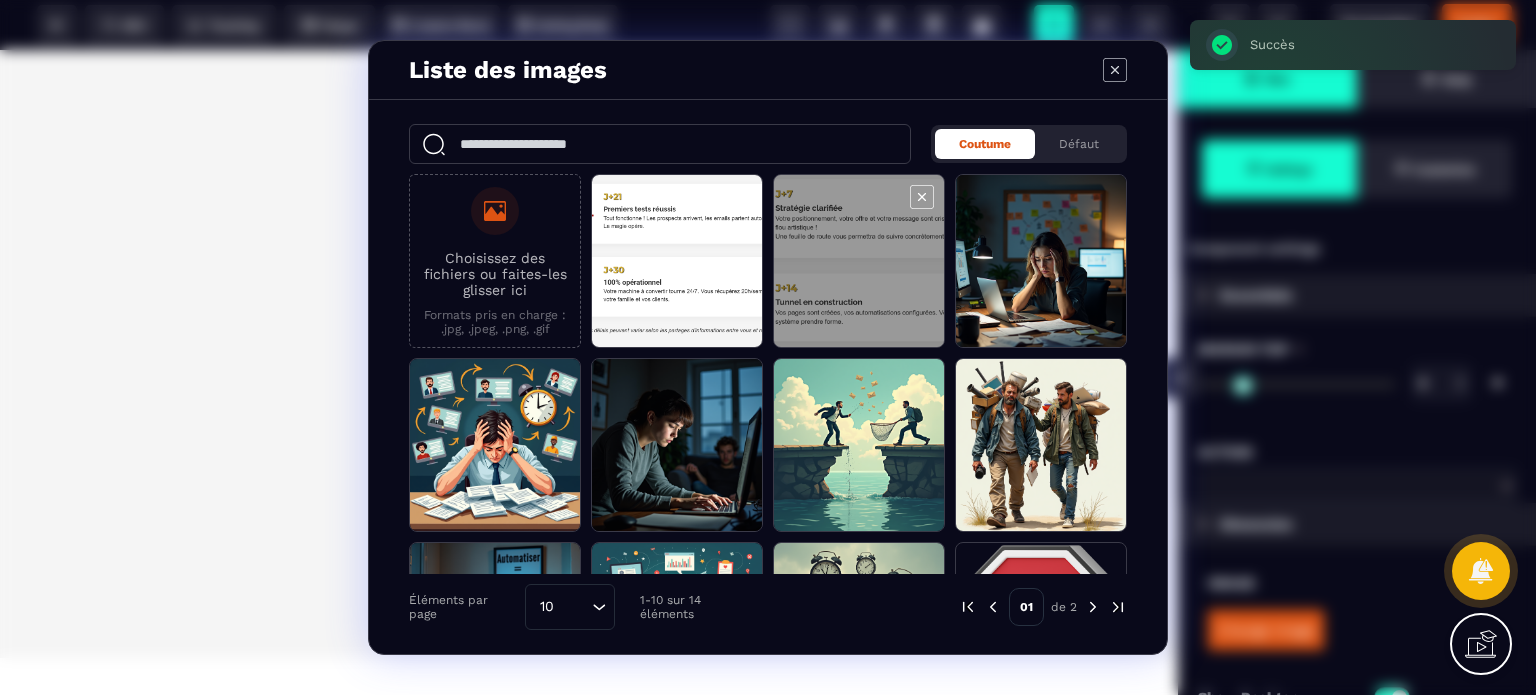 click at bounding box center [677, 262] 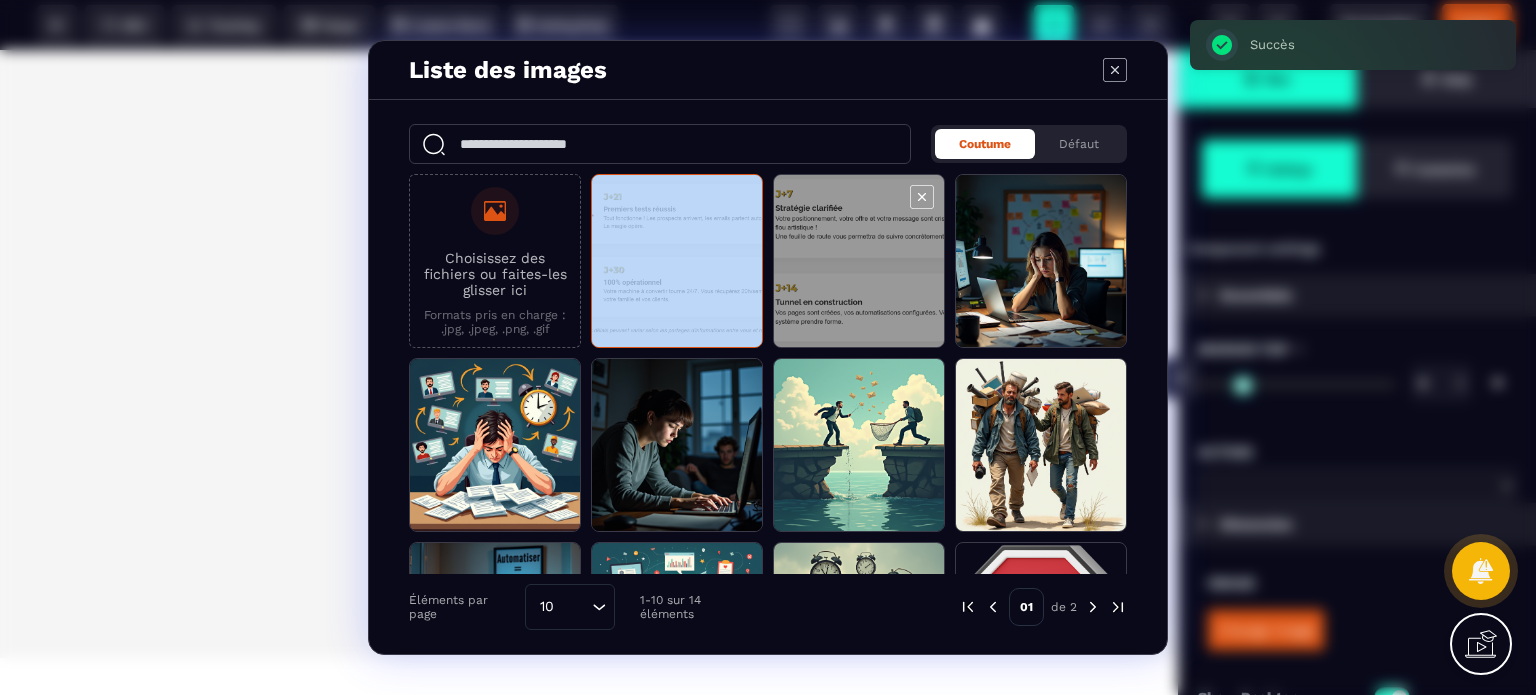 click at bounding box center [677, 262] 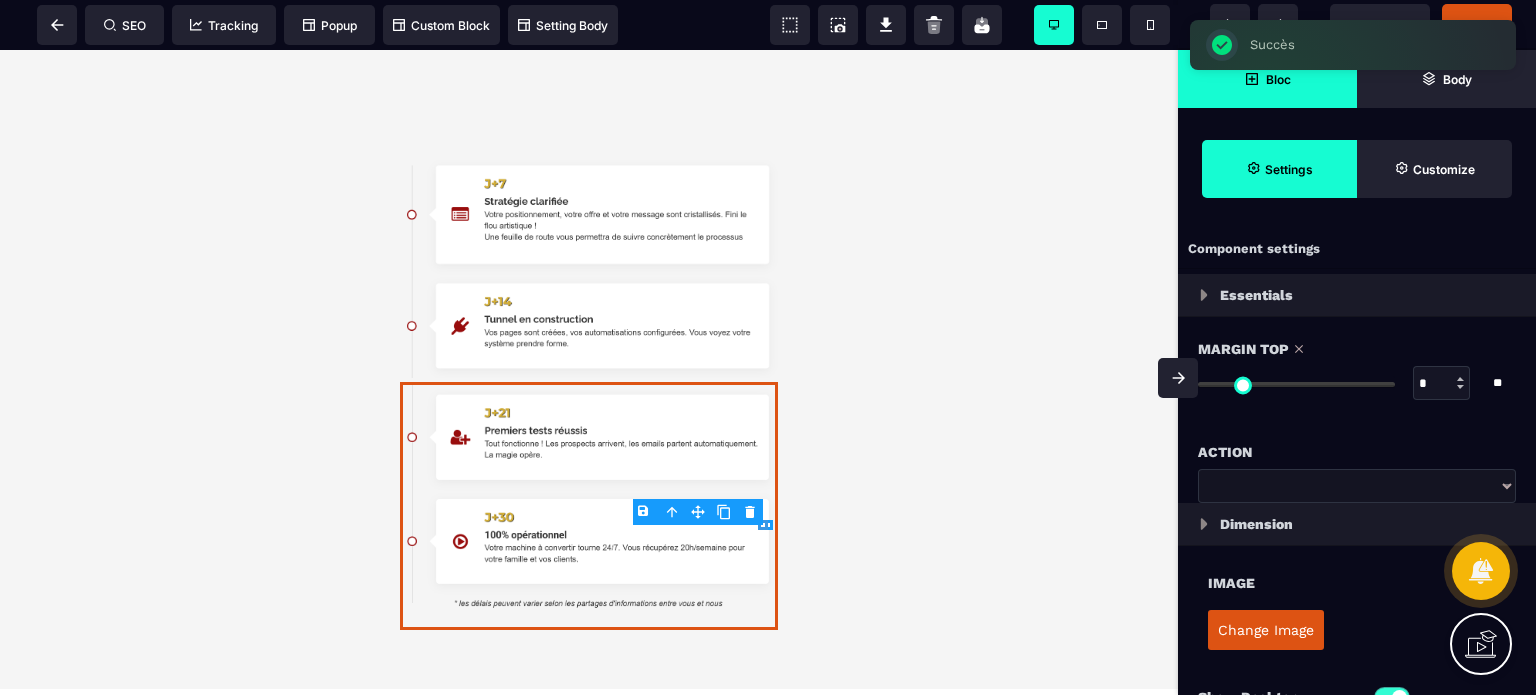 click at bounding box center [1178, 378] 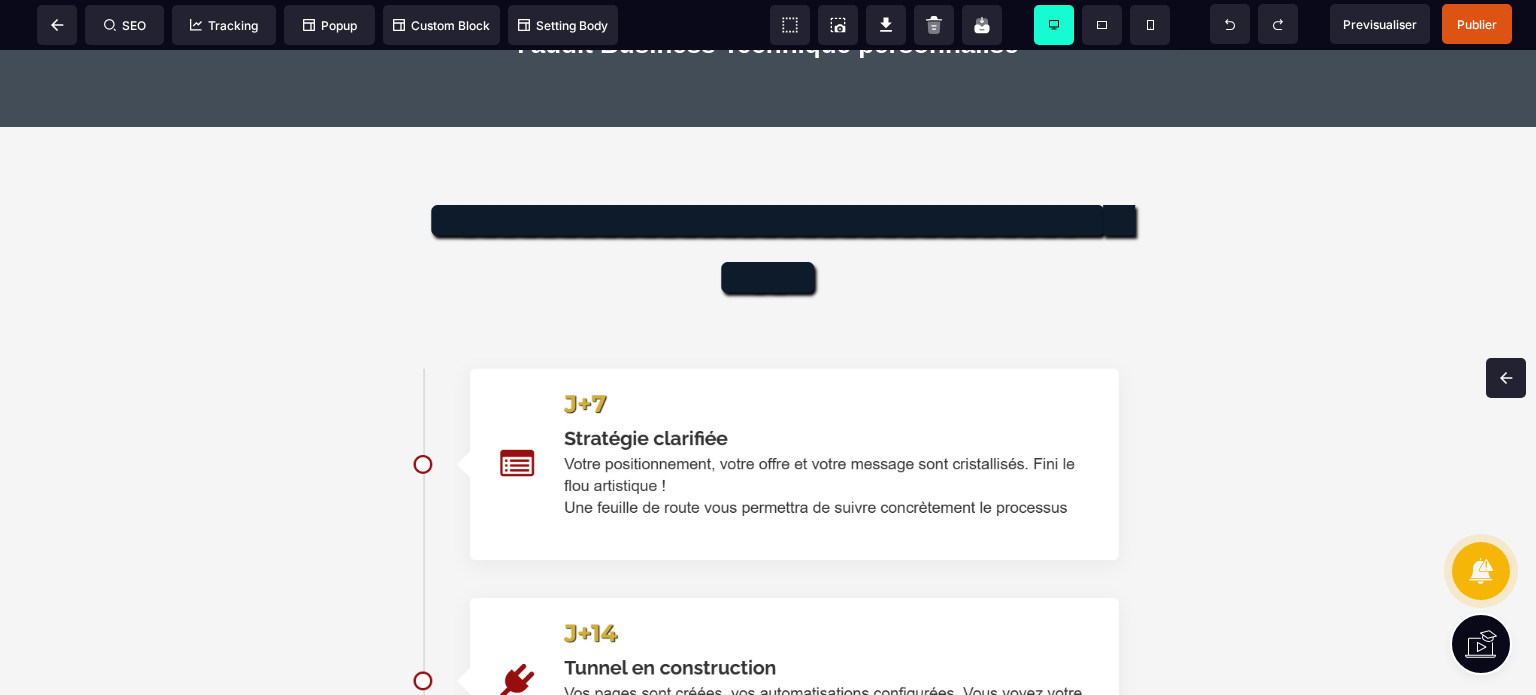 scroll, scrollTop: 5969, scrollLeft: 0, axis: vertical 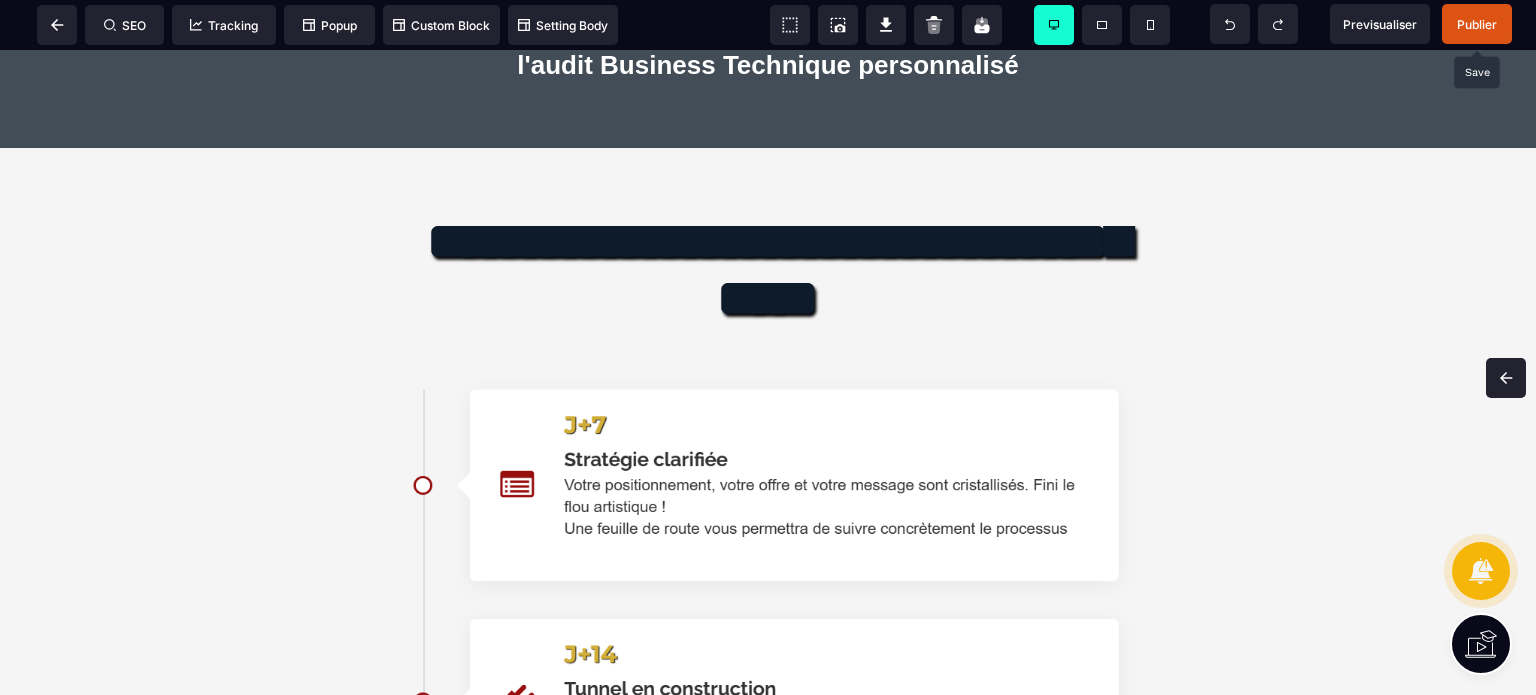 click on "Publier" at bounding box center [1477, 24] 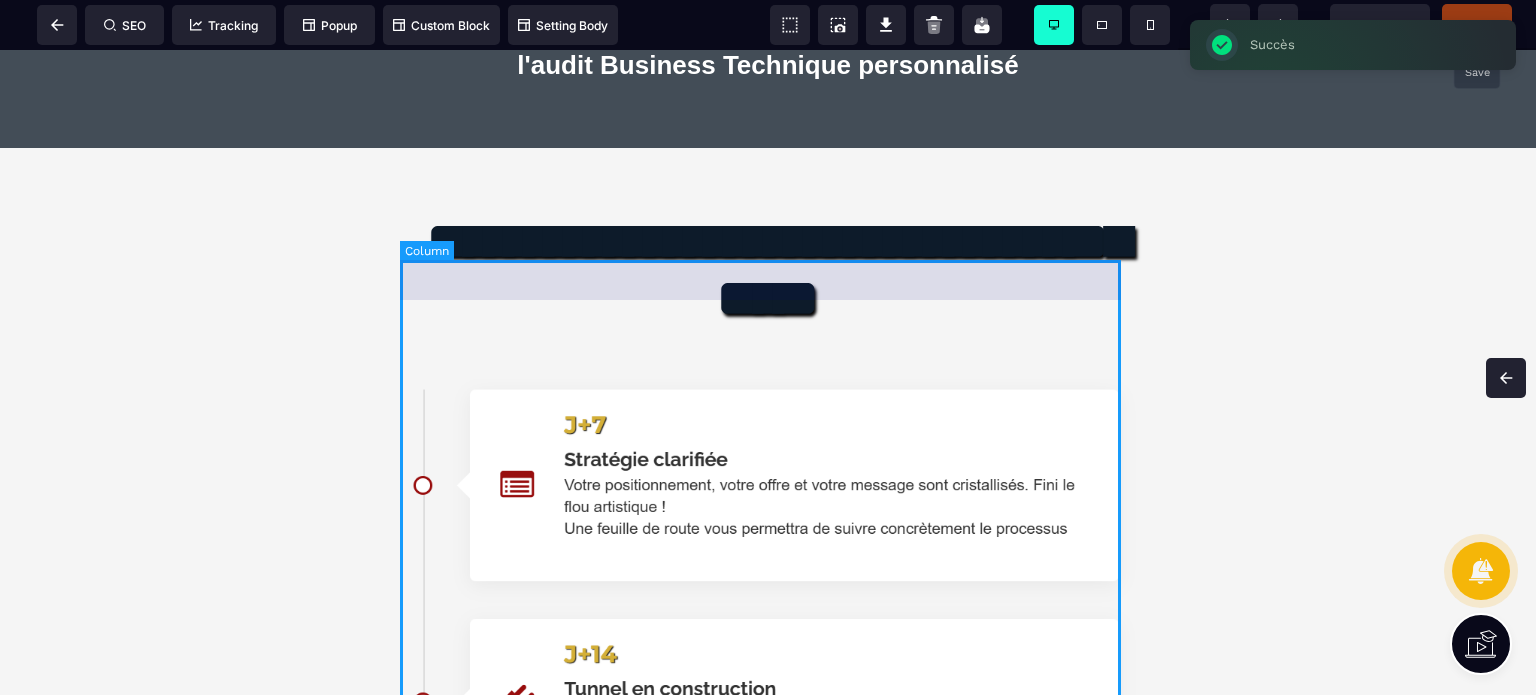 click on "**********" at bounding box center [768, 749] 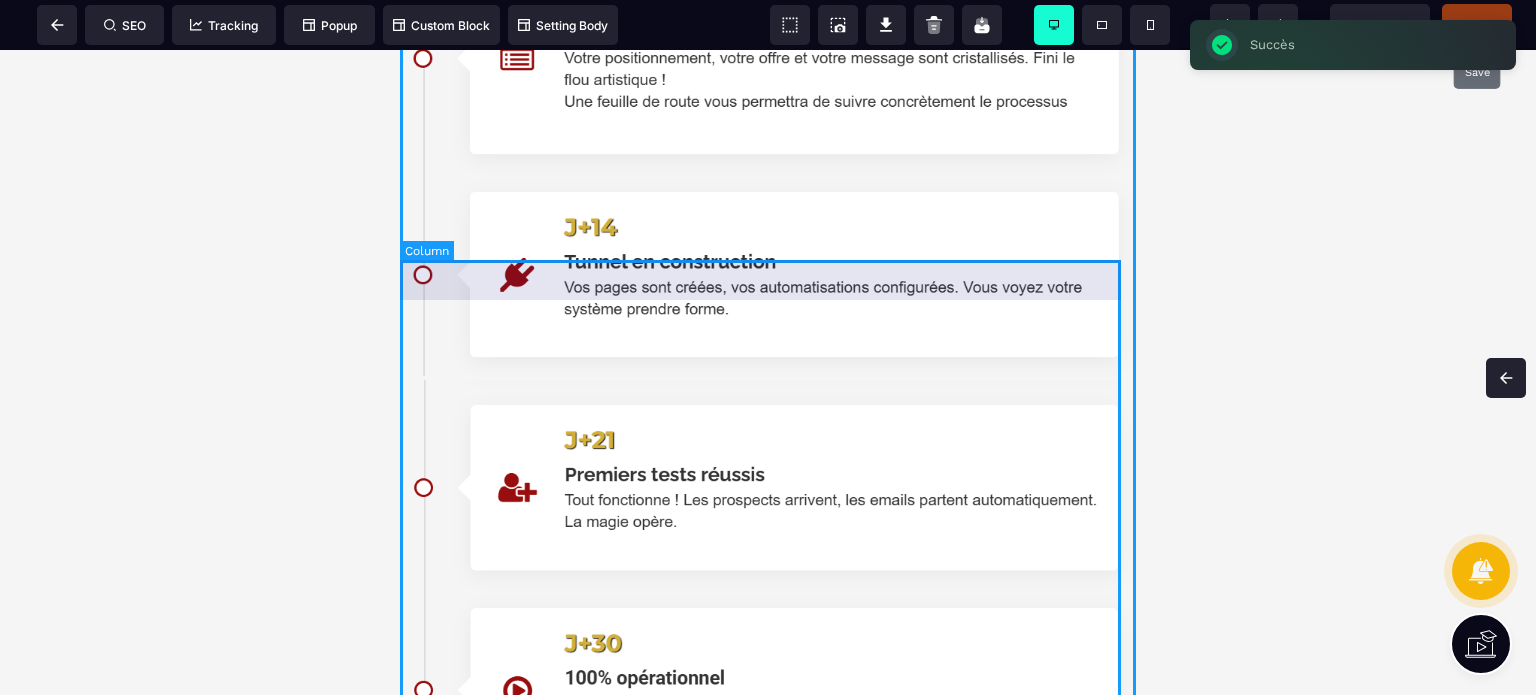 select on "*" 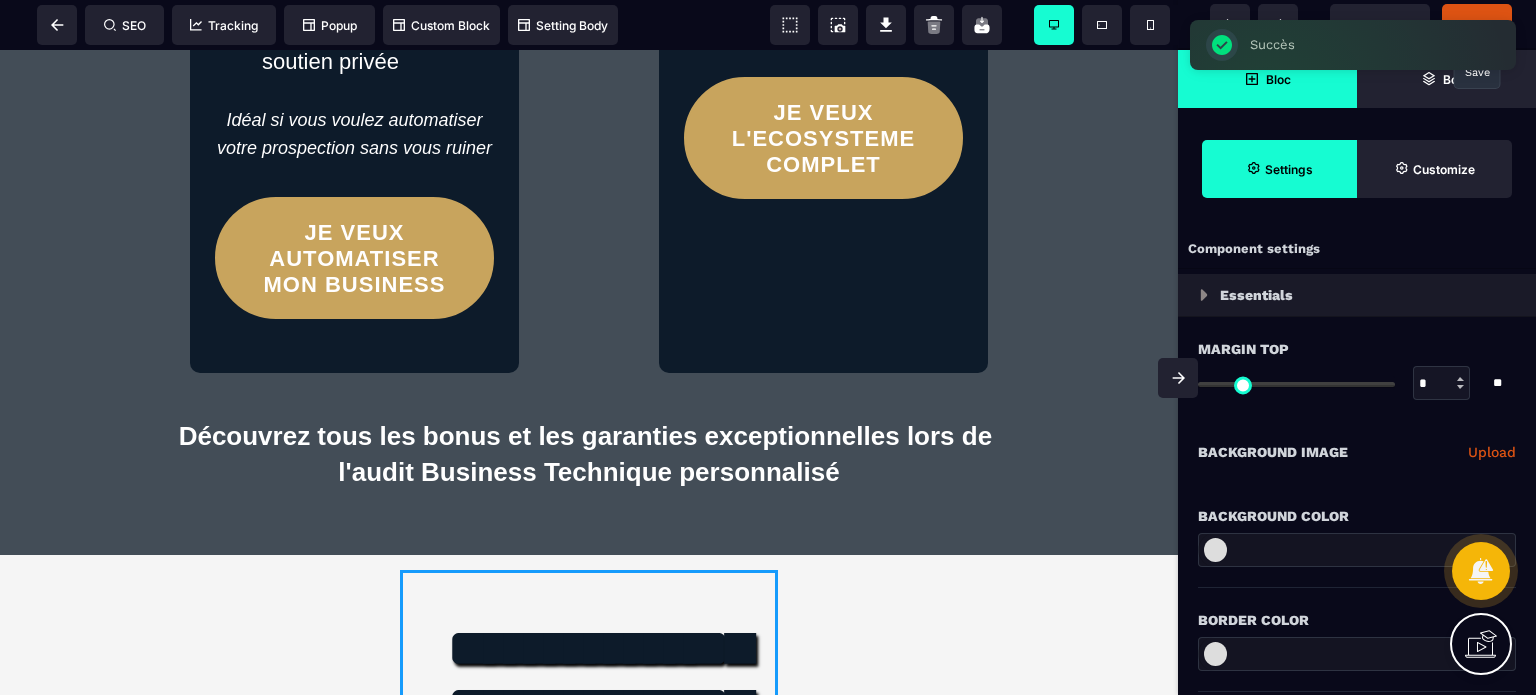 click on "Background Color" at bounding box center [1357, 506] 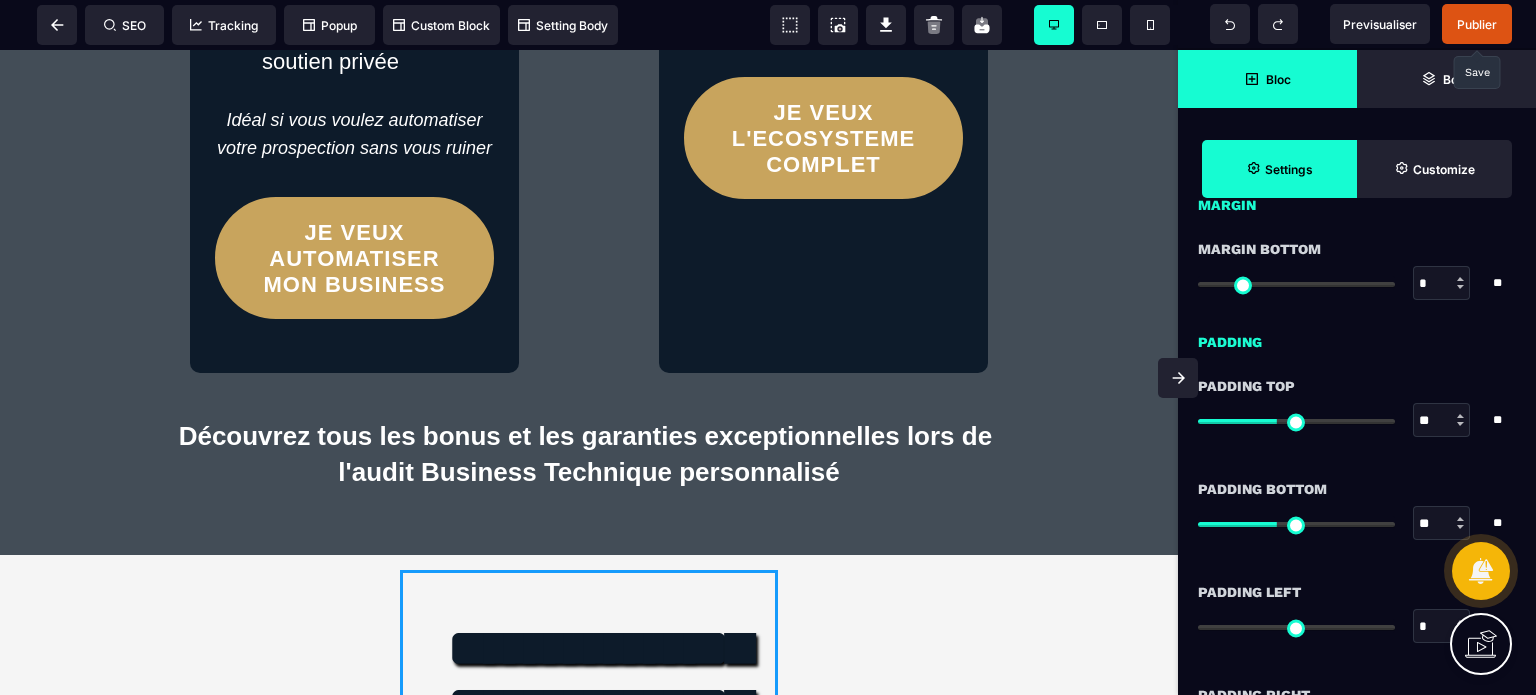 scroll, scrollTop: 1520, scrollLeft: 0, axis: vertical 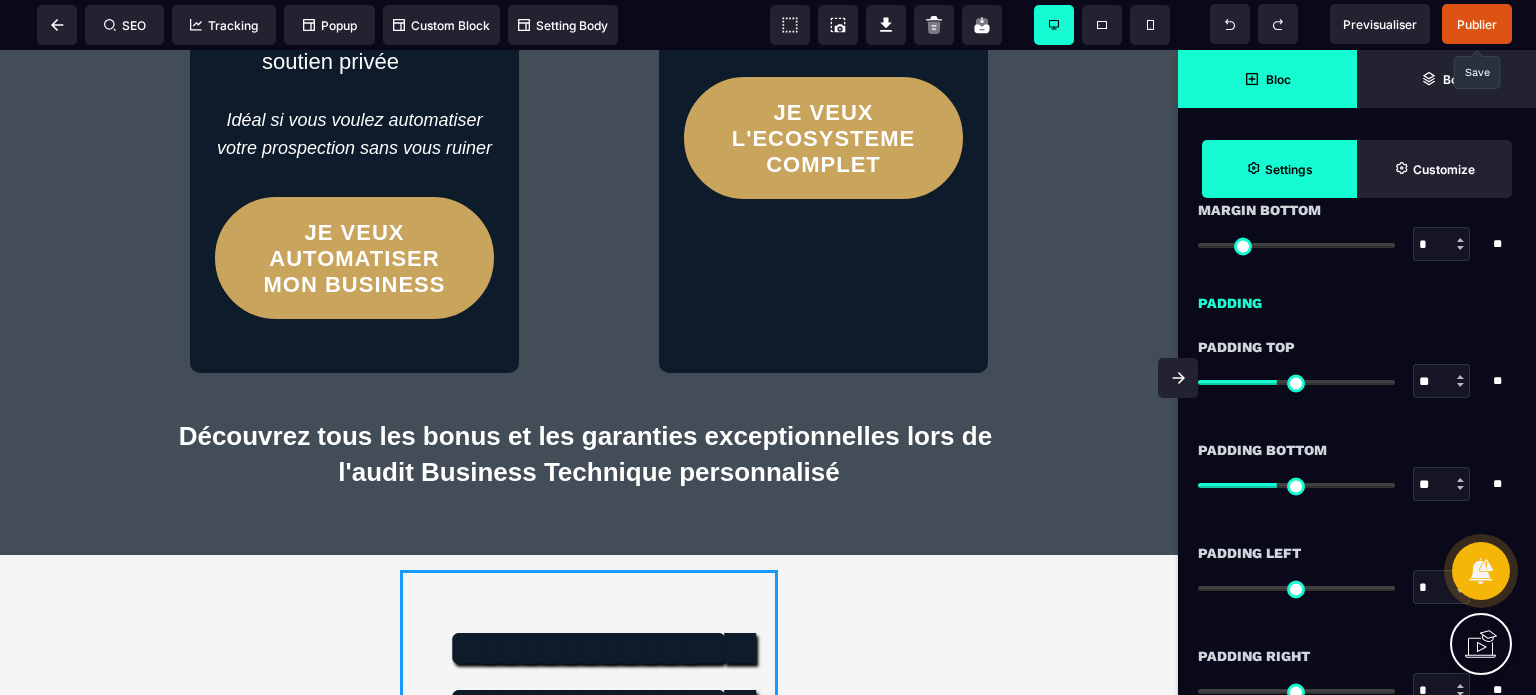 drag, startPoint x: 1426, startPoint y: 386, endPoint x: 1416, endPoint y: 387, distance: 10.049875 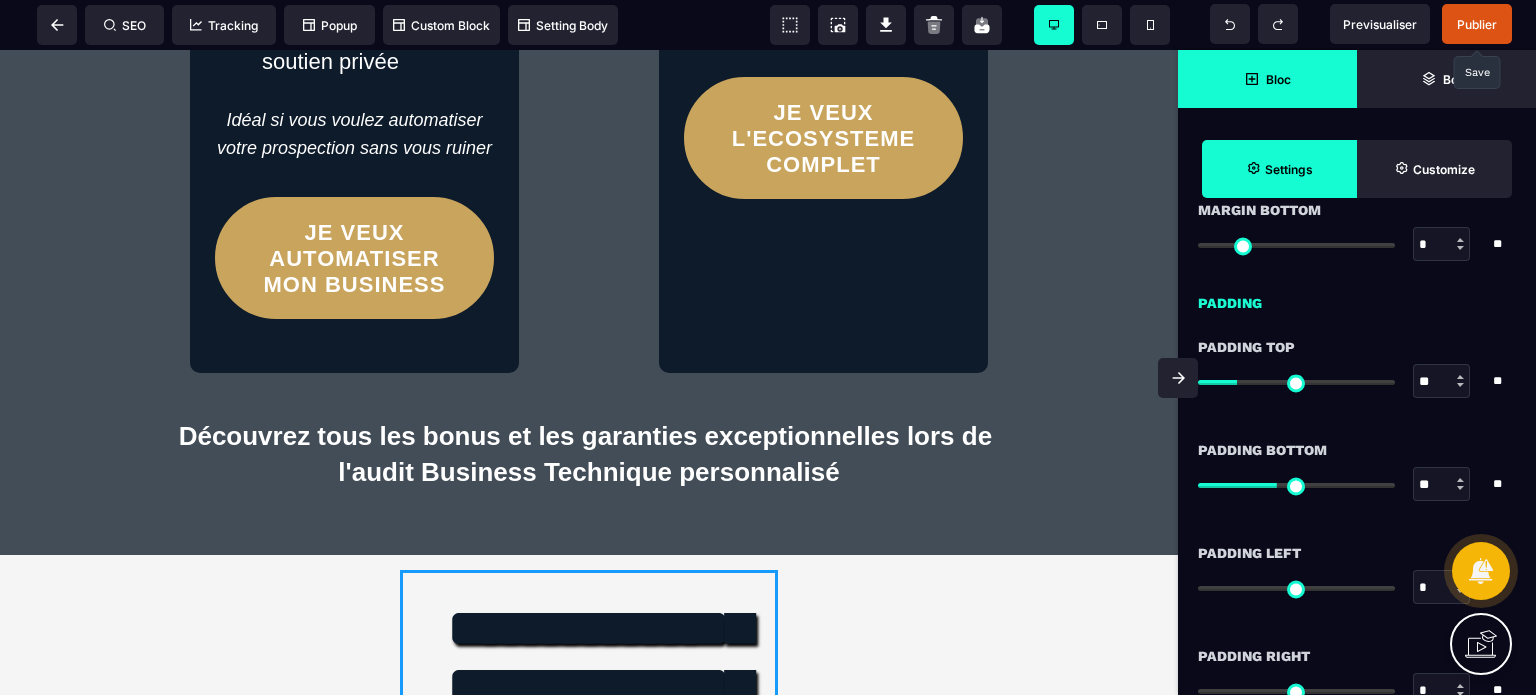 type on "**" 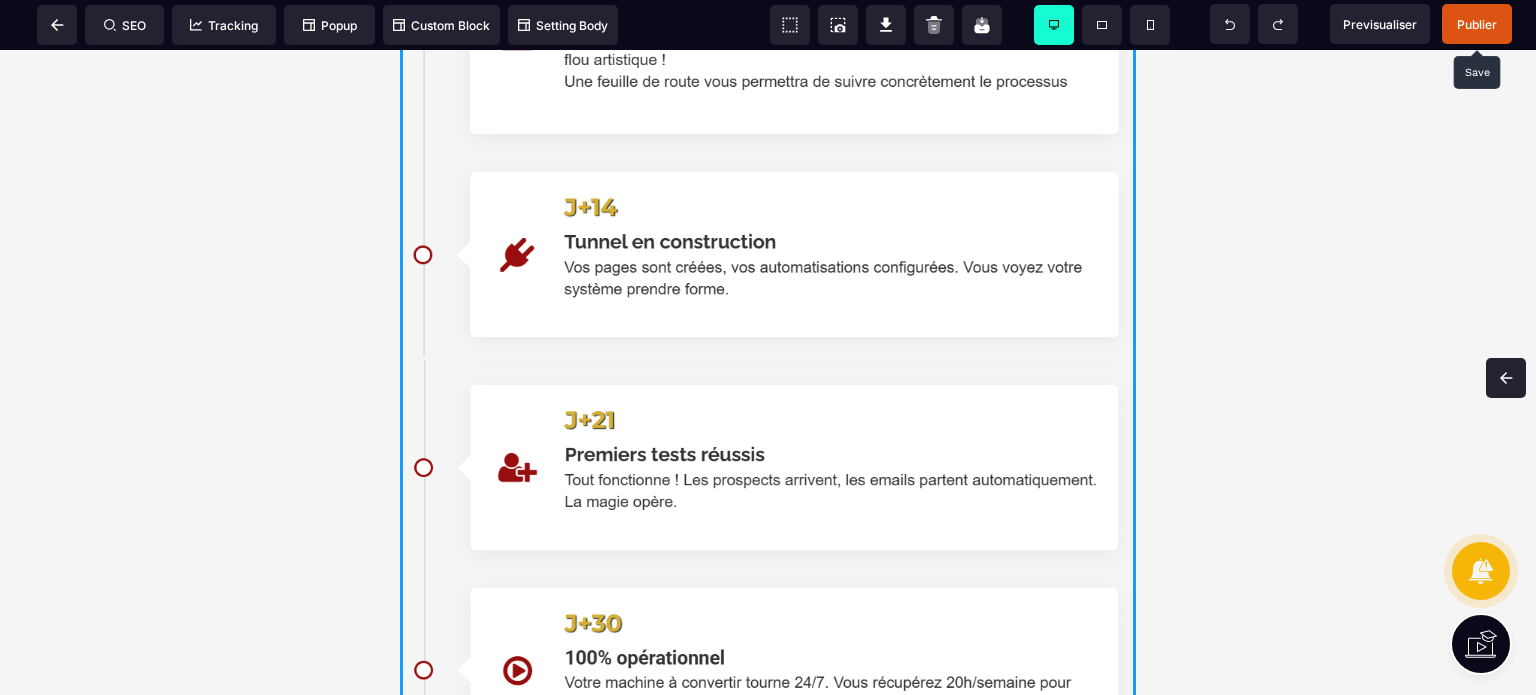 scroll, scrollTop: 0, scrollLeft: 0, axis: both 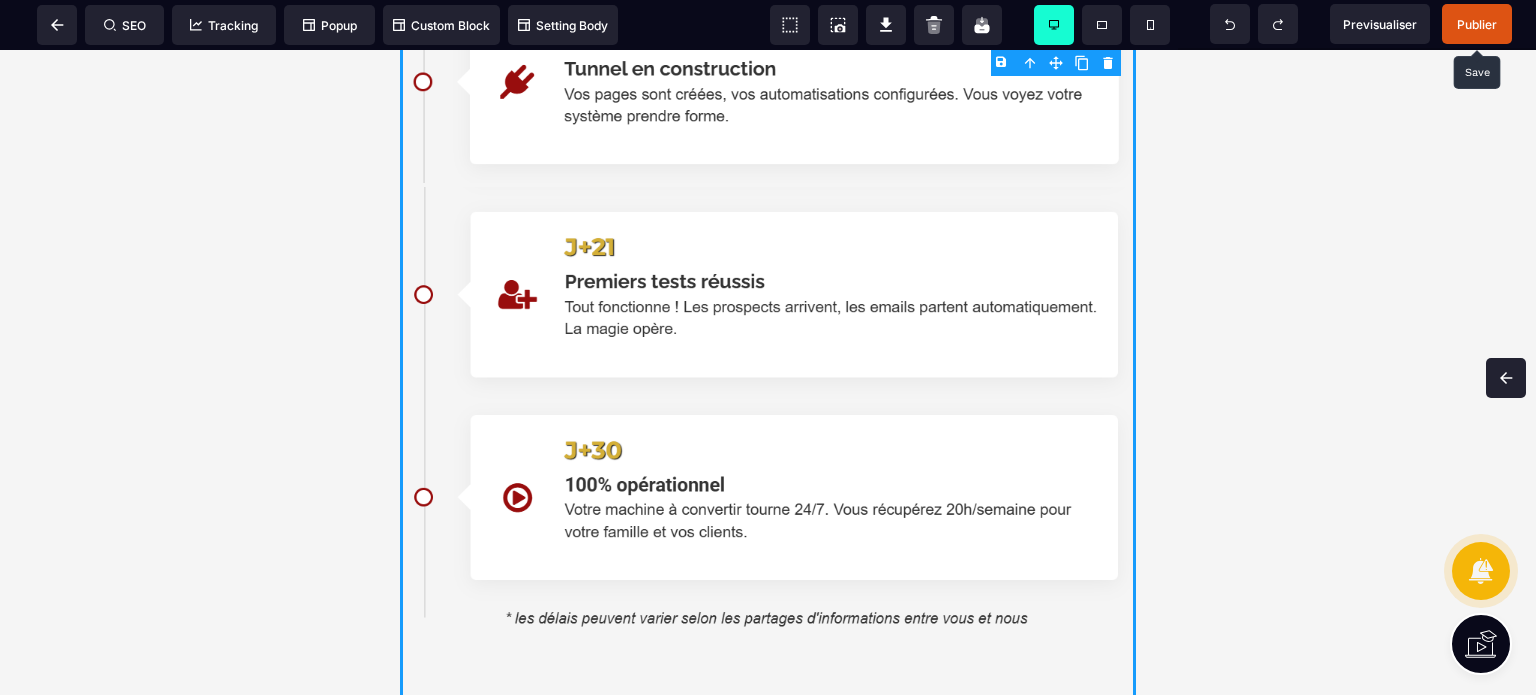 click on "Publier" at bounding box center (1477, 24) 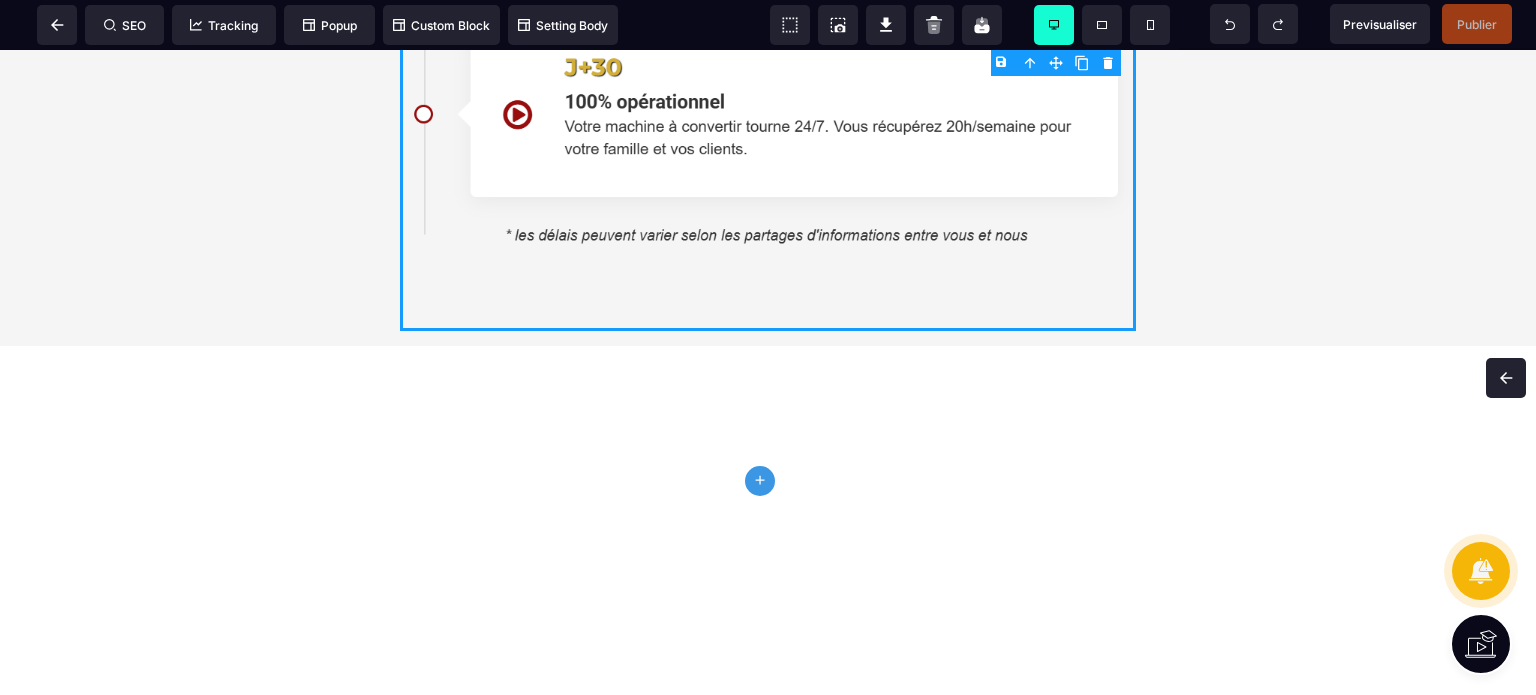 scroll, scrollTop: 7059, scrollLeft: 0, axis: vertical 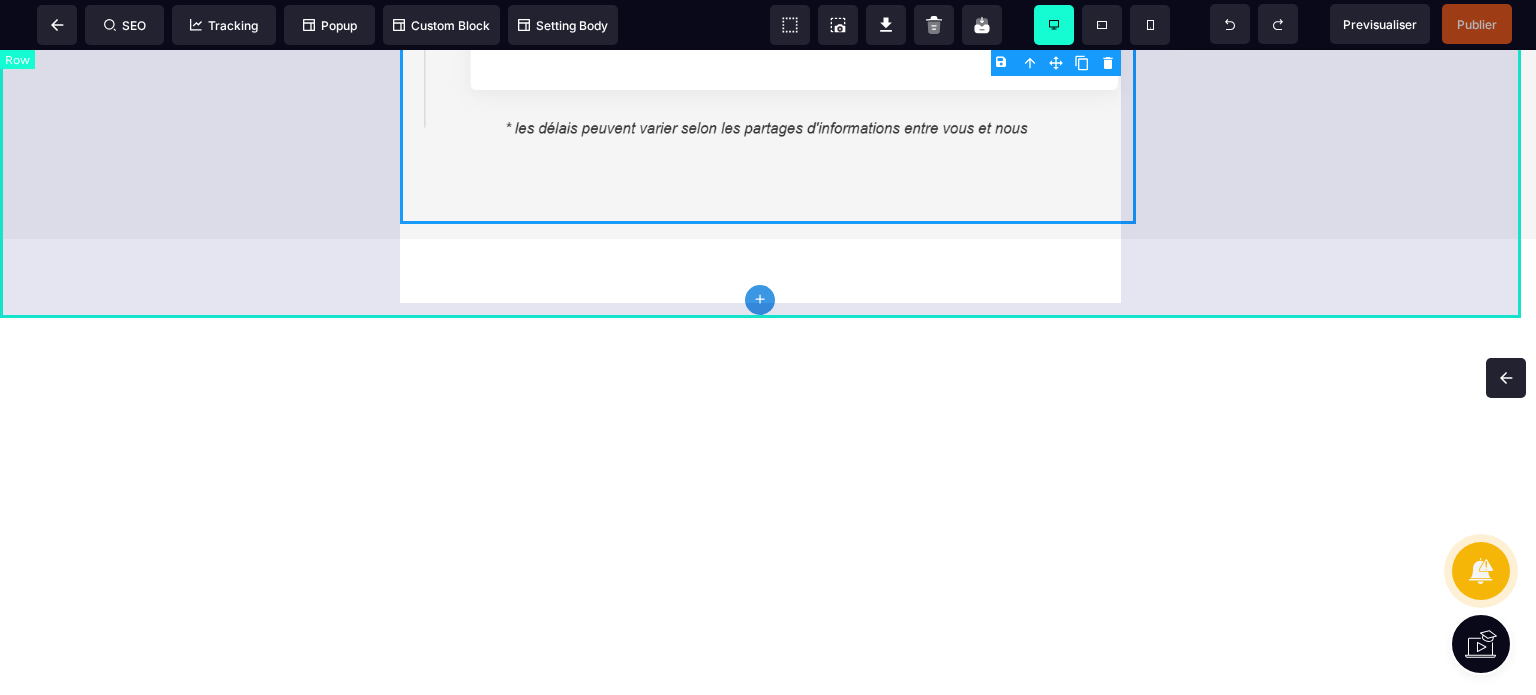 click on "**********" at bounding box center [768, -351] 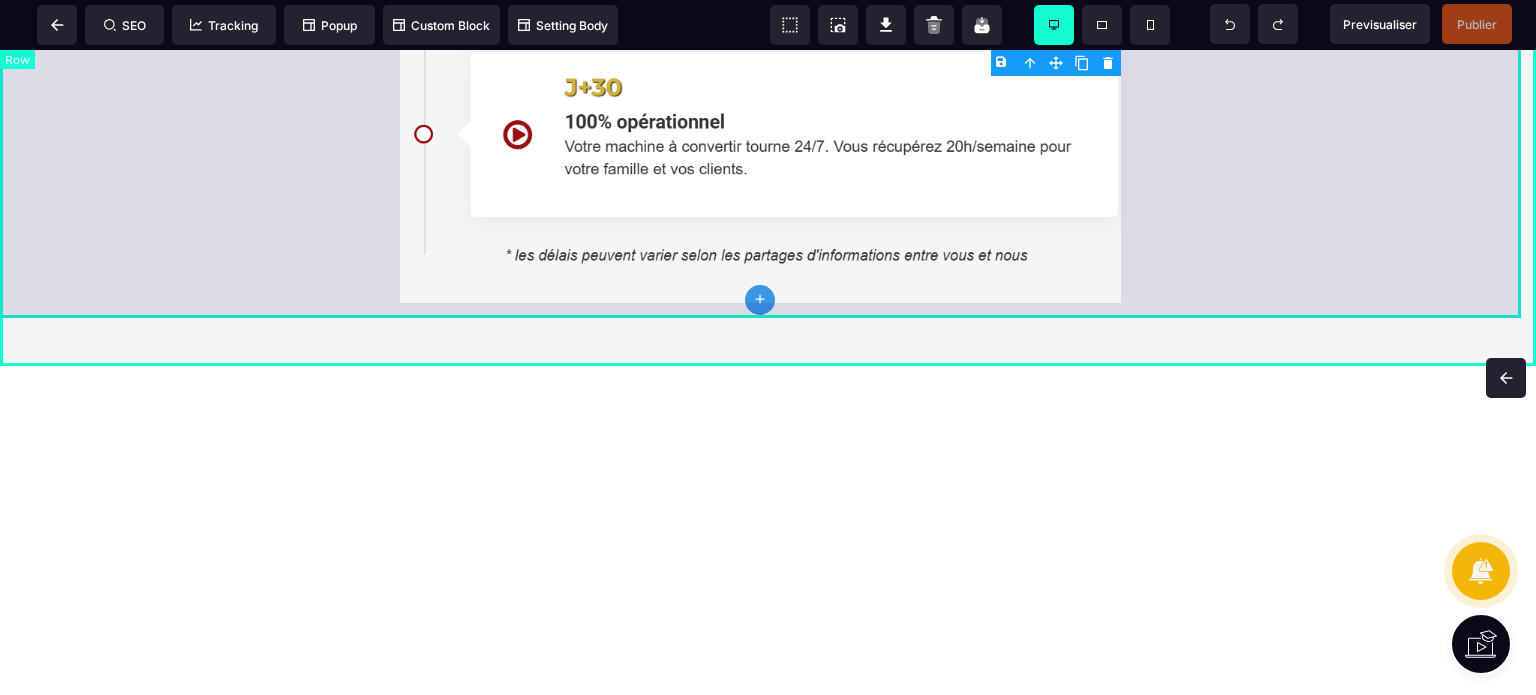 scroll, scrollTop: 7969, scrollLeft: 0, axis: vertical 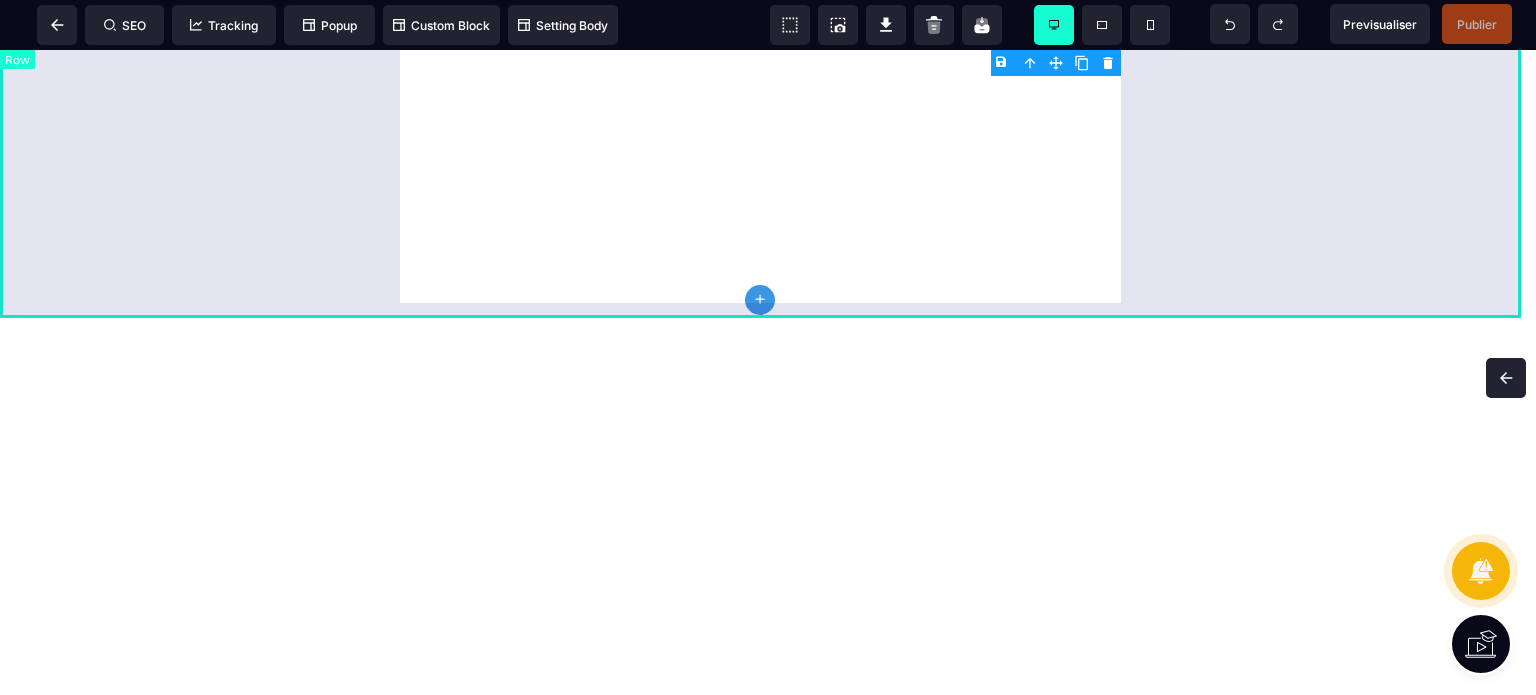 select on "*" 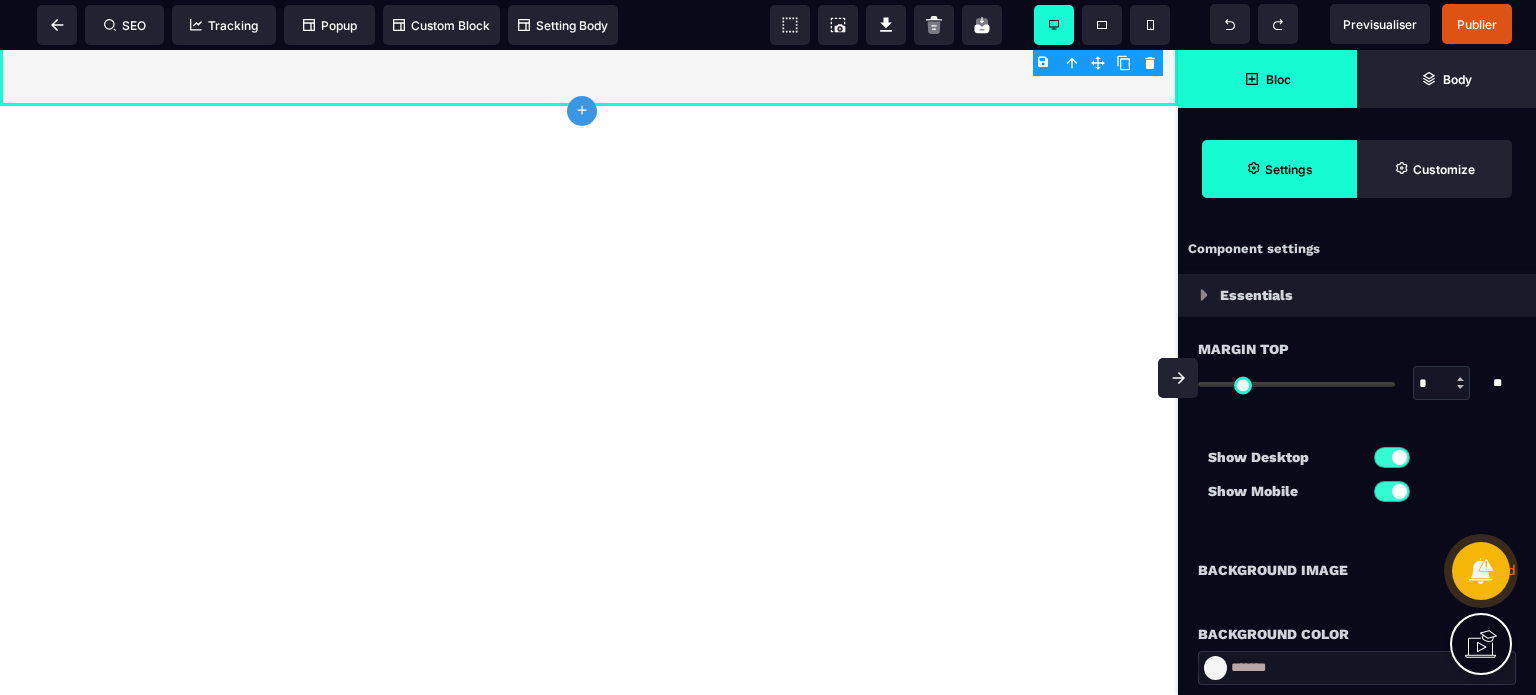 click 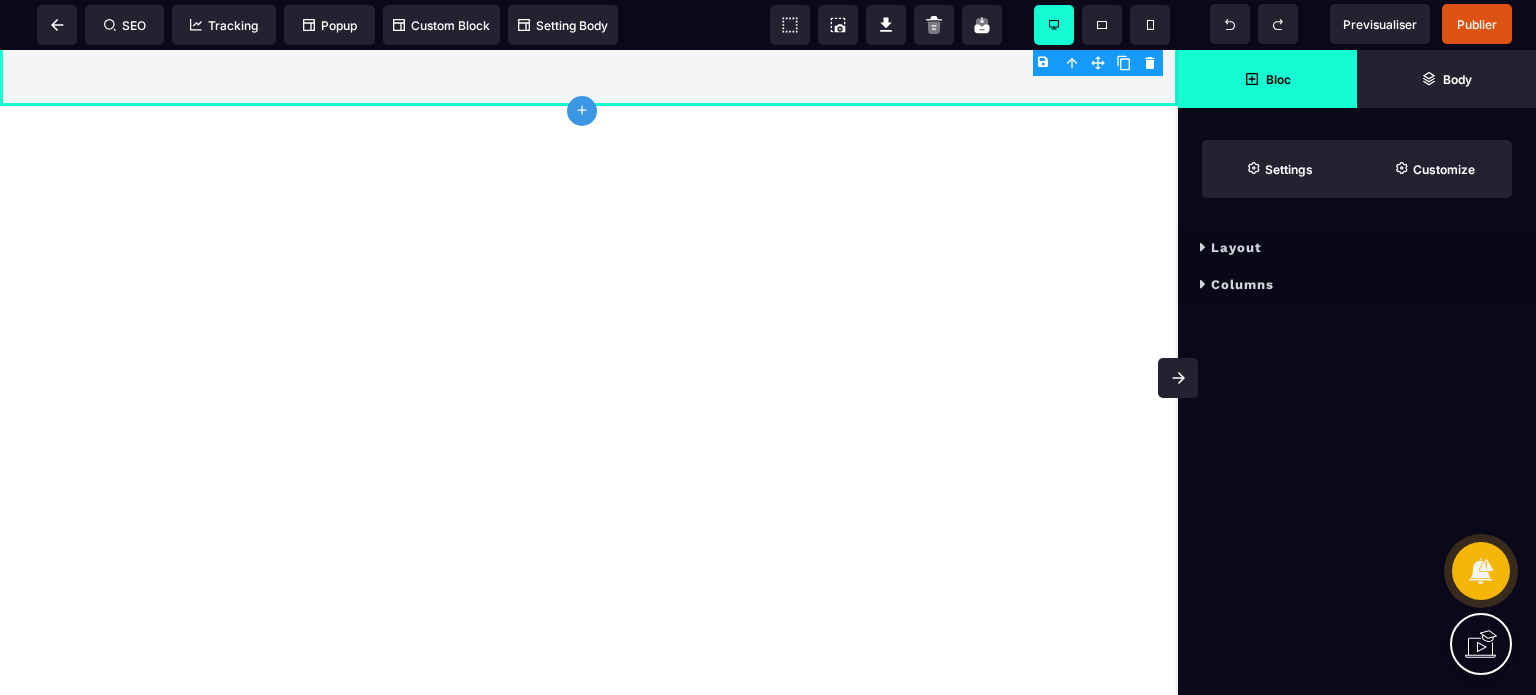 click on "Layout" at bounding box center [1357, 248] 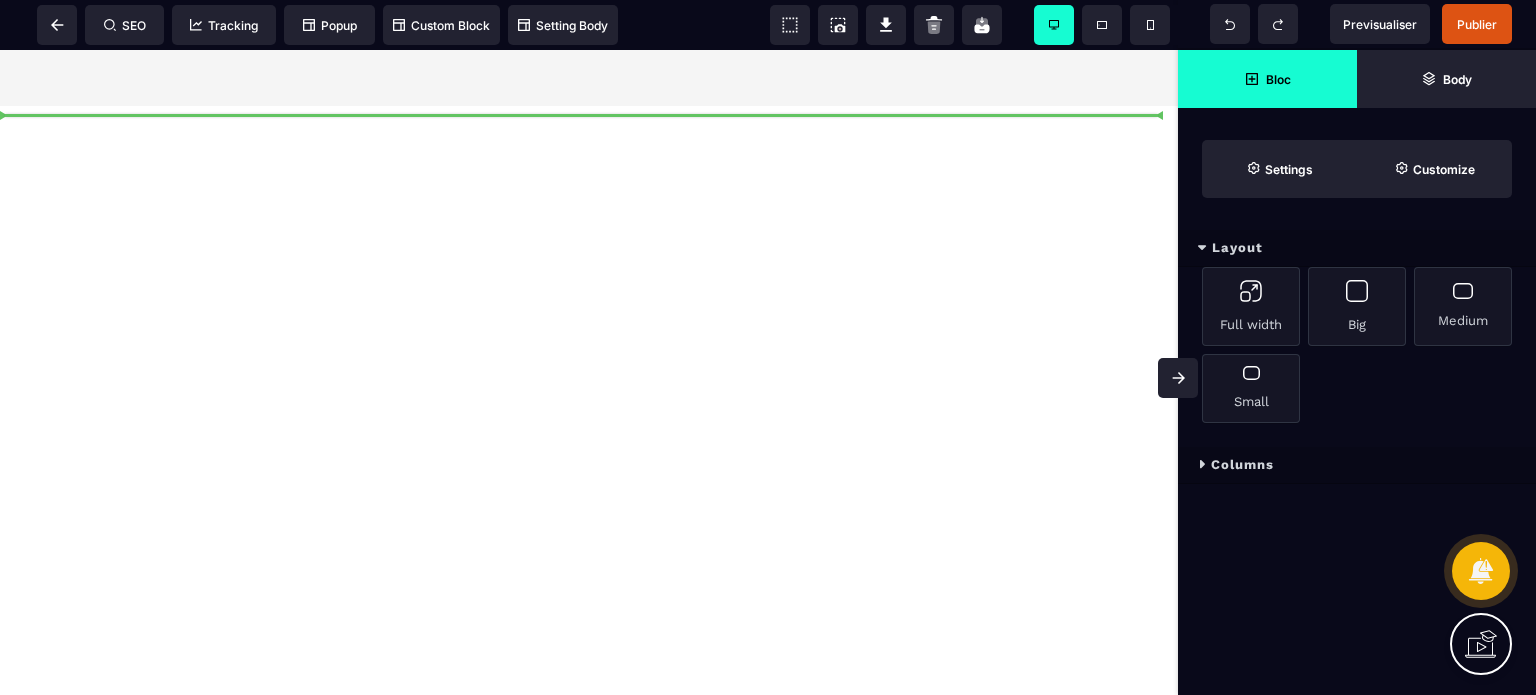 scroll, scrollTop: 8000, scrollLeft: 0, axis: vertical 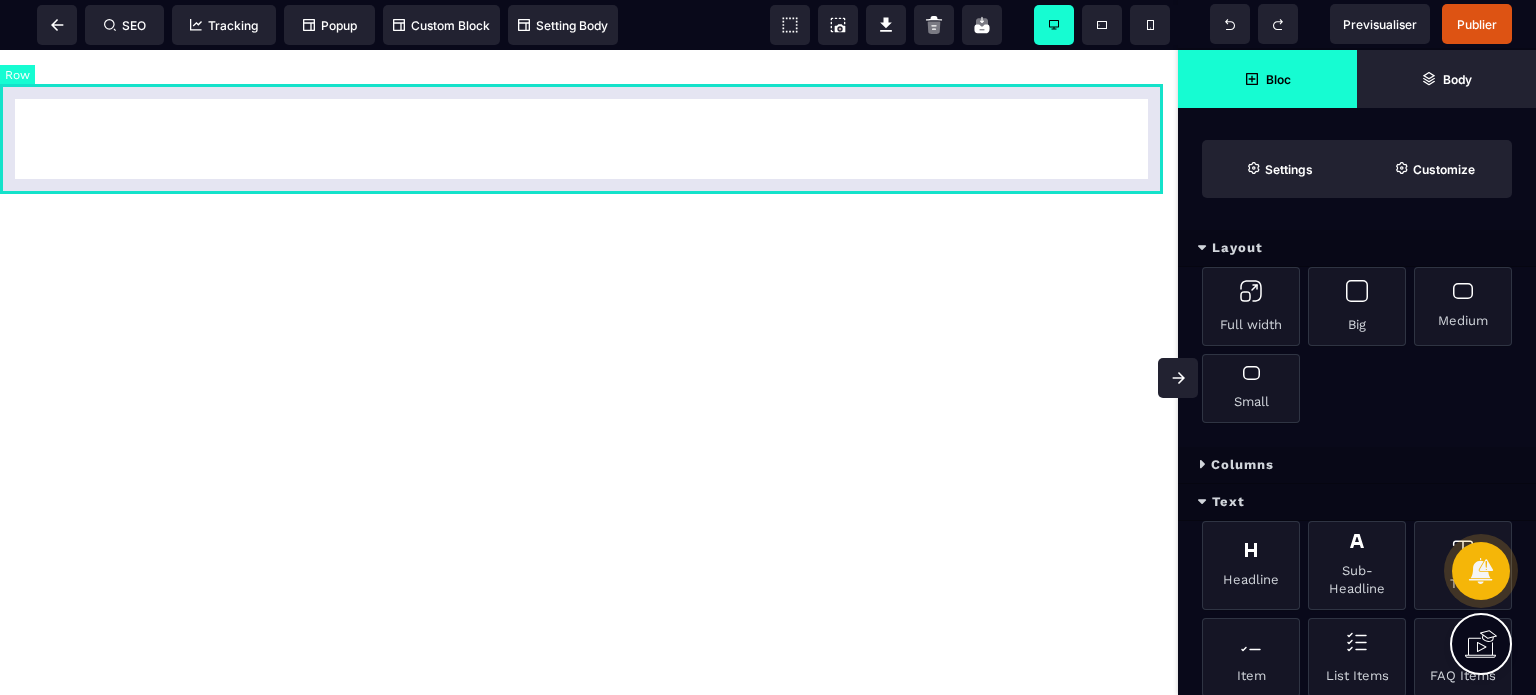 click at bounding box center (589, 51) 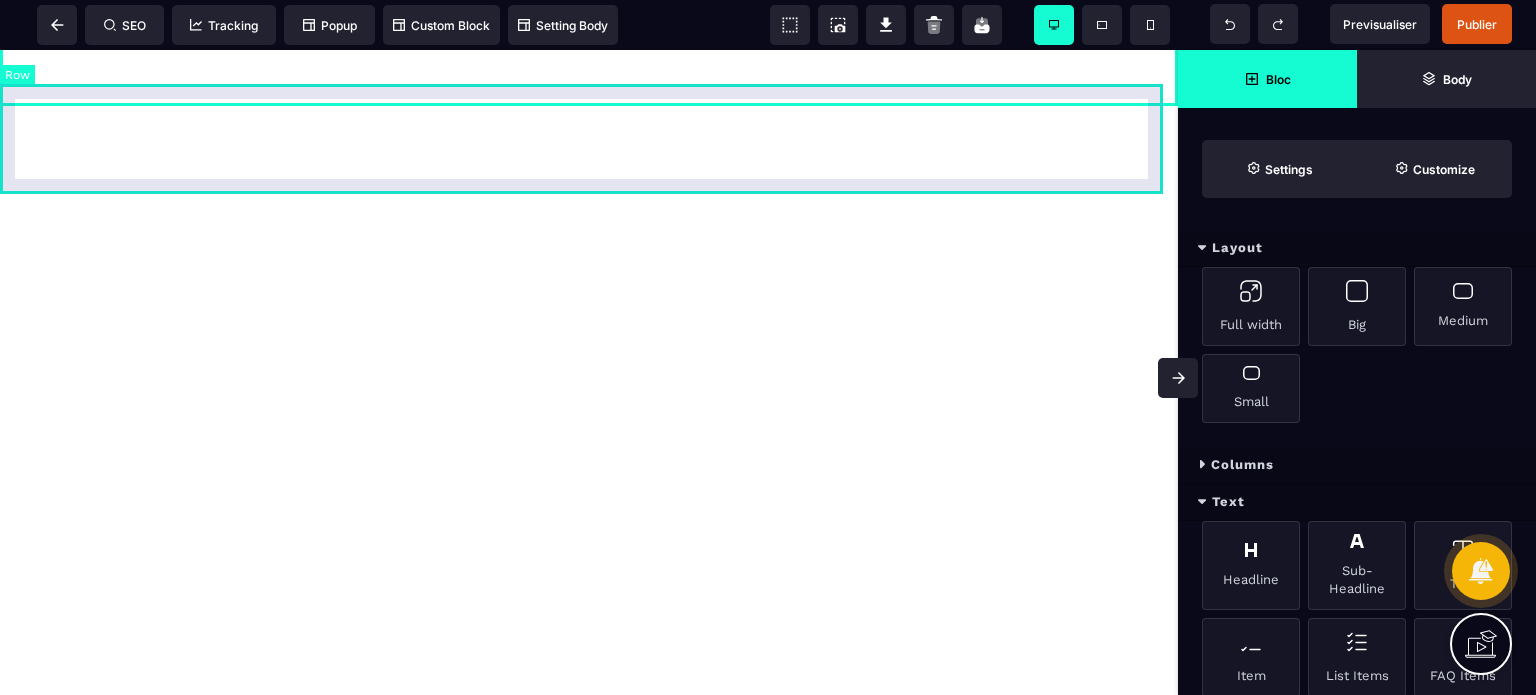 select on "*" 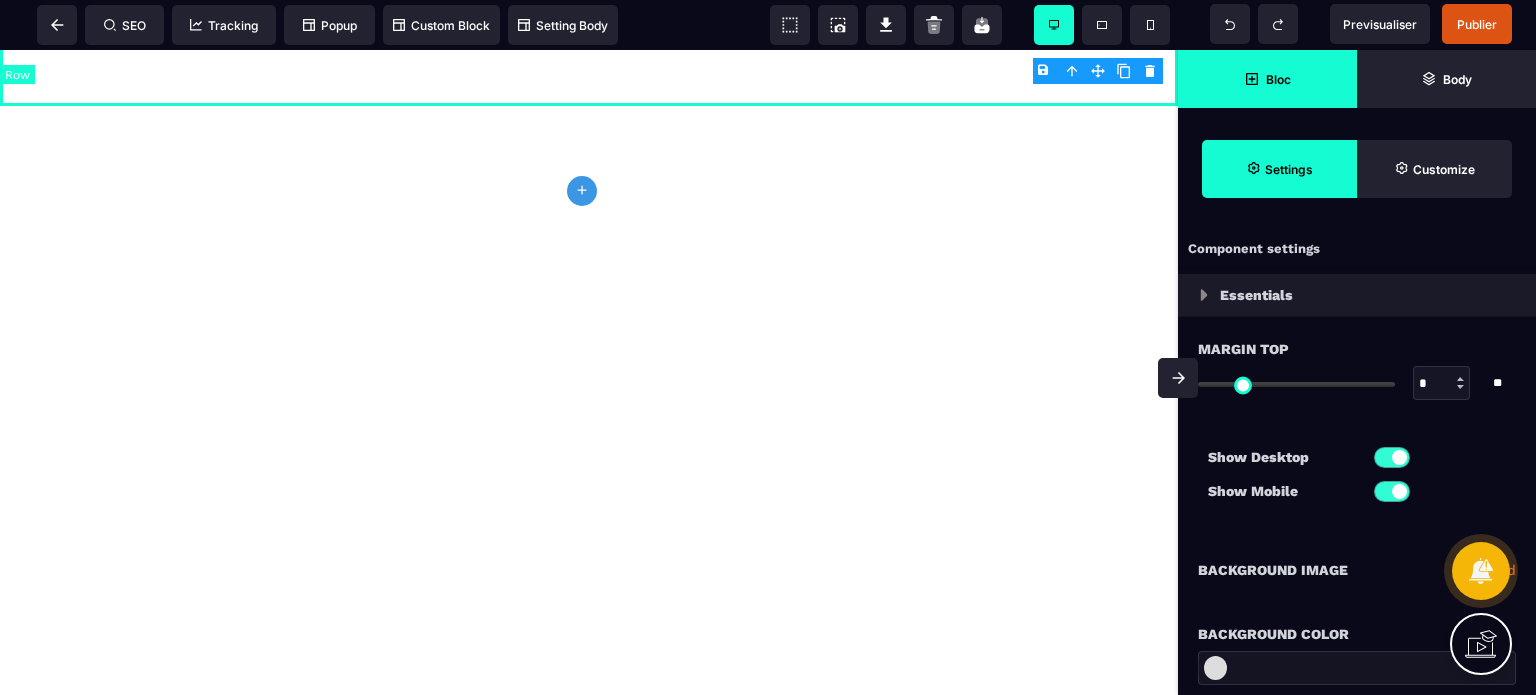 type on "*" 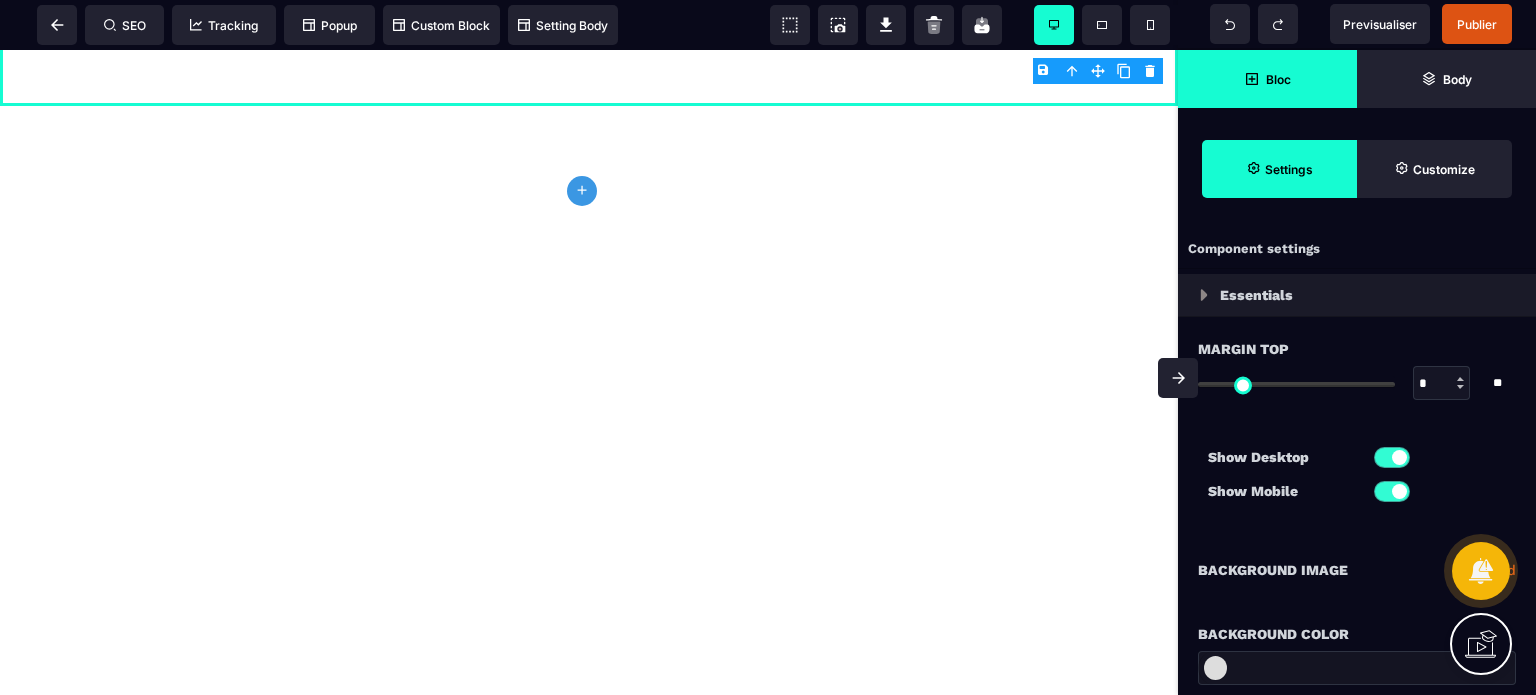 click at bounding box center (1357, 668) 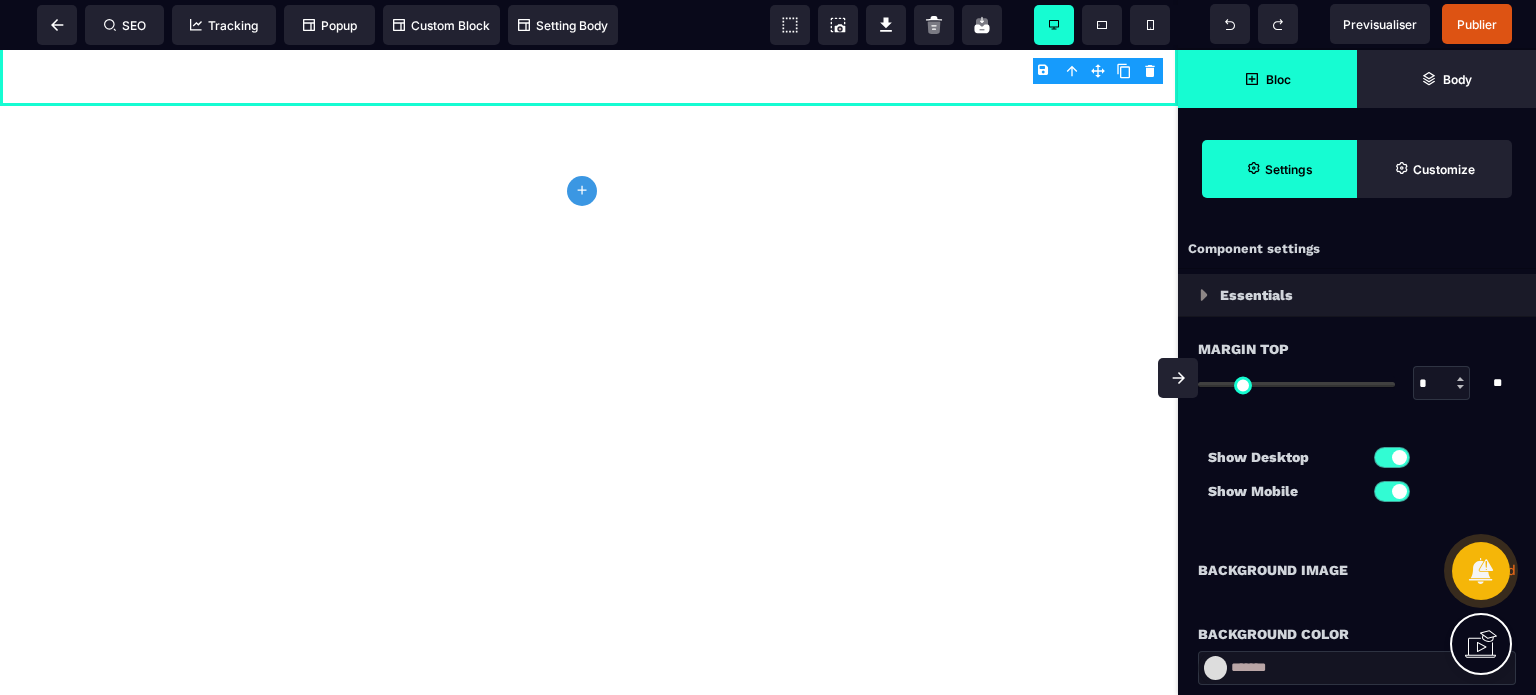 click on "Background Color" at bounding box center [1357, 624] 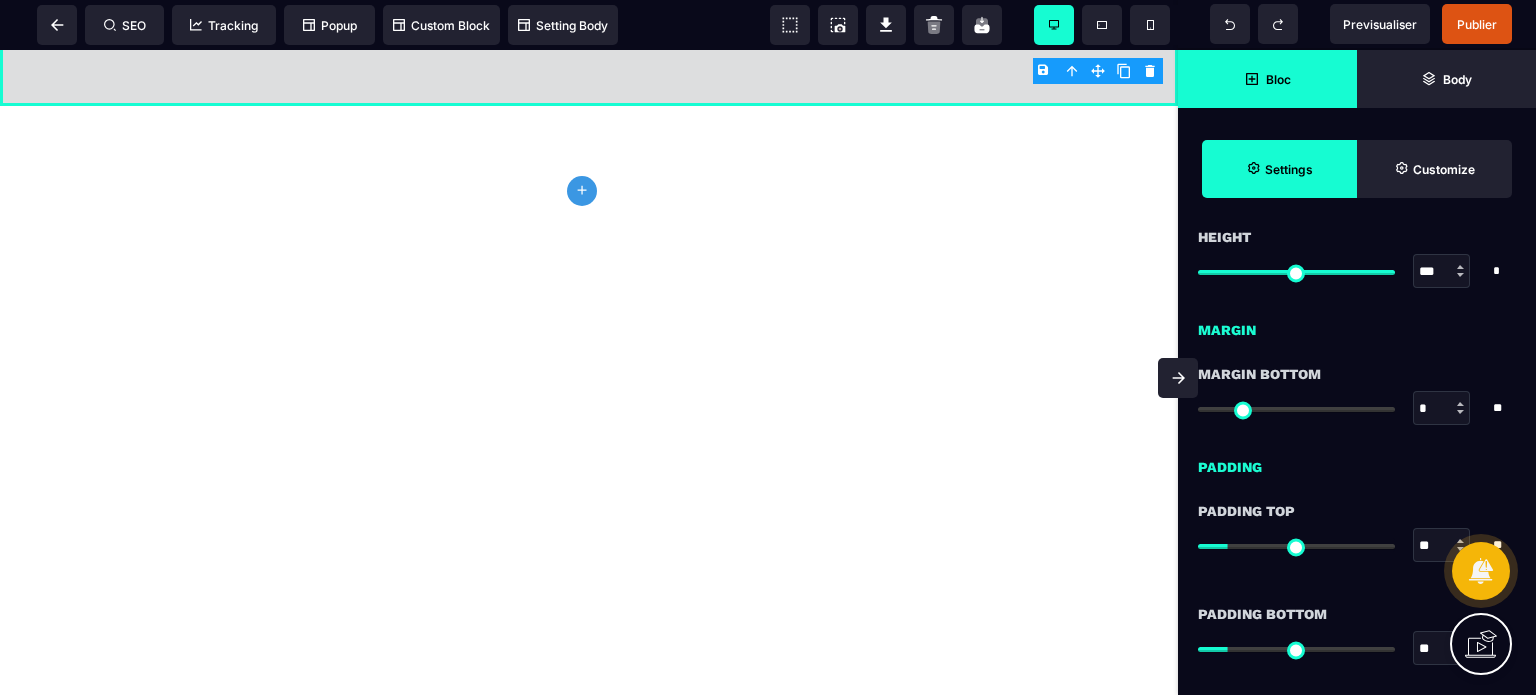scroll, scrollTop: 1680, scrollLeft: 0, axis: vertical 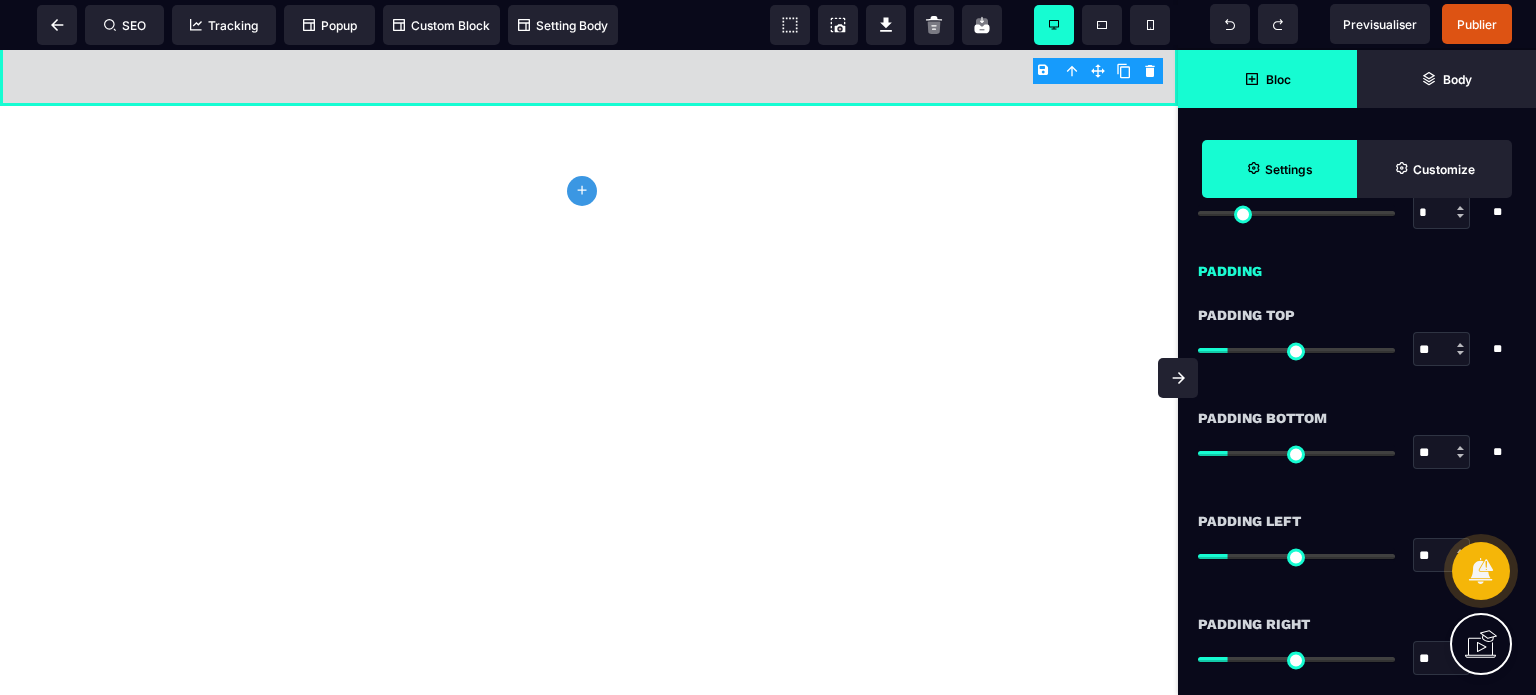 drag, startPoint x: 1437, startPoint y: 550, endPoint x: 1384, endPoint y: 558, distance: 53.600372 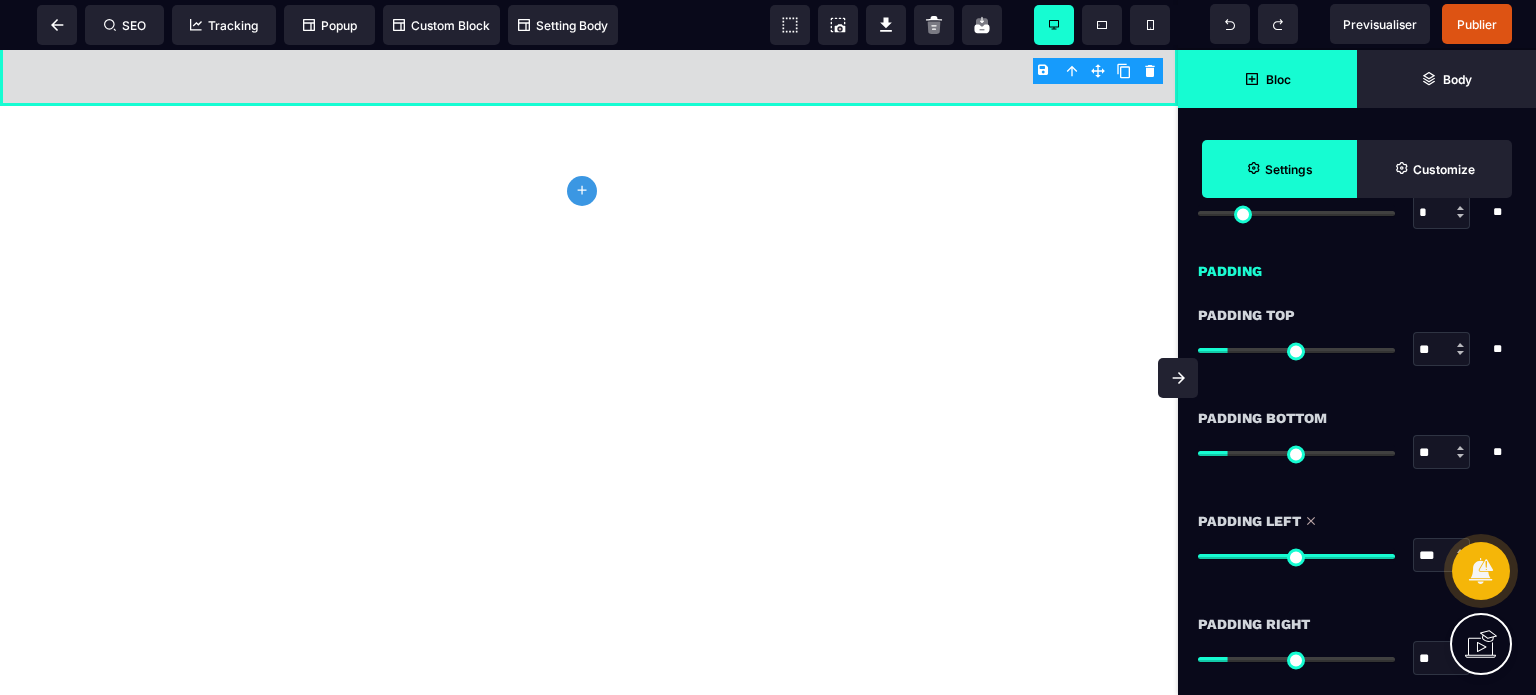 drag, startPoint x: 1428, startPoint y: 659, endPoint x: 1395, endPoint y: 657, distance: 33.06055 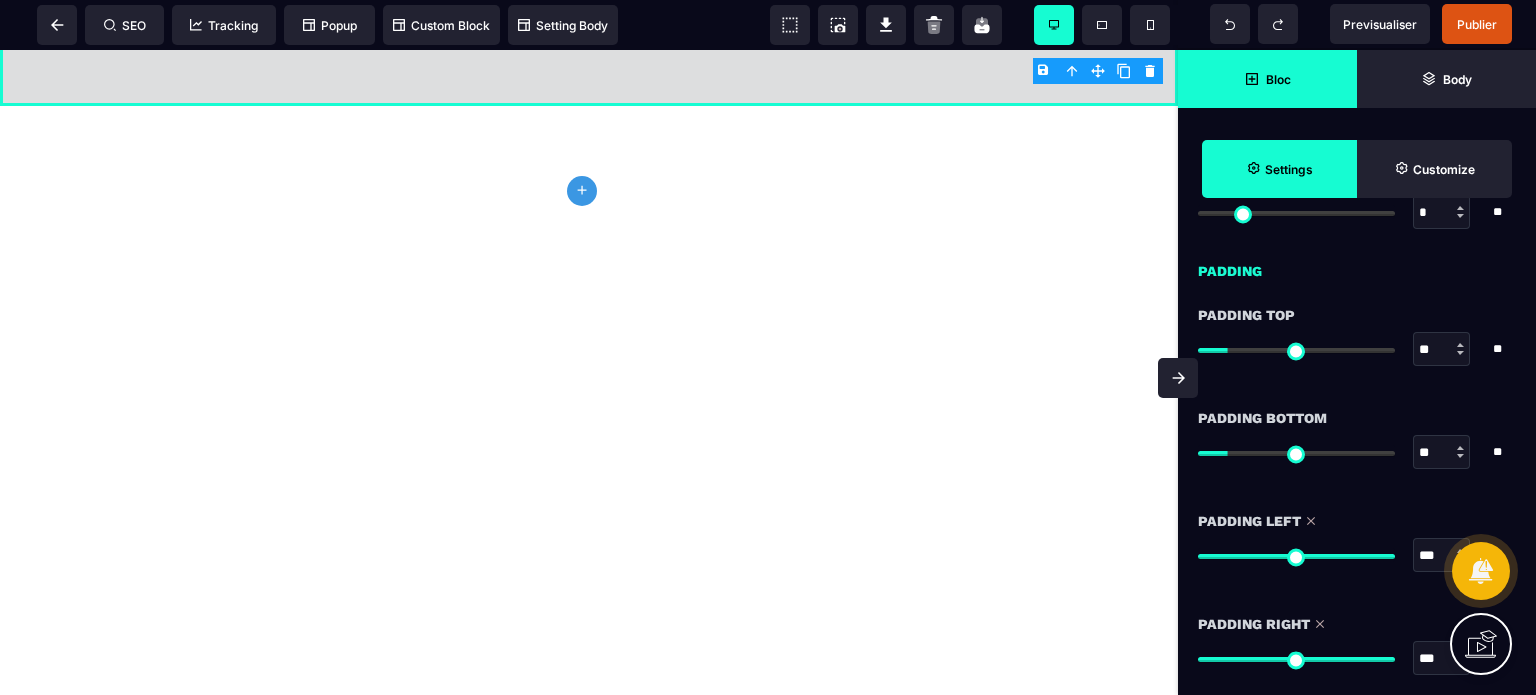 click 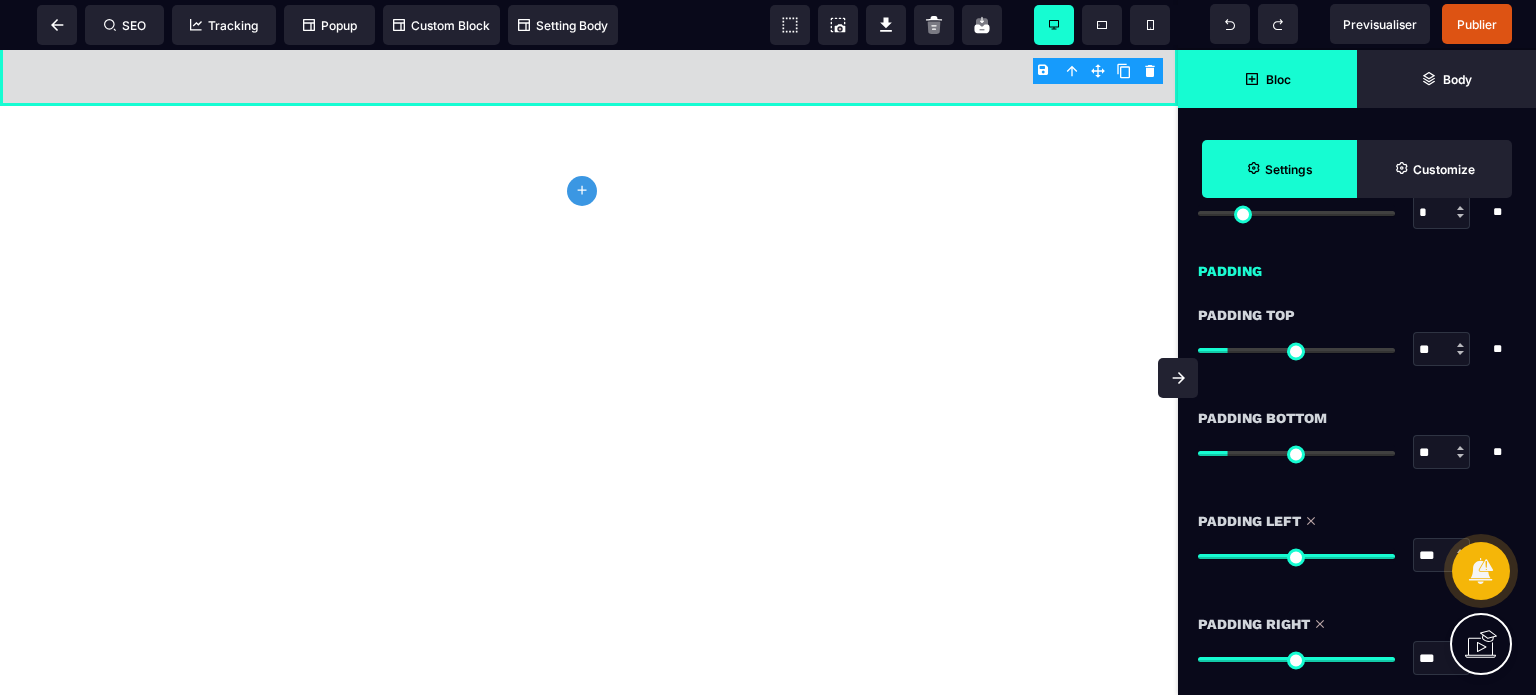scroll, scrollTop: 0, scrollLeft: 0, axis: both 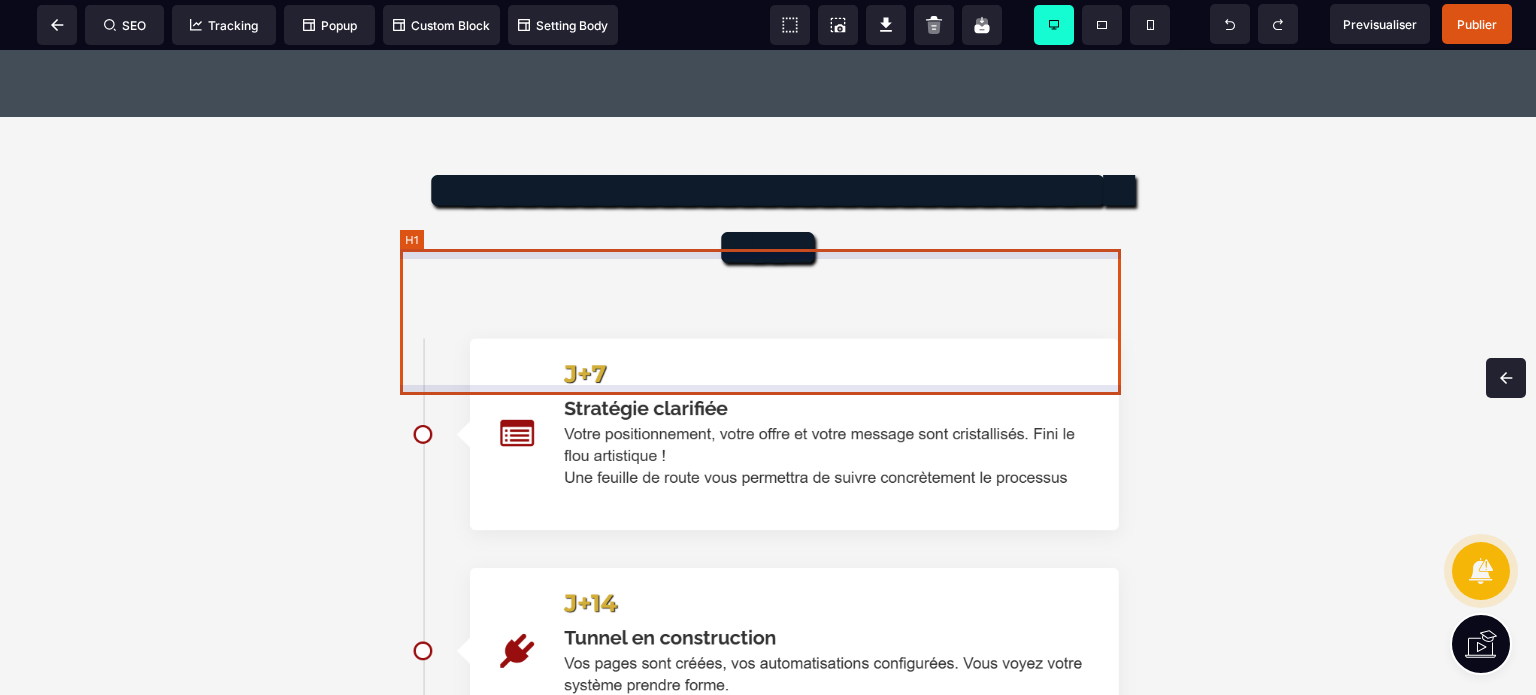 click on "**********" at bounding box center [768, 225] 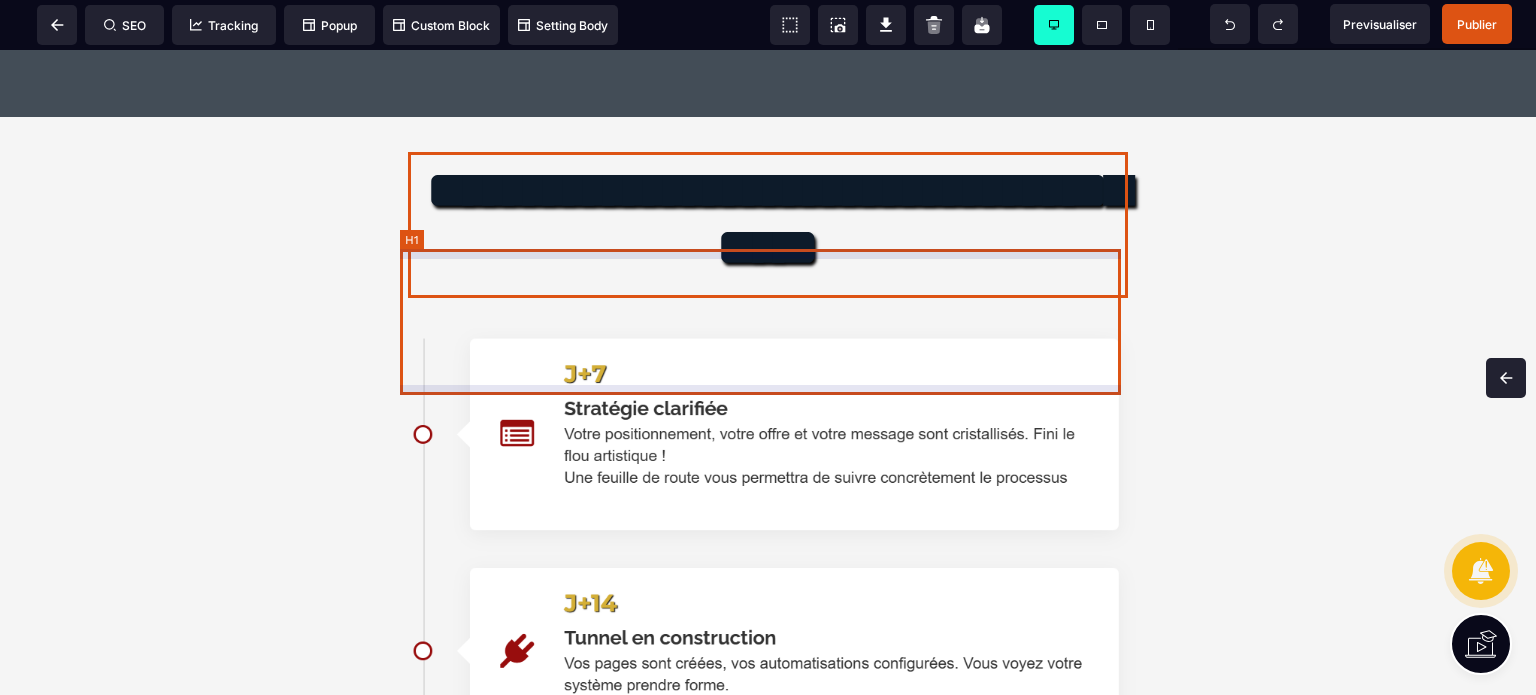 scroll, scrollTop: 7021, scrollLeft: 0, axis: vertical 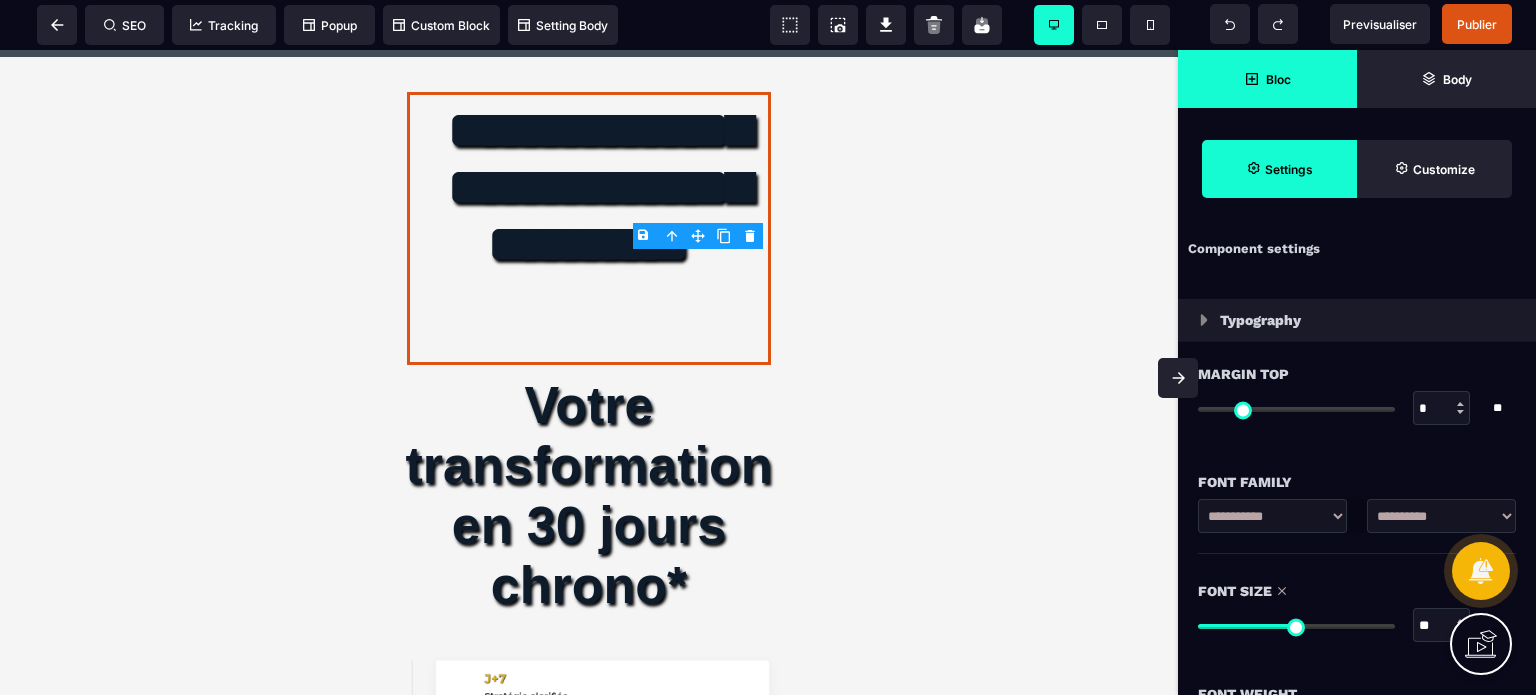 click 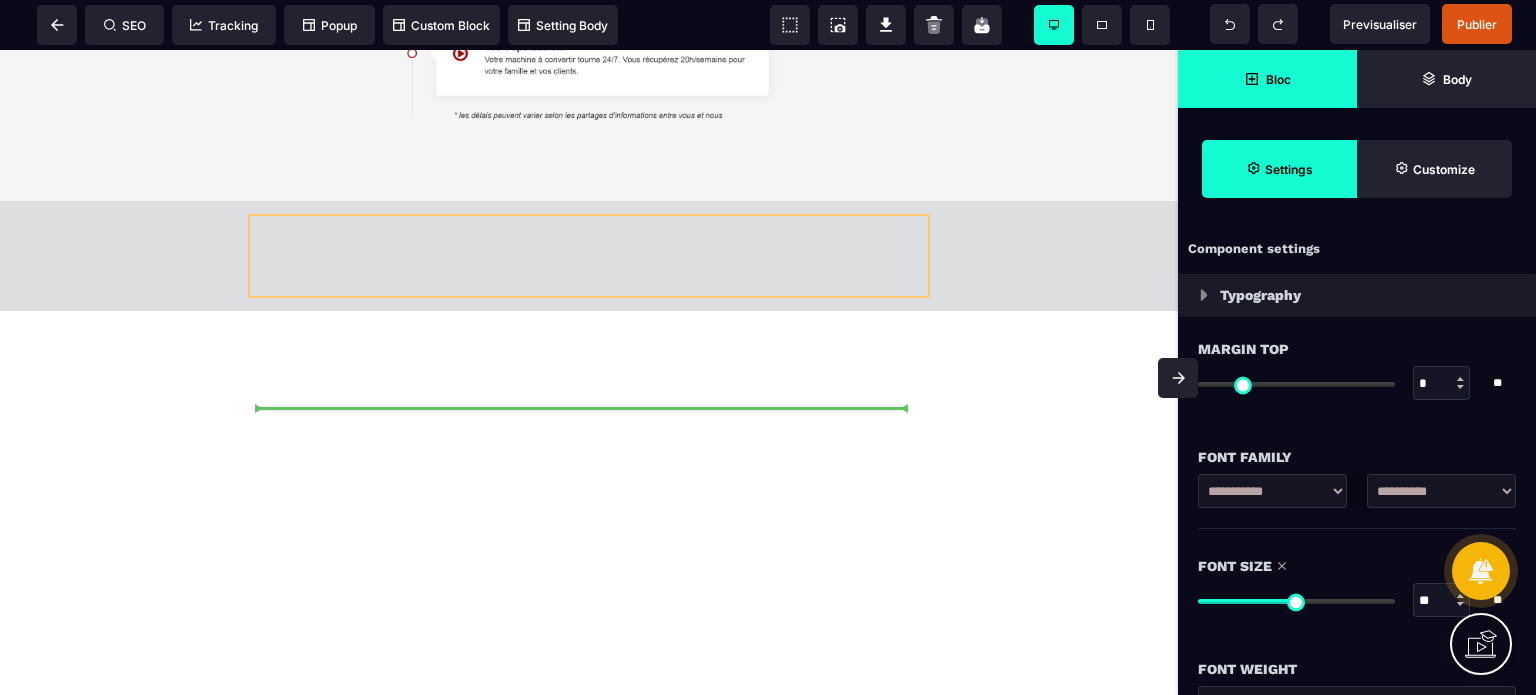 drag, startPoint x: 697, startPoint y: 282, endPoint x: 591, endPoint y: 405, distance: 162.37303 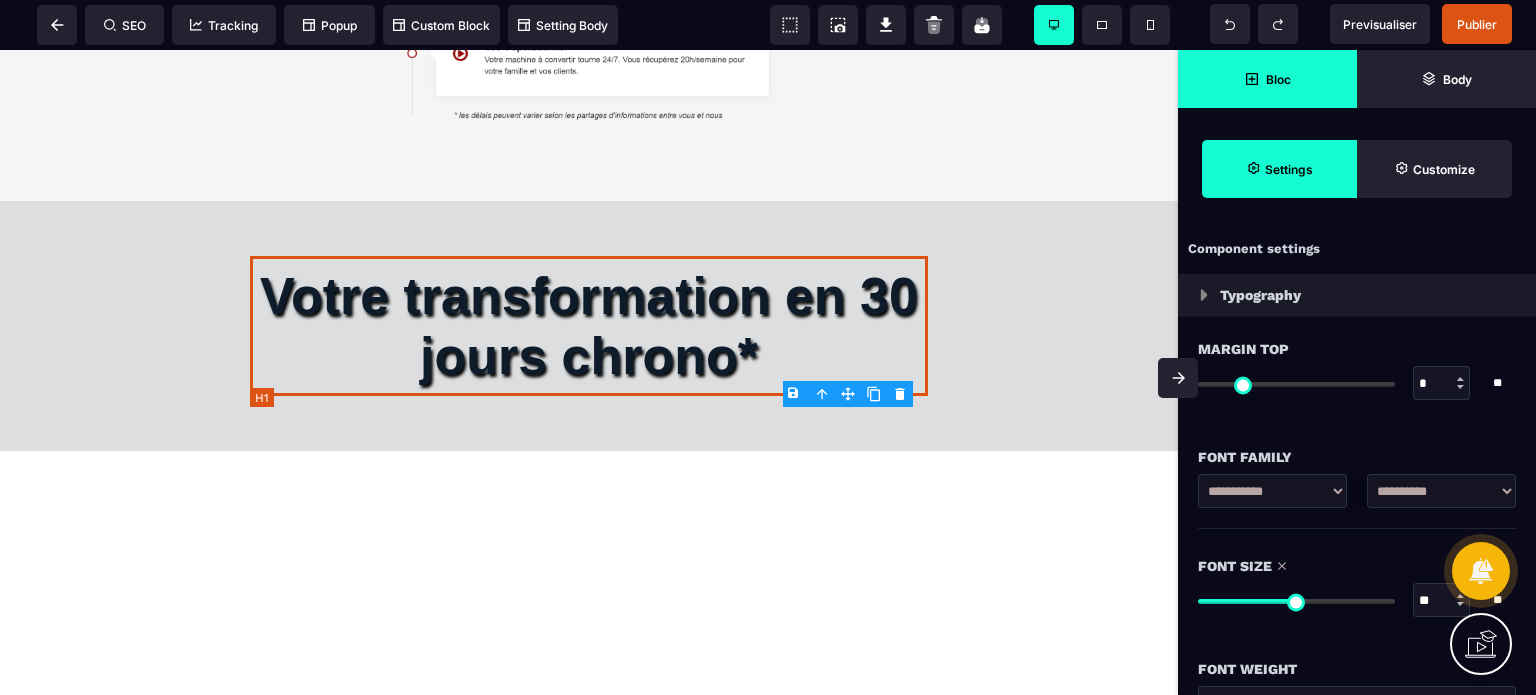 click on "Votre transformation en 30 jours chrono*" at bounding box center (589, 326) 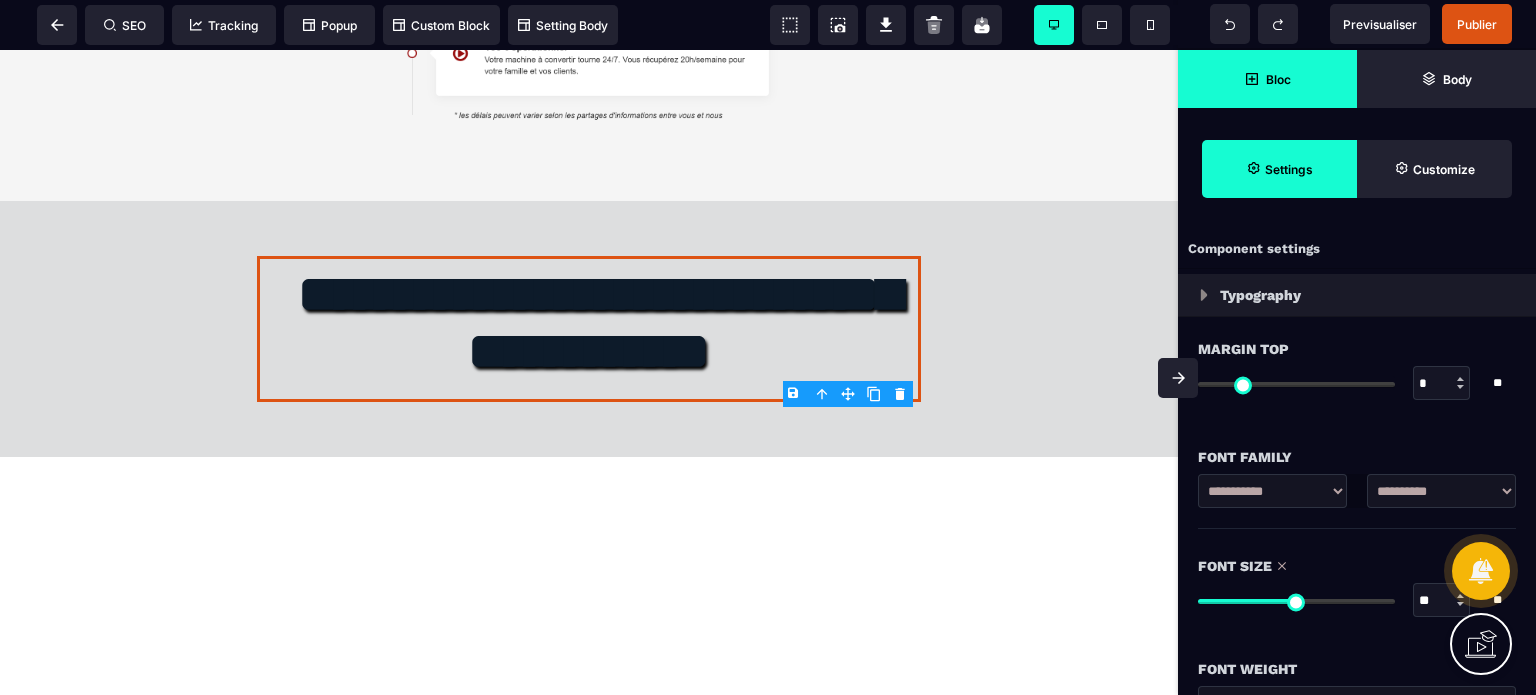 click 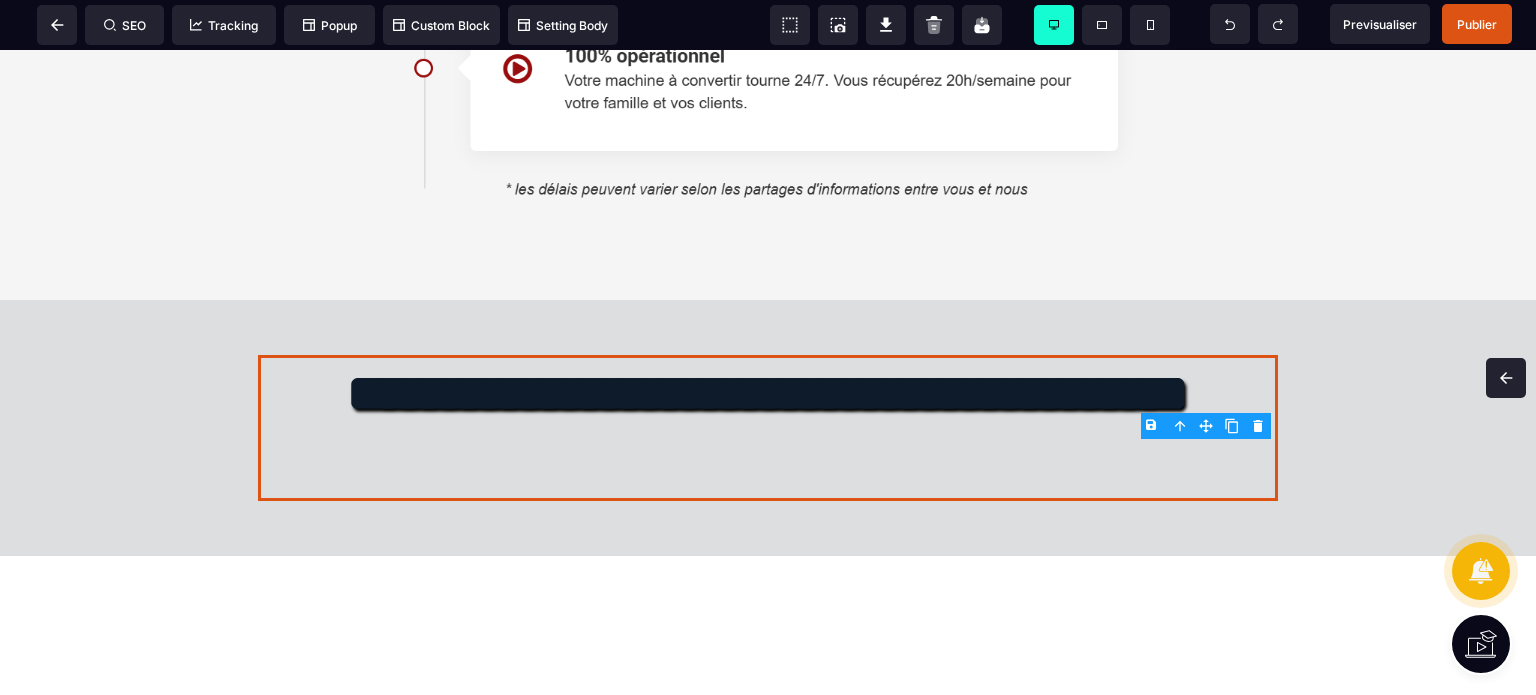 scroll, scrollTop: 7025, scrollLeft: 0, axis: vertical 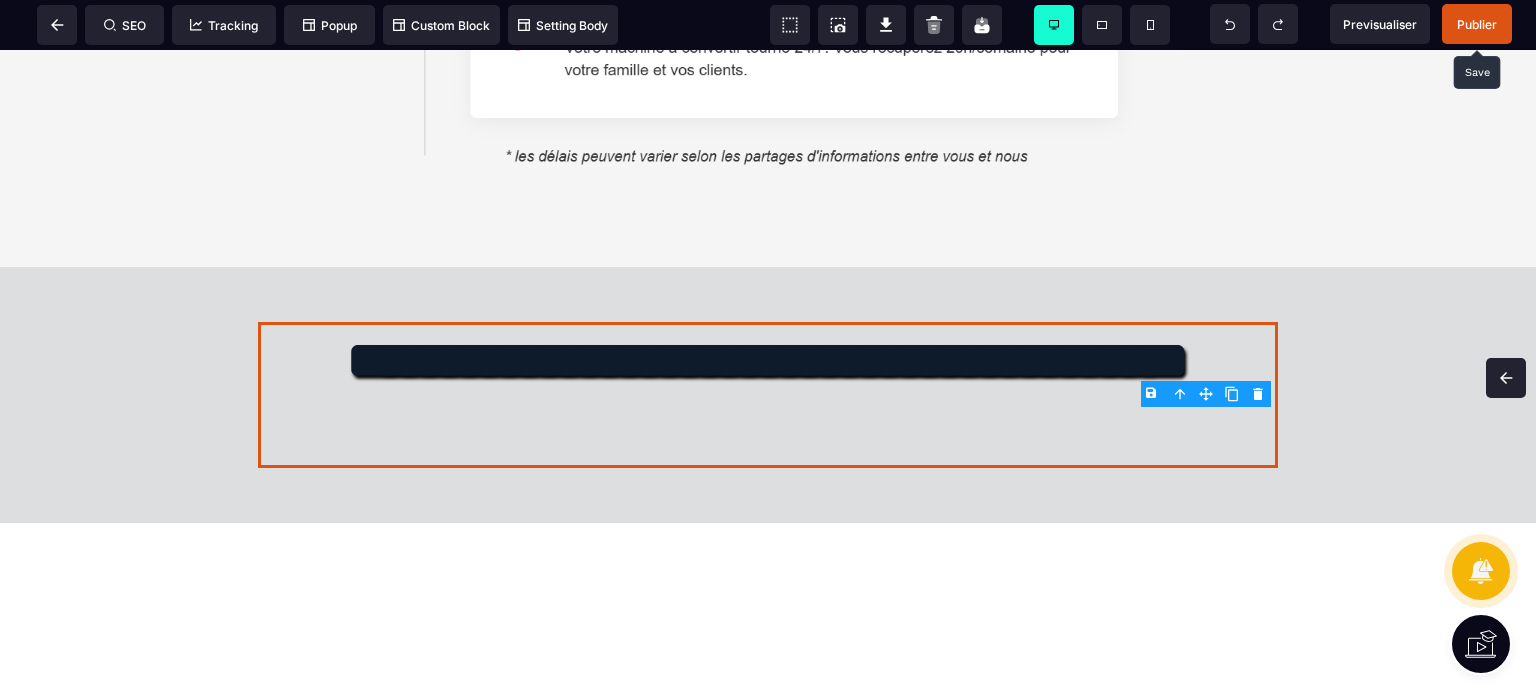 click on "Publier" at bounding box center (1477, 24) 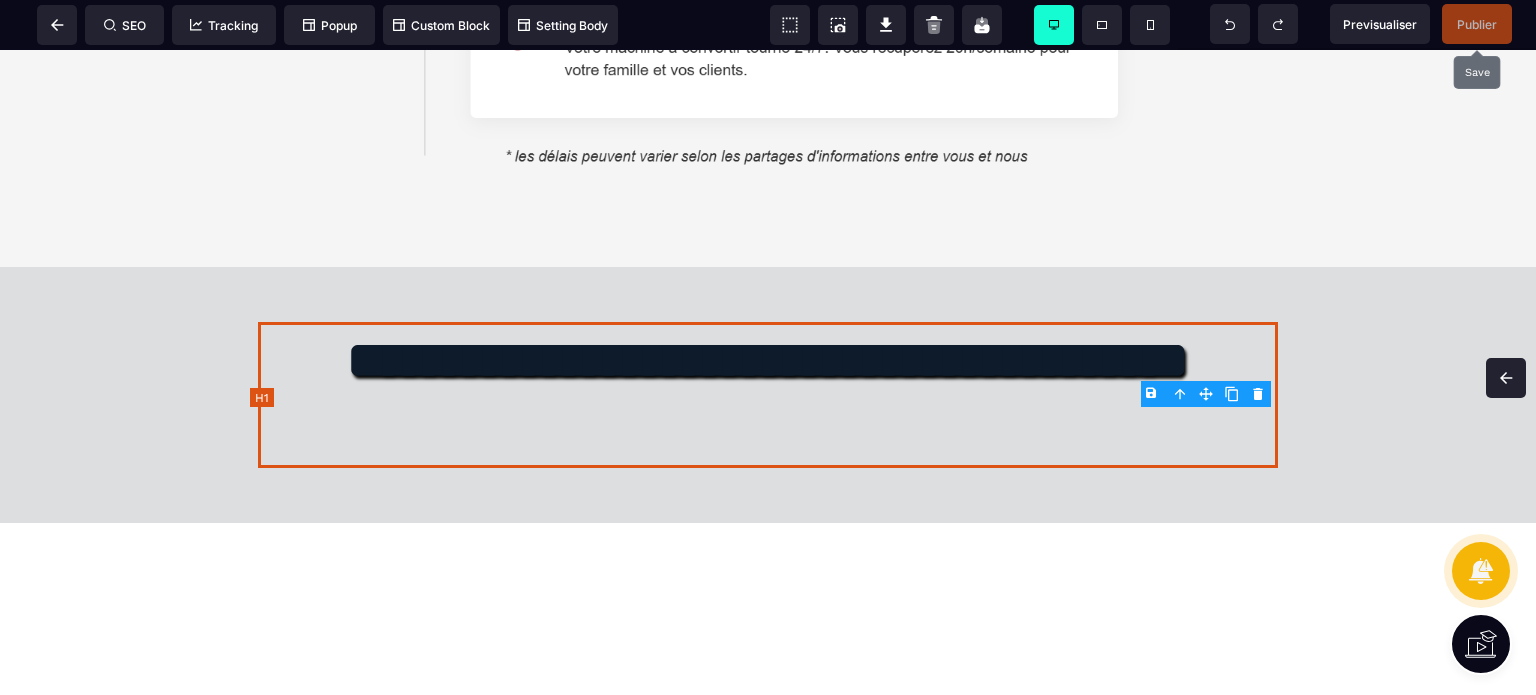 click on "**********" at bounding box center [768, 395] 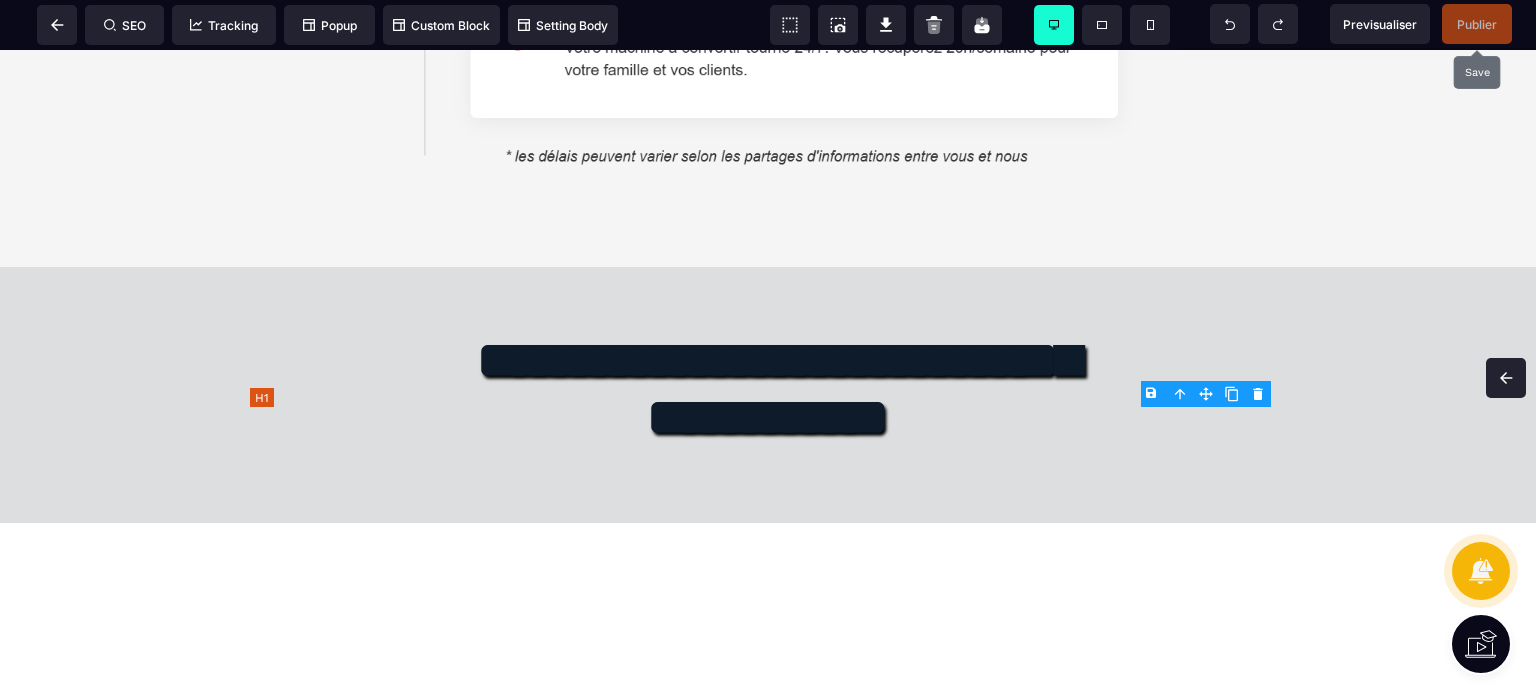 scroll, scrollTop: 7966, scrollLeft: 0, axis: vertical 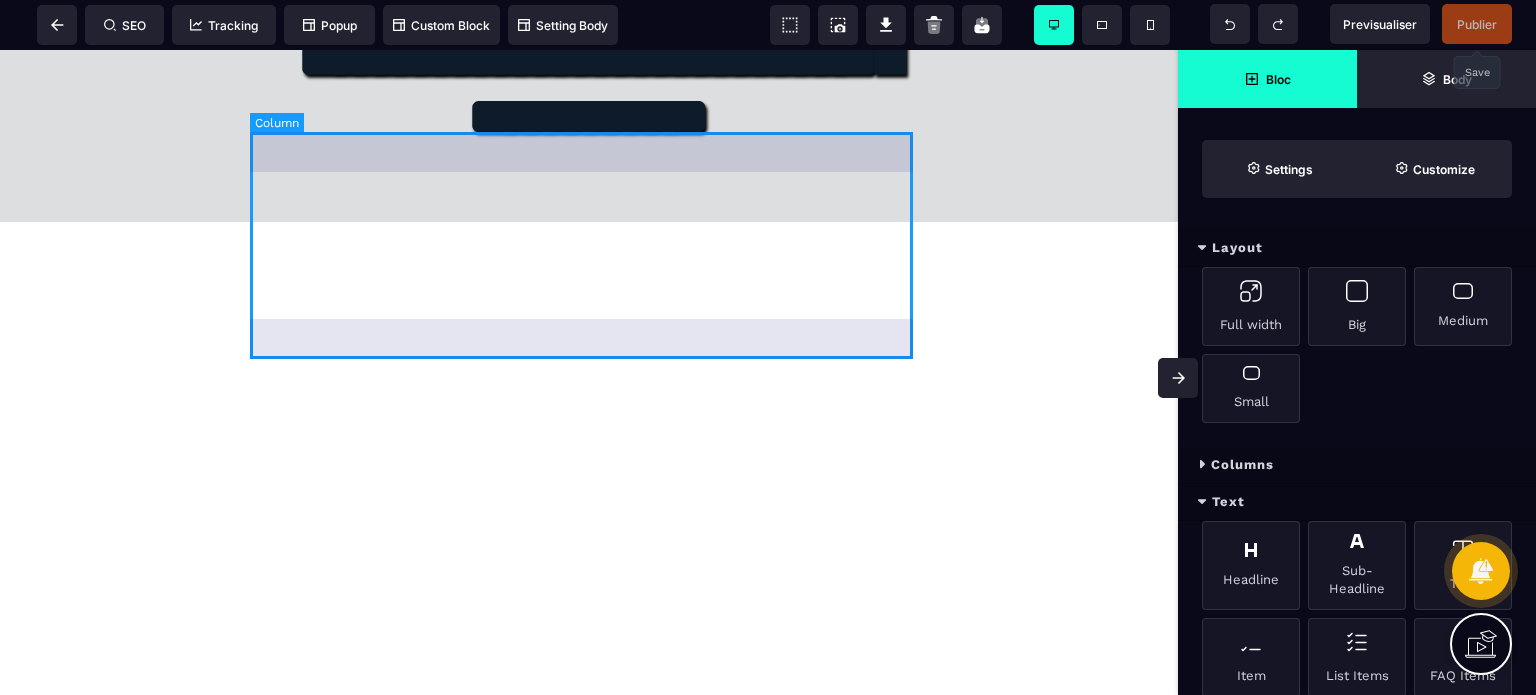 click on "**********" at bounding box center [589, 94] 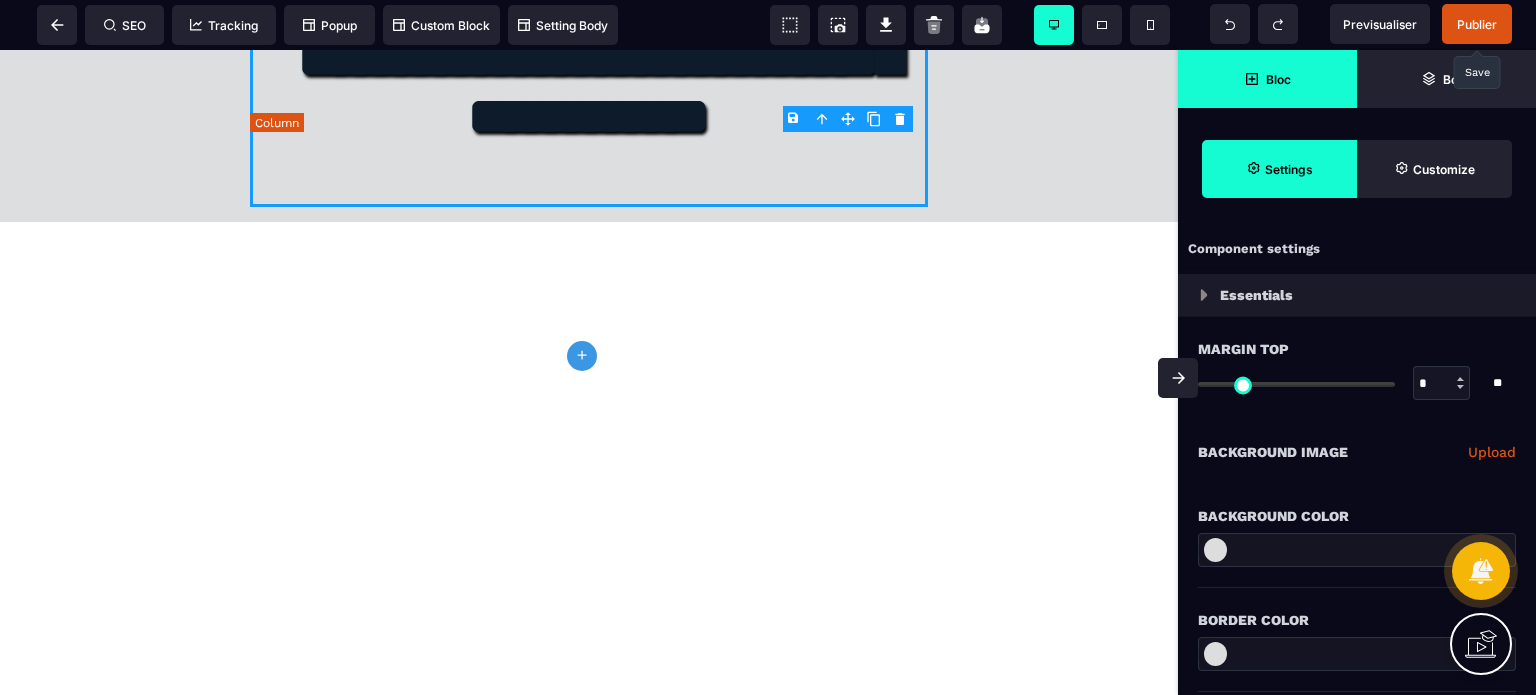 click on "**********" at bounding box center (588, 94) 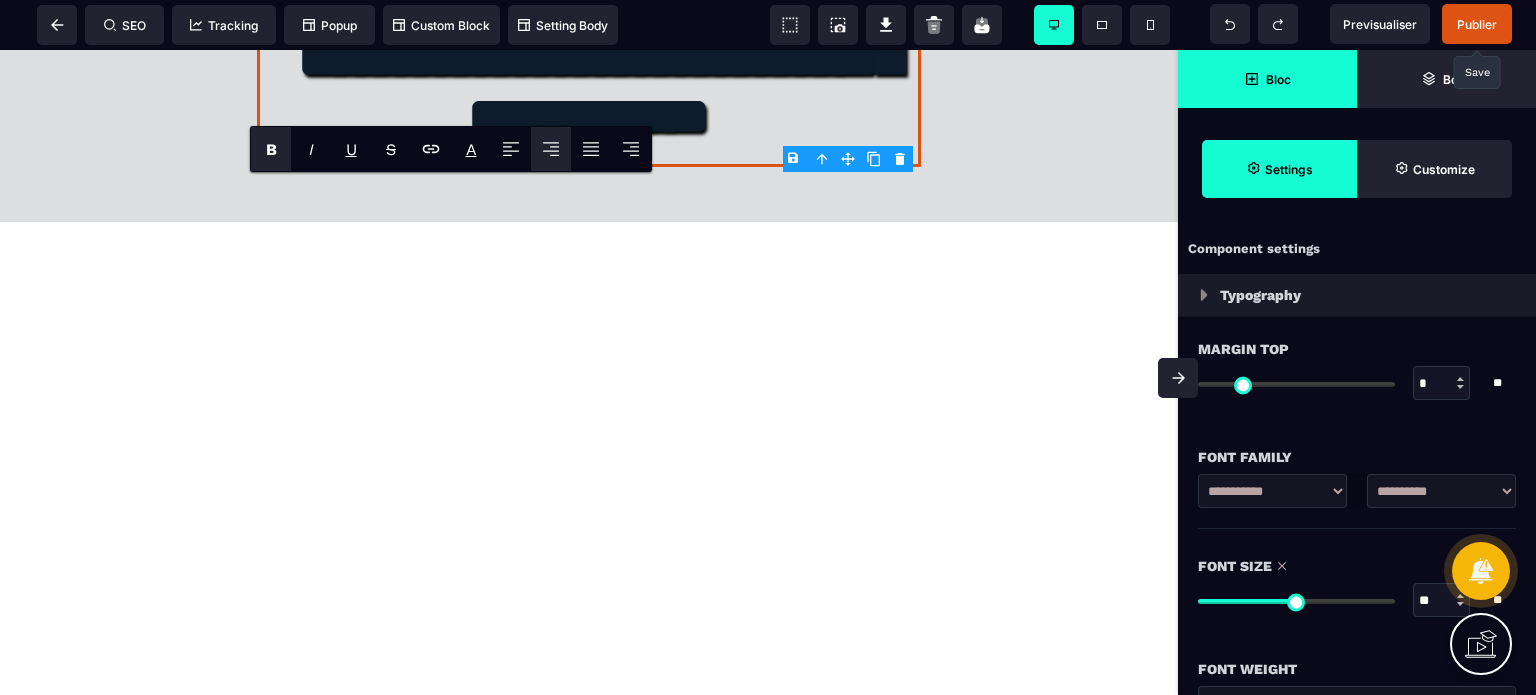 click on "STOP ! Arrêtez de perdre votre temps précieux Comment doubler votre chiffre d'affaires et reprendre le contrôle de votre business… Sans vous arracher les cheveux sur la technique ni sacrifier
votre temps Le seul écosystème digital clé en main, conçu pour les entrepreneurs qui veulent ENFIN passer à la vitesse supérieure…
…sans dépendre d'agences ou de freelances, ni perdre des mois à comprendre la jungle des outils en ligne. JE VEUX RECUPERER MON TEMPS ET MON ENERGIE Places limitées à 3 clients/mois pour un accompagnement ultra-personnalisé Vous en êtes sûrement là... Zéro temps pour votre zone de génie Manque de temps, journées à rallonge, sentiment de courir partout ? Vous êtes expert dans votre domaine, mais vous passez votre temps à faire le technicien. Vos talents sont gâchés sur des tâches qui ne rapportent rien . "Je suis complètement largué(e)" Outils/formations achetés, mais rien n'est vraiment automatisé ? Landing page, CRM, automatisation, pixel... . Maintenant" at bounding box center [589, -3553] 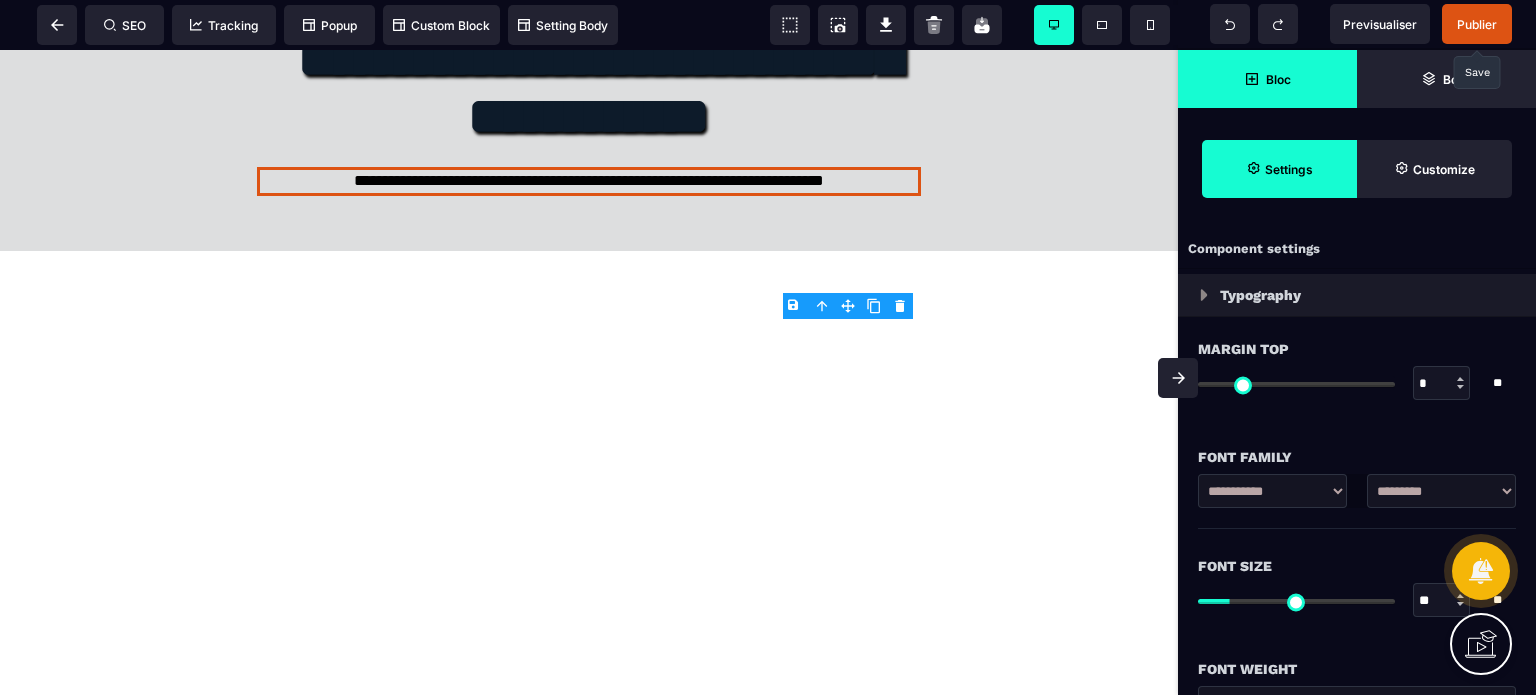 drag, startPoint x: 1439, startPoint y: 598, endPoint x: 1399, endPoint y: 604, distance: 40.4475 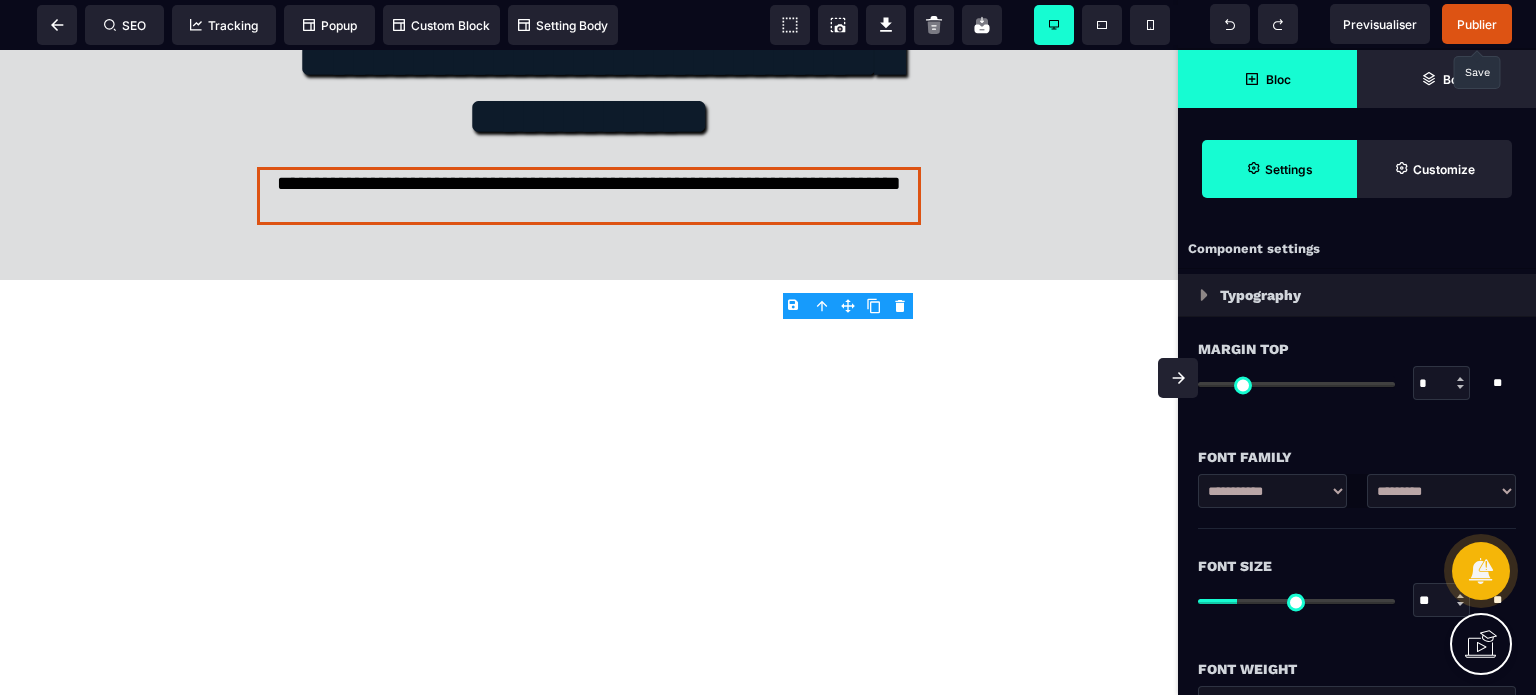 click on "**********" at bounding box center (1357, 477) 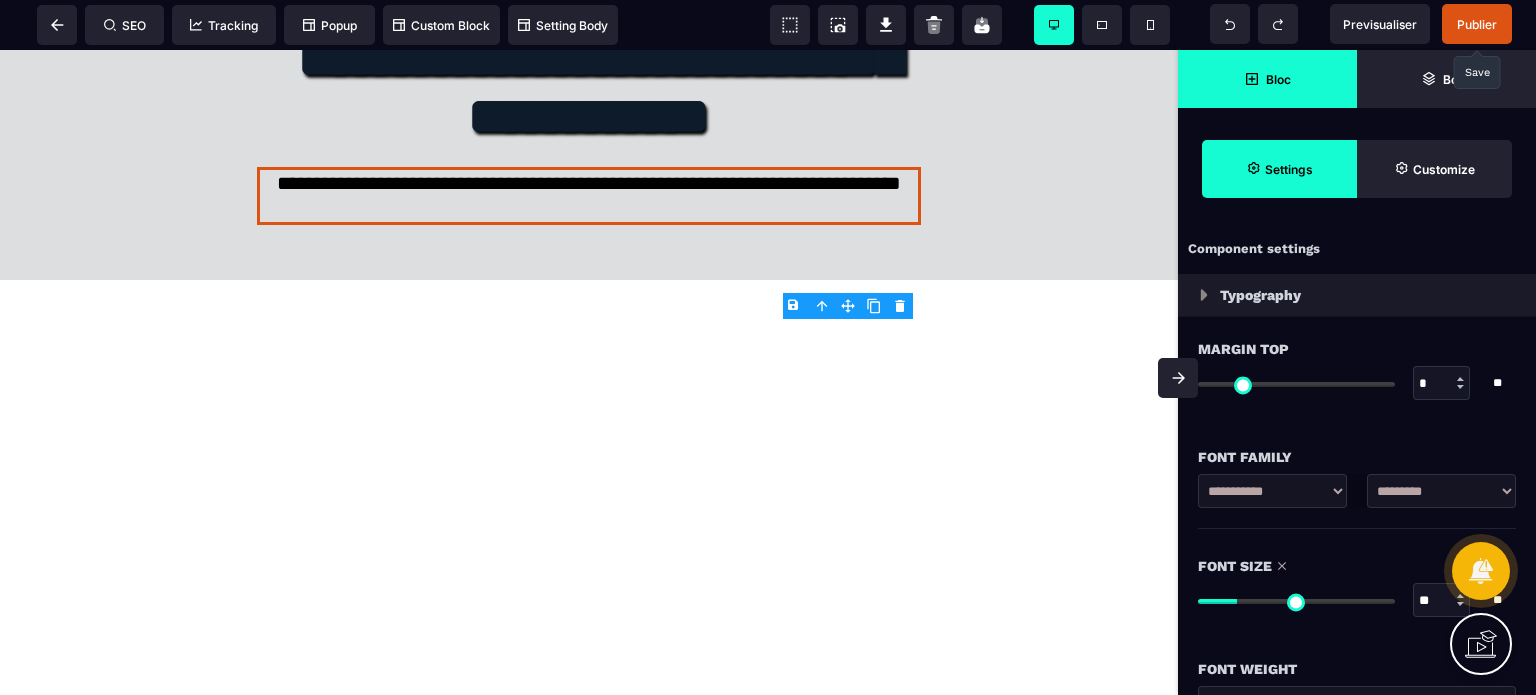 click on "**********" at bounding box center (1272, 491) 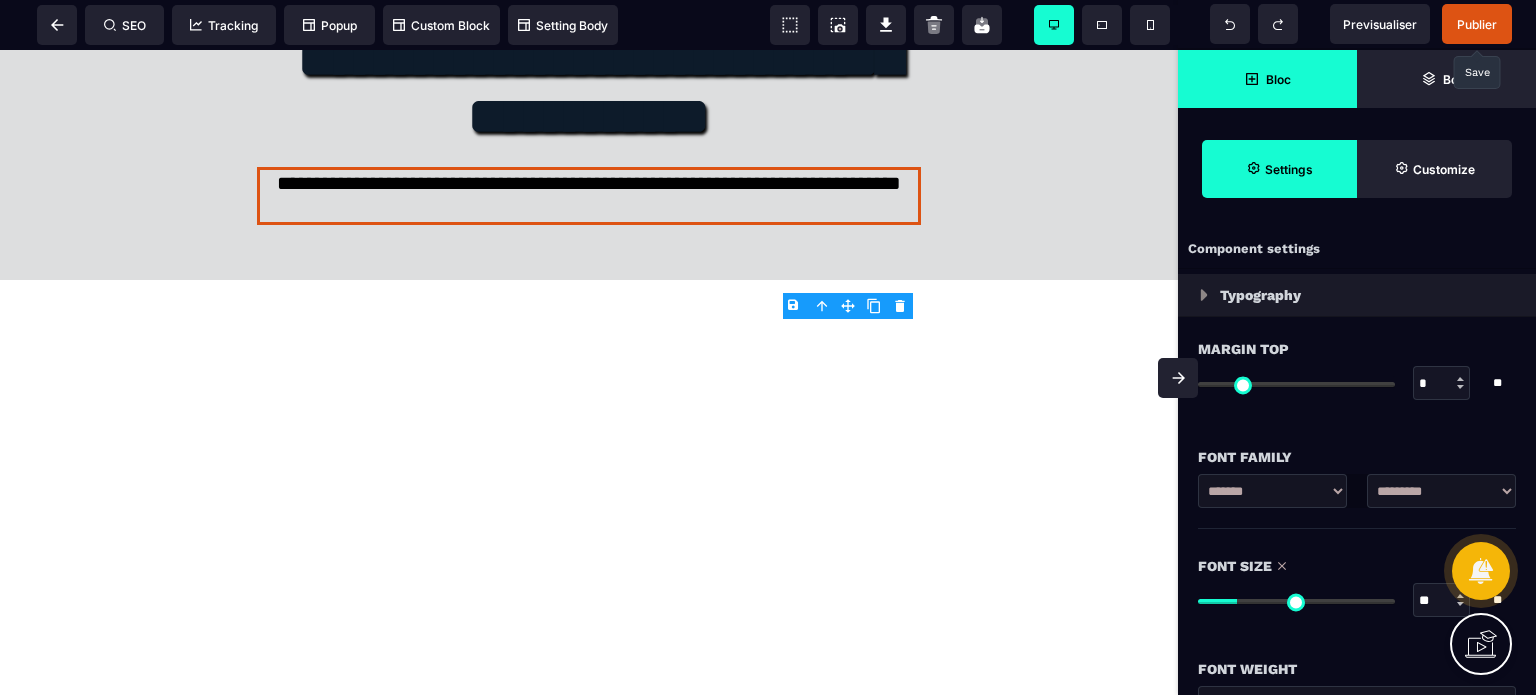 click on "**********" at bounding box center (1272, 491) 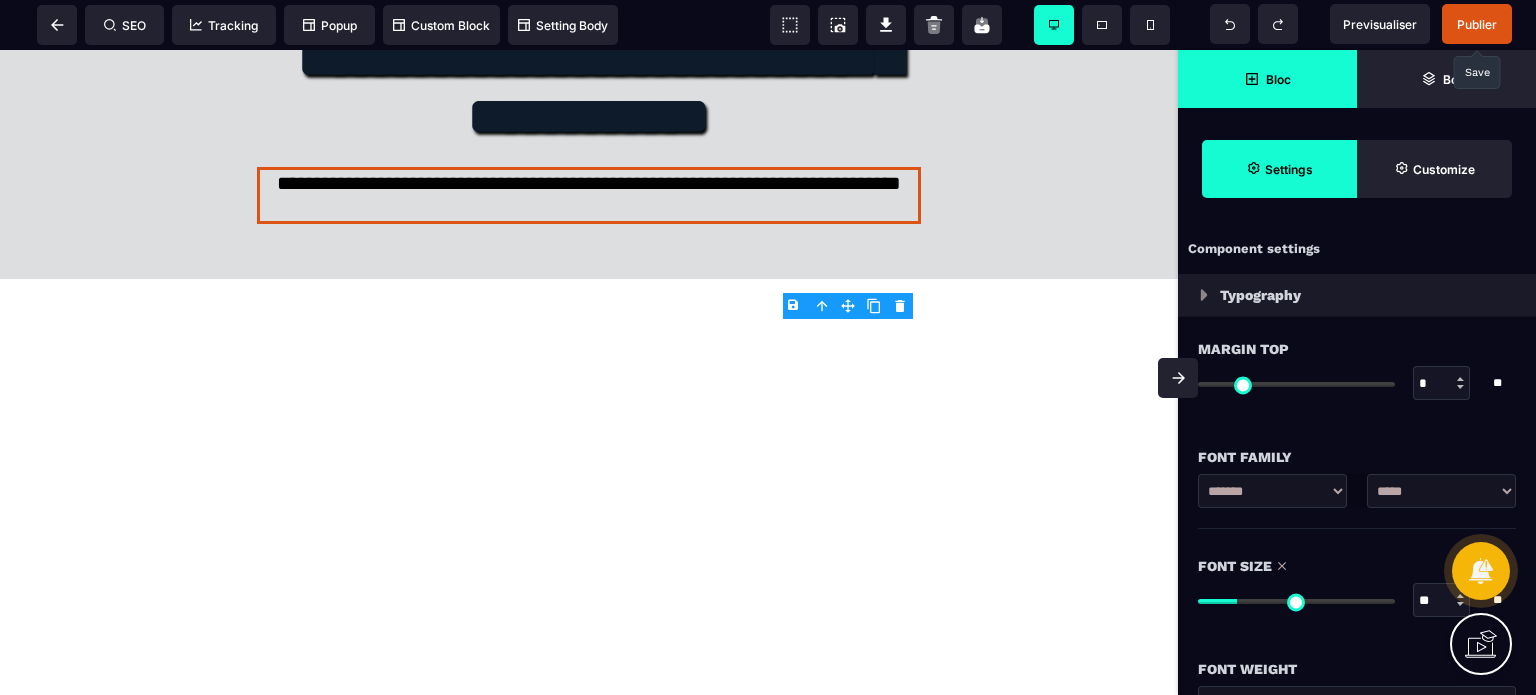 click on "**********" at bounding box center (1441, 491) 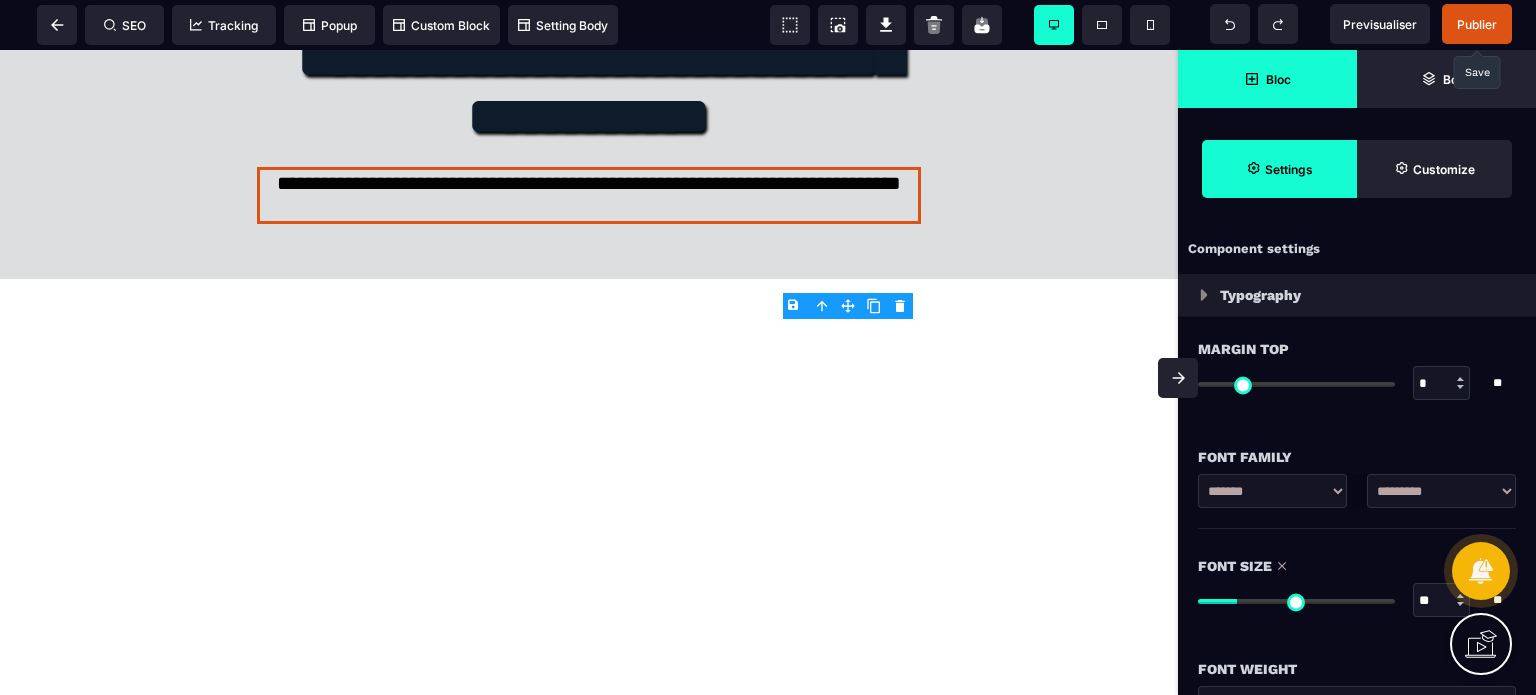 click on "**********" at bounding box center (1441, 491) 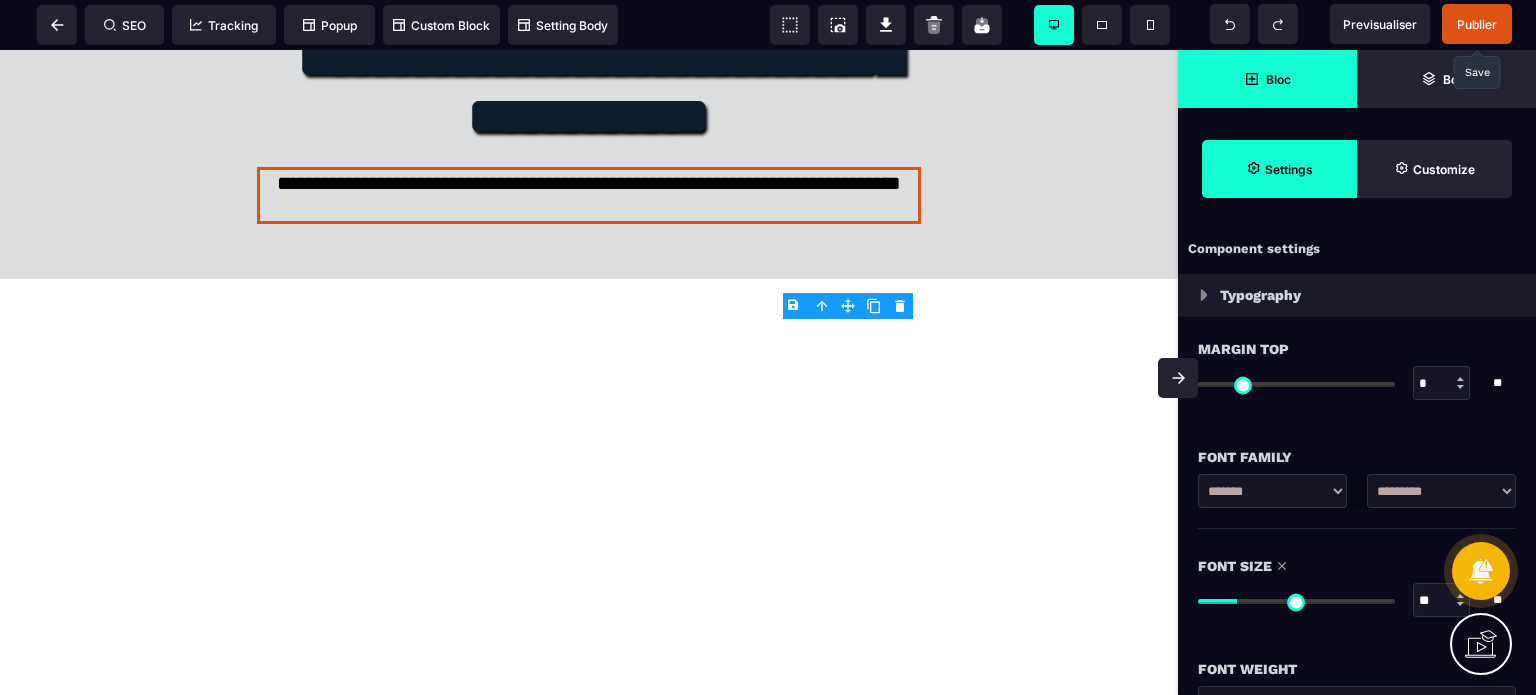 click on "*" at bounding box center [1442, 384] 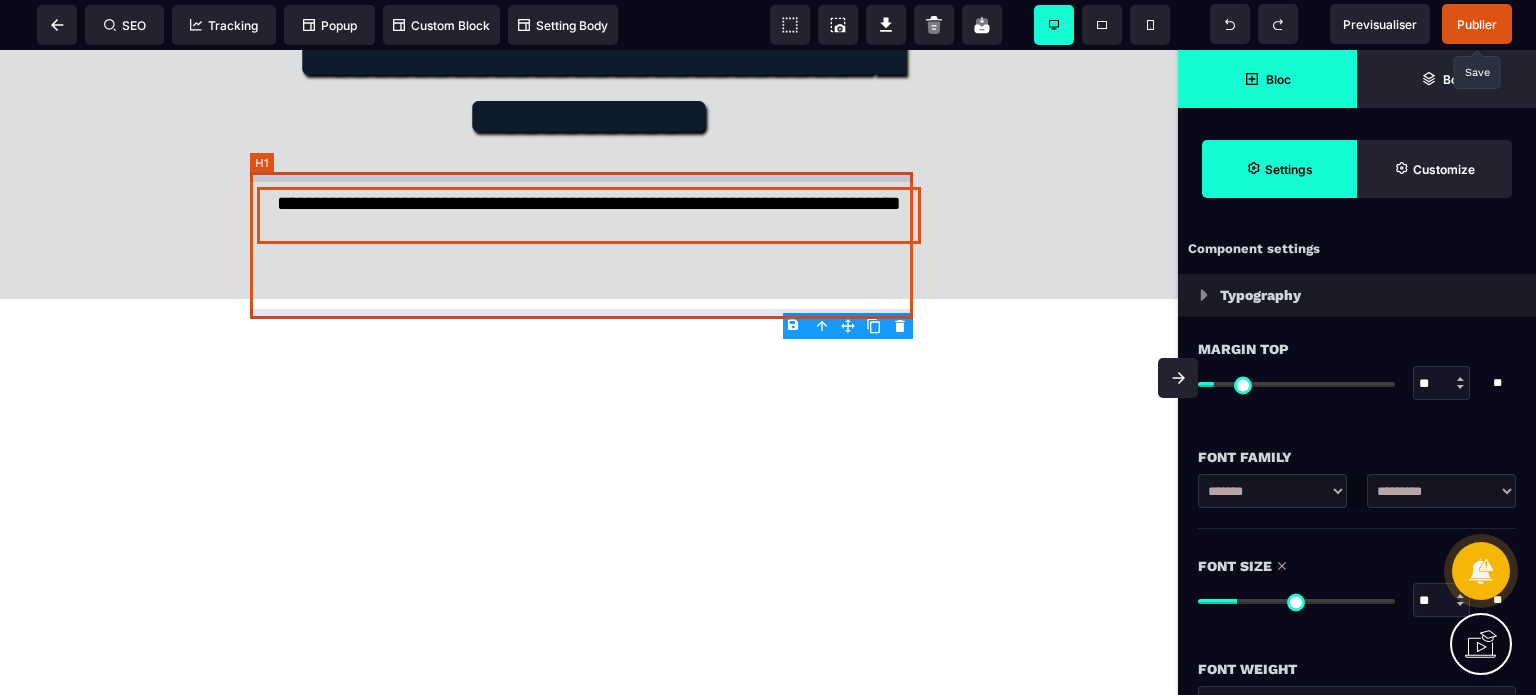 click on "**********" at bounding box center [588, 94] 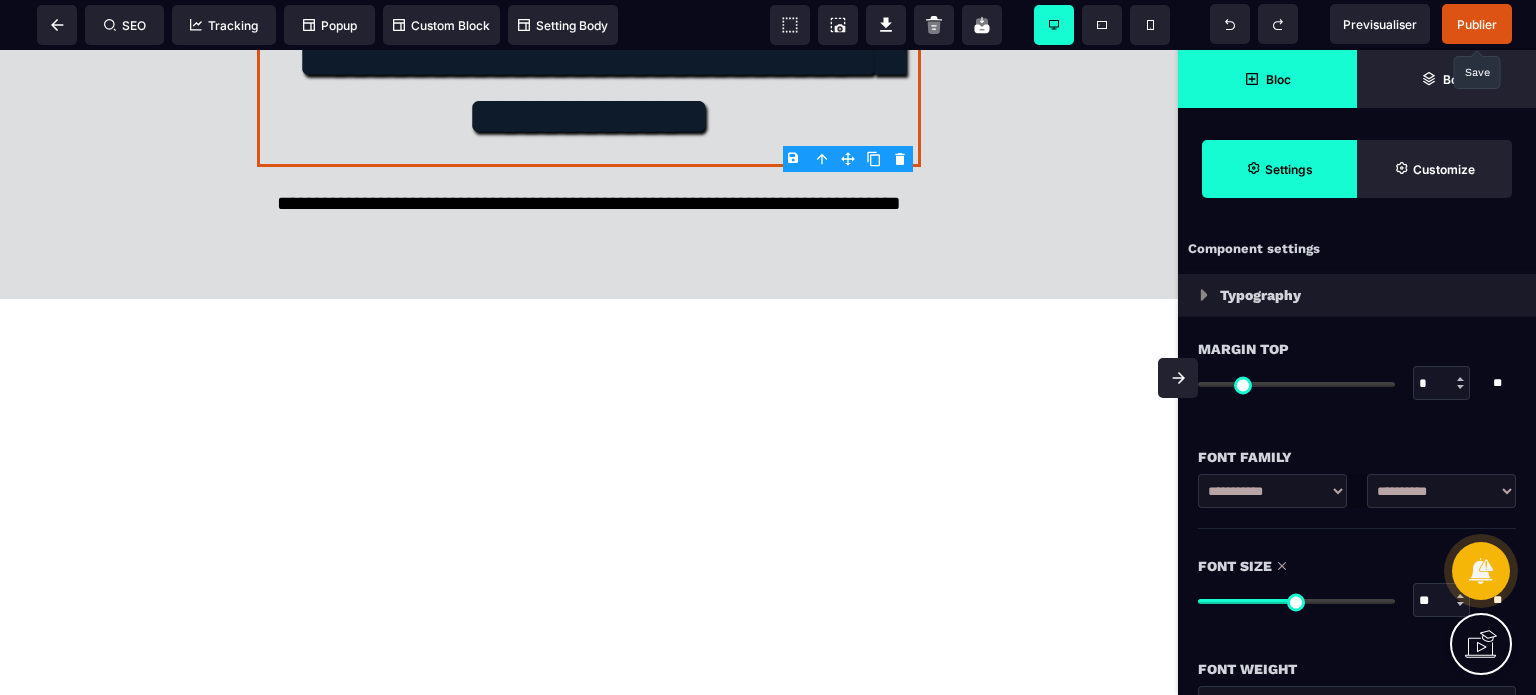 click on "Component settings" at bounding box center (1357, 249) 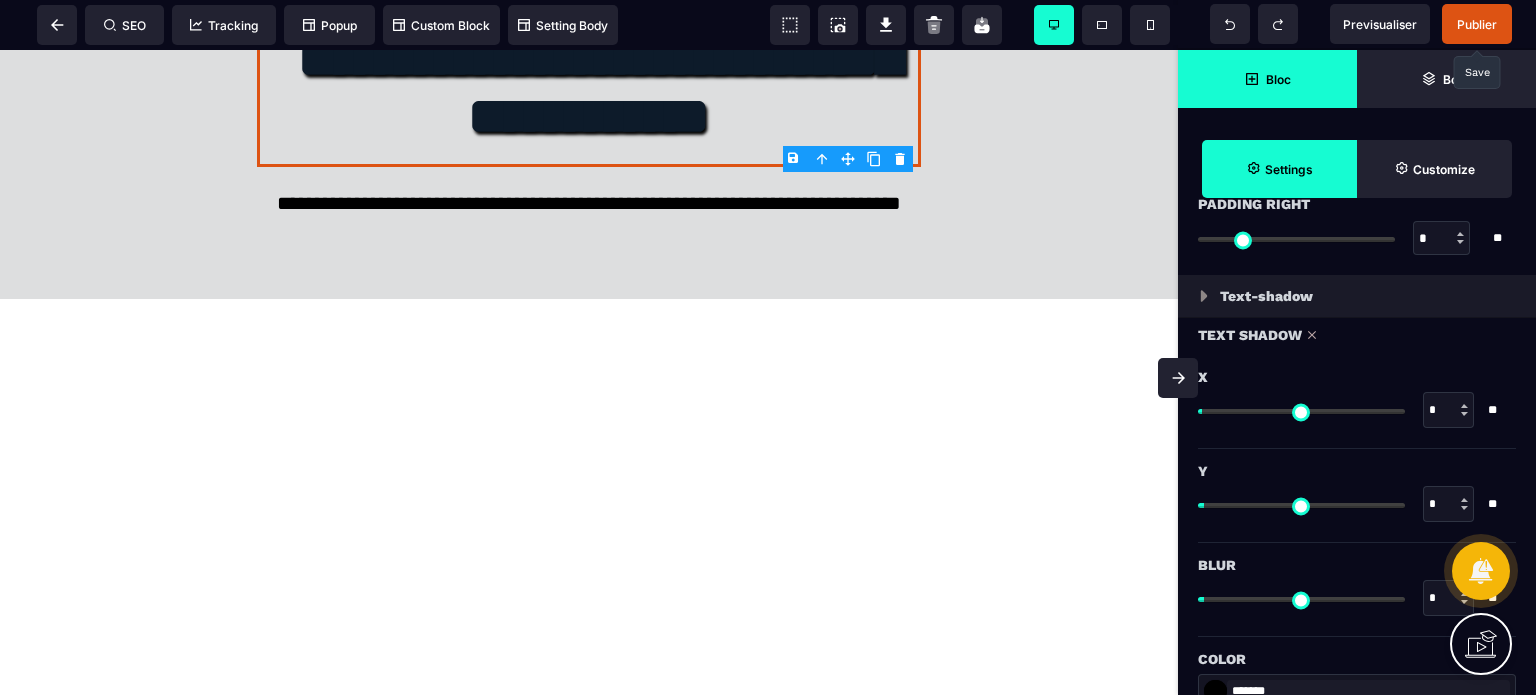 scroll, scrollTop: 2028, scrollLeft: 0, axis: vertical 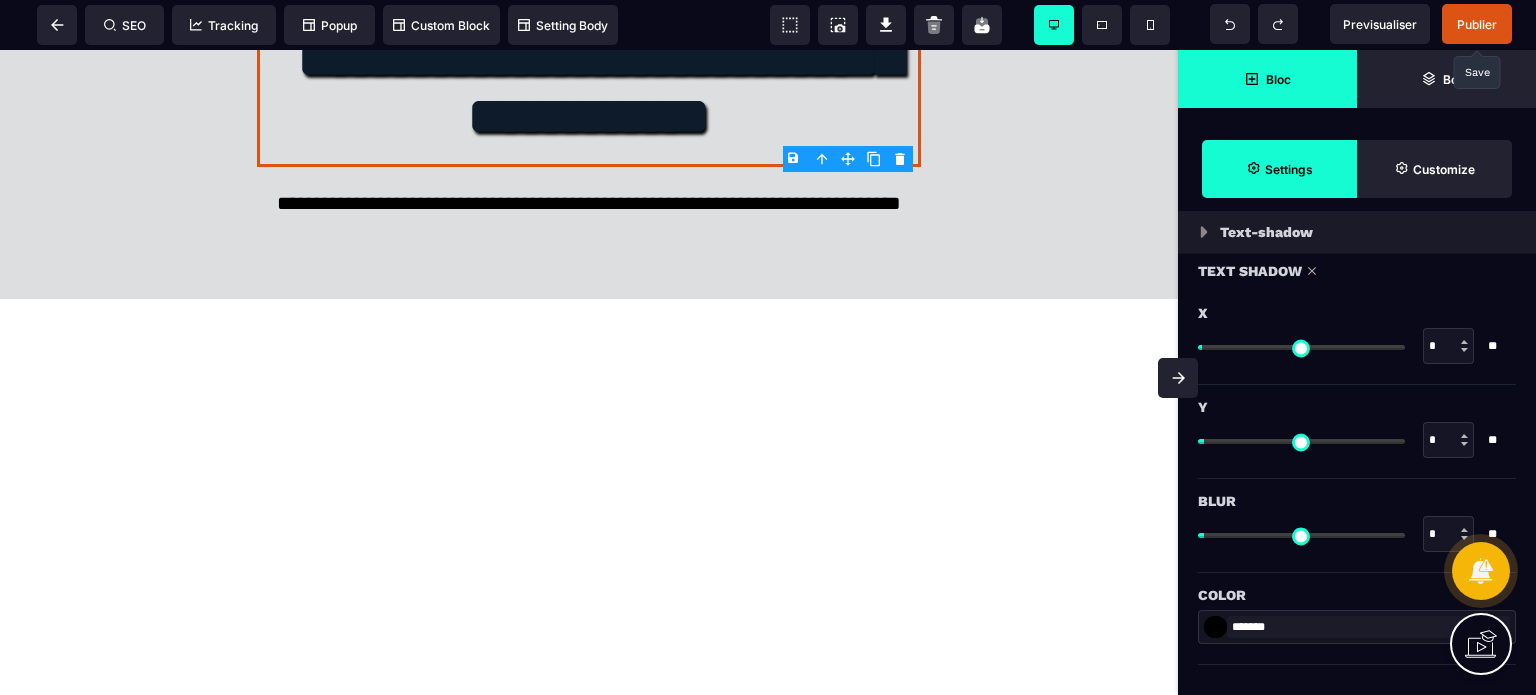 drag, startPoint x: 1427, startPoint y: 430, endPoint x: 1439, endPoint y: 435, distance: 13 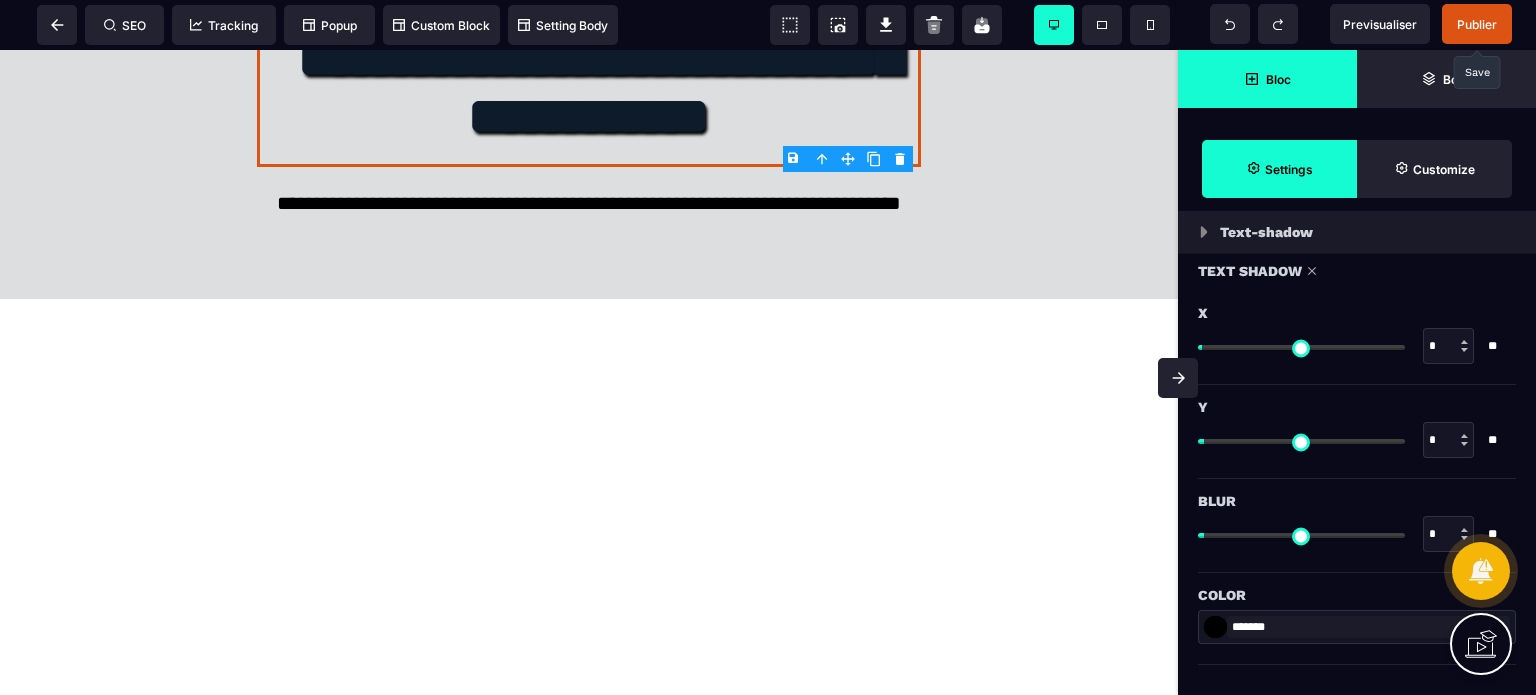 click on "*
*
**" at bounding box center [1357, 534] 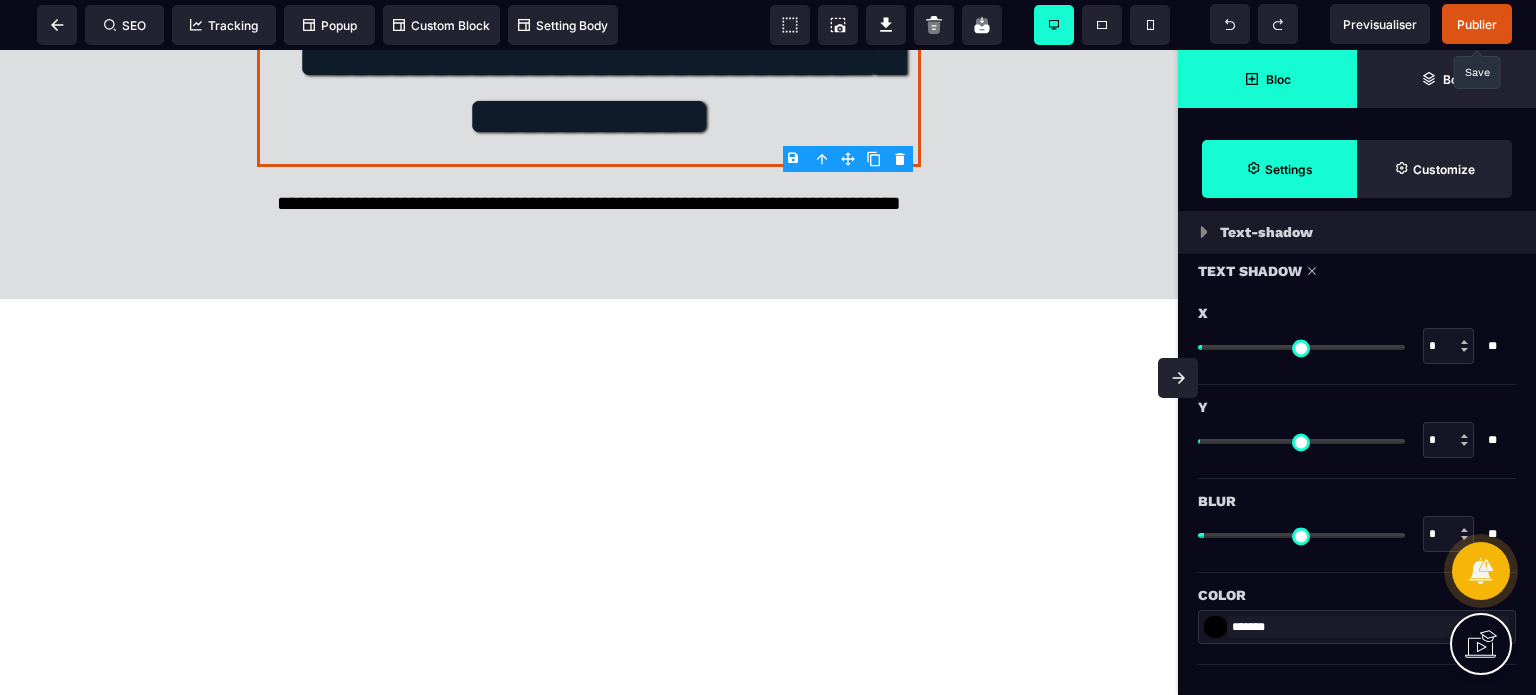 click on "*" at bounding box center [1448, 534] 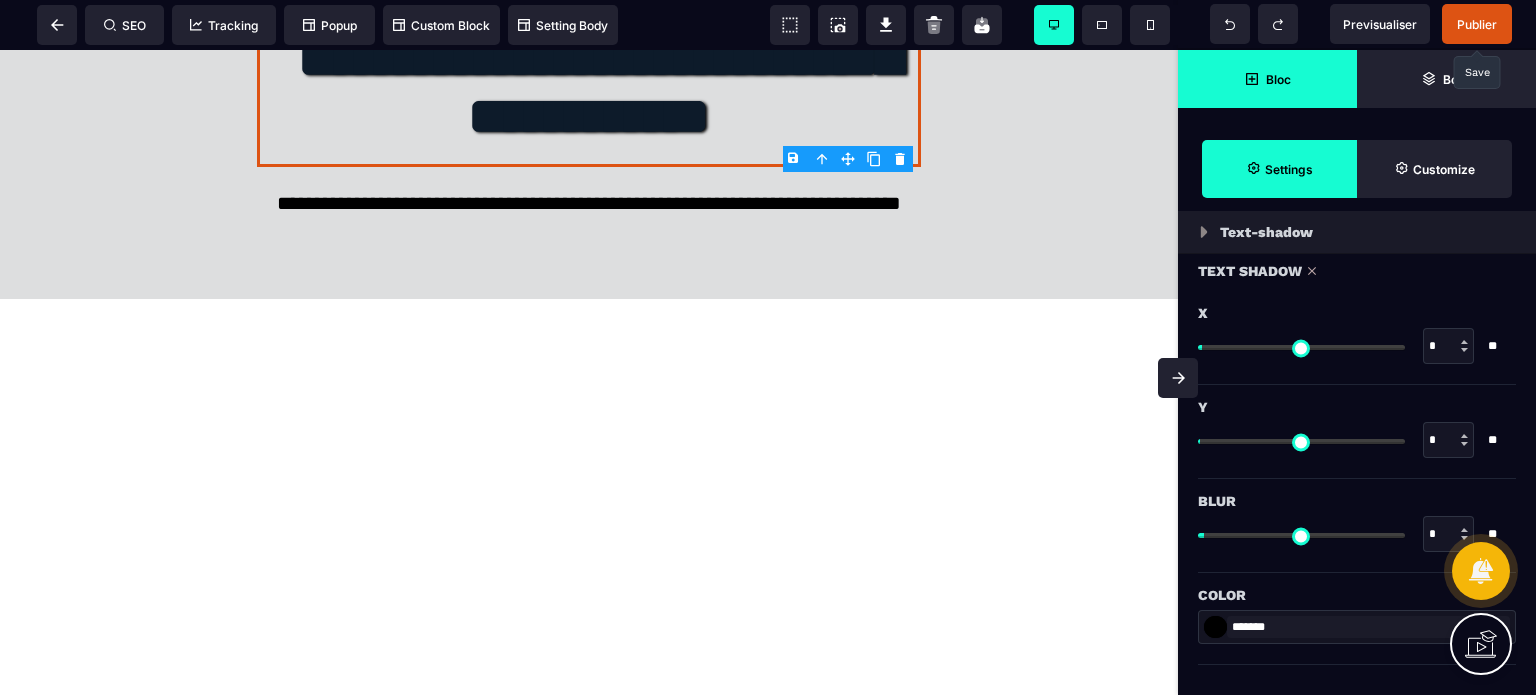 click on "STOP ! Arrêtez de perdre votre temps précieux Comment doubler votre chiffre d'affaires et reprendre le contrôle de votre business… Sans vous arracher les cheveux sur la technique ni sacrifier
votre temps Le seul écosystème digital clé en main, conçu pour les entrepreneurs qui veulent ENFIN passer à la vitesse supérieure…
…sans dépendre d'agences ou de freelances, ni perdre des mois à comprendre la jungle des outils en ligne. JE VEUX RECUPERER MON TEMPS ET MON ENERGIE Places limitées à 3 clients/mois pour un accompagnement ultra-personnalisé Vous en êtes sûrement là... Zéro temps pour votre zone de génie Manque de temps, journées à rallonge, sentiment de courir partout ? Vous êtes expert dans votre domaine, mais vous passez votre temps à faire le technicien. Vos talents sont gâchés sur des tâches qui ne rapportent rien . "Je suis complètement largué(e)" Outils/formations achetés, mais rien n'est vraiment automatisé ? Landing page, CRM, automatisation, pixel... . Maintenant" at bounding box center (589, -3514) 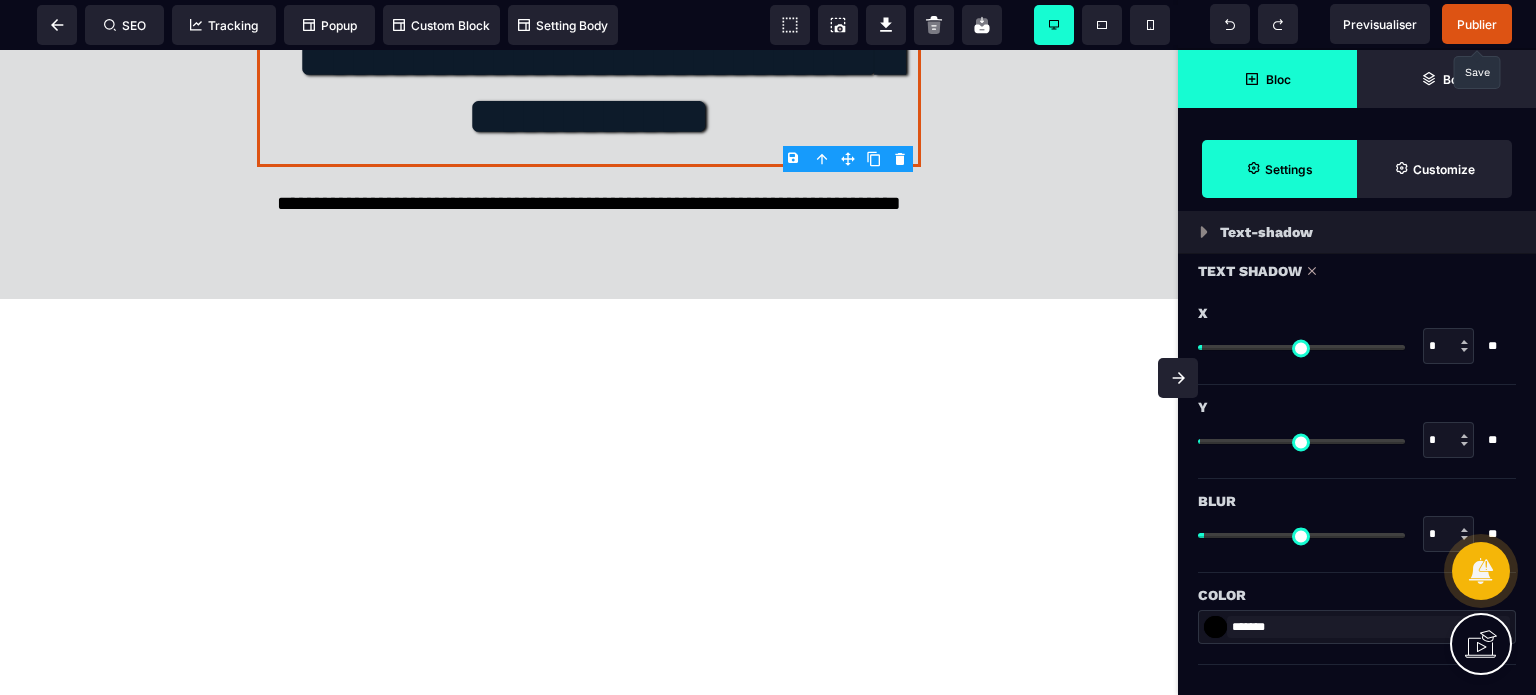 scroll, scrollTop: 294, scrollLeft: 0, axis: vertical 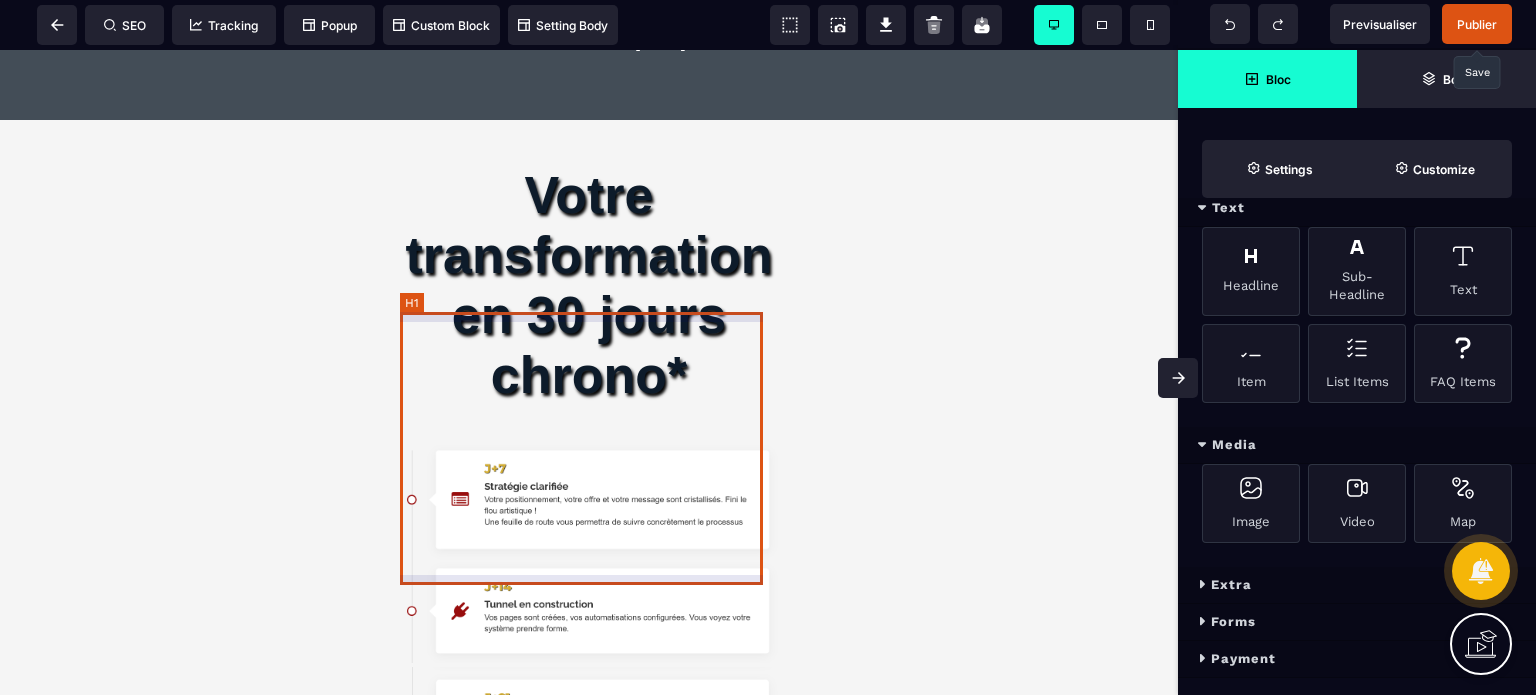 click on "Votre transformation en 30 jours chrono*" at bounding box center [589, 285] 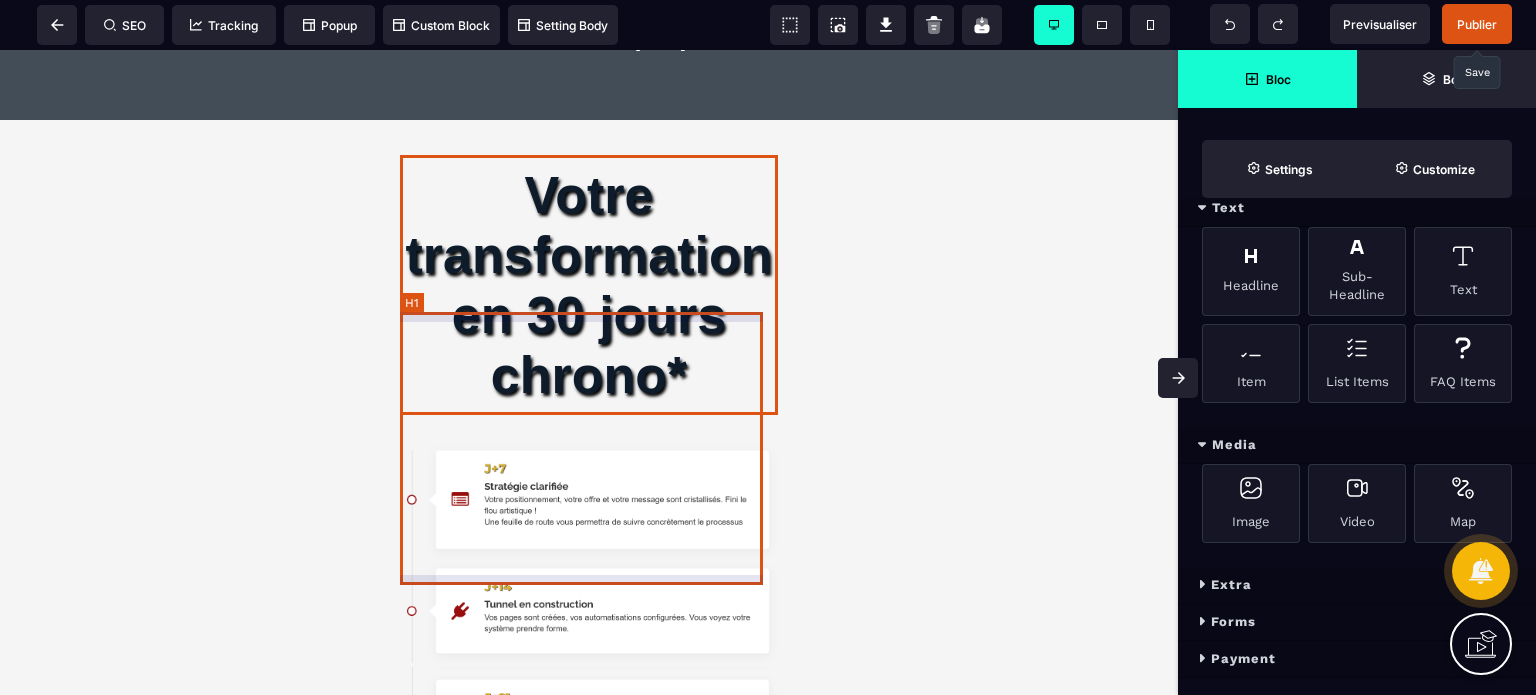 scroll, scrollTop: 0, scrollLeft: 0, axis: both 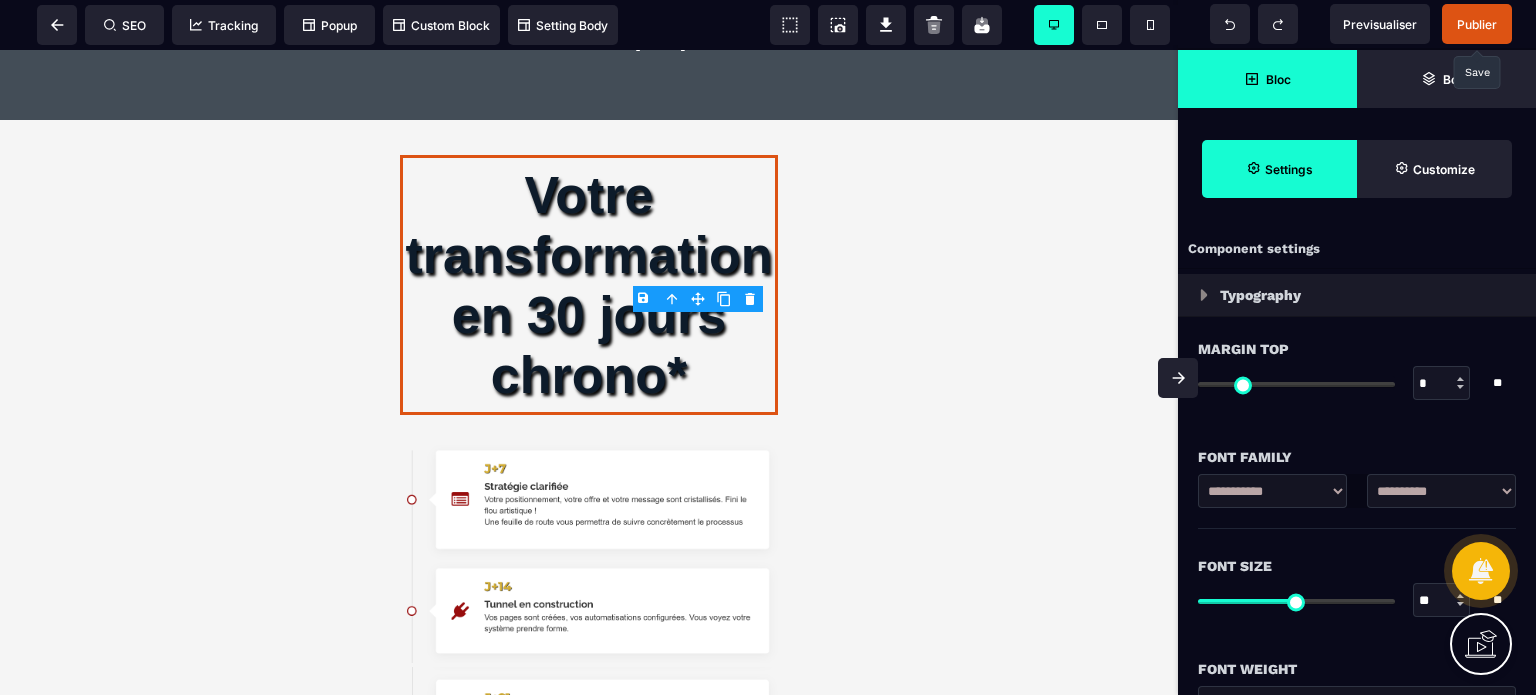 click on "Font Size
**
*
**
All" at bounding box center (1357, 585) 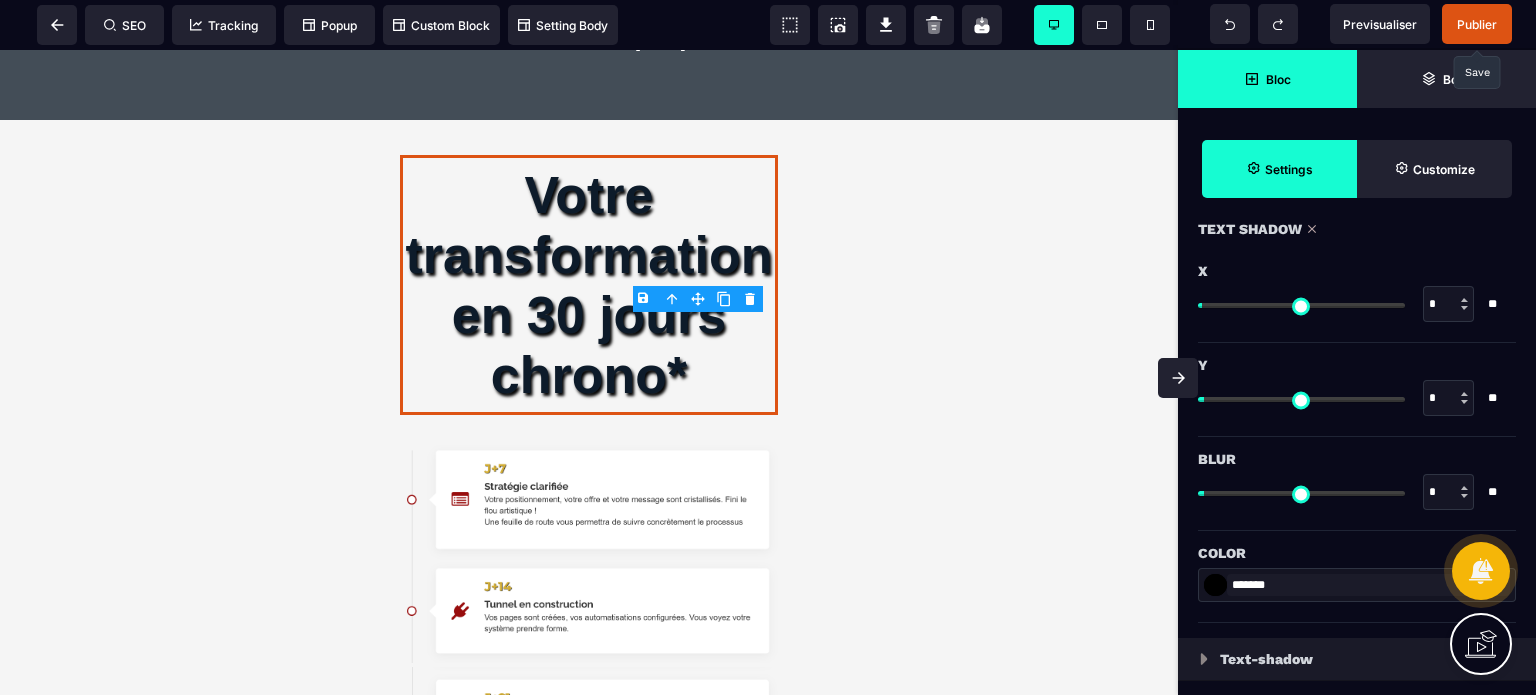 scroll, scrollTop: 1994, scrollLeft: 0, axis: vertical 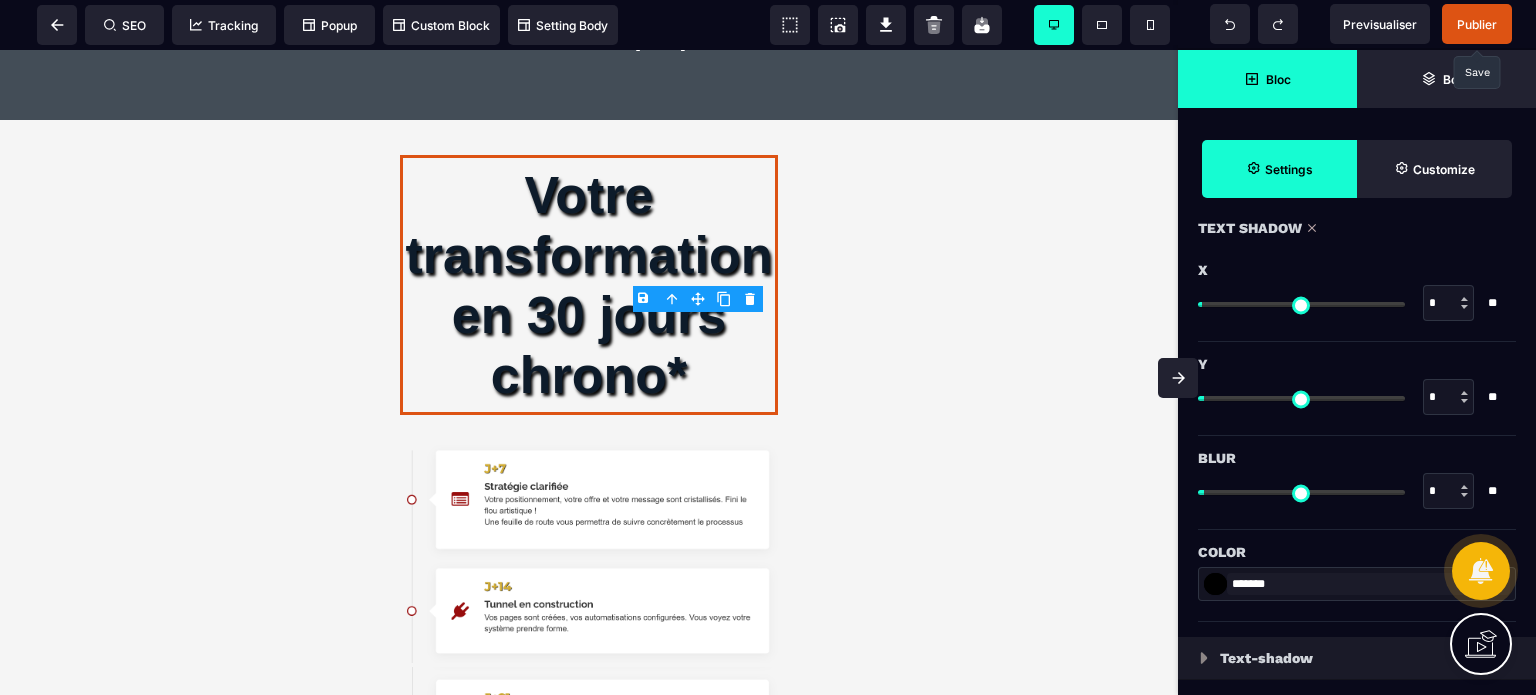 drag, startPoint x: 1434, startPoint y: 381, endPoint x: 1424, endPoint y: 388, distance: 12.206555 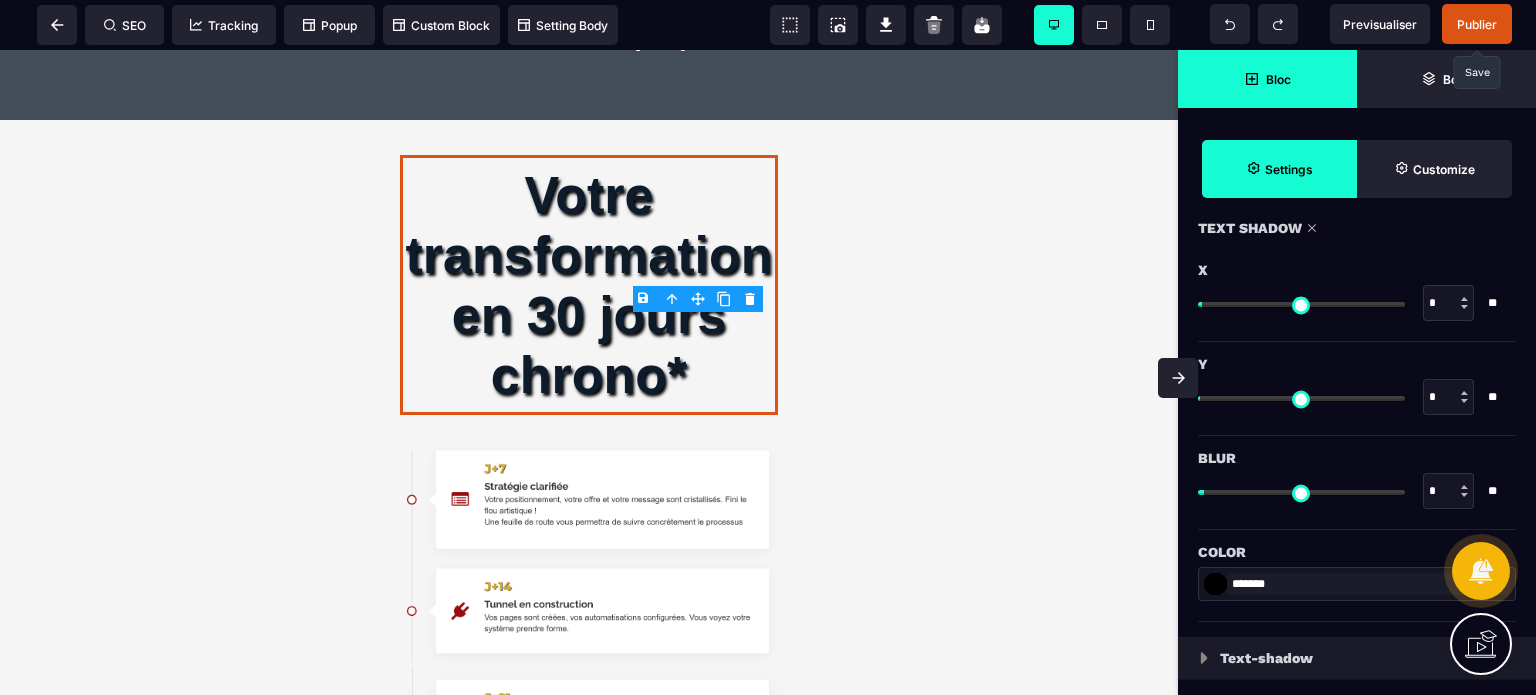 click at bounding box center (1178, 378) 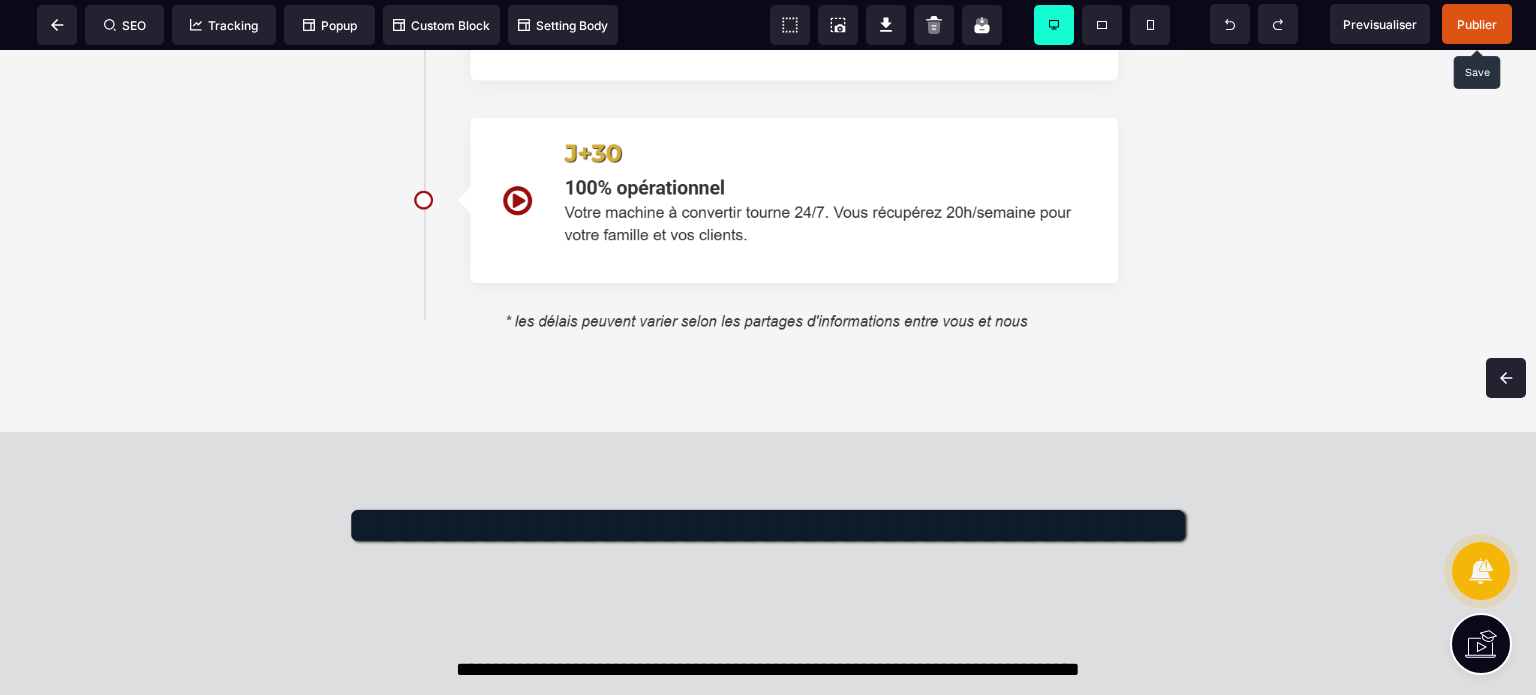 scroll, scrollTop: 6892, scrollLeft: 0, axis: vertical 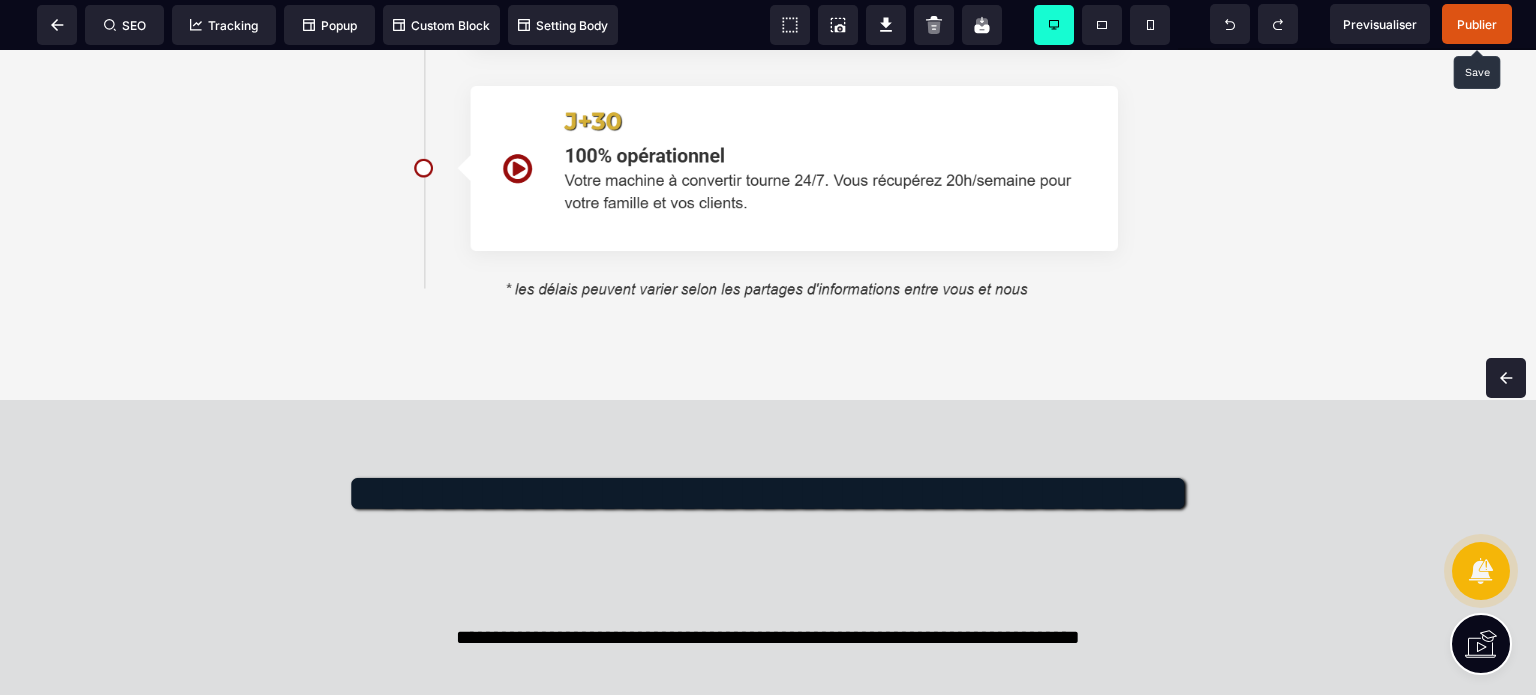 click on "Publier" at bounding box center [1477, 24] 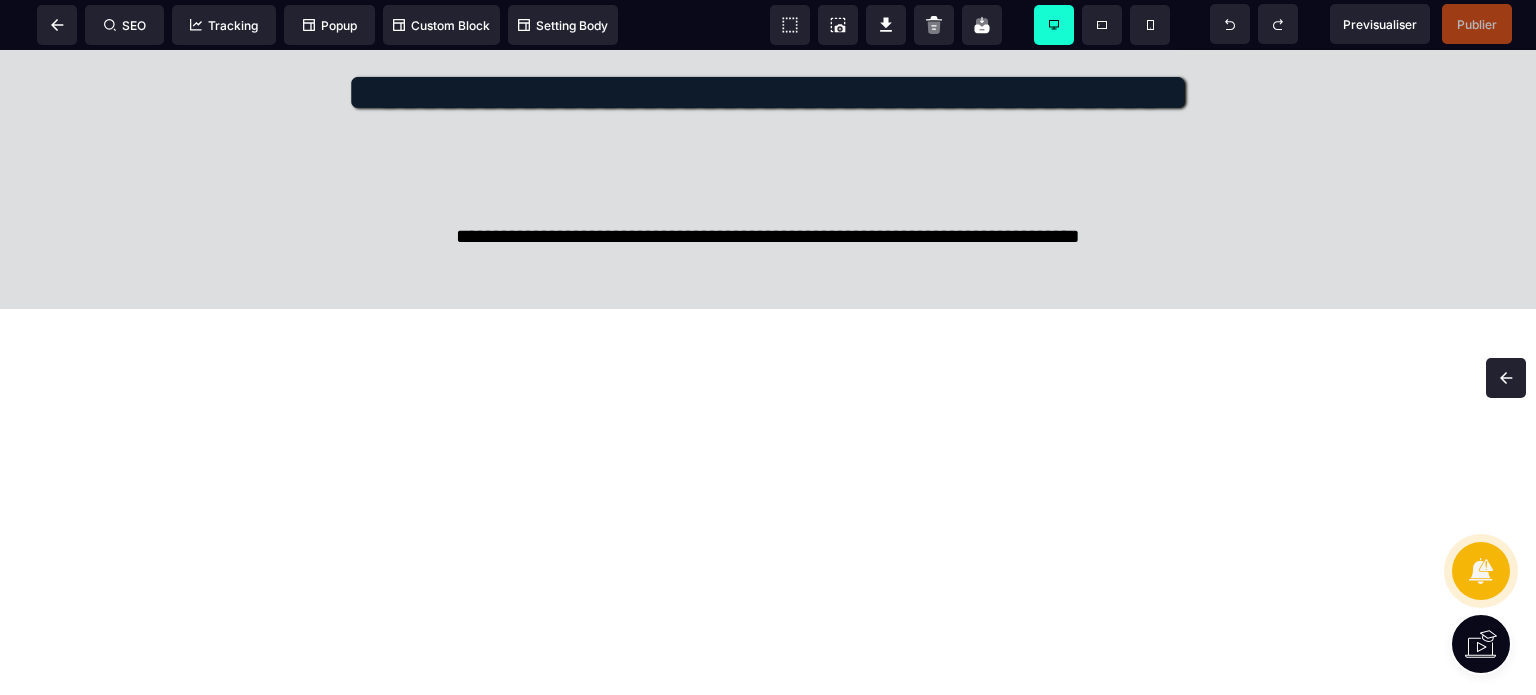 scroll, scrollTop: 7304, scrollLeft: 0, axis: vertical 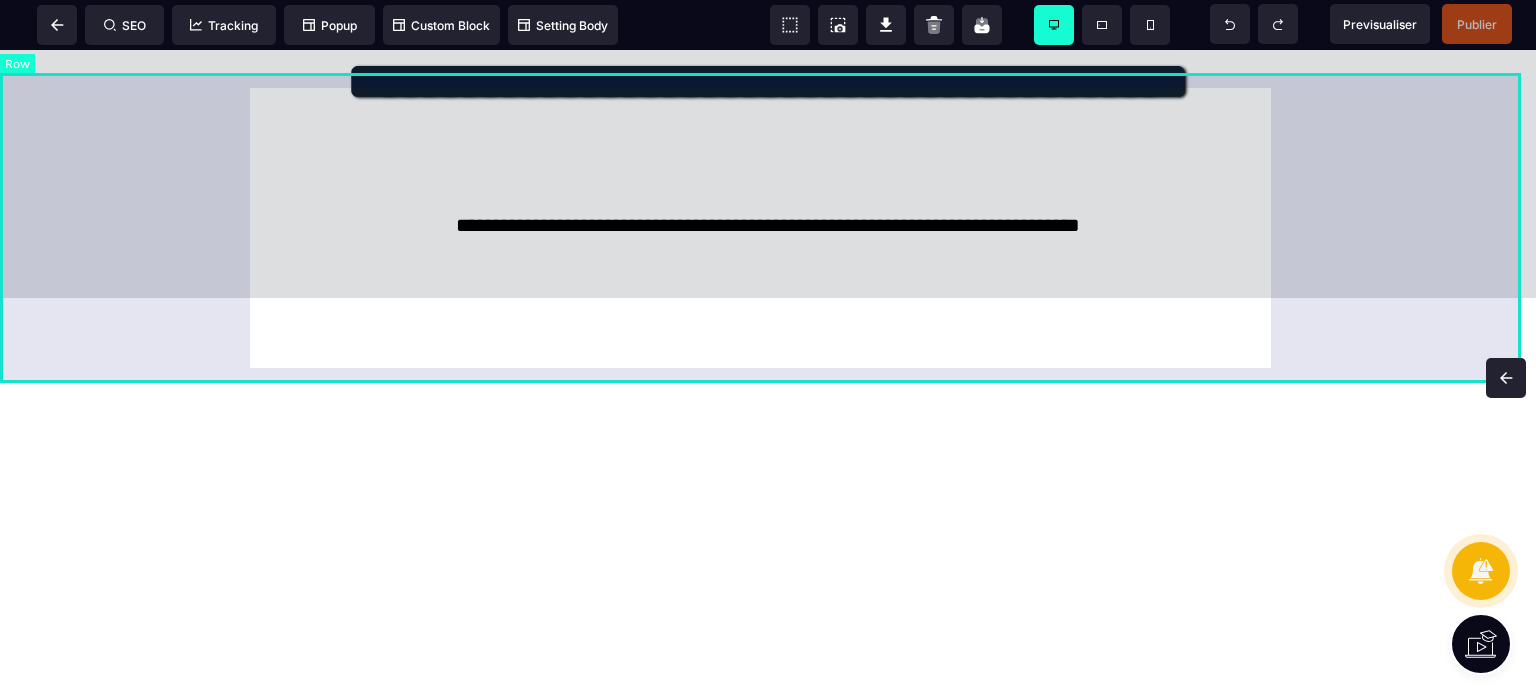 click on "**********" at bounding box center (768, 143) 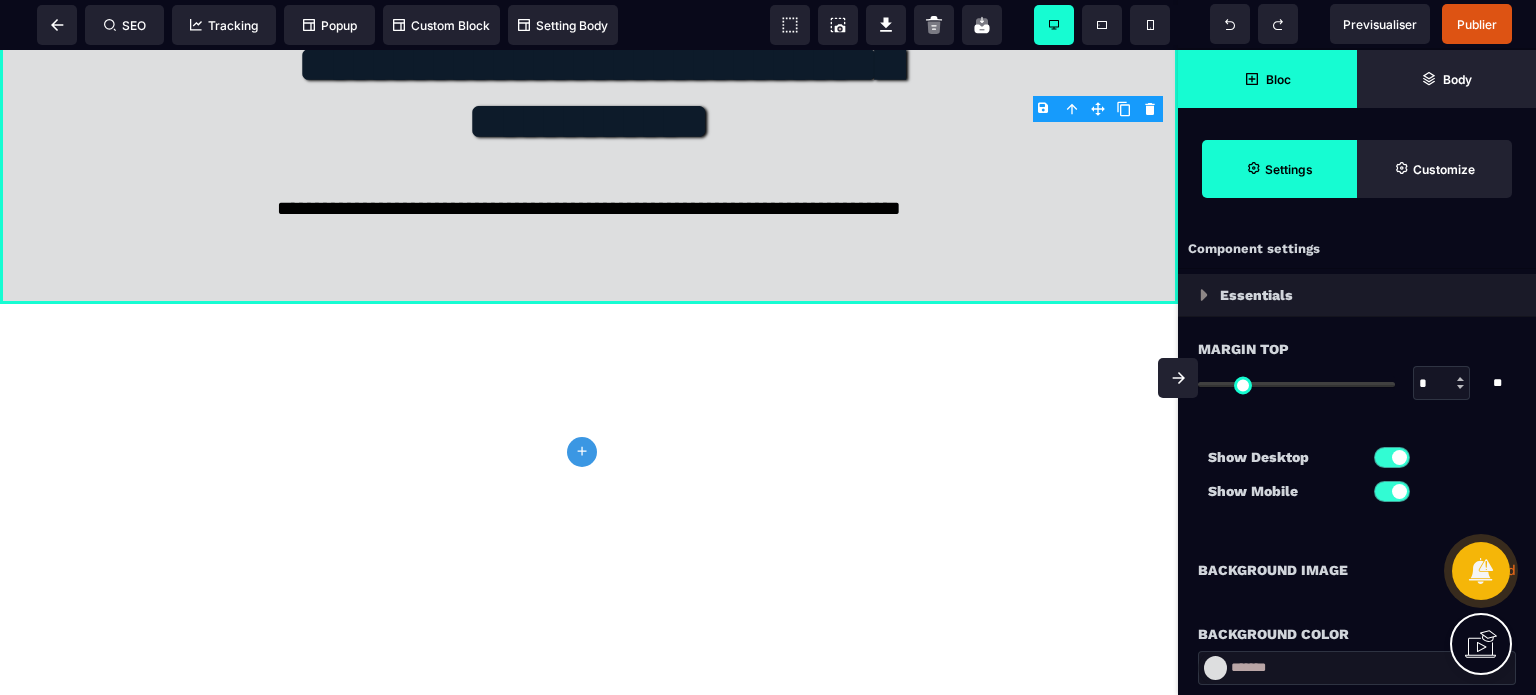 scroll, scrollTop: 7972, scrollLeft: 0, axis: vertical 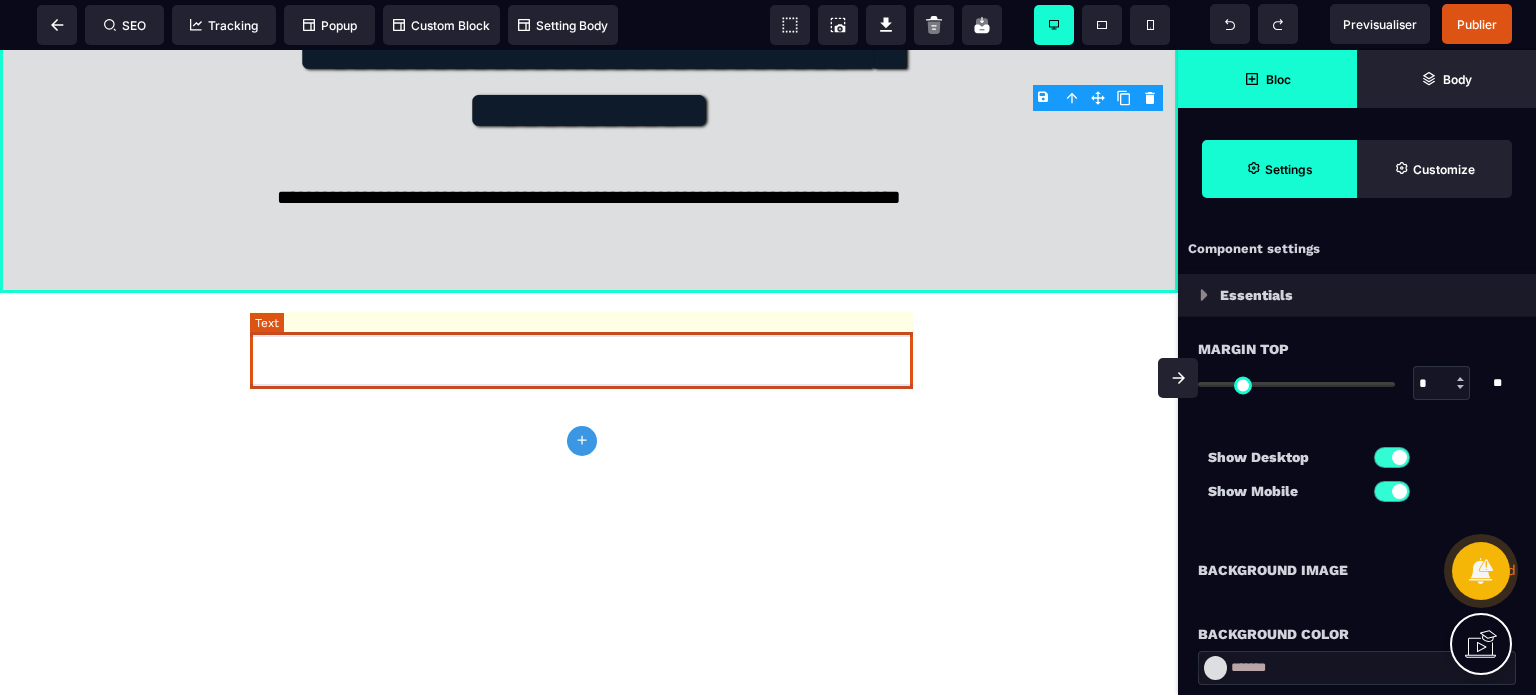 click on "**********" at bounding box center (588, 209) 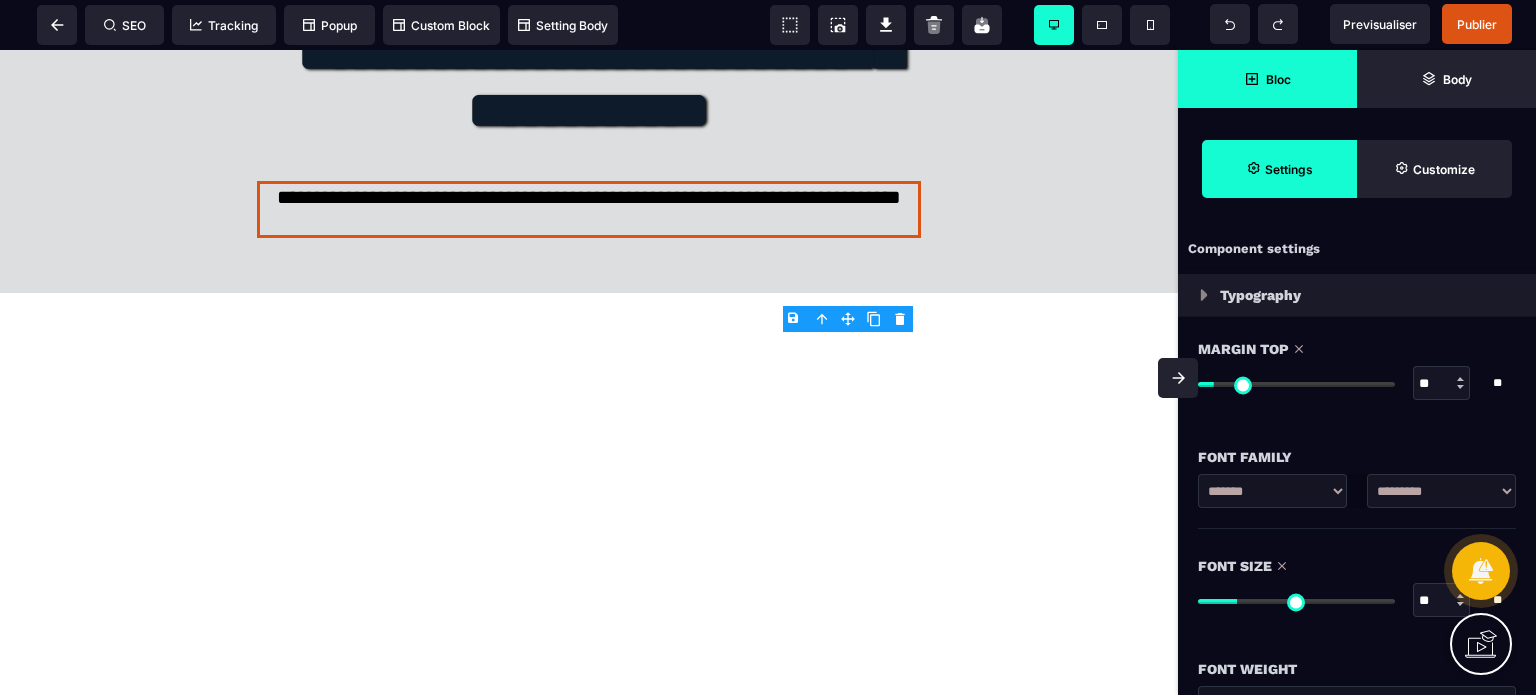 click on "**" at bounding box center [1442, 601] 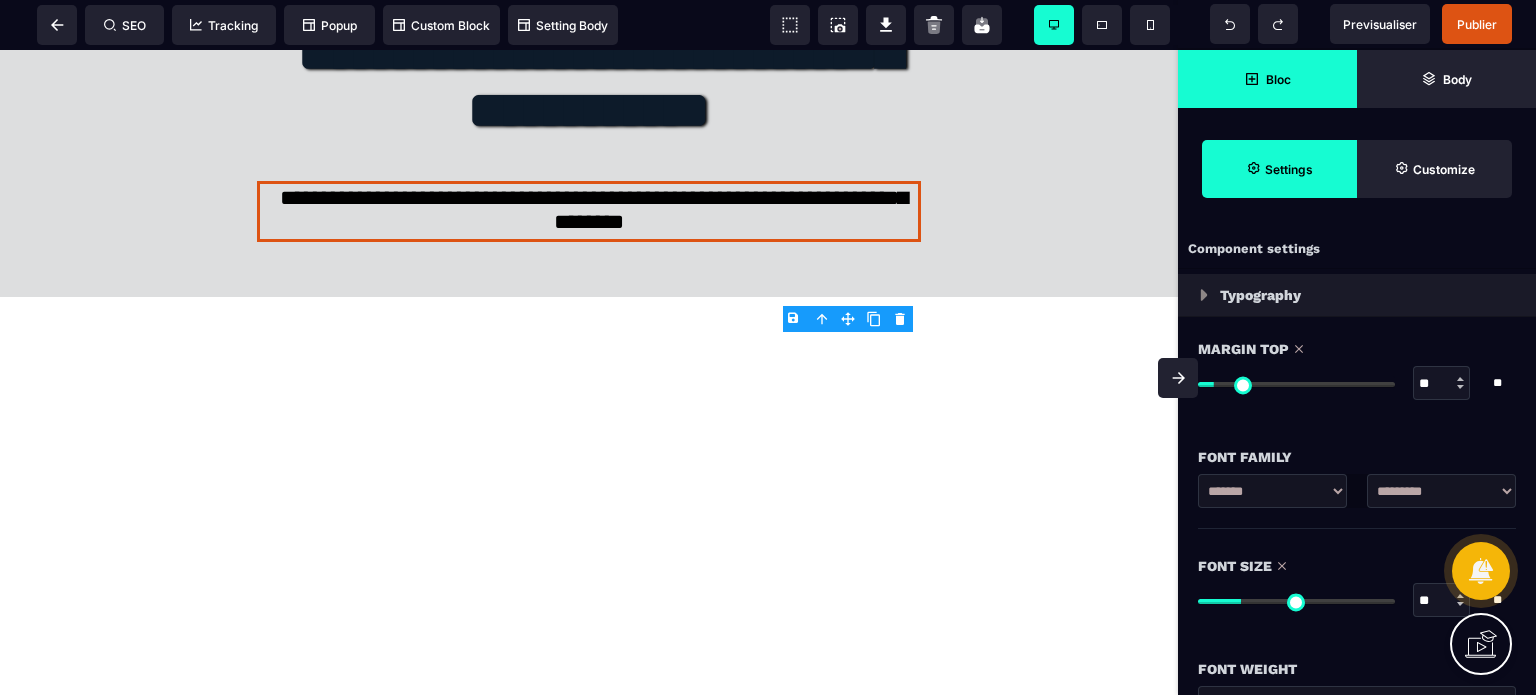 click on "Bloc" at bounding box center (1267, 79) 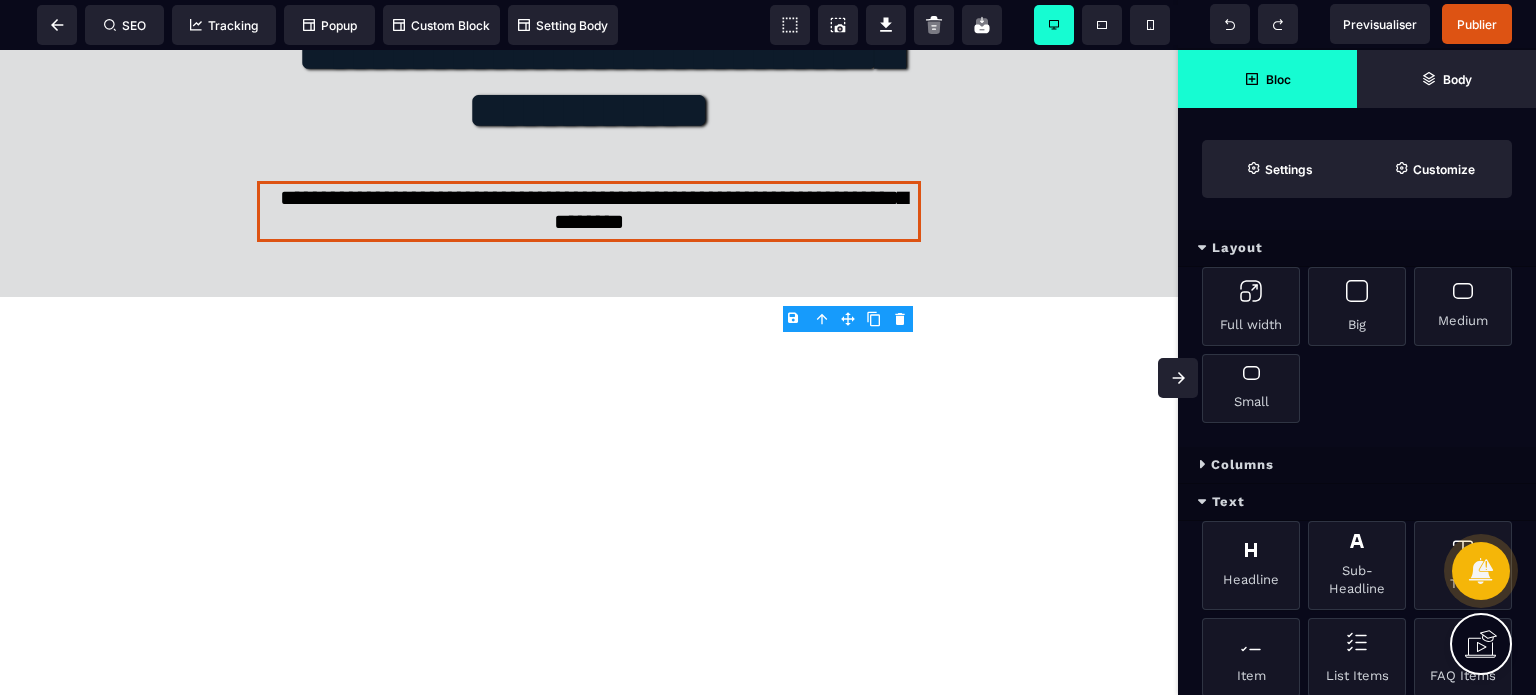 click on "Text" at bounding box center (1357, 502) 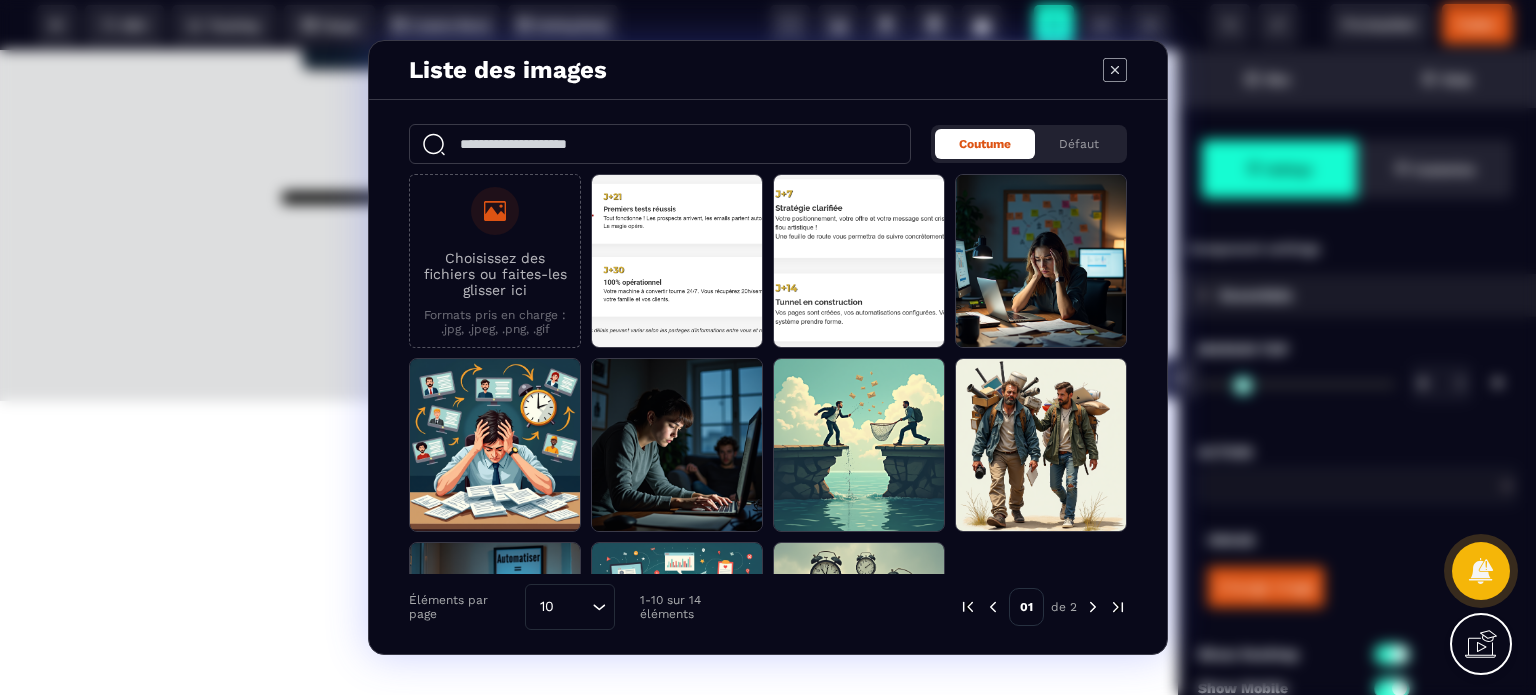 click on "Choisissez des fichiers ou faites-les glisser ici Formats pris en charge : .jpg, .jpeg, .png, .gif" at bounding box center [495, 261] 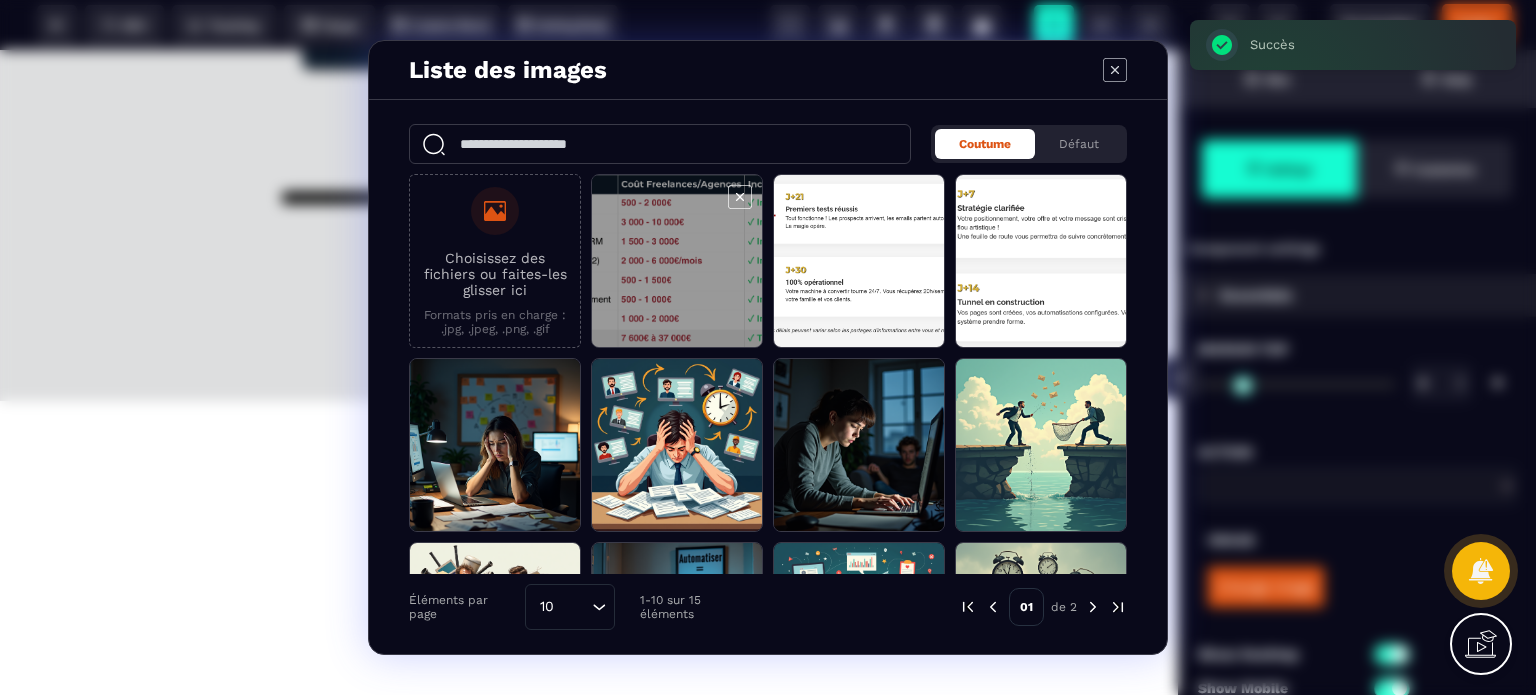 click at bounding box center (677, 262) 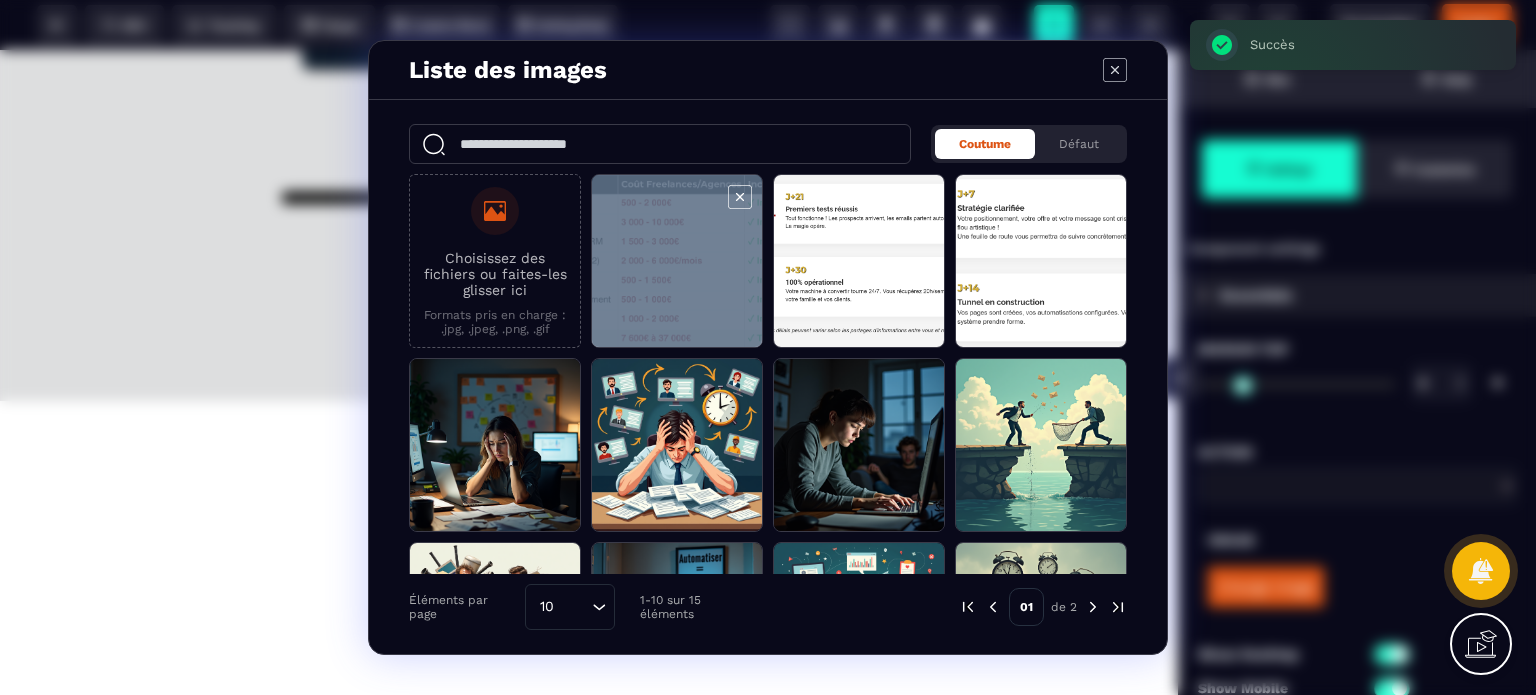 click at bounding box center [677, 262] 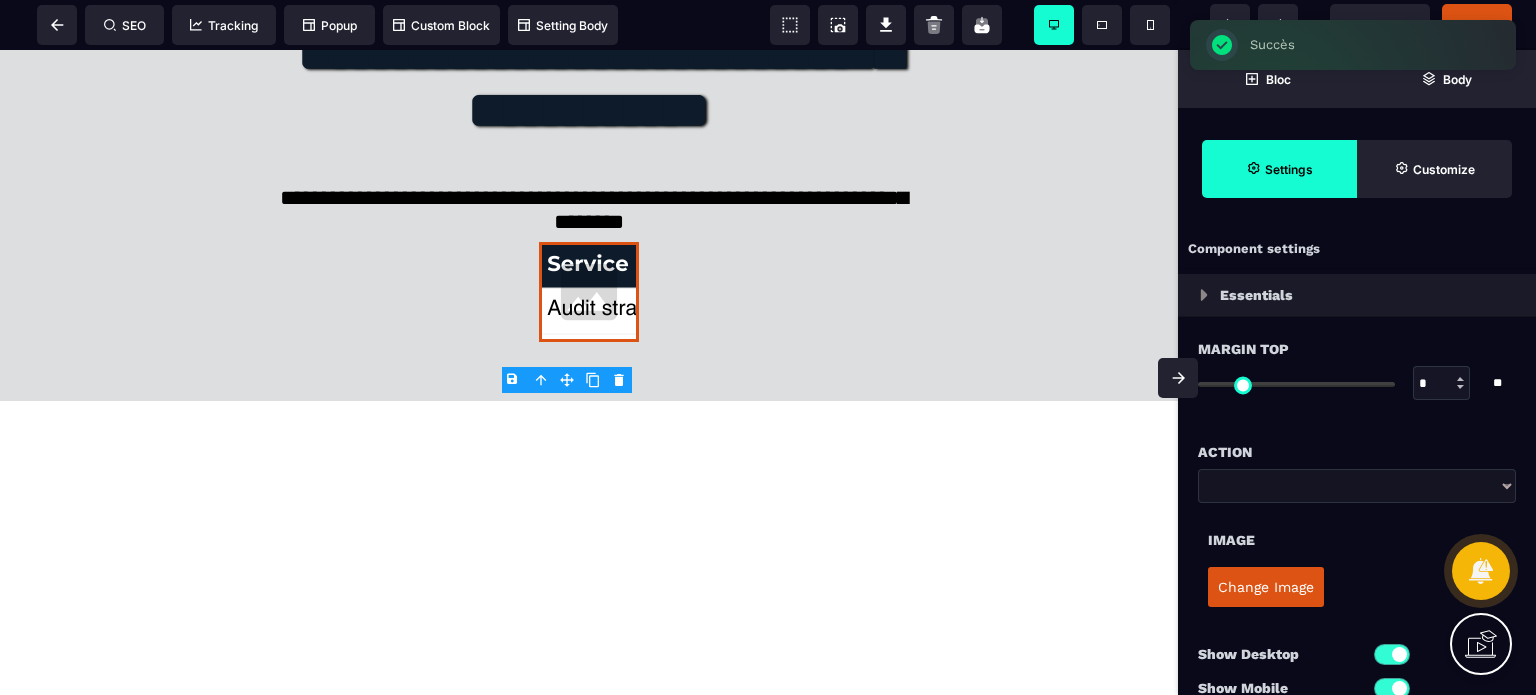 click on "Change Image" at bounding box center [1266, 587] 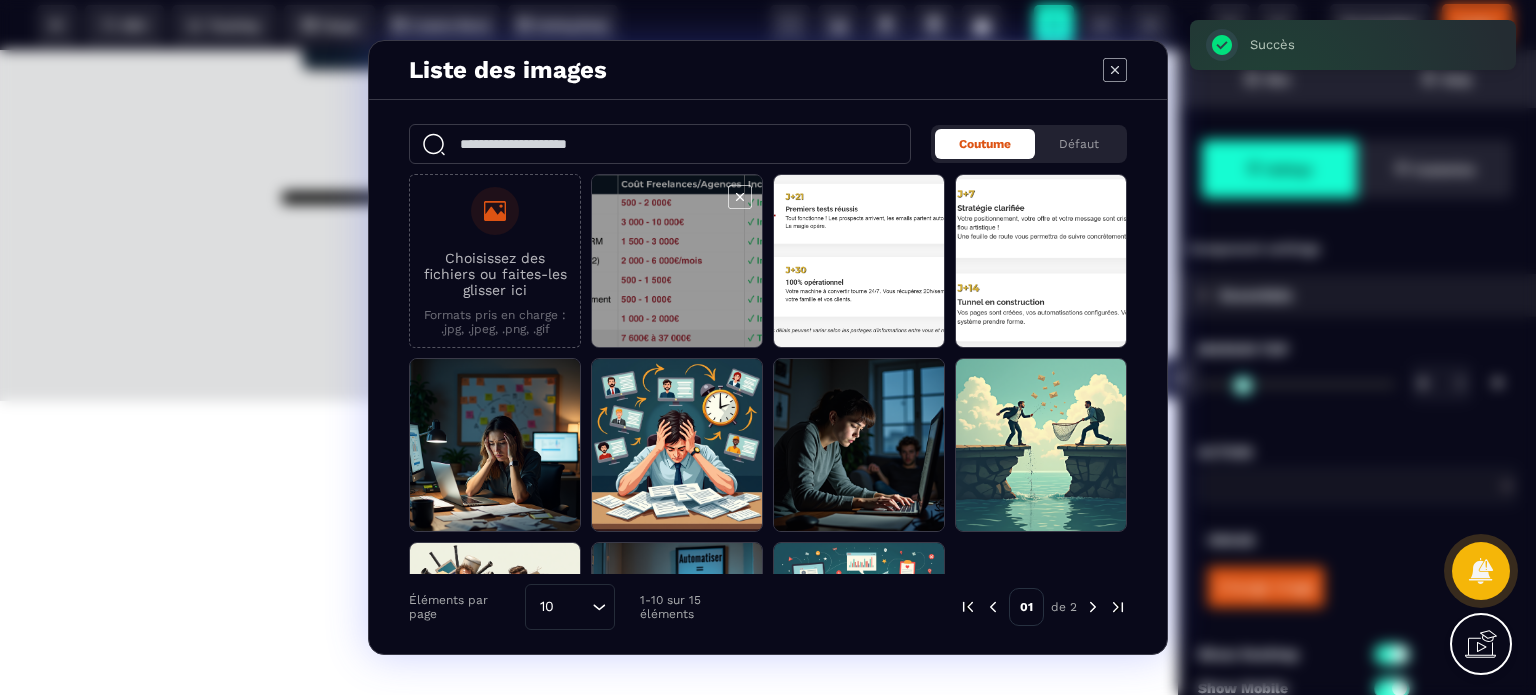 click at bounding box center [677, 262] 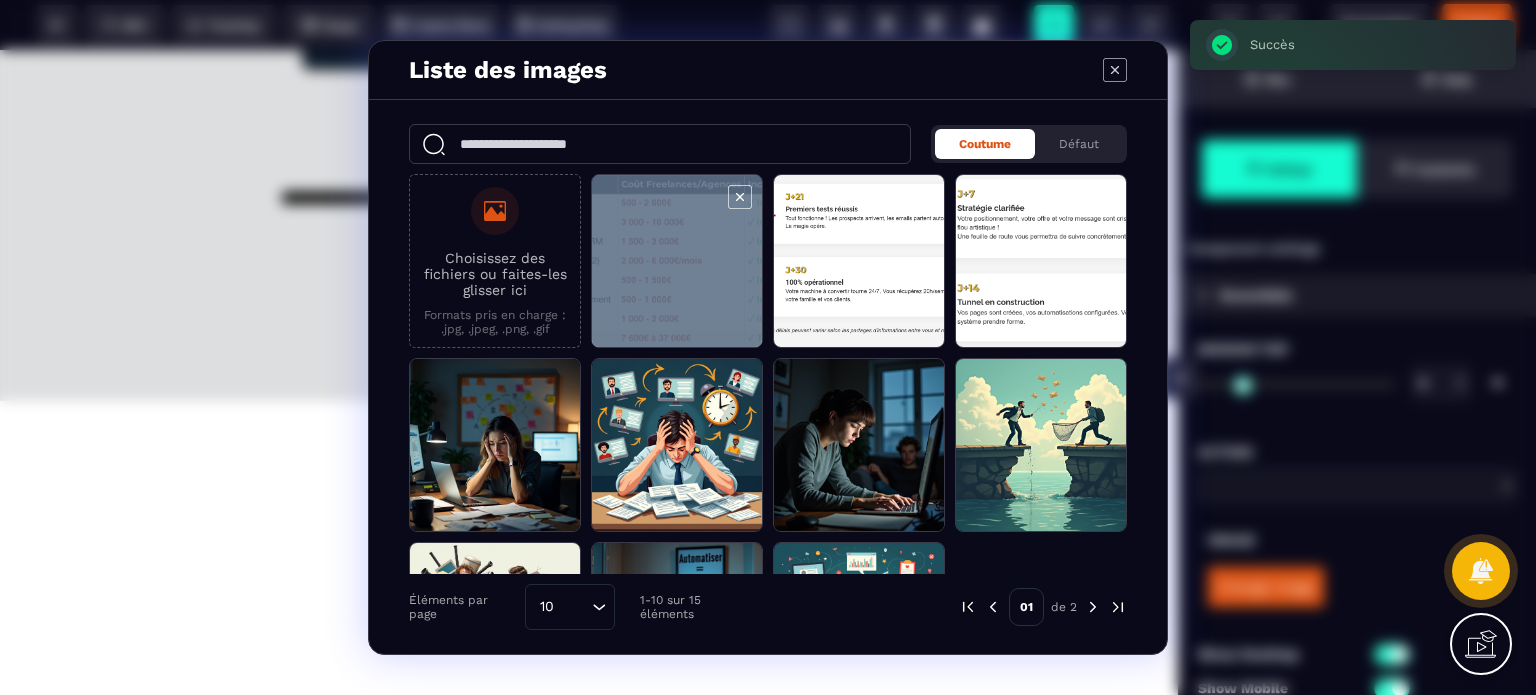click at bounding box center [677, 262] 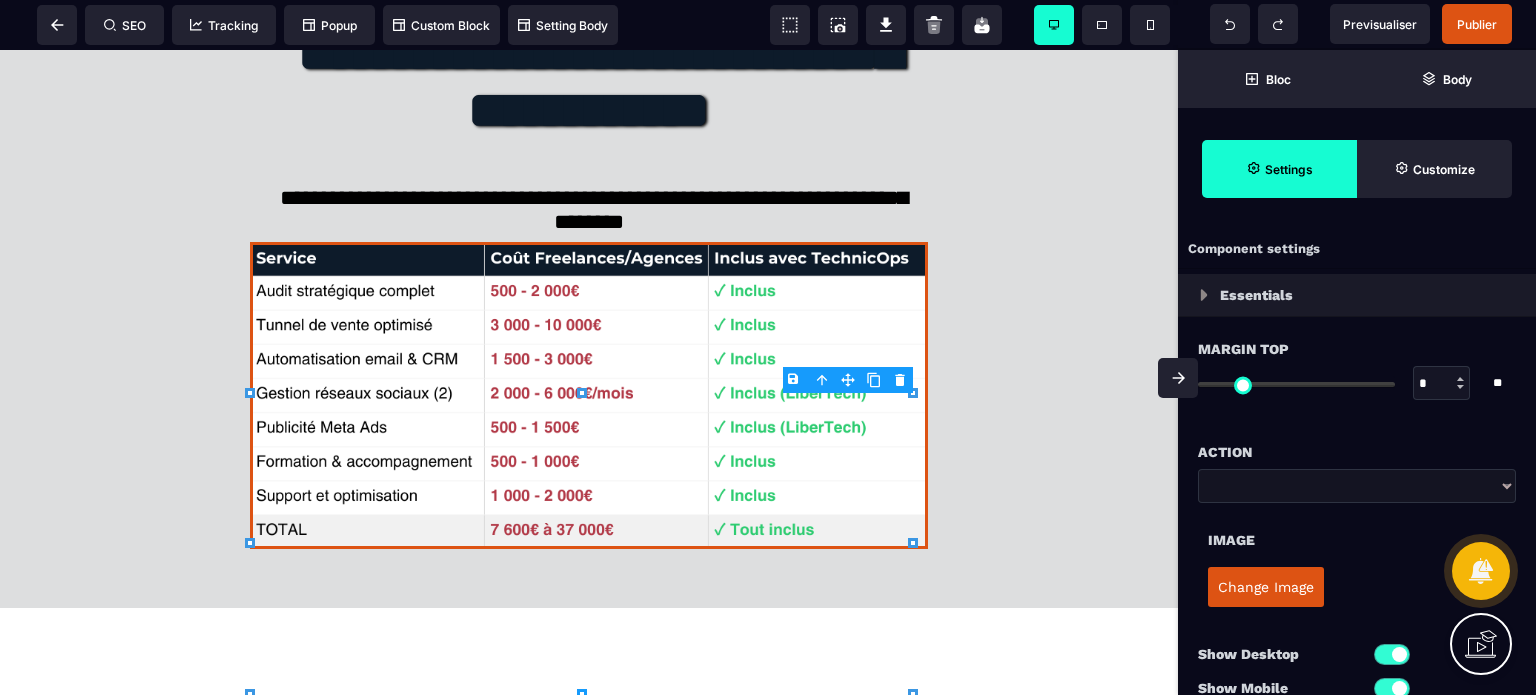 click on "*" at bounding box center (1442, 384) 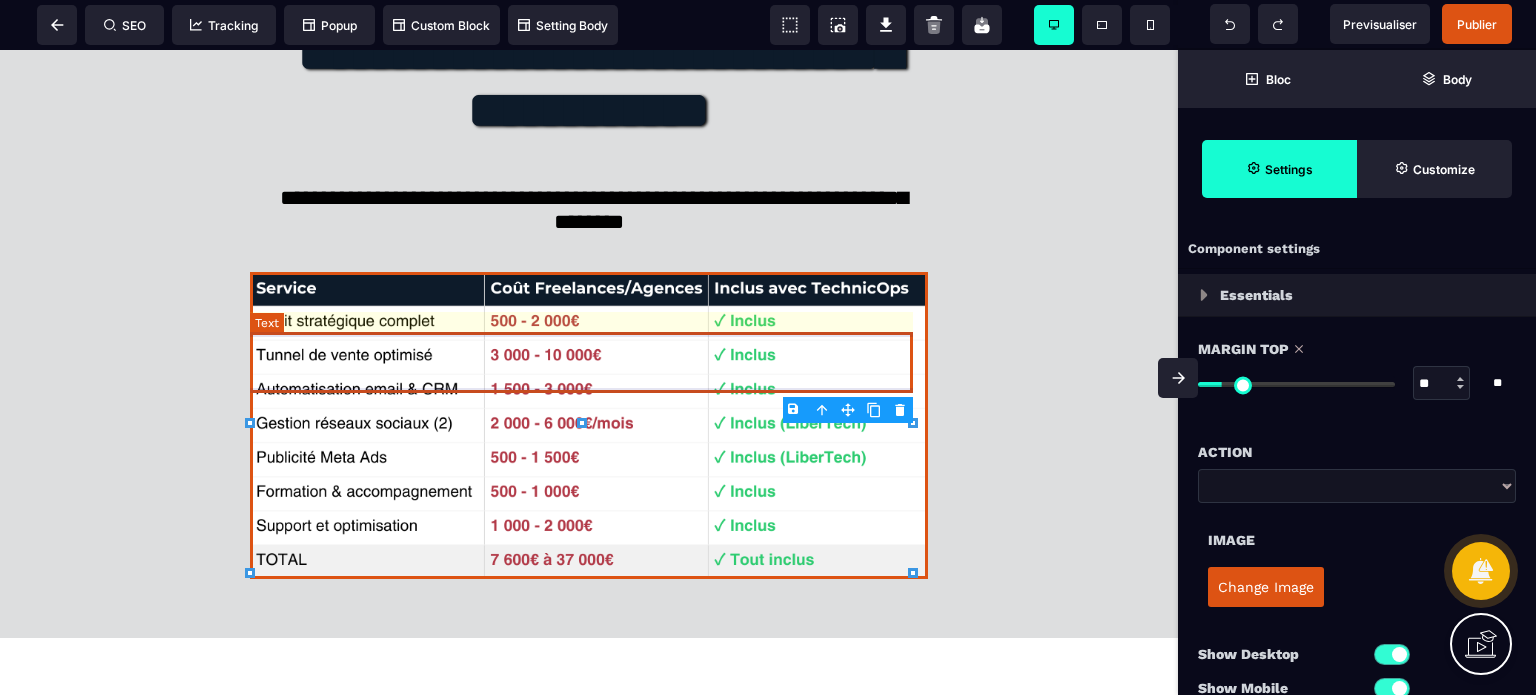 click on "**********" at bounding box center (588, 211) 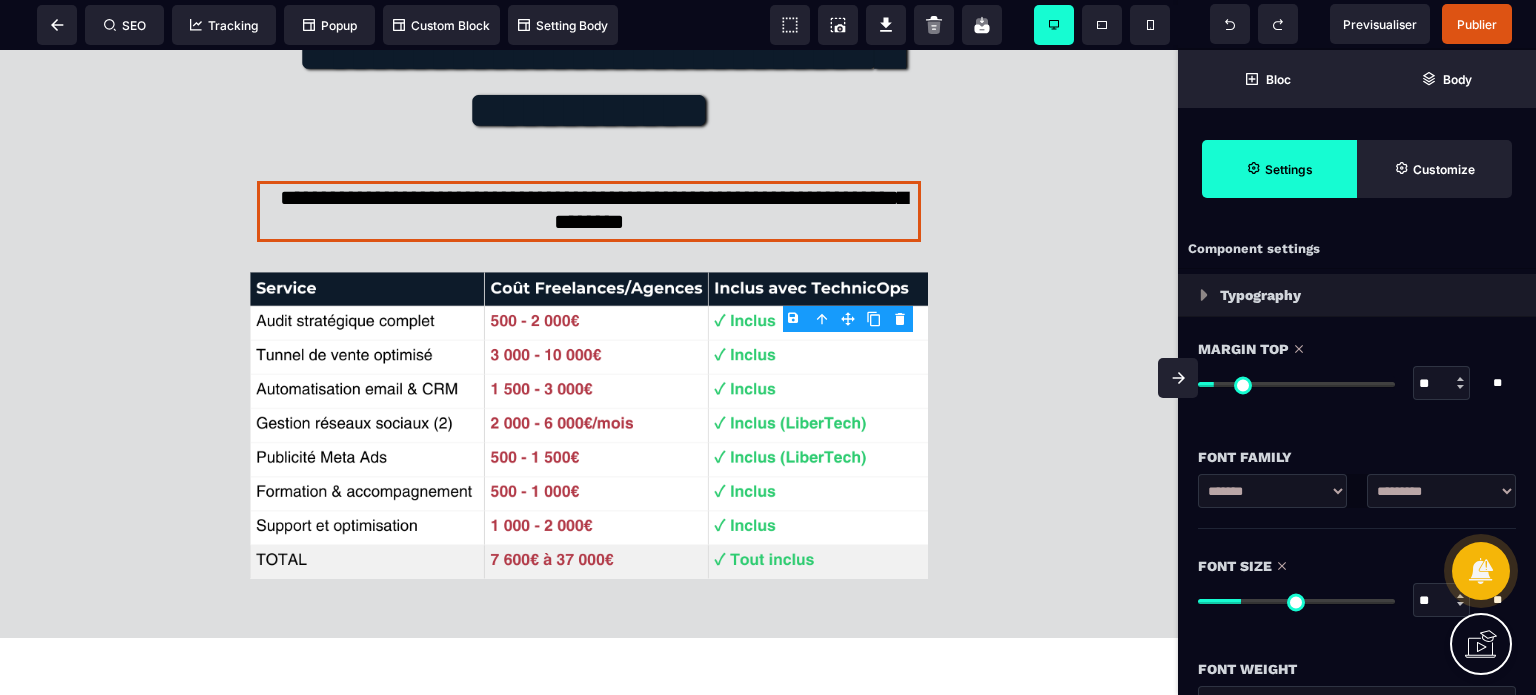 click on "Font Size" at bounding box center [1357, 566] 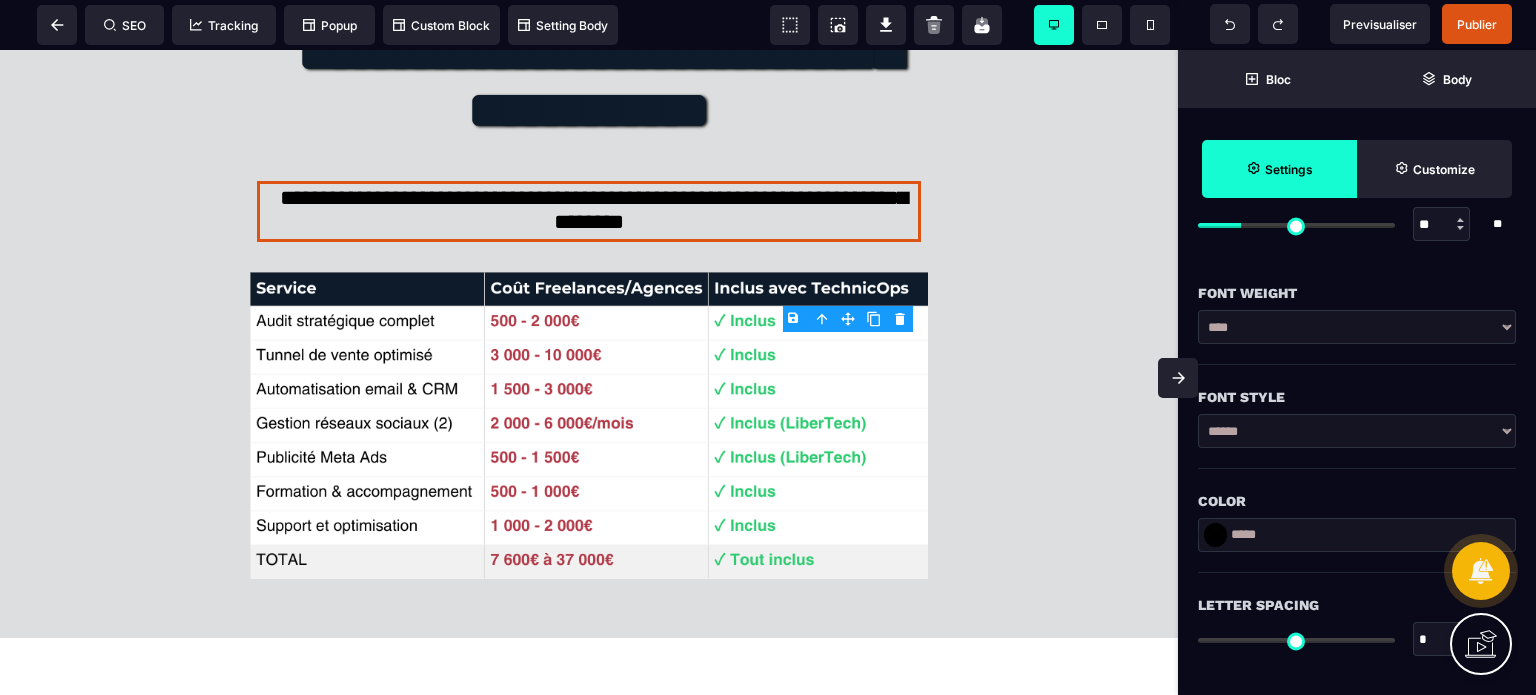 scroll, scrollTop: 400, scrollLeft: 0, axis: vertical 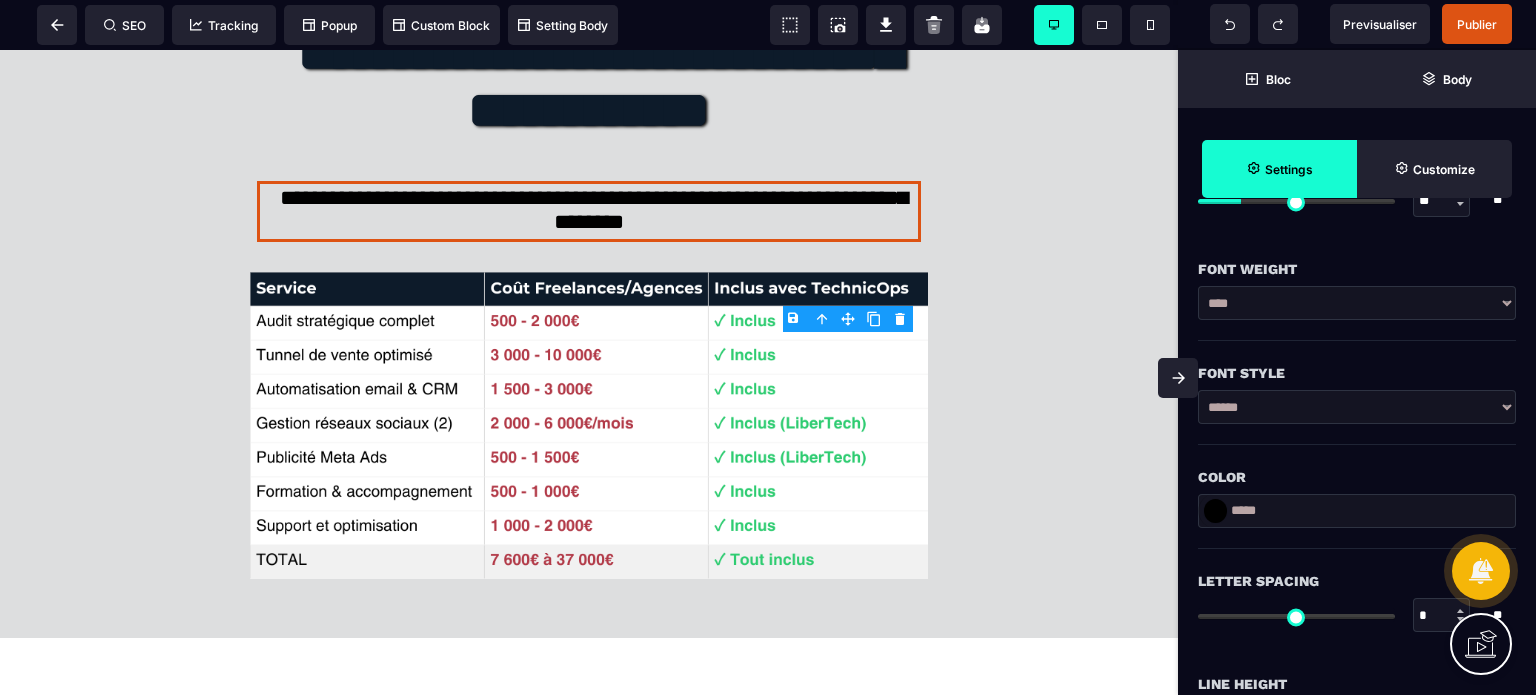 drag, startPoint x: 1312, startPoint y: 505, endPoint x: 1226, endPoint y: 503, distance: 86.023254 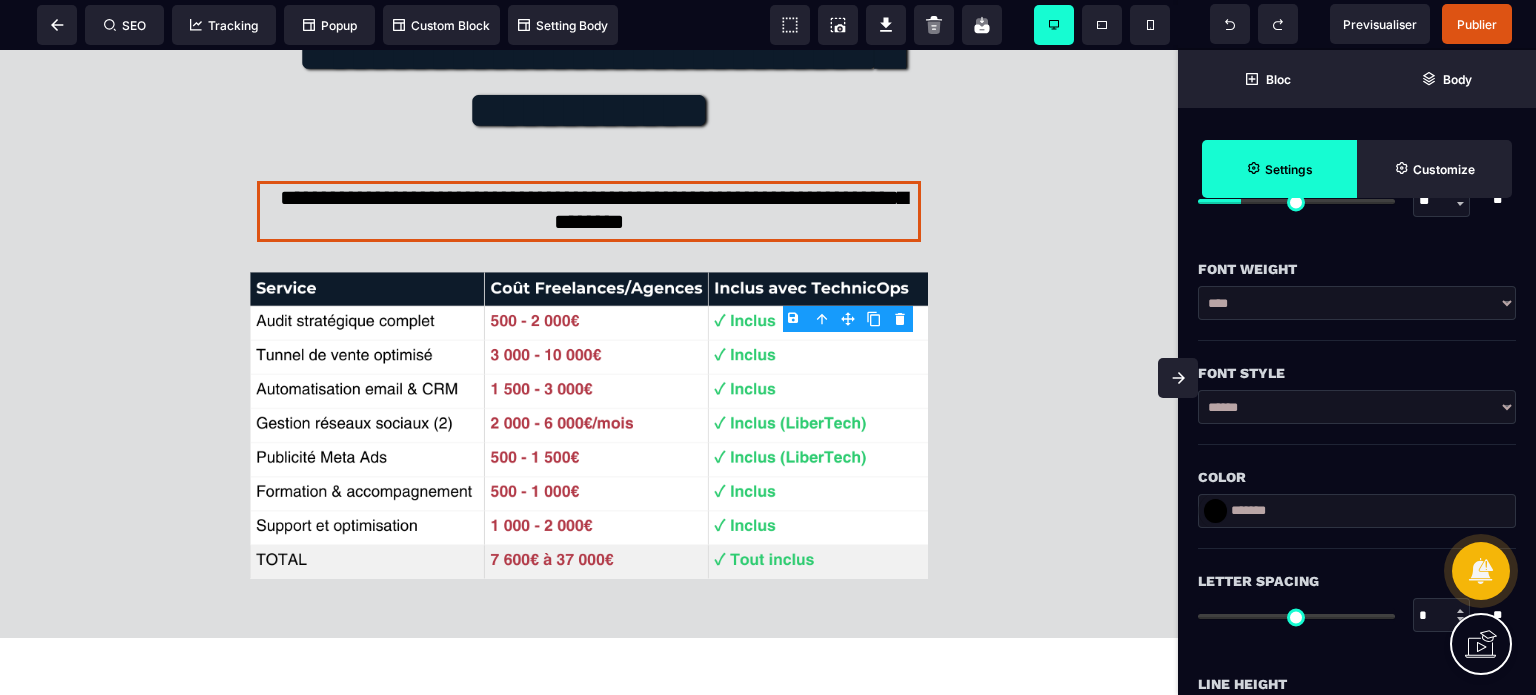click on "Color" at bounding box center [1357, 477] 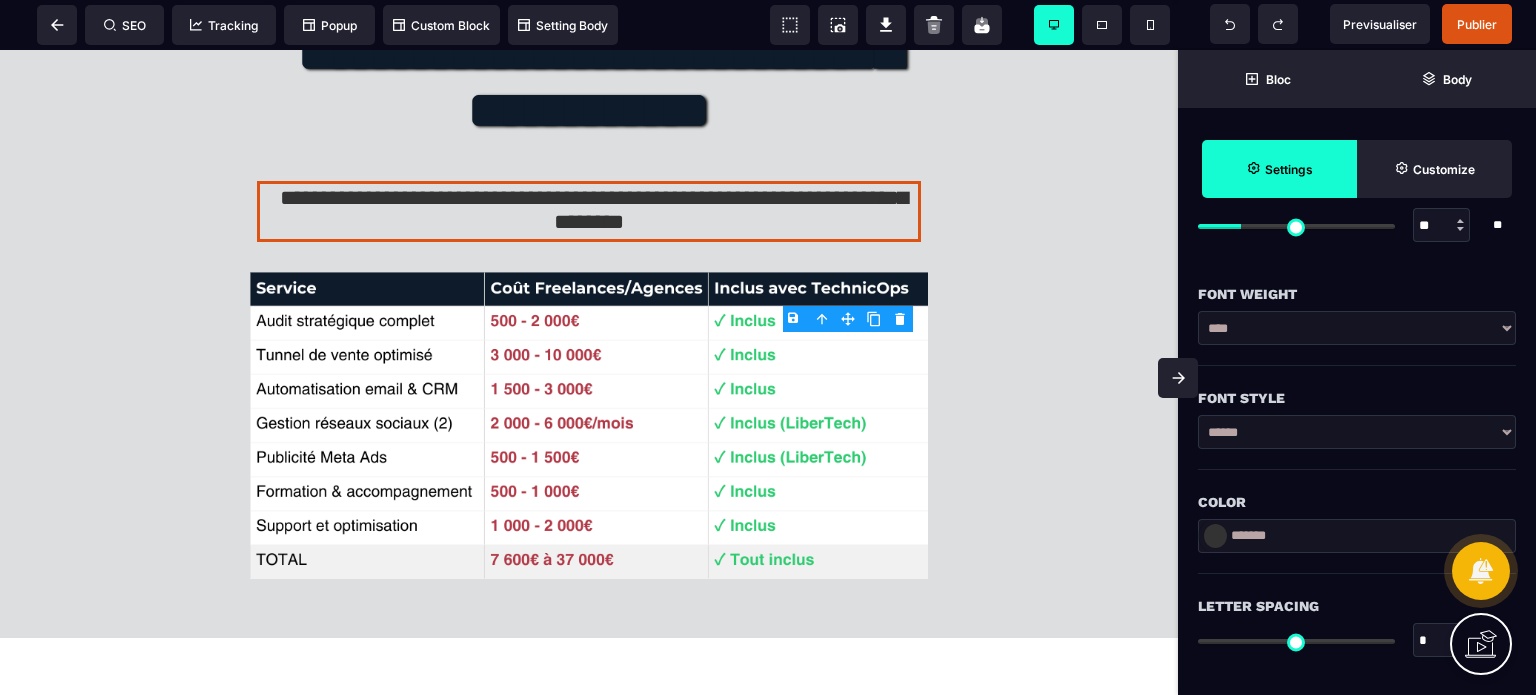 click 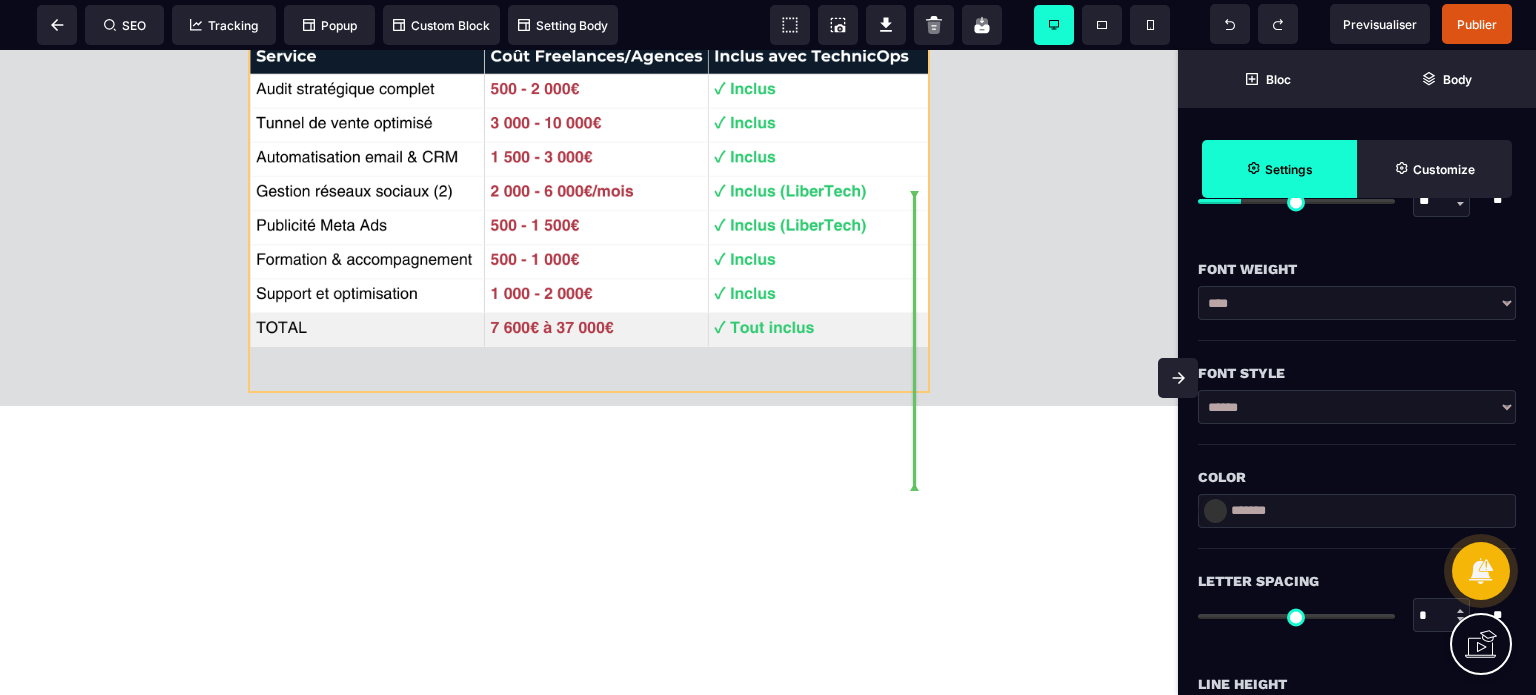 drag, startPoint x: 835, startPoint y: 364, endPoint x: 694, endPoint y: 491, distance: 189.76302 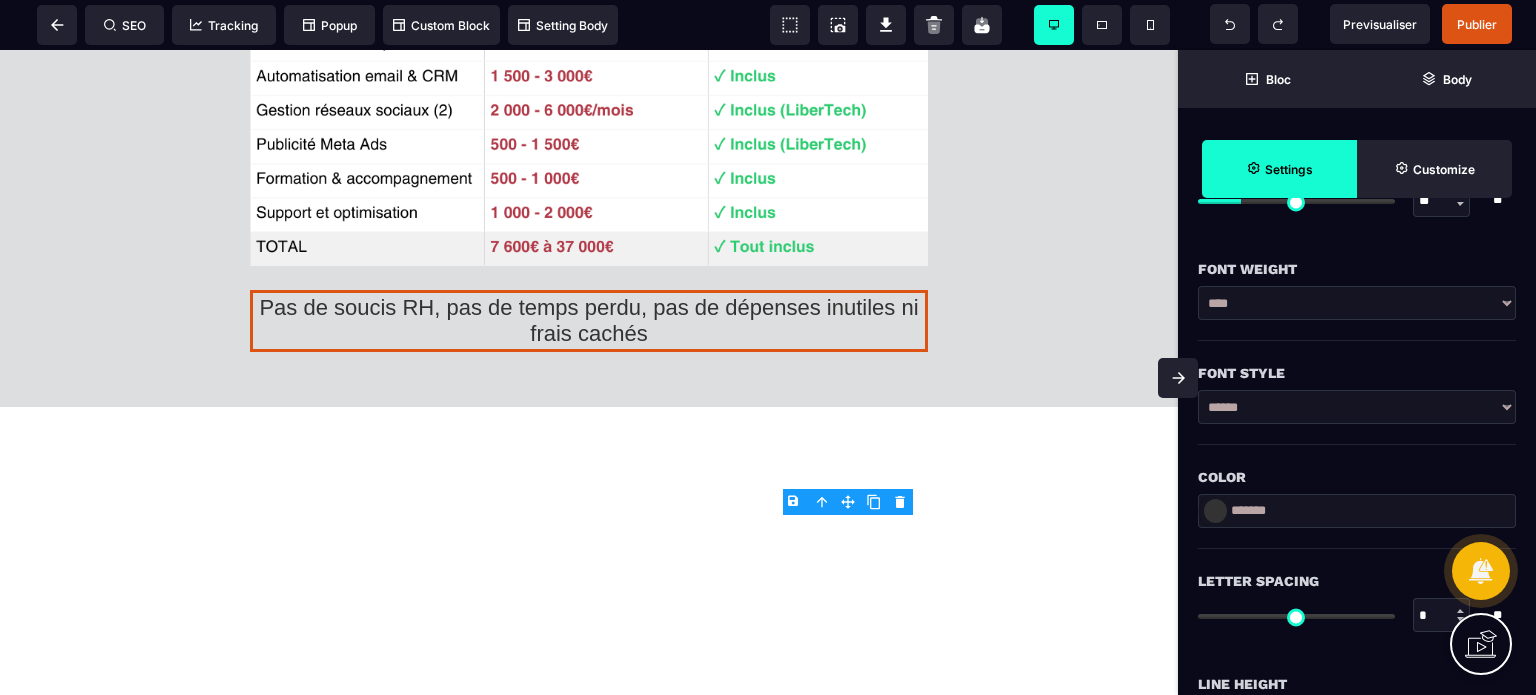 scroll, scrollTop: 8205, scrollLeft: 0, axis: vertical 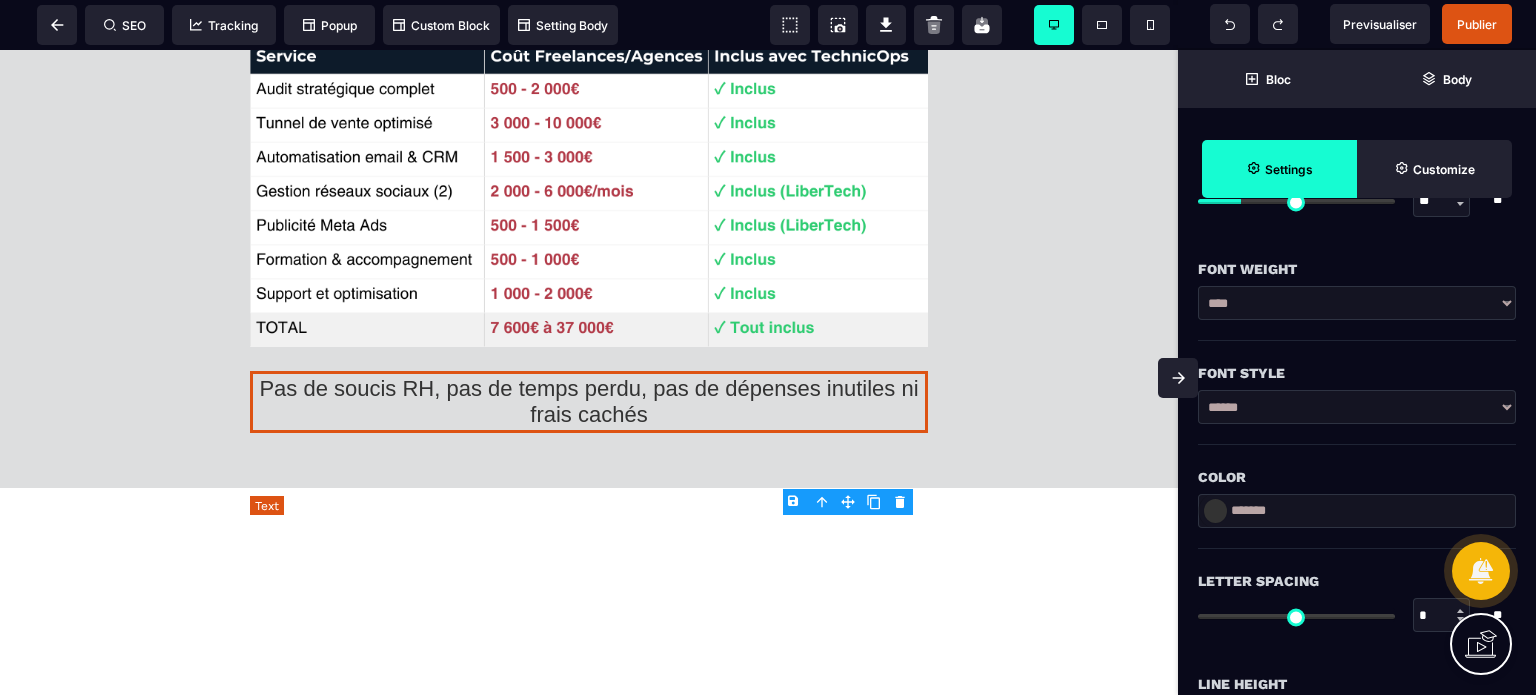 click on "Pas de soucis RH, pas de temps perdu, pas de dépenses inutiles ni frais cachés" at bounding box center (589, 402) 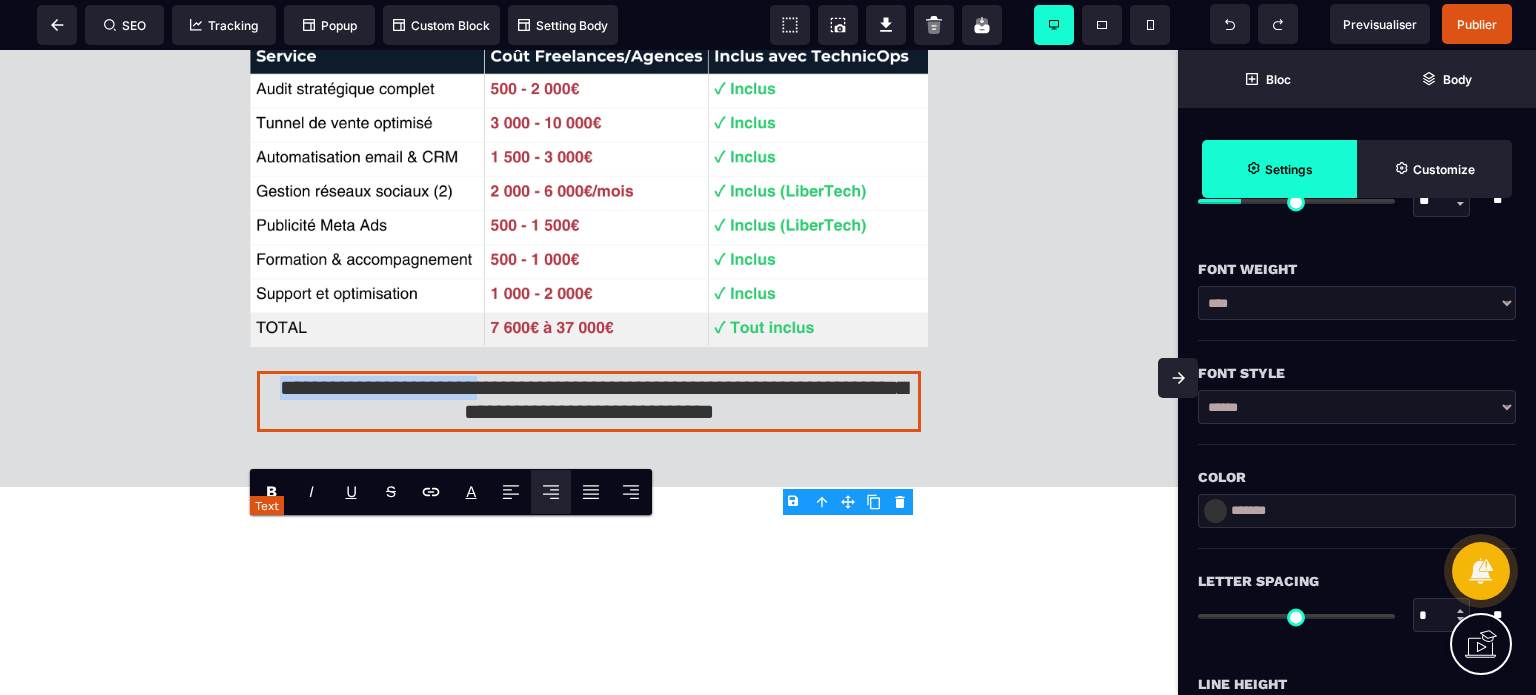 drag, startPoint x: 504, startPoint y: 536, endPoint x: 264, endPoint y: 539, distance: 240.01875 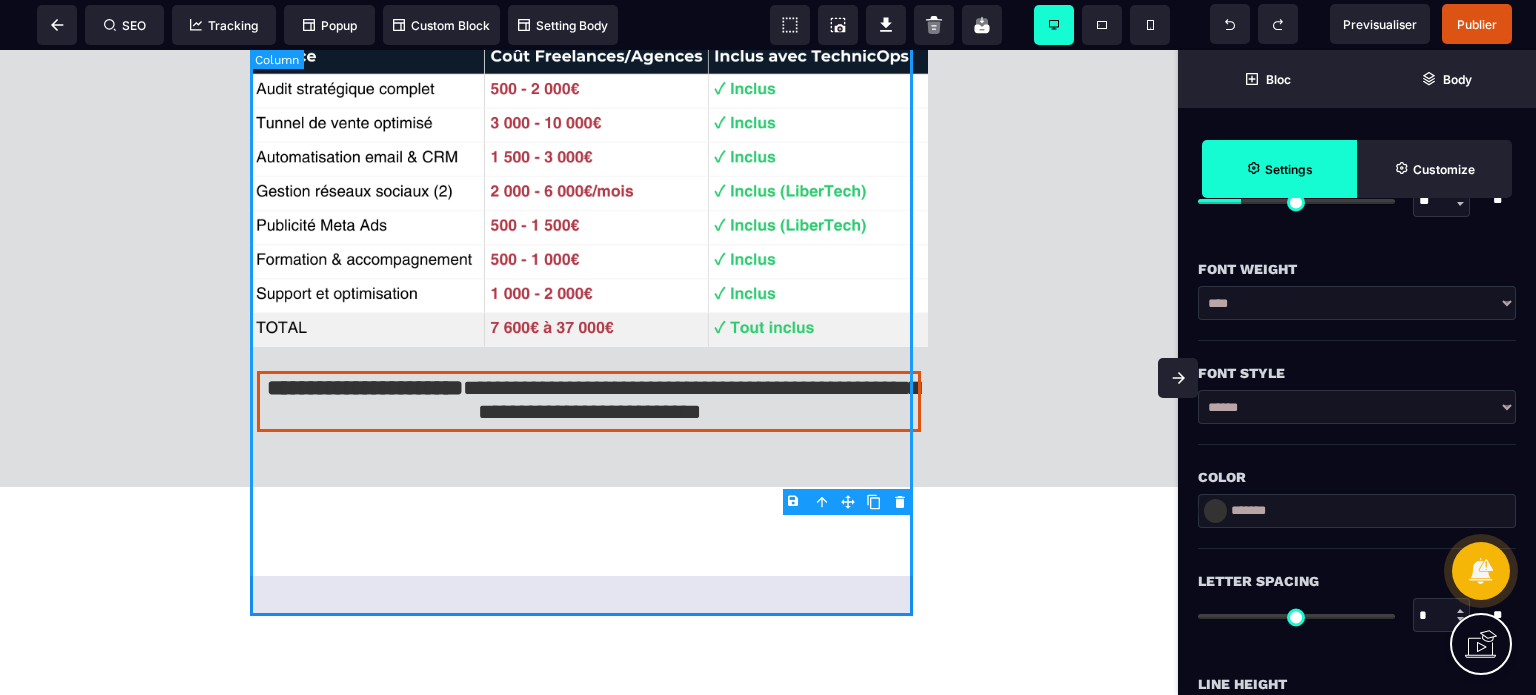 click on "**********" at bounding box center [589, 107] 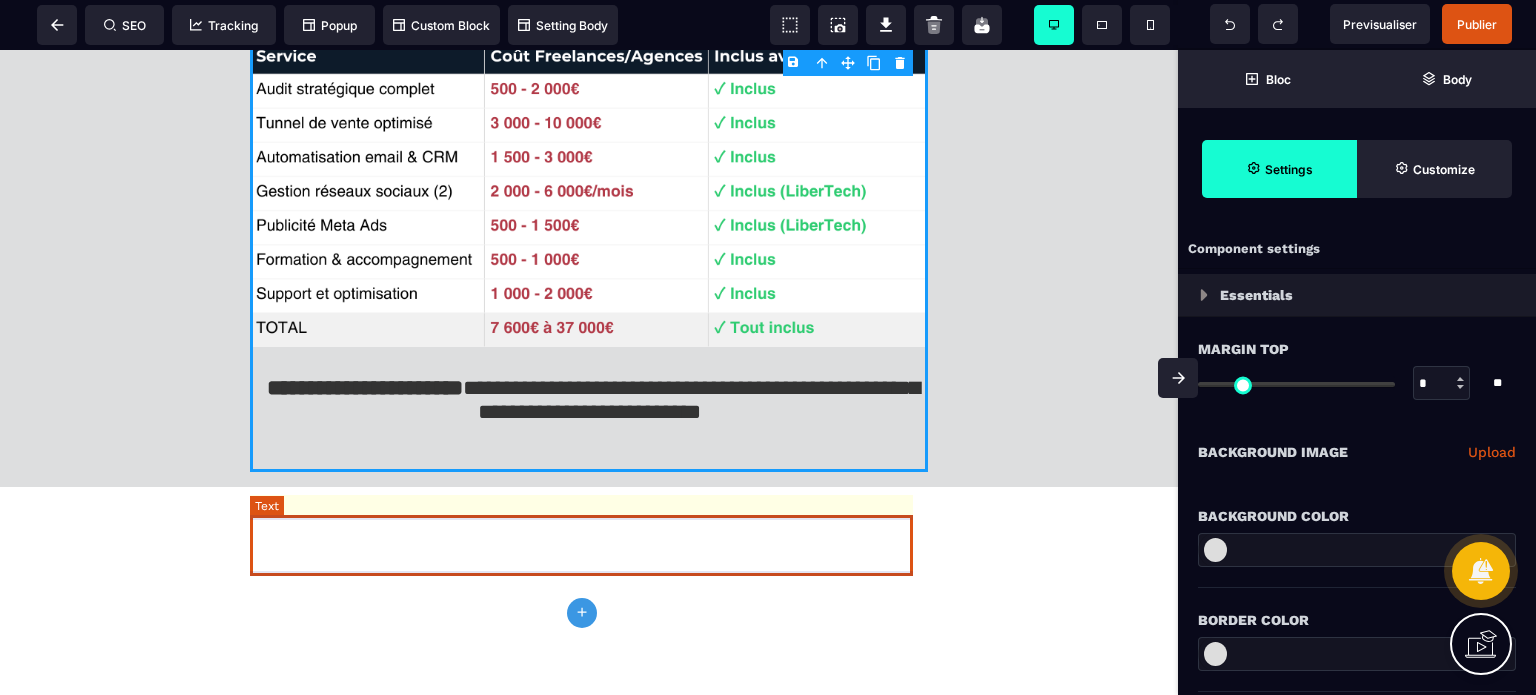click on "**********" at bounding box center (588, 401) 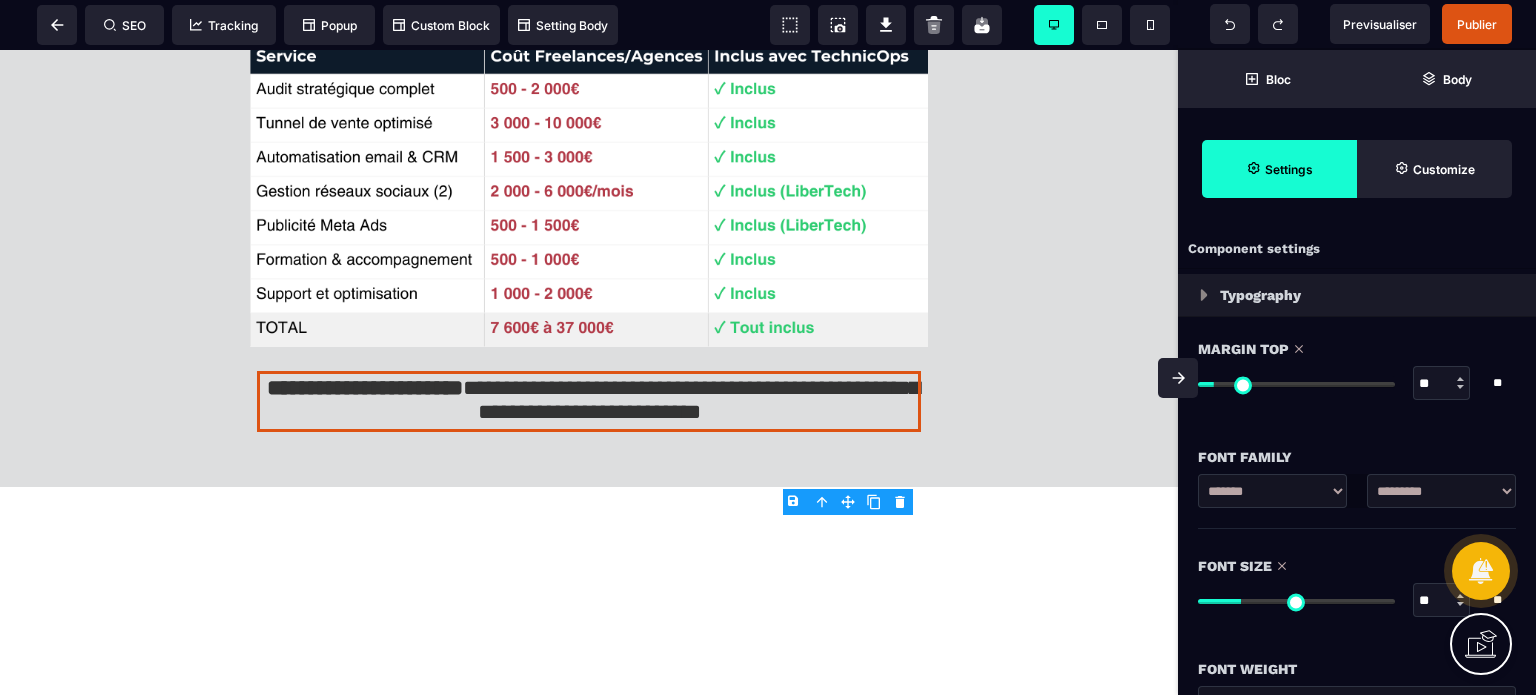 drag, startPoint x: 1428, startPoint y: 383, endPoint x: 1415, endPoint y: 384, distance: 13.038404 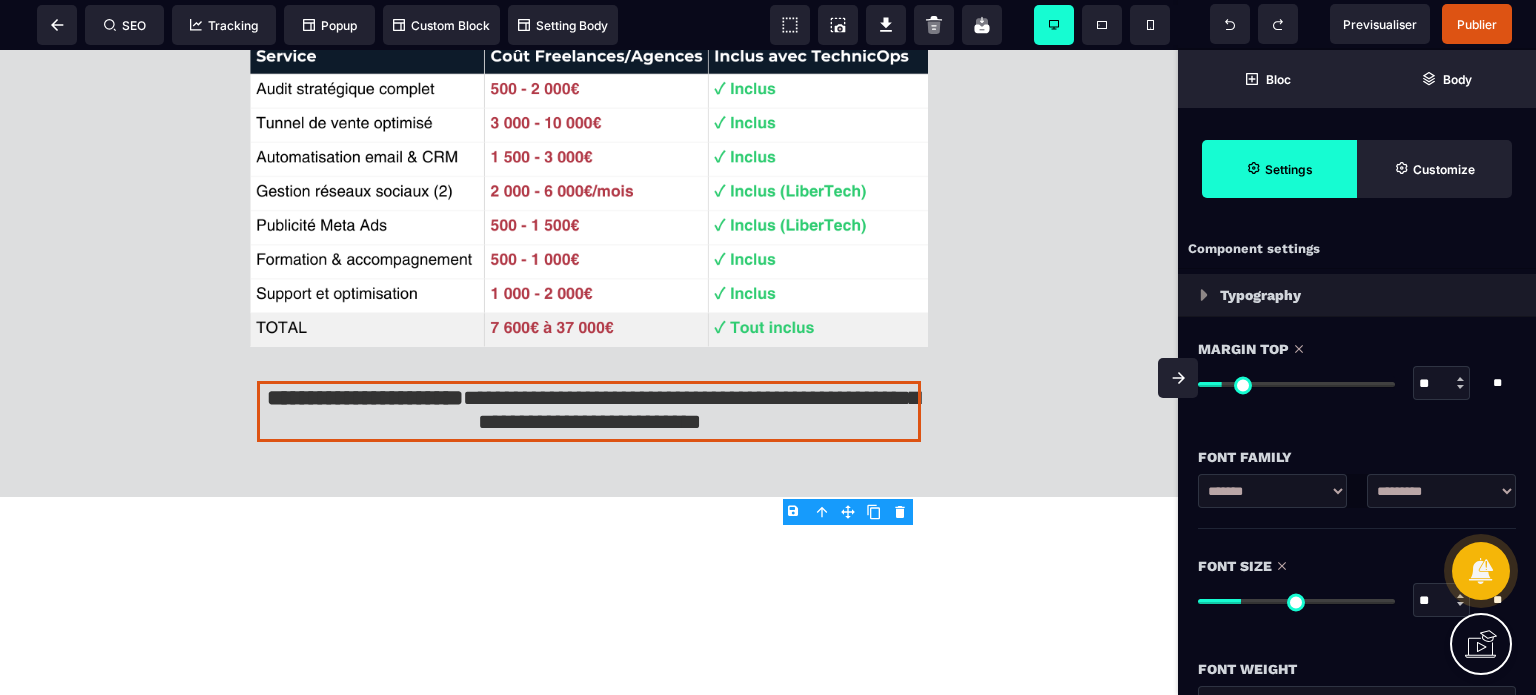 drag, startPoint x: 1433, startPoint y: 611, endPoint x: 1404, endPoint y: 610, distance: 29.017237 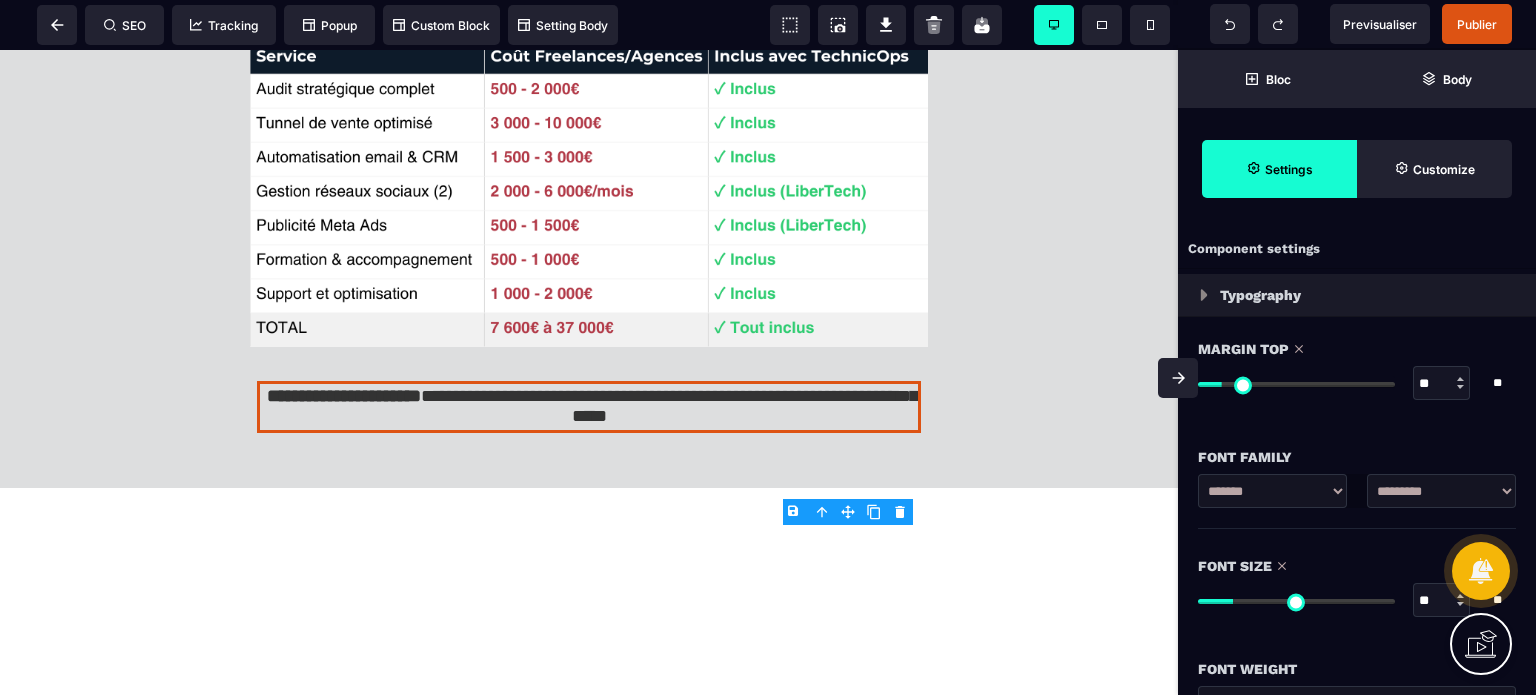 click at bounding box center (1178, 378) 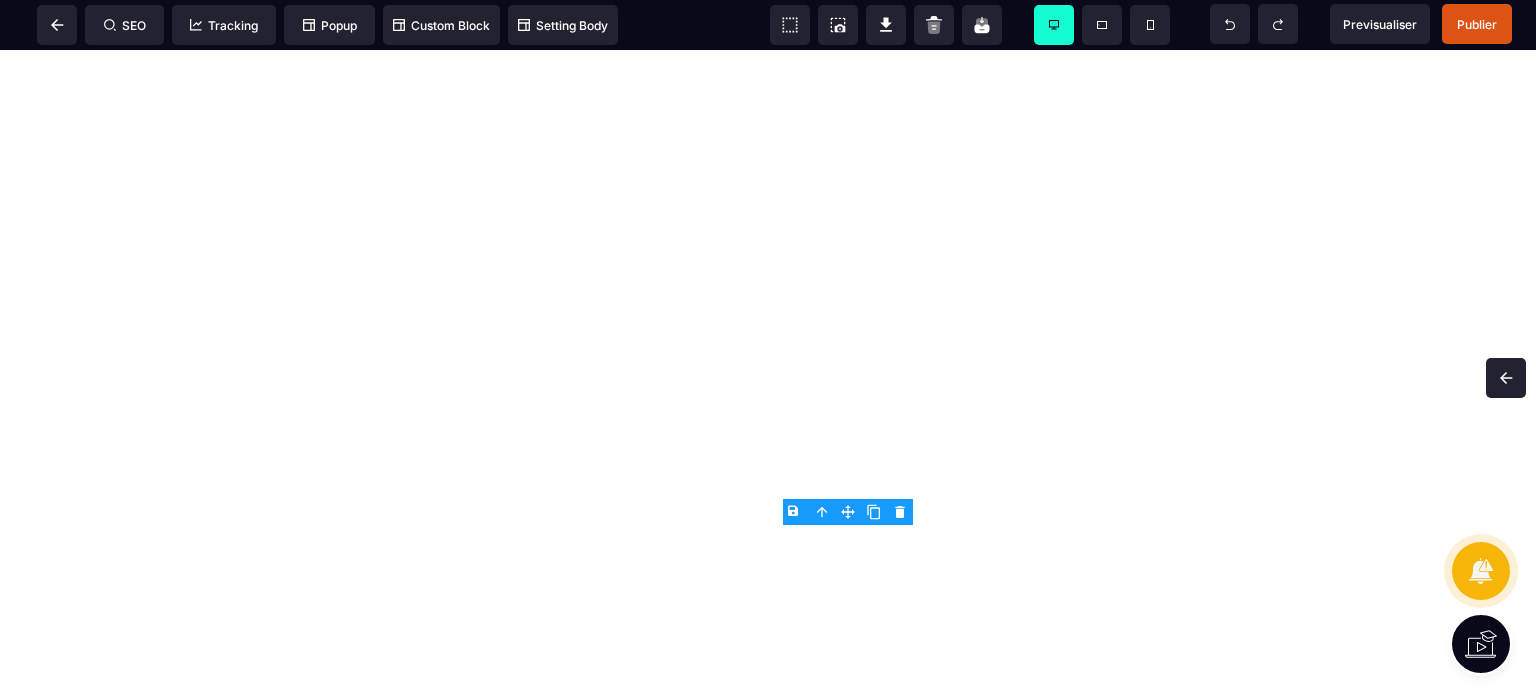 scroll, scrollTop: 7499, scrollLeft: 0, axis: vertical 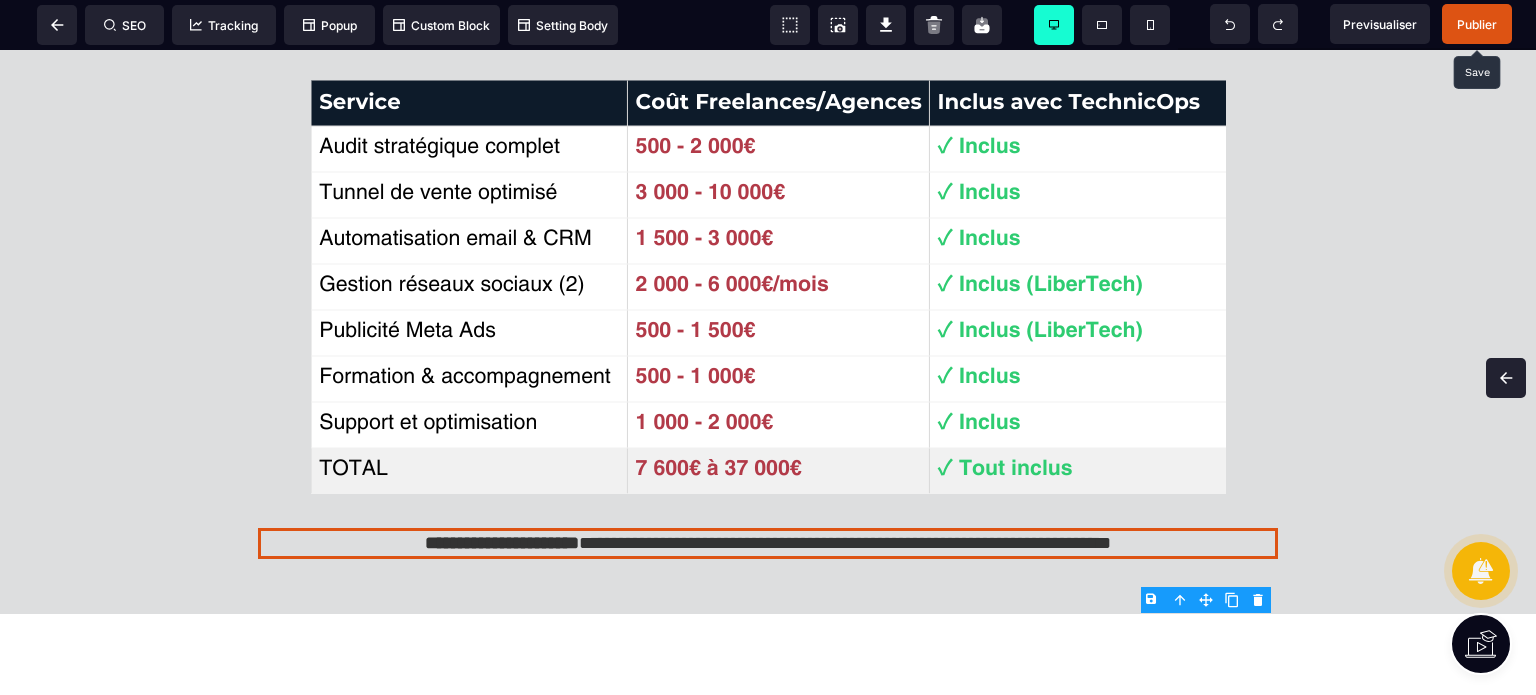 click on "Publier" at bounding box center (1477, 24) 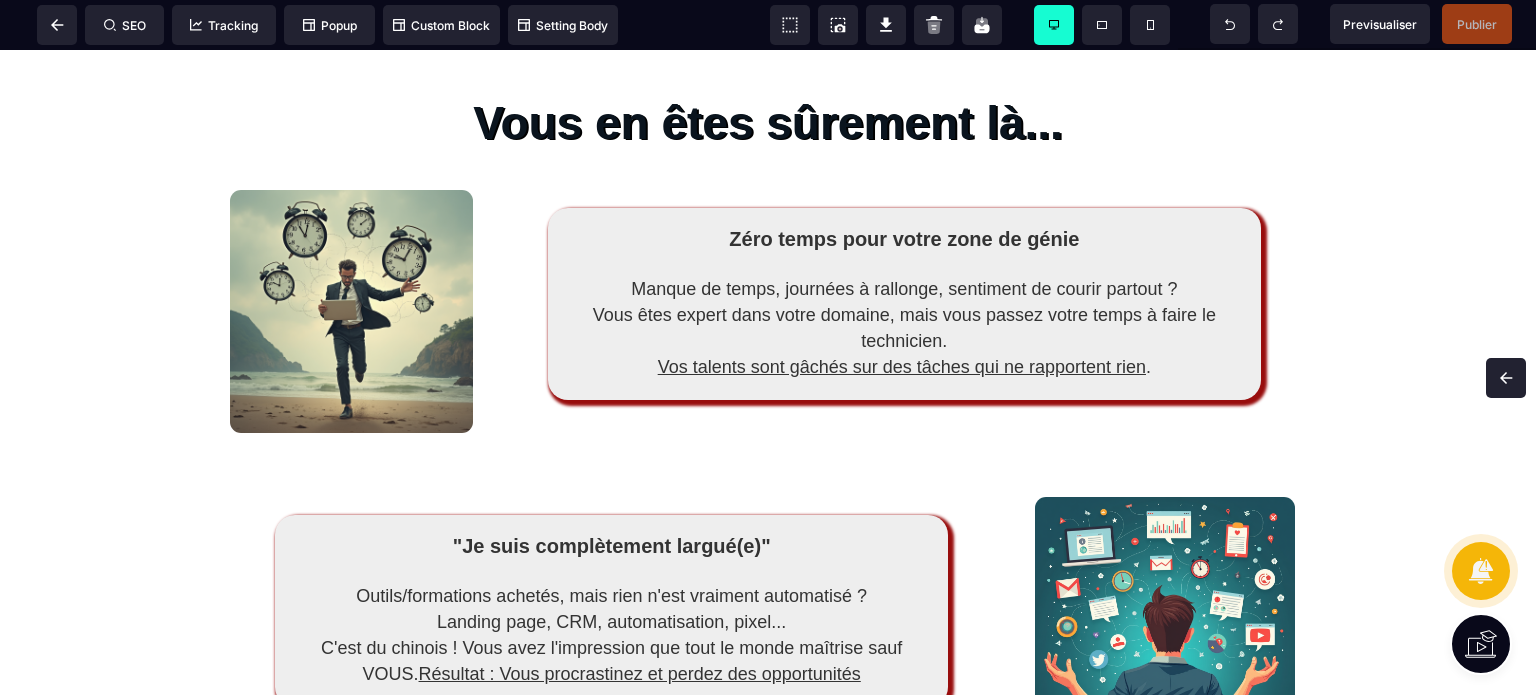 scroll, scrollTop: 0, scrollLeft: 0, axis: both 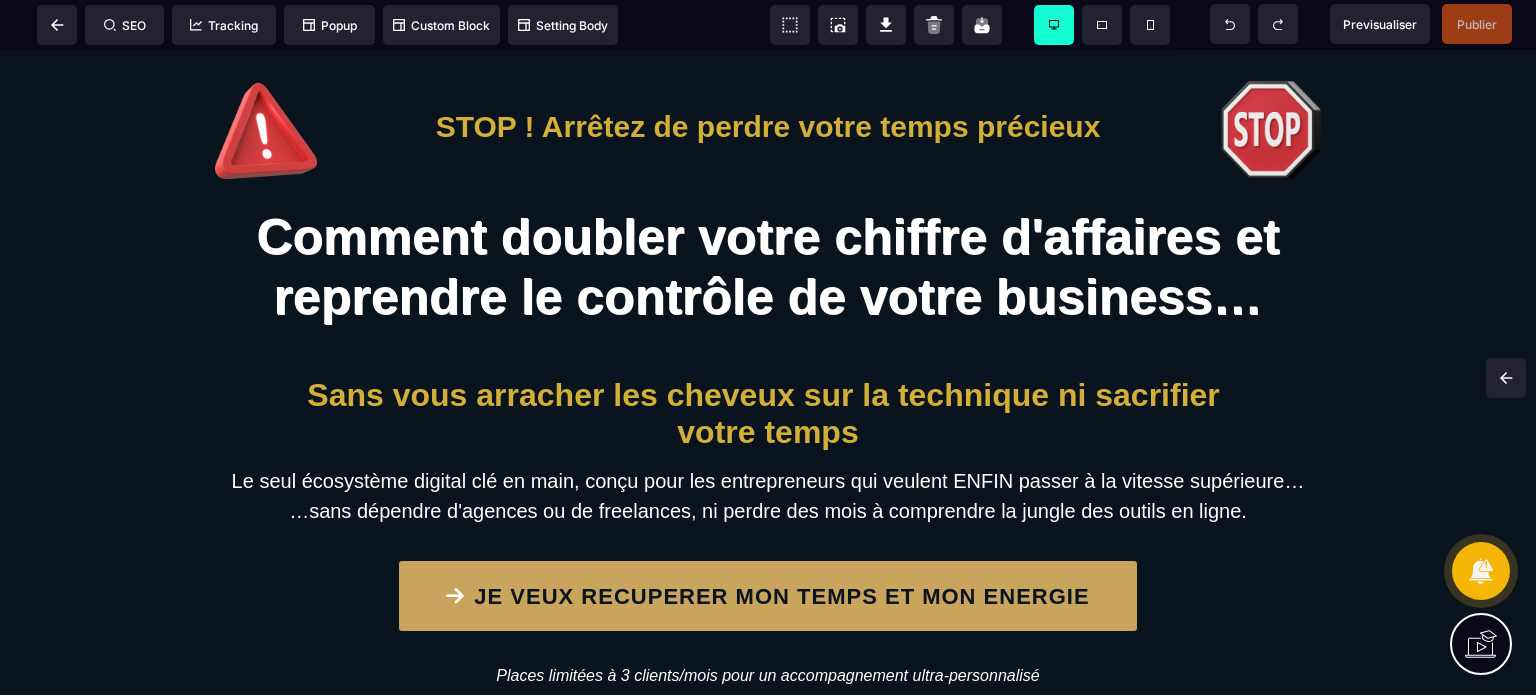 click on "Previsualiser Publier" at bounding box center (1361, 24) 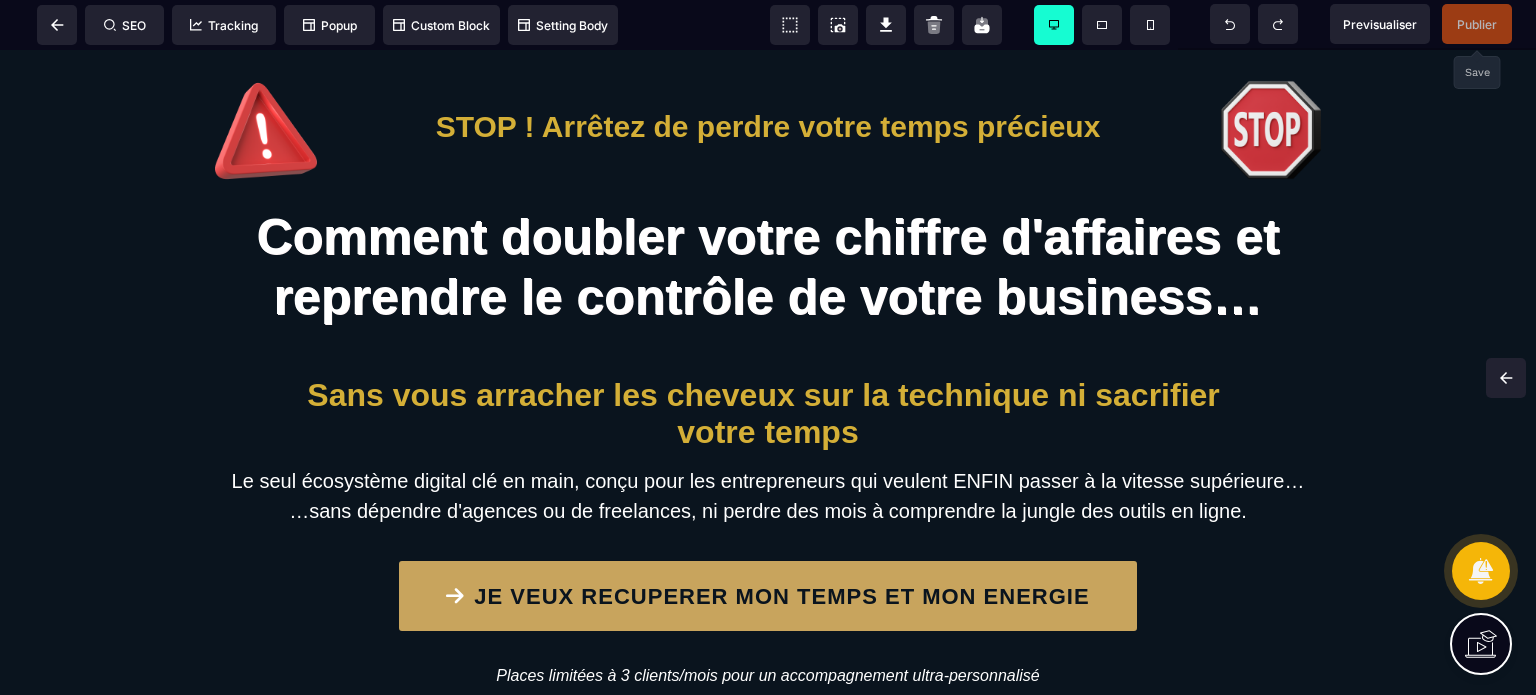 click on "Publier" at bounding box center (1477, 24) 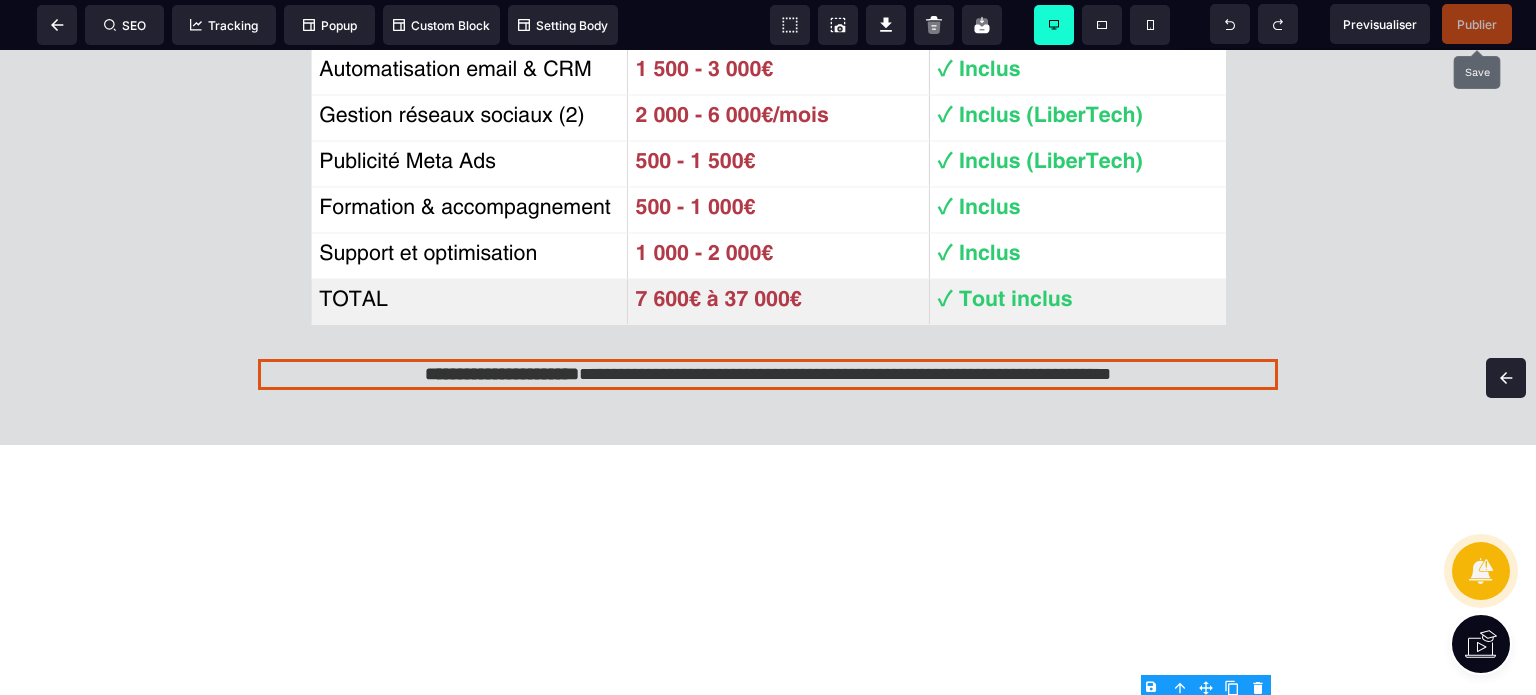 scroll, scrollTop: 7844, scrollLeft: 0, axis: vertical 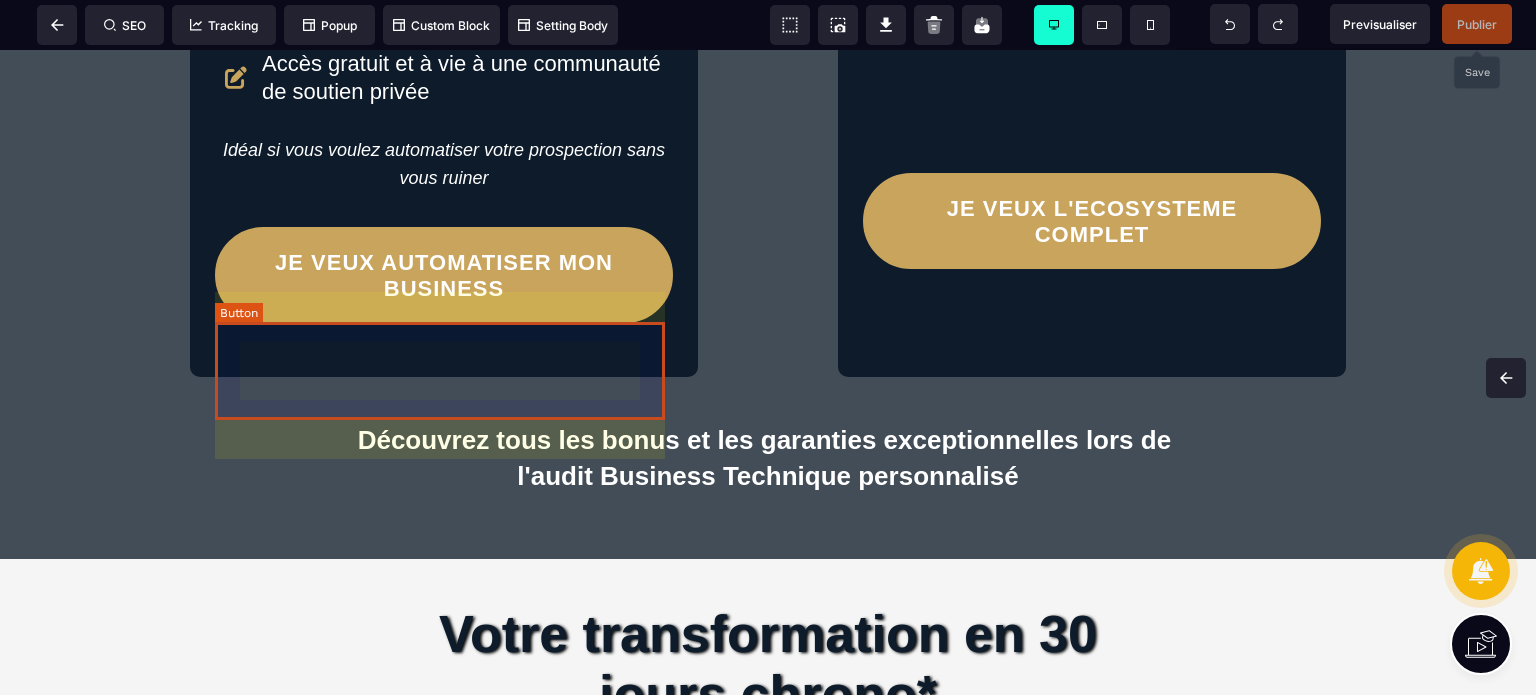 click on "JE VEUX AUTOMATISER MON BUSINESS" at bounding box center (444, 275) 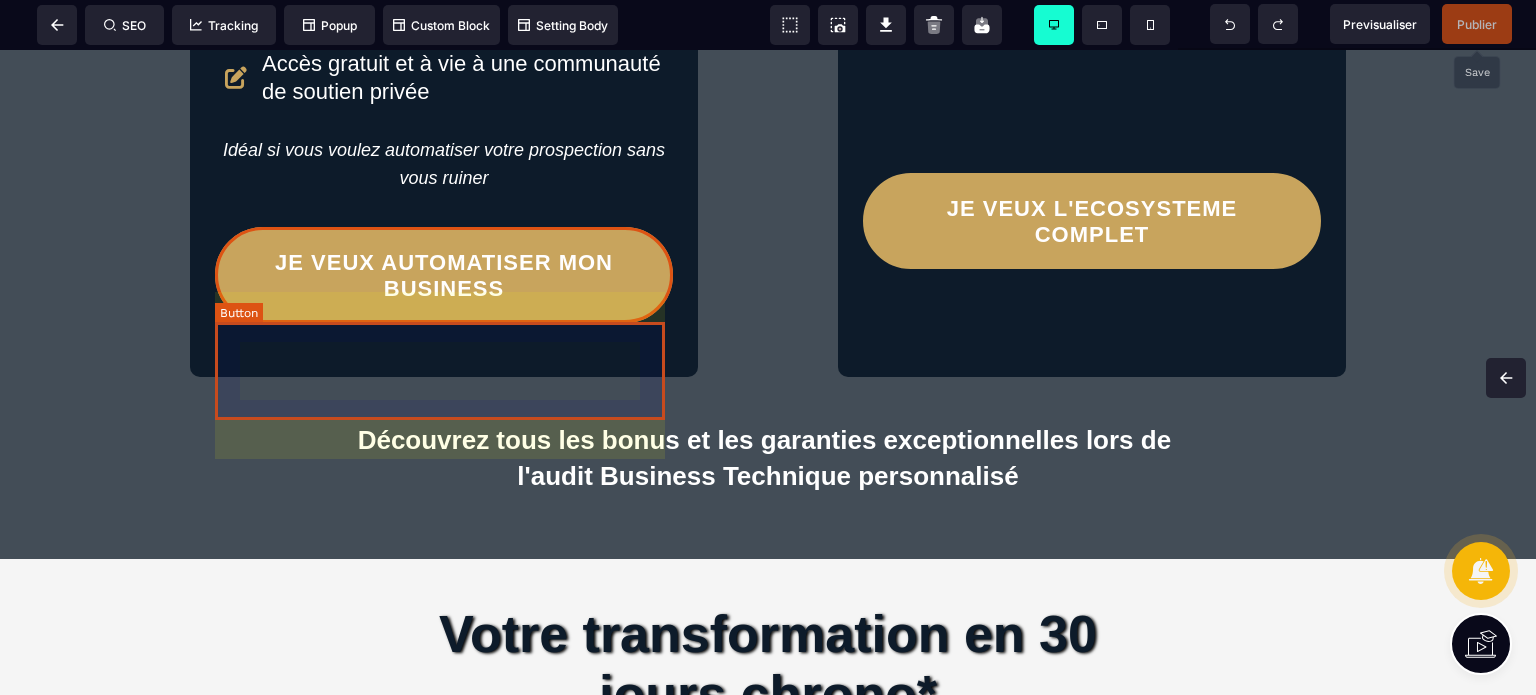 scroll, scrollTop: 6496, scrollLeft: 0, axis: vertical 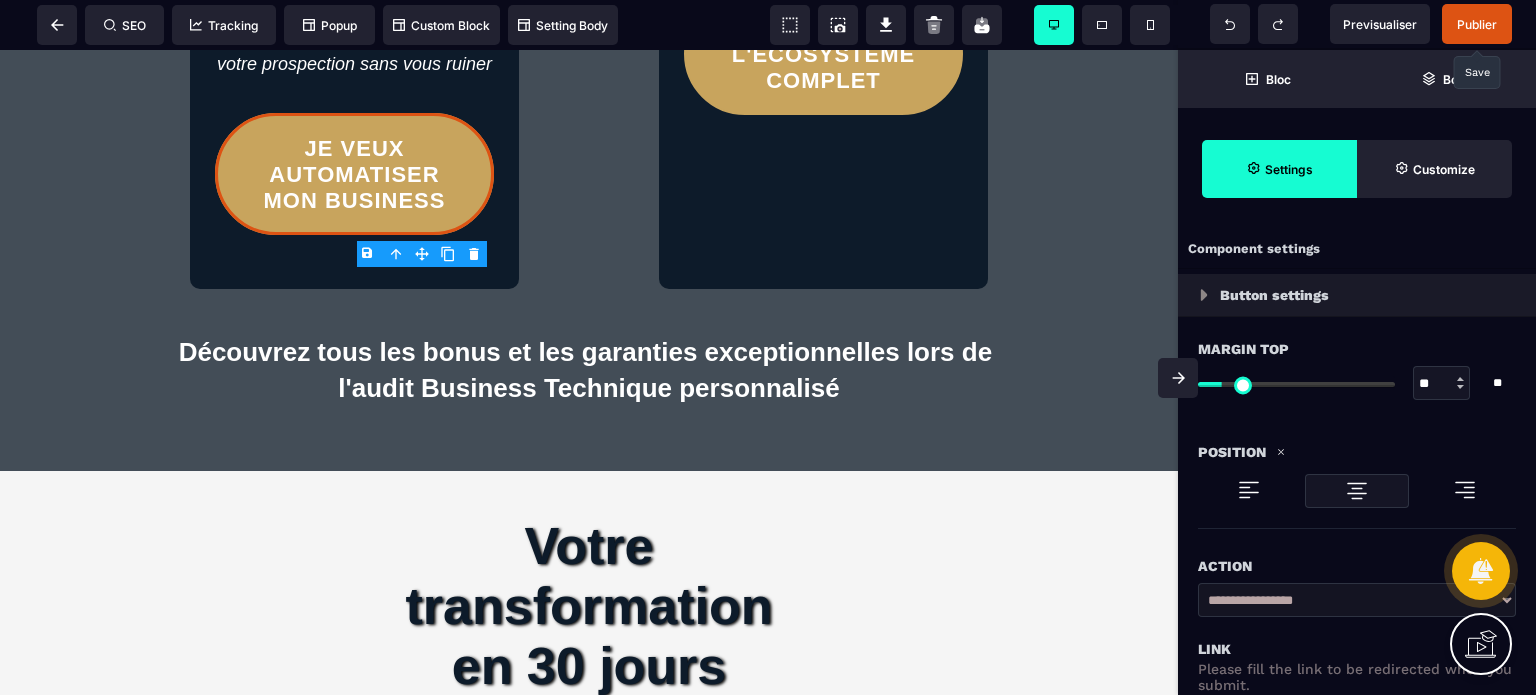 click 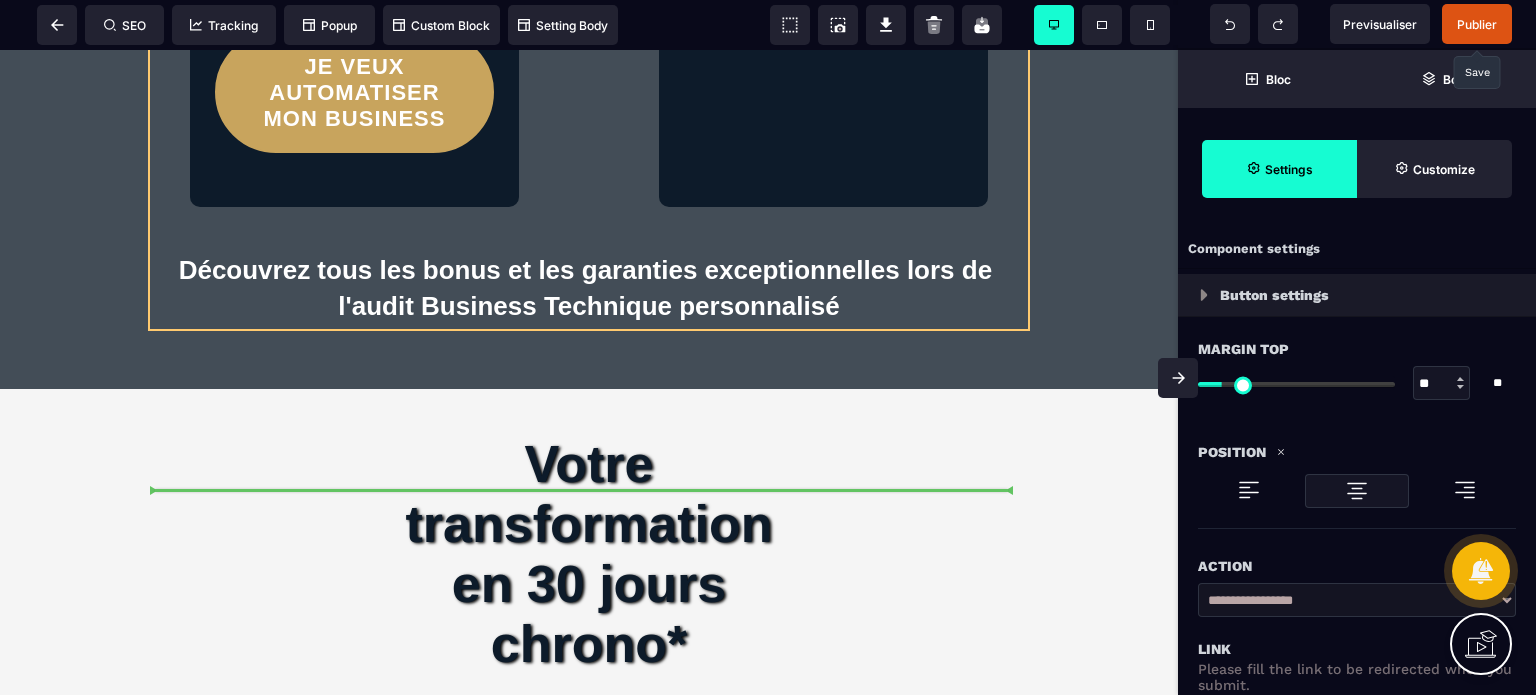 drag, startPoint x: 412, startPoint y: 259, endPoint x: 468, endPoint y: 484, distance: 231.86418 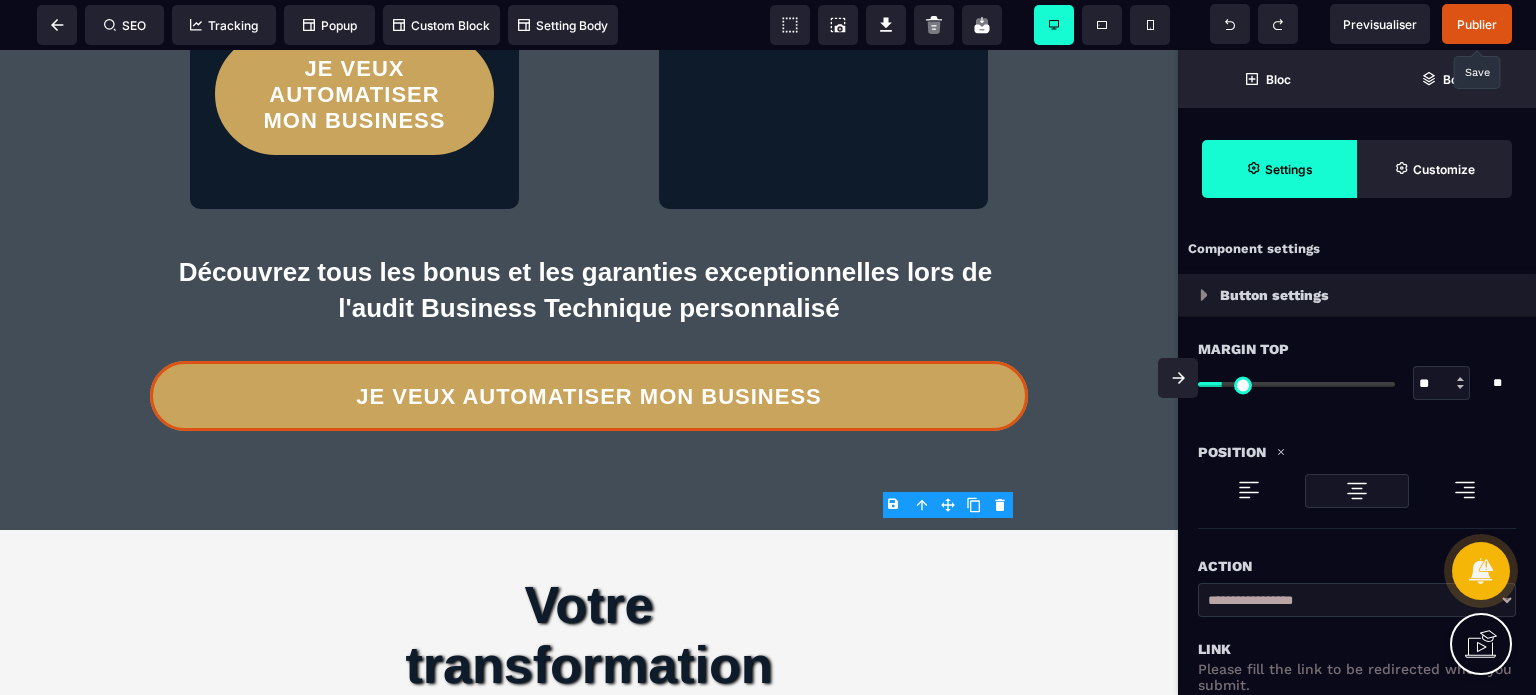 click on "Action" at bounding box center (1357, 556) 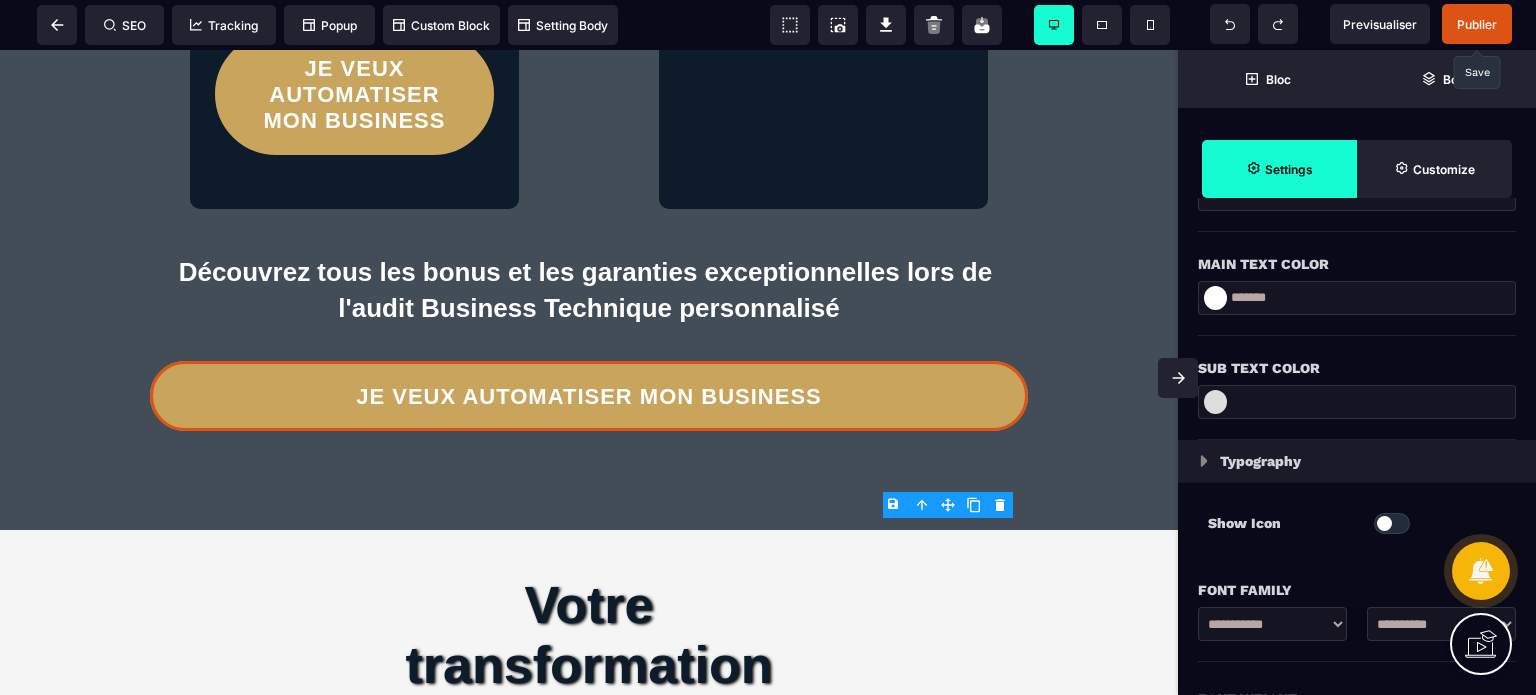 scroll, scrollTop: 840, scrollLeft: 0, axis: vertical 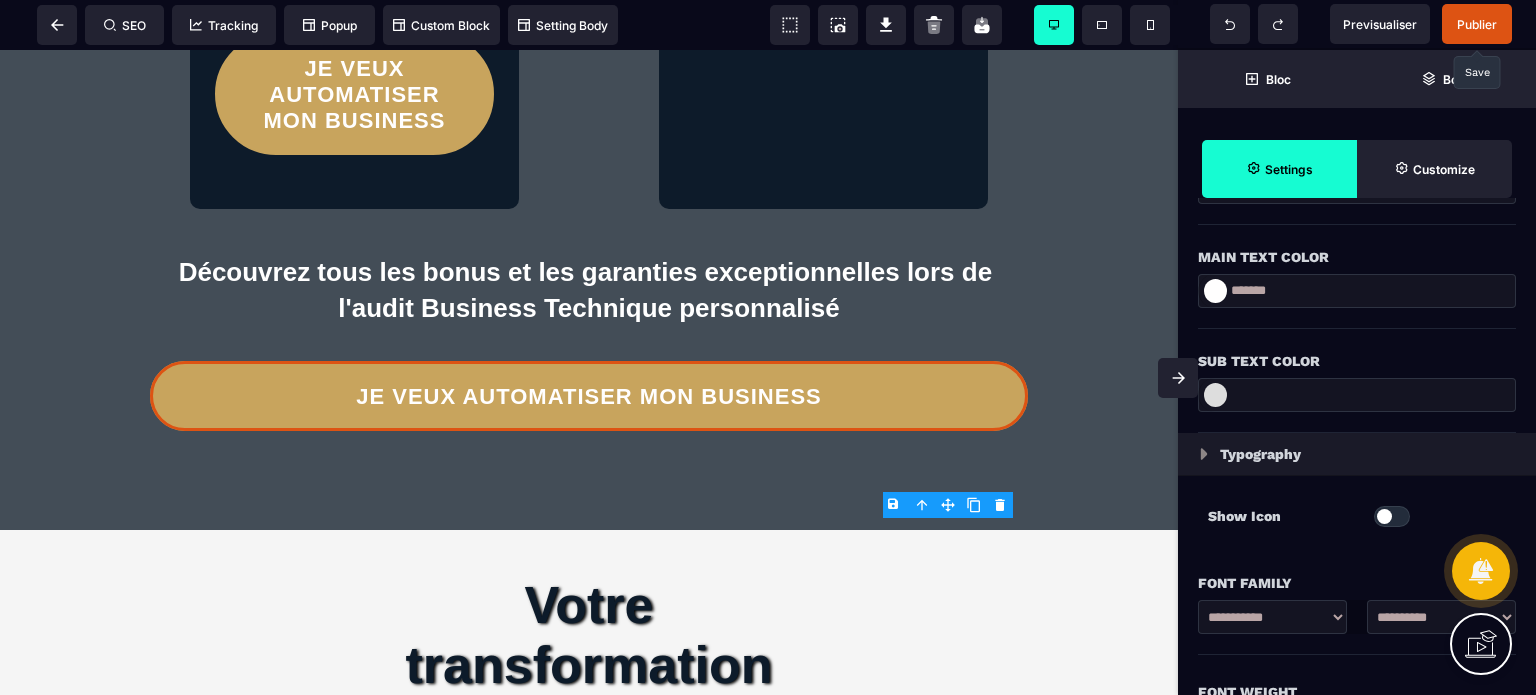 click at bounding box center (1215, 291) 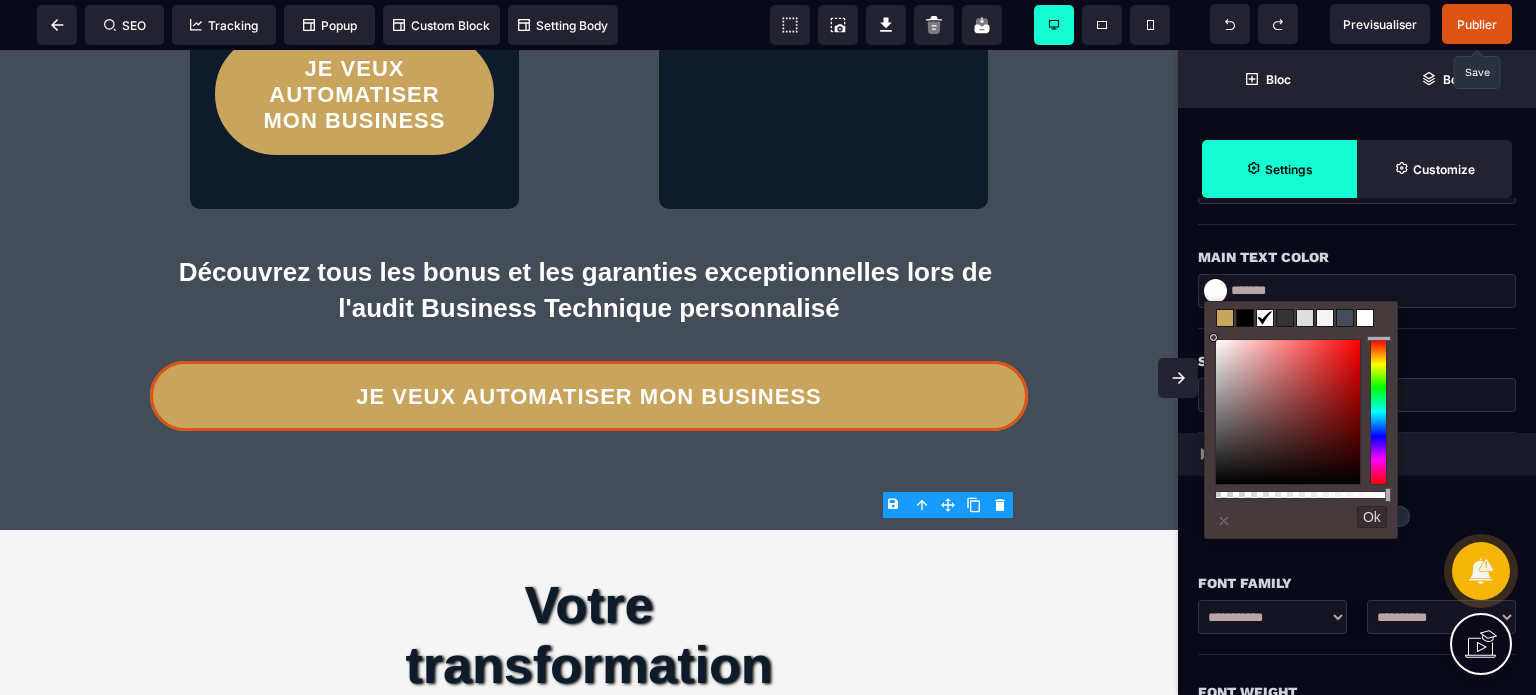 click at bounding box center (1245, 318) 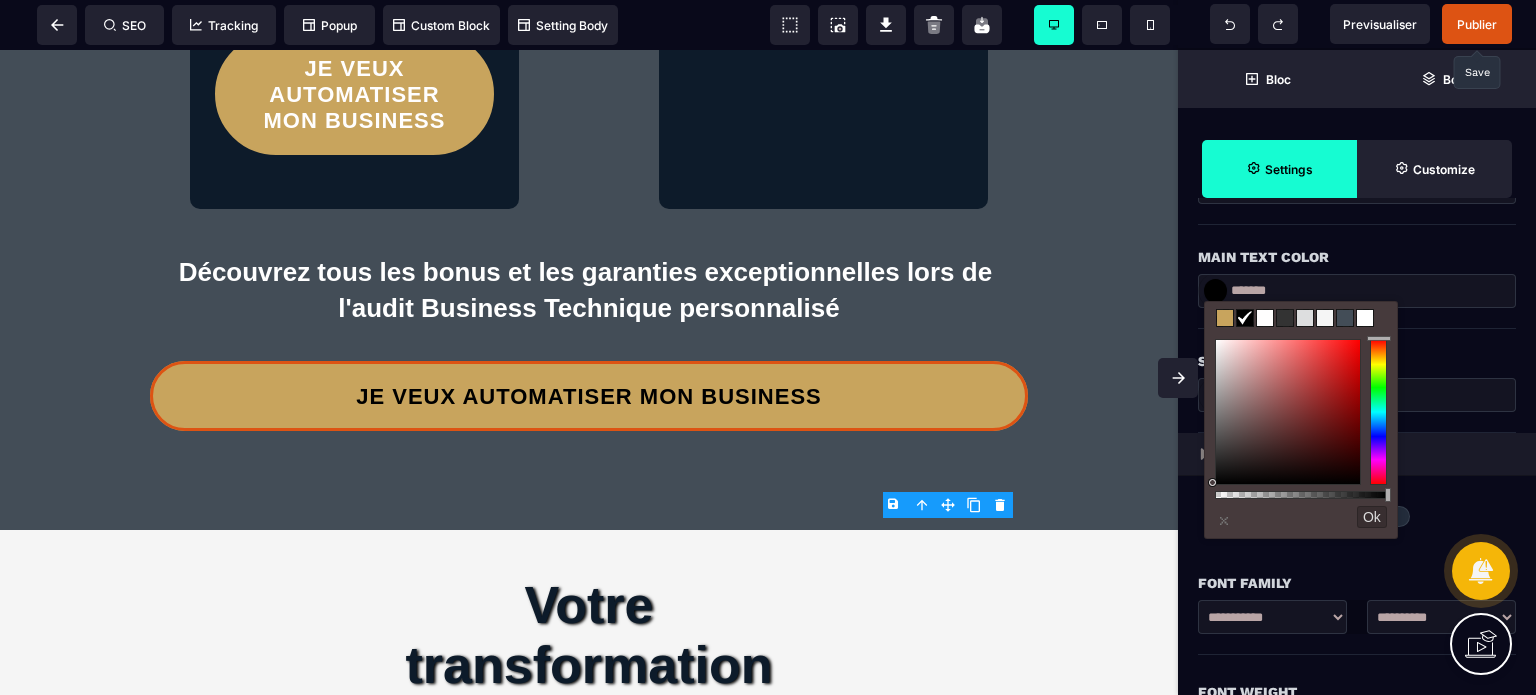 click on "Sub Text Color" at bounding box center [1357, 361] 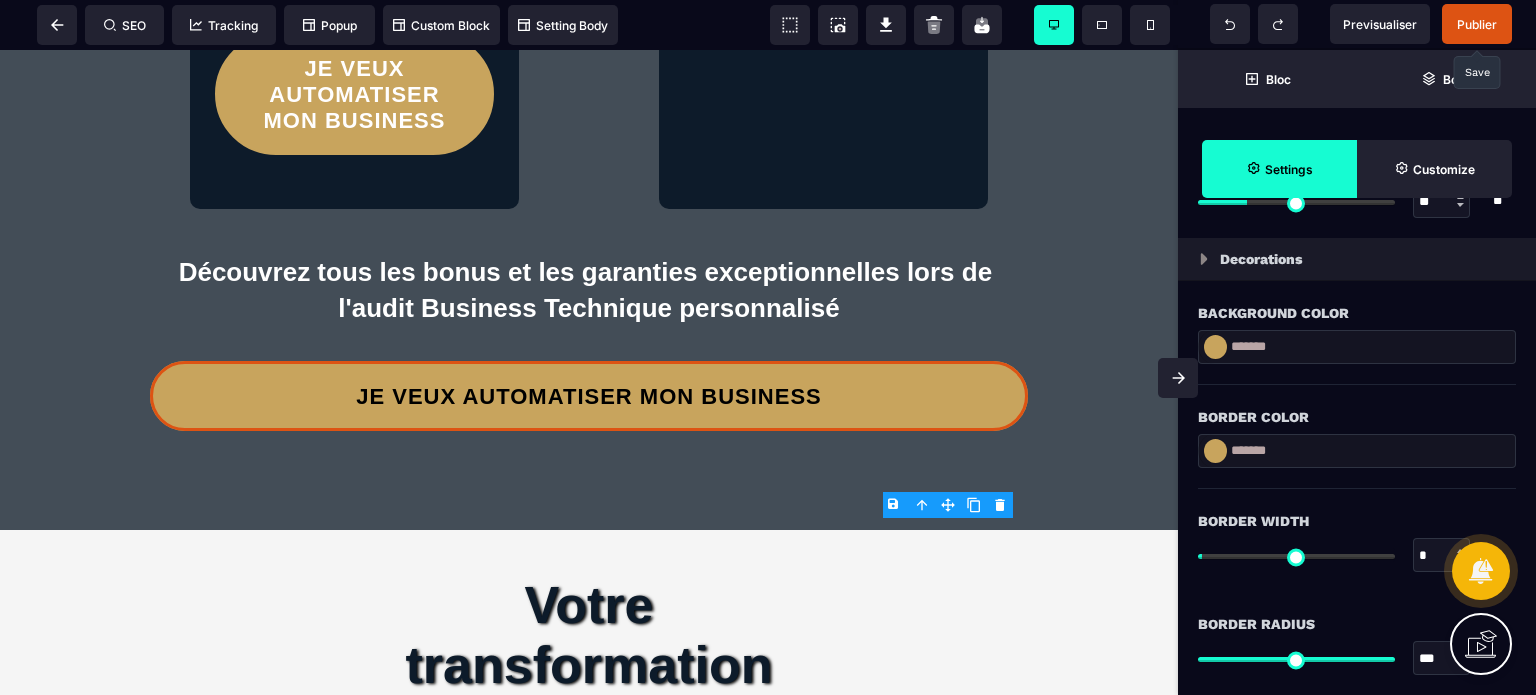 scroll, scrollTop: 2360, scrollLeft: 0, axis: vertical 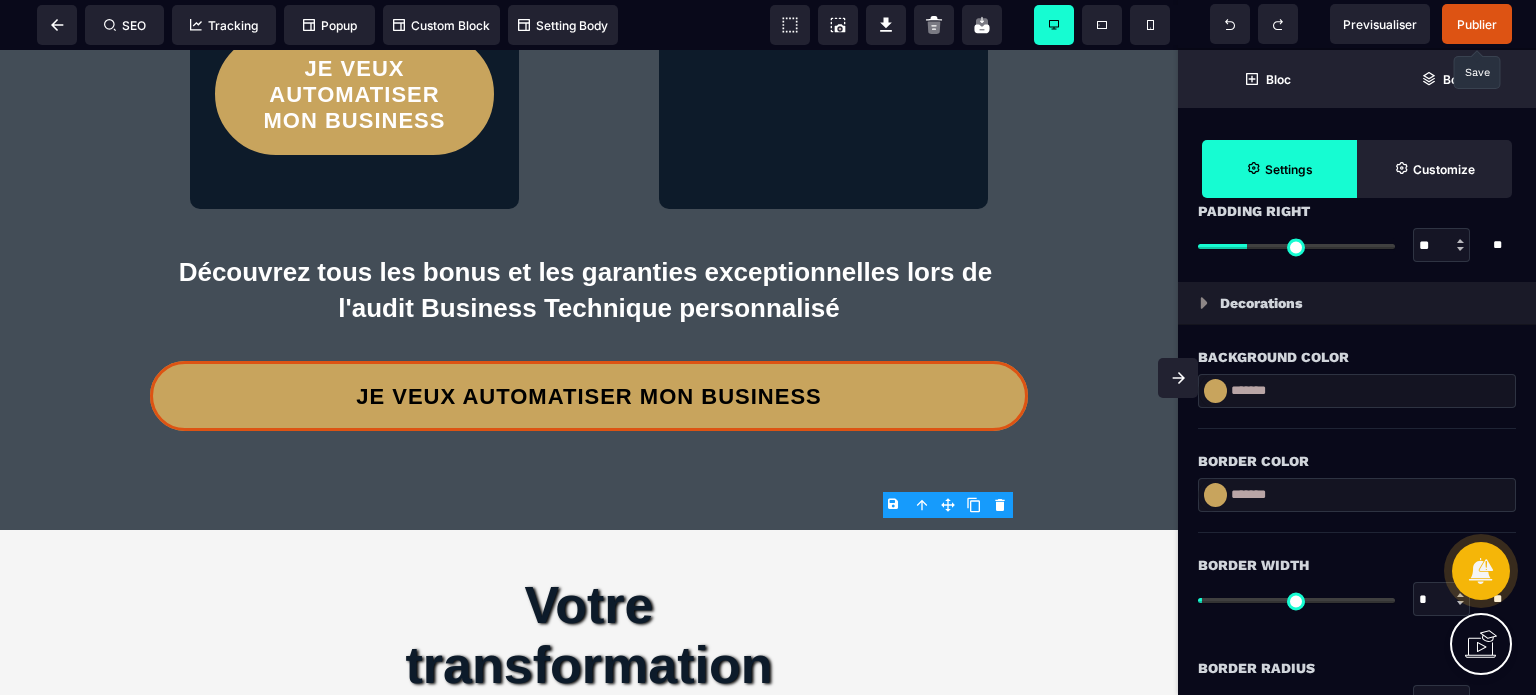 click on "*******" at bounding box center [1357, 391] 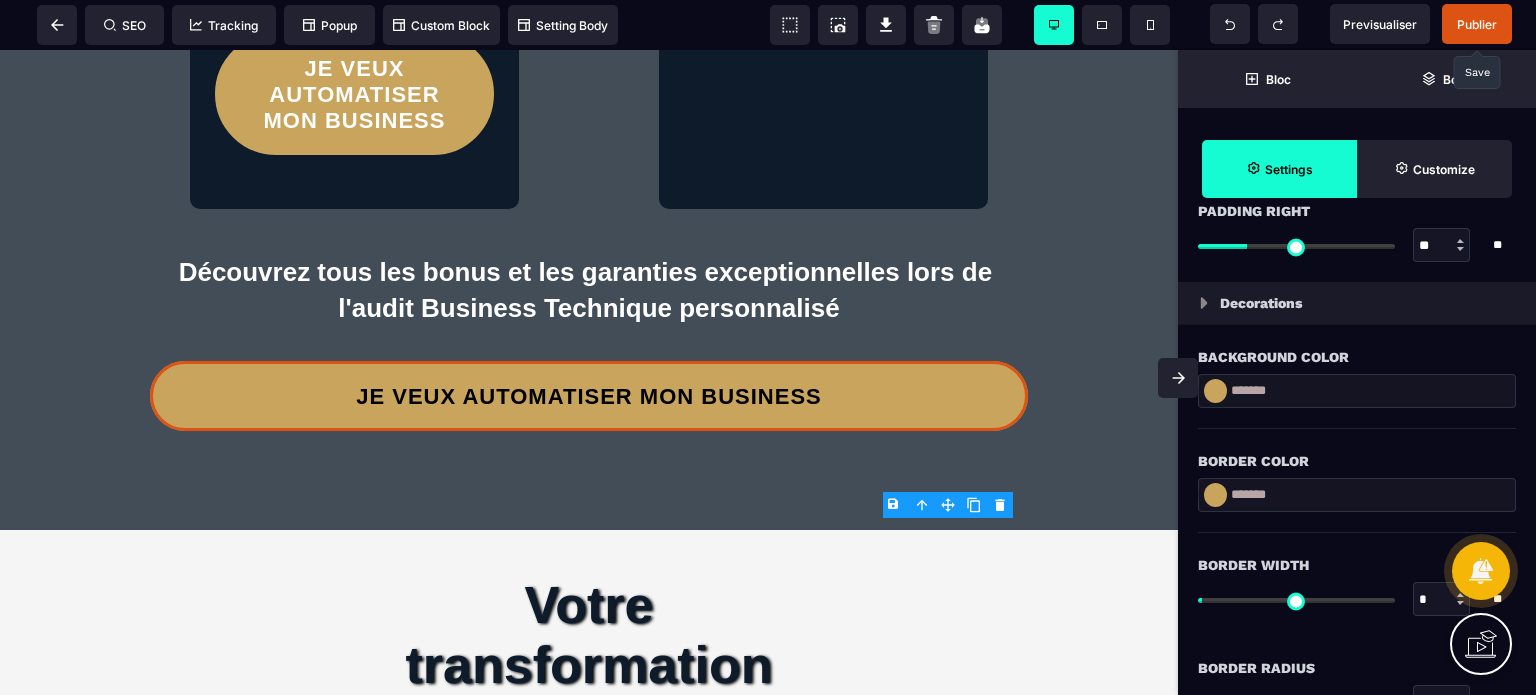 paste 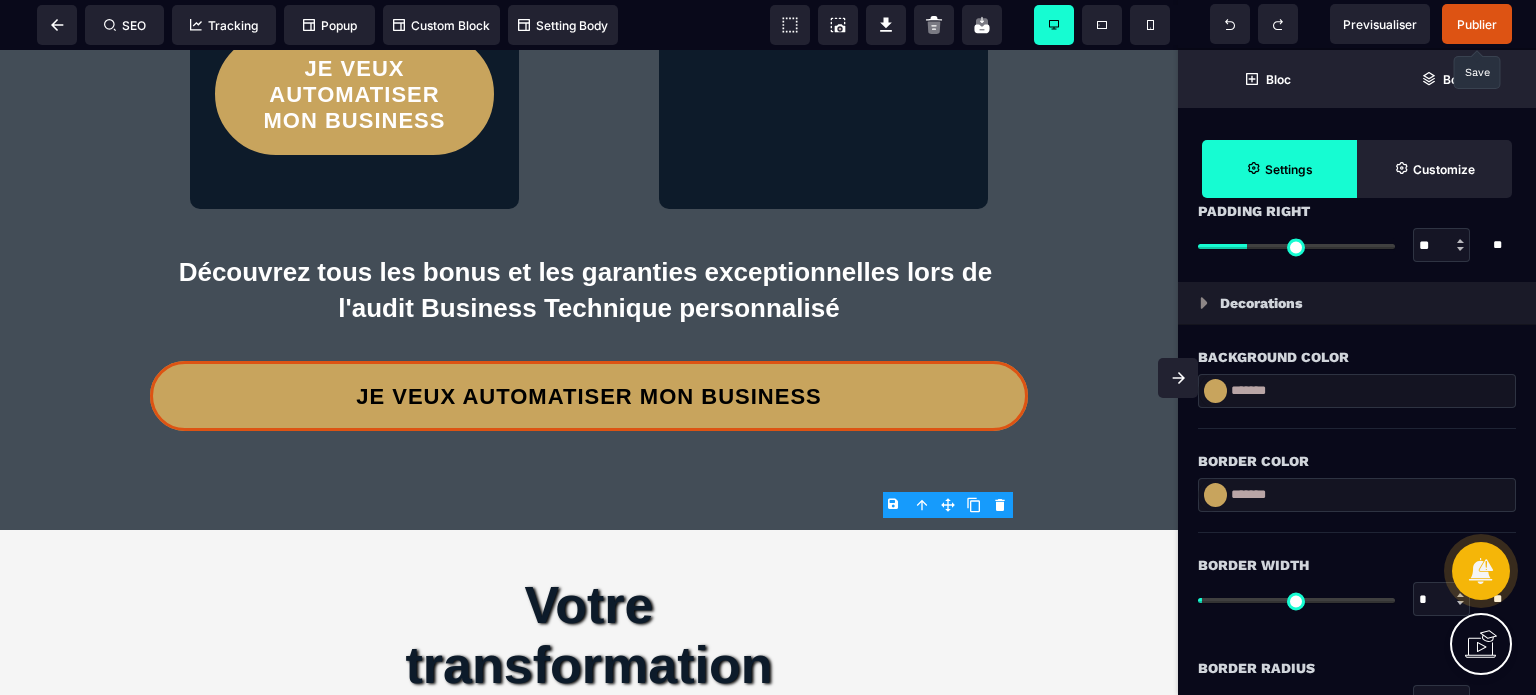click on "*******" at bounding box center (1357, 495) 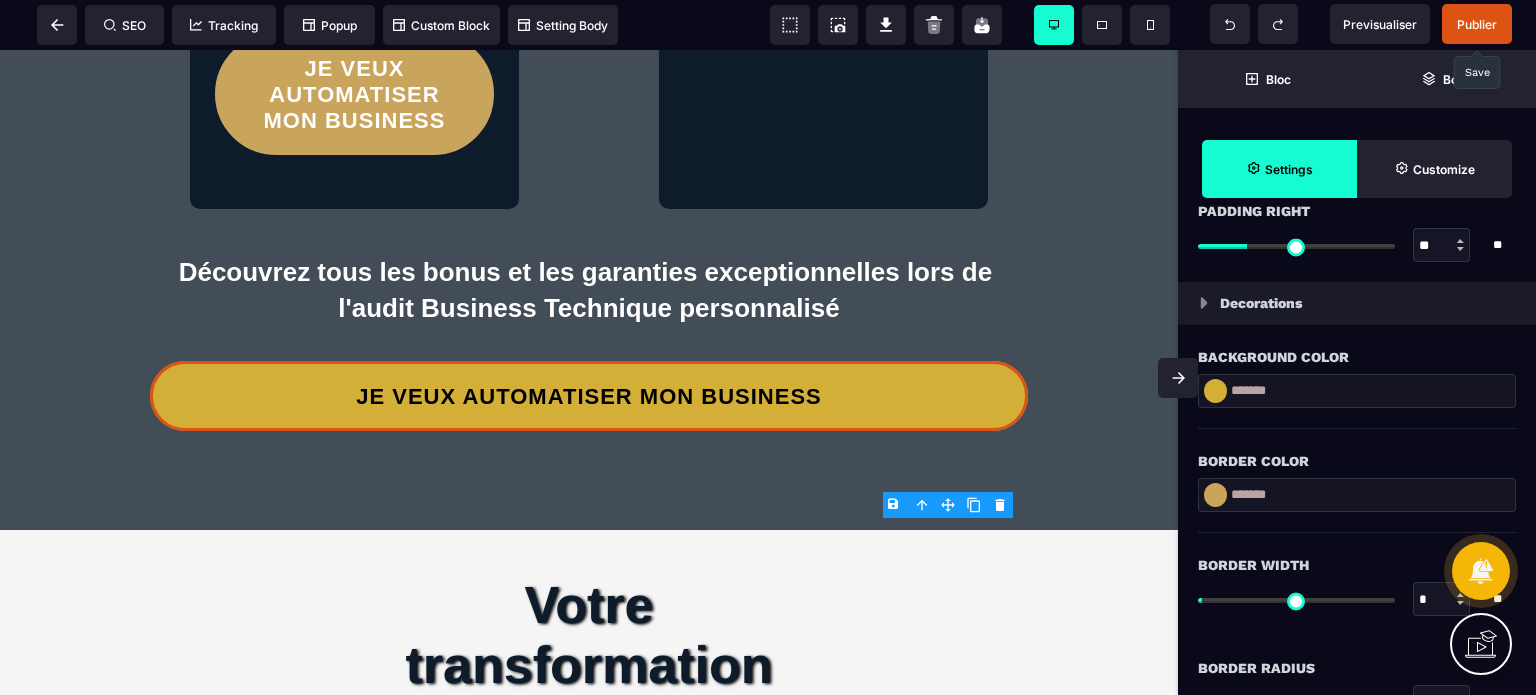 paste 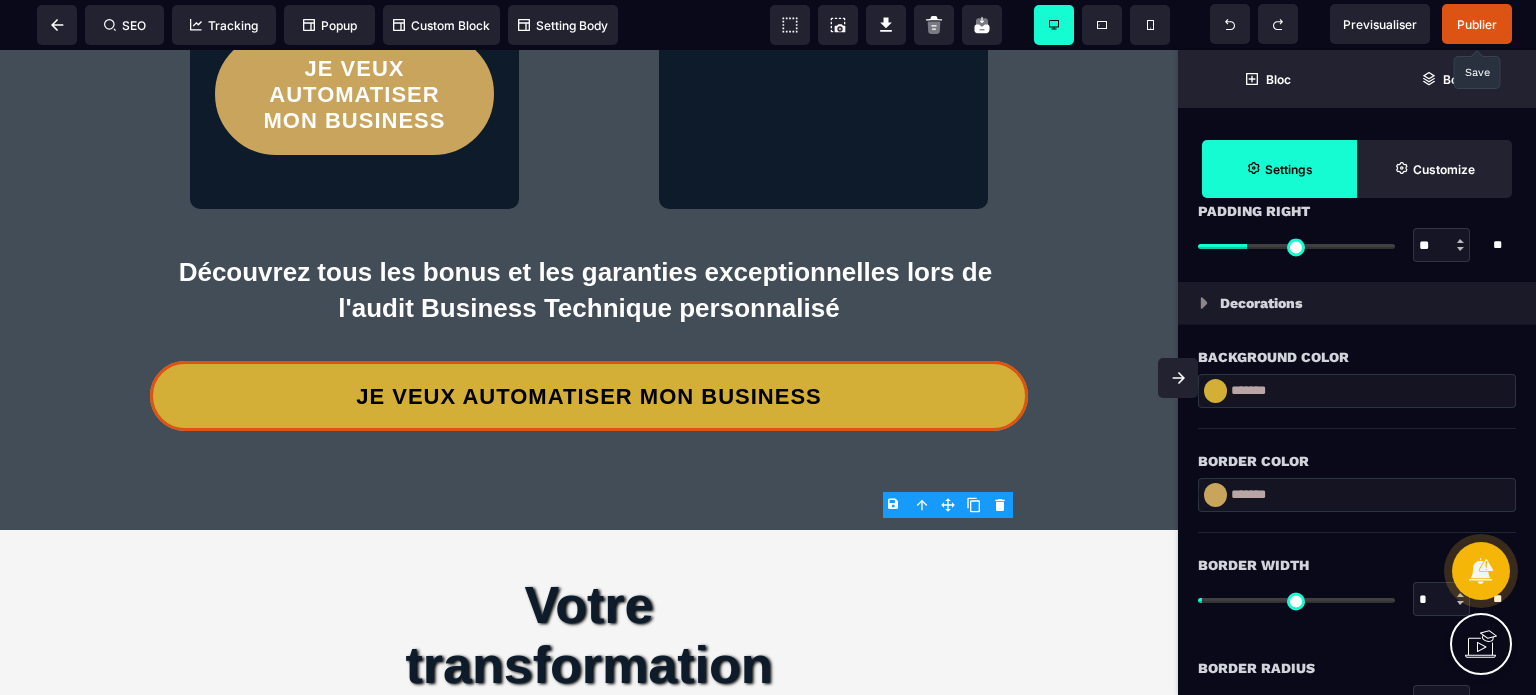 click on "Border Color" at bounding box center [1357, 451] 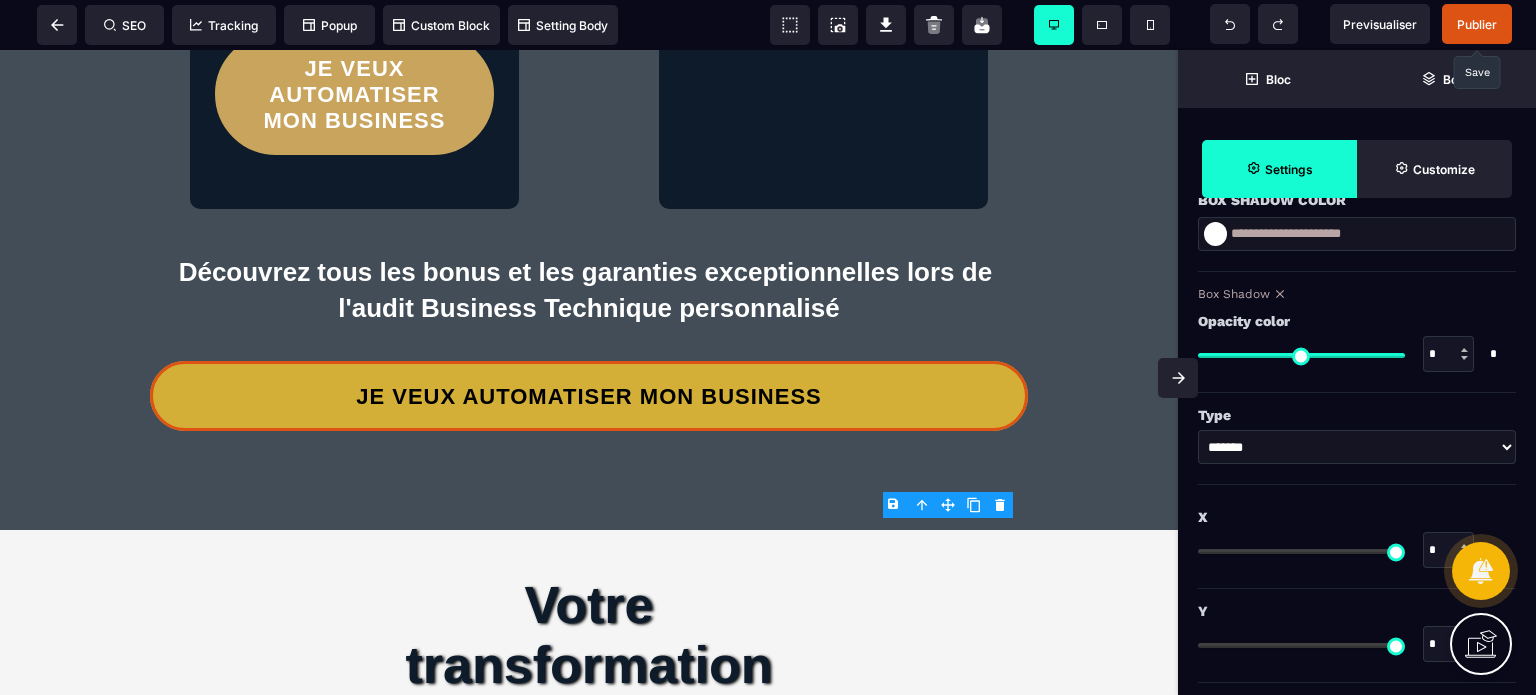 scroll, scrollTop: 3120, scrollLeft: 0, axis: vertical 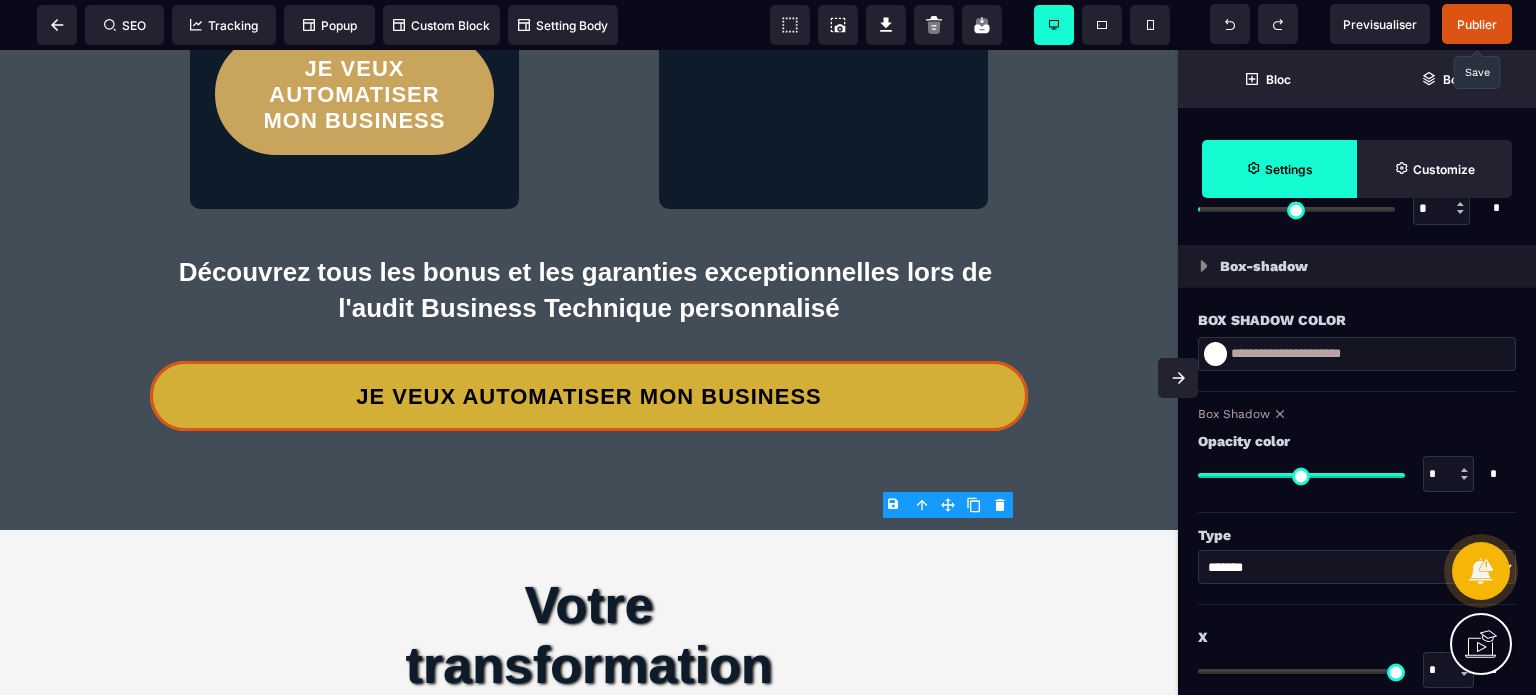 click on "**********" at bounding box center (1357, 354) 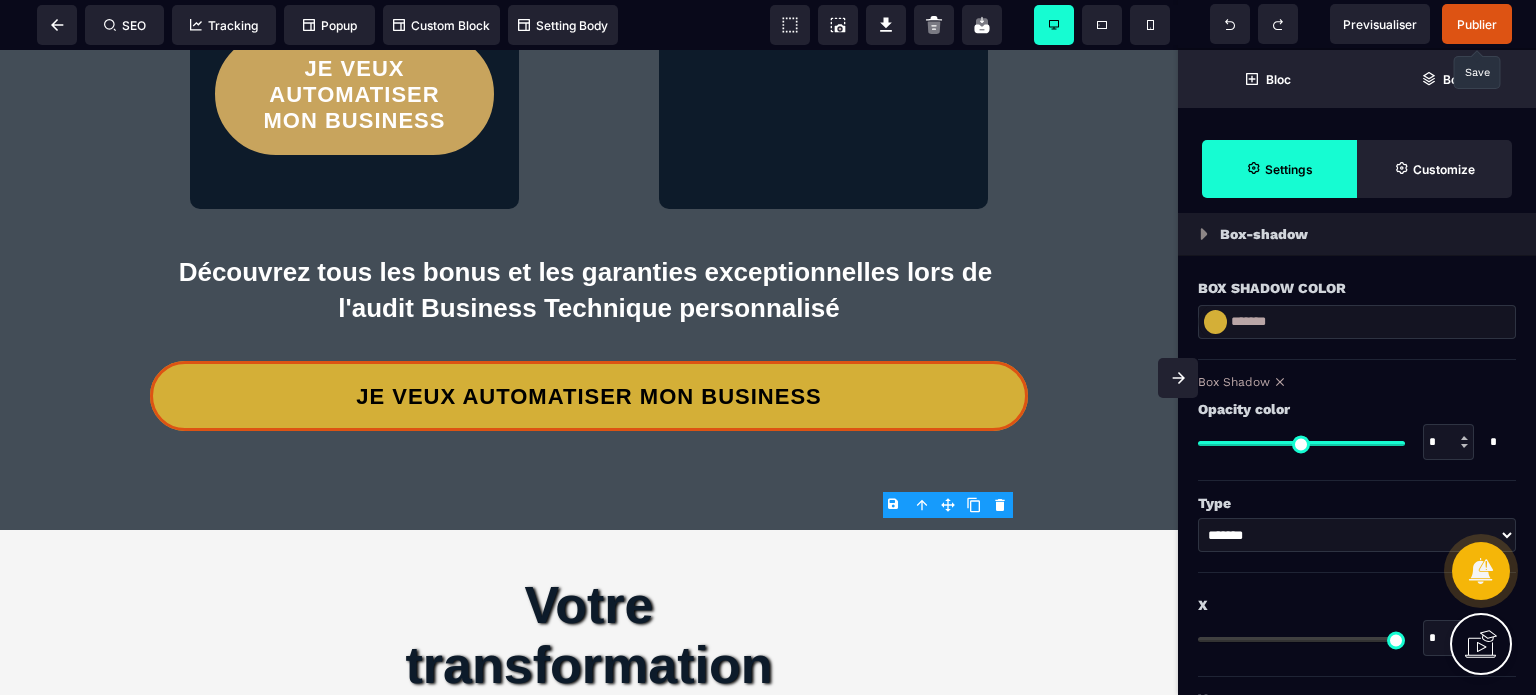 scroll, scrollTop: 2944, scrollLeft: 0, axis: vertical 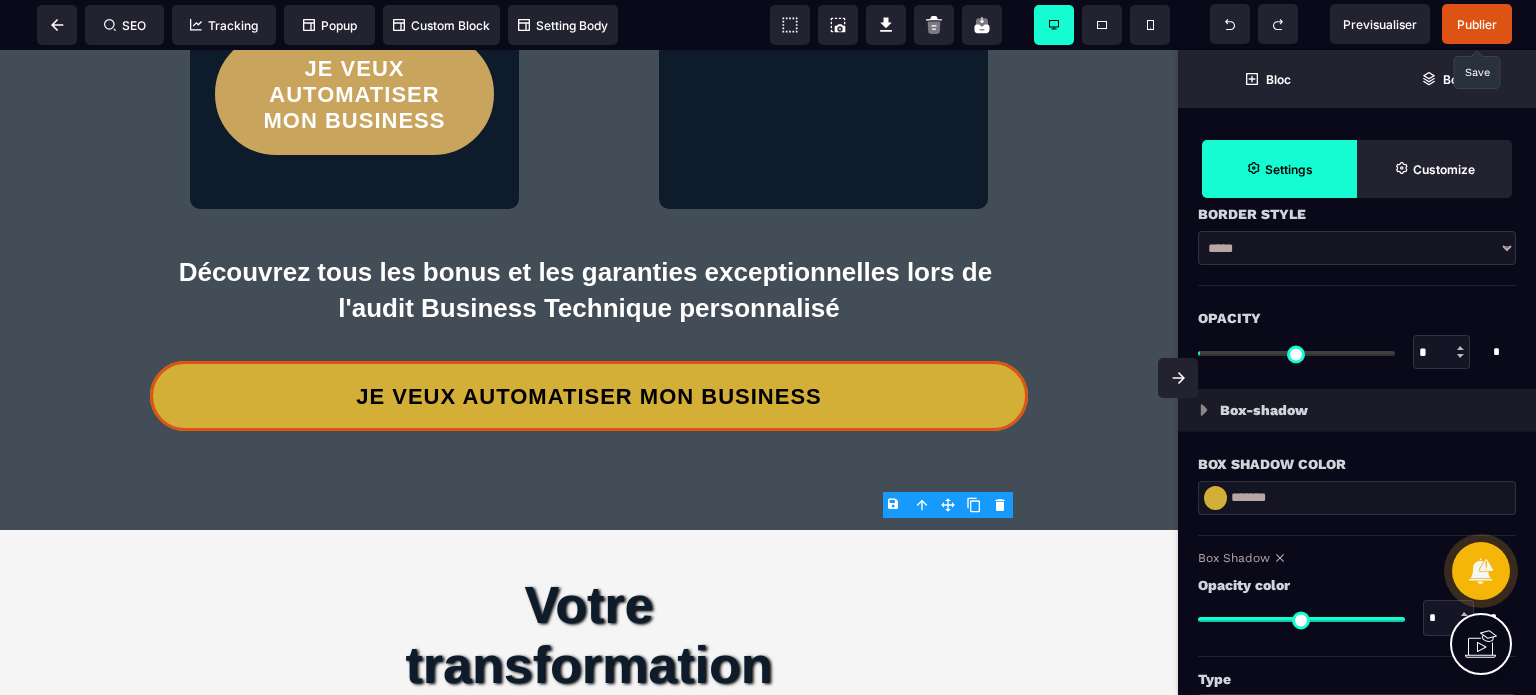 click on "Box Shadow Color" at bounding box center [1357, 464] 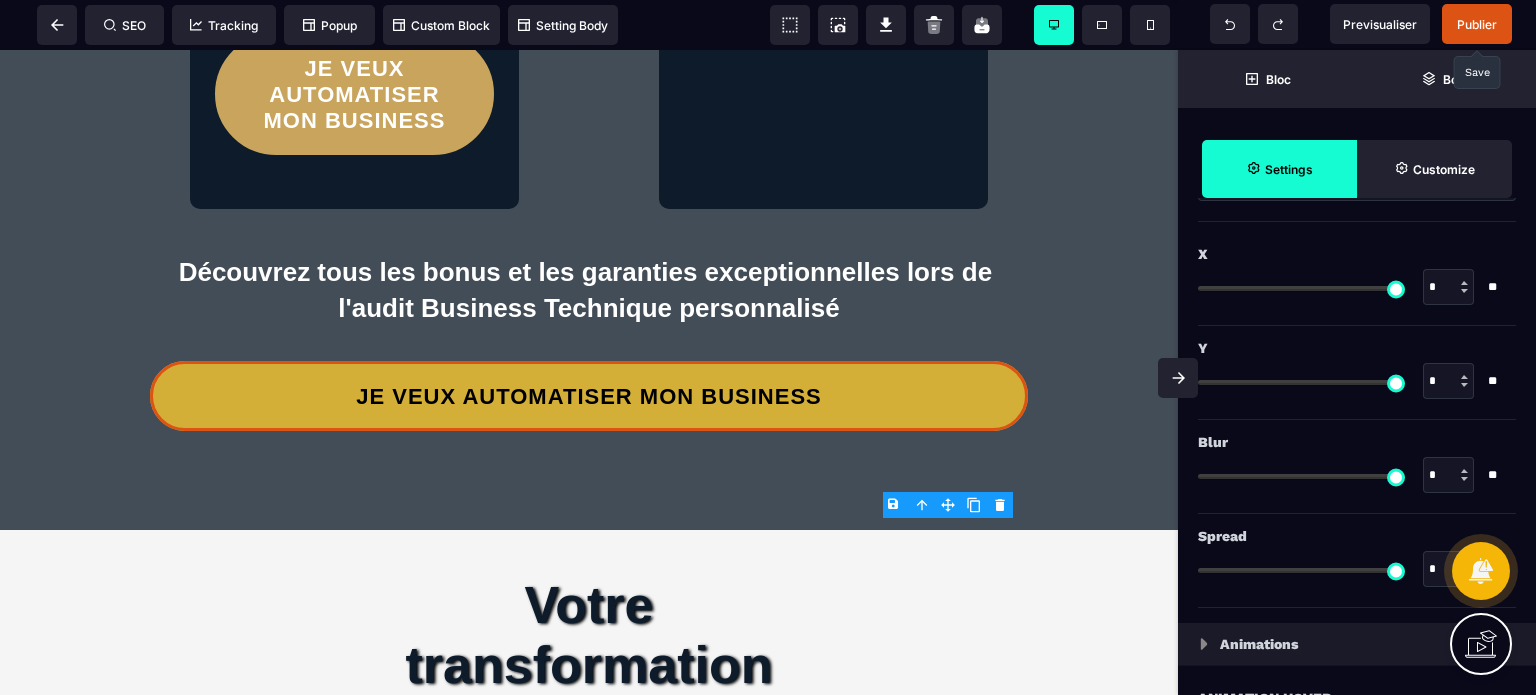 scroll, scrollTop: 3624, scrollLeft: 0, axis: vertical 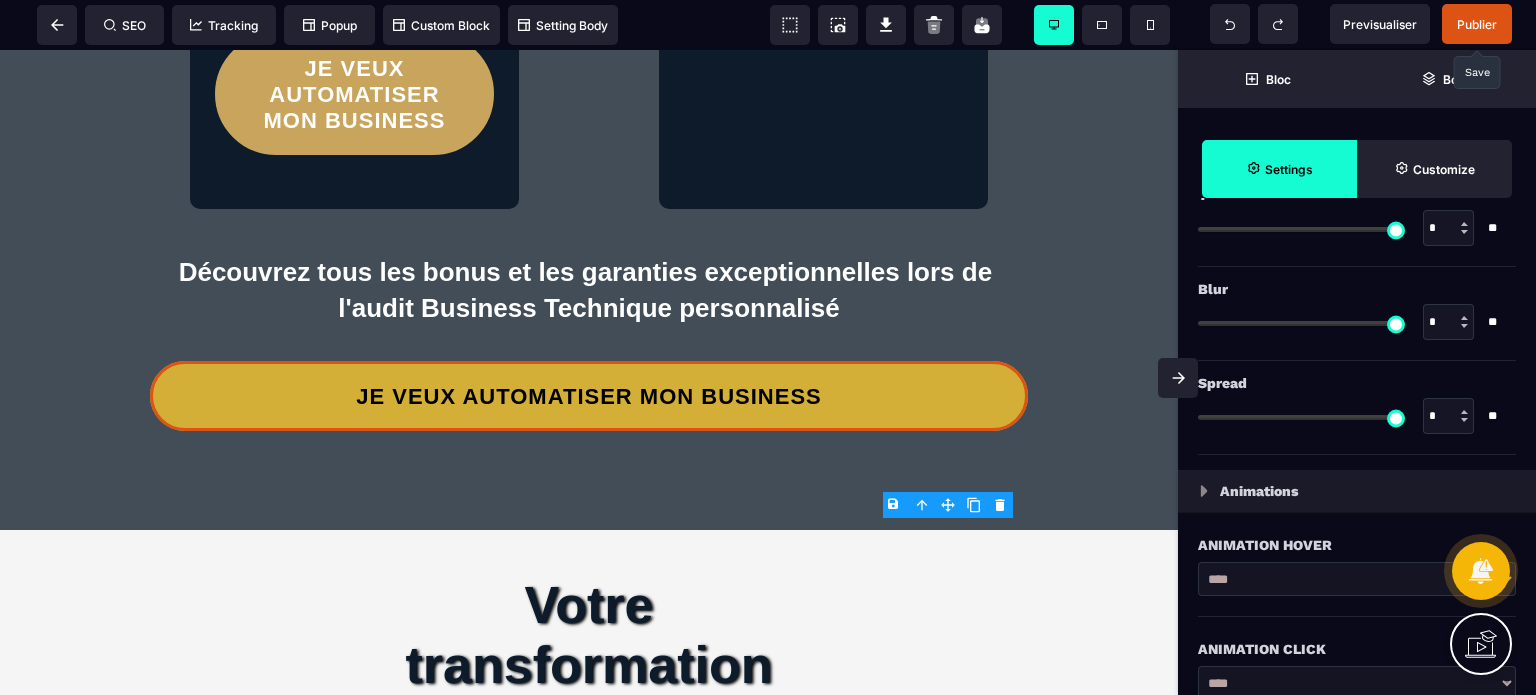 drag, startPoint x: 1441, startPoint y: 397, endPoint x: 1413, endPoint y: 406, distance: 29.410883 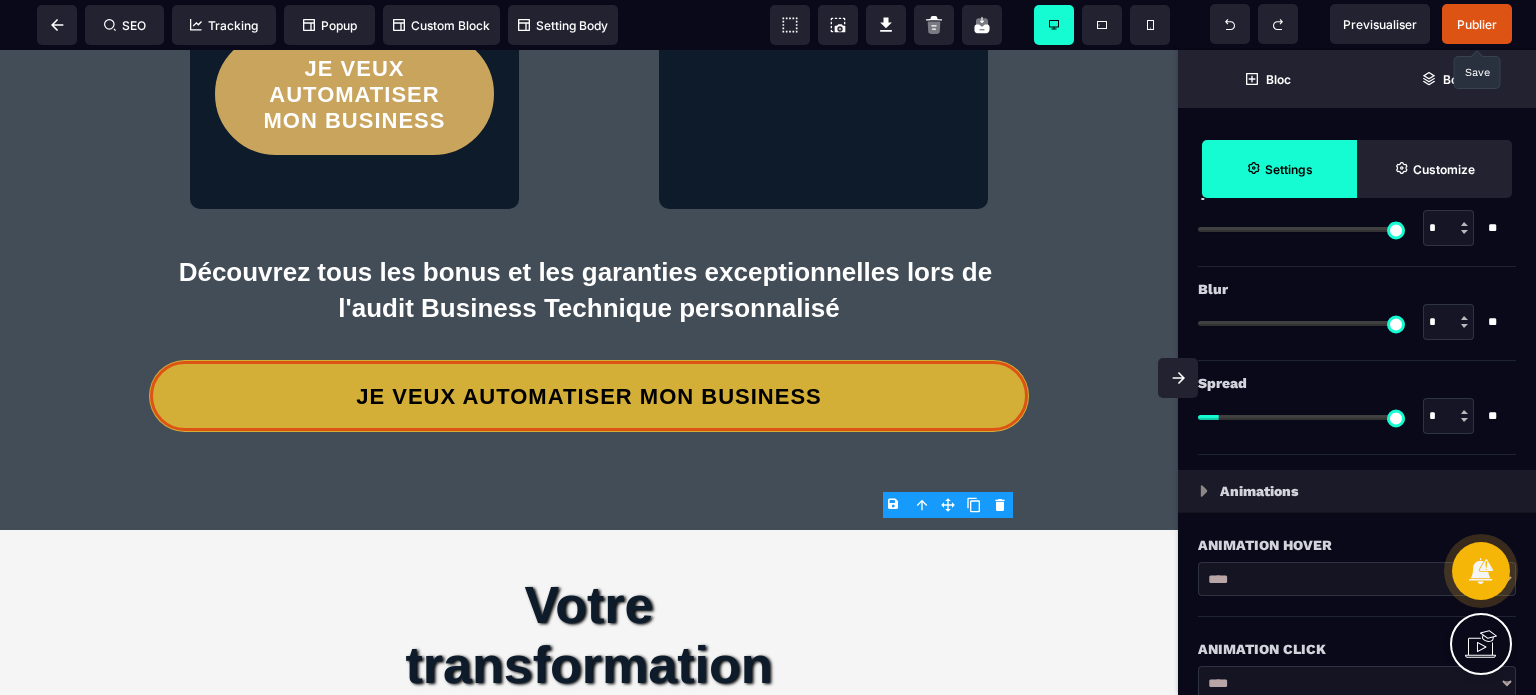 drag, startPoint x: 1440, startPoint y: 317, endPoint x: 1404, endPoint y: 326, distance: 37.107952 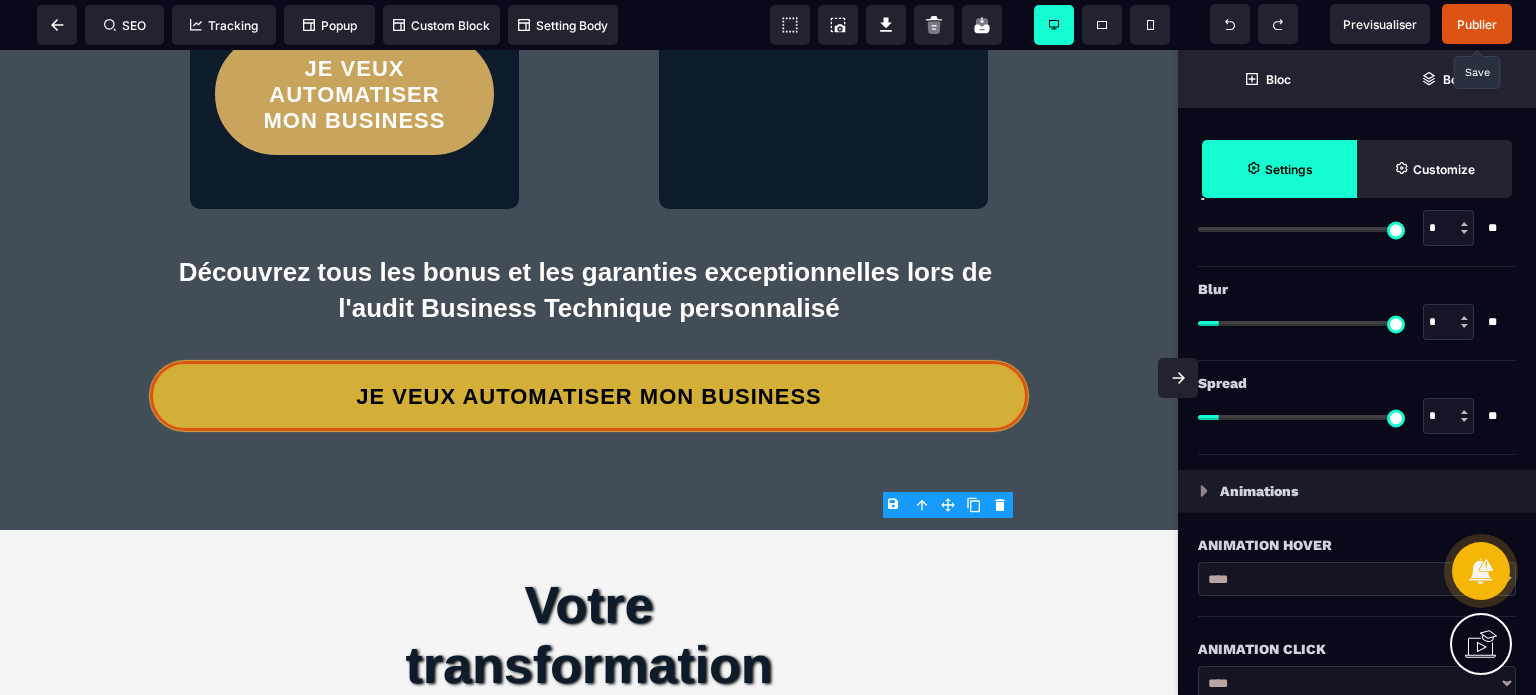click on "Blur" at bounding box center (1354, 289) 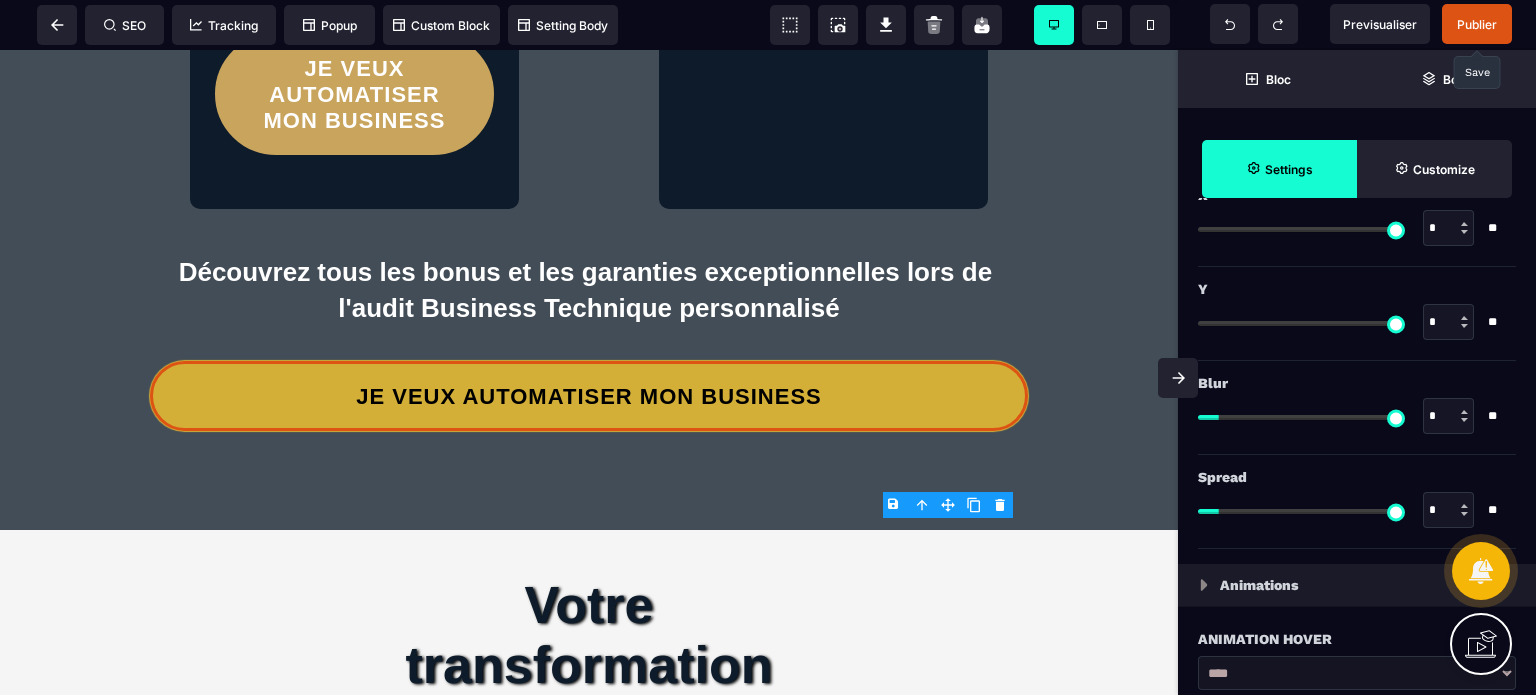 scroll, scrollTop: 3504, scrollLeft: 0, axis: vertical 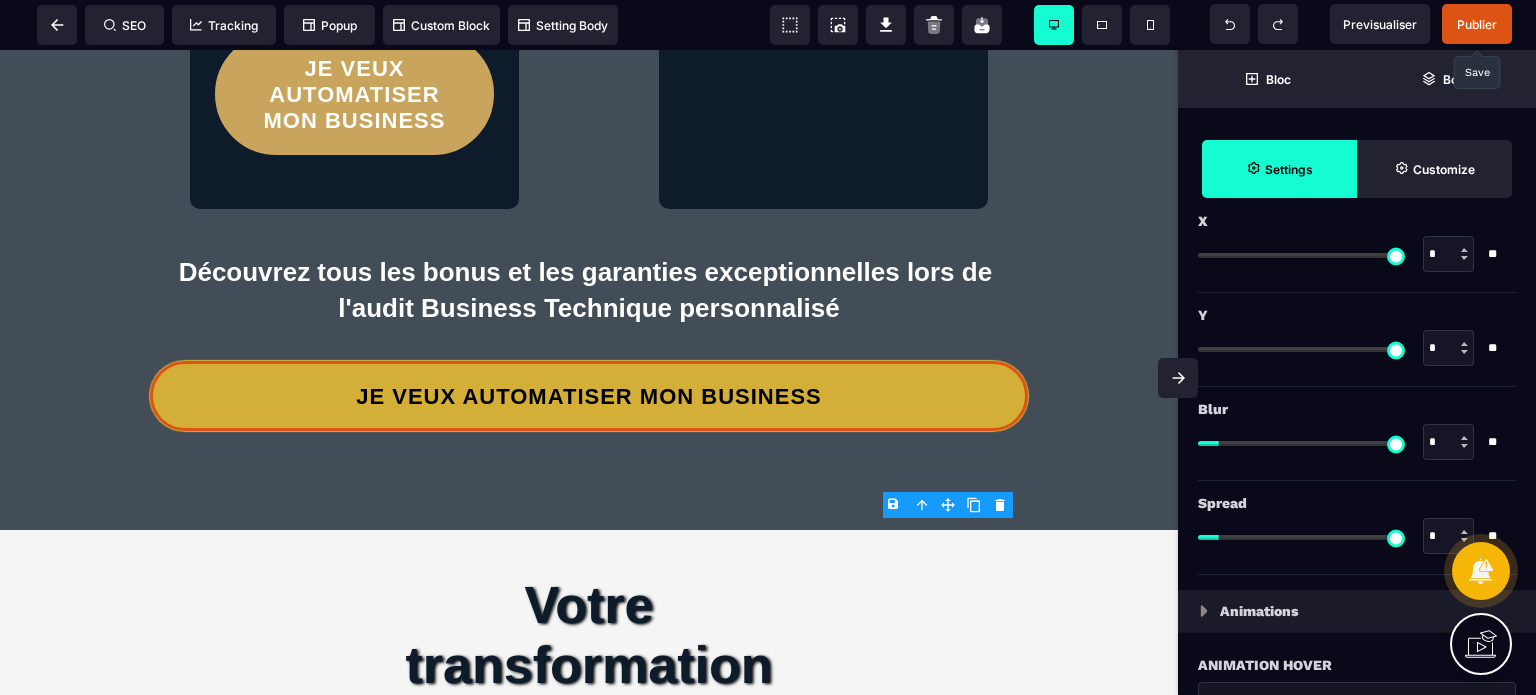 drag, startPoint x: 1454, startPoint y: 336, endPoint x: 1415, endPoint y: 342, distance: 39.45884 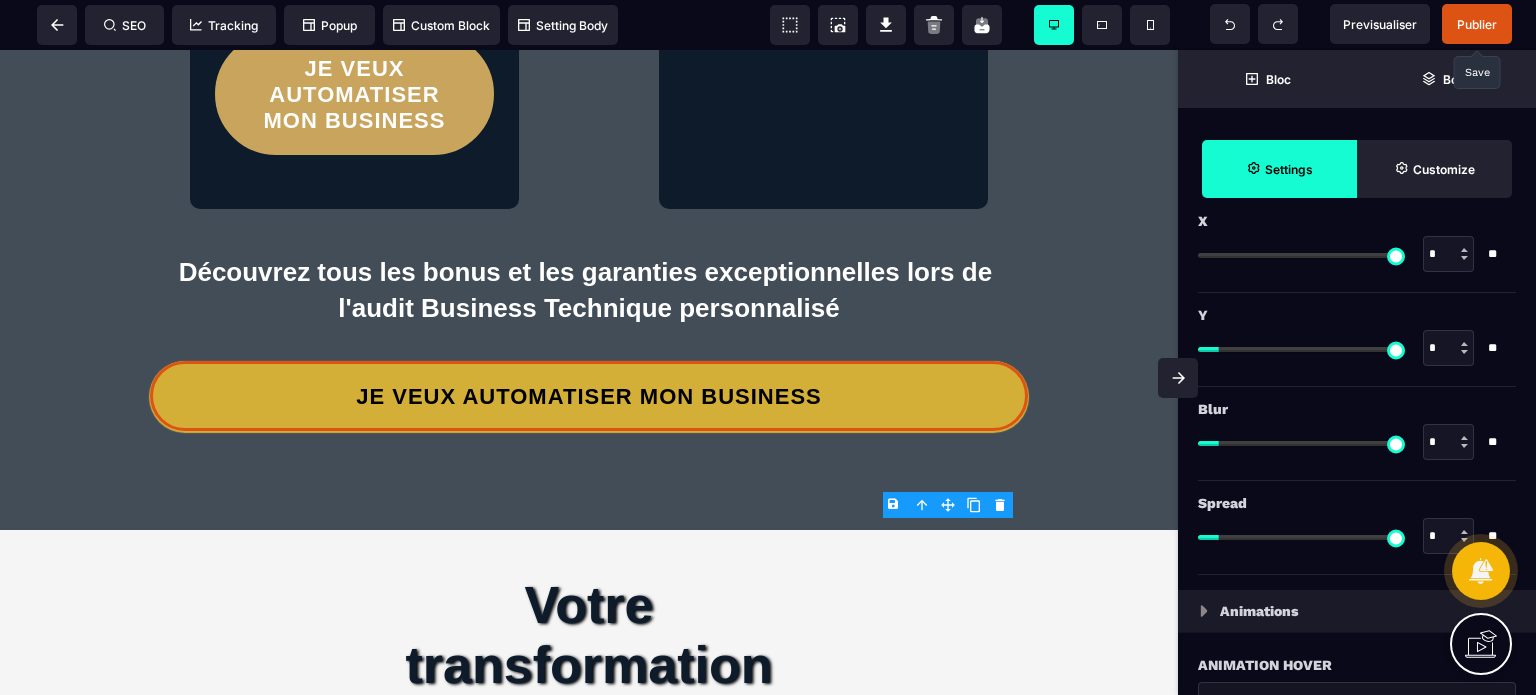 drag, startPoint x: 1448, startPoint y: 245, endPoint x: 1416, endPoint y: 248, distance: 32.140316 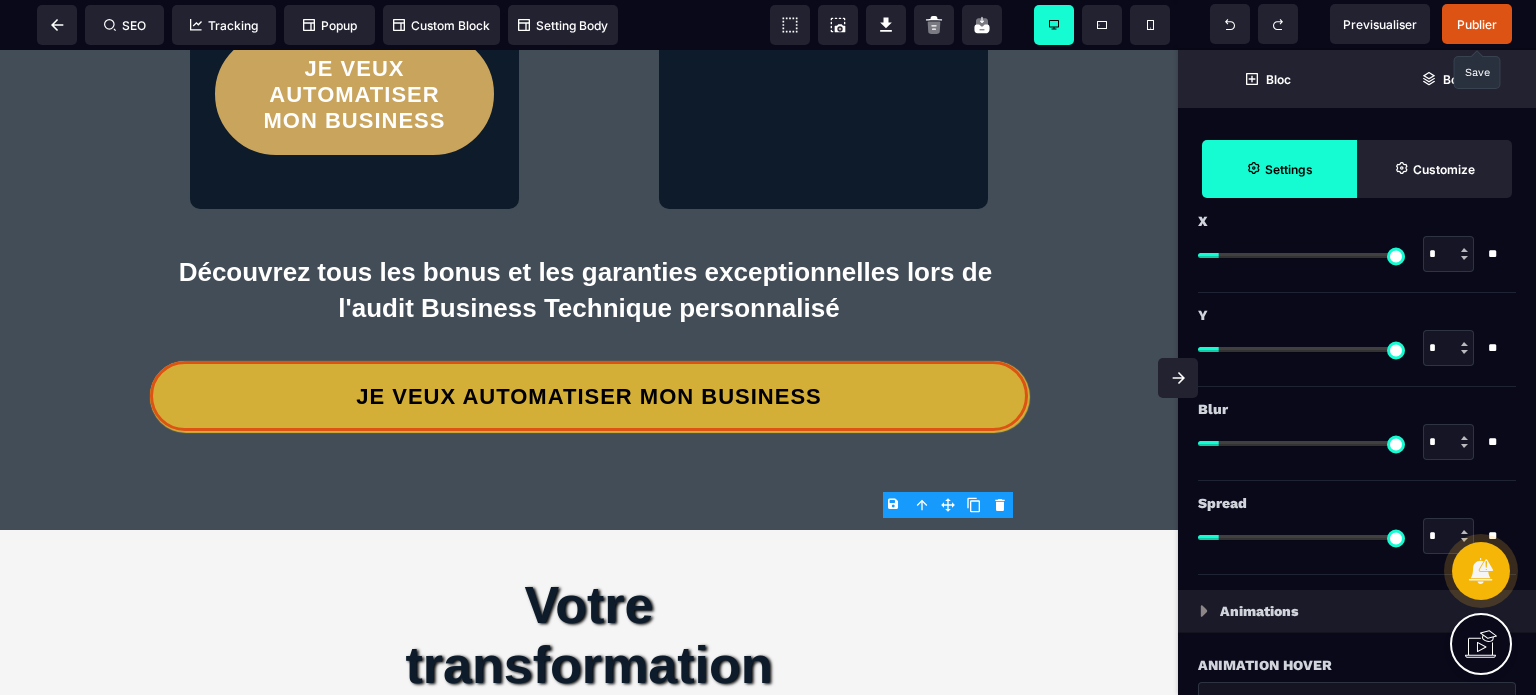 click on "X
*
*
**" at bounding box center (1357, 248) 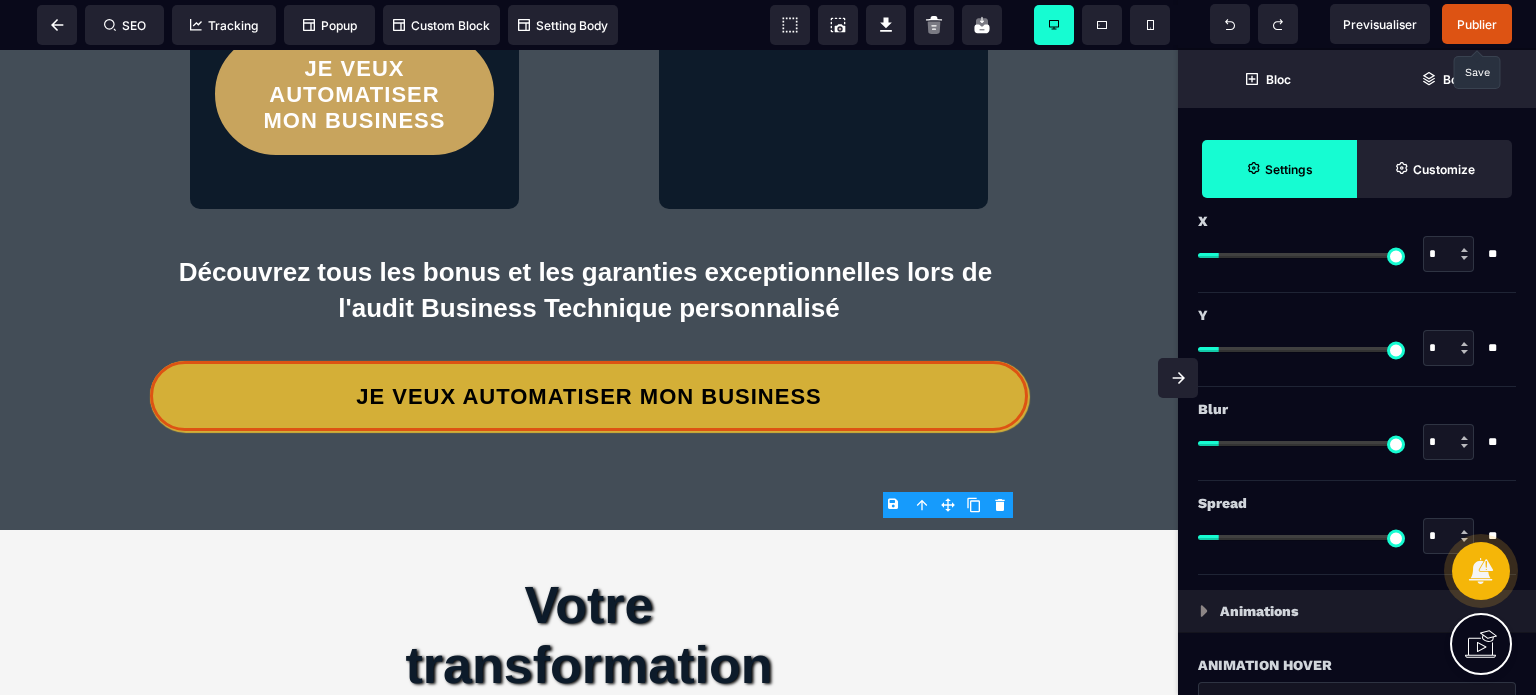 click on "Spread" at bounding box center [1354, 503] 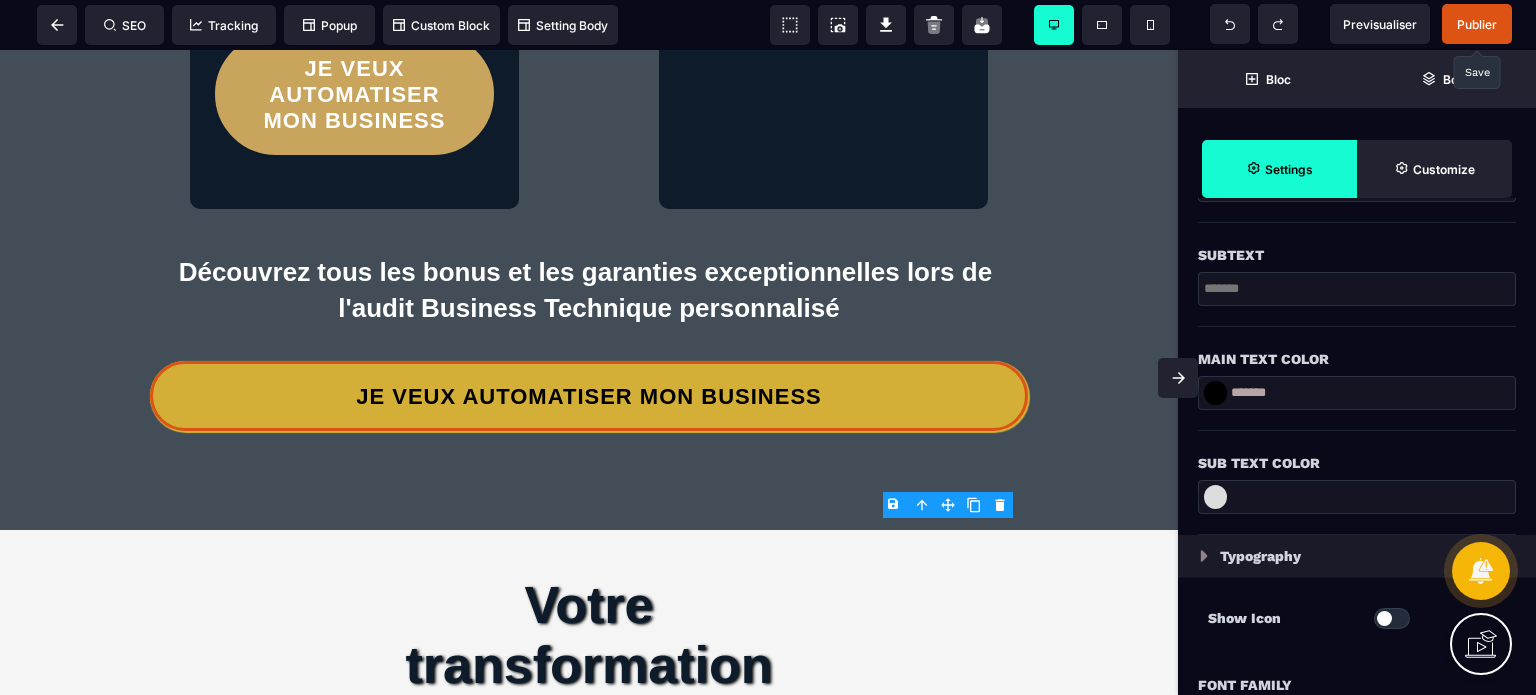 scroll, scrollTop: 704, scrollLeft: 0, axis: vertical 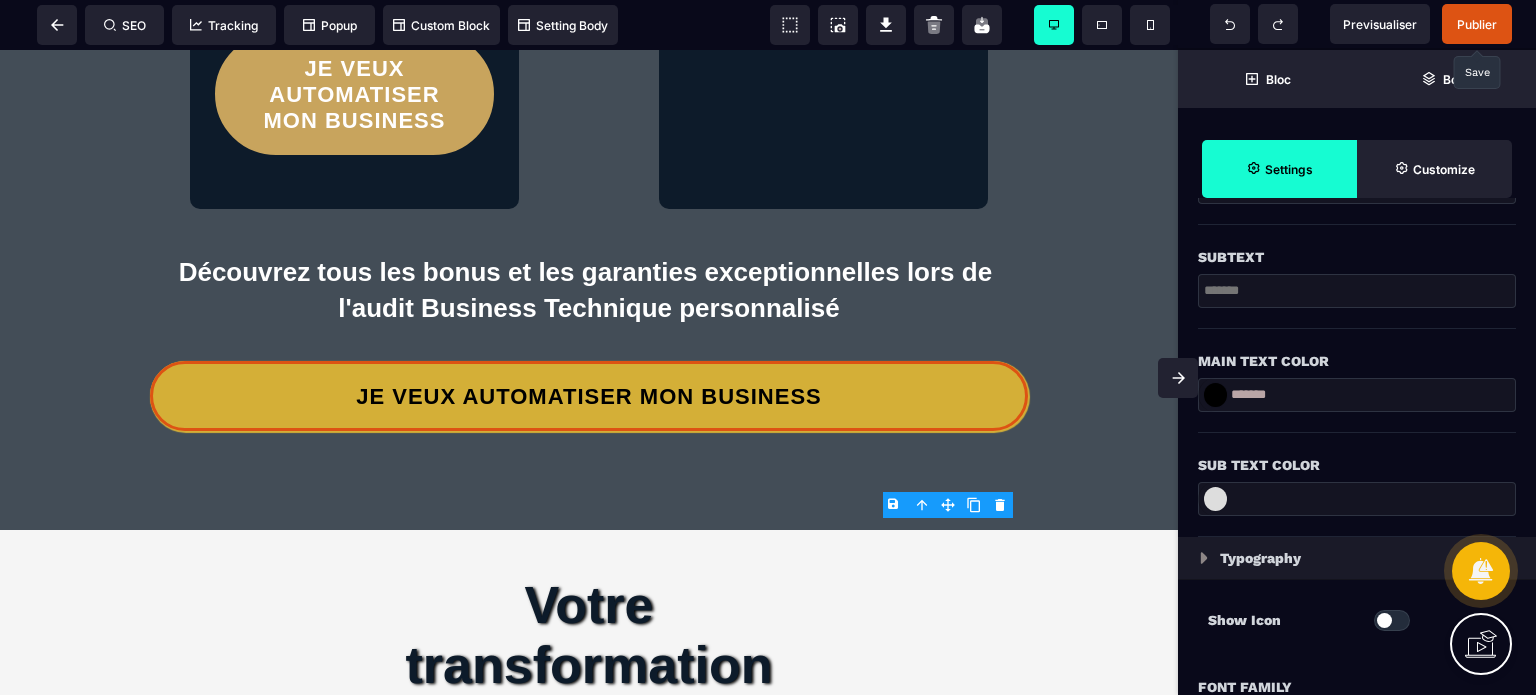 click on "*******" at bounding box center [1357, 395] 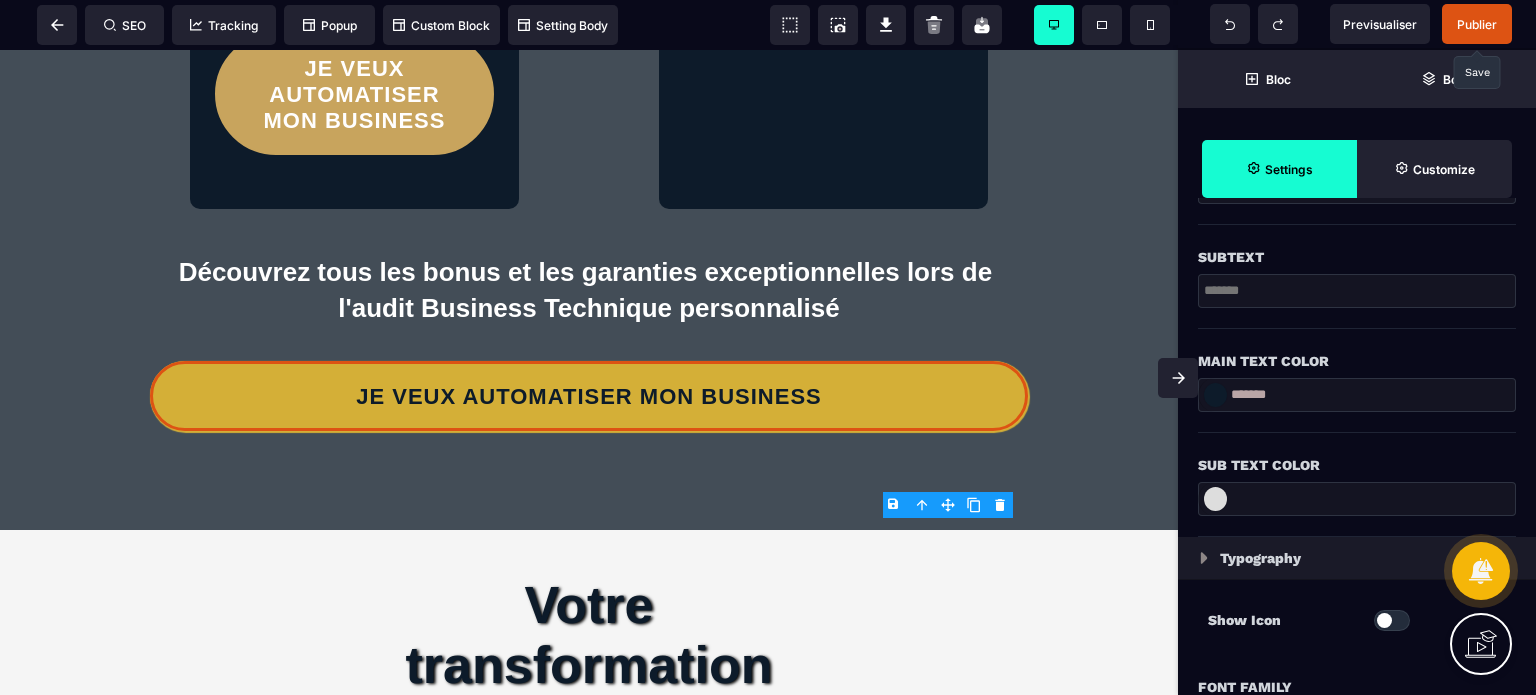 click at bounding box center (1357, 301) 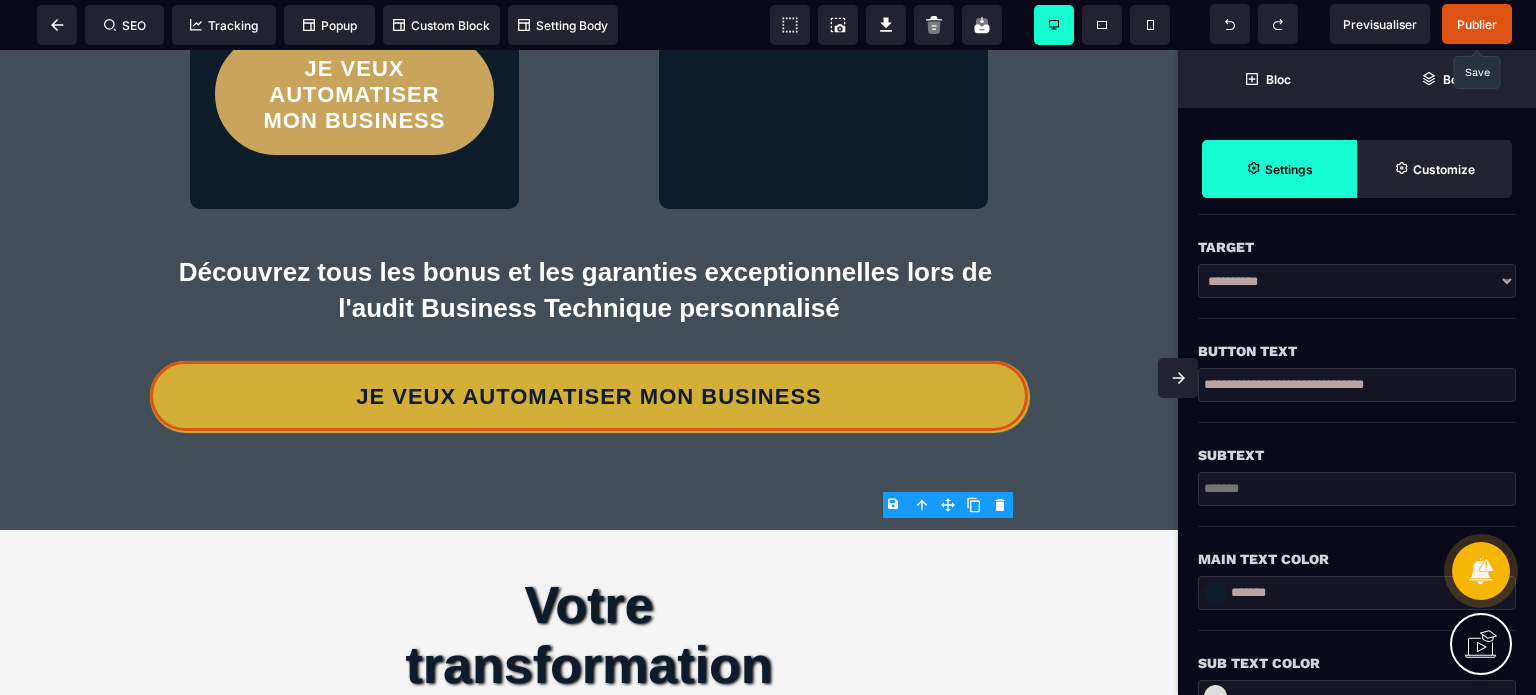 scroll, scrollTop: 504, scrollLeft: 0, axis: vertical 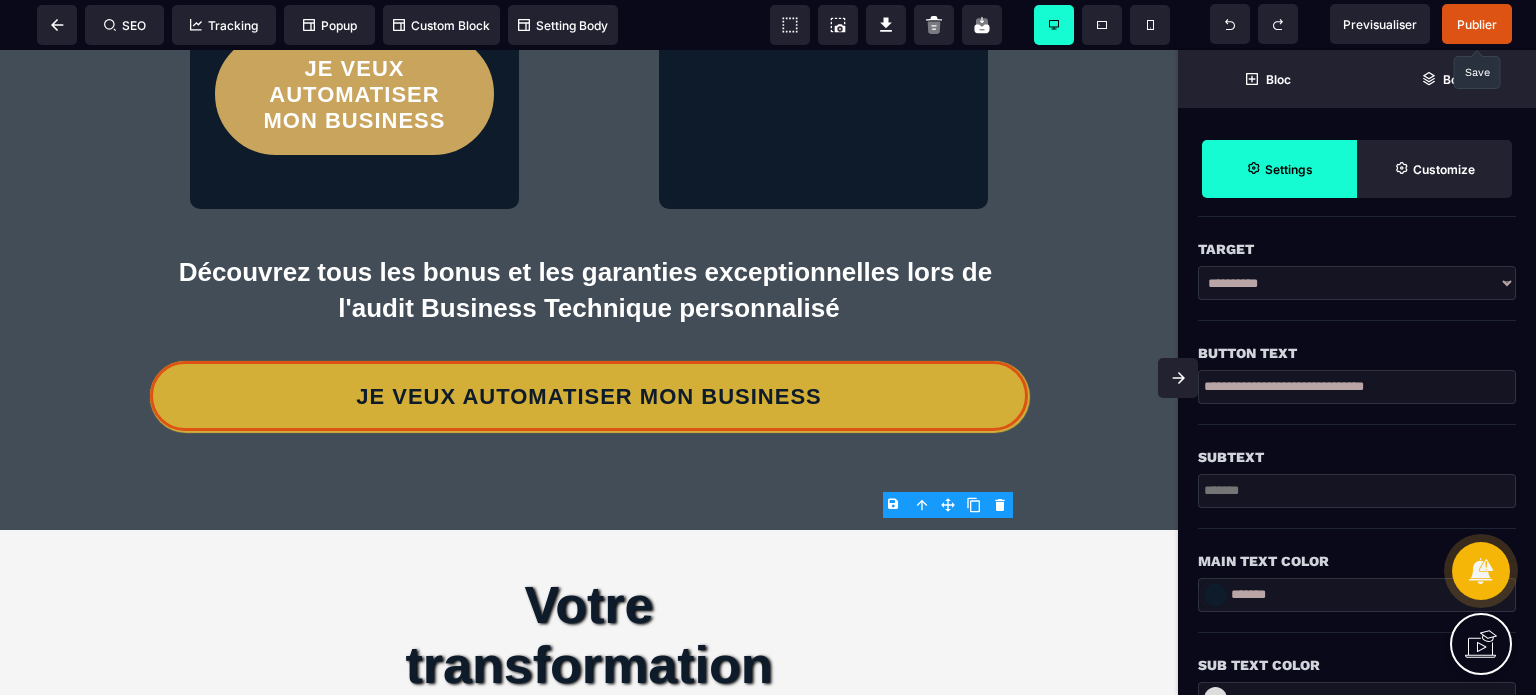 drag, startPoint x: 1264, startPoint y: 384, endPoint x: 1481, endPoint y: 375, distance: 217.18655 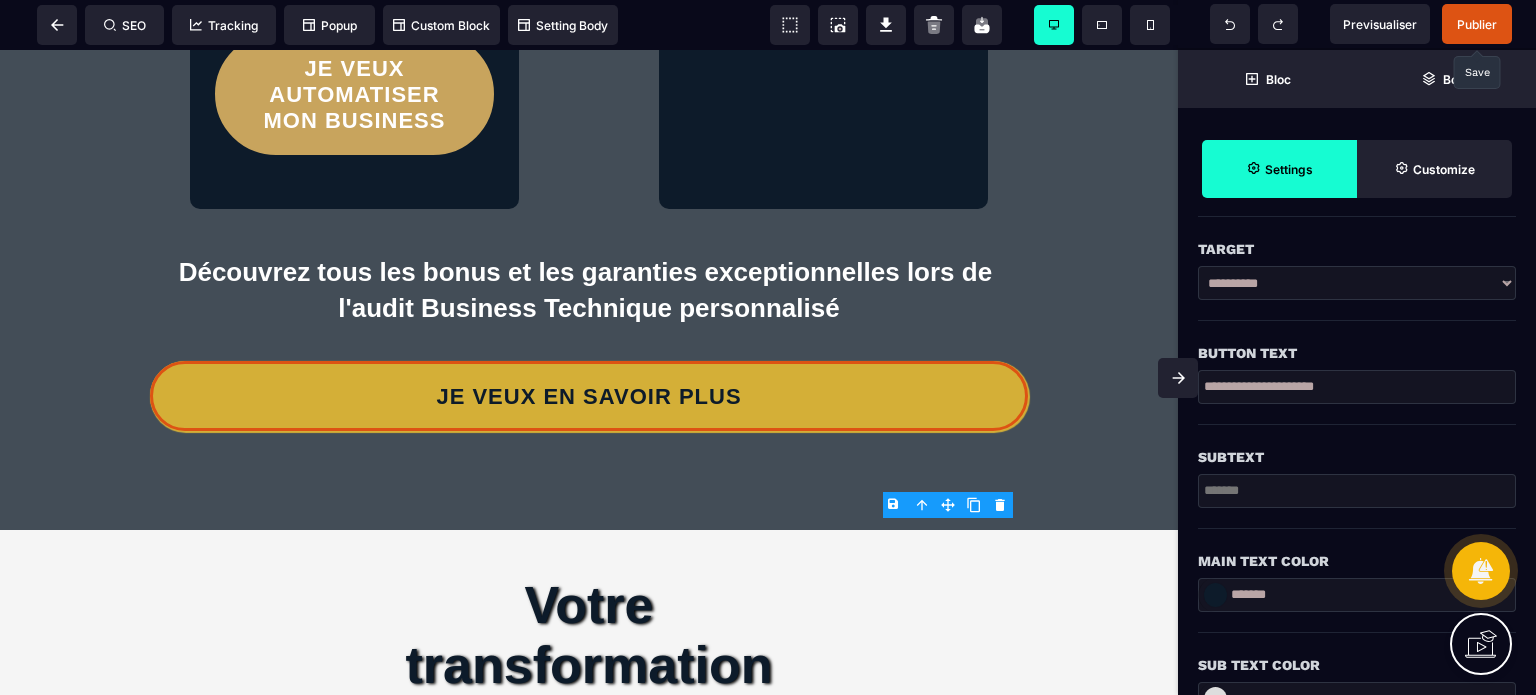 click on "Subtext" at bounding box center [1357, 457] 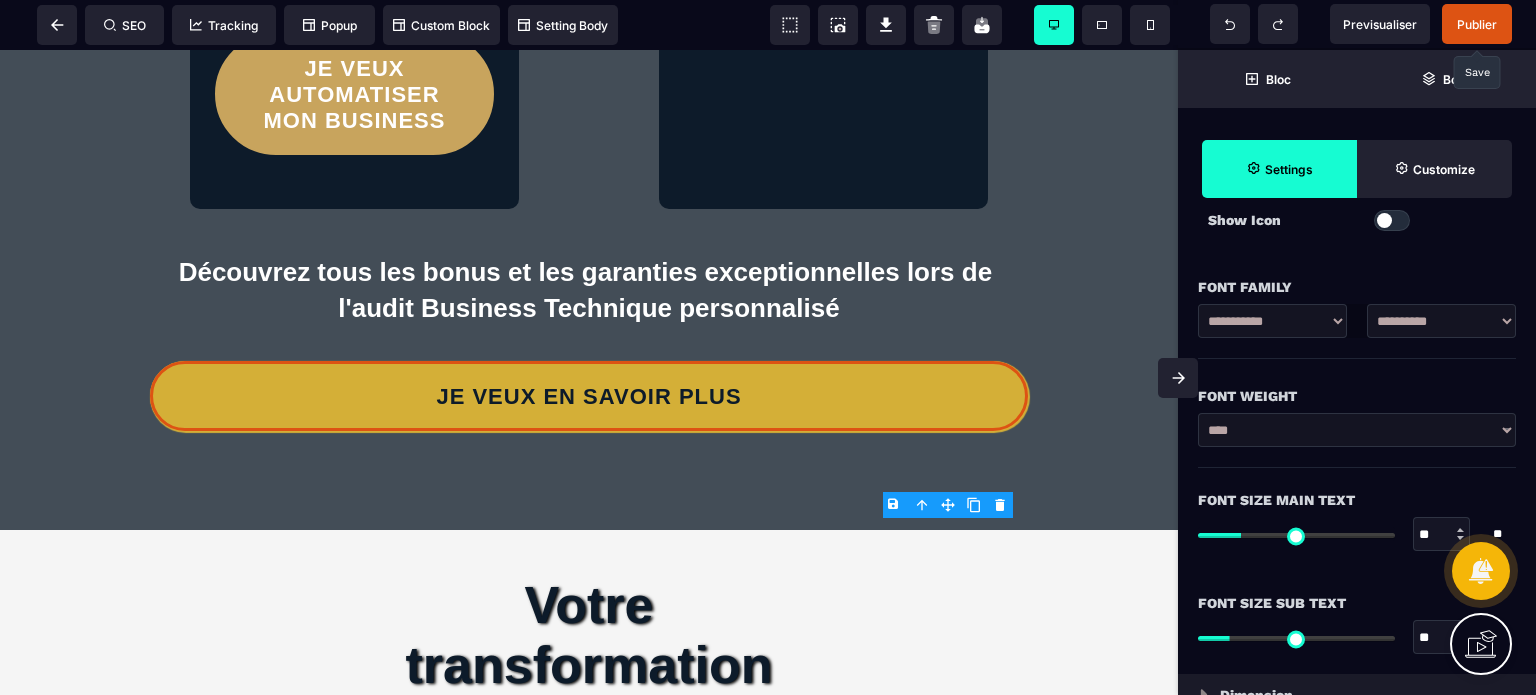 scroll, scrollTop: 1184, scrollLeft: 0, axis: vertical 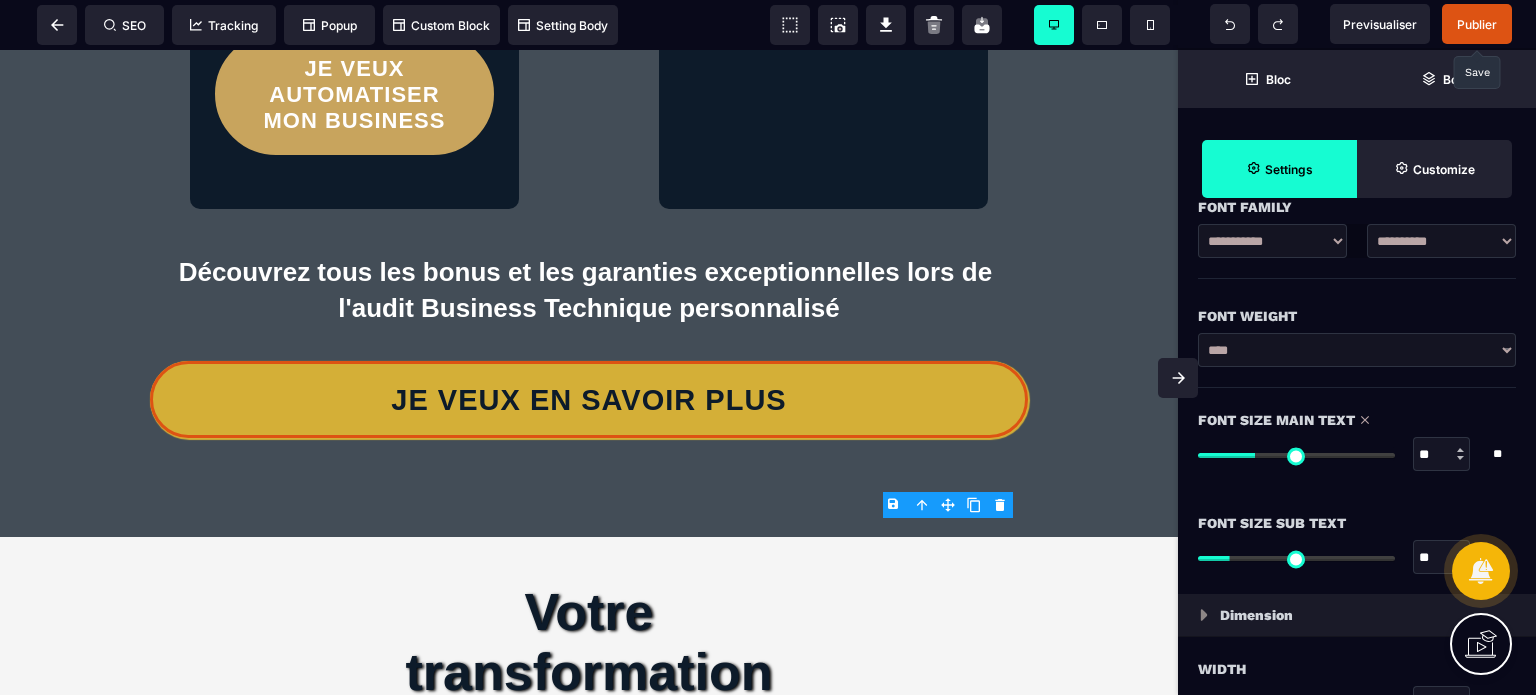 drag, startPoint x: 1248, startPoint y: 457, endPoint x: 1258, endPoint y: 459, distance: 10.198039 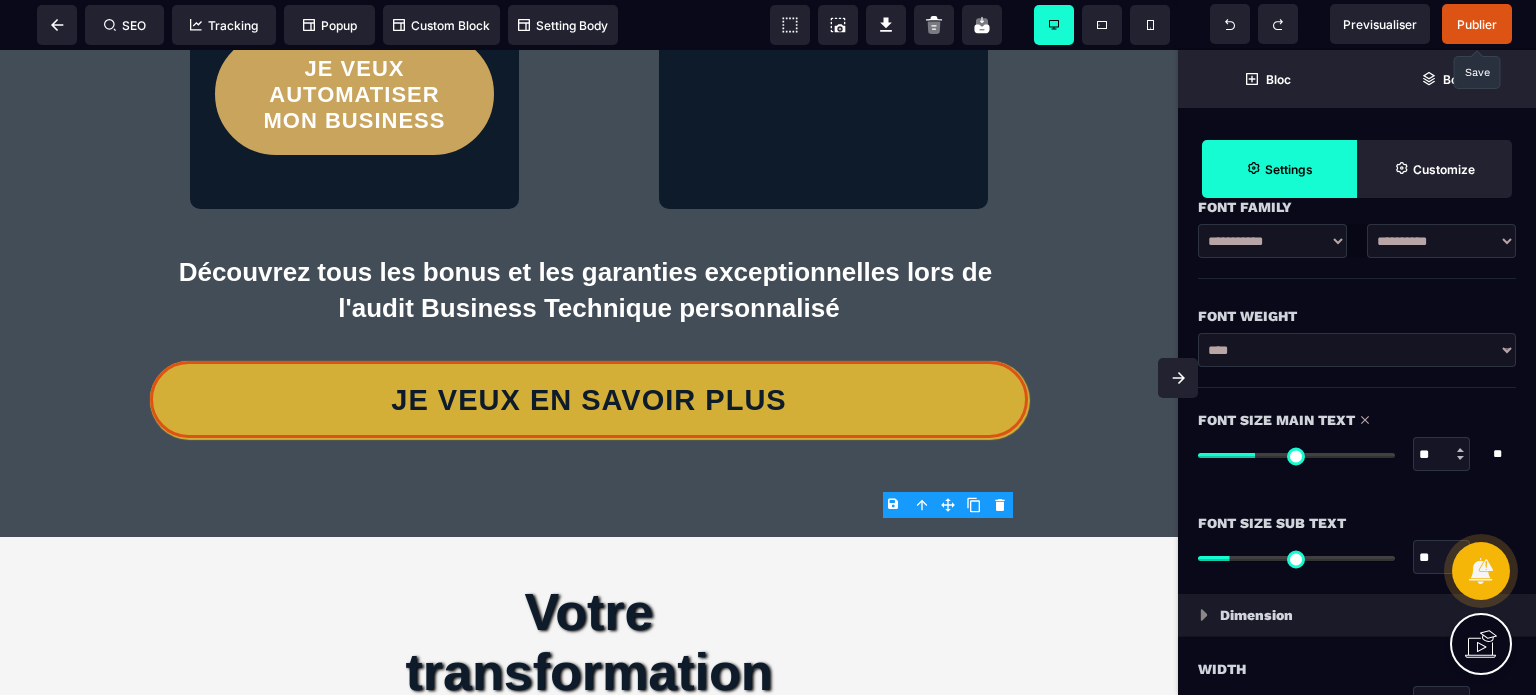 click on "Font Size Main Text" at bounding box center [1357, 420] 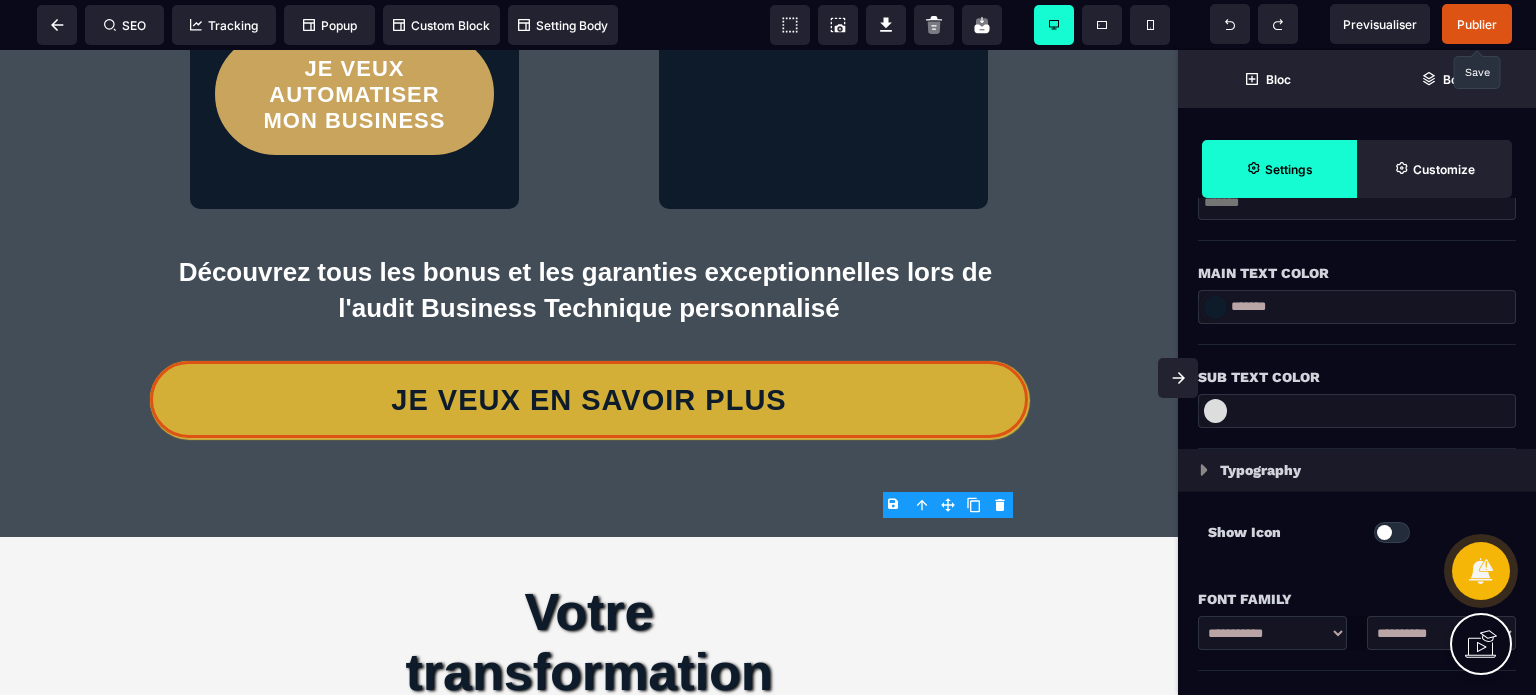 scroll, scrollTop: 704, scrollLeft: 0, axis: vertical 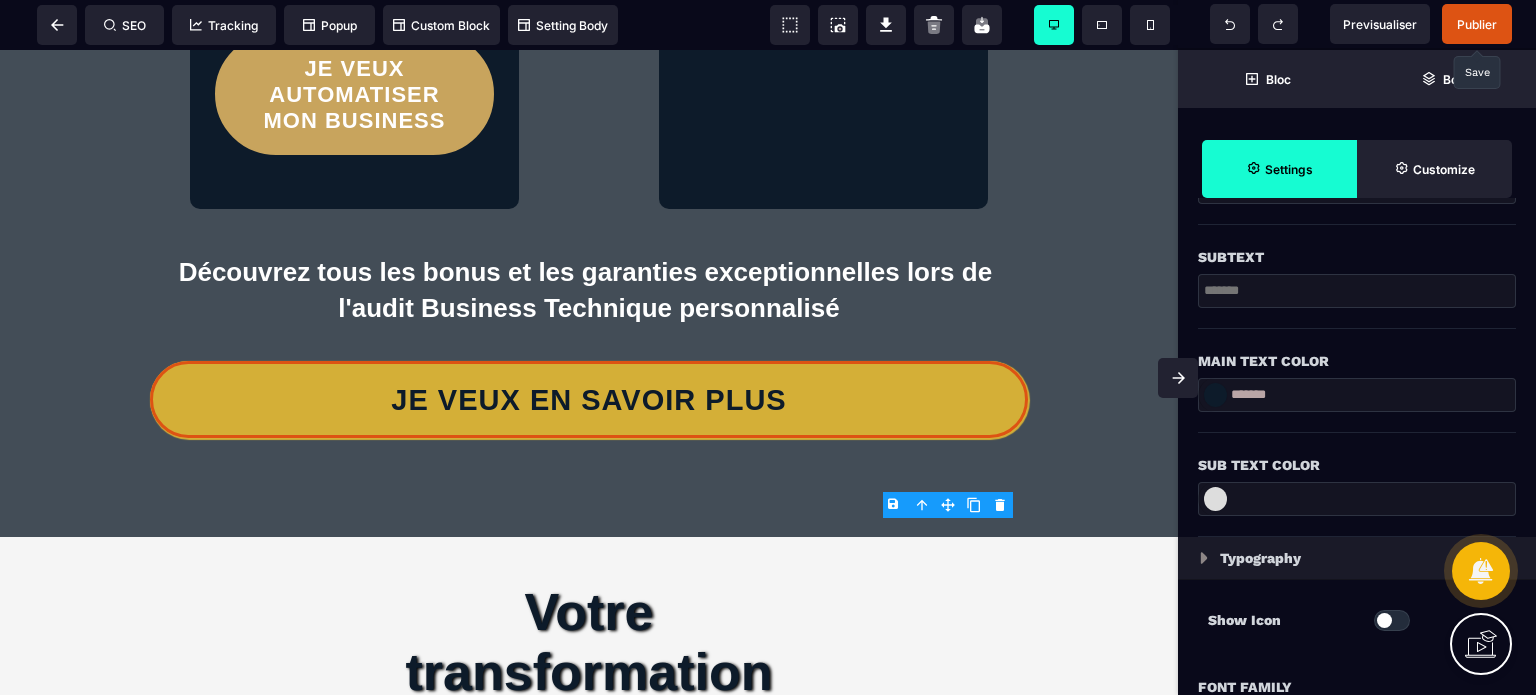 click at bounding box center [1384, 620] 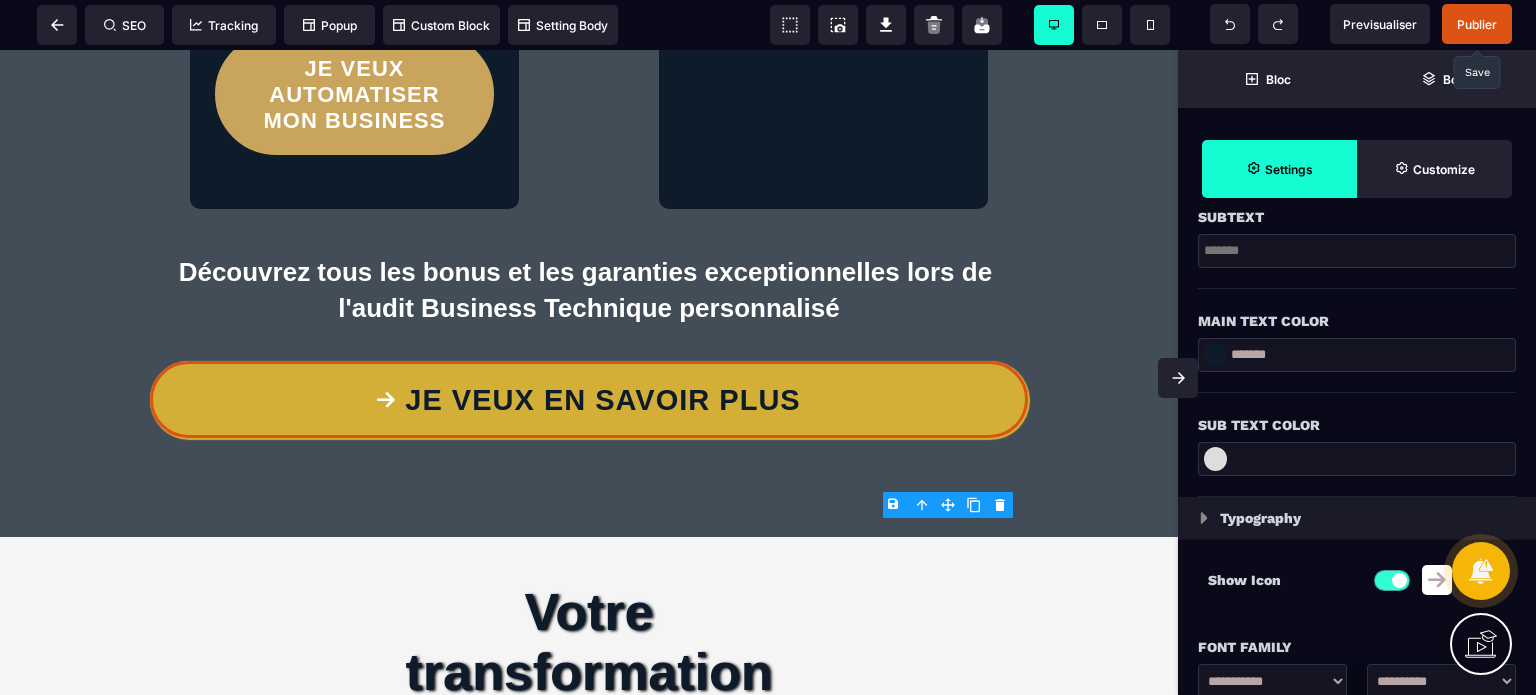 scroll, scrollTop: 824, scrollLeft: 0, axis: vertical 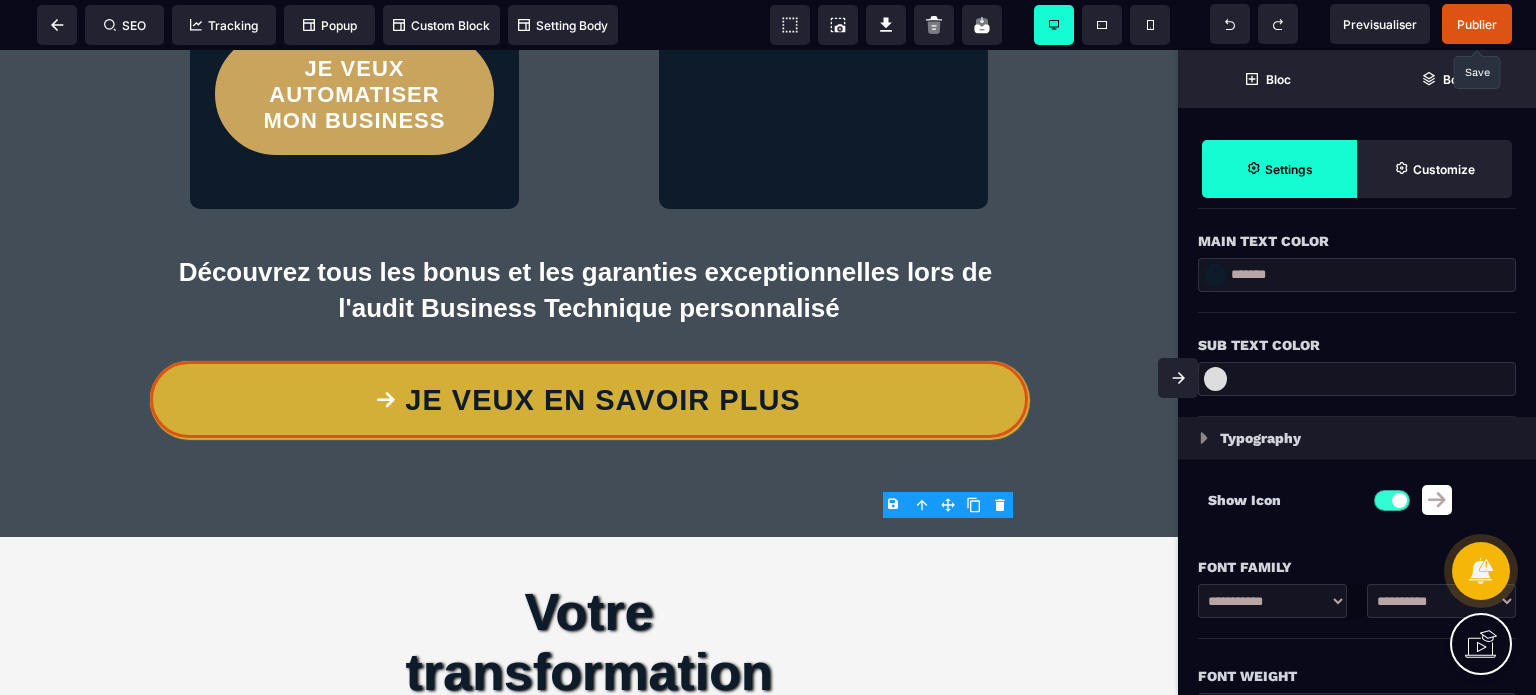 click at bounding box center [1437, 500] 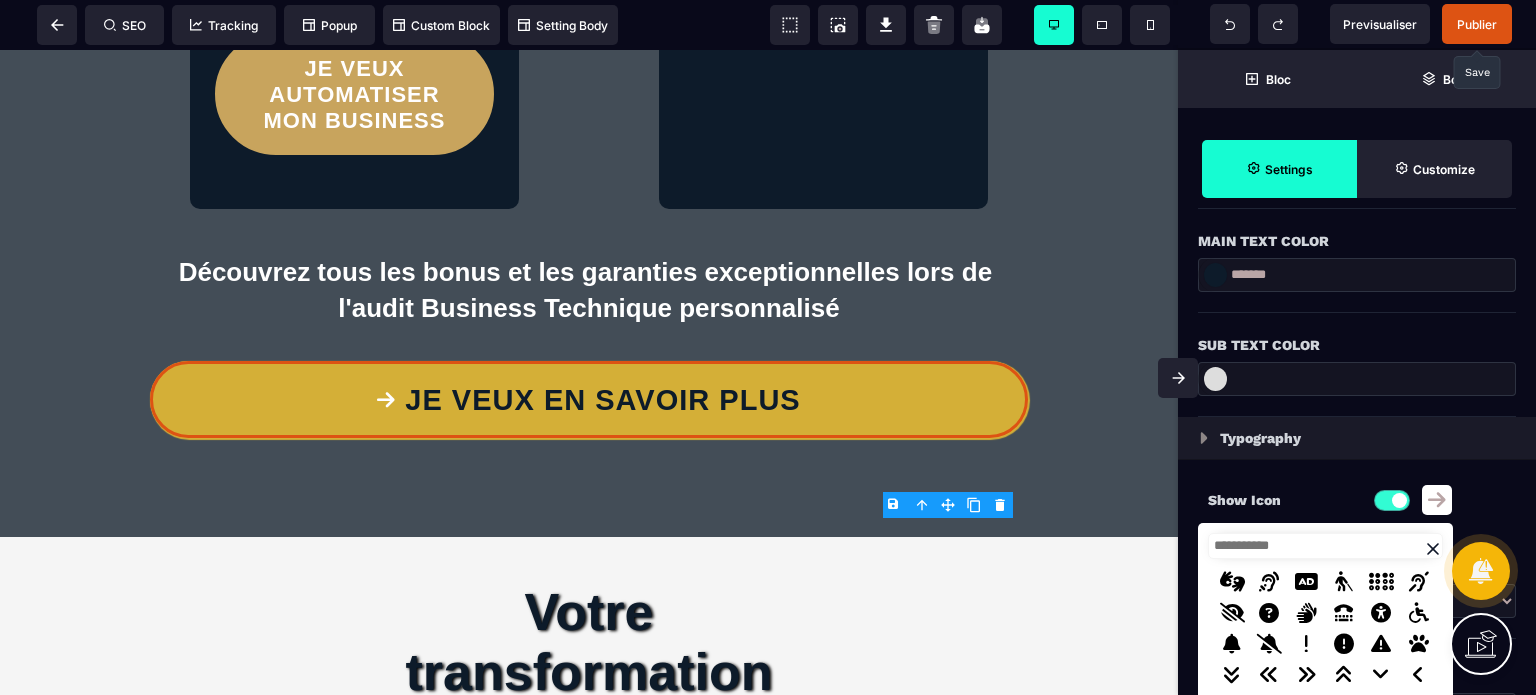 click at bounding box center (1325, 546) 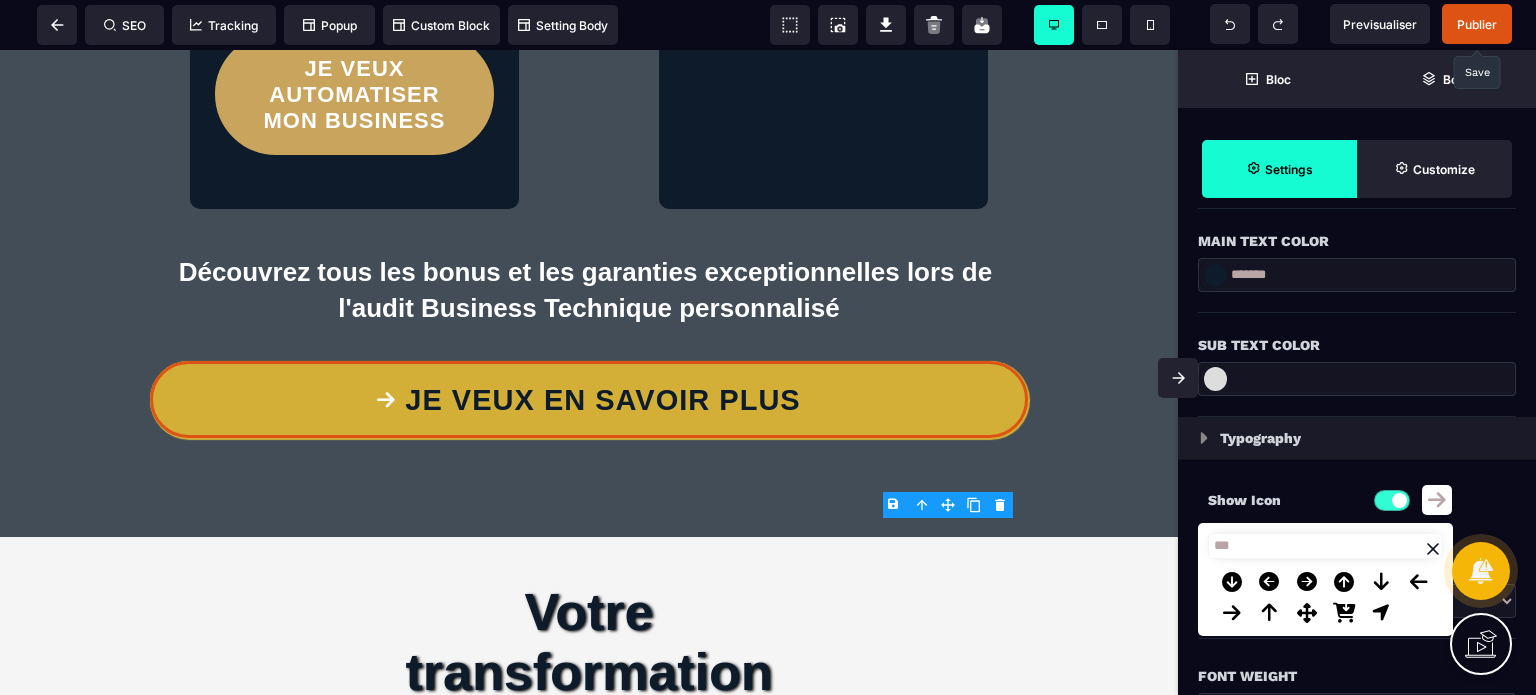 click at bounding box center [1307, 582] 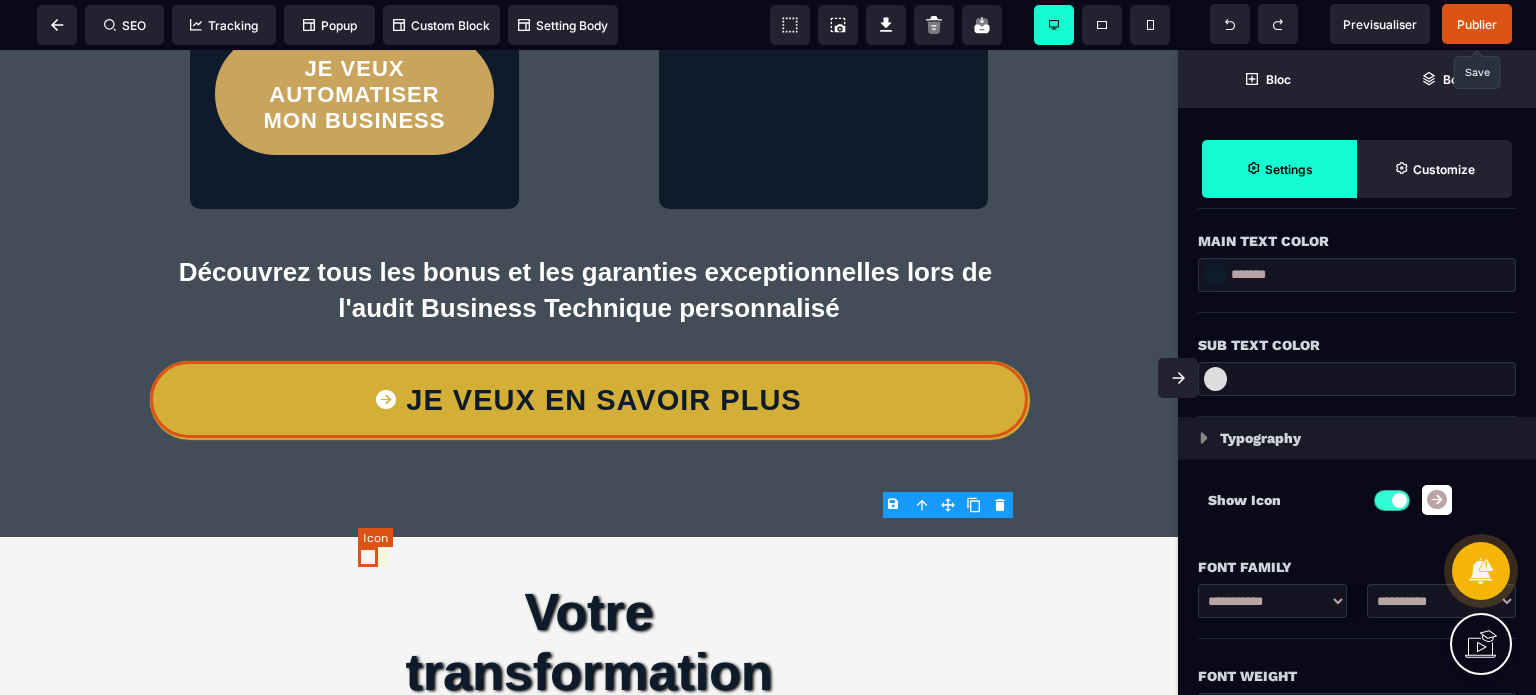click on "JE VEUX EN SAVOIR PLUS" at bounding box center (589, 399) 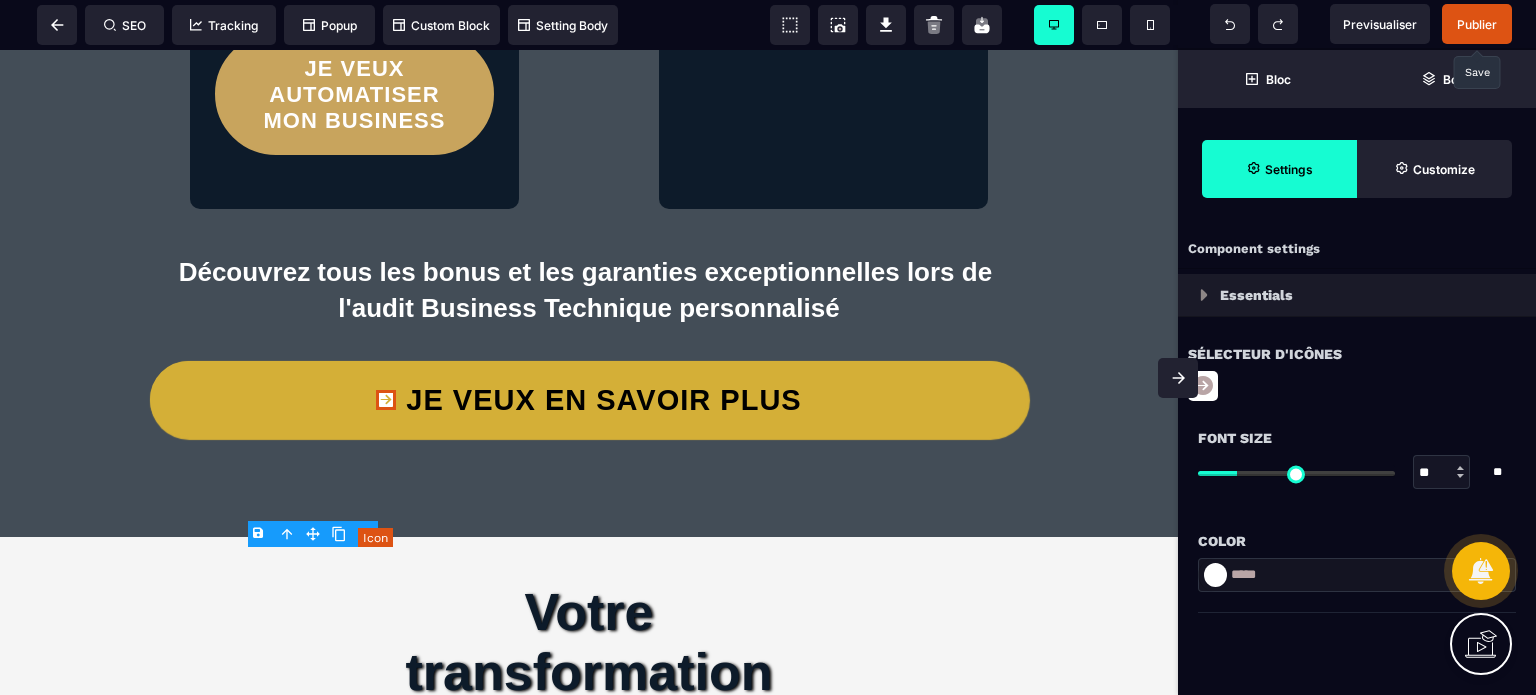 scroll, scrollTop: 0, scrollLeft: 0, axis: both 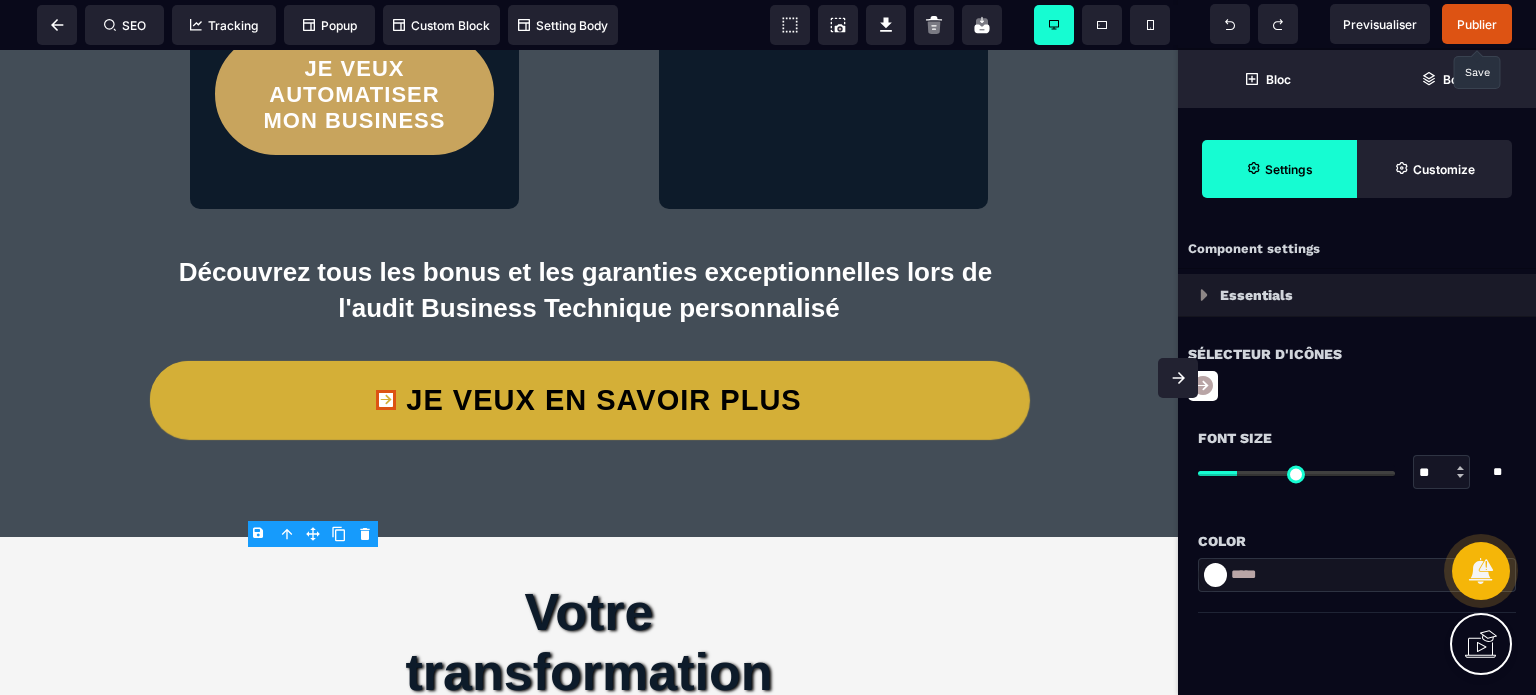 click on "*****" at bounding box center [1357, 575] 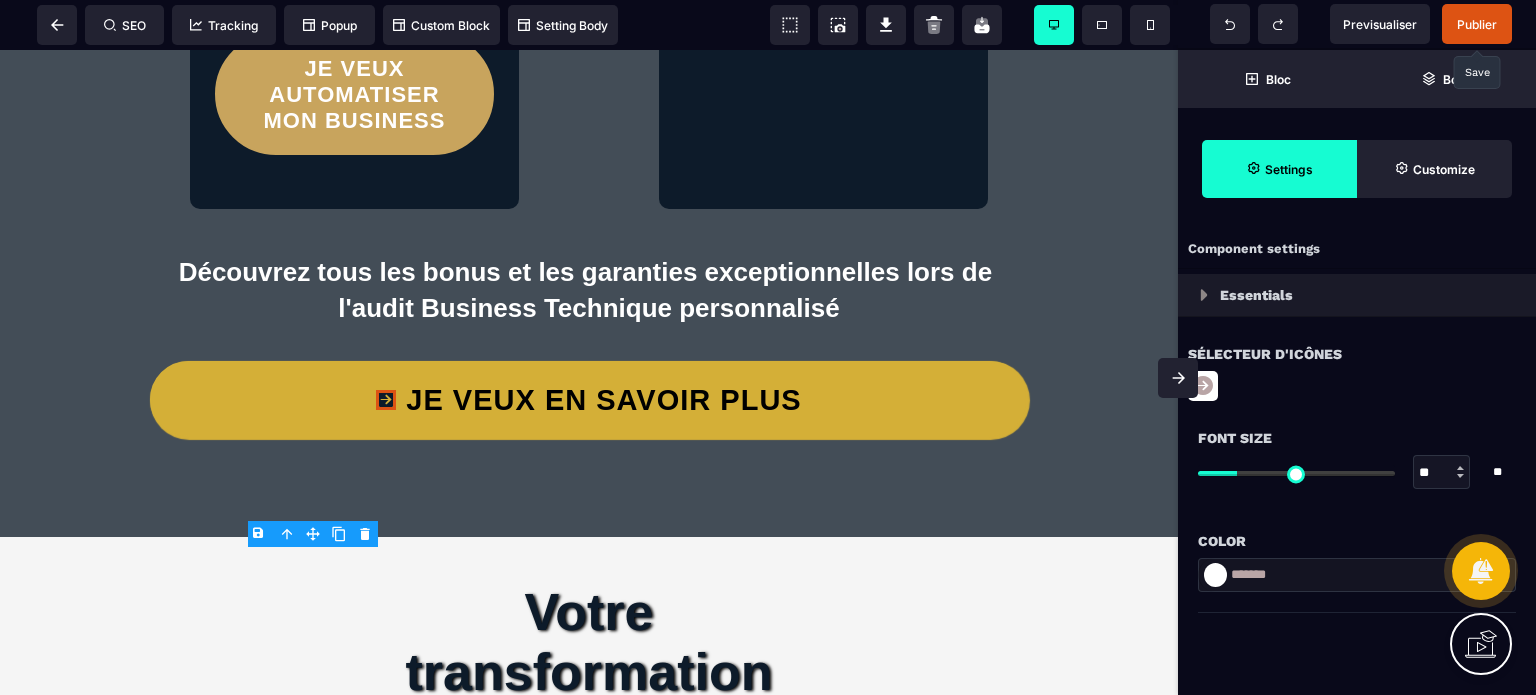 click on "Color" at bounding box center [1357, 541] 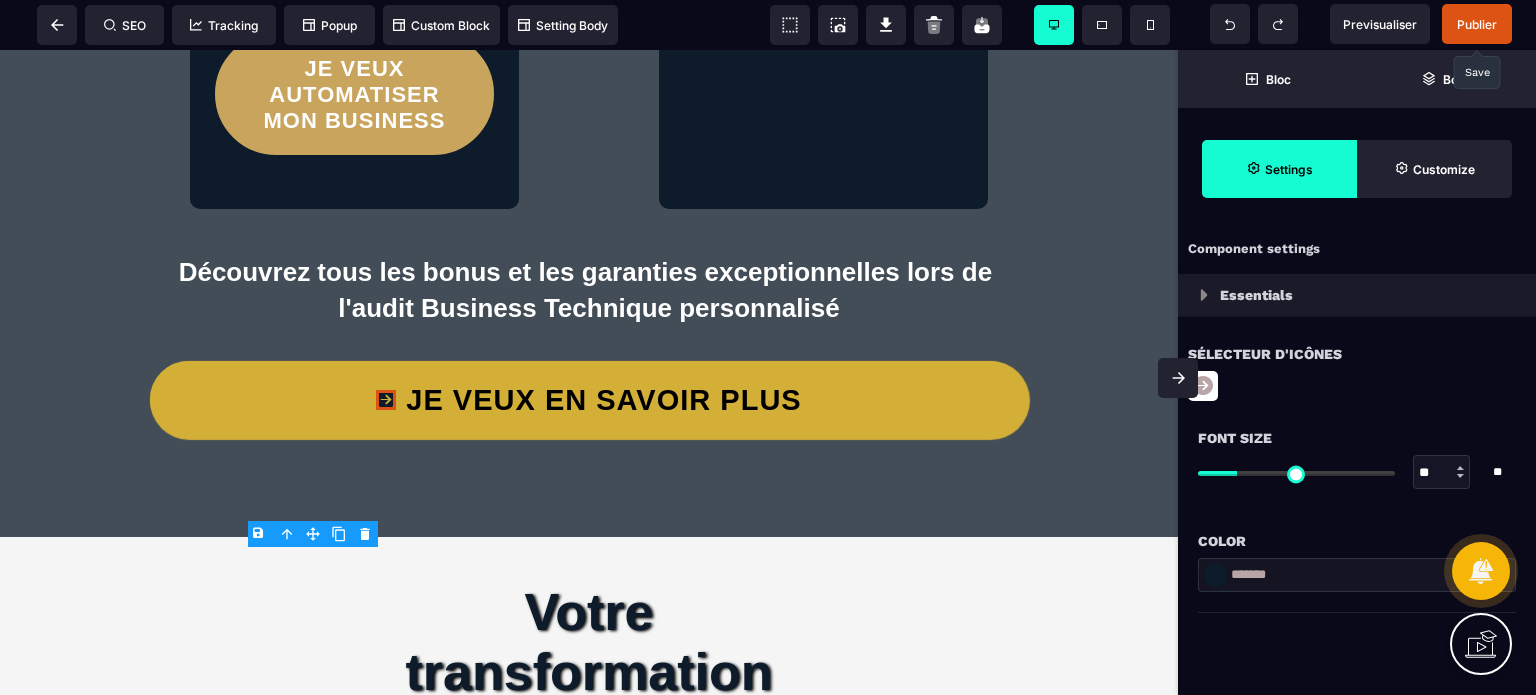 click on "**" at bounding box center [1442, 473] 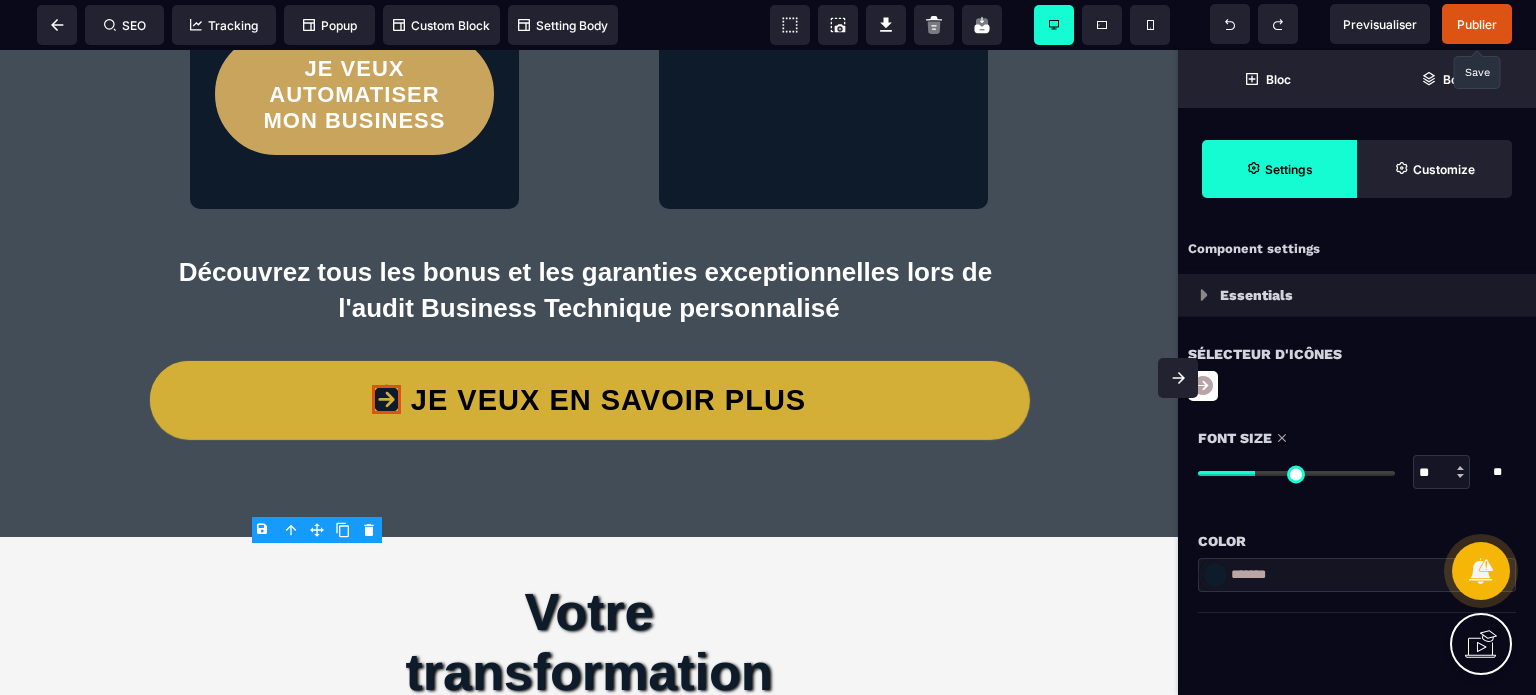 click on "Sélecteur d'icônes" at bounding box center [1357, 354] 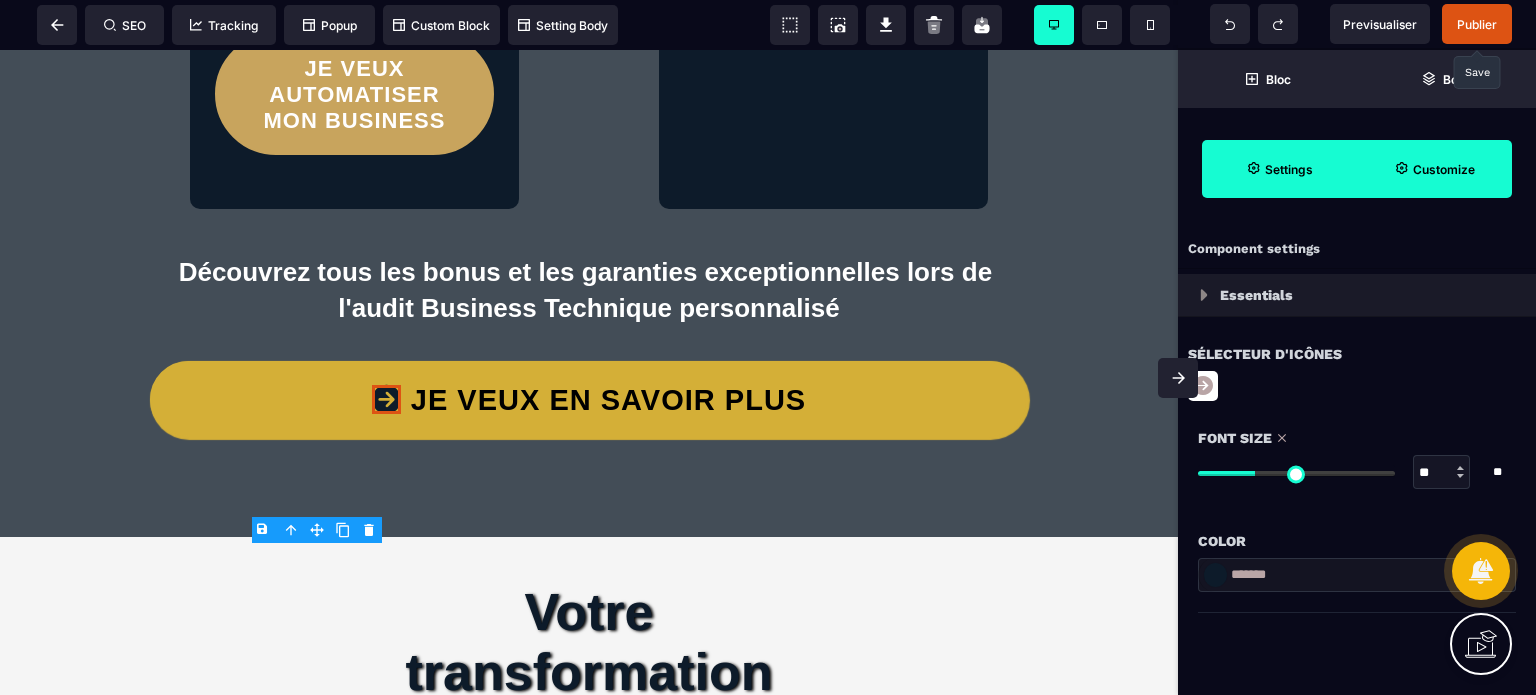click 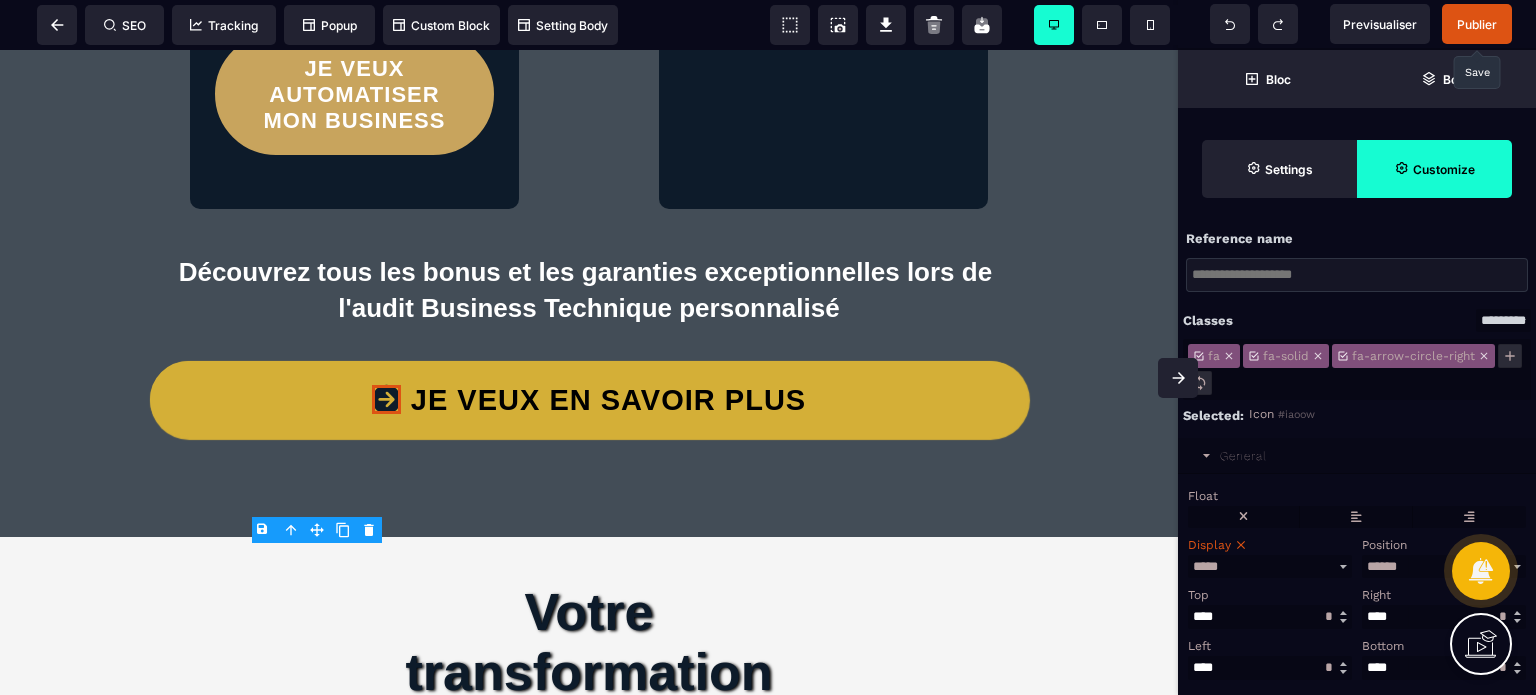 click on "Float" at bounding box center (1354, 496) 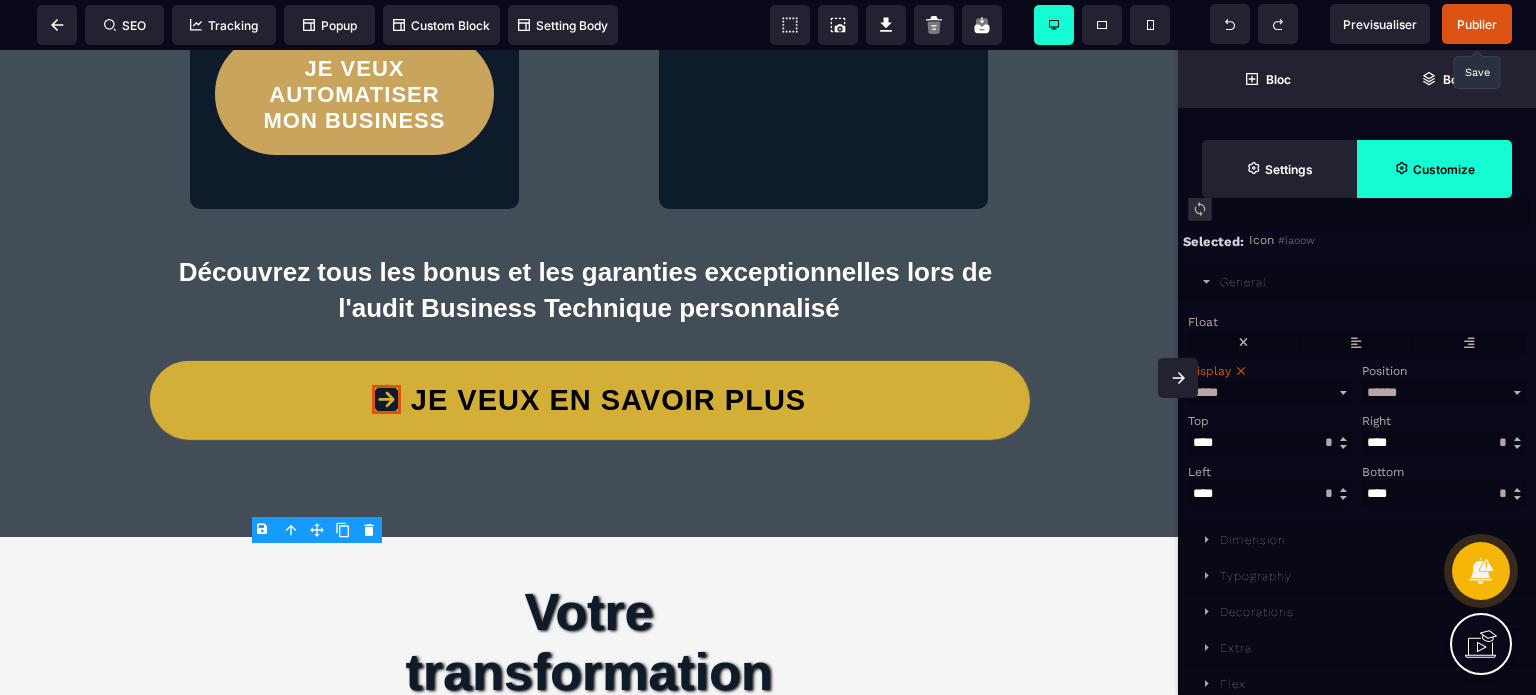 scroll, scrollTop: 188, scrollLeft: 0, axis: vertical 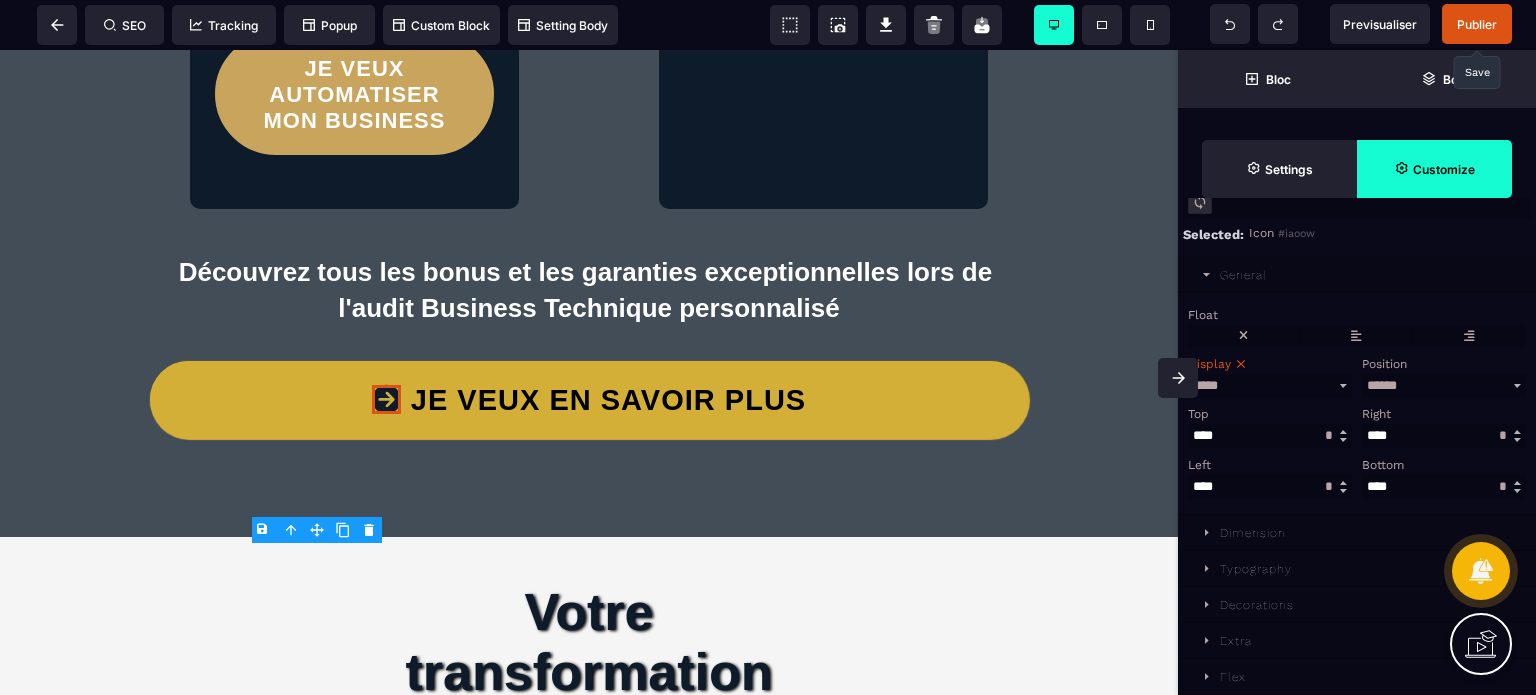 click on "Dimension" at bounding box center [1357, 533] 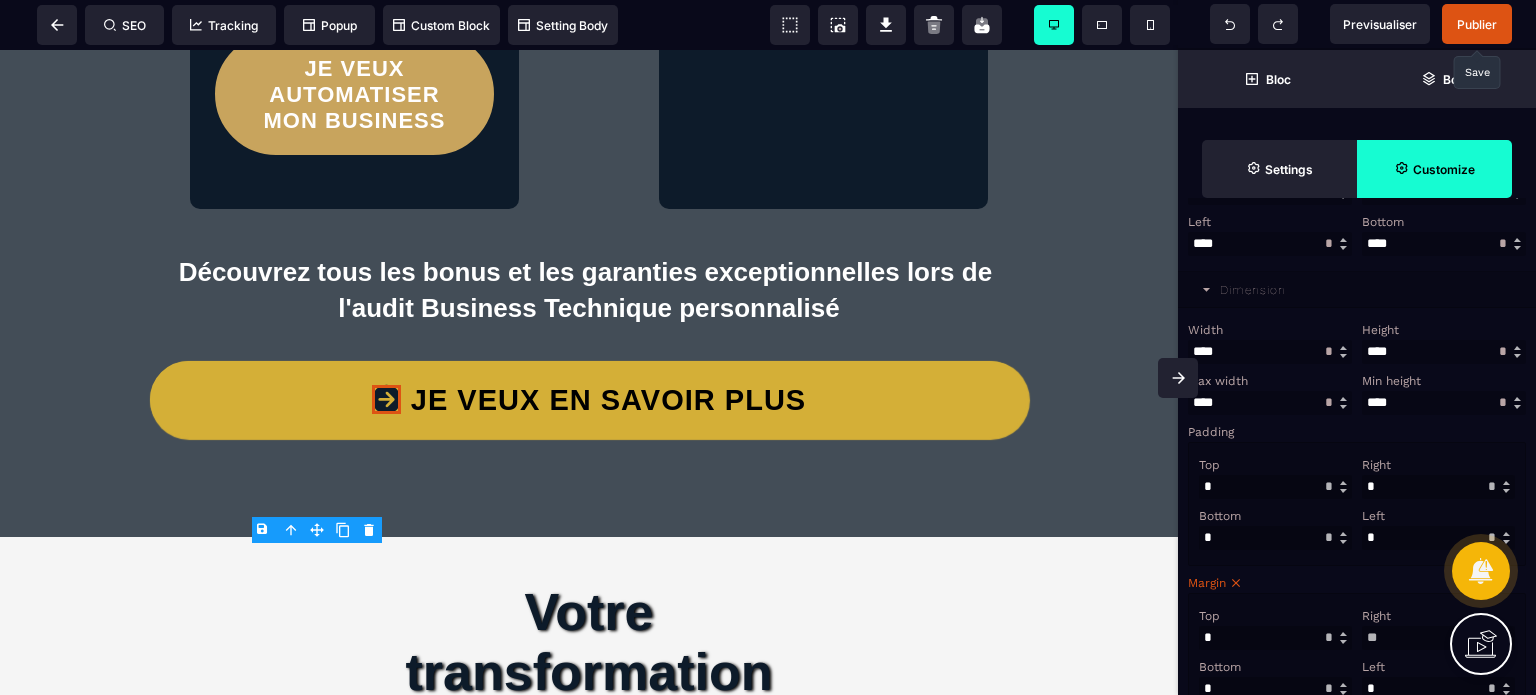 scroll, scrollTop: 468, scrollLeft: 0, axis: vertical 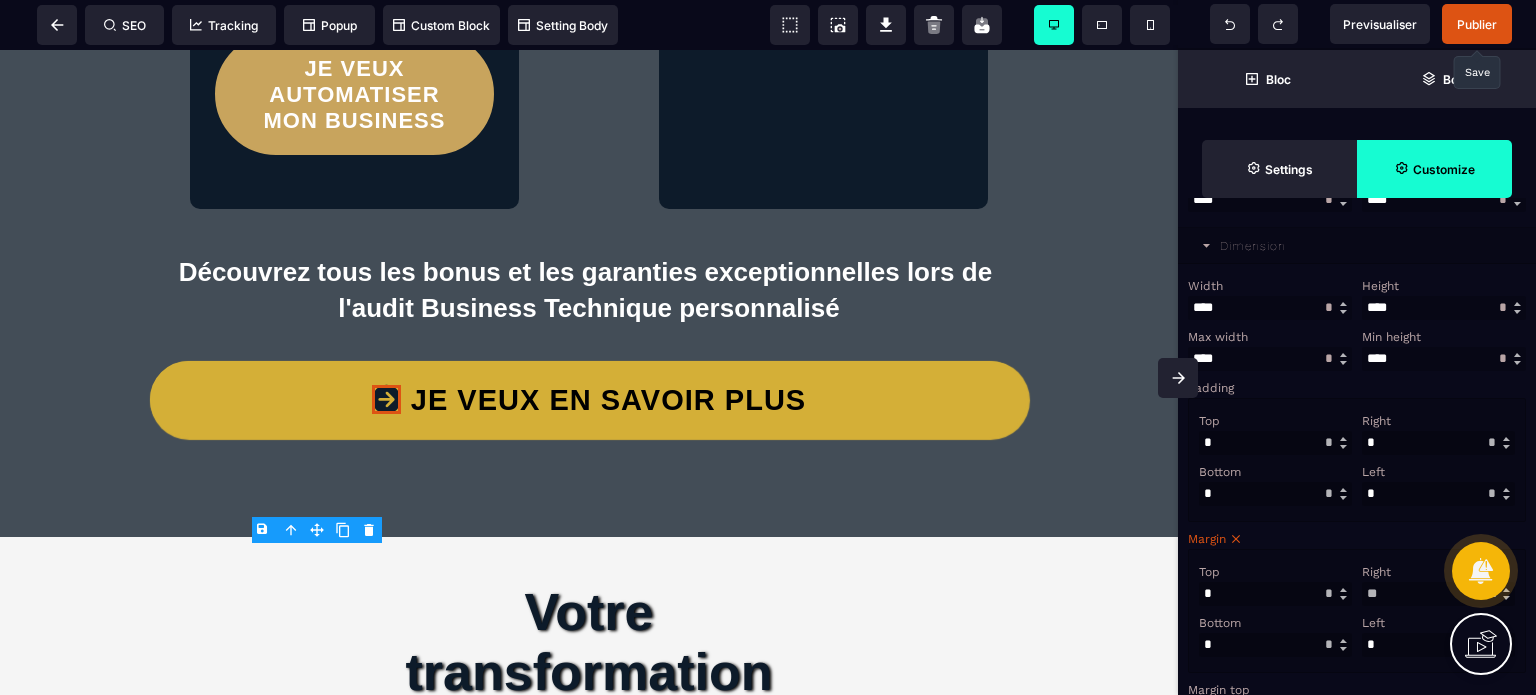 click at bounding box center (1438, 494) 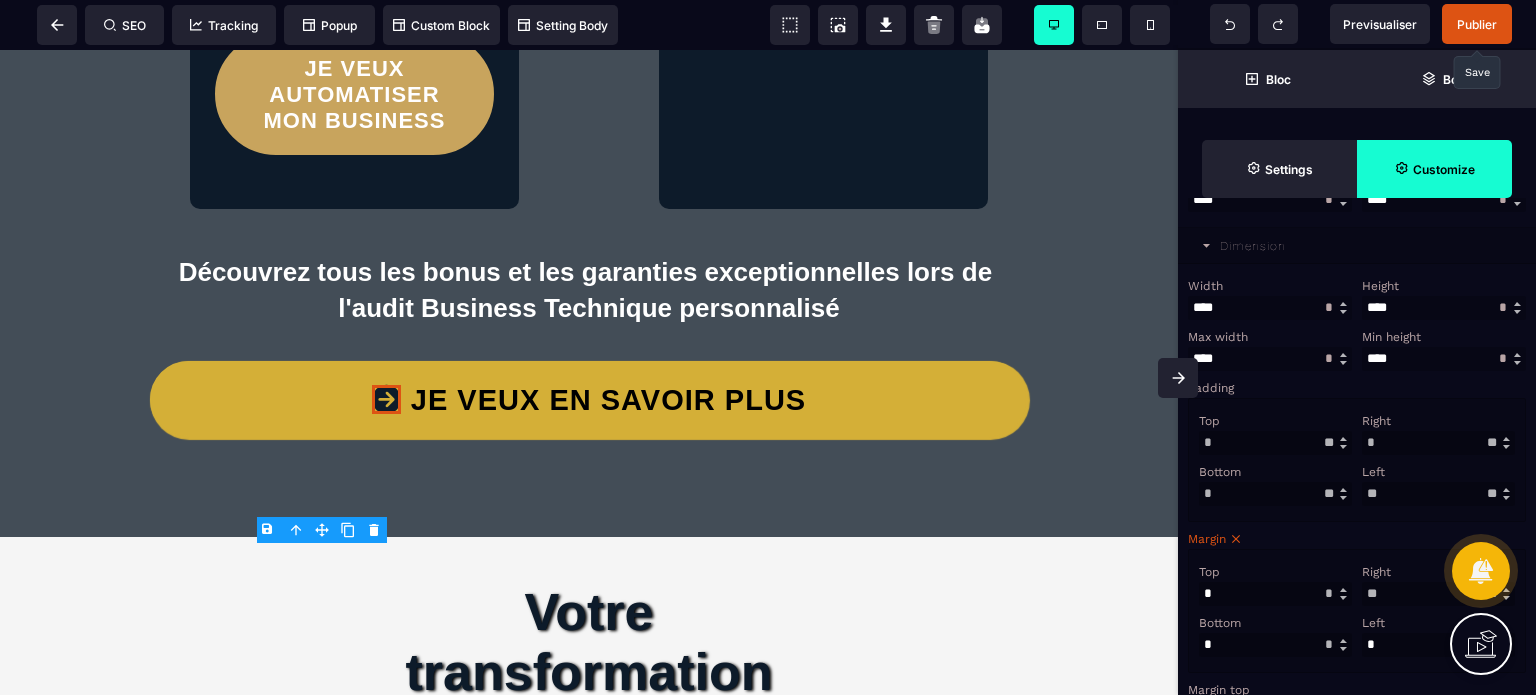 click on "*" at bounding box center [1438, 443] 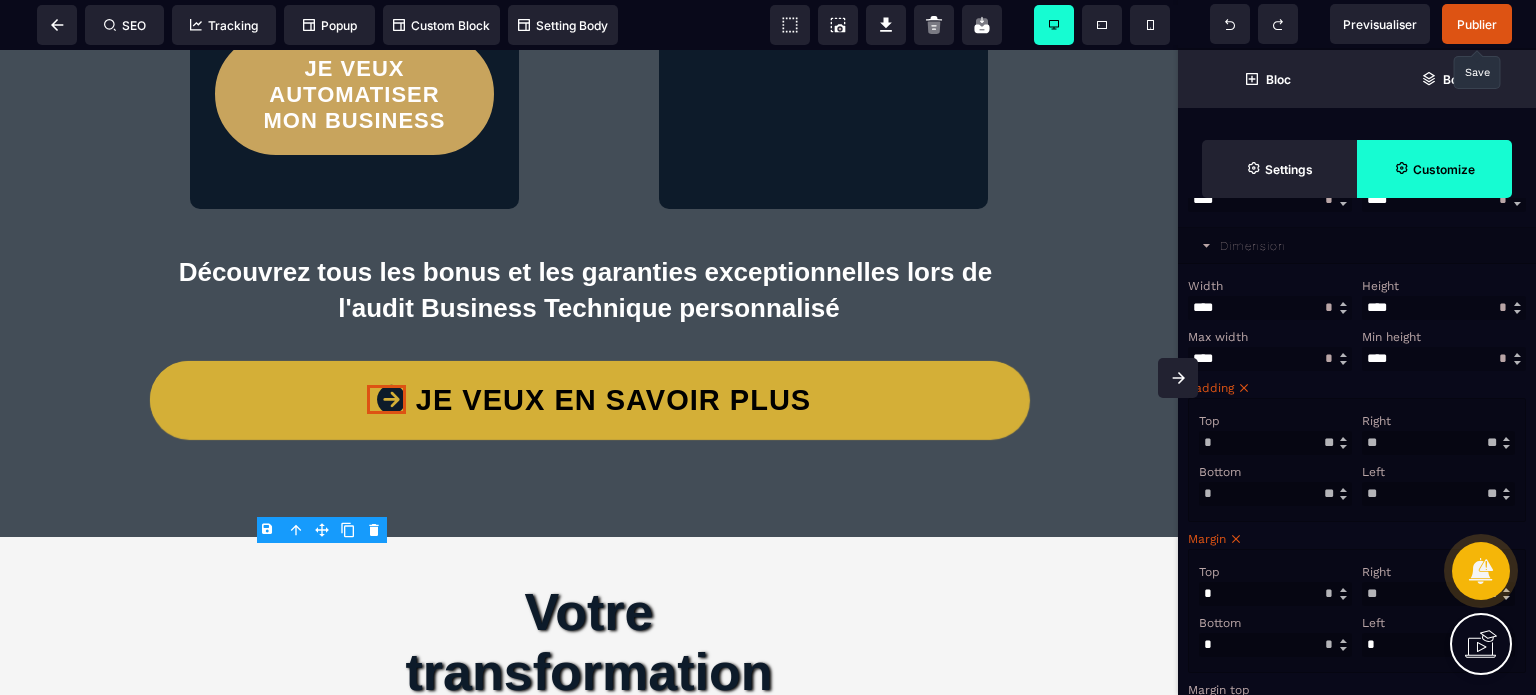 drag, startPoint x: 1364, startPoint y: 457, endPoint x: 1412, endPoint y: 459, distance: 48.04165 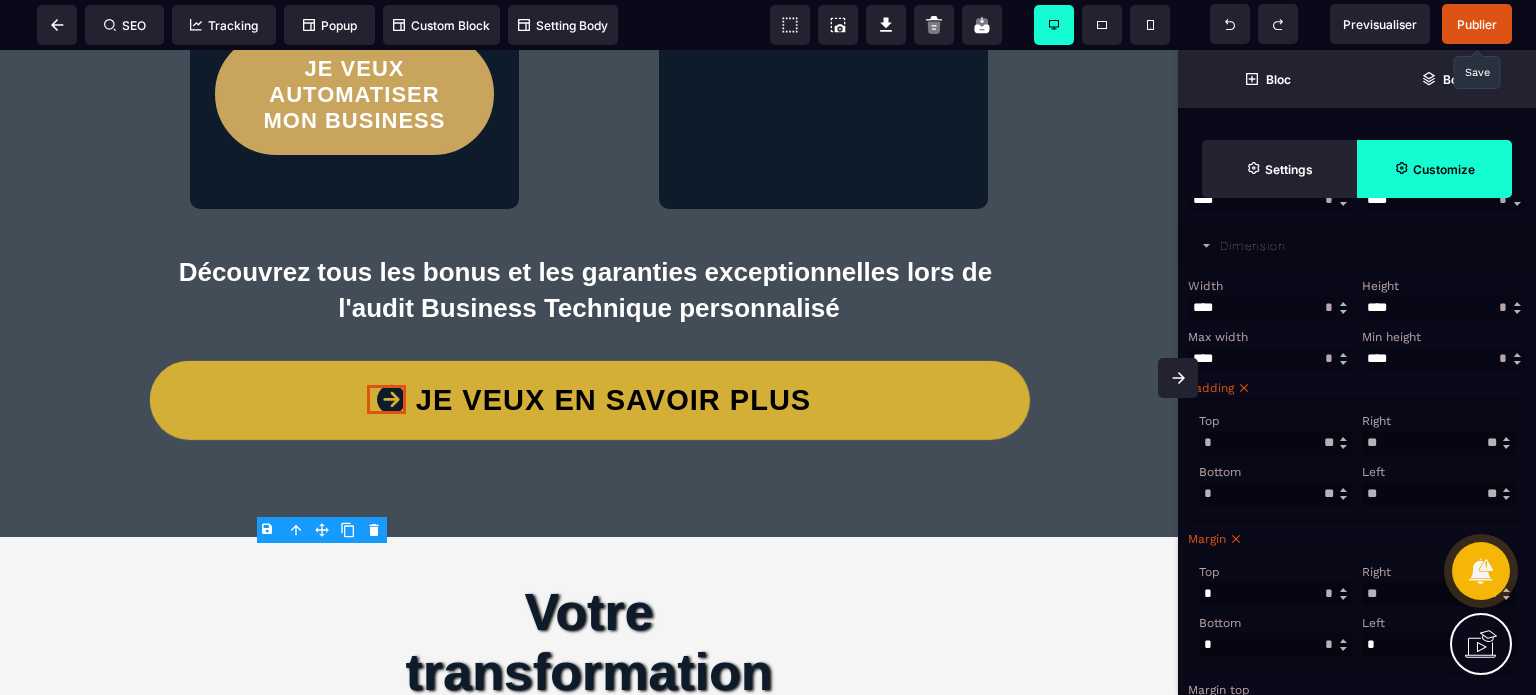 click on "**" at bounding box center [1438, 443] 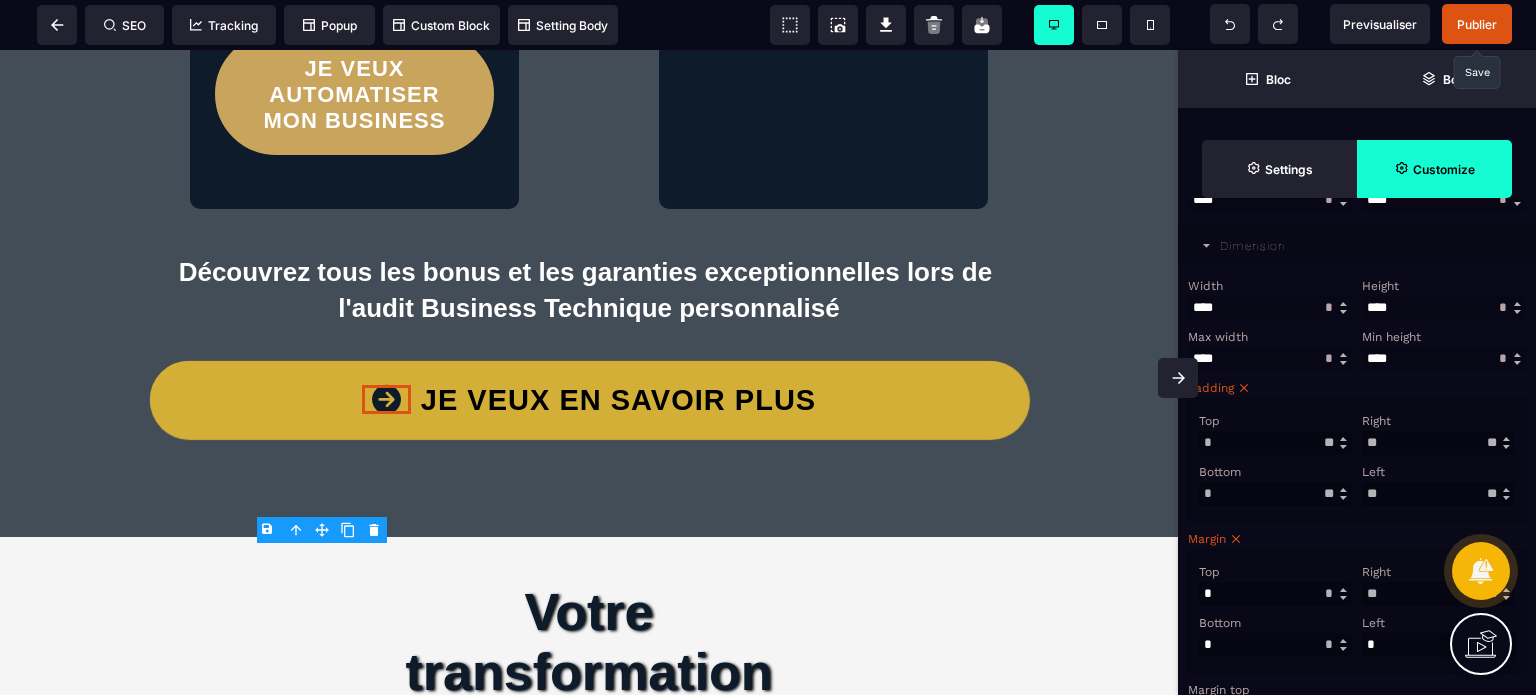 click on "Right" at bounding box center (1436, 421) 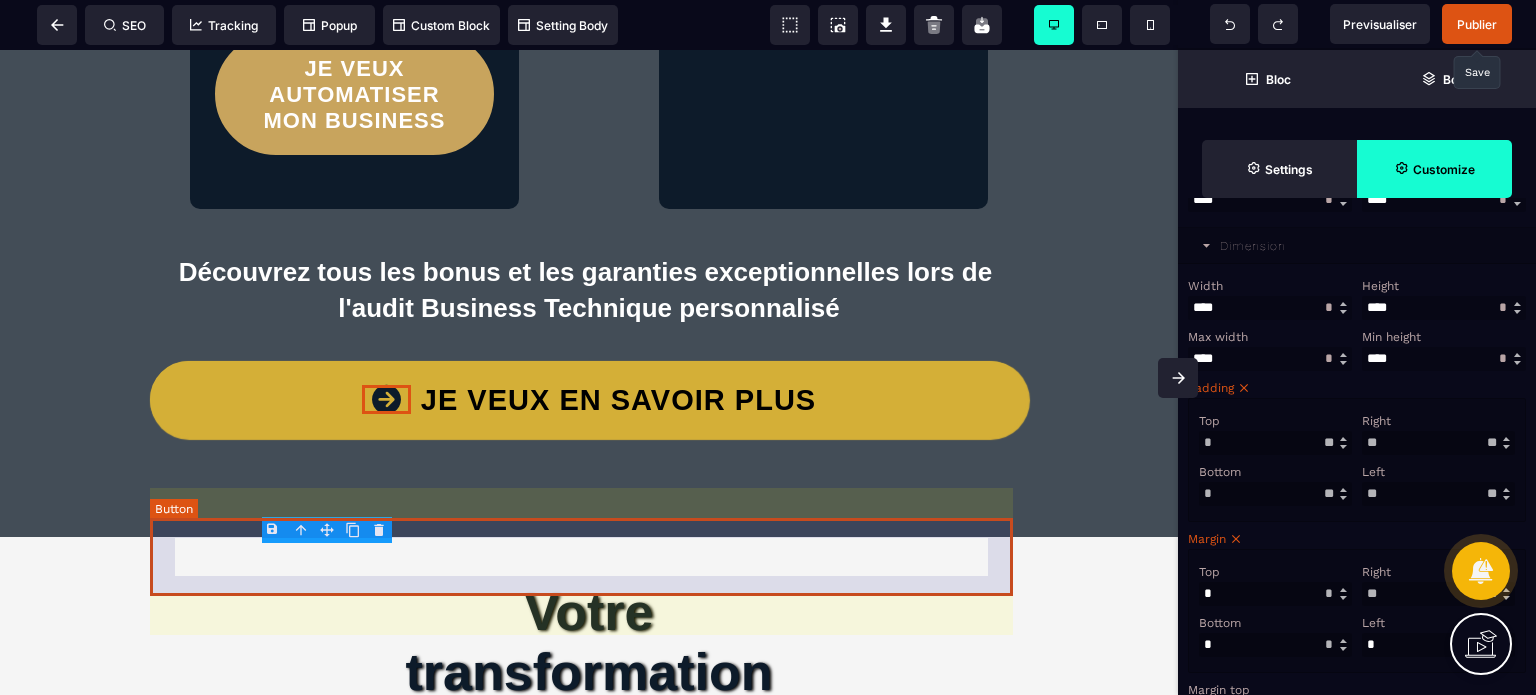 click on "JE VEUX EN SAVOIR PLUS" at bounding box center [618, 400] 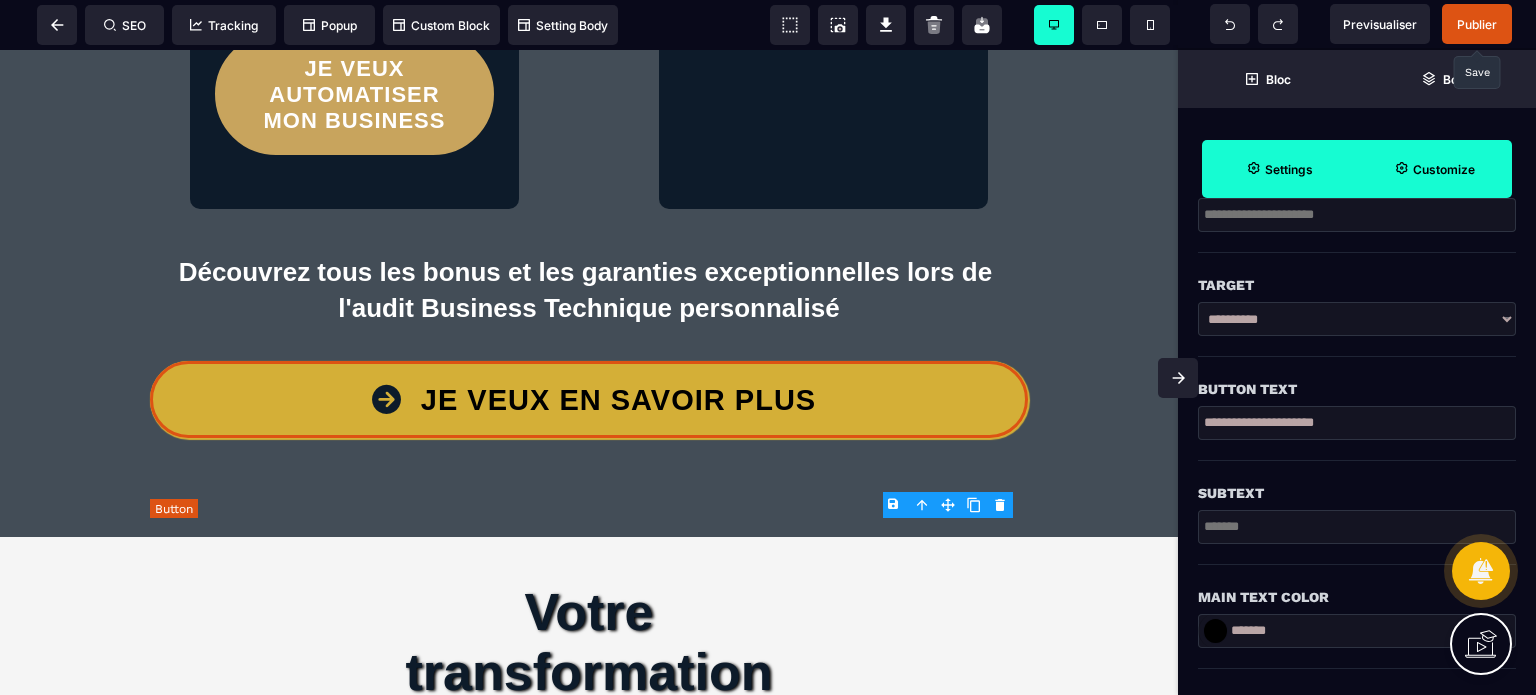 scroll, scrollTop: 0, scrollLeft: 0, axis: both 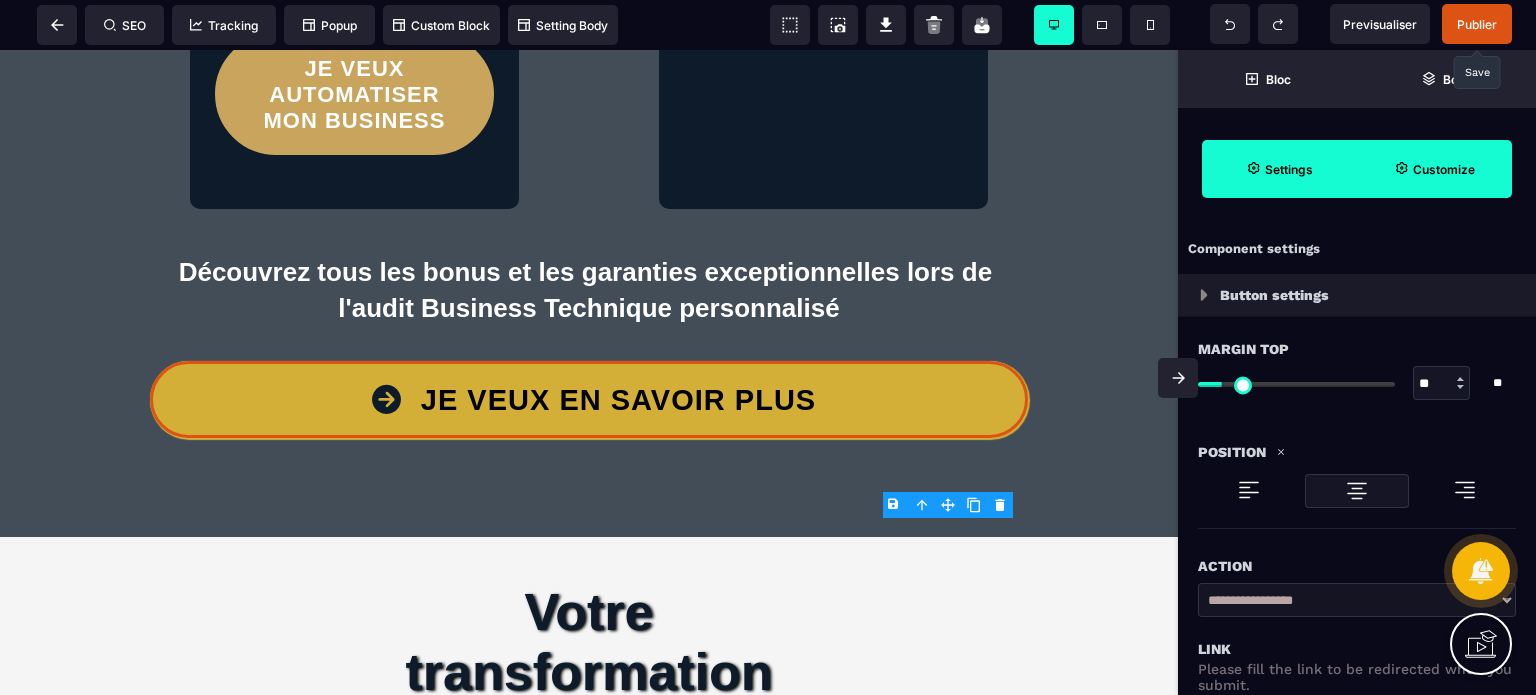 click on "Action" at bounding box center [1357, 556] 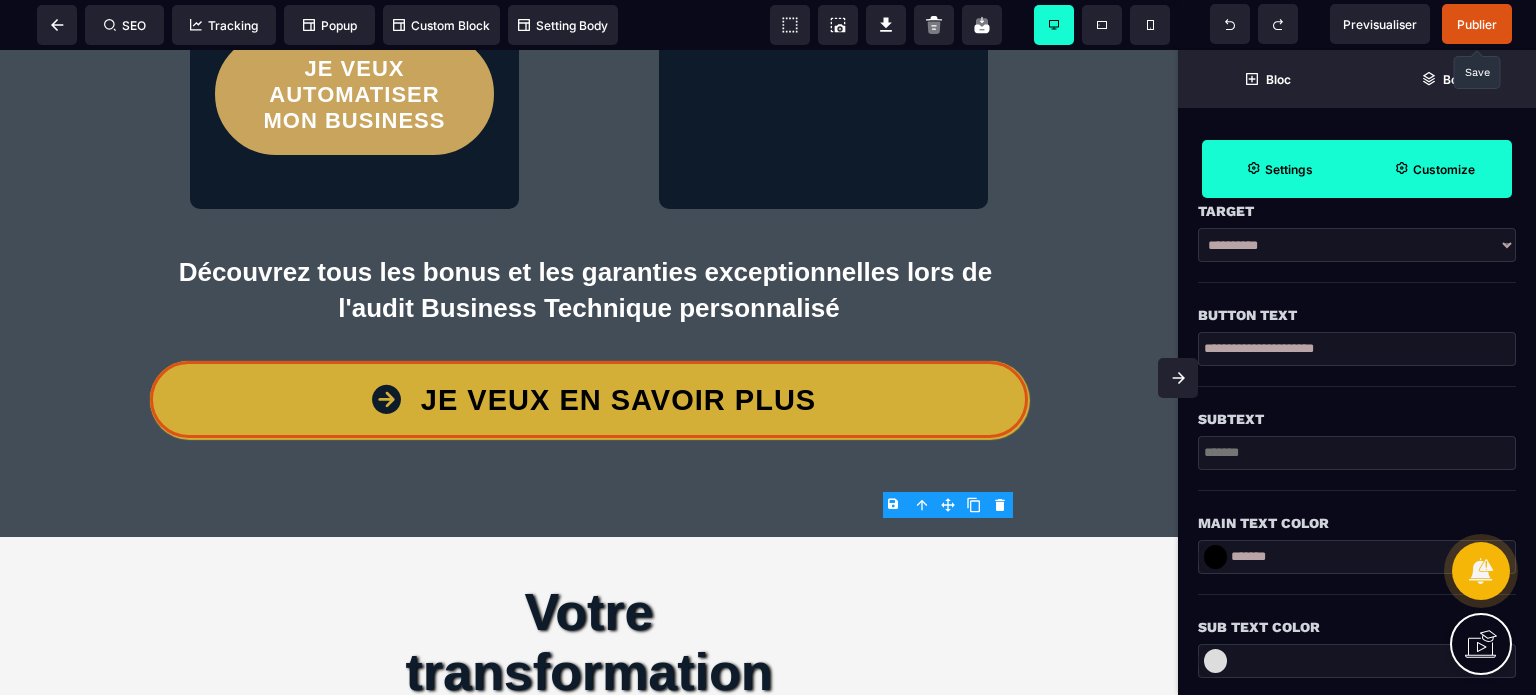 scroll, scrollTop: 600, scrollLeft: 0, axis: vertical 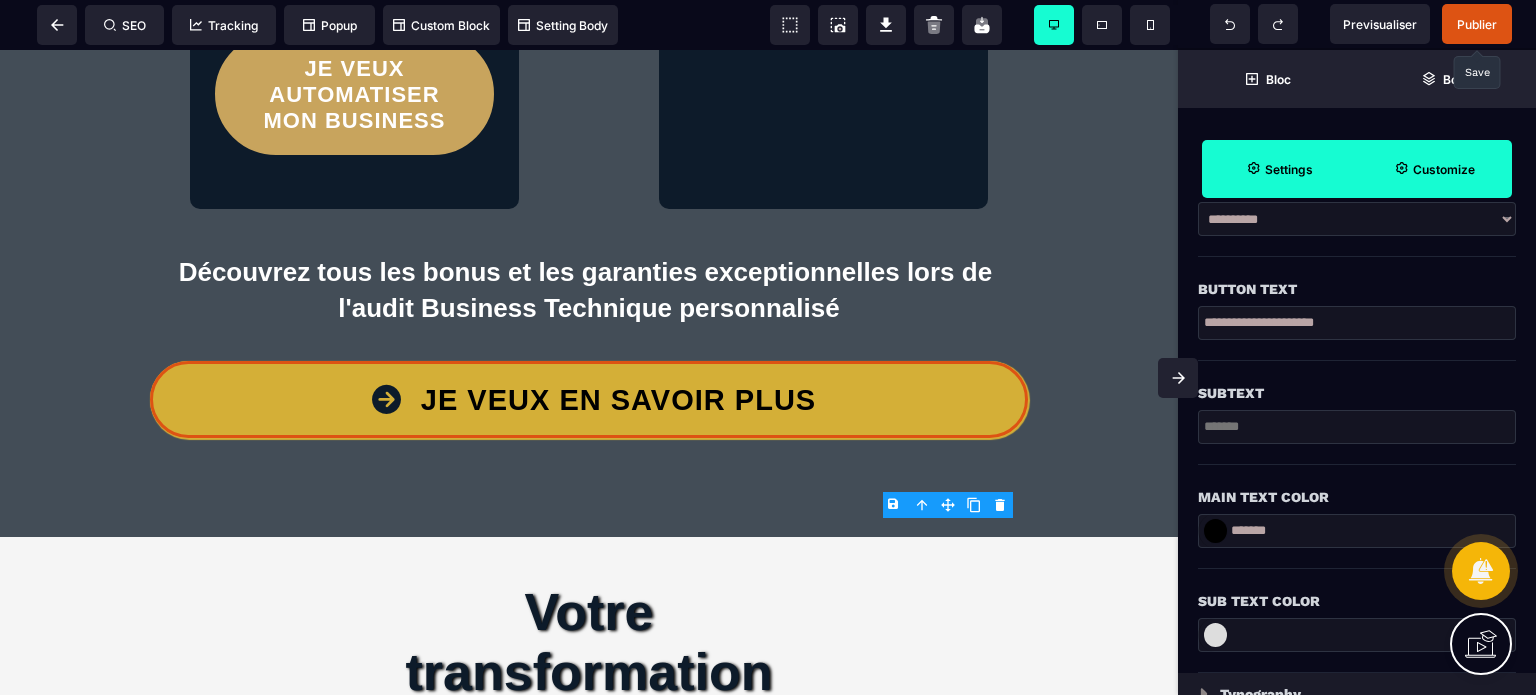 click on "*******" at bounding box center (1357, 531) 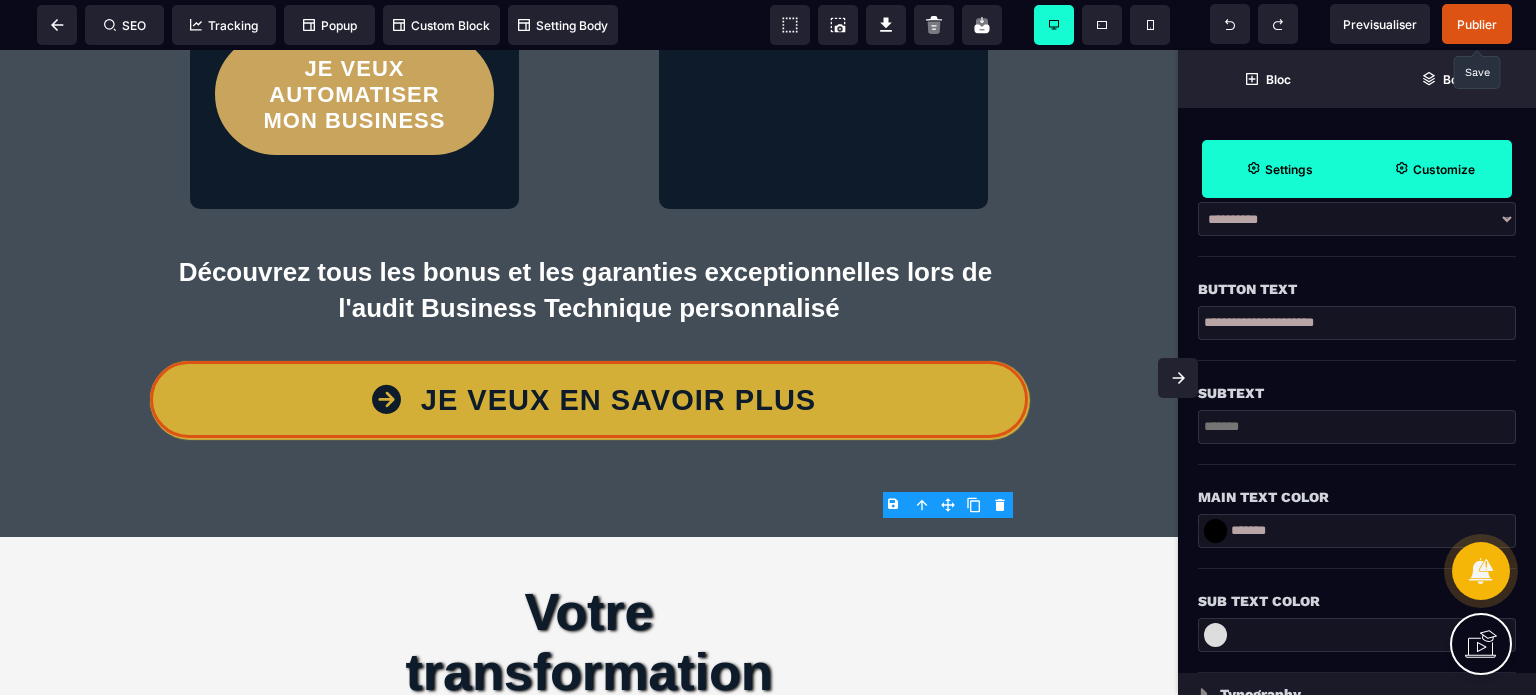 click on "Main Text Color" at bounding box center [1357, 487] 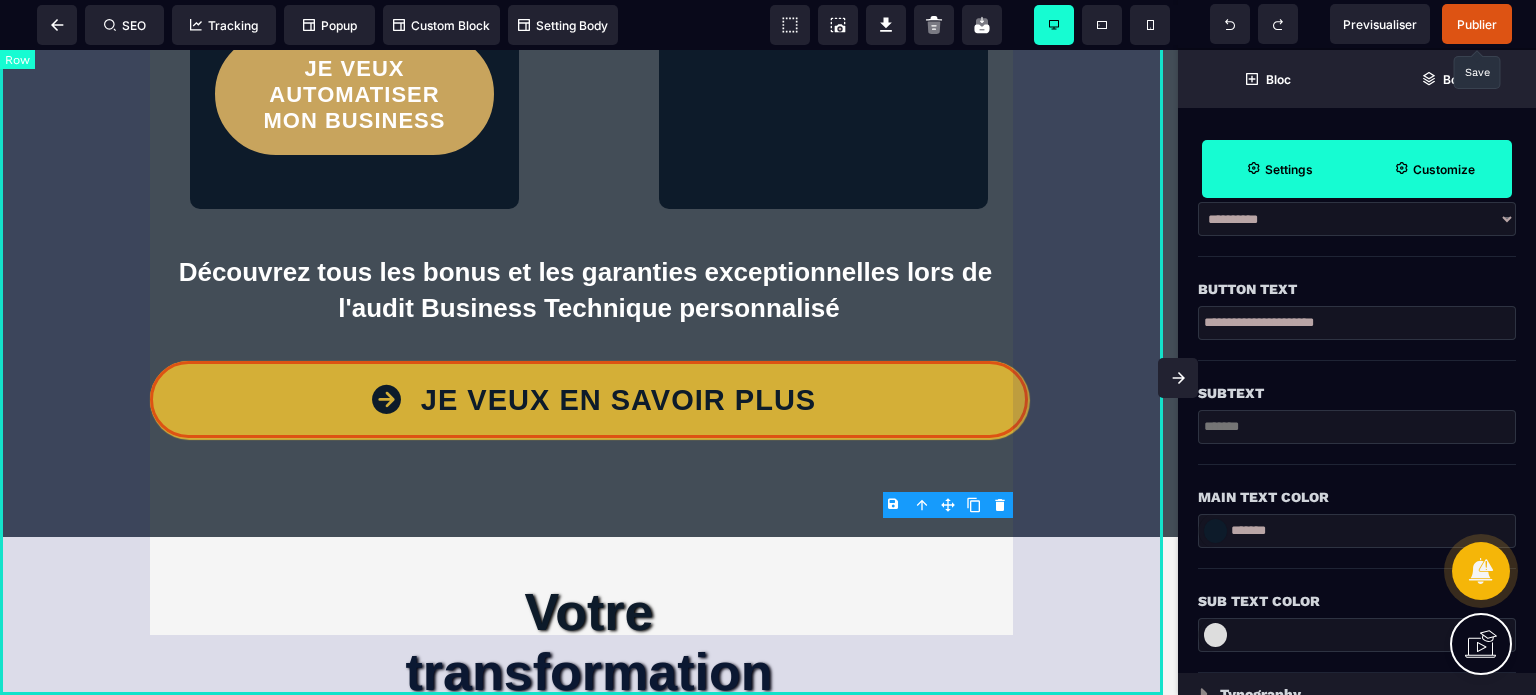 click on "Stop au bricolage ! Découvrez la puissance d'un écosystème digital sur-mesure Ici, pas de "recette miracle" On crée, on structure, on automatise ce qui va vraiment générer des résultats — pour de vrai, en moins de 30 jours.  Résultat : vous récupérez votre temps, votre énergie et votre sérénité. Maintenant 2 options s'offrent à vous SERENITECH Le tunnel de vente automatisé & efficace qui convertit Diagnostic technique 360° Création tunnel de vente complet (pages, paiement, rdv…) optimisé pour la conversion  3 lead magnets stratégiques (guides, quiz, vidéos…) pour attirer vos clients idéaux Automatisation email & CRM (fini le suivi manuel !) Pages légales conformes (CGU, CGV, [RGPD], ...) Coaching formation personnalisée pour savoir gérer en autonomie SAV & optimisation continue Transfert de sites & SEO optimisé Ultra-personnalisation Support WhatsApp 5j/7 (réponses rapides et réactivité garantie) Accès gratuit et à vie à une communauté de soutien privée LIBERTECH" at bounding box center (589, -897) 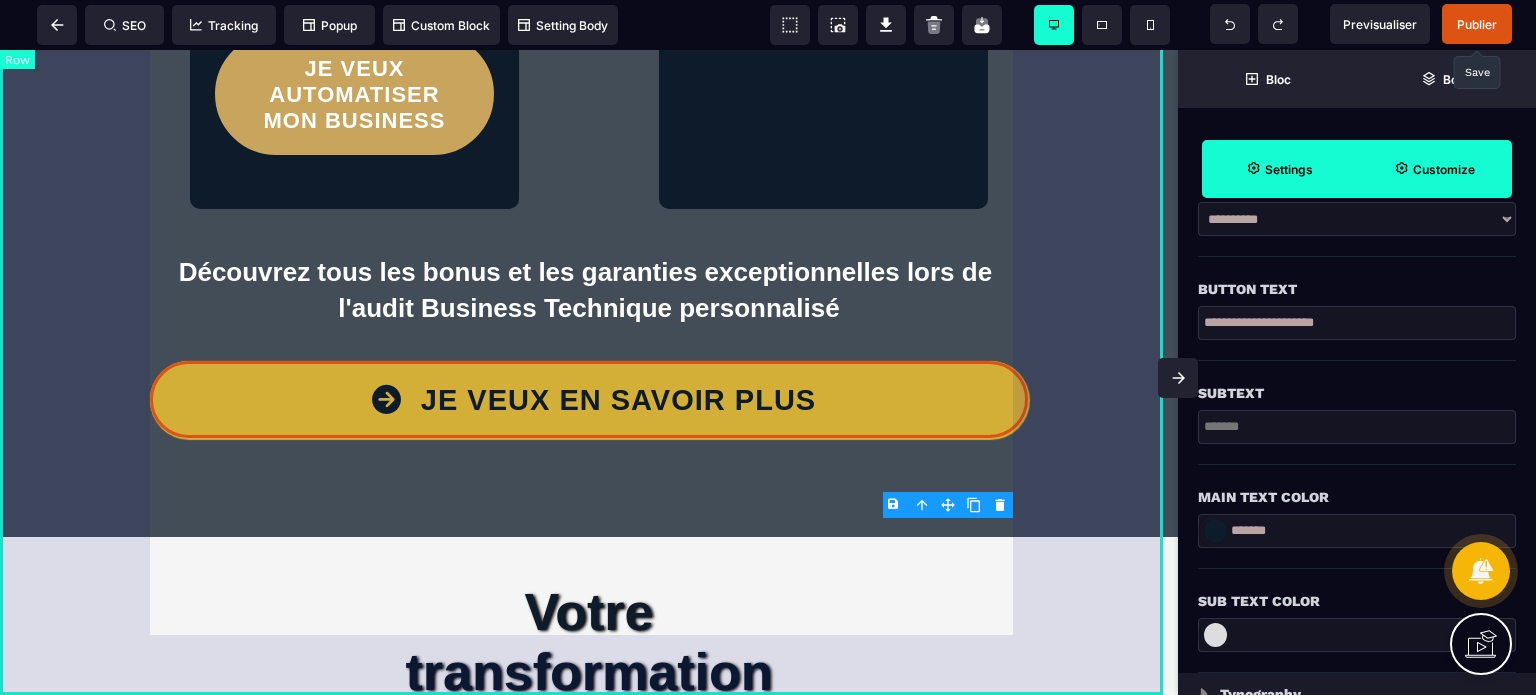 scroll, scrollTop: 0, scrollLeft: 0, axis: both 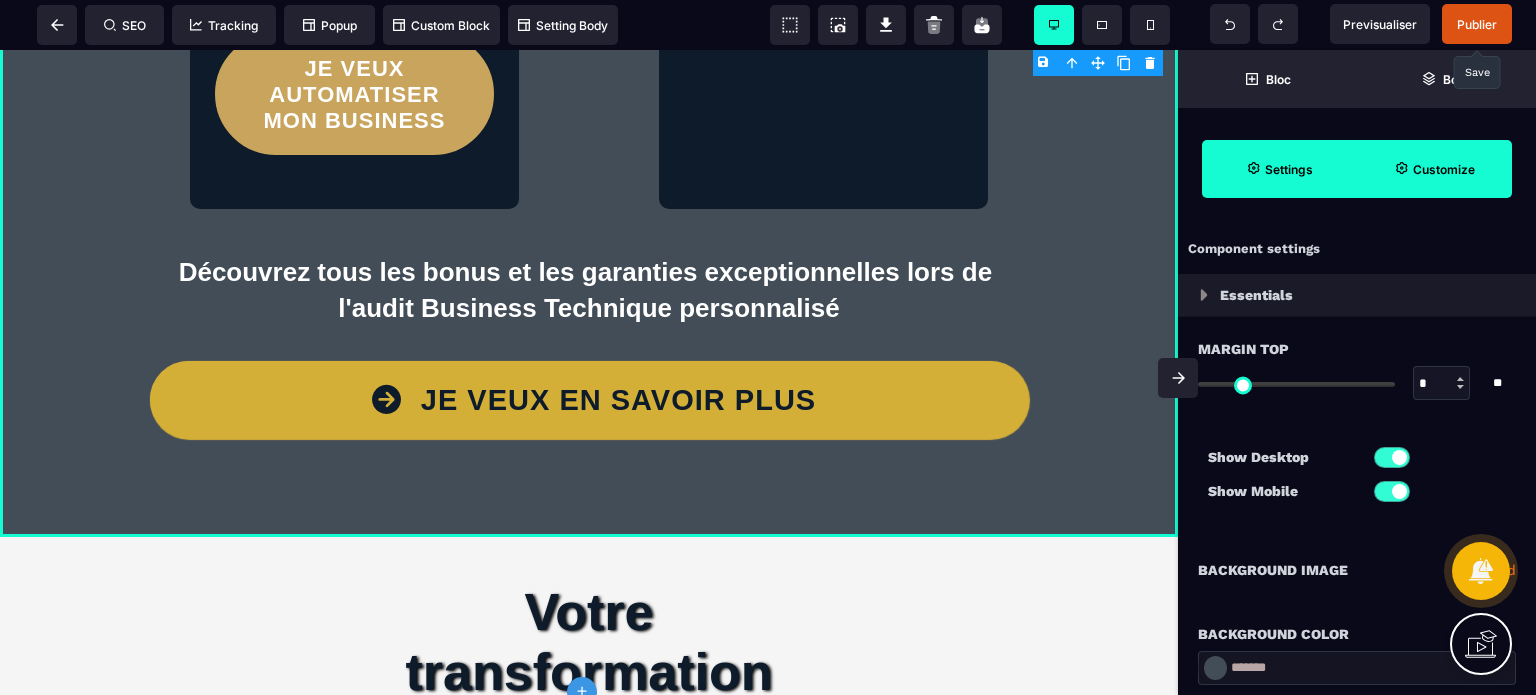 click at bounding box center (1178, 378) 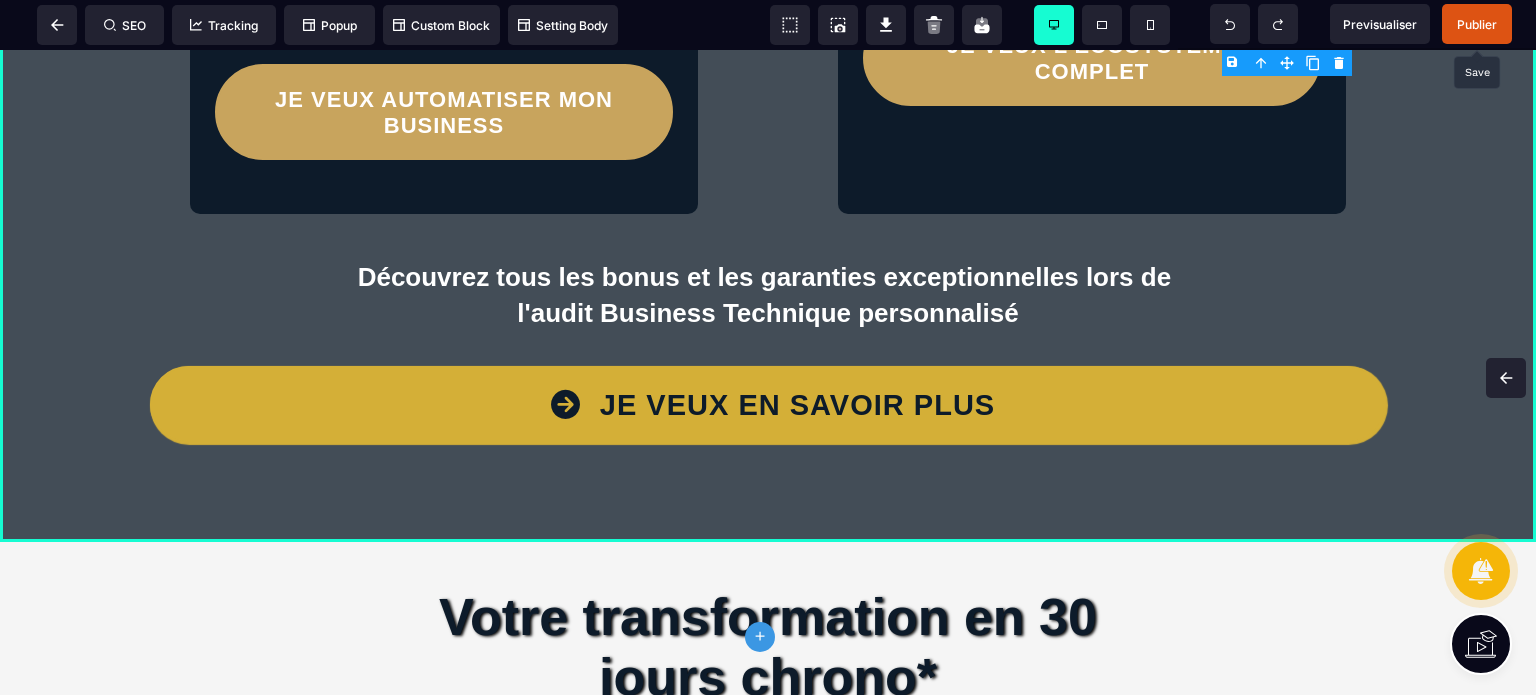 click on "Publier" at bounding box center (1477, 24) 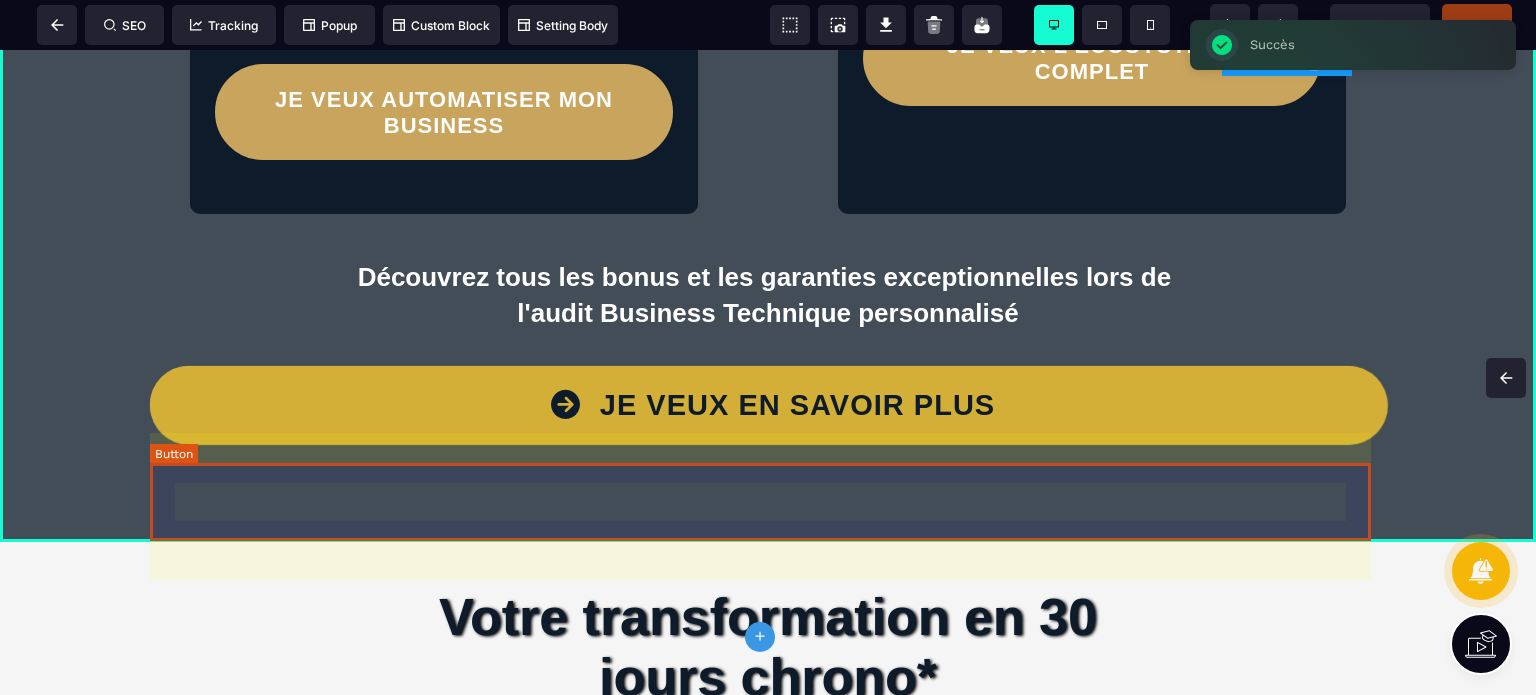 click on "JE VEUX EN SAVOIR PLUS" at bounding box center [768, 404] 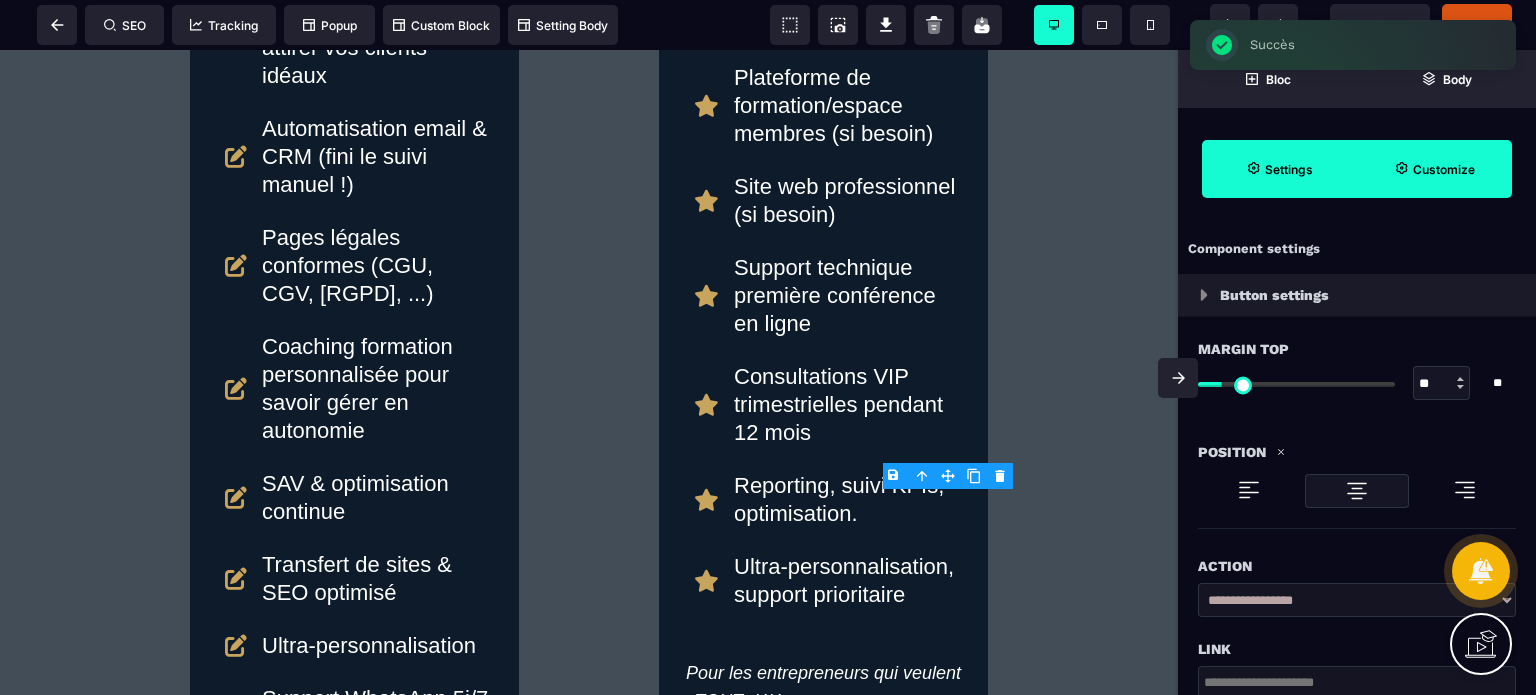 scroll, scrollTop: 6716, scrollLeft: 0, axis: vertical 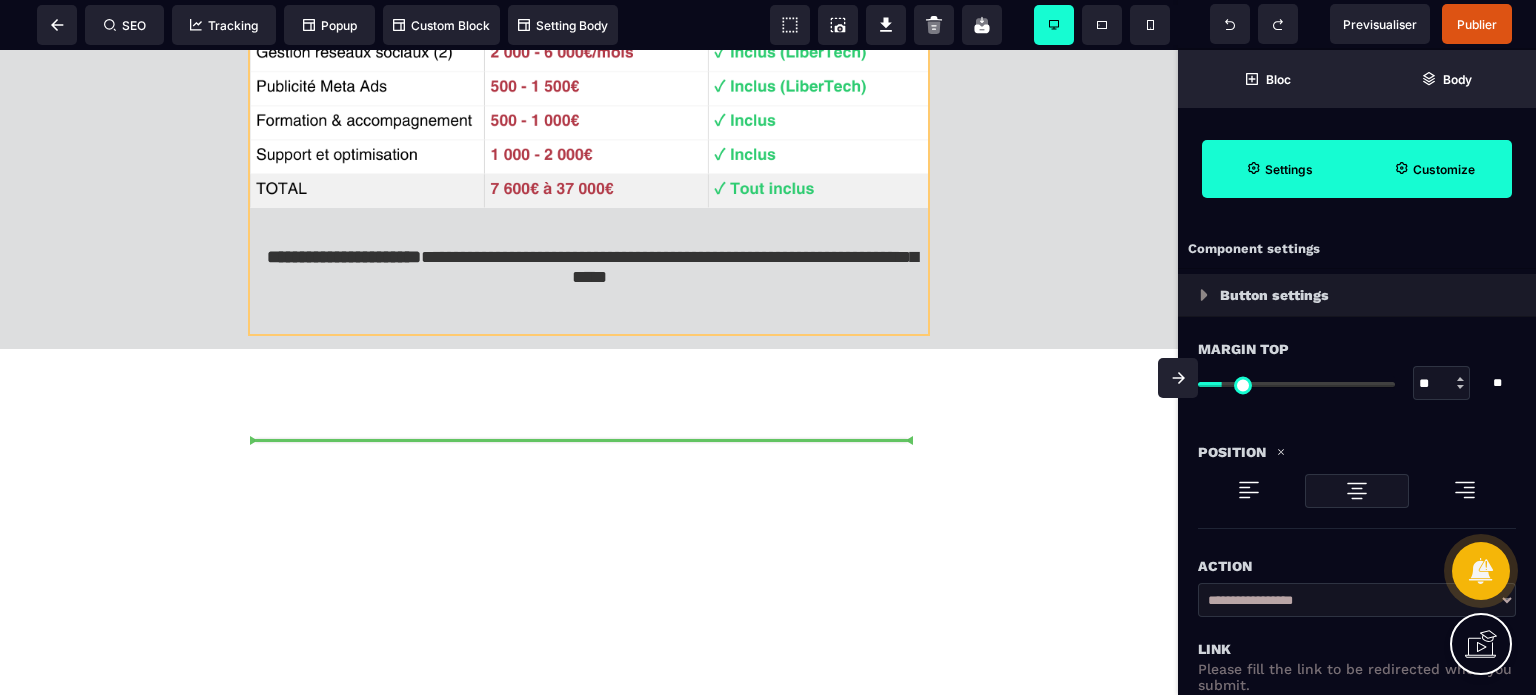 drag, startPoint x: 944, startPoint y: 479, endPoint x: 785, endPoint y: 415, distance: 171.3972 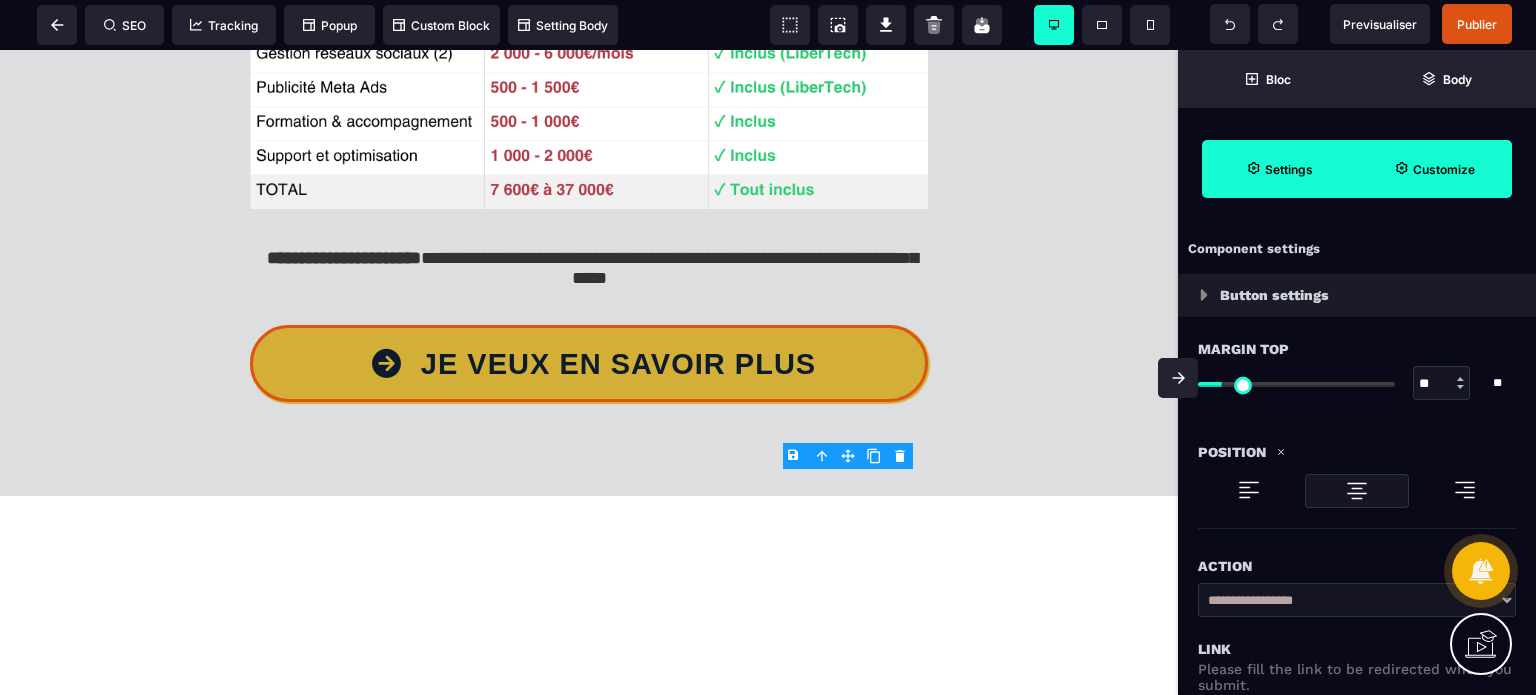 click at bounding box center [1178, 378] 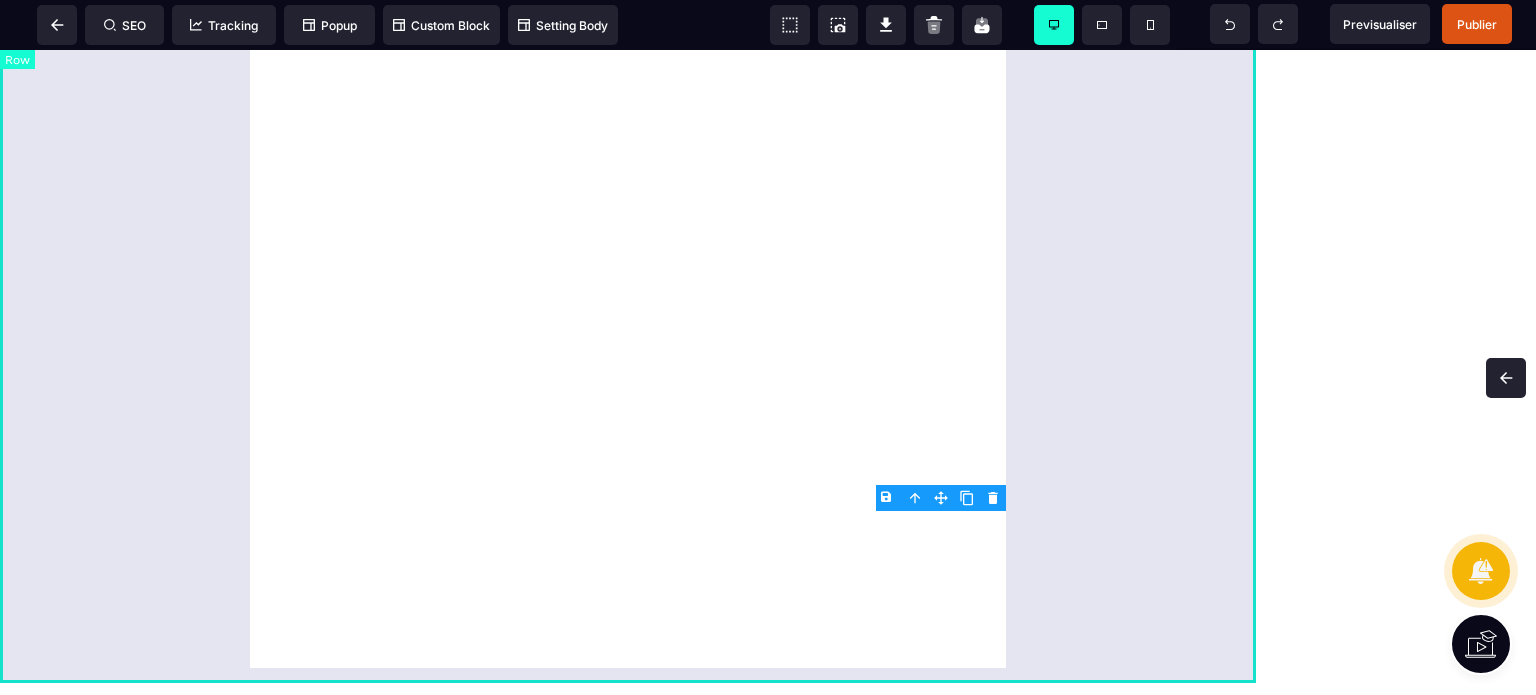 scroll, scrollTop: 7611, scrollLeft: 0, axis: vertical 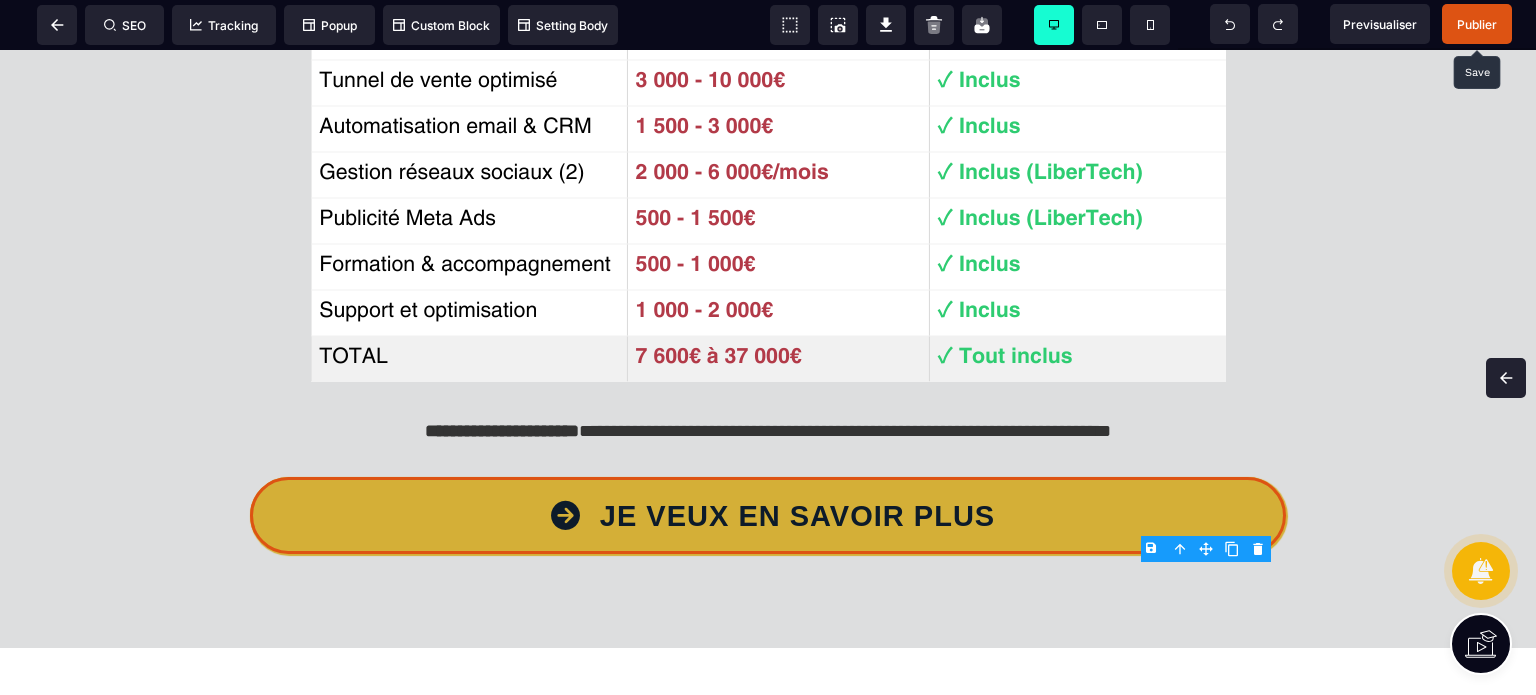 click on "Publier" at bounding box center [1477, 24] 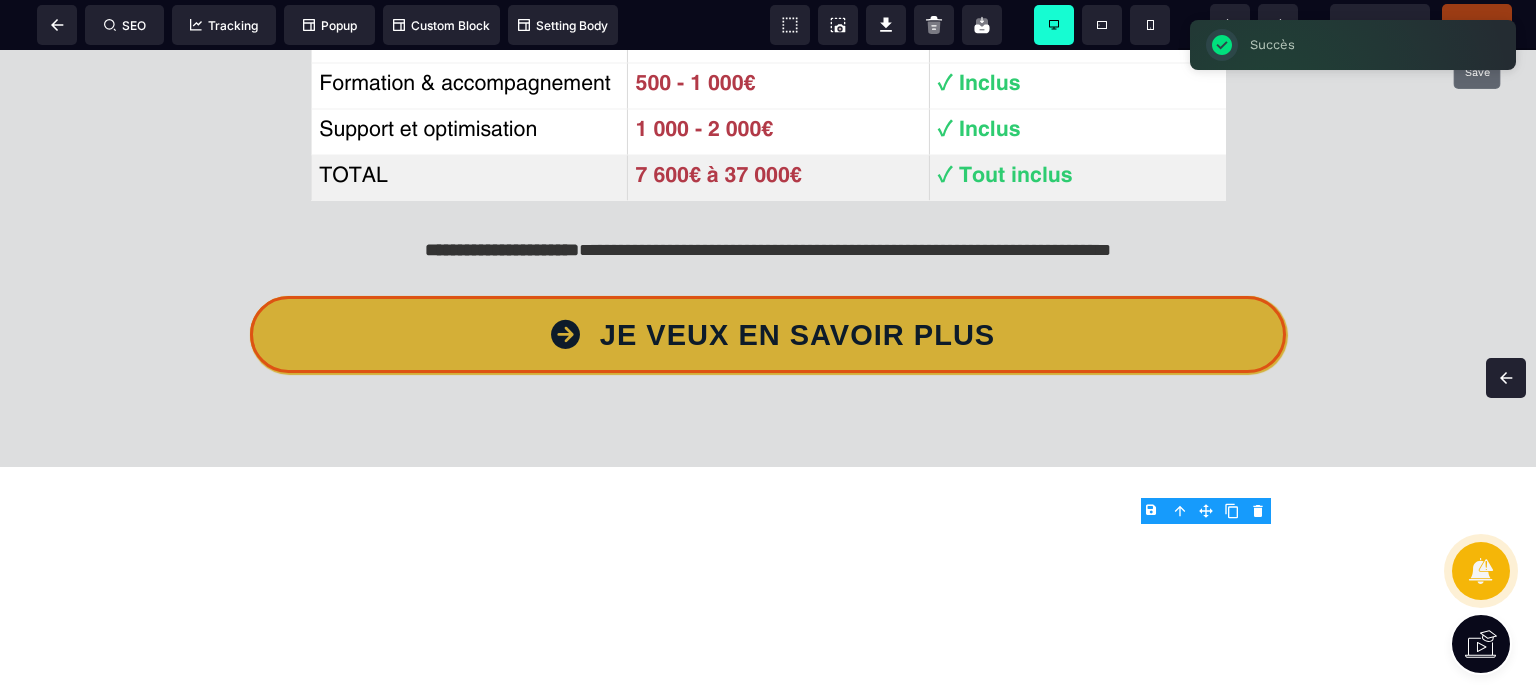 scroll, scrollTop: 7839, scrollLeft: 0, axis: vertical 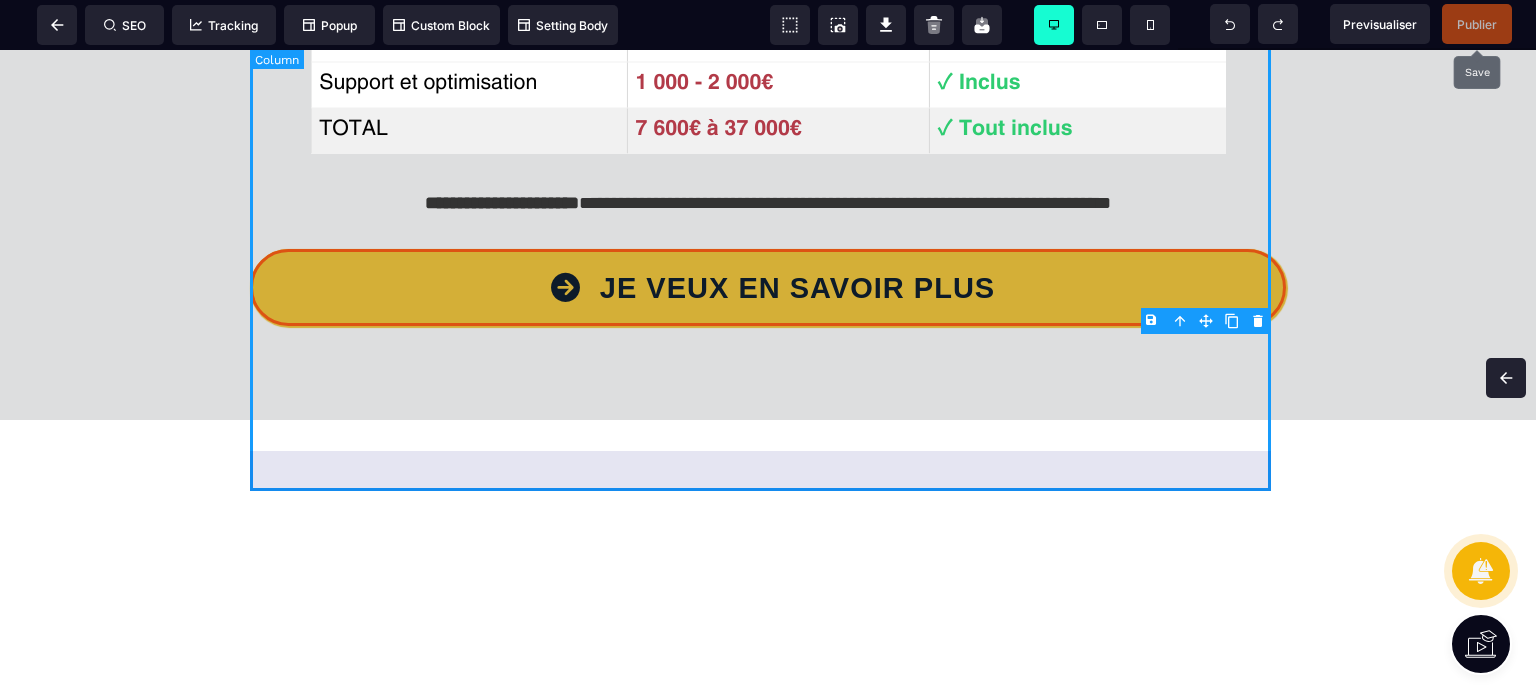 click on "**********" at bounding box center [768, -64] 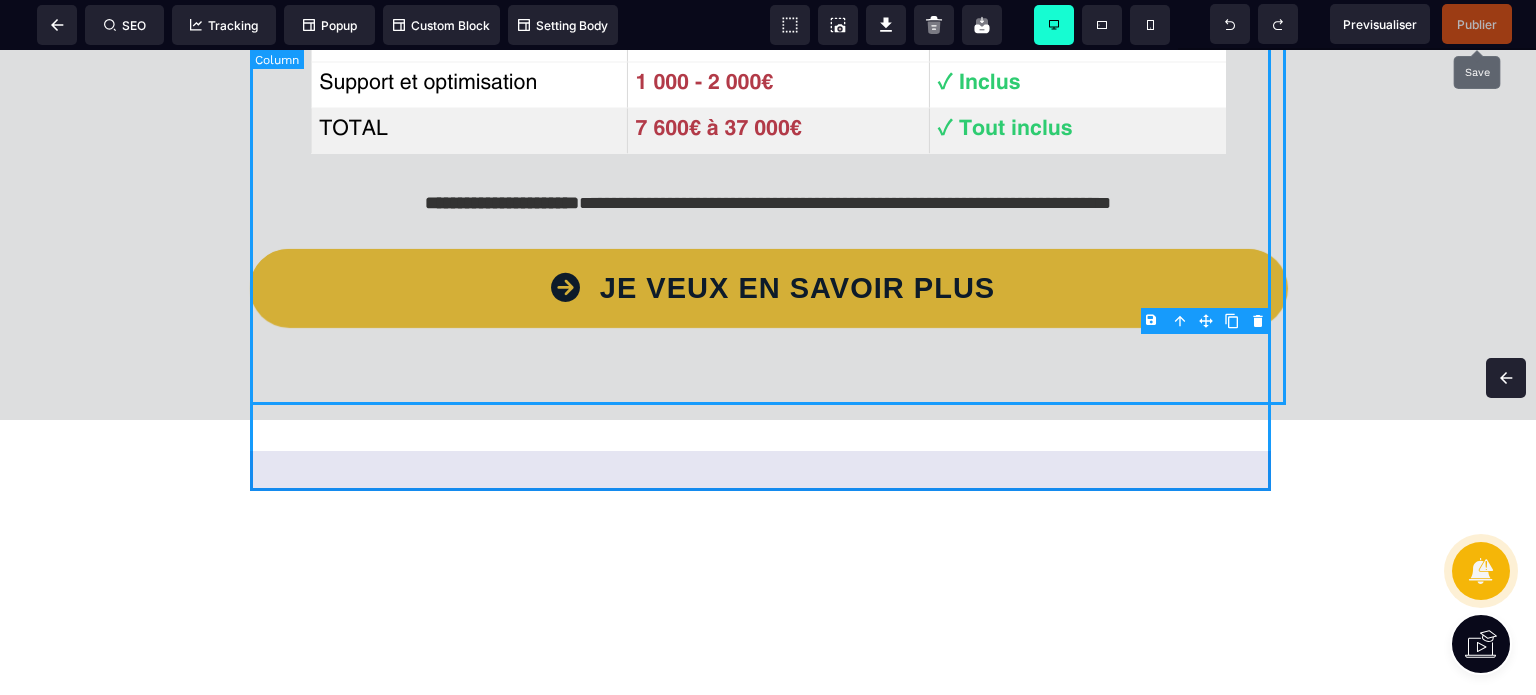 scroll, scrollTop: 8571, scrollLeft: 0, axis: vertical 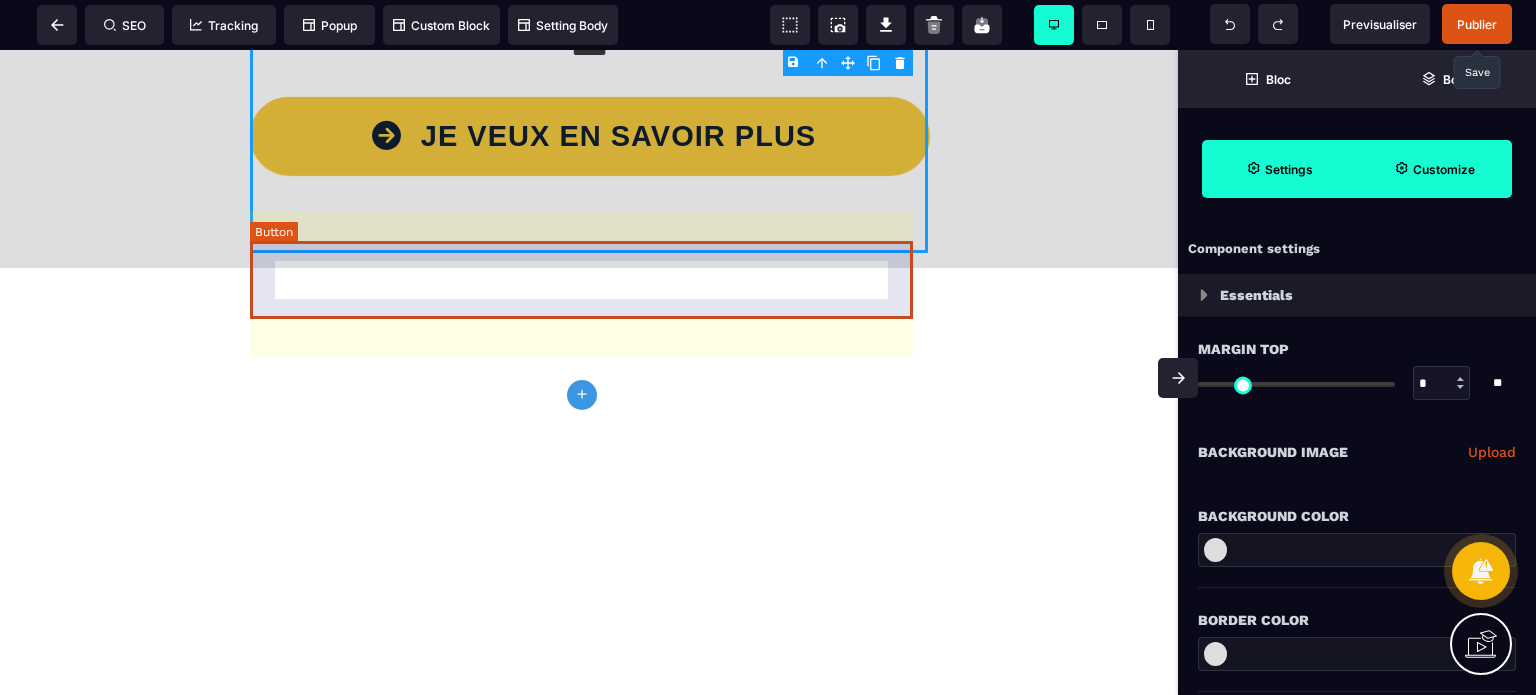 click on "JE VEUX EN SAVOIR PLUS" at bounding box center (589, 135) 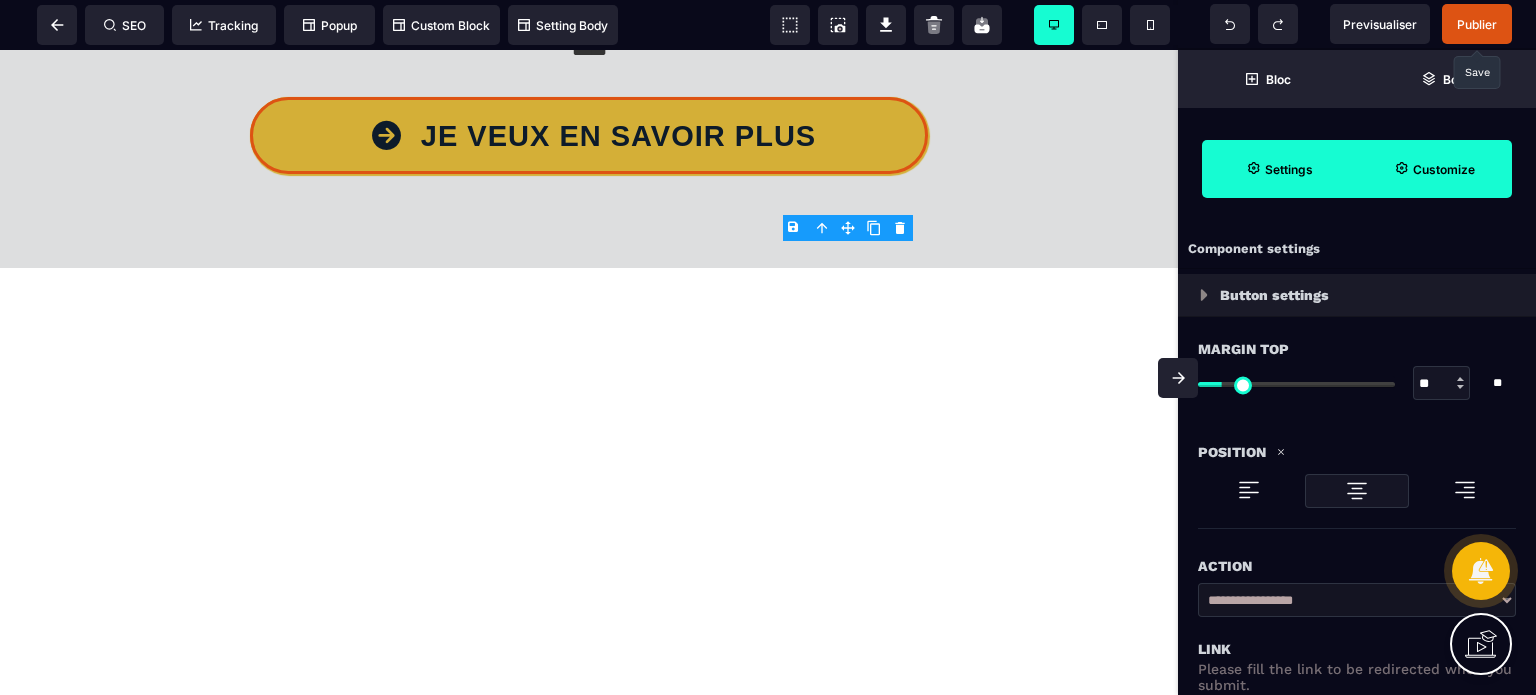 click on "Action" at bounding box center (1357, 556) 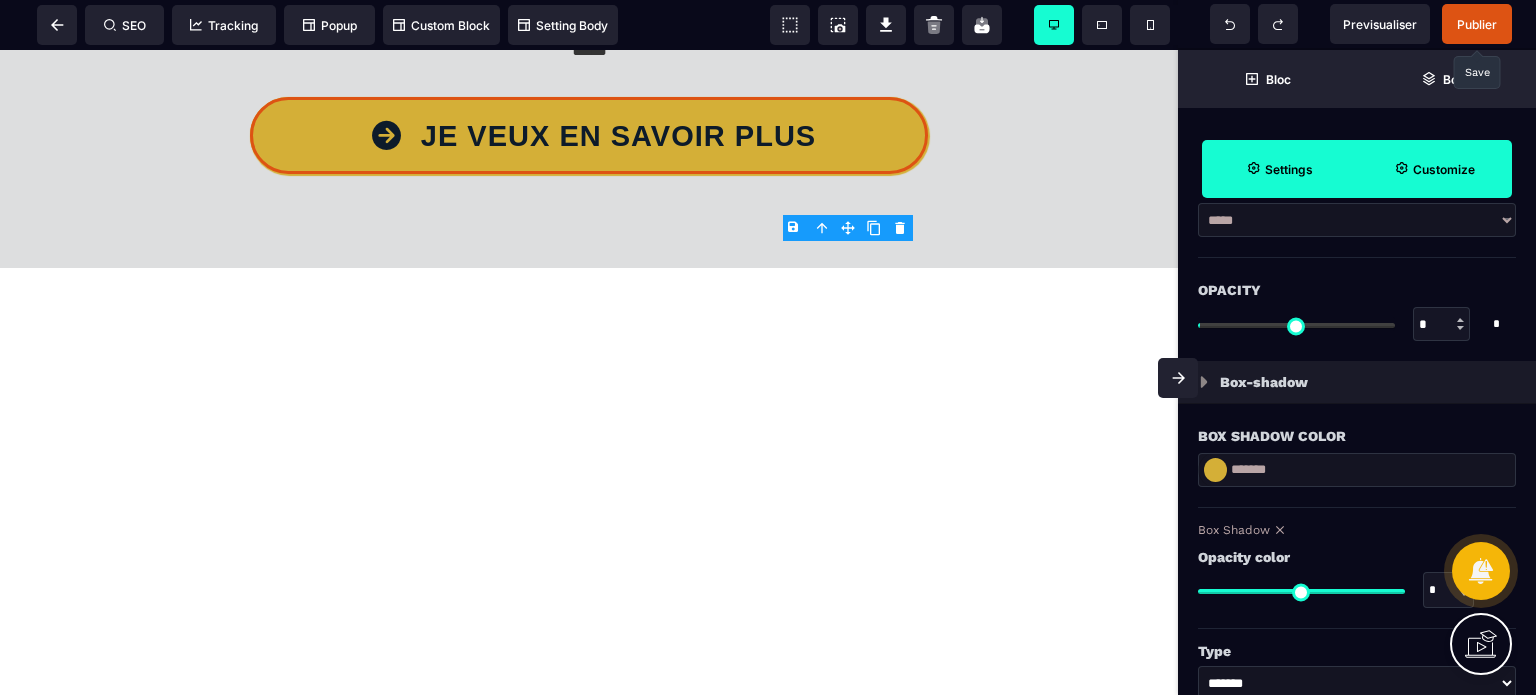 scroll, scrollTop: 3080, scrollLeft: 0, axis: vertical 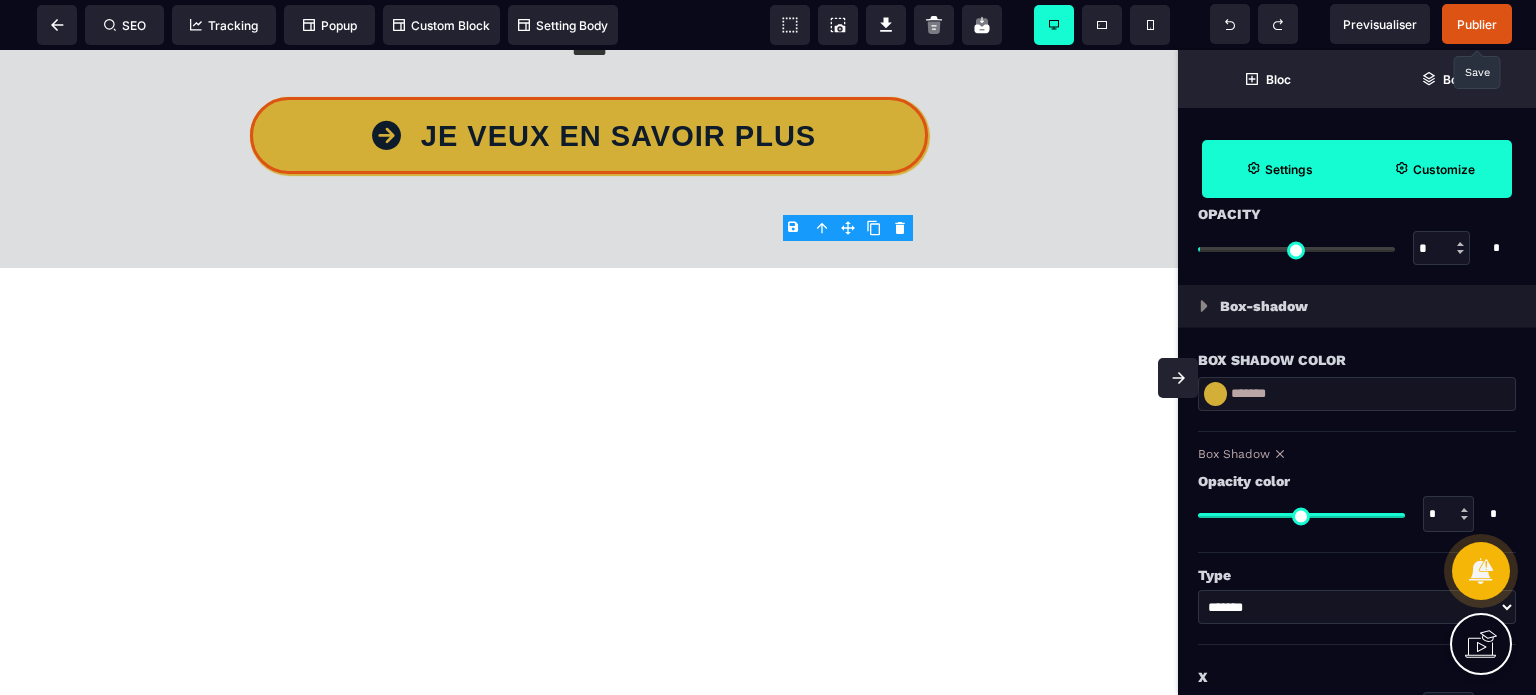 click at bounding box center (1215, 394) 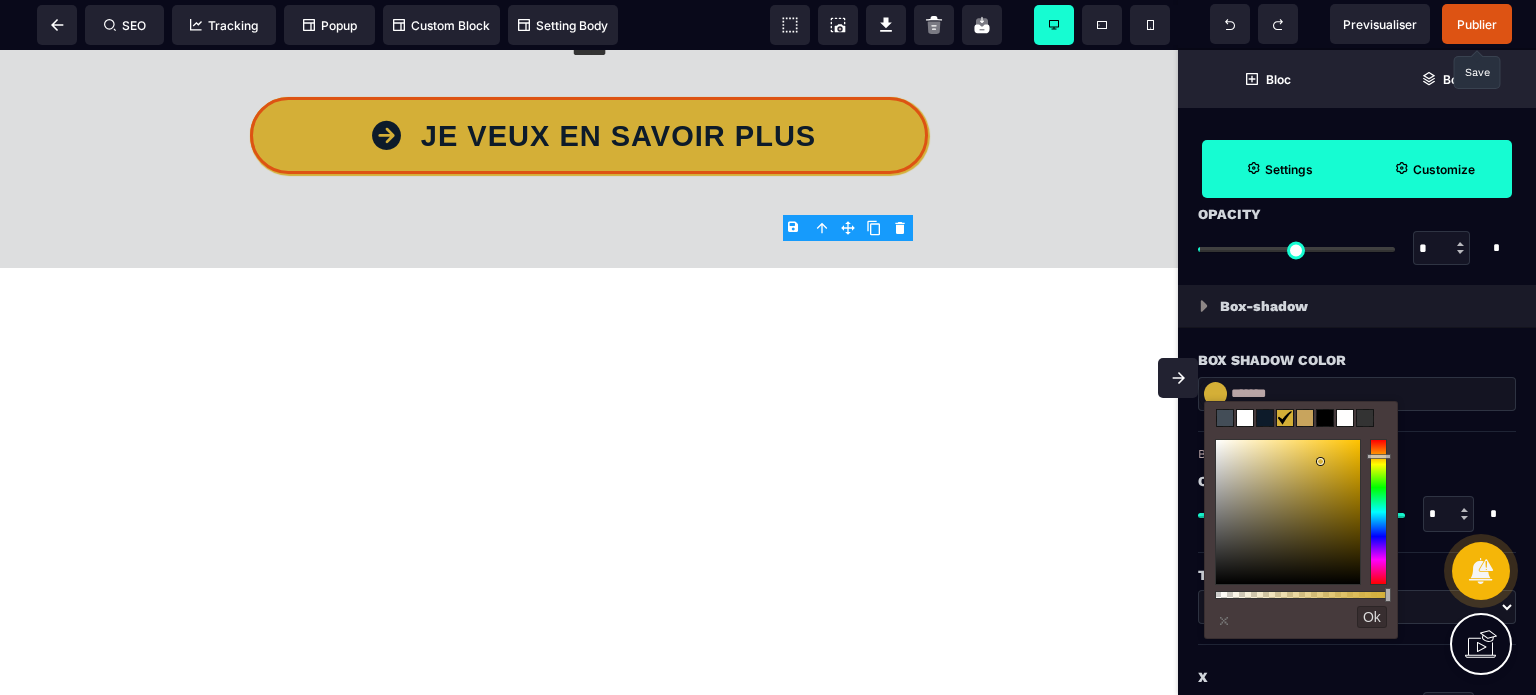 click at bounding box center (1265, 418) 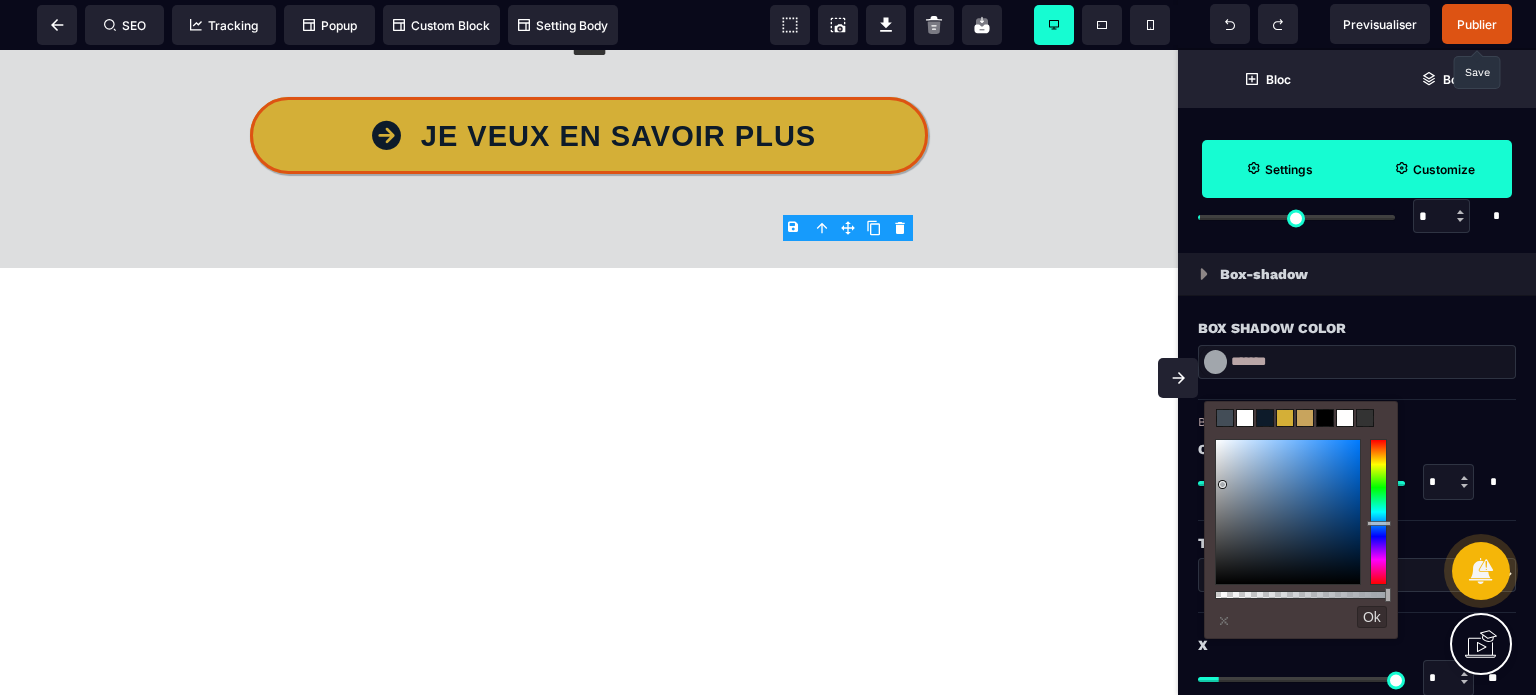click at bounding box center (1288, 512) 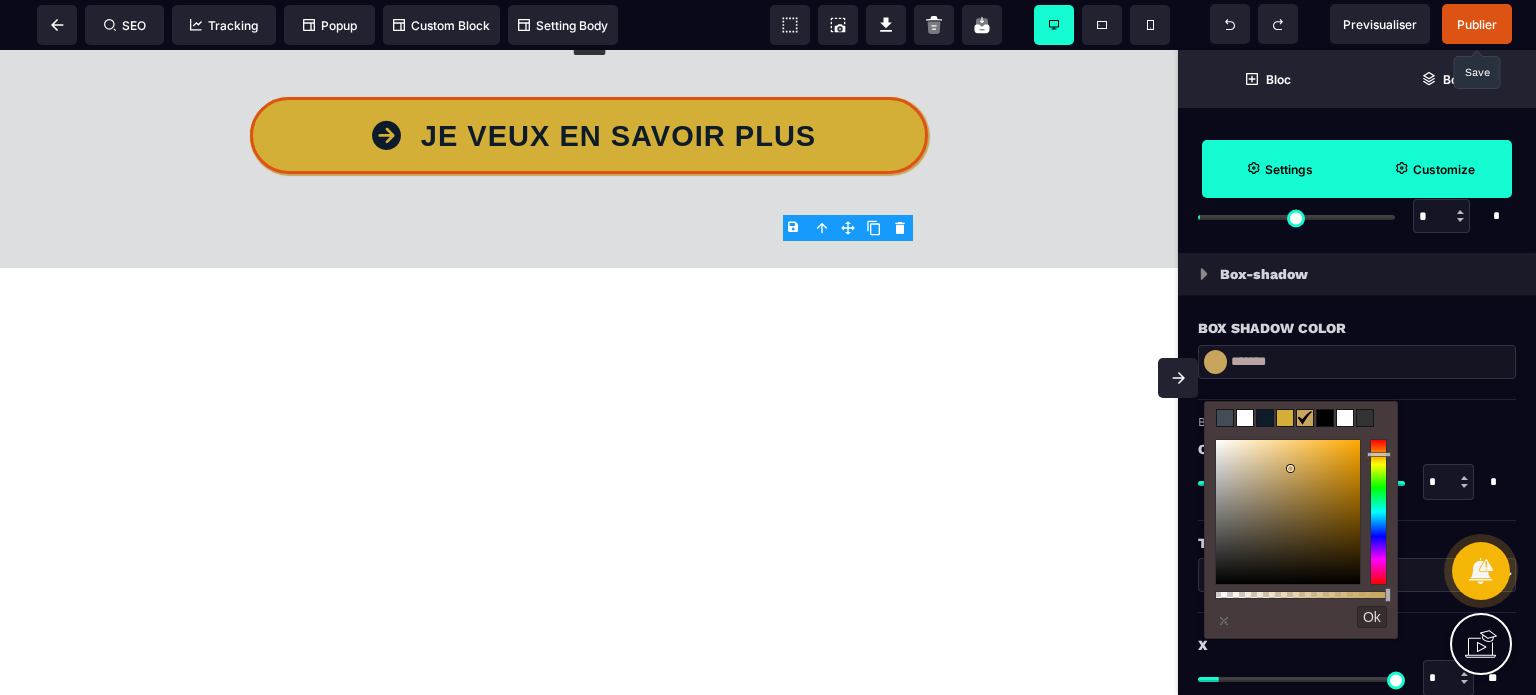 click on "Opacity color" at bounding box center [1354, 449] 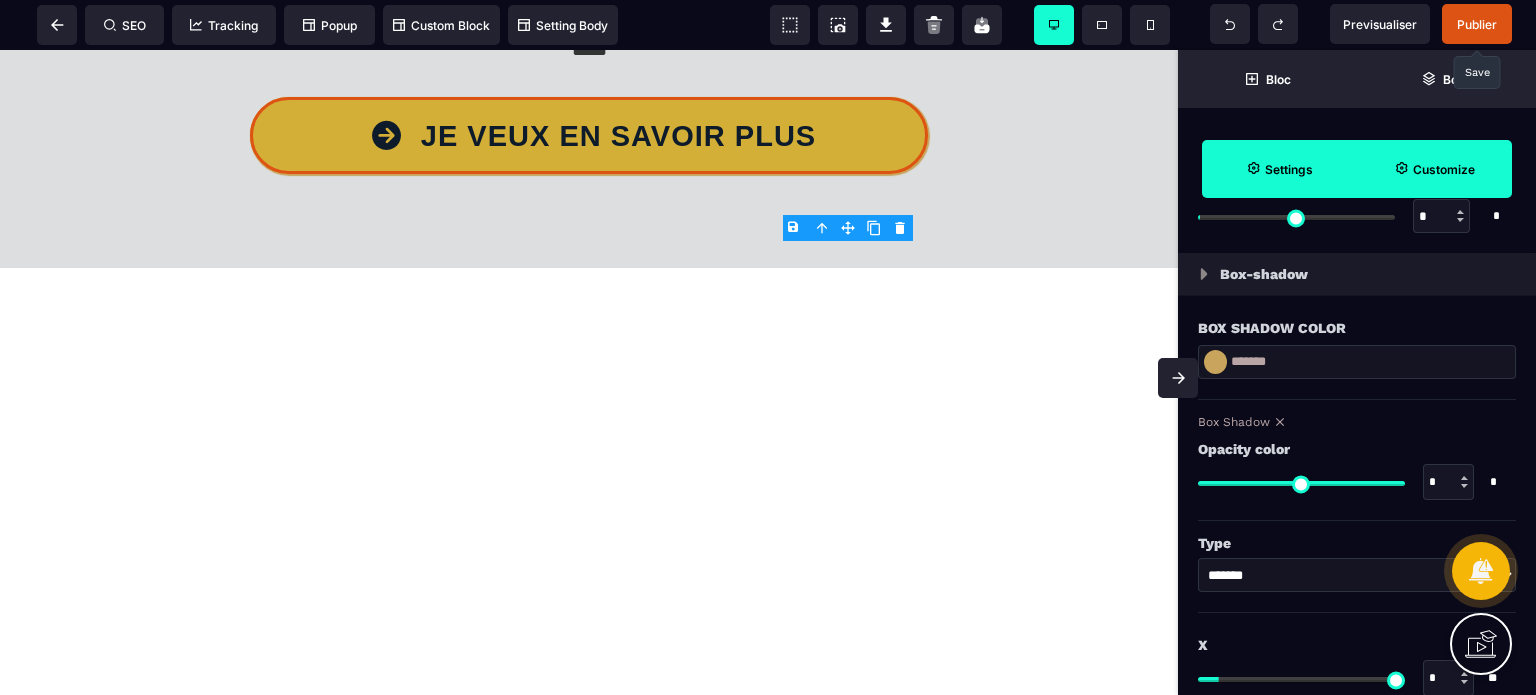 click on "Opacity color" at bounding box center [1354, 449] 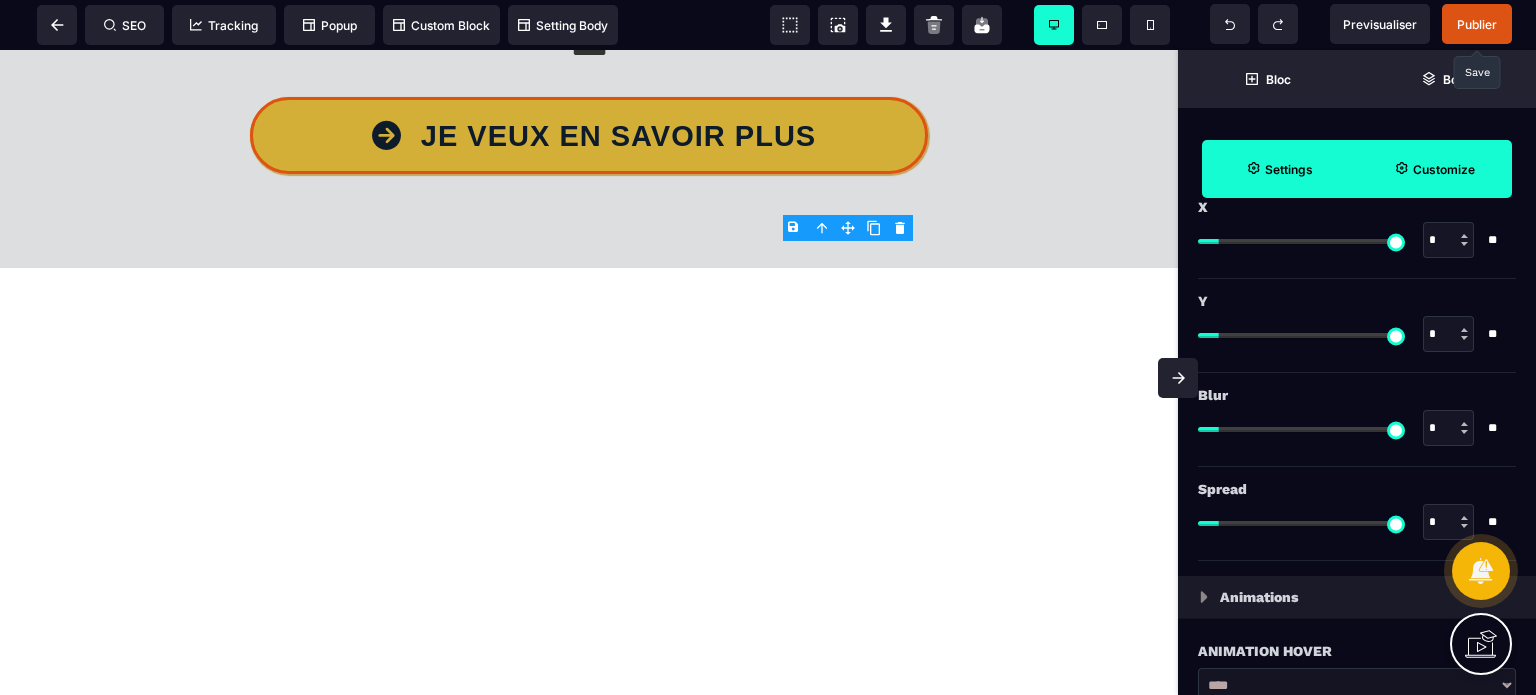 scroll, scrollTop: 3520, scrollLeft: 0, axis: vertical 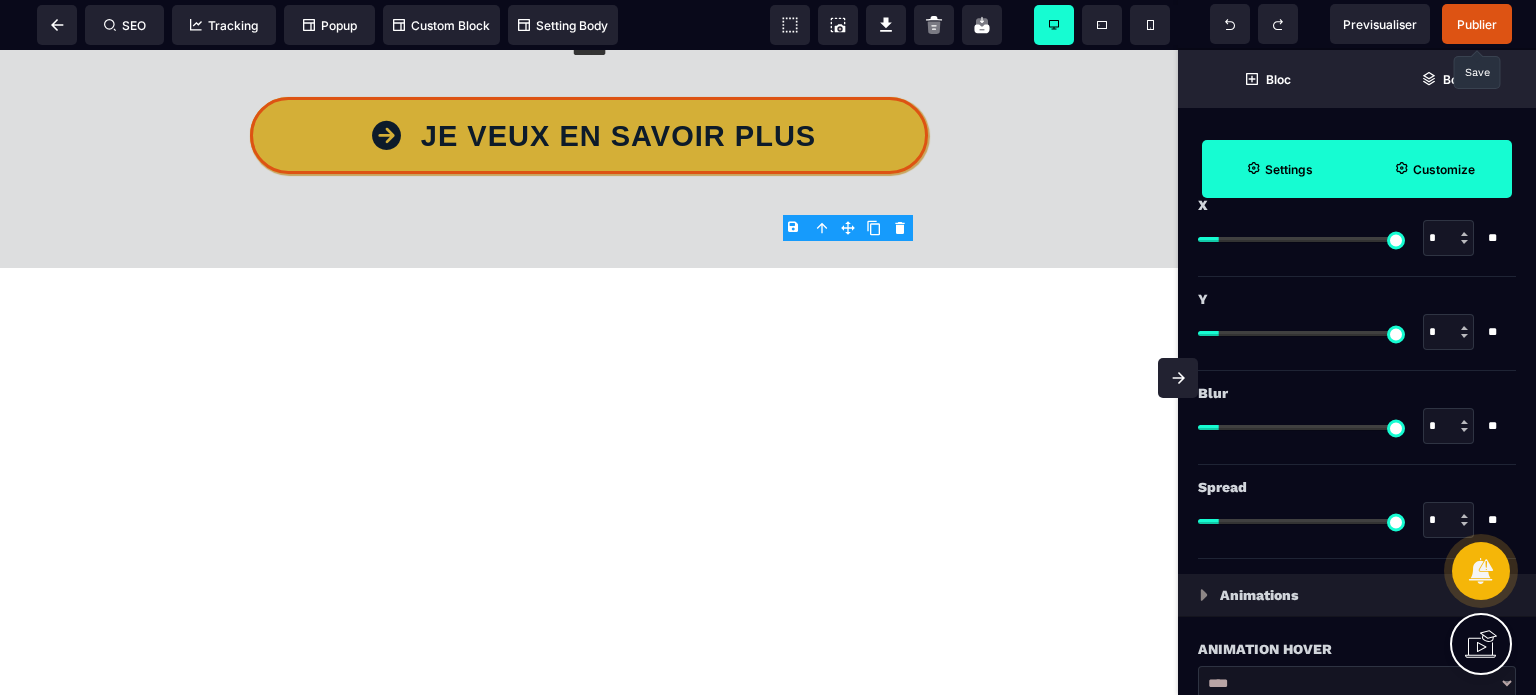 drag, startPoint x: 1426, startPoint y: 430, endPoint x: 1436, endPoint y: 435, distance: 11.18034 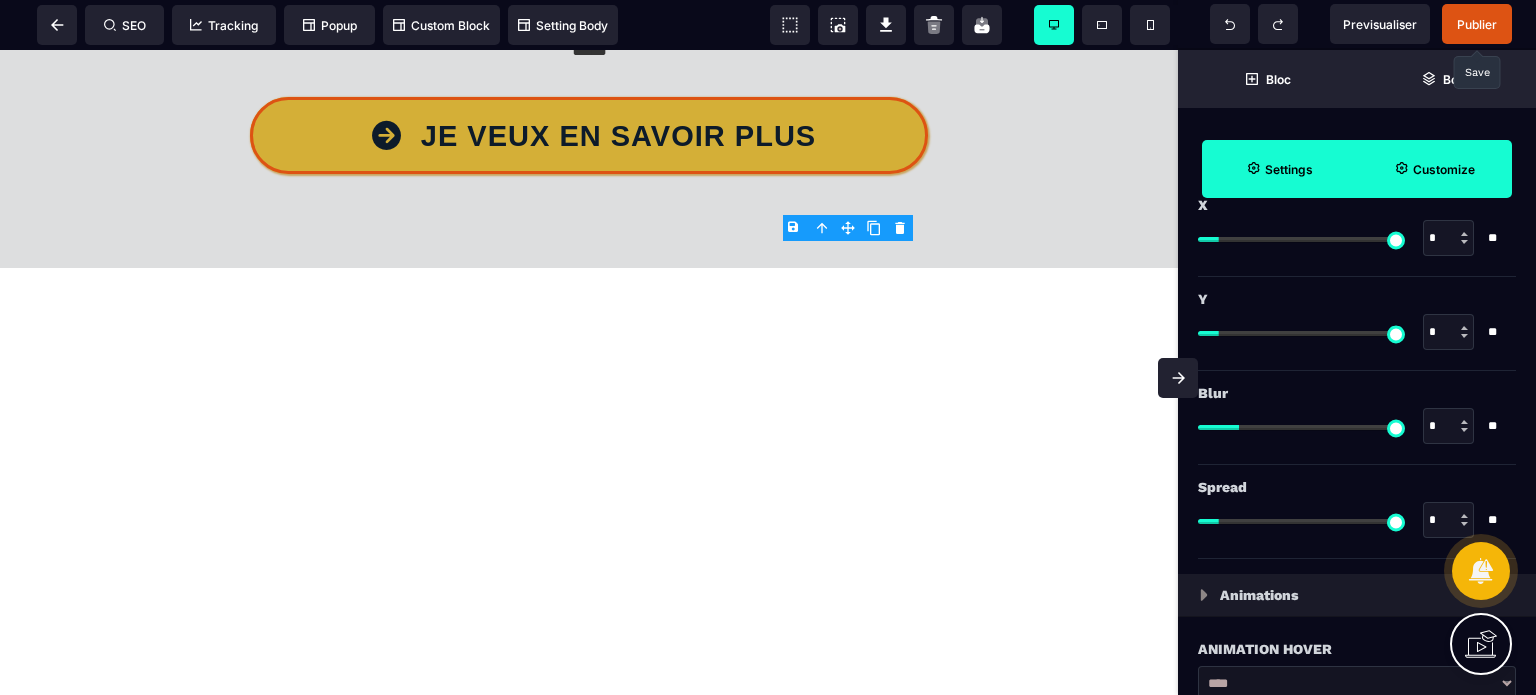 drag, startPoint x: 1427, startPoint y: 512, endPoint x: 1437, endPoint y: 513, distance: 10.049875 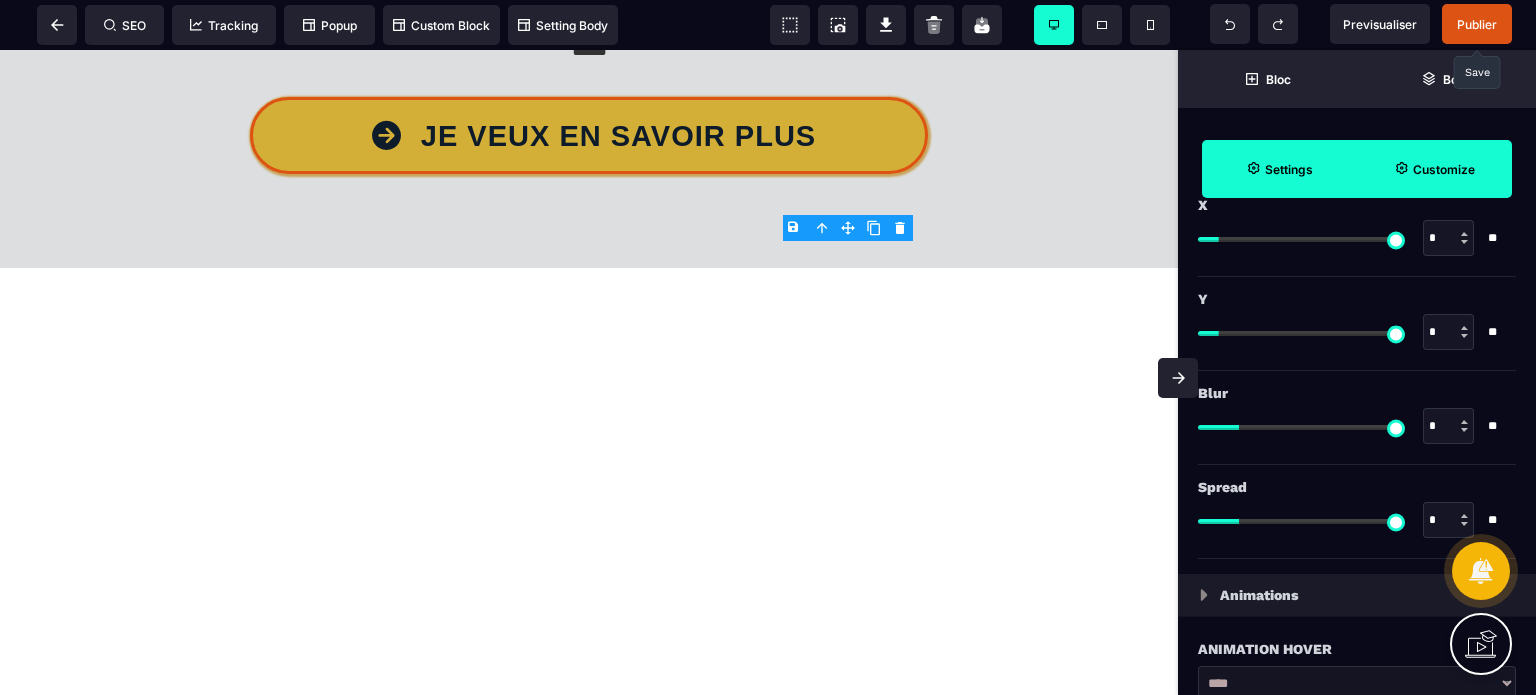 click on "*" at bounding box center [1448, 332] 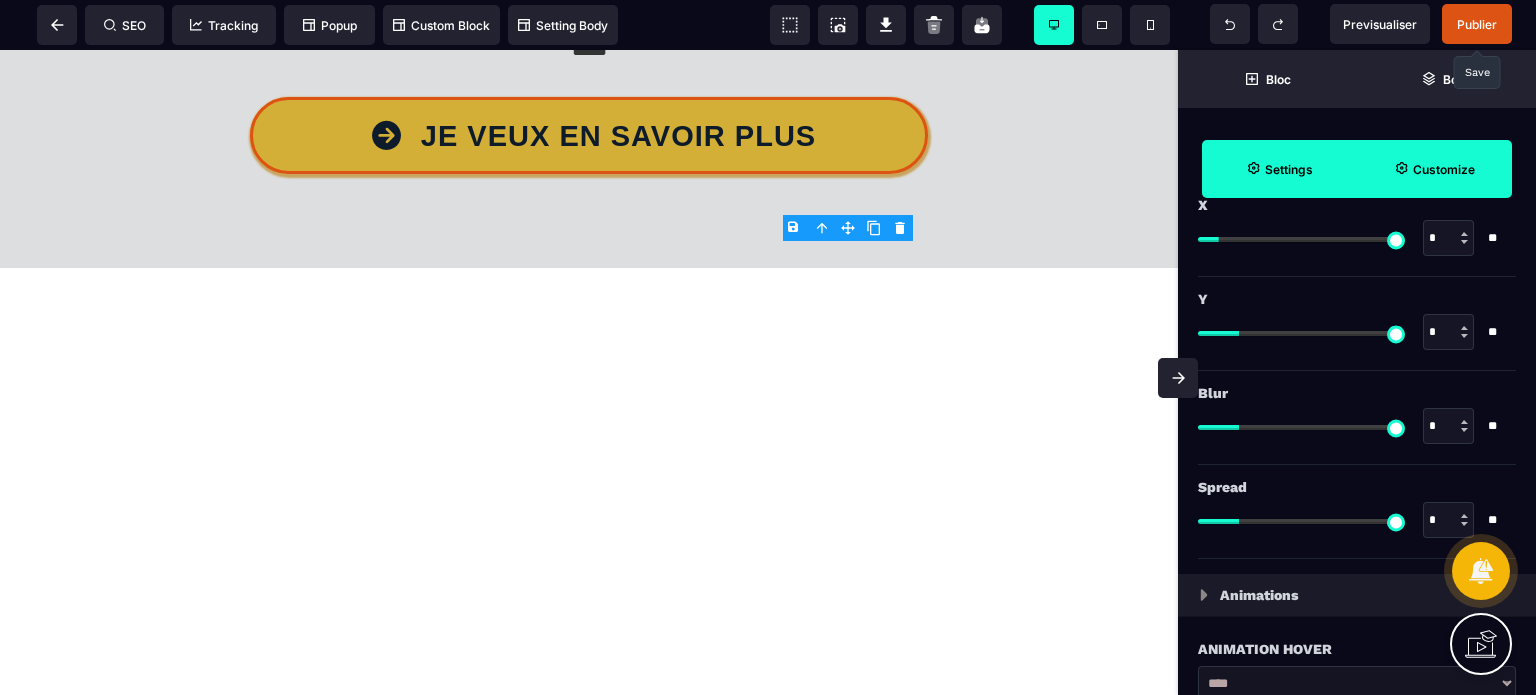 drag, startPoint x: 1437, startPoint y: 227, endPoint x: 1416, endPoint y: 236, distance: 22.847319 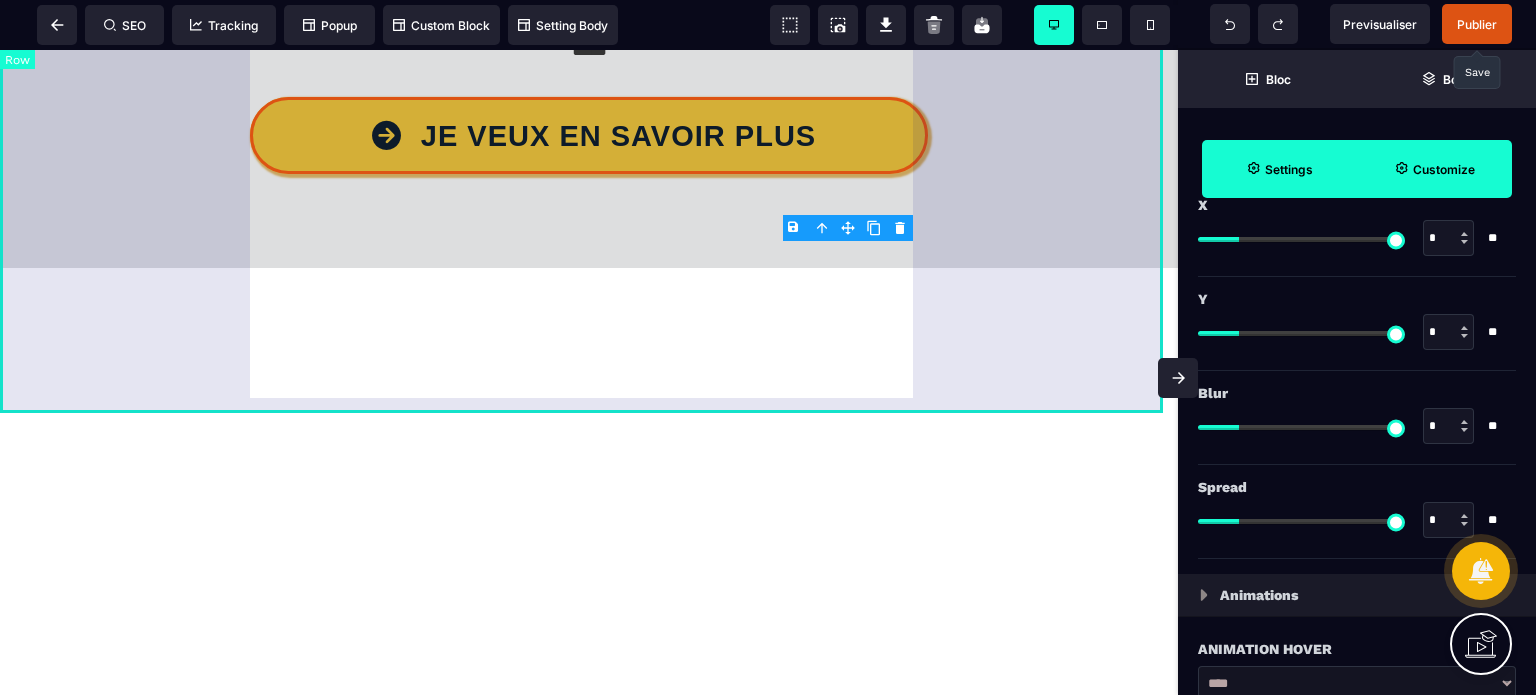 click on "**********" at bounding box center [589, -186] 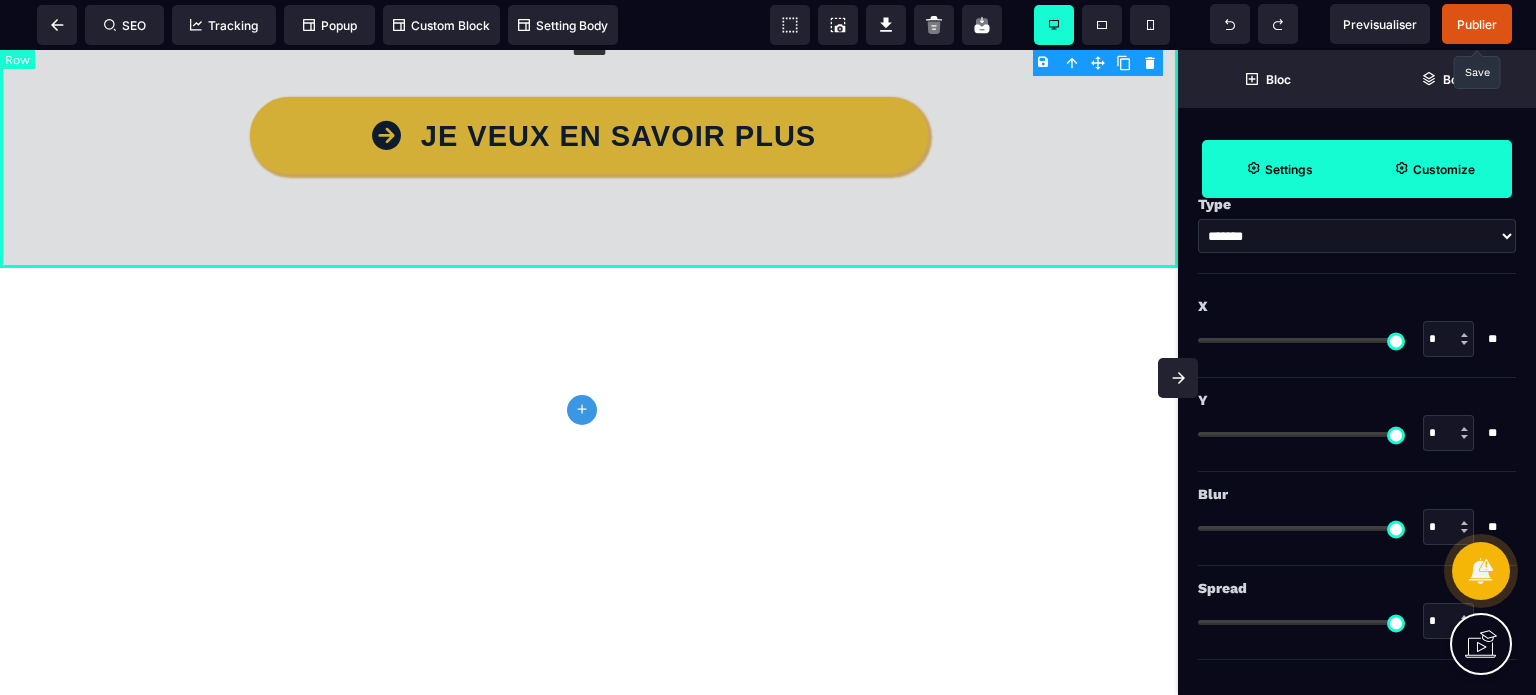 scroll, scrollTop: 0, scrollLeft: 0, axis: both 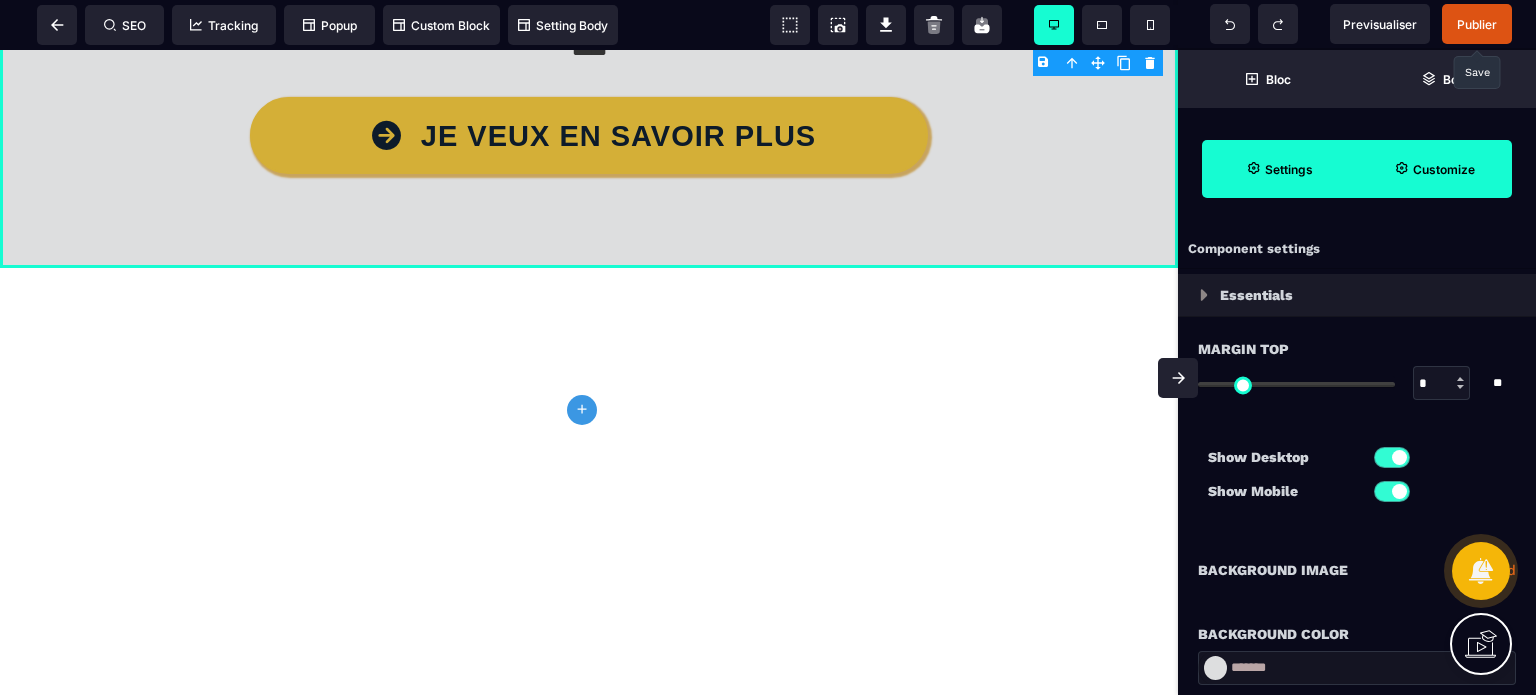 click at bounding box center (1178, 378) 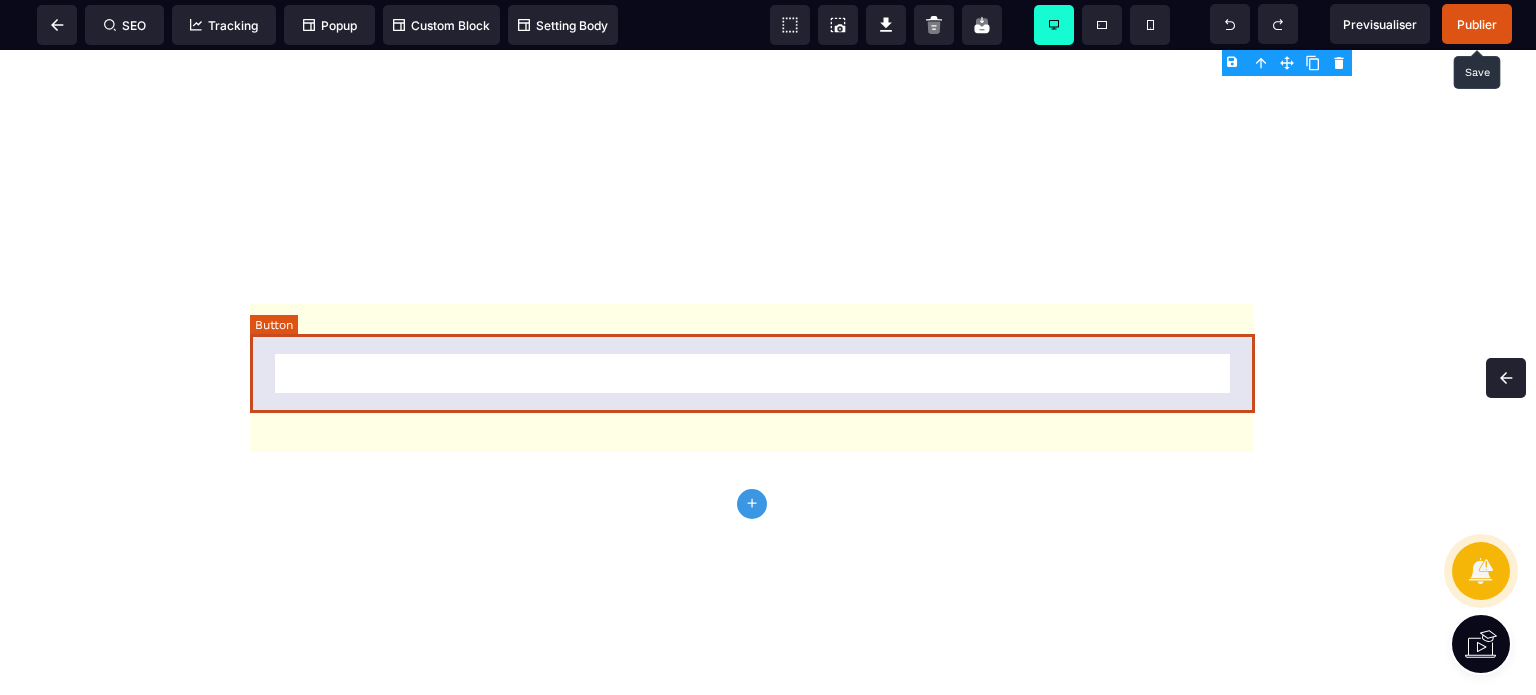 scroll, scrollTop: 7839, scrollLeft: 0, axis: vertical 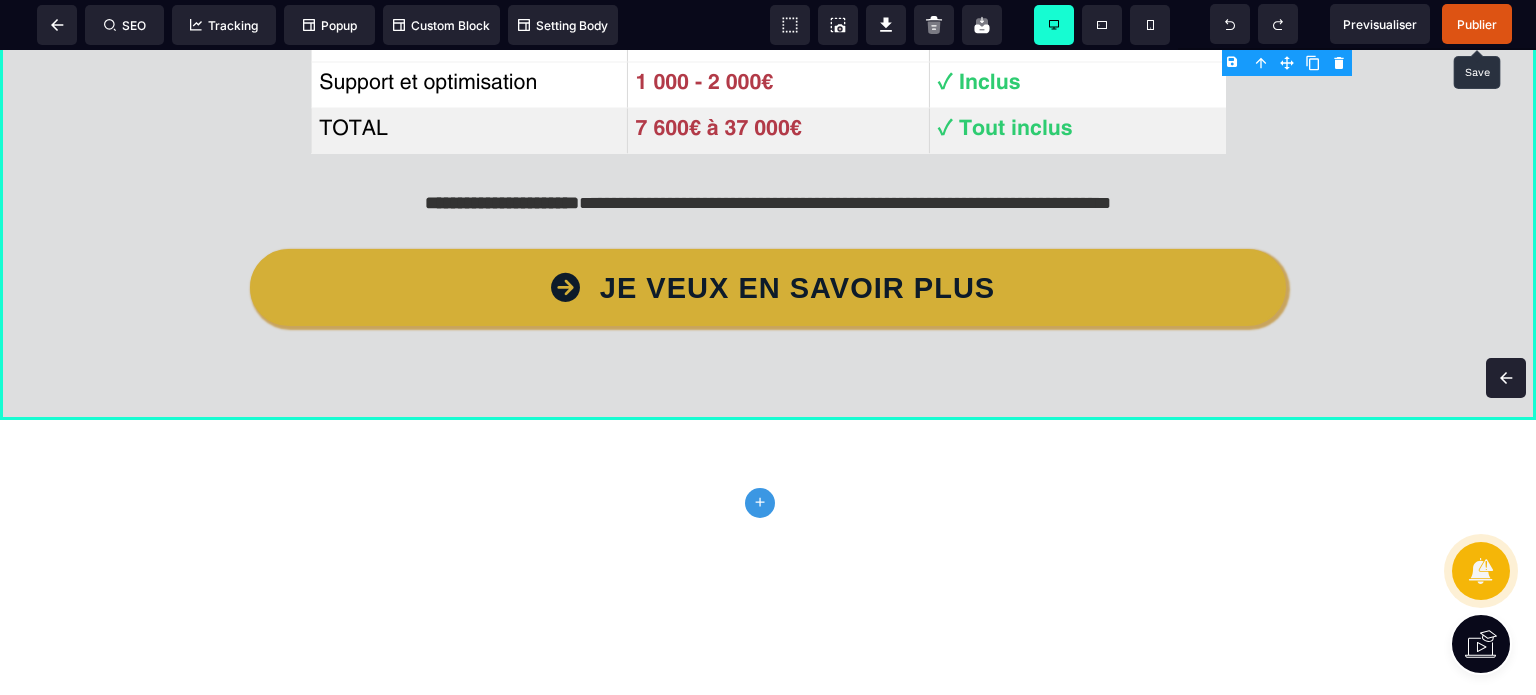 click on "Publier" at bounding box center [1477, 24] 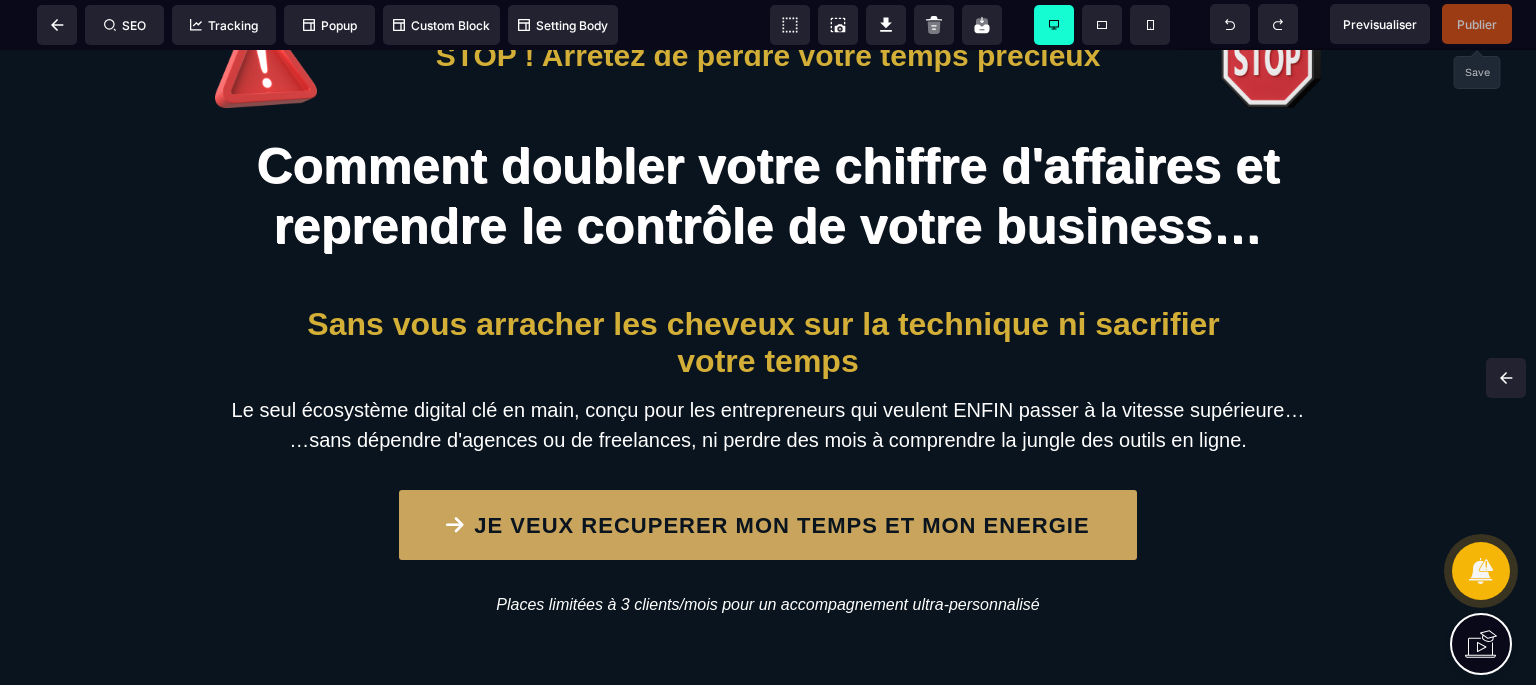 scroll, scrollTop: 0, scrollLeft: 0, axis: both 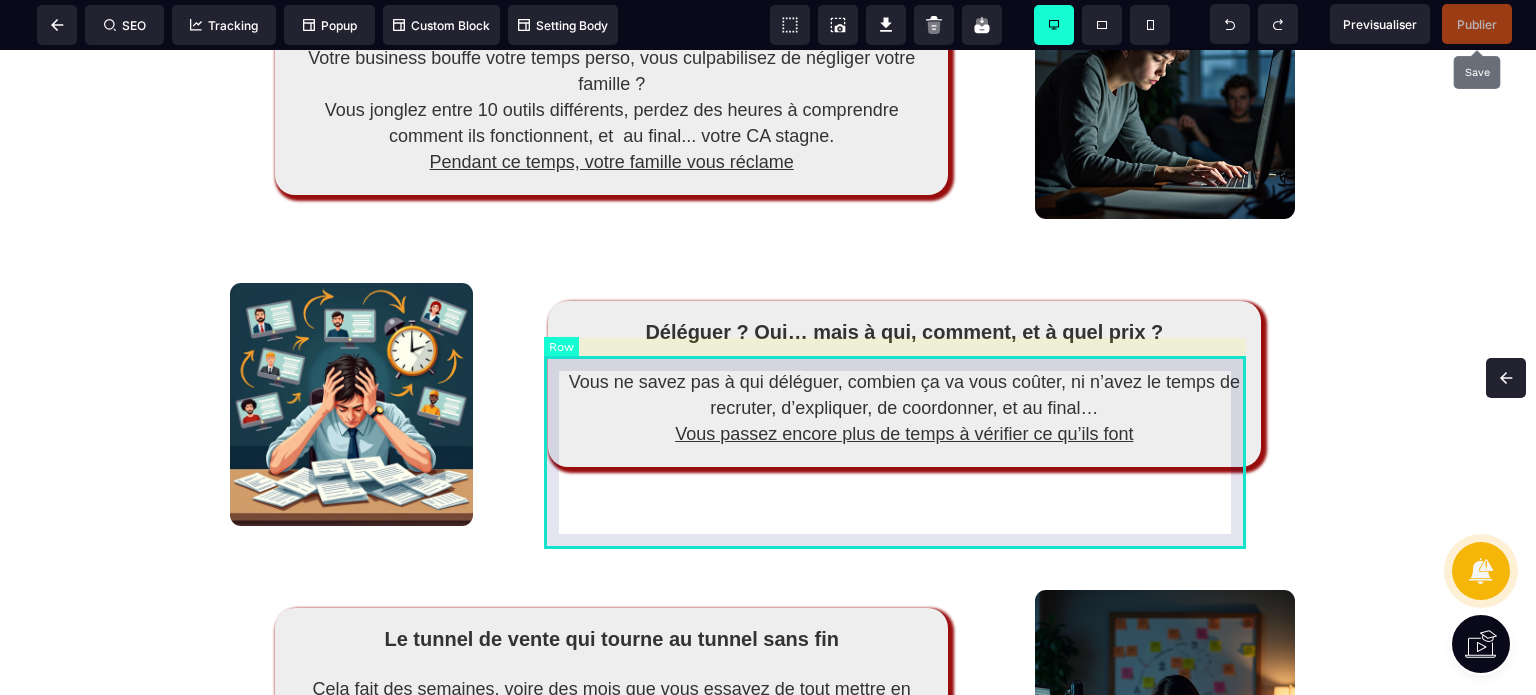 click on "Déléguer ? Oui… mais à qui, comment, et à quel prix ? Vous ne savez pas à qui déléguer, combien ça va vous coûter, ni n’avez le temps de recruter, d’expliquer, de coordonner, et au final…
Vous passez encore plus de temps à vérifier ce qu’ils font" at bounding box center [904, 384] 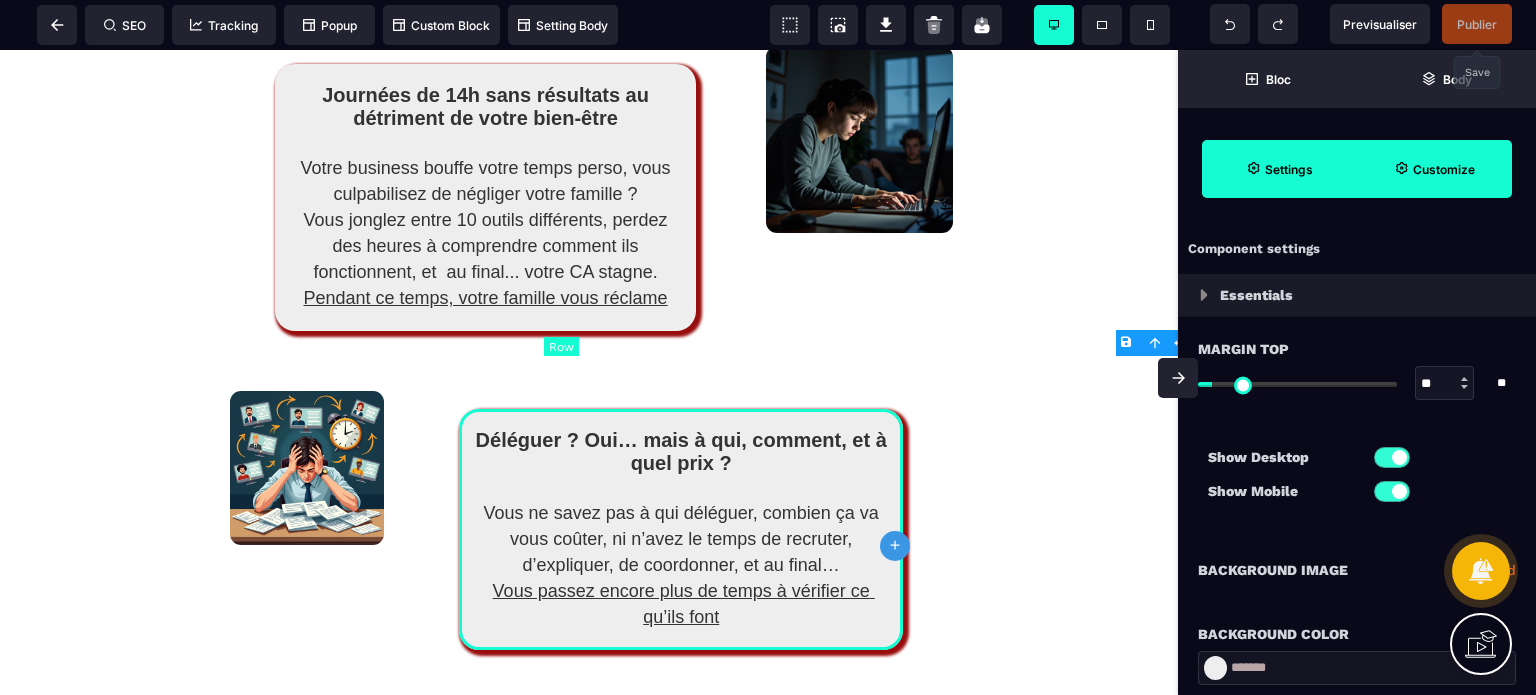 scroll, scrollTop: 2780, scrollLeft: 0, axis: vertical 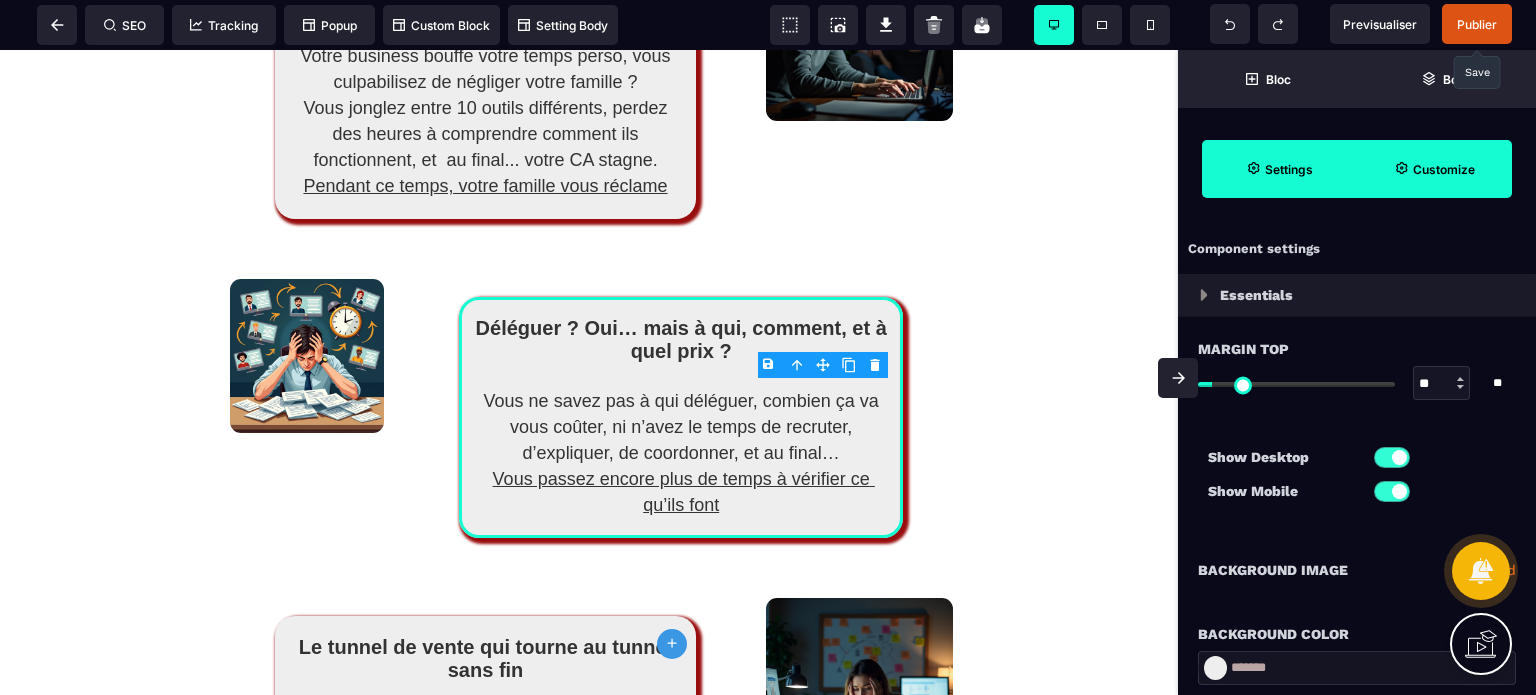 click on "Margin Top
**
*
**
All" at bounding box center (1357, 378) 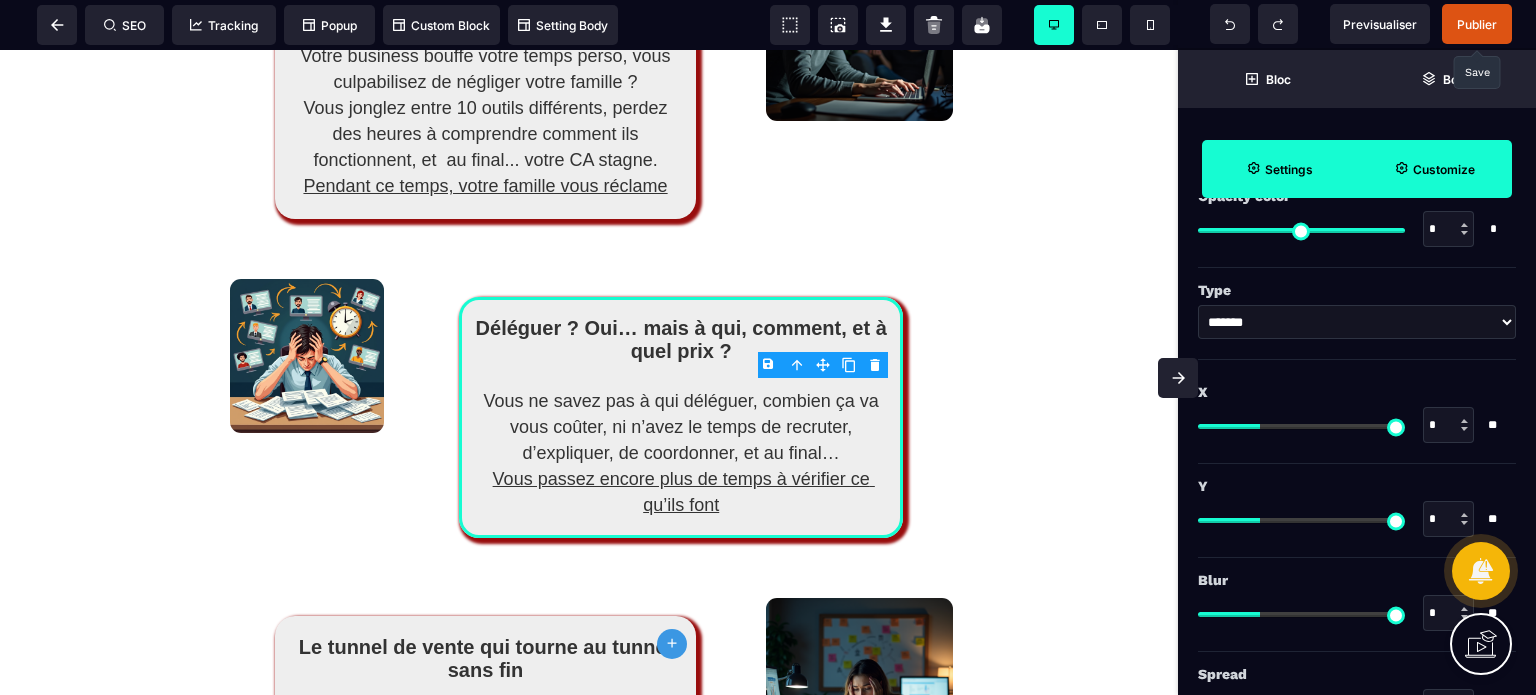 scroll, scrollTop: 2455, scrollLeft: 0, axis: vertical 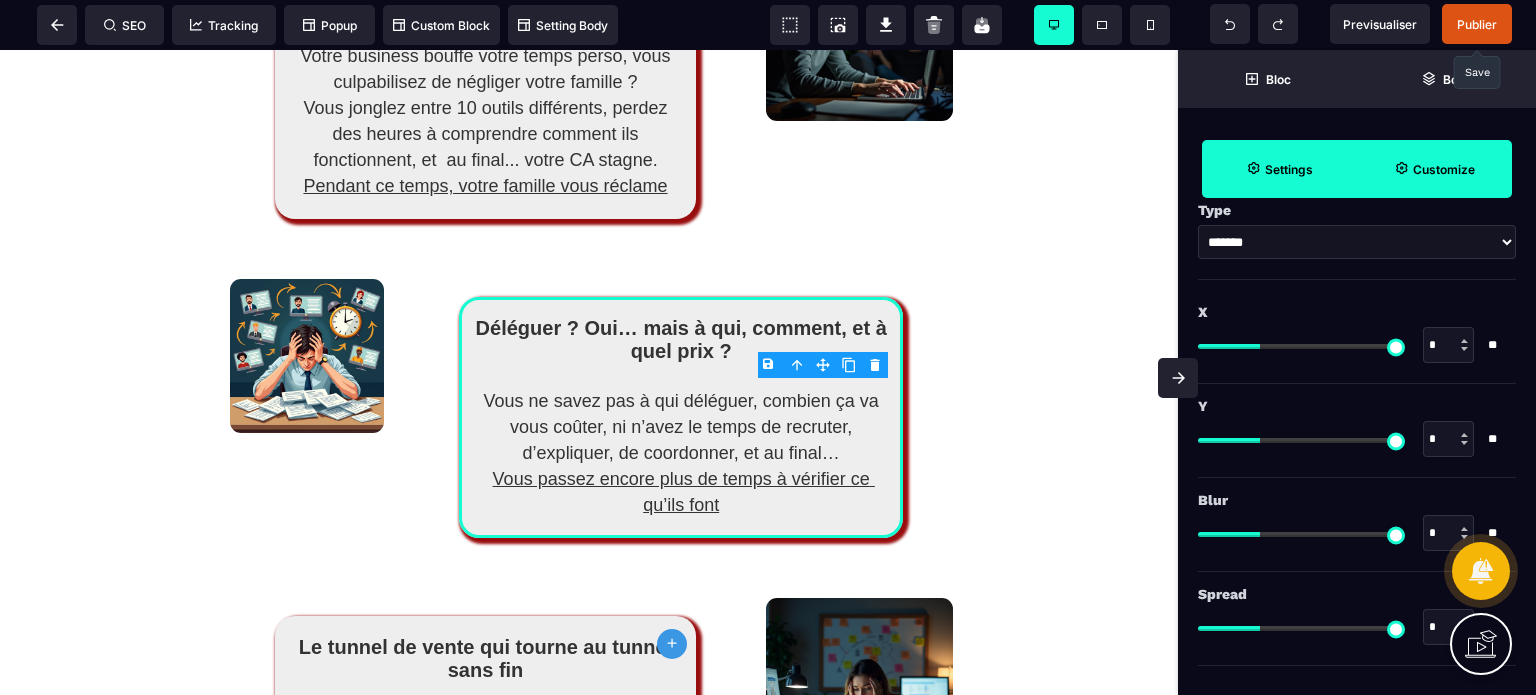 click on "Customize" at bounding box center (1444, 169) 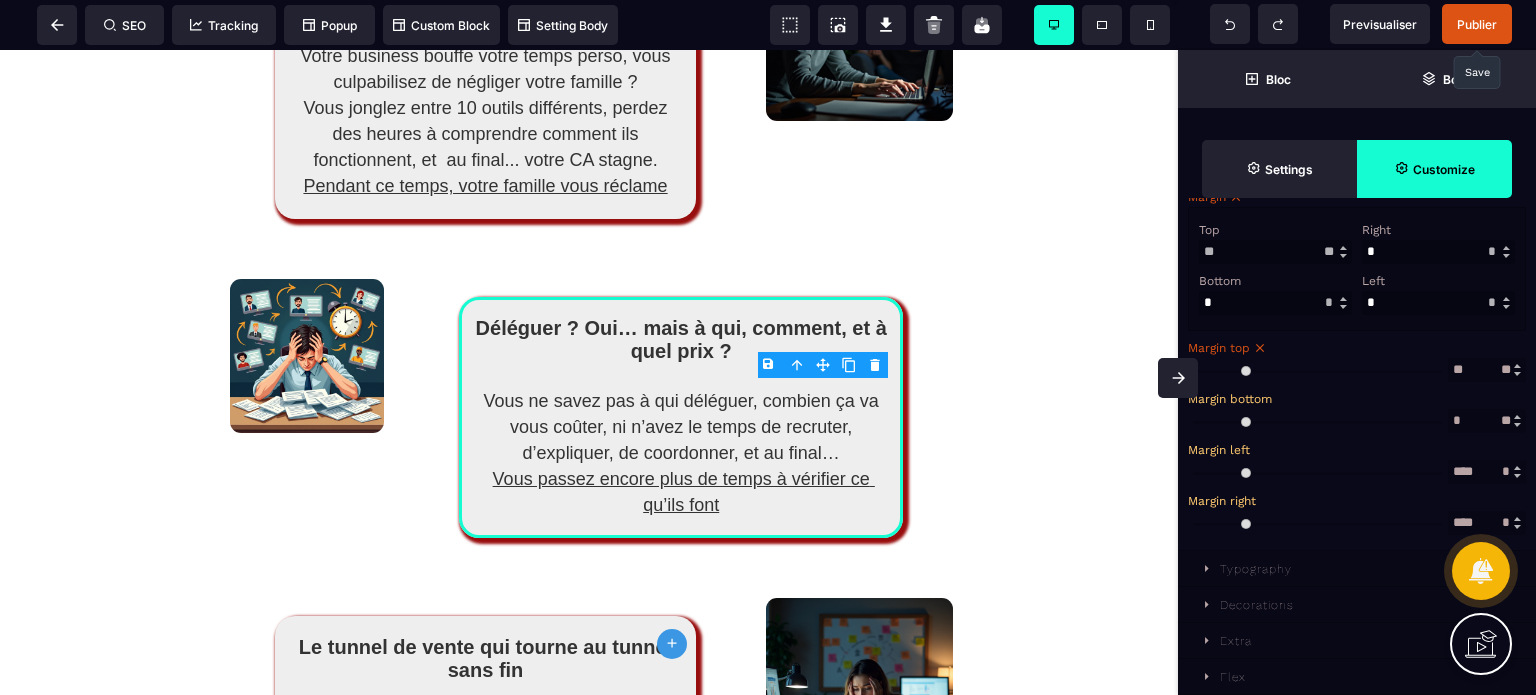 click on "Decorations" at bounding box center (1357, 605) 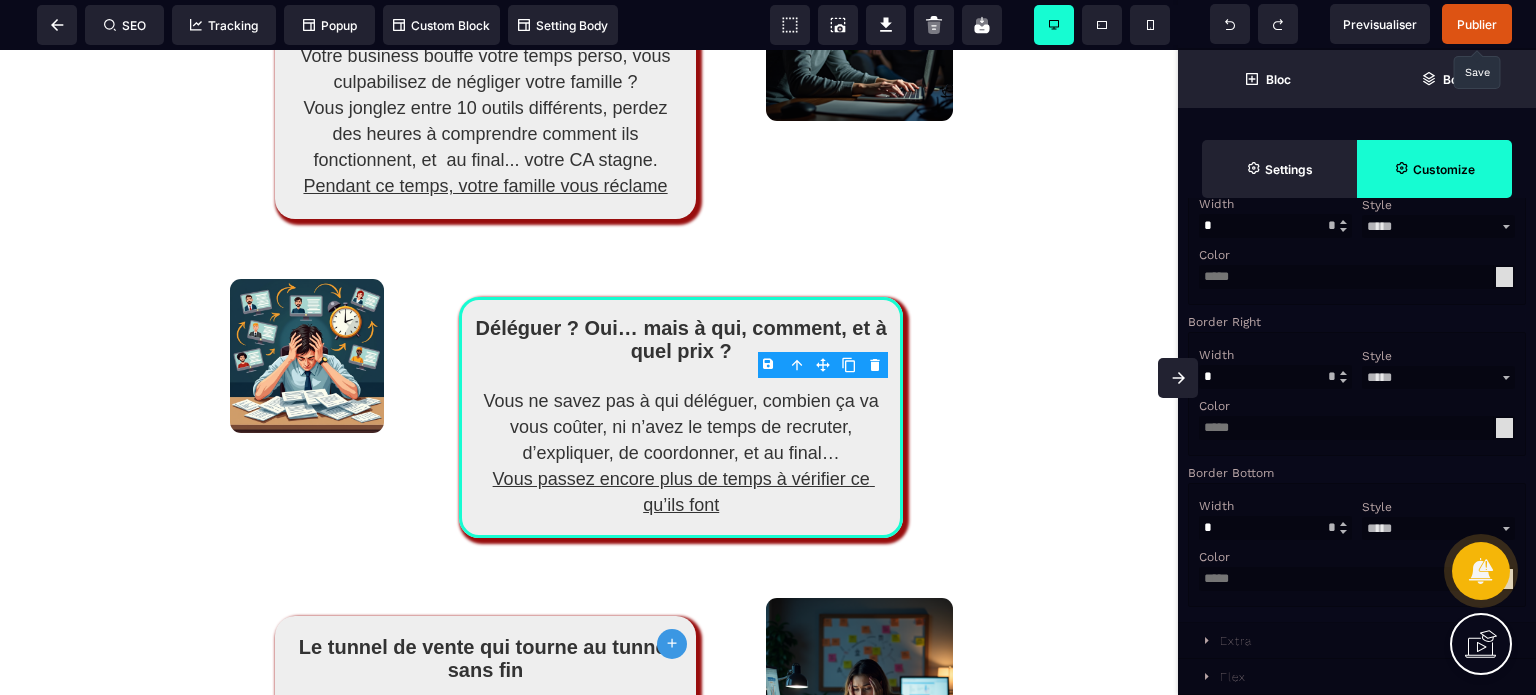 click on "Width
* **
Style
**** ***** ****** ****** ****** ****** ***** ***** ******
Color" at bounding box center (1357, 545) 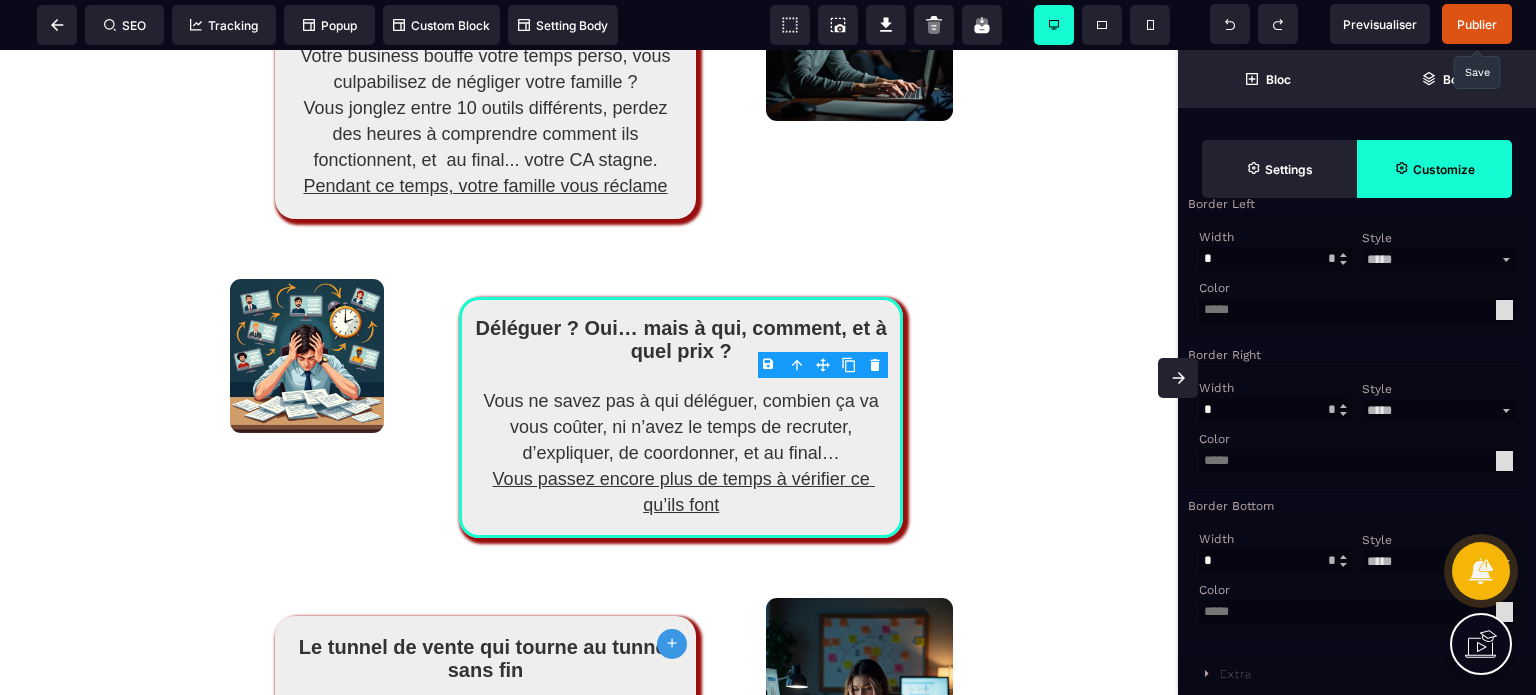scroll, scrollTop: 1734, scrollLeft: 0, axis: vertical 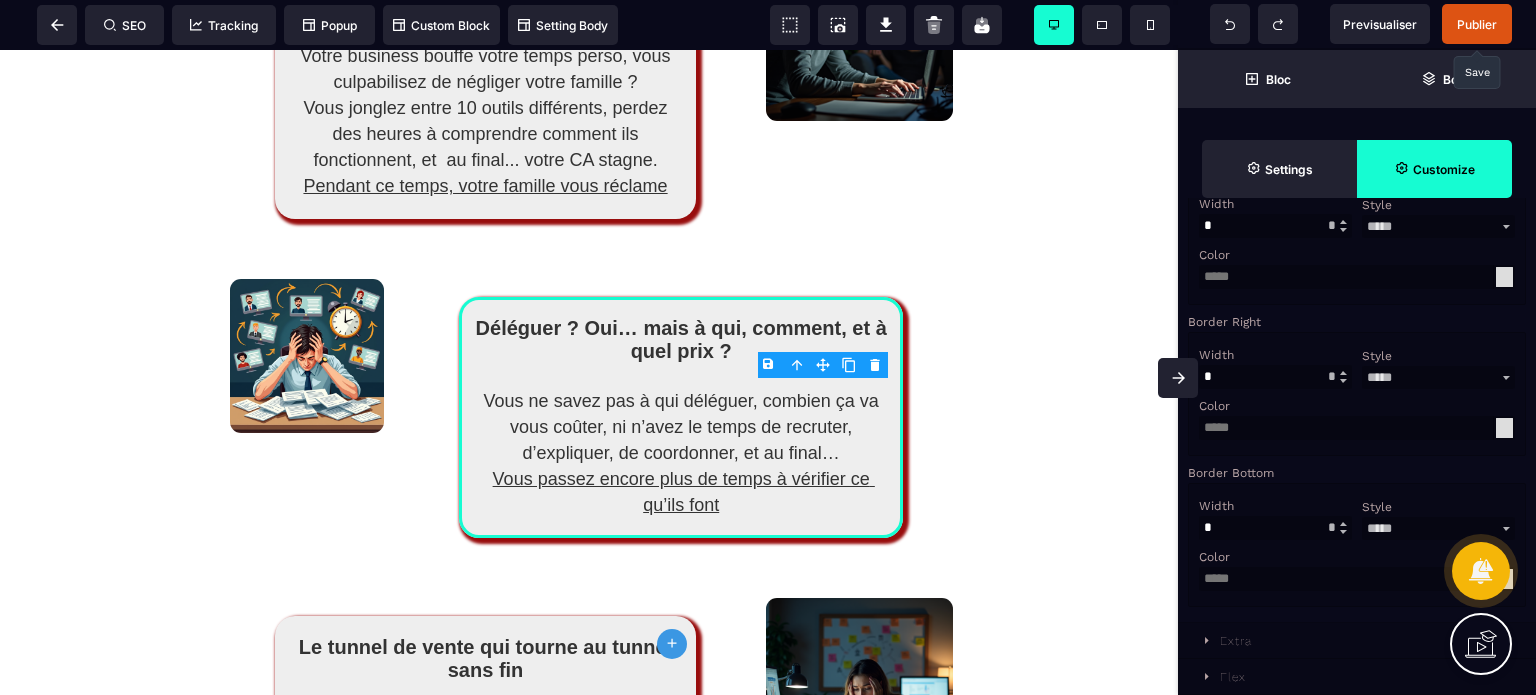 click on "Extra" at bounding box center [1357, 641] 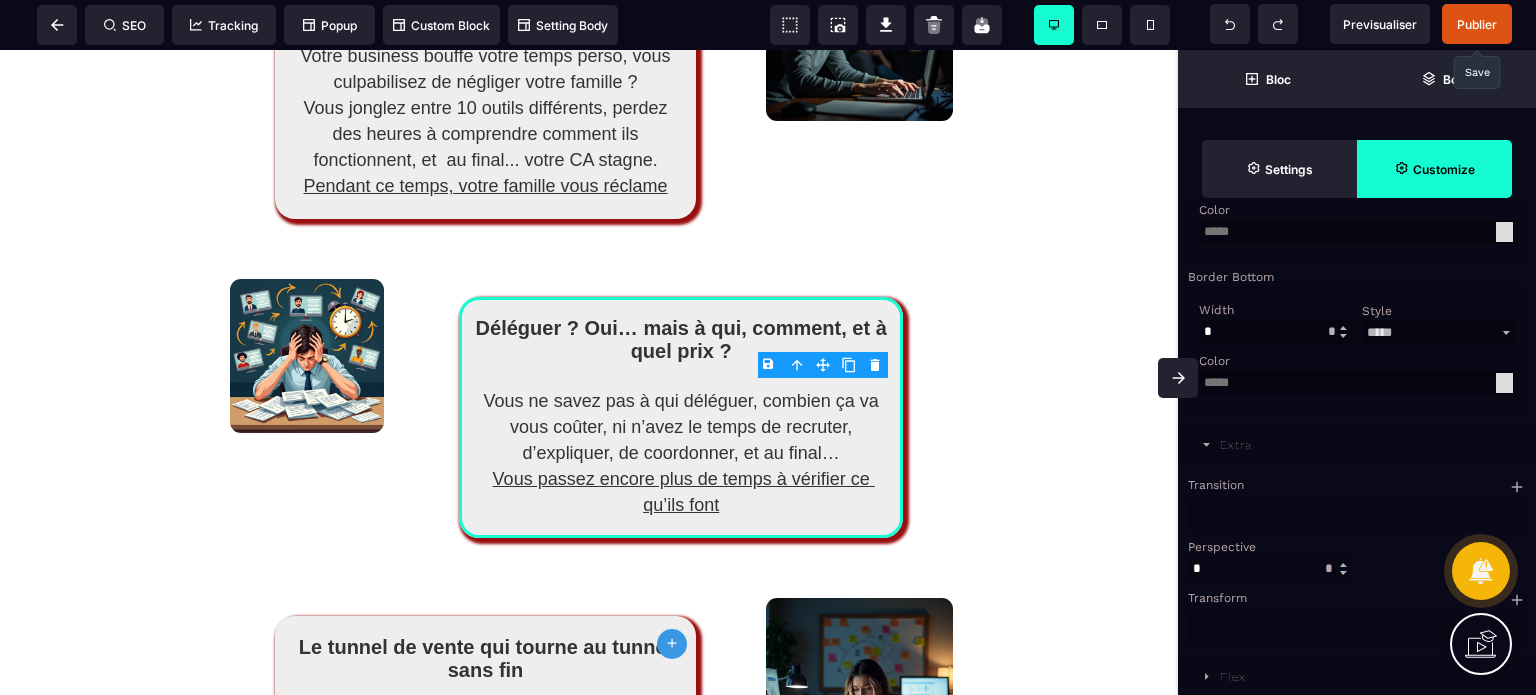 scroll, scrollTop: 1932, scrollLeft: 0, axis: vertical 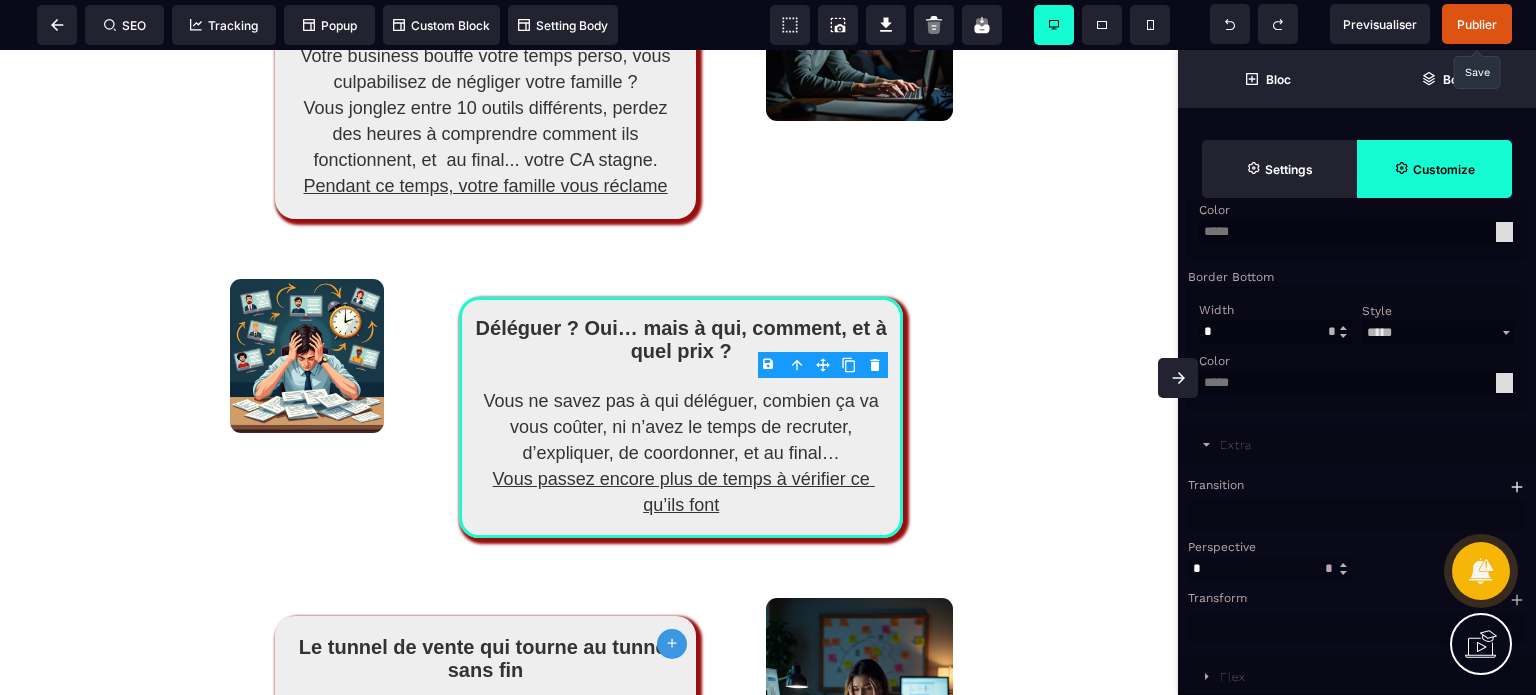 click 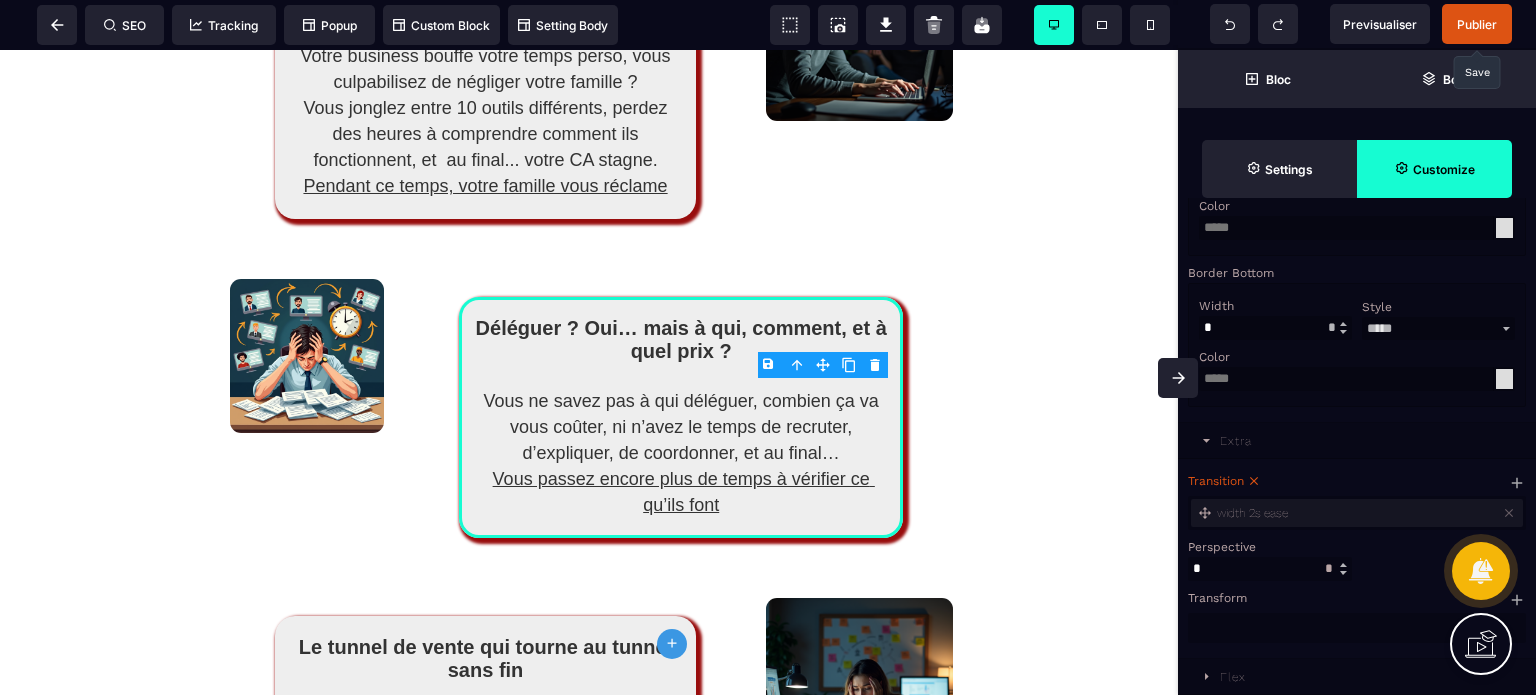 click on "width 2s ease" at bounding box center [1357, 513] 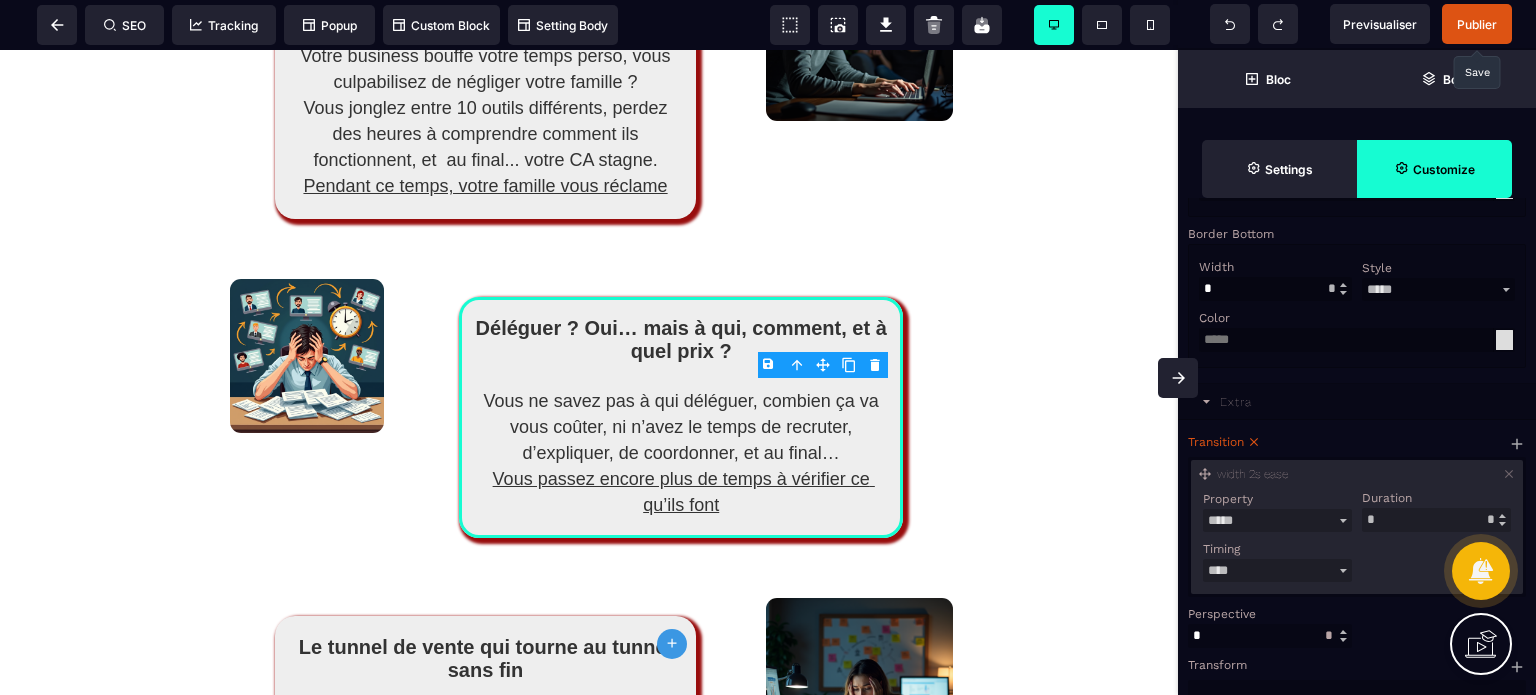 drag, startPoint x: 1389, startPoint y: 561, endPoint x: 1357, endPoint y: 568, distance: 32.75668 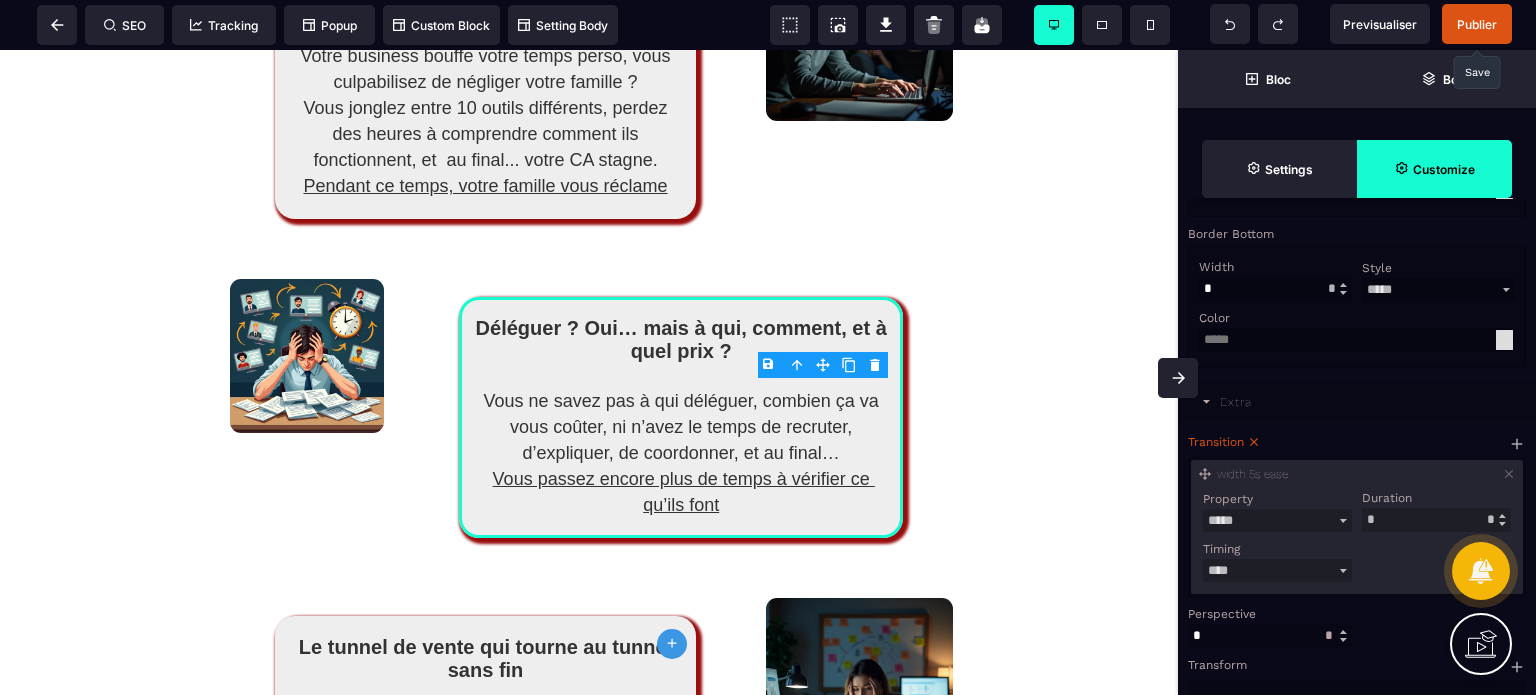 click on "**********" at bounding box center [1277, 570] 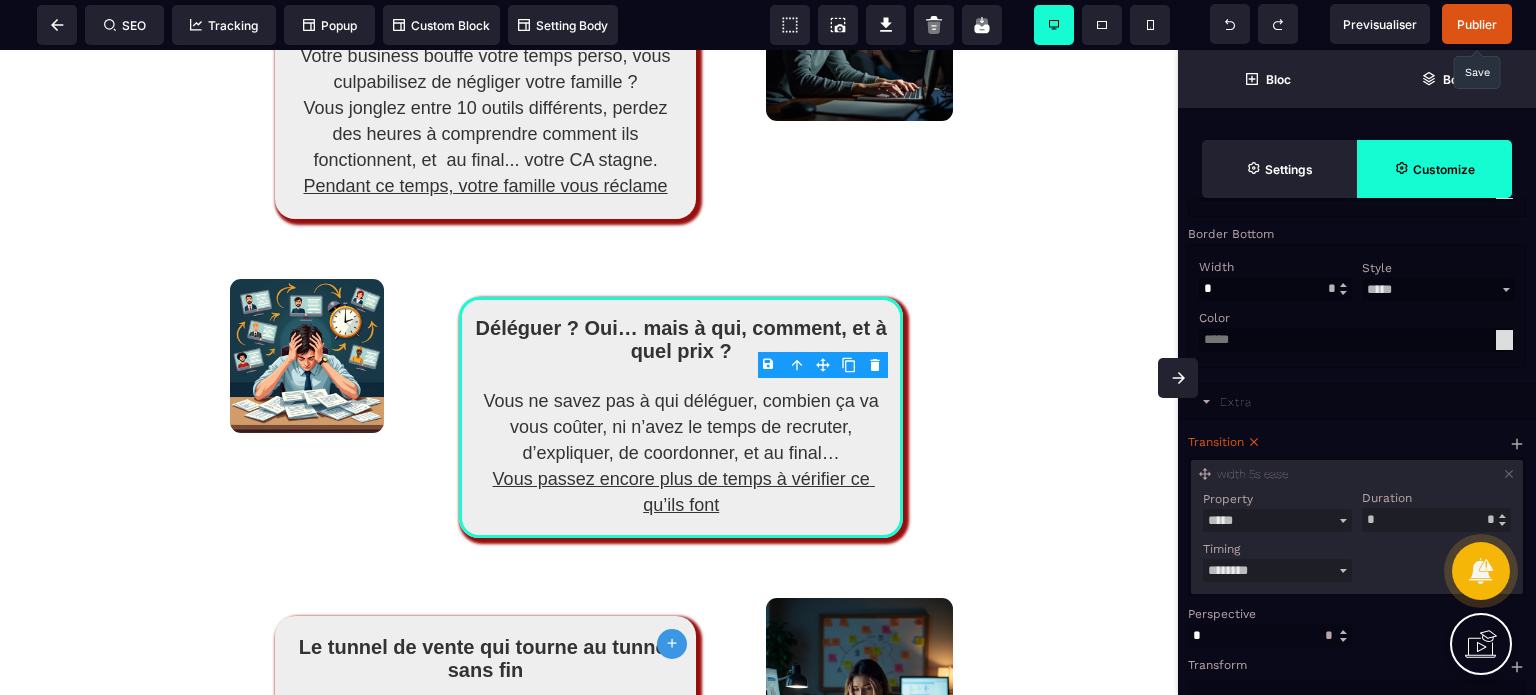 click on "**********" at bounding box center [1277, 570] 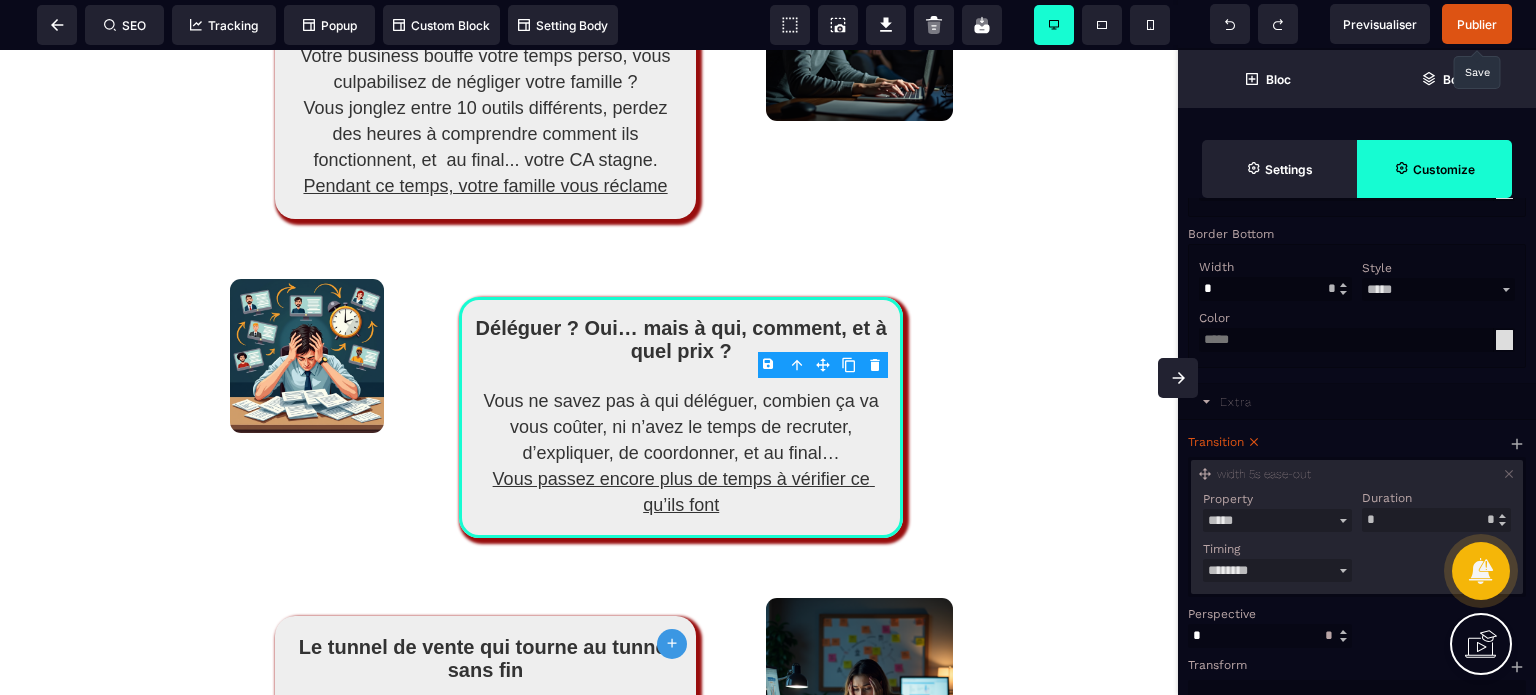 click on "**********" at bounding box center (1277, 570) 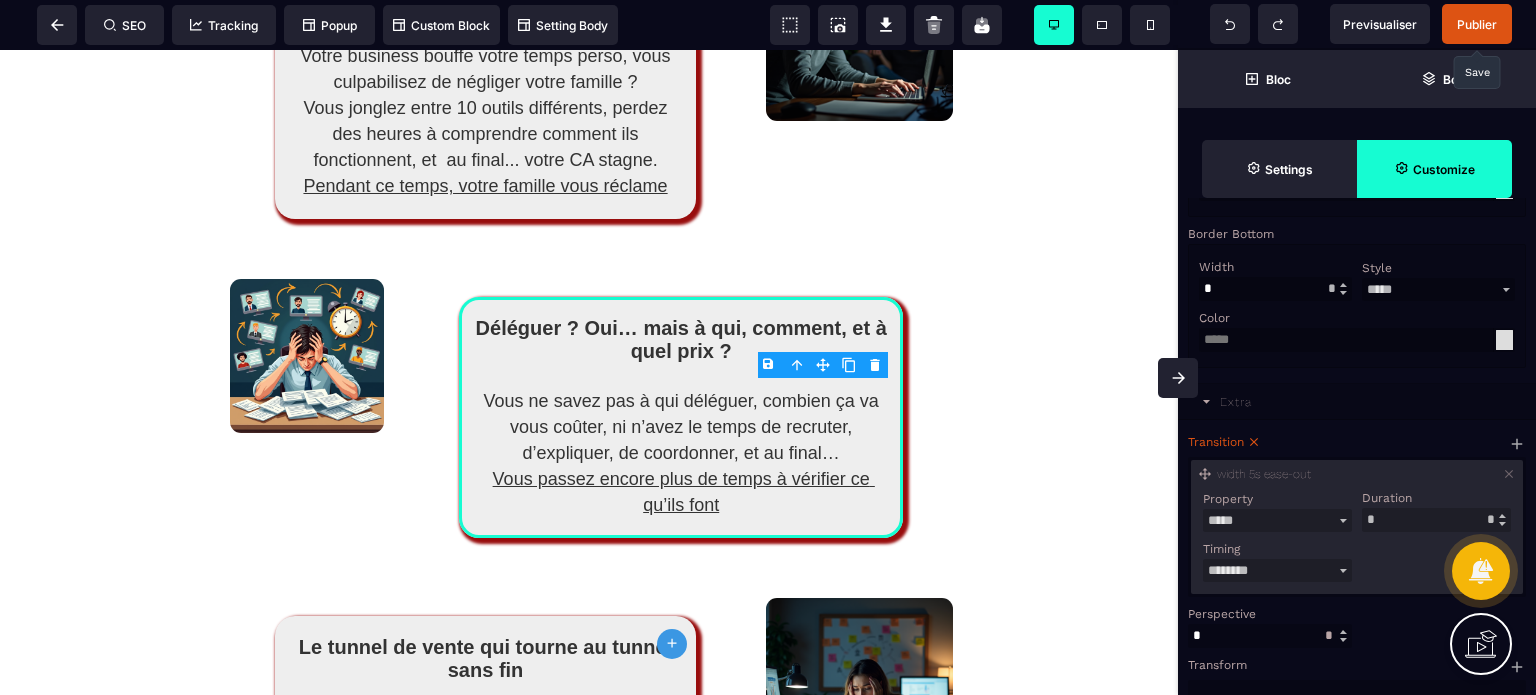 click on "**********" at bounding box center [1357, 534] 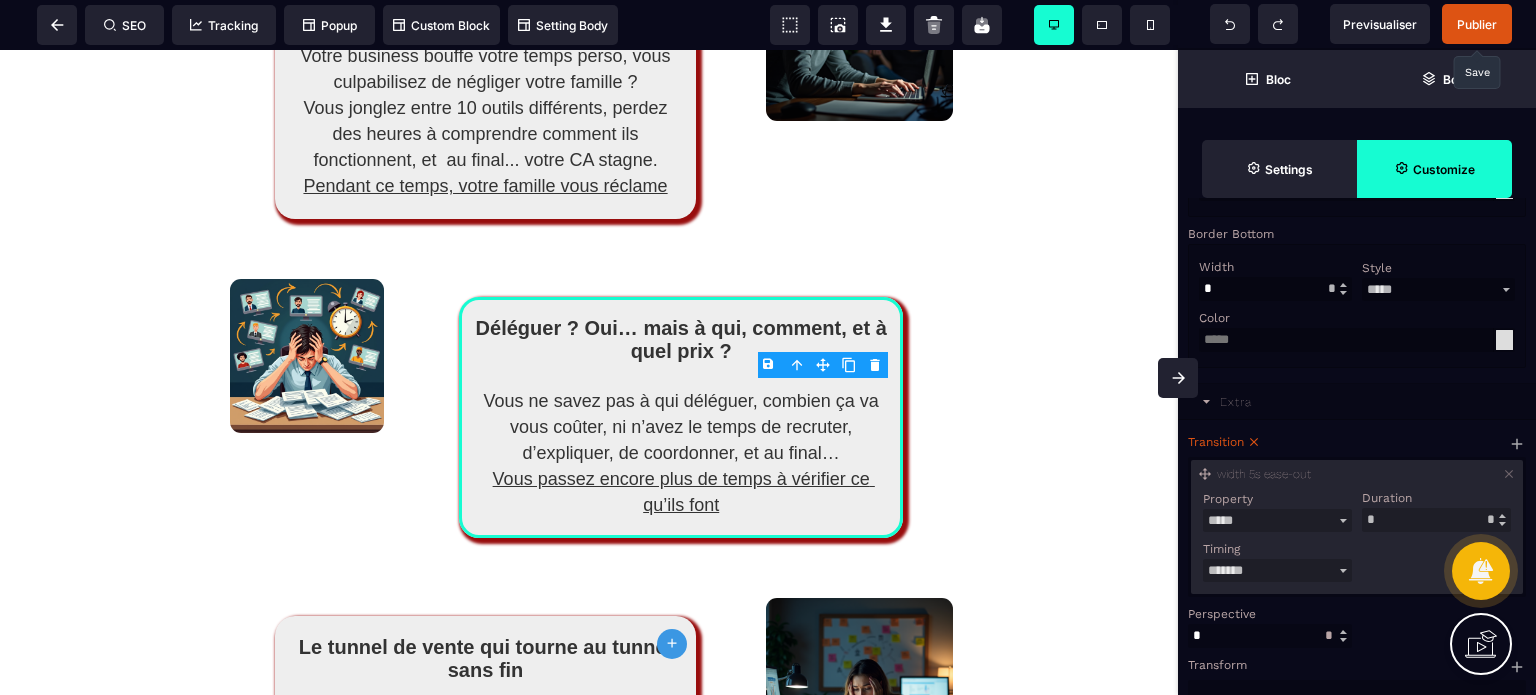 click on "**********" at bounding box center (1277, 570) 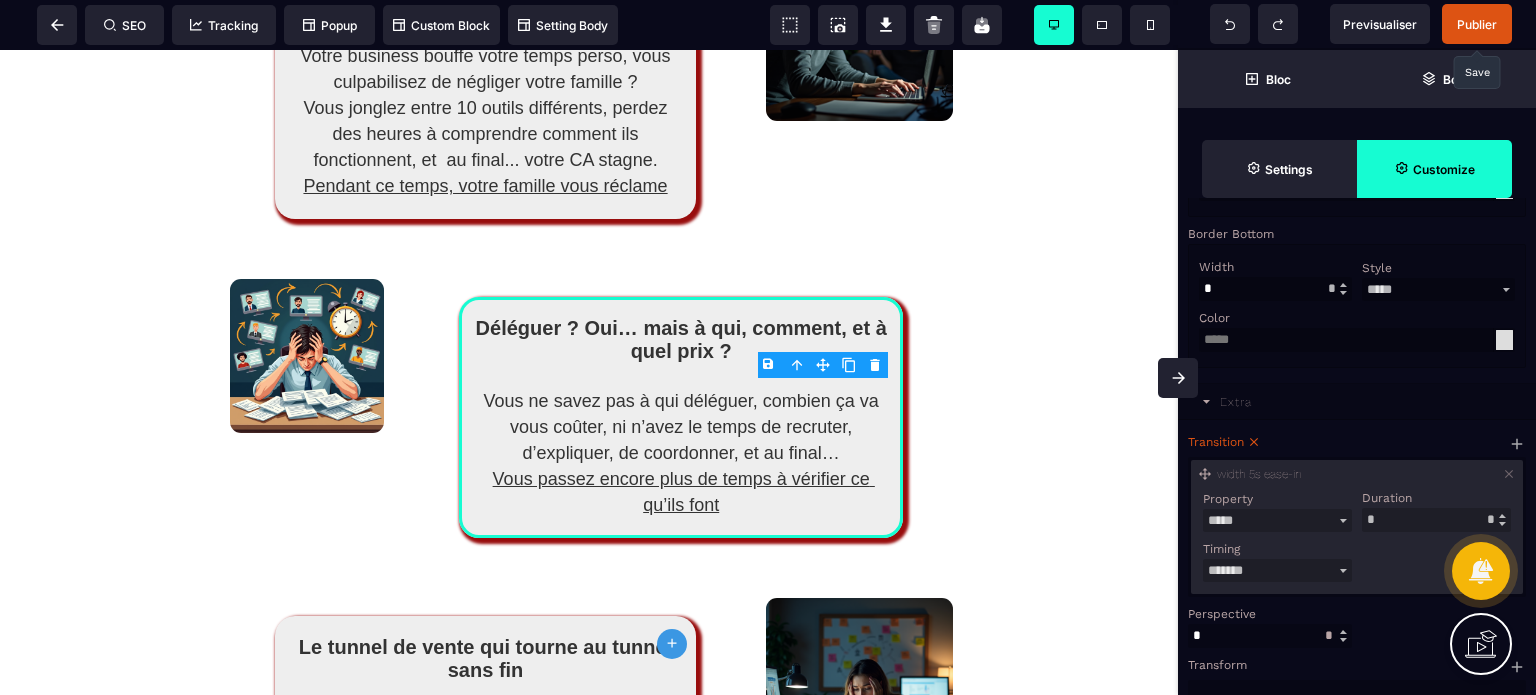 click on "Perspective" at bounding box center (1267, 614) 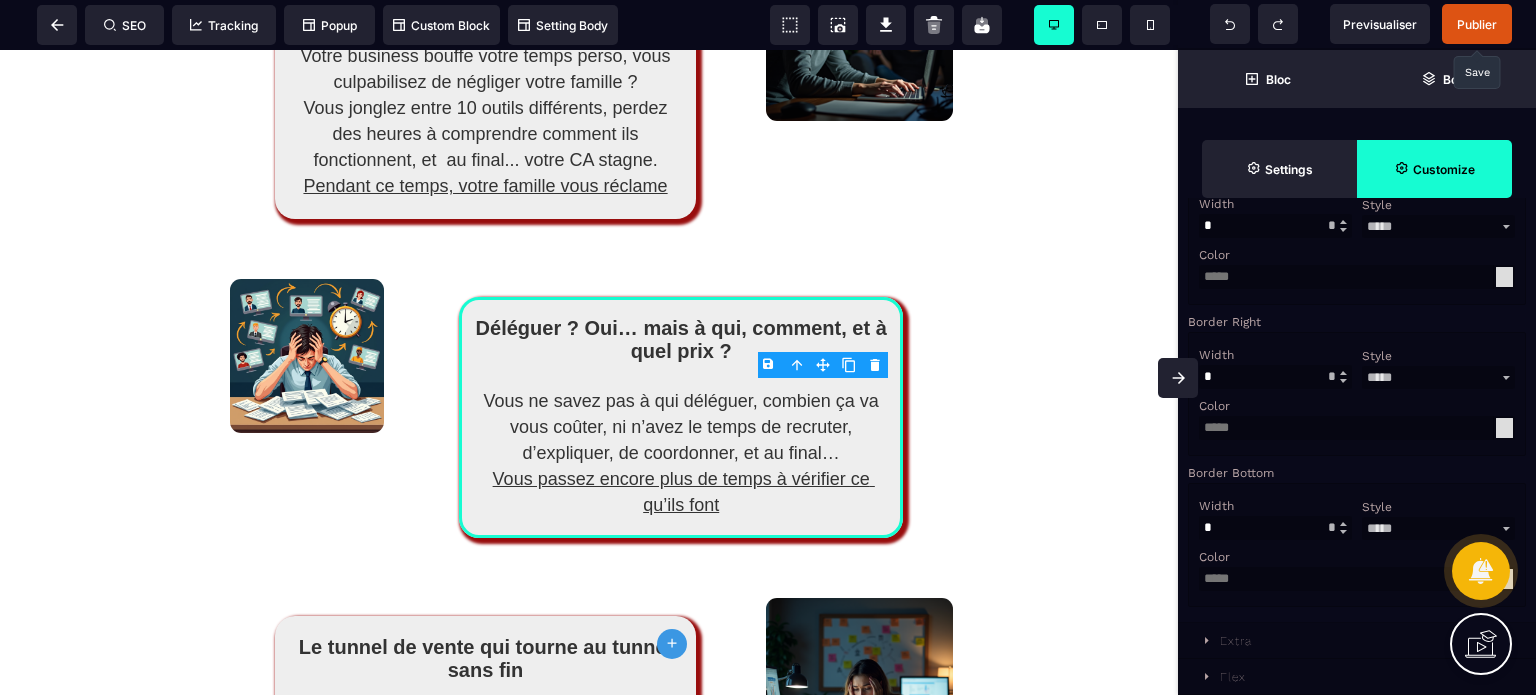 scroll, scrollTop: 1734, scrollLeft: 0, axis: vertical 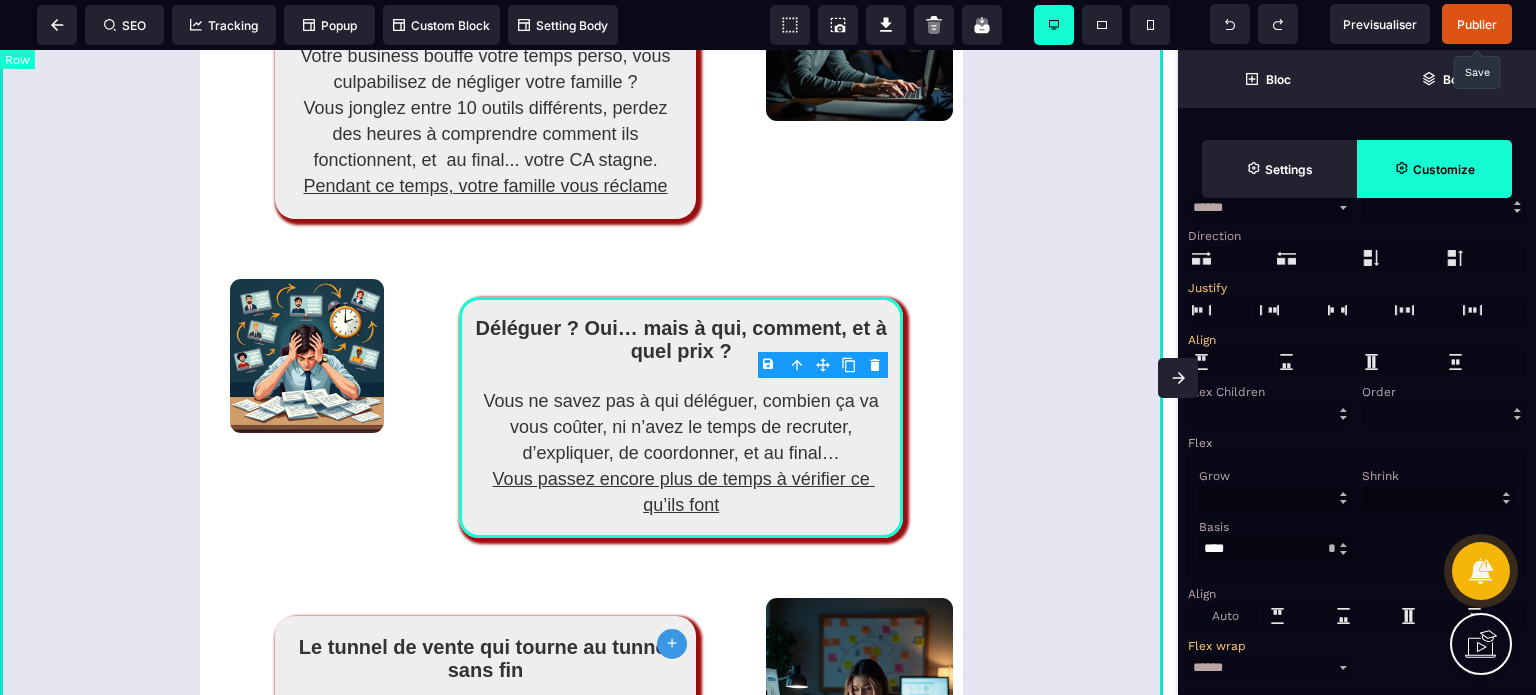 click on "Vous en êtes sûrement là... Zéro temps pour votre zone de génie Manque de temps, journées à rallonge, sentiment de courir partout ? Vous êtes expert dans votre domaine, mais vous passez votre temps à faire le technicien. Vos talents sont gâchés sur des tâches qui ne rapportent rien . "Je suis complètement largué(e)" Outils/formations achetés, mais rien n'est vraiment automatisé ? Landing page, CRM, automatisation, pixel... C'est du chinois ! Vous avez l'impression que tout le monde maîtrise sauf VOUS.  Résultat : Vous procrastinez et perdez des opportunités Le cercle vicieux de la procrastination La technique vous bloque ou vous fait procrastiner… Trop compliqué ➡ Je remets à demain ➡ Je perds des clients ➡ J'ai moins d'argent ➡ Je ne peux pas déléguer ➡ Trop compliqué ... Ca vous parle ? La fierté mal placée qui coûte cher Vous pensez "je dois tout faire moi-même sinon ça va me coûter un bras" ? Cette croyance vous coûte combien en réalité ? ." at bounding box center [589, -130] 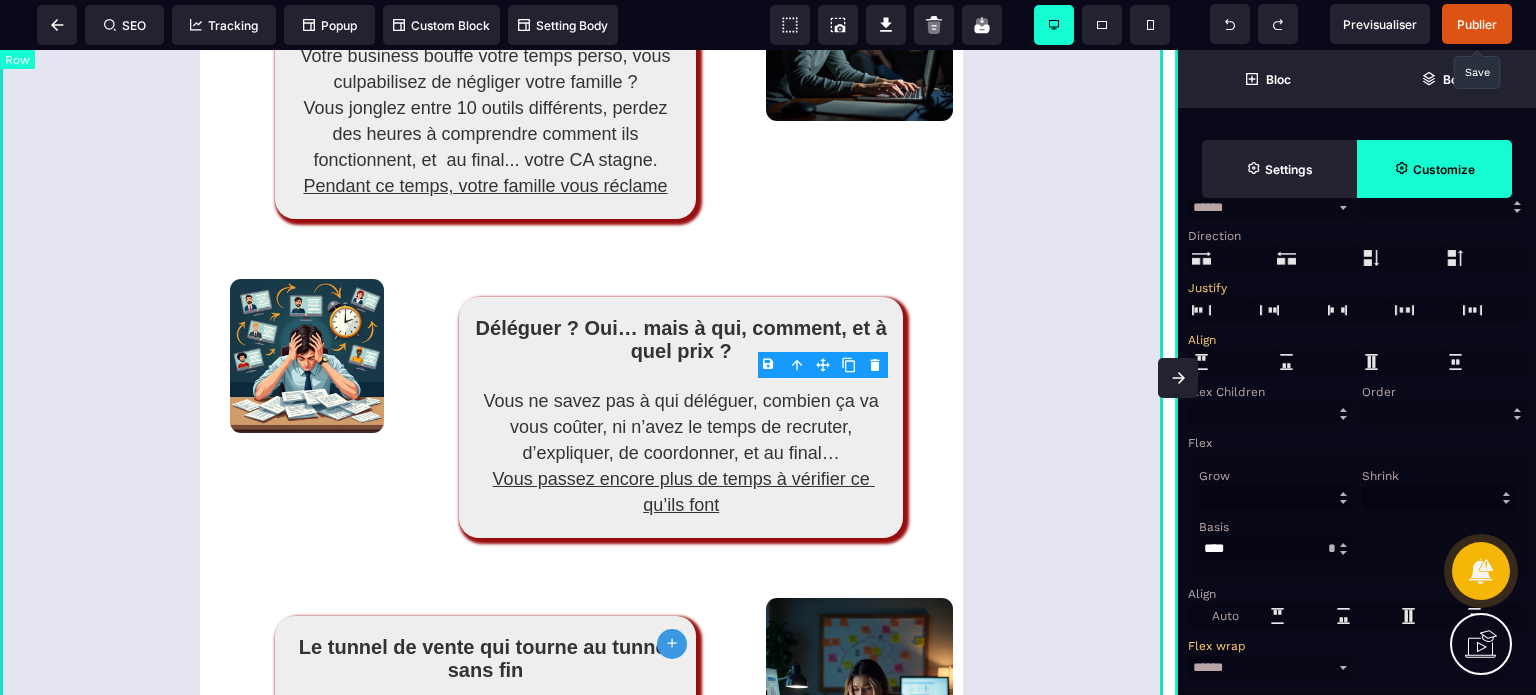 scroll, scrollTop: 0, scrollLeft: 0, axis: both 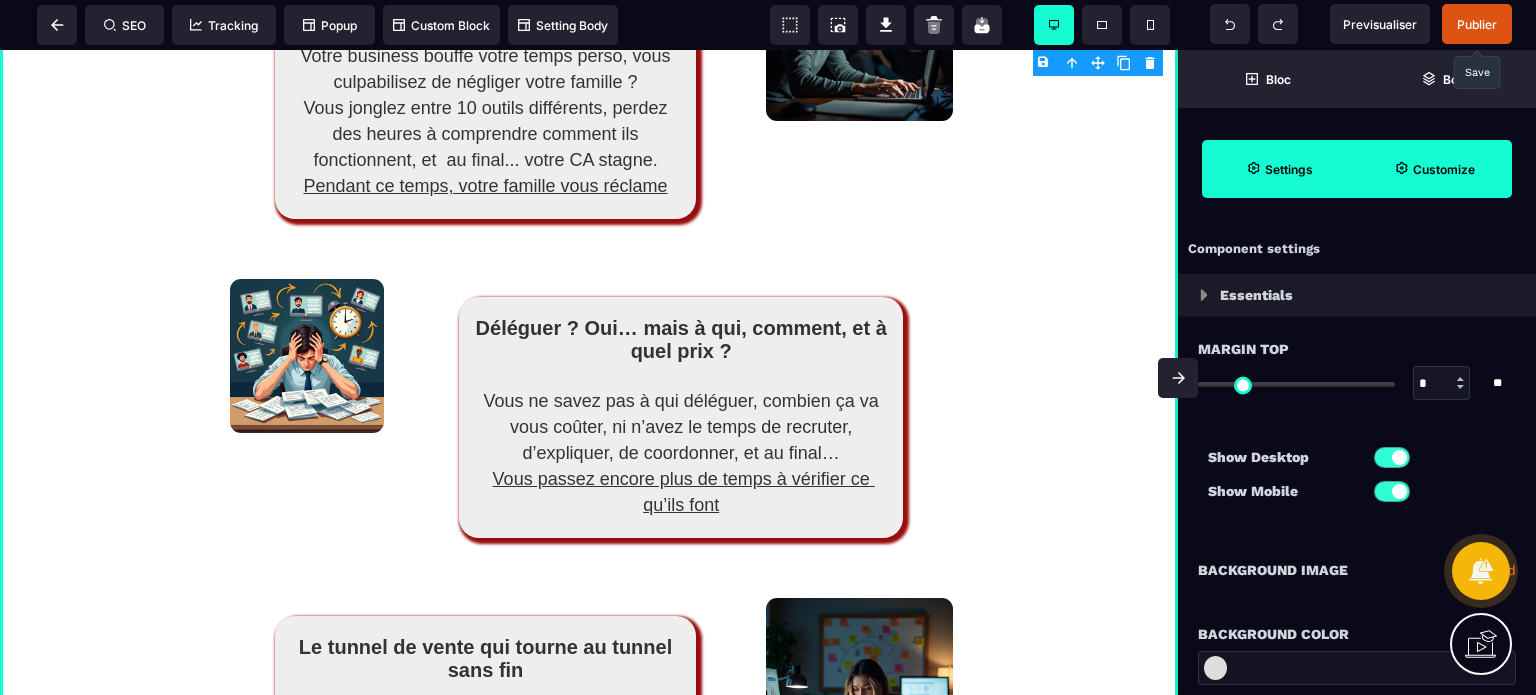 click at bounding box center (1178, 378) 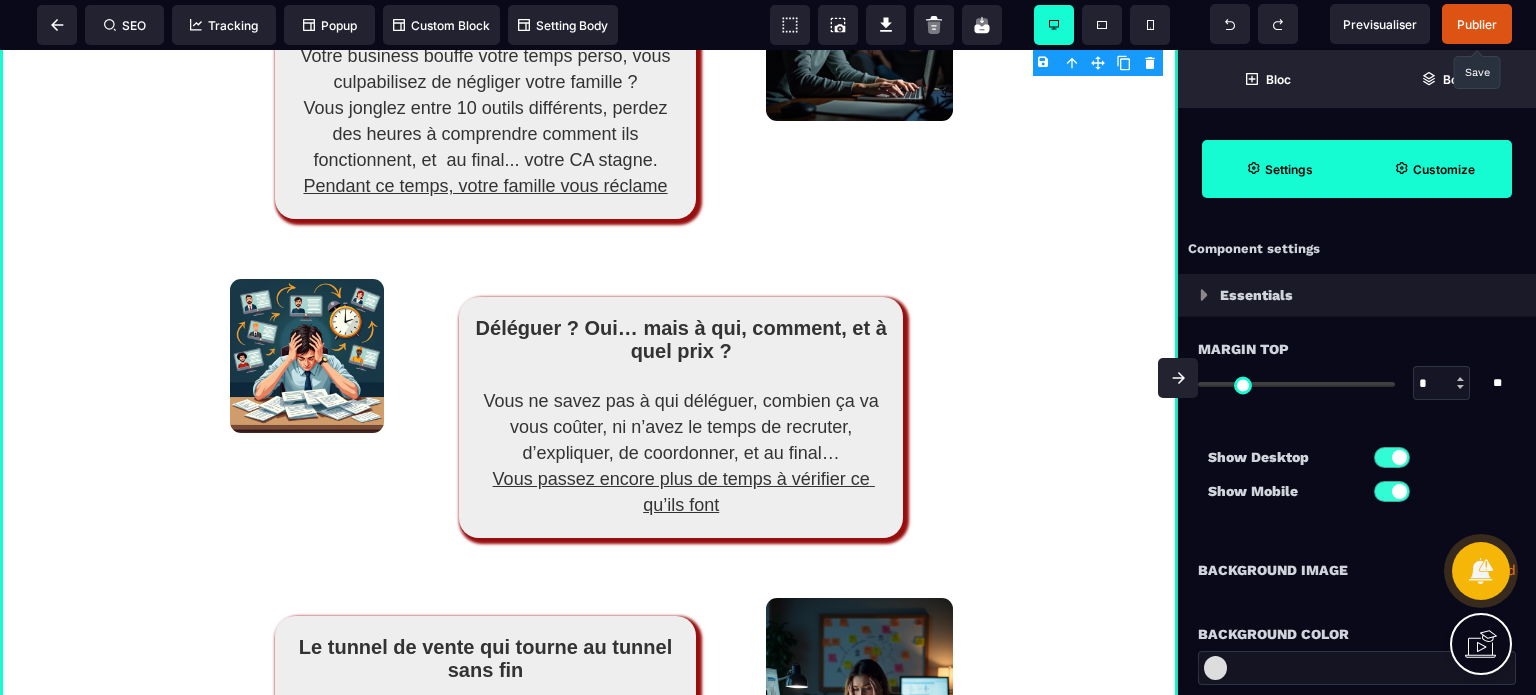 scroll, scrollTop: 2524, scrollLeft: 0, axis: vertical 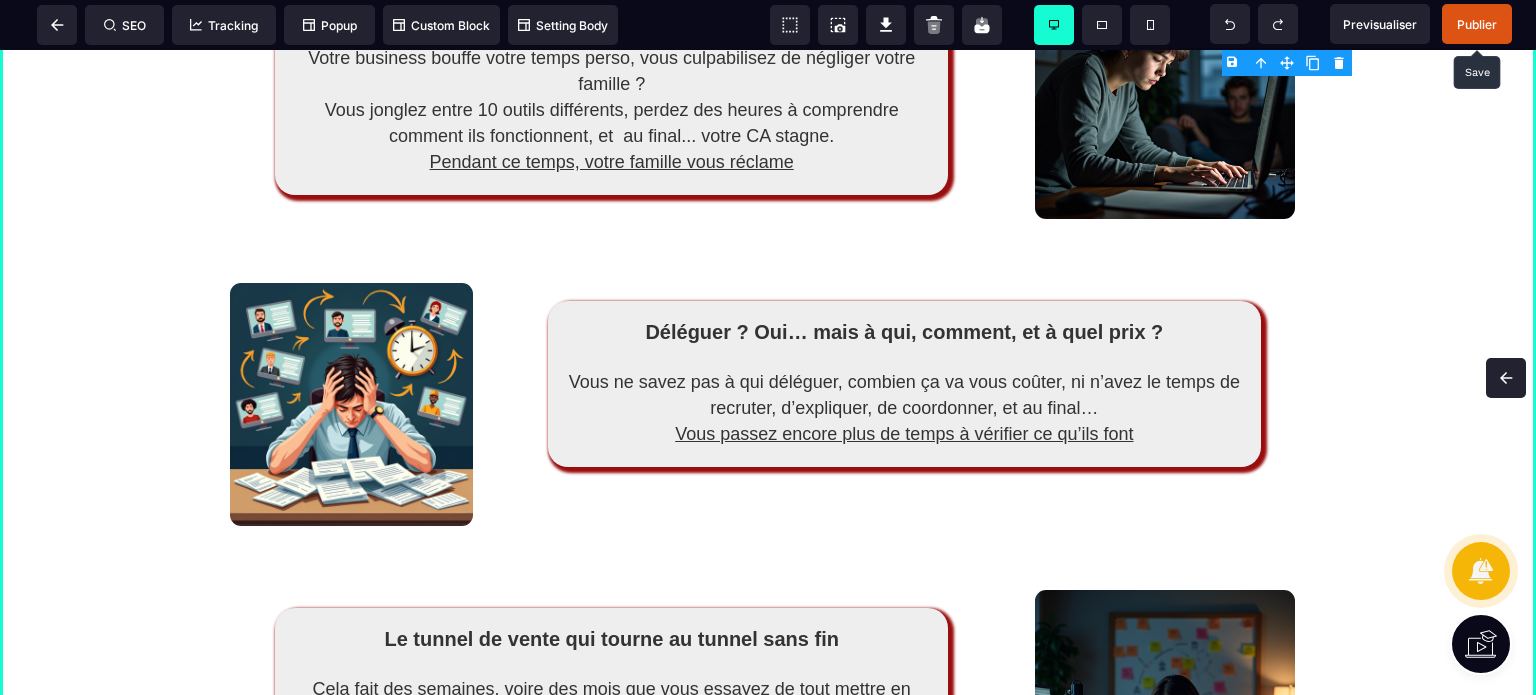 click on "Publier" at bounding box center (1477, 24) 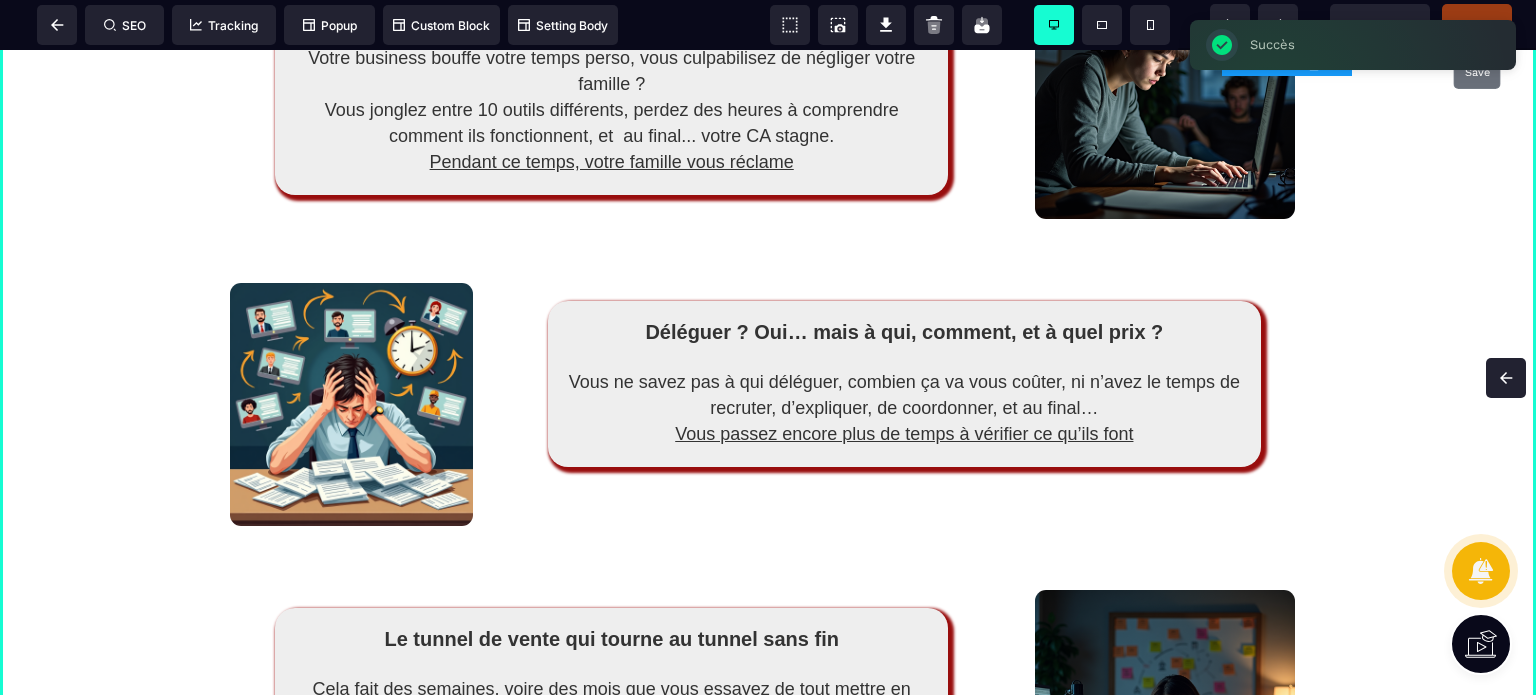 click on "Succès  ×" at bounding box center [1353, 45] 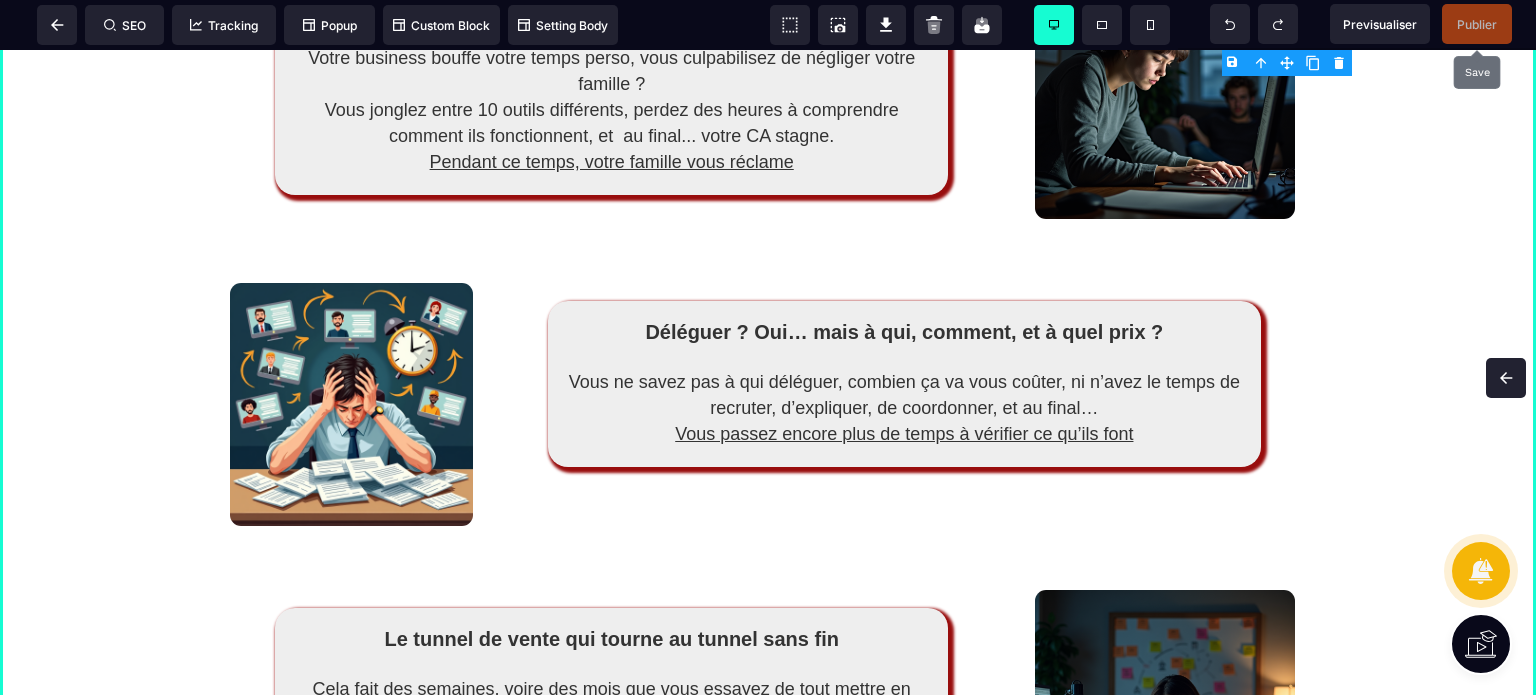 click on "Previsualiser" at bounding box center (1380, 24) 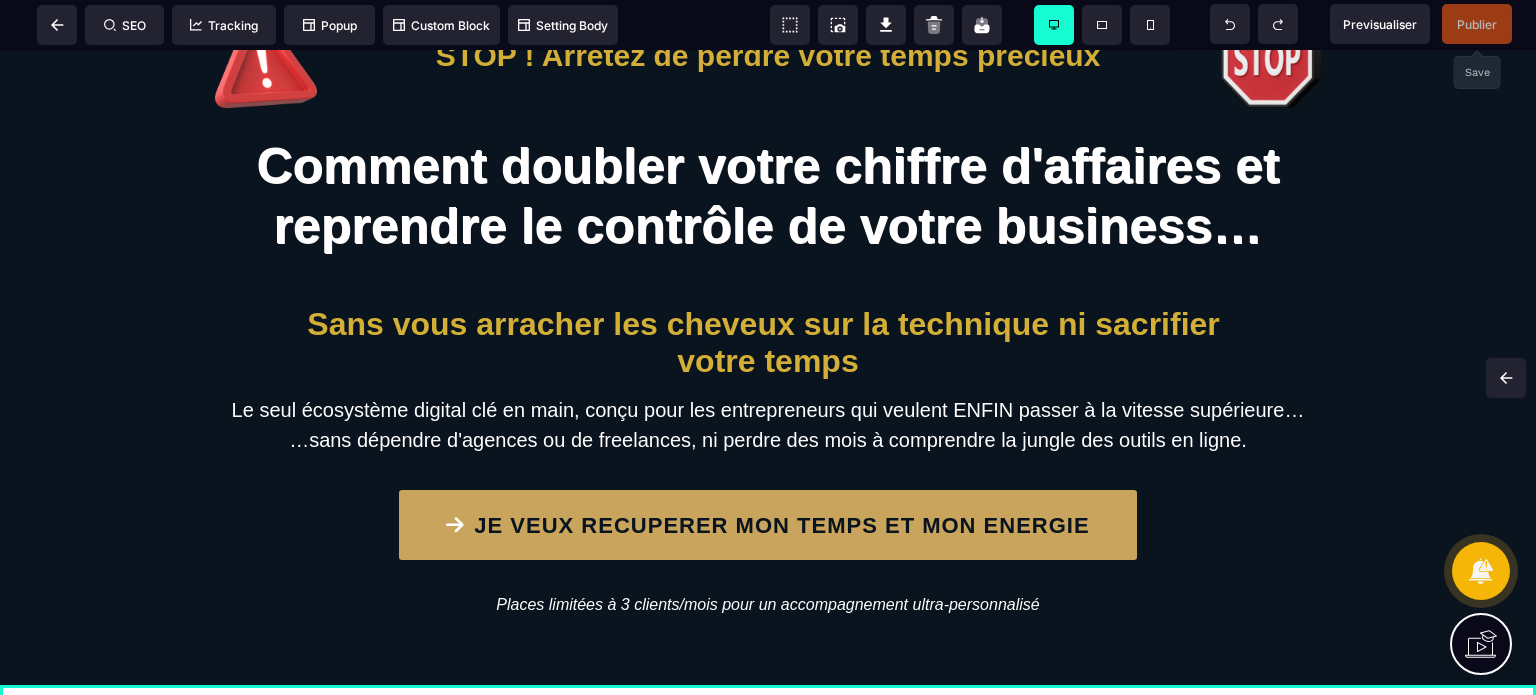 scroll, scrollTop: 0, scrollLeft: 0, axis: both 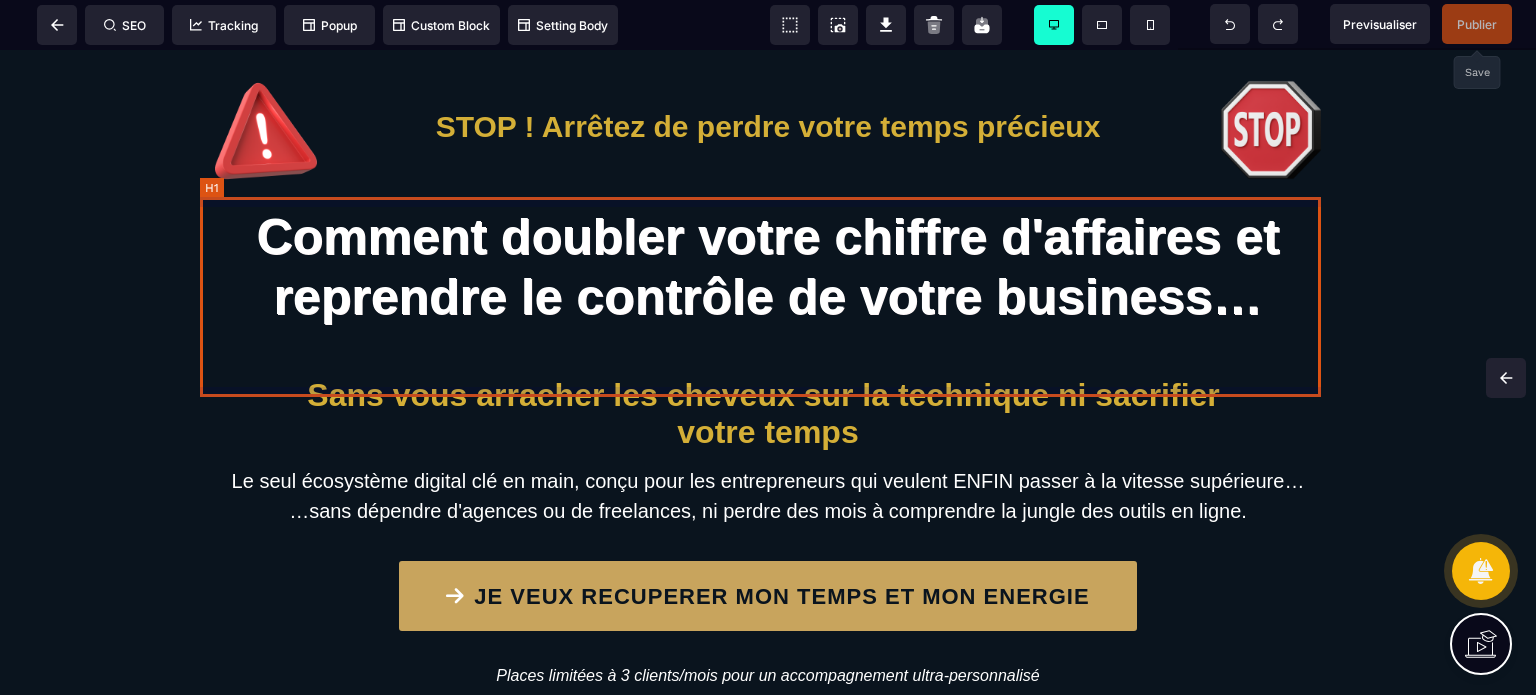 click on "Comment doubler votre chiffre d'affaires et reprendre le contrôle de votre business…" at bounding box center (768, 267) 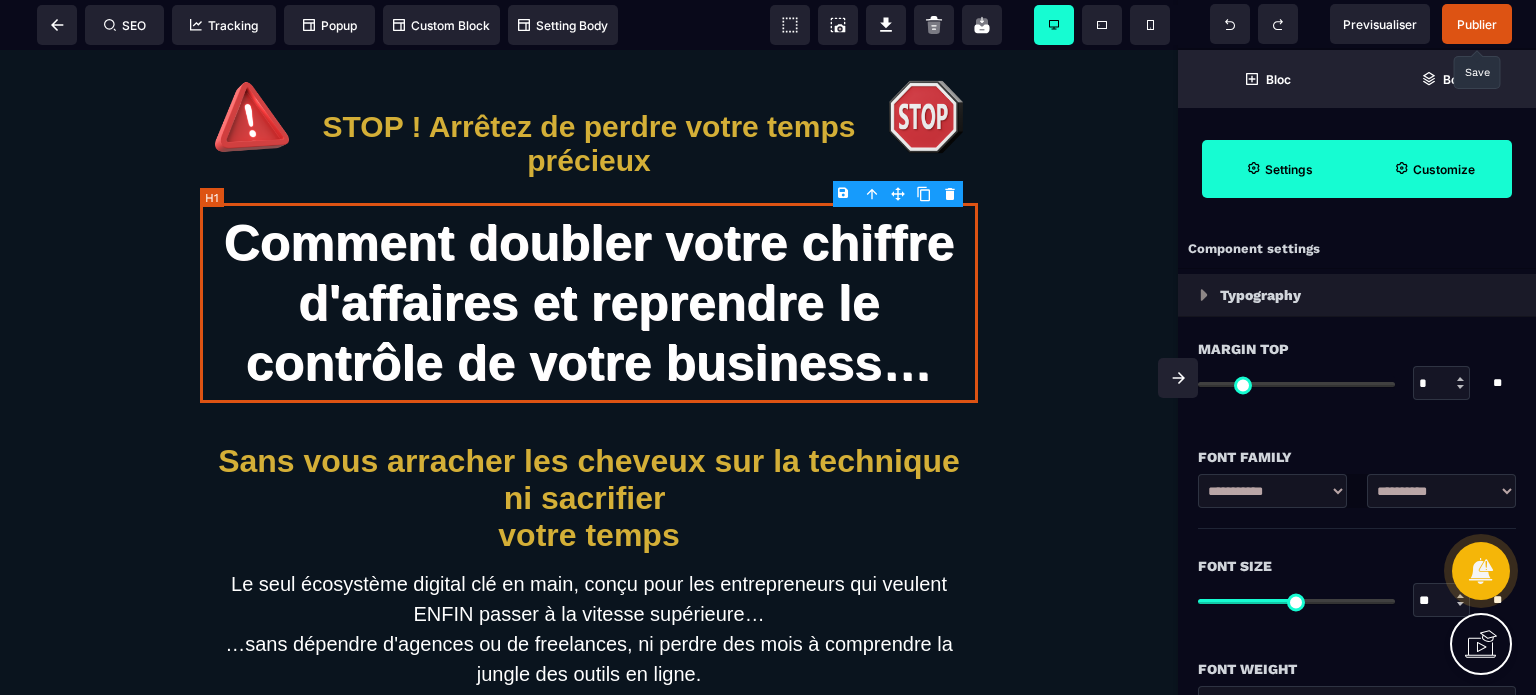 click on "Comment doubler votre chiffre d'affaires et reprendre le contrôle de votre business…" at bounding box center [589, 303] 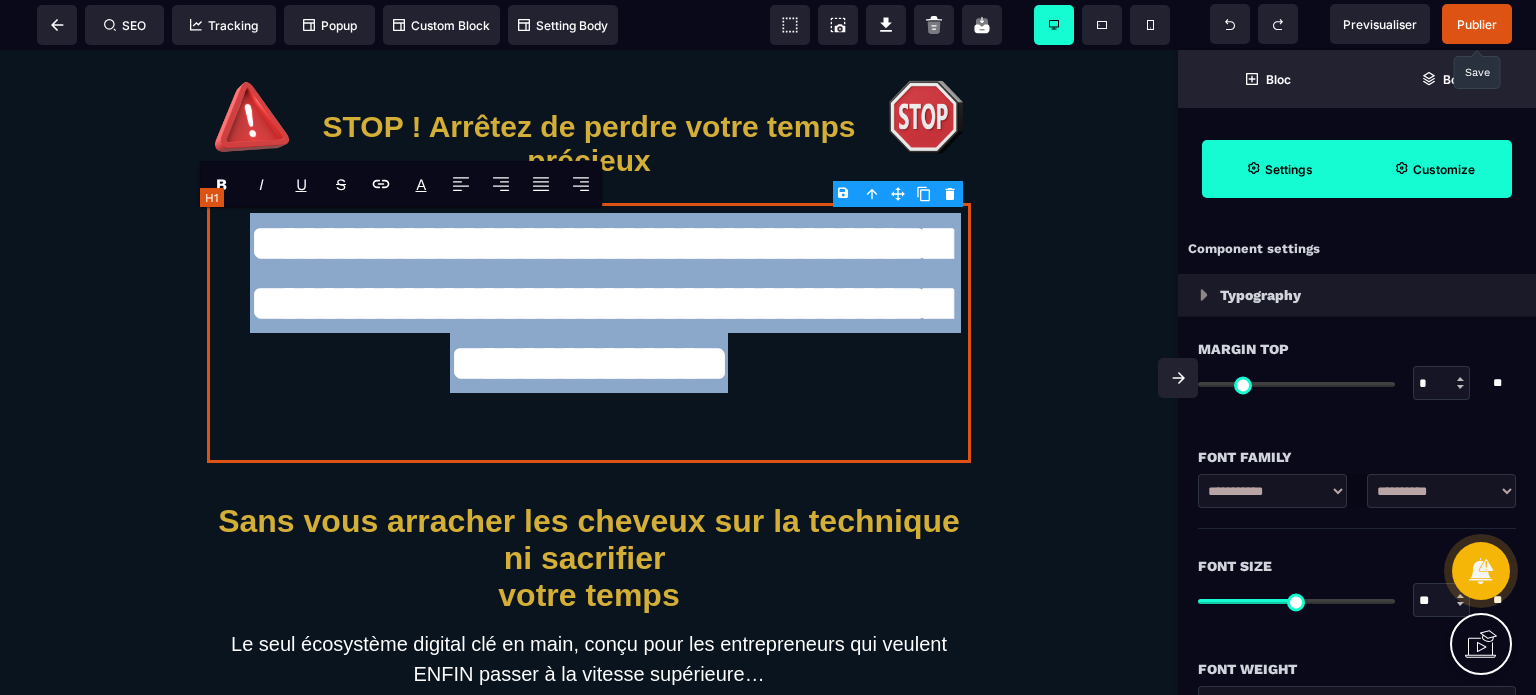 copy on "**********" 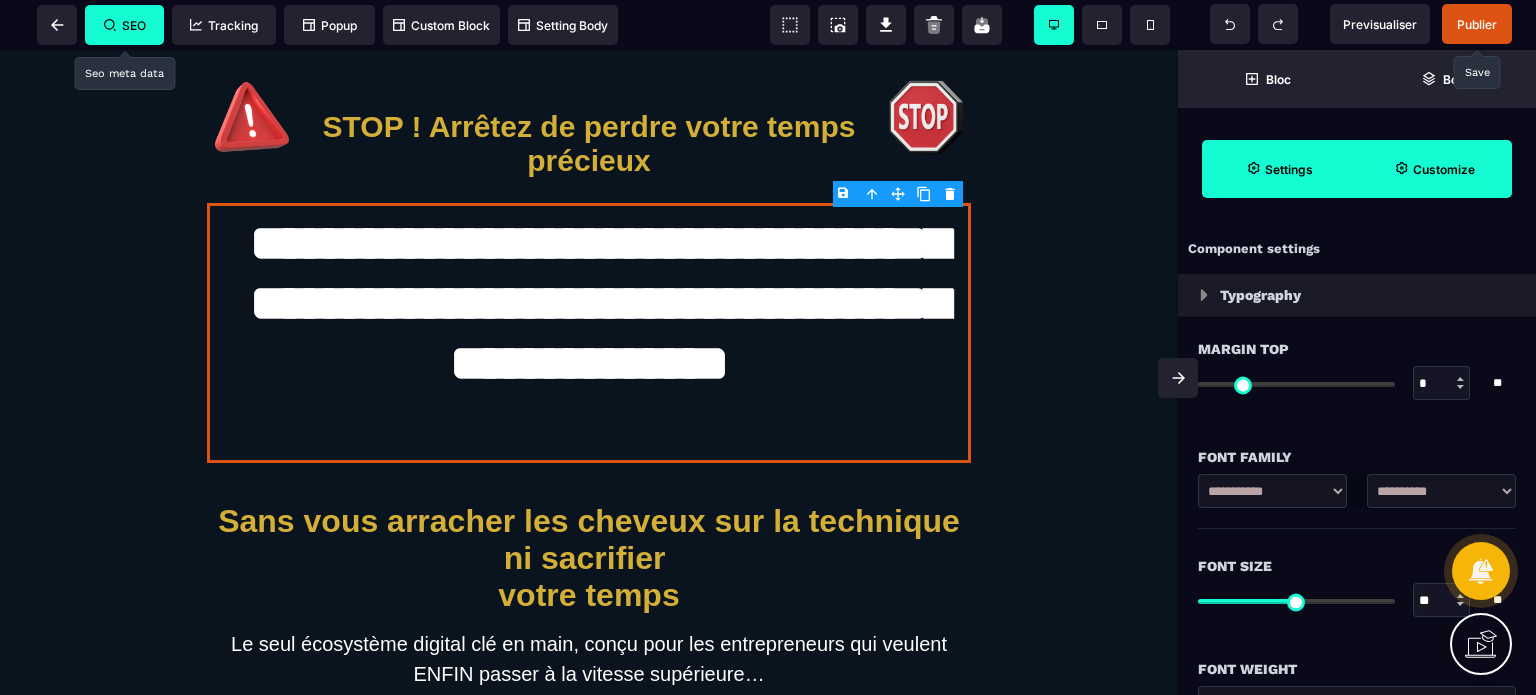 click on "SEO" at bounding box center [124, 25] 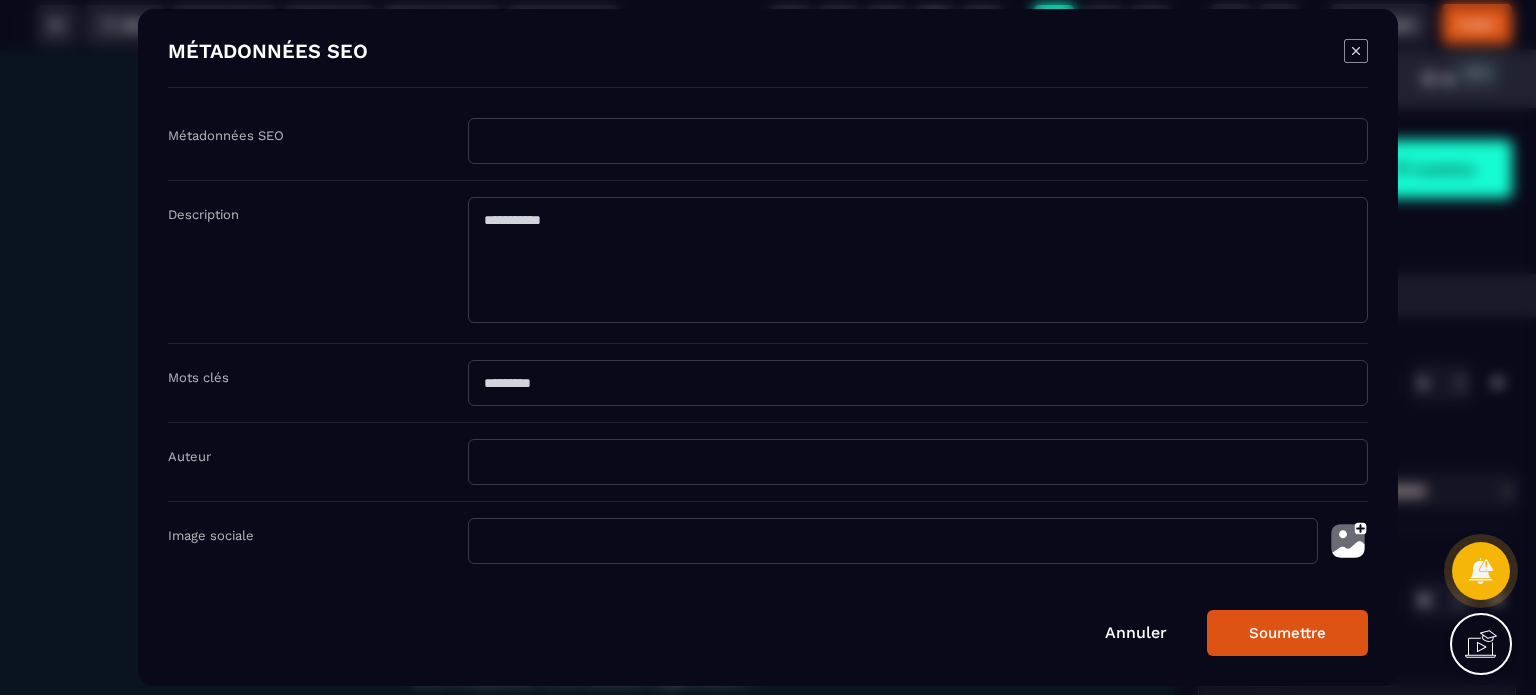 click 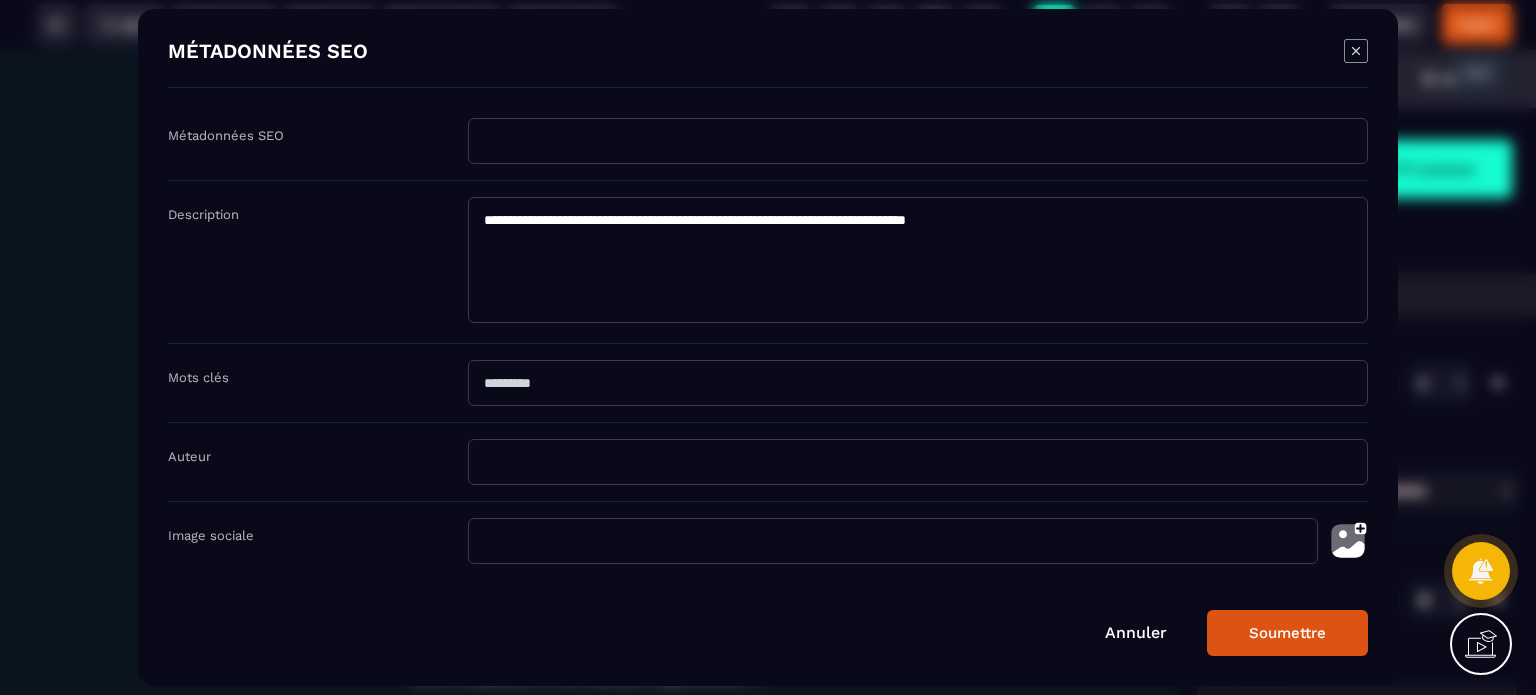 click at bounding box center (918, 141) 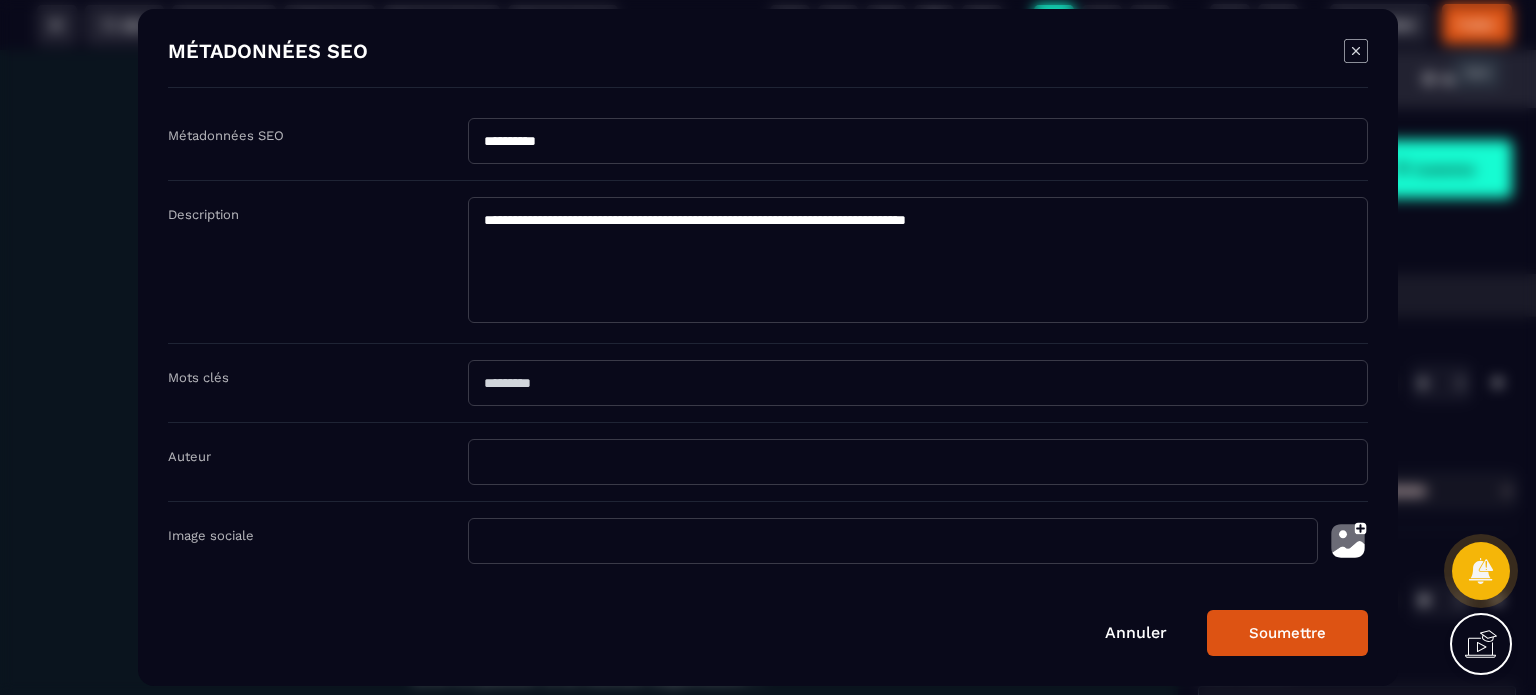 click on "**********" at bounding box center [918, 141] 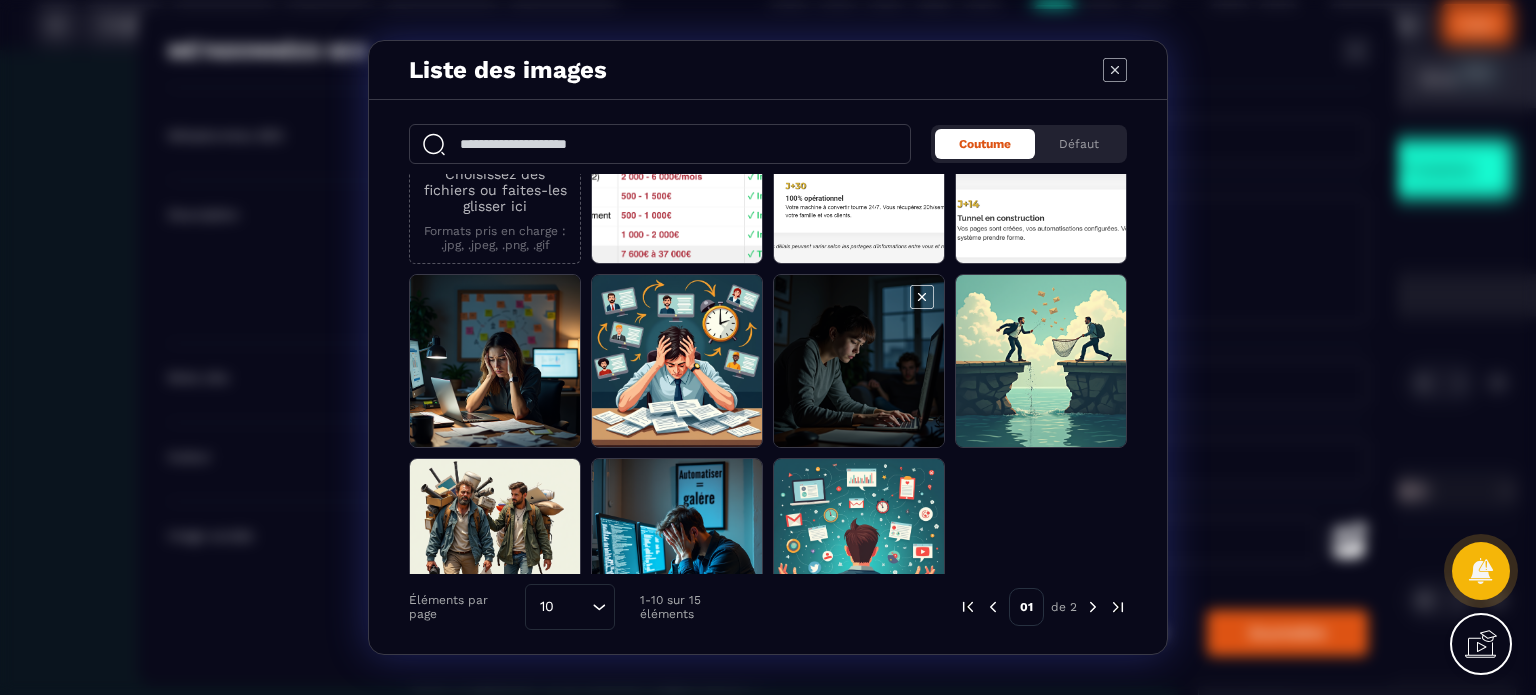 scroll, scrollTop: 141, scrollLeft: 0, axis: vertical 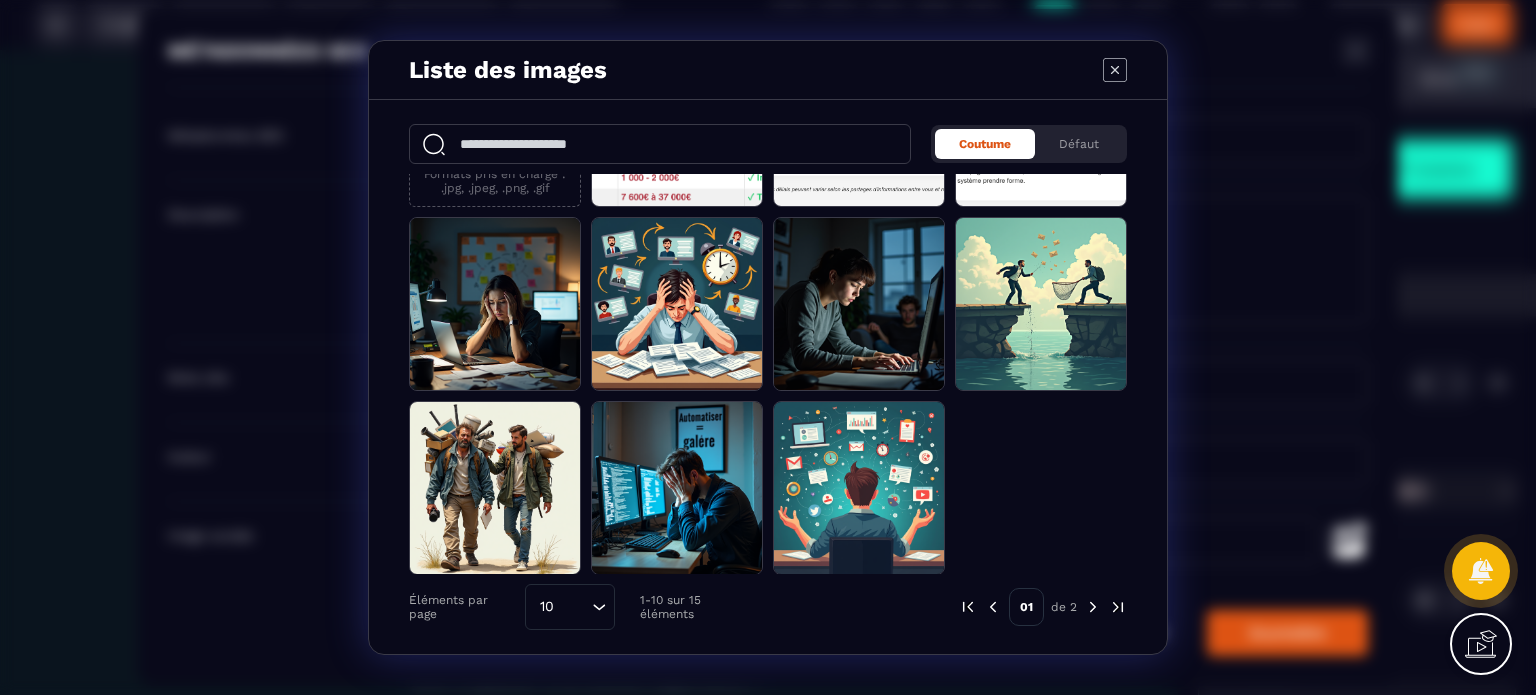 click at bounding box center [1093, 607] 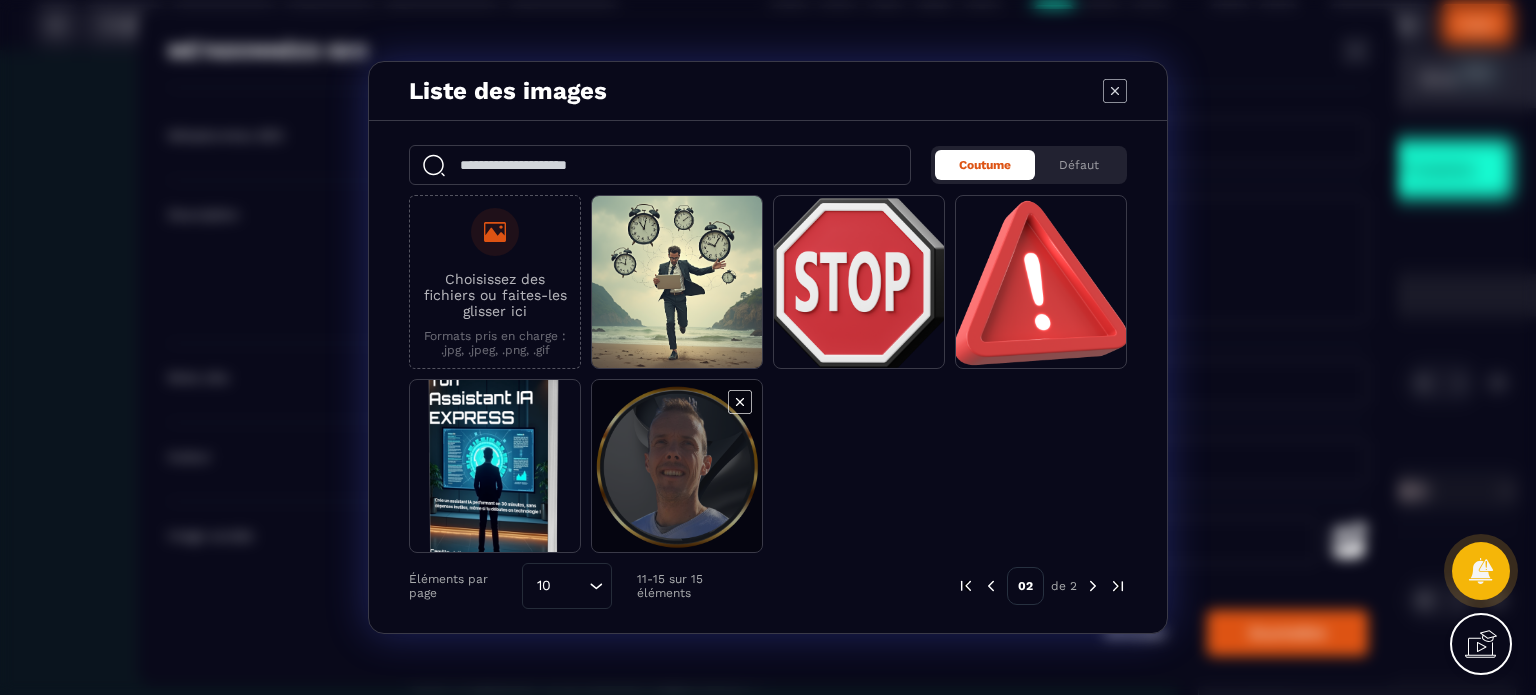 click at bounding box center [677, 467] 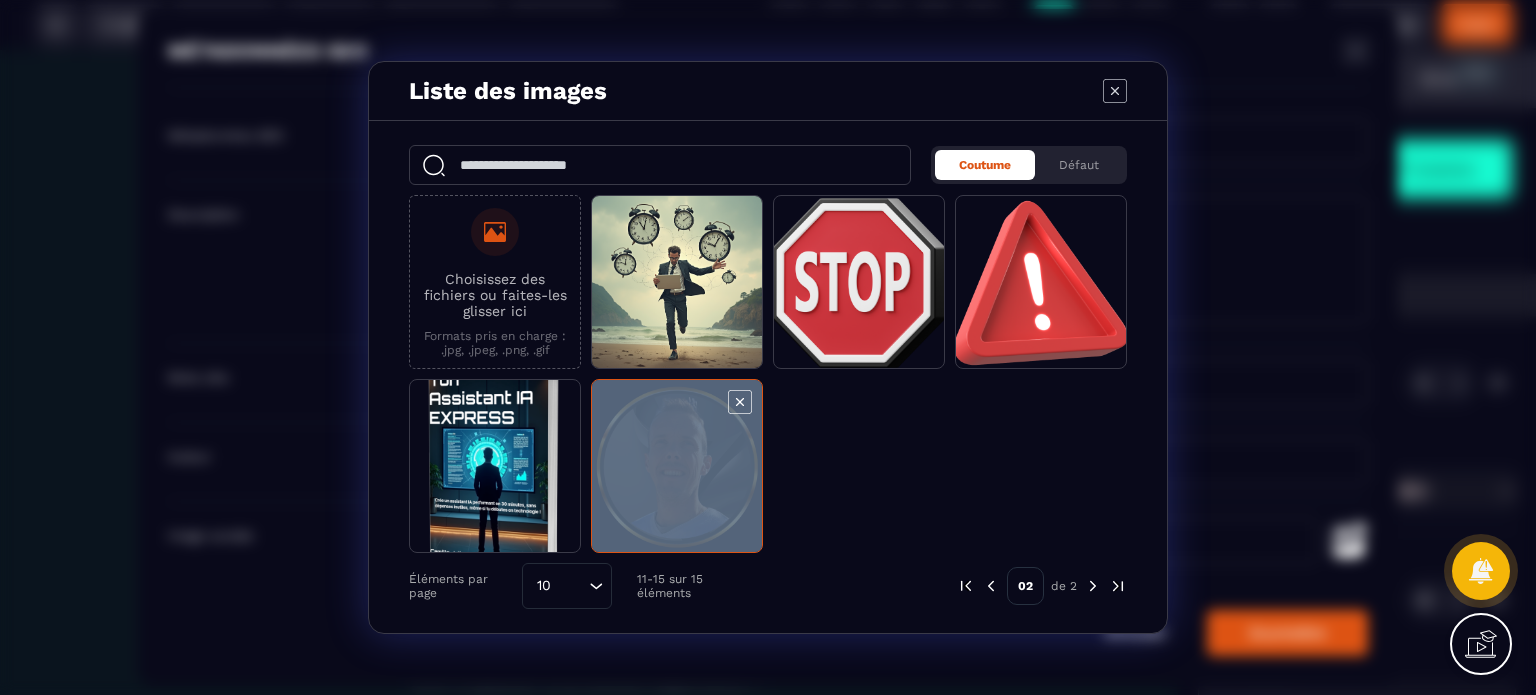 click at bounding box center (677, 467) 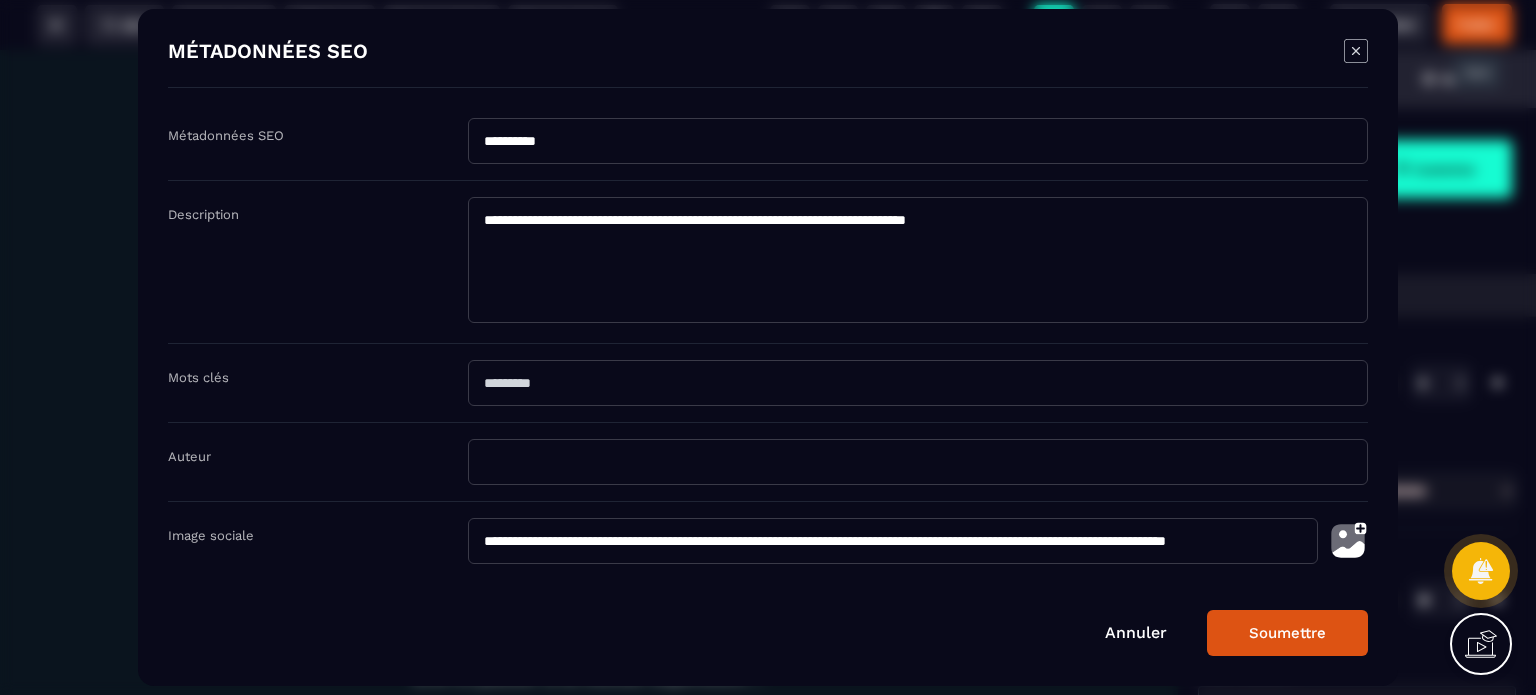 click on "Soumettre" at bounding box center (1287, 633) 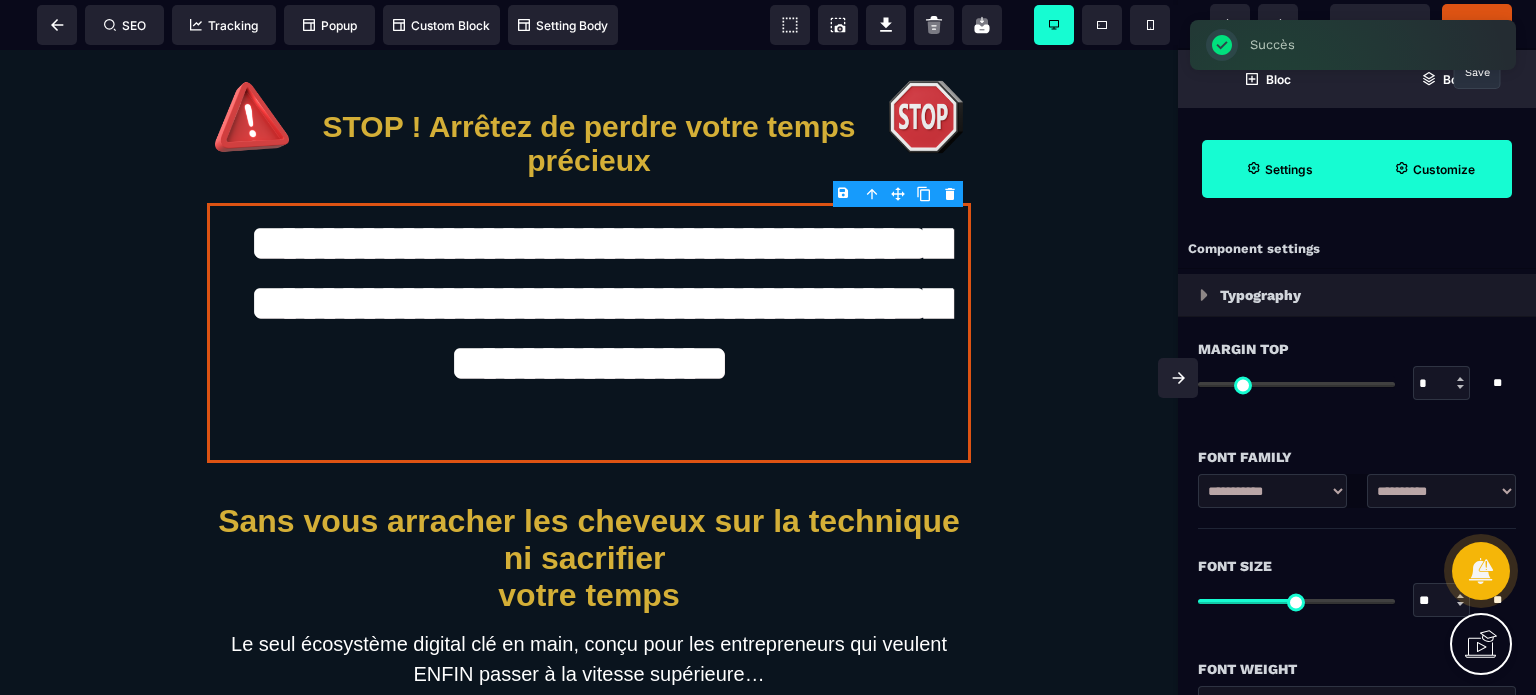 click at bounding box center [1178, 378] 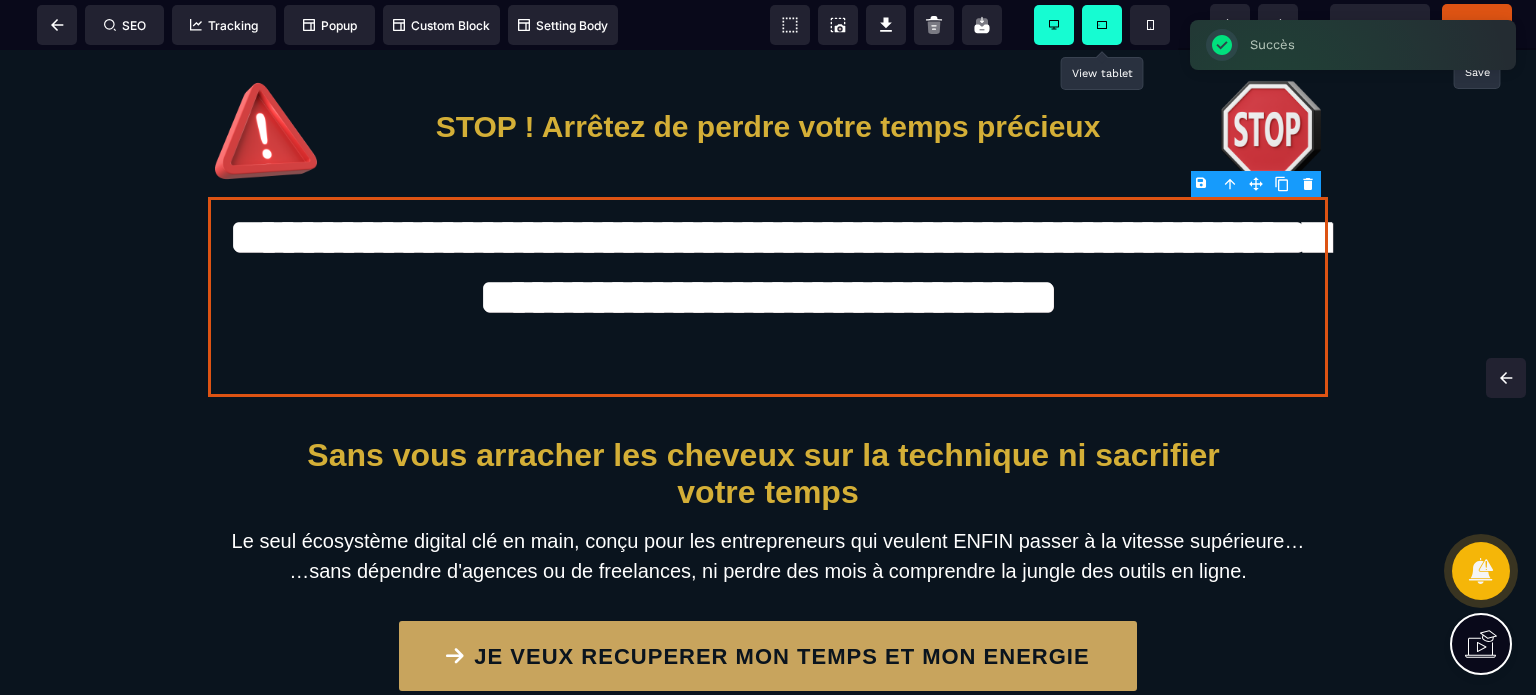 click at bounding box center (1102, 25) 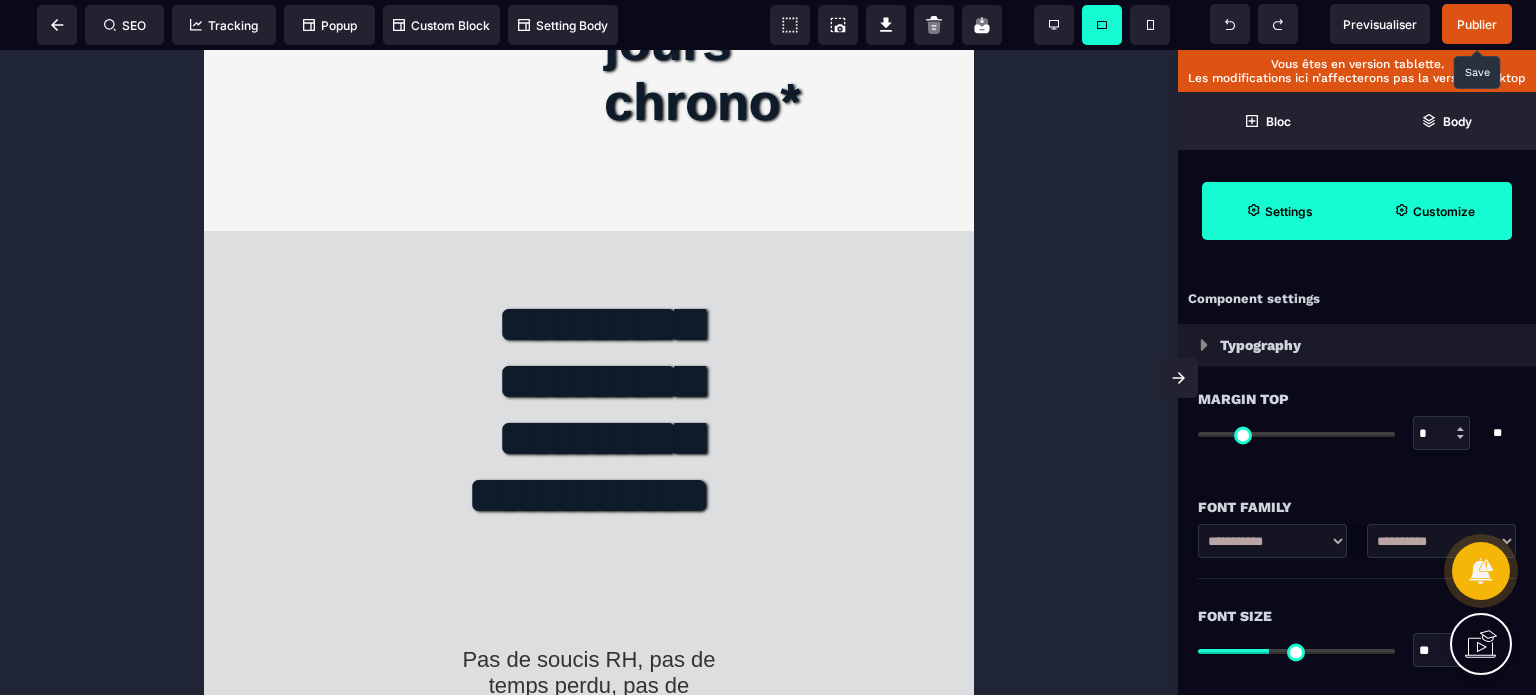 scroll, scrollTop: 7252, scrollLeft: 0, axis: vertical 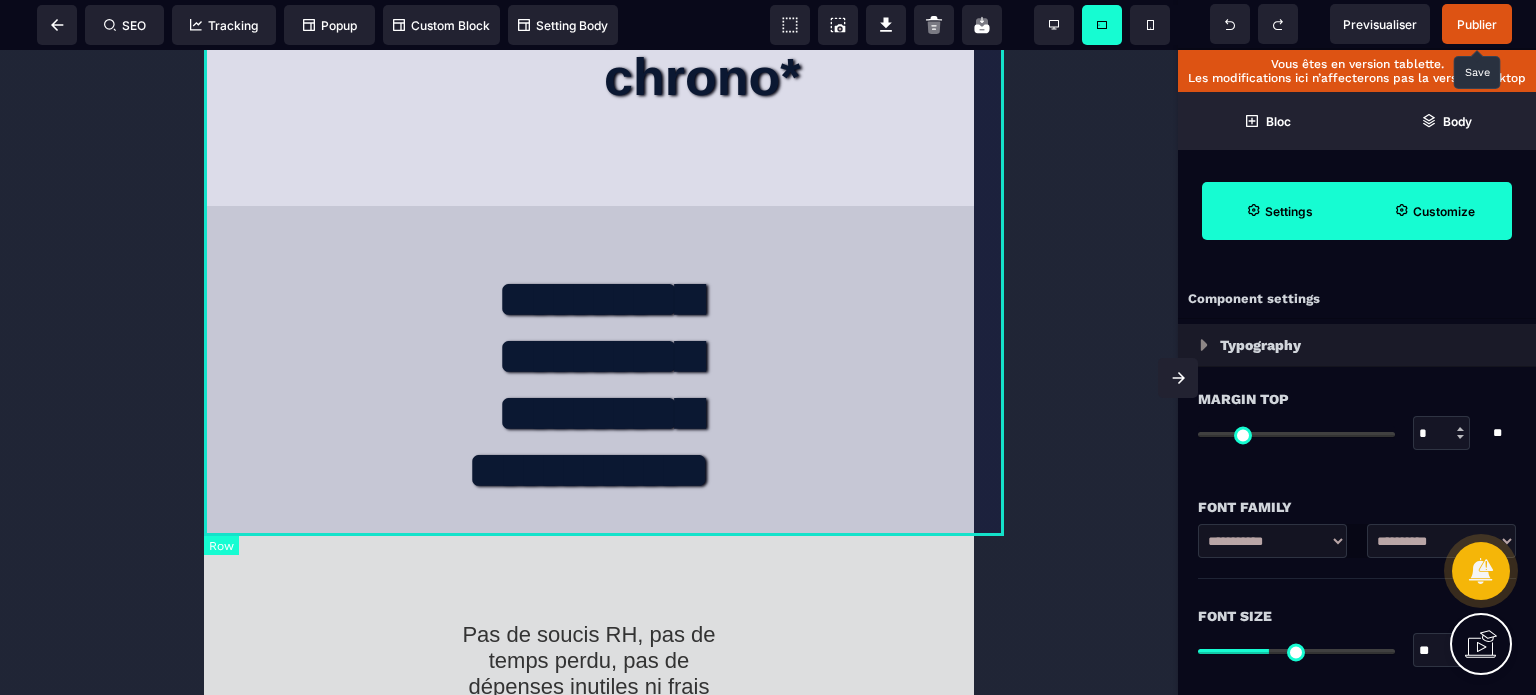 click on "Votre transformation en 30 jours chrono*" at bounding box center [604, -46] 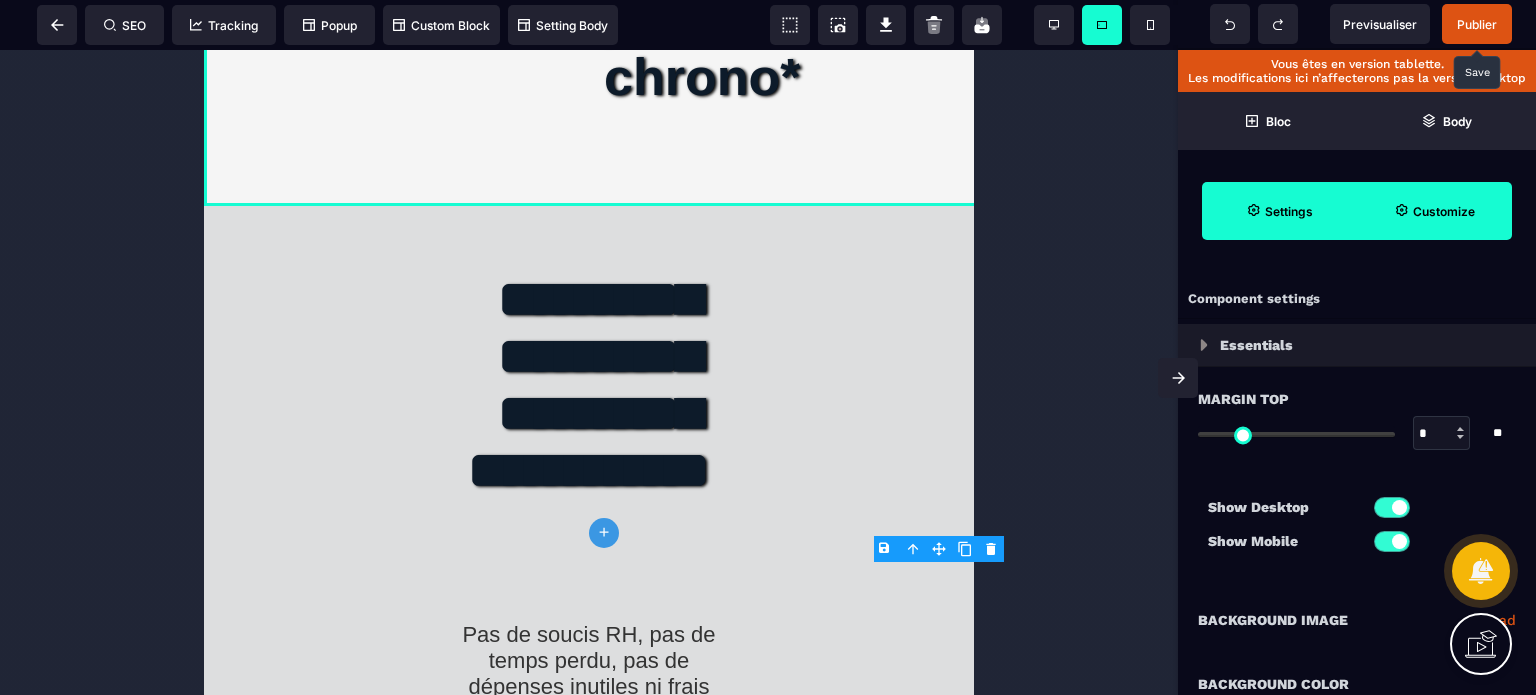 click on "Show Desktop
Show Mobile" at bounding box center (1357, 529) 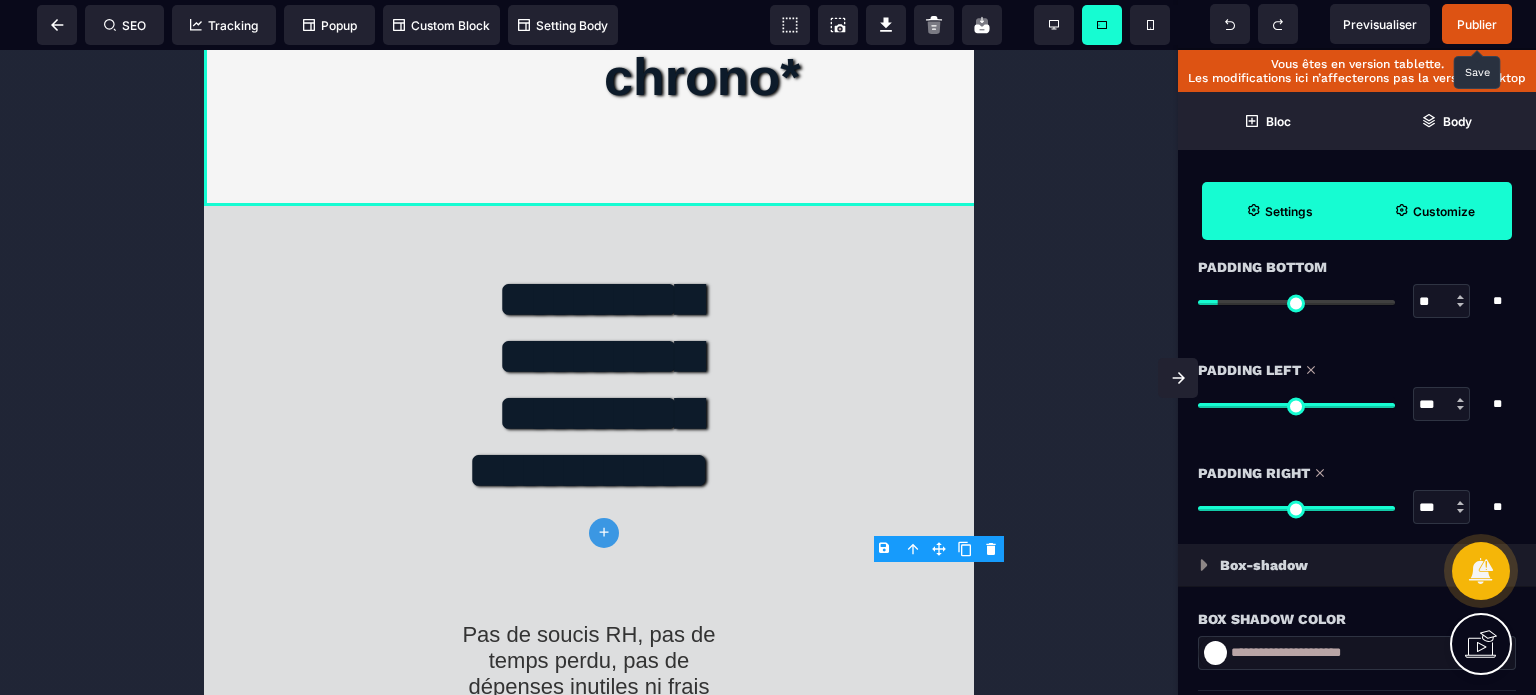 scroll, scrollTop: 1880, scrollLeft: 0, axis: vertical 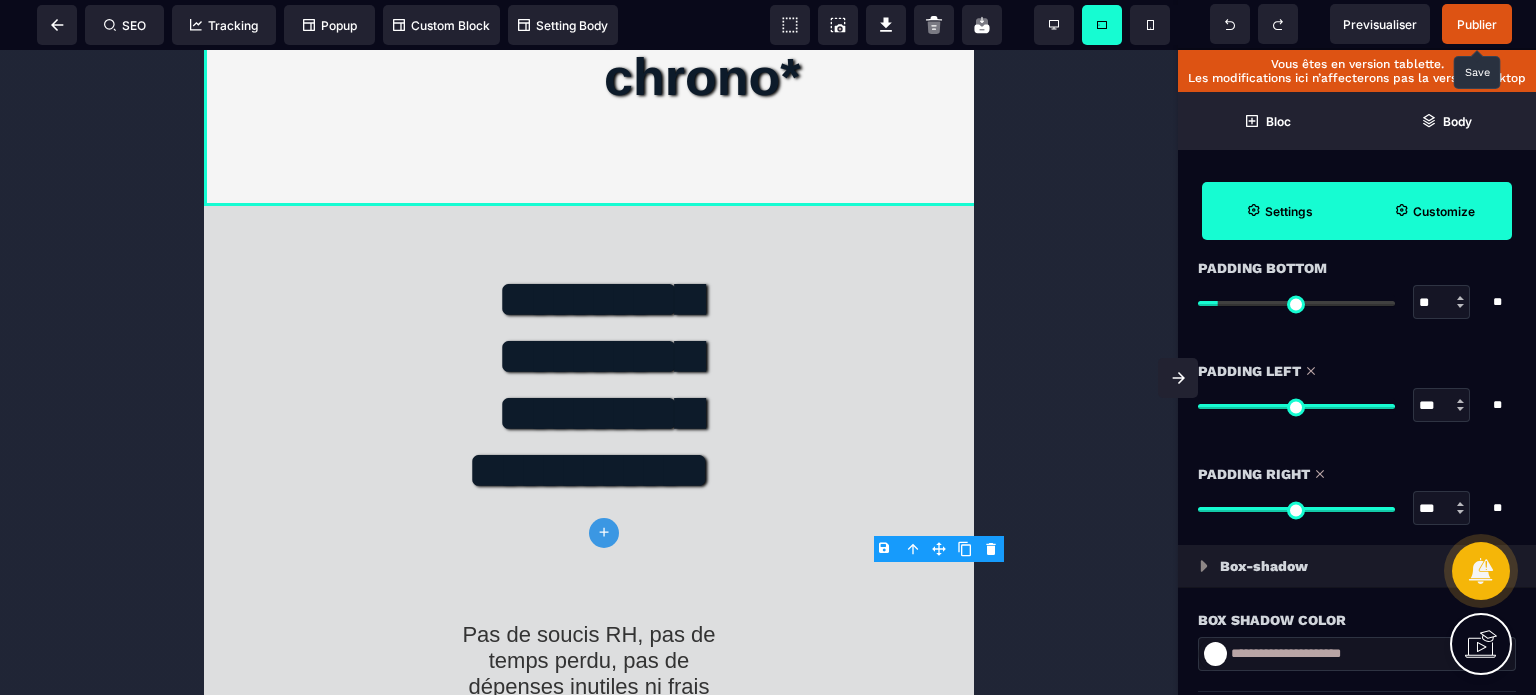 drag, startPoint x: 1435, startPoint y: 507, endPoint x: 1372, endPoint y: 511, distance: 63.126858 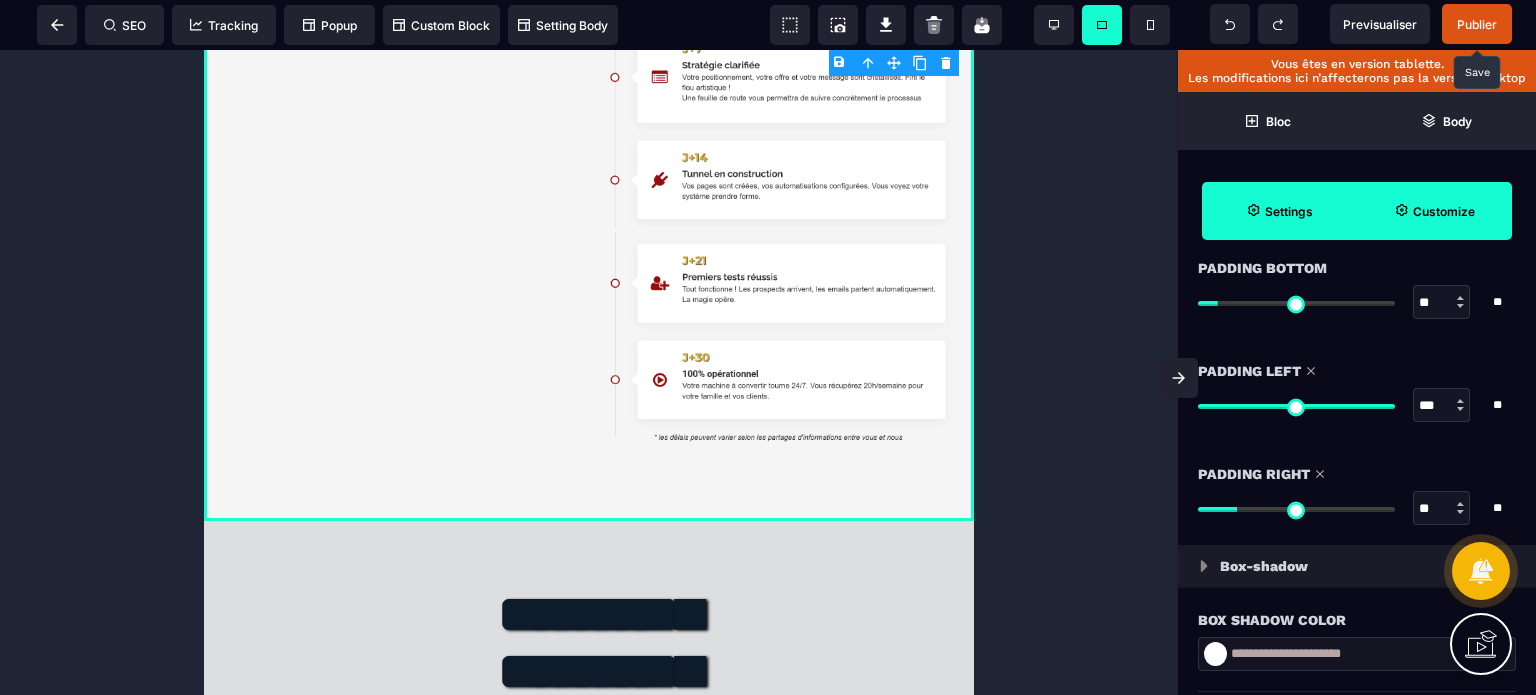 drag, startPoint x: 1441, startPoint y: 407, endPoint x: 1400, endPoint y: 407, distance: 41 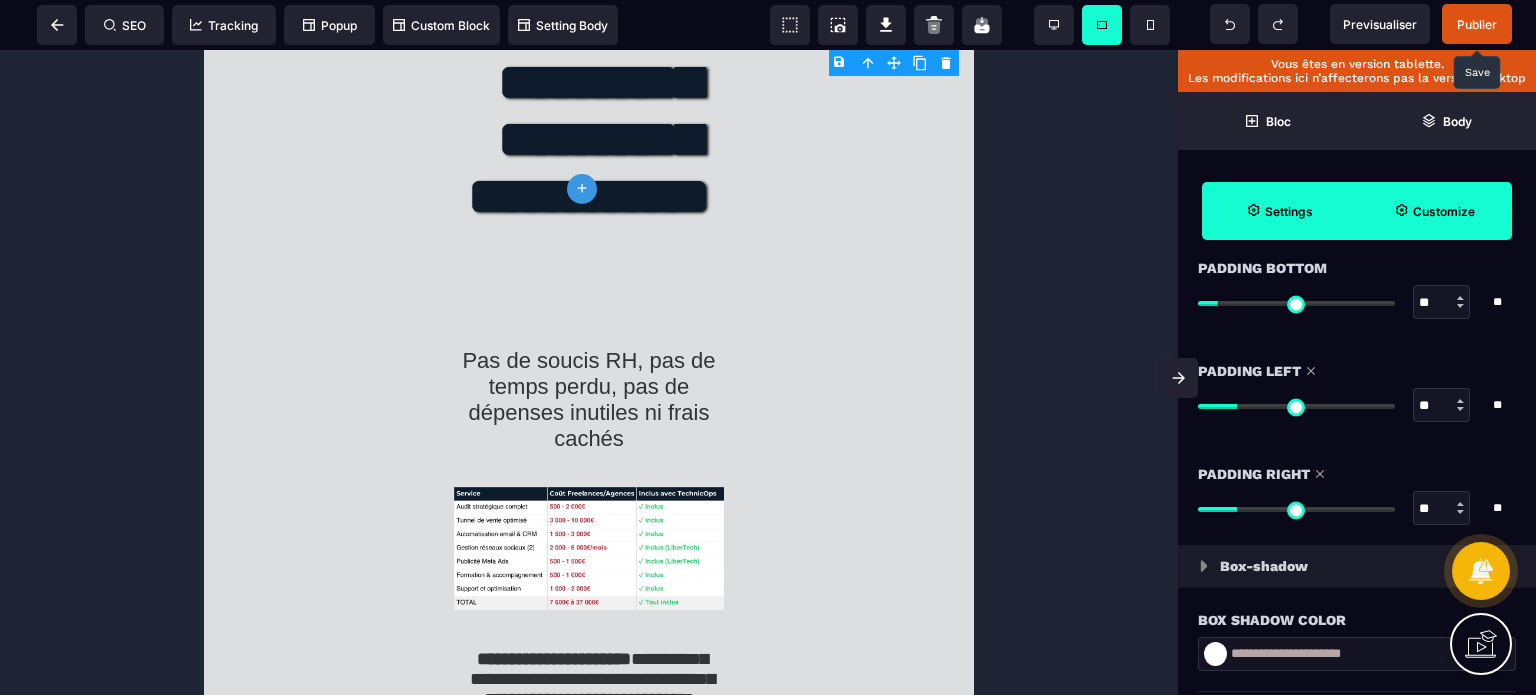 scroll, scrollTop: 8176, scrollLeft: 0, axis: vertical 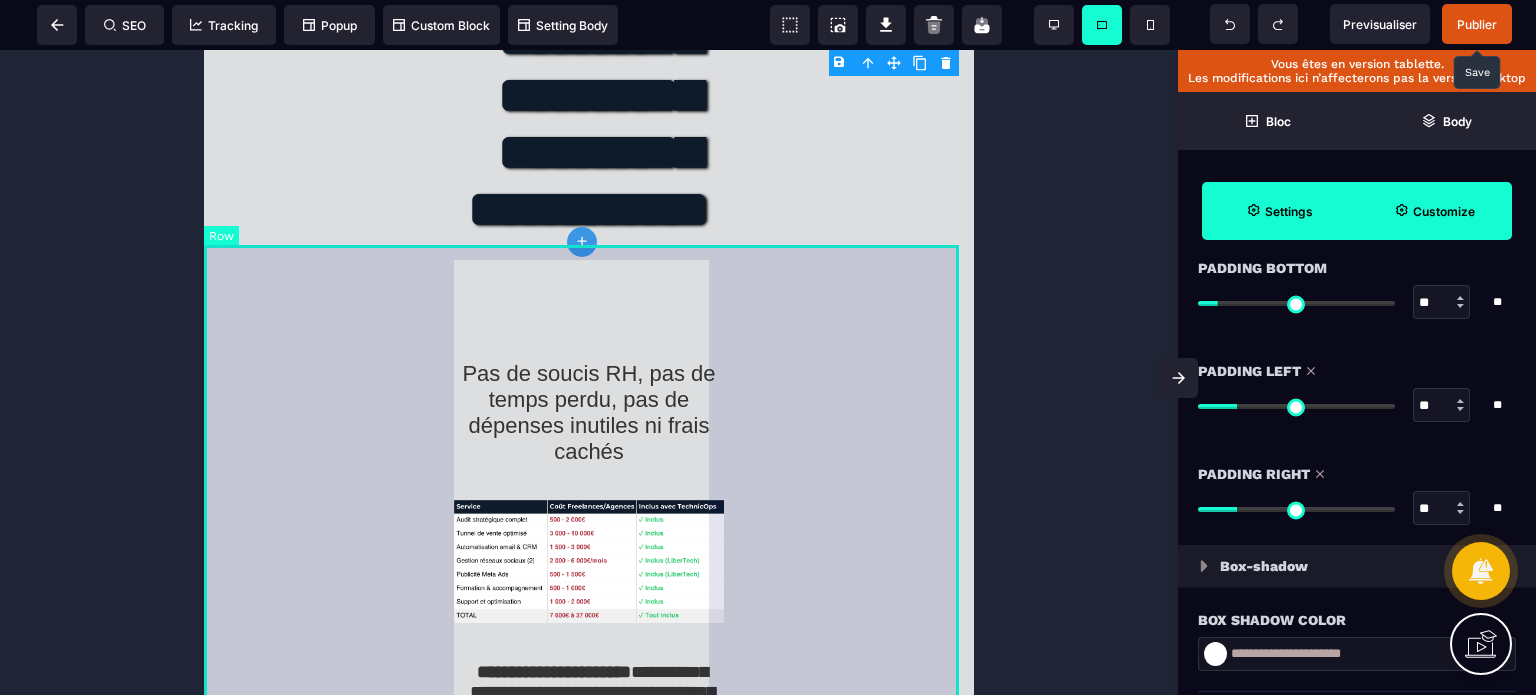 click on "**********" at bounding box center (589, 513) 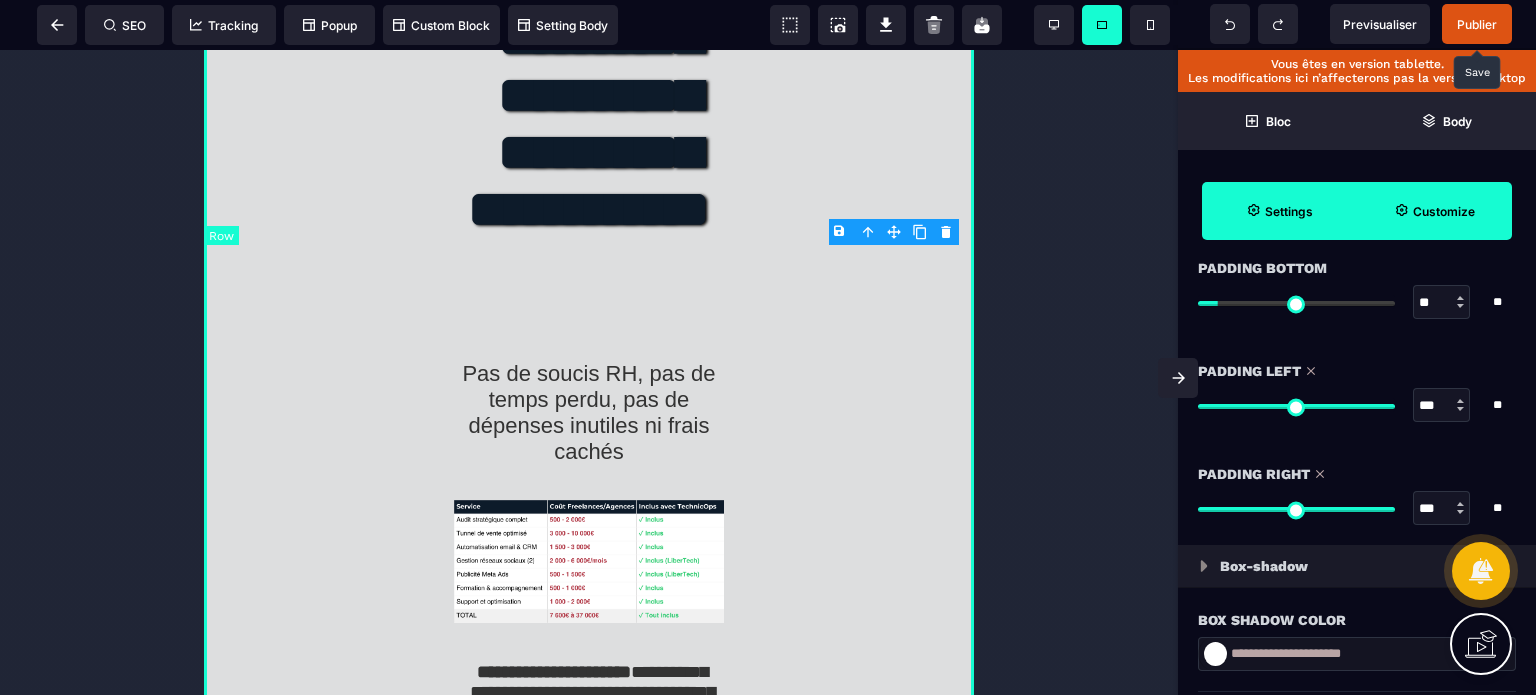 scroll, scrollTop: 0, scrollLeft: 0, axis: both 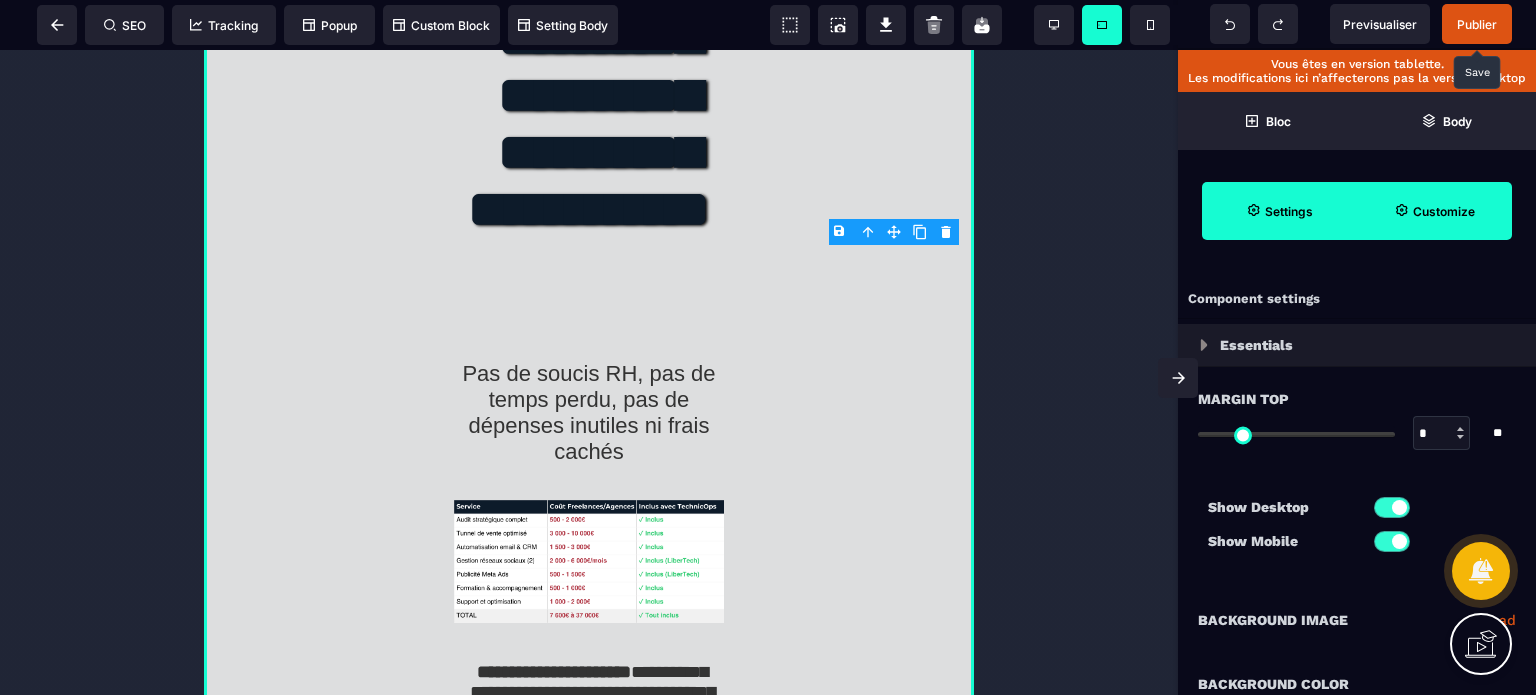click on "Show Mobile" at bounding box center [1282, 541] 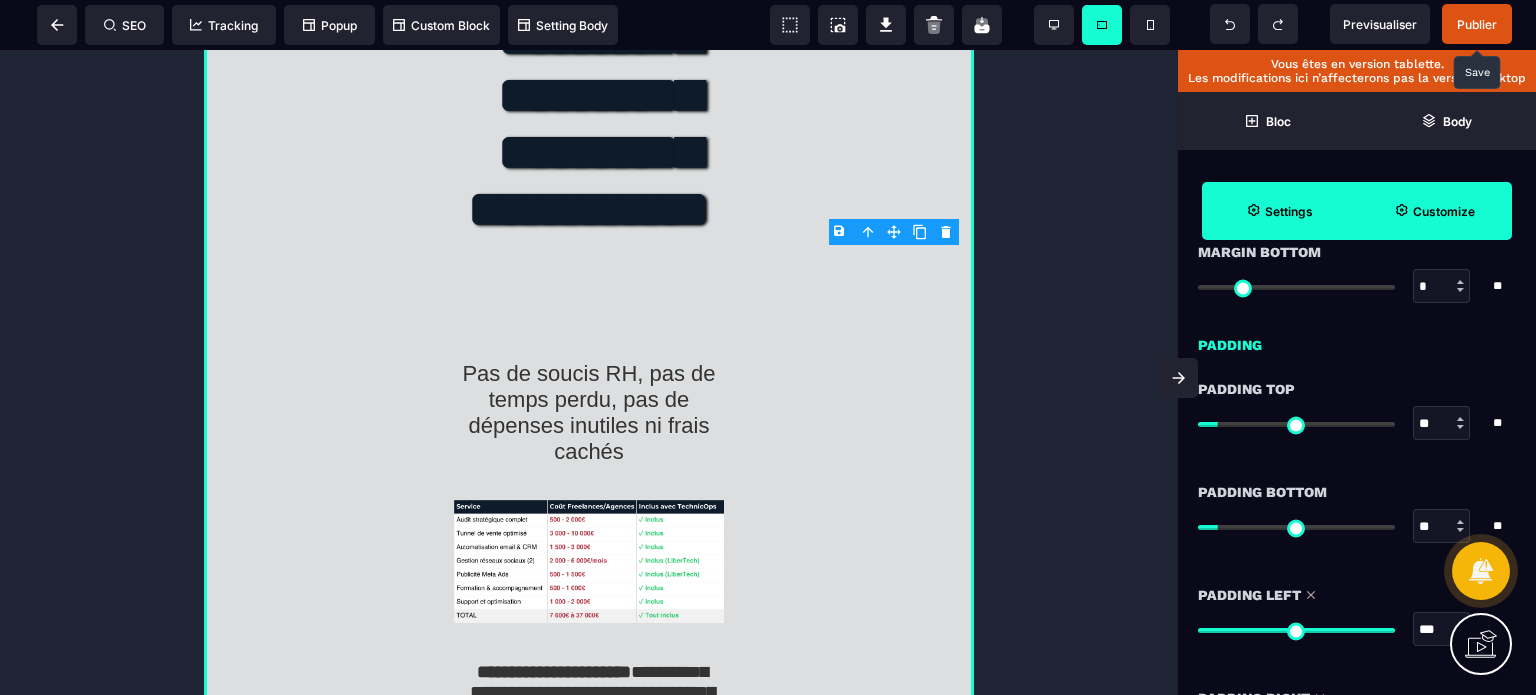 scroll, scrollTop: 1680, scrollLeft: 0, axis: vertical 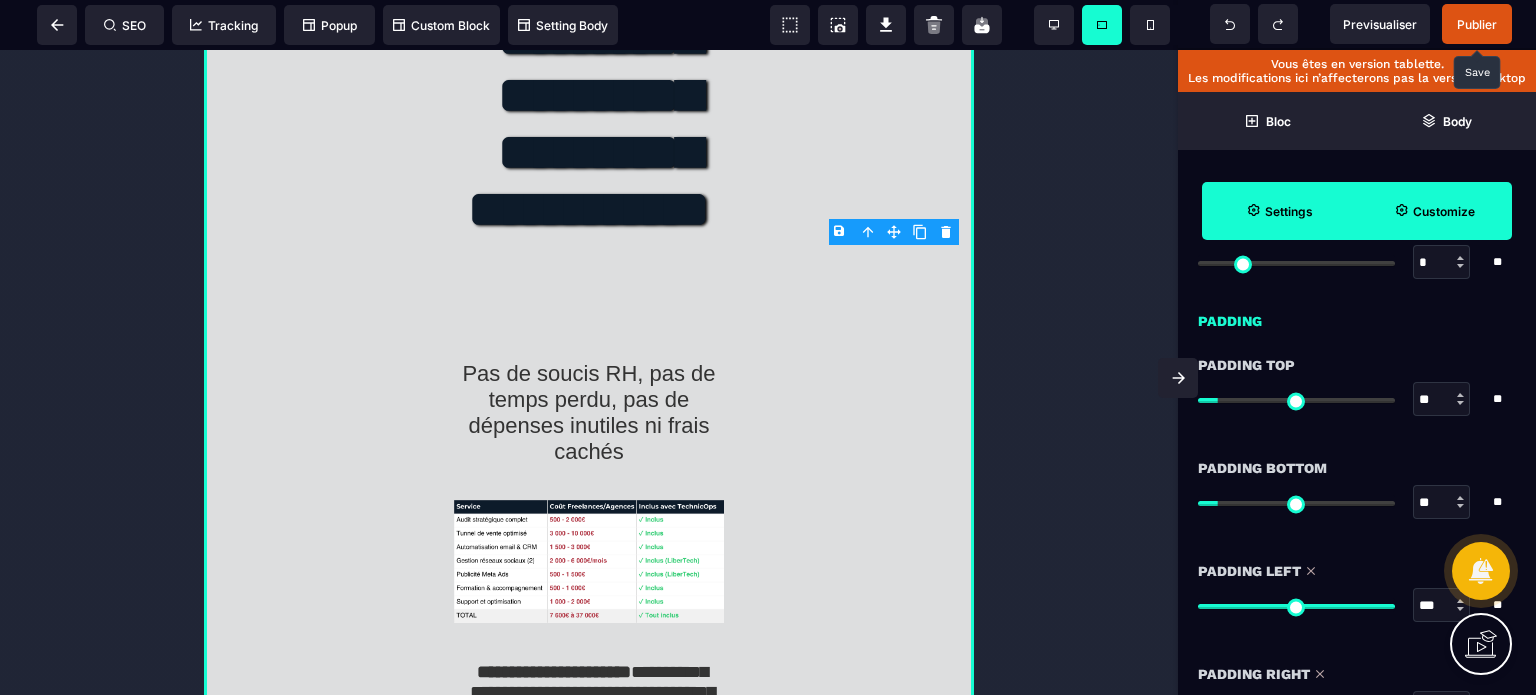 click on "***" at bounding box center (1442, 606) 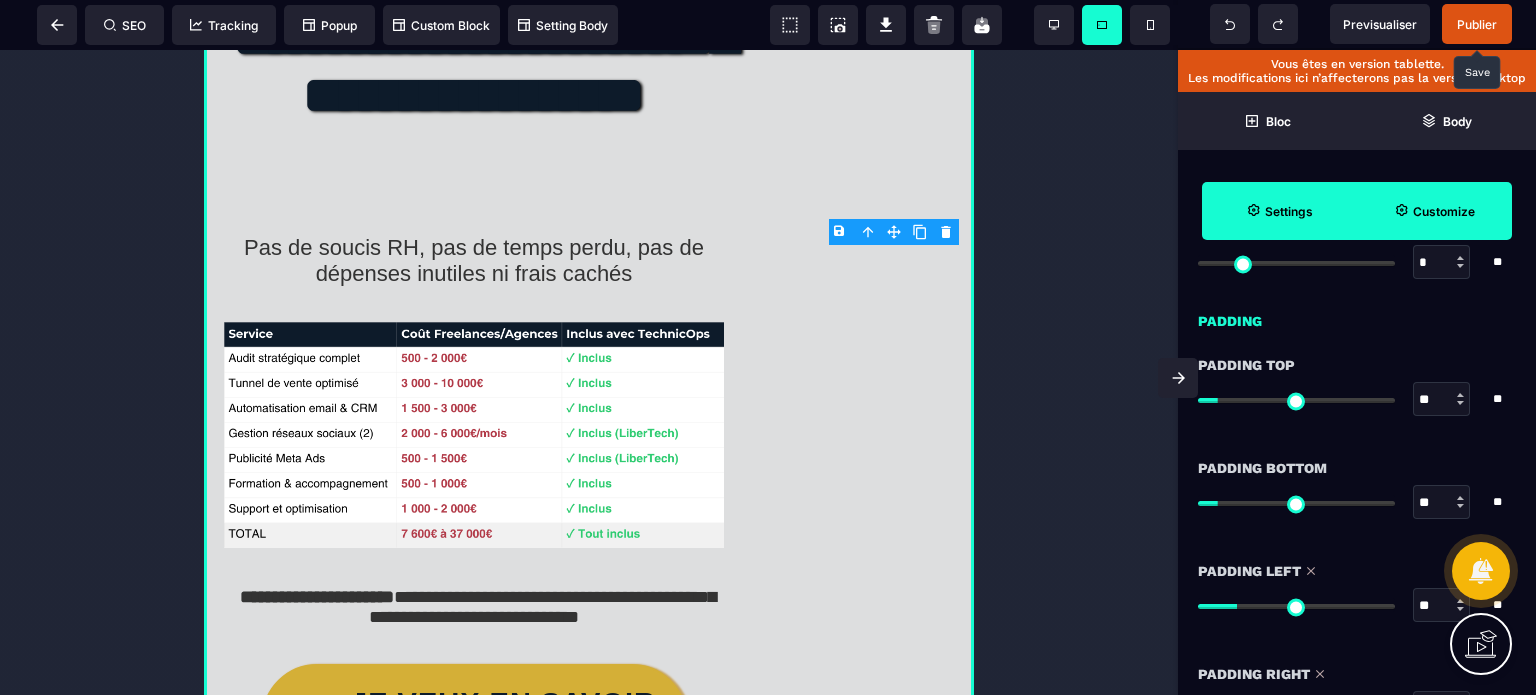 click on "Padding Right
***
*
**
All" at bounding box center (1357, 693) 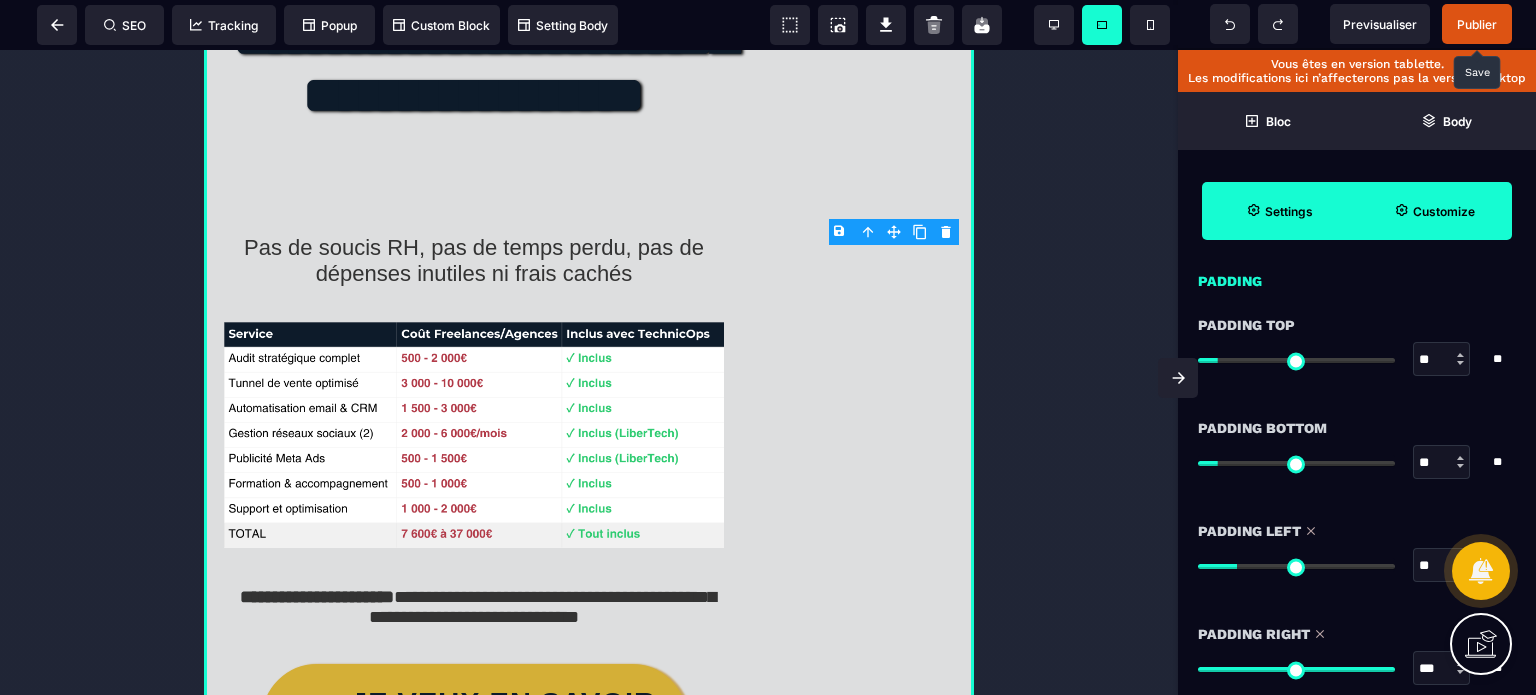 scroll, scrollTop: 1800, scrollLeft: 0, axis: vertical 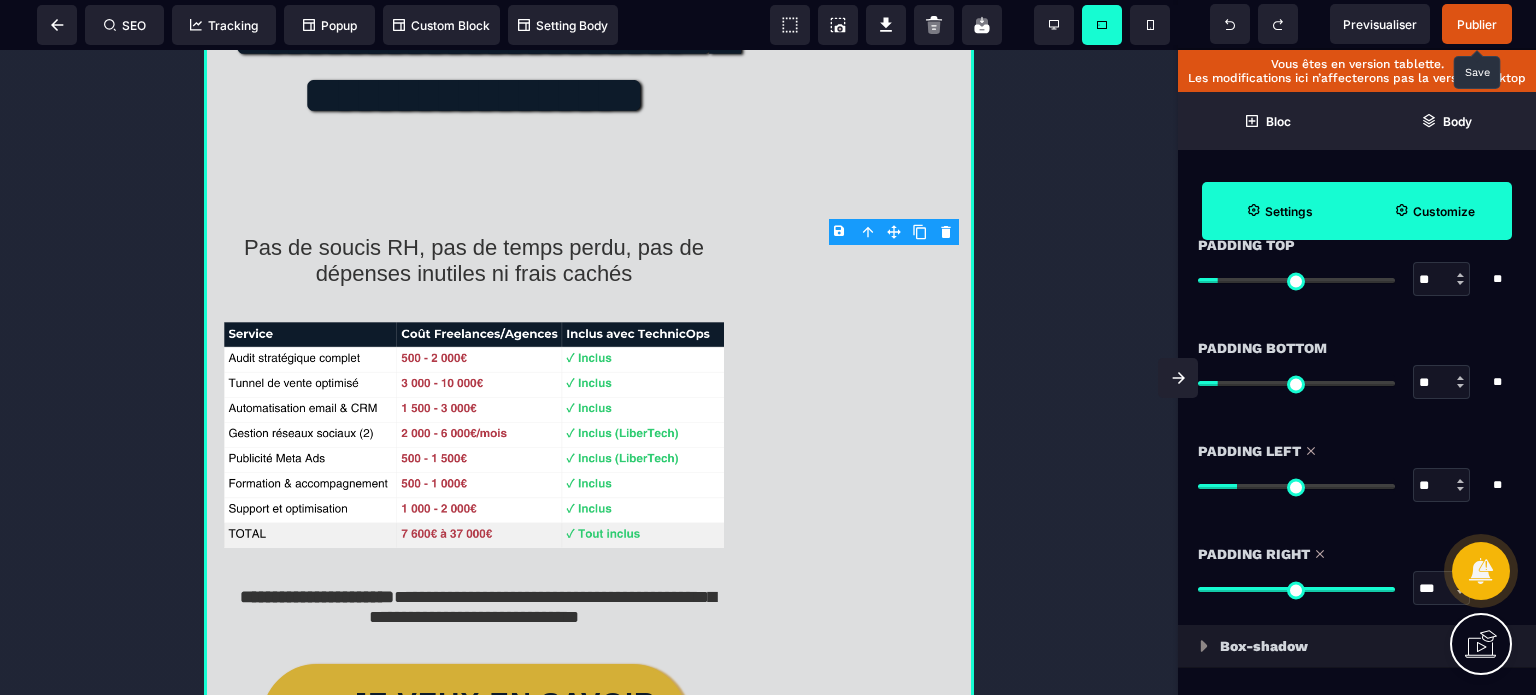 click on "***" at bounding box center [1442, 589] 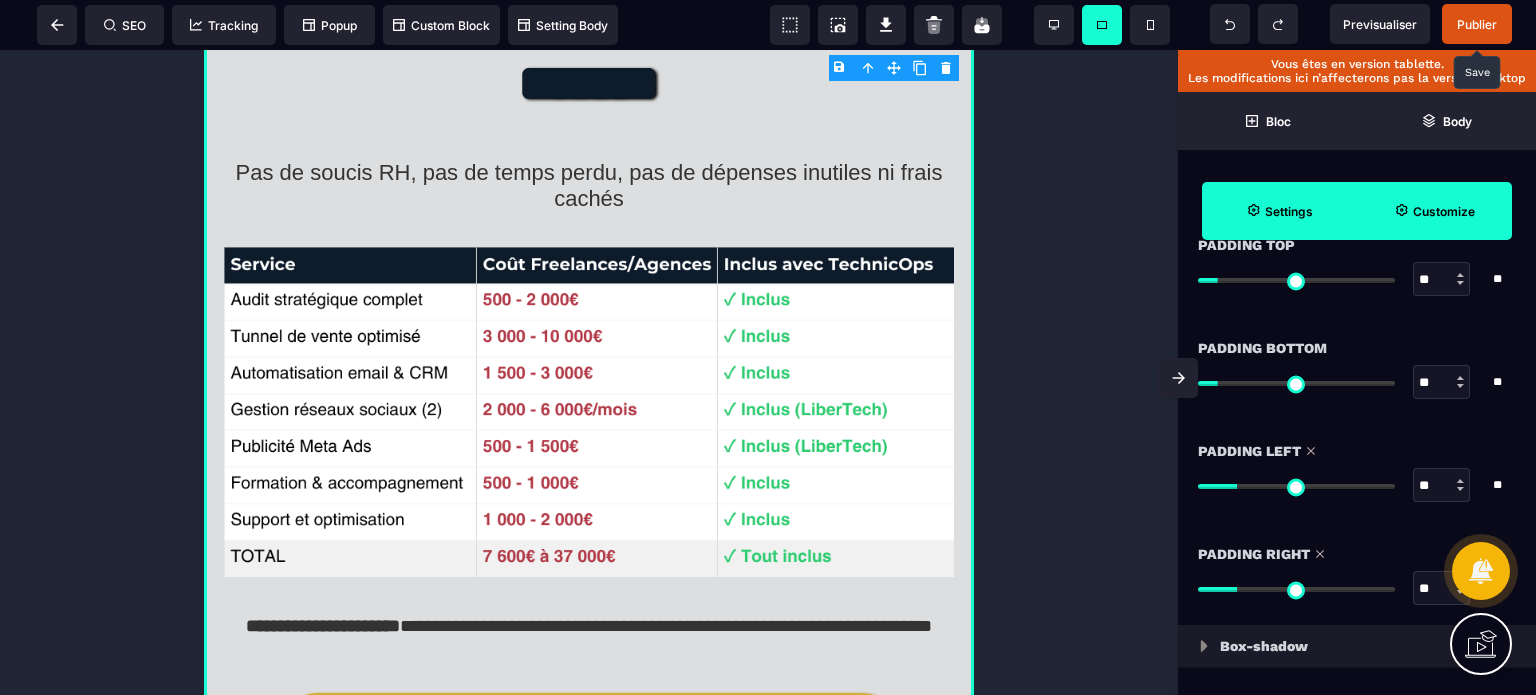 scroll, scrollTop: 8035, scrollLeft: 0, axis: vertical 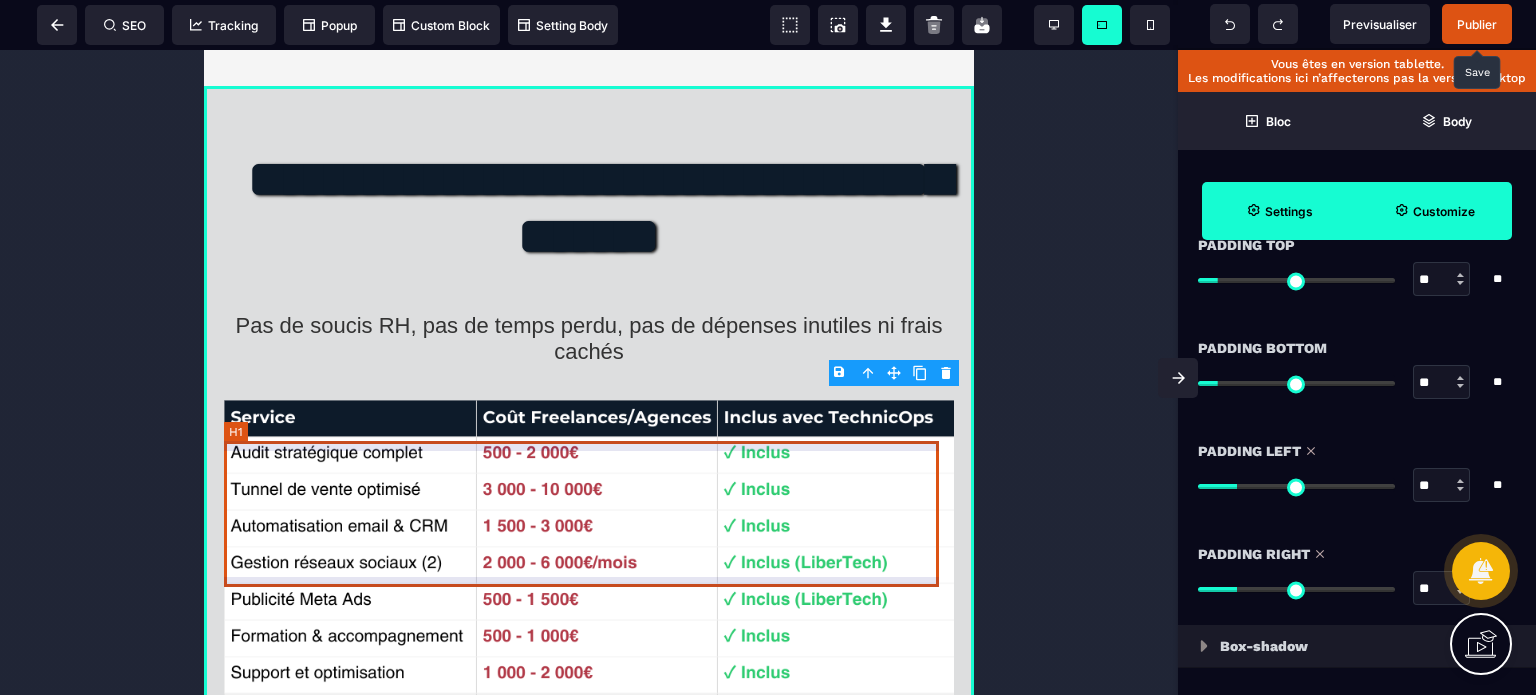click on "**********" at bounding box center (588, 214) 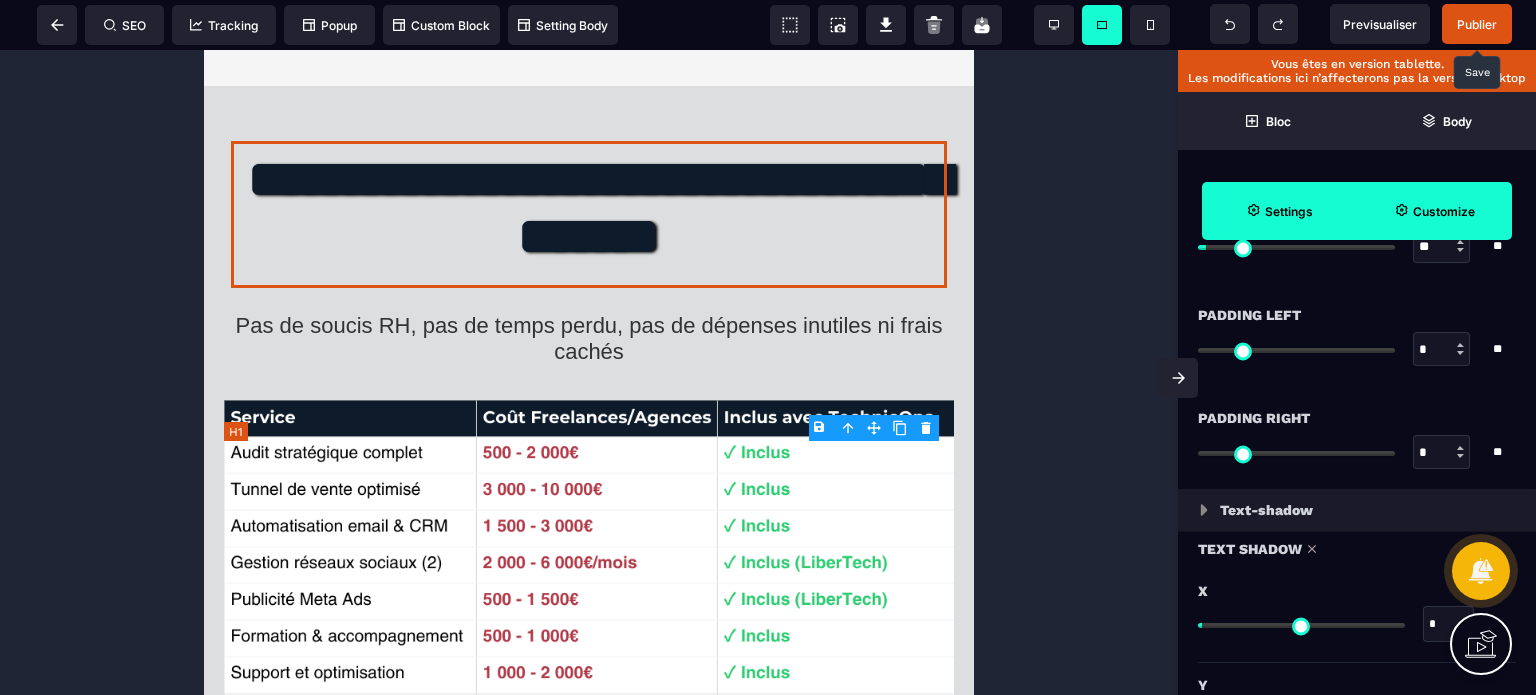 scroll, scrollTop: 0, scrollLeft: 0, axis: both 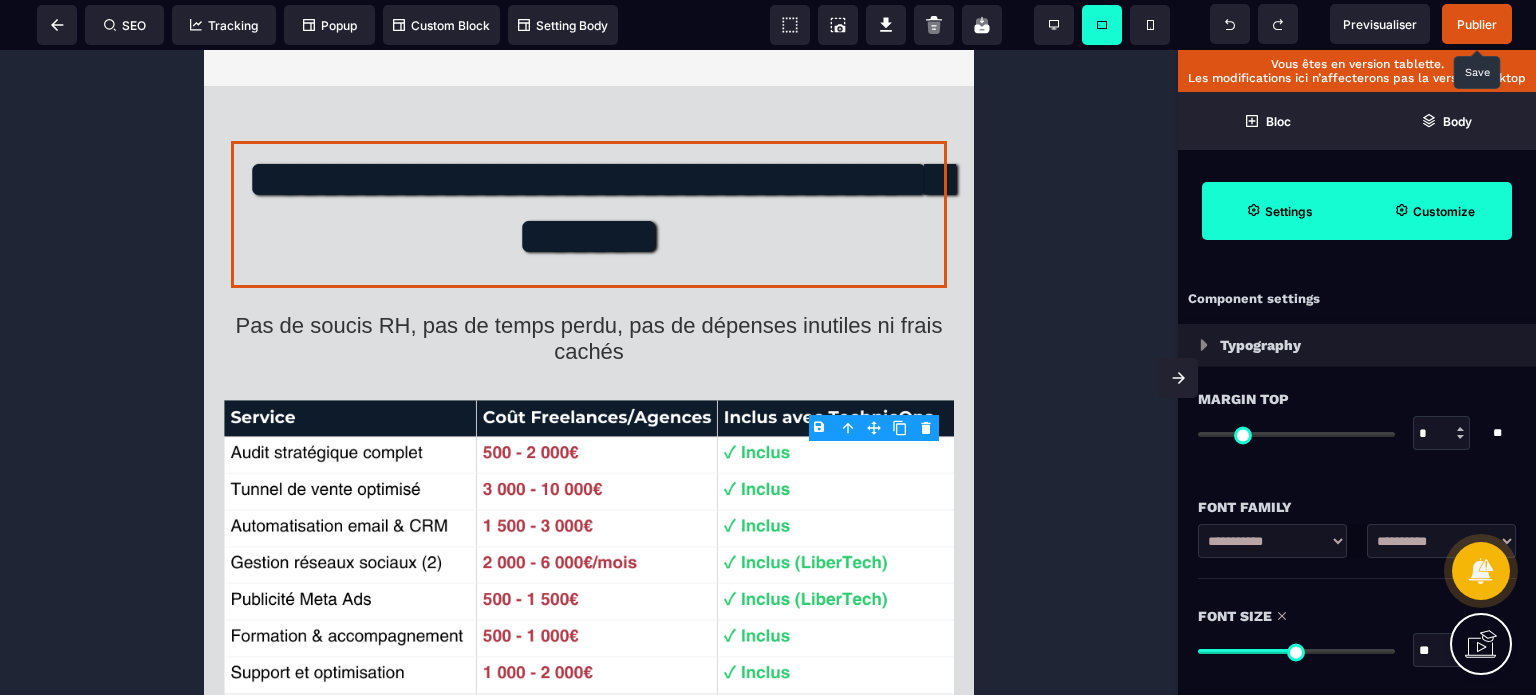 drag, startPoint x: 1425, startPoint y: 648, endPoint x: 1404, endPoint y: 651, distance: 21.213203 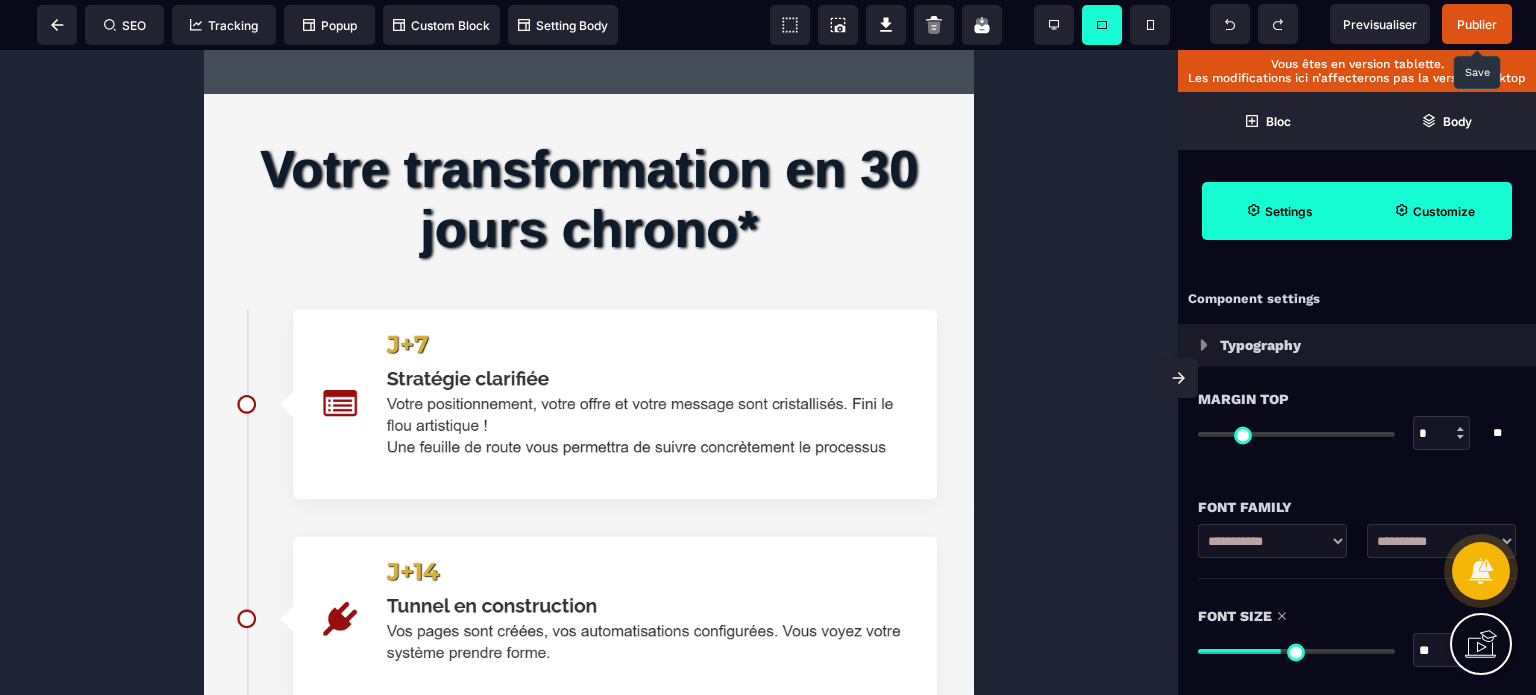 scroll, scrollTop: 6872, scrollLeft: 0, axis: vertical 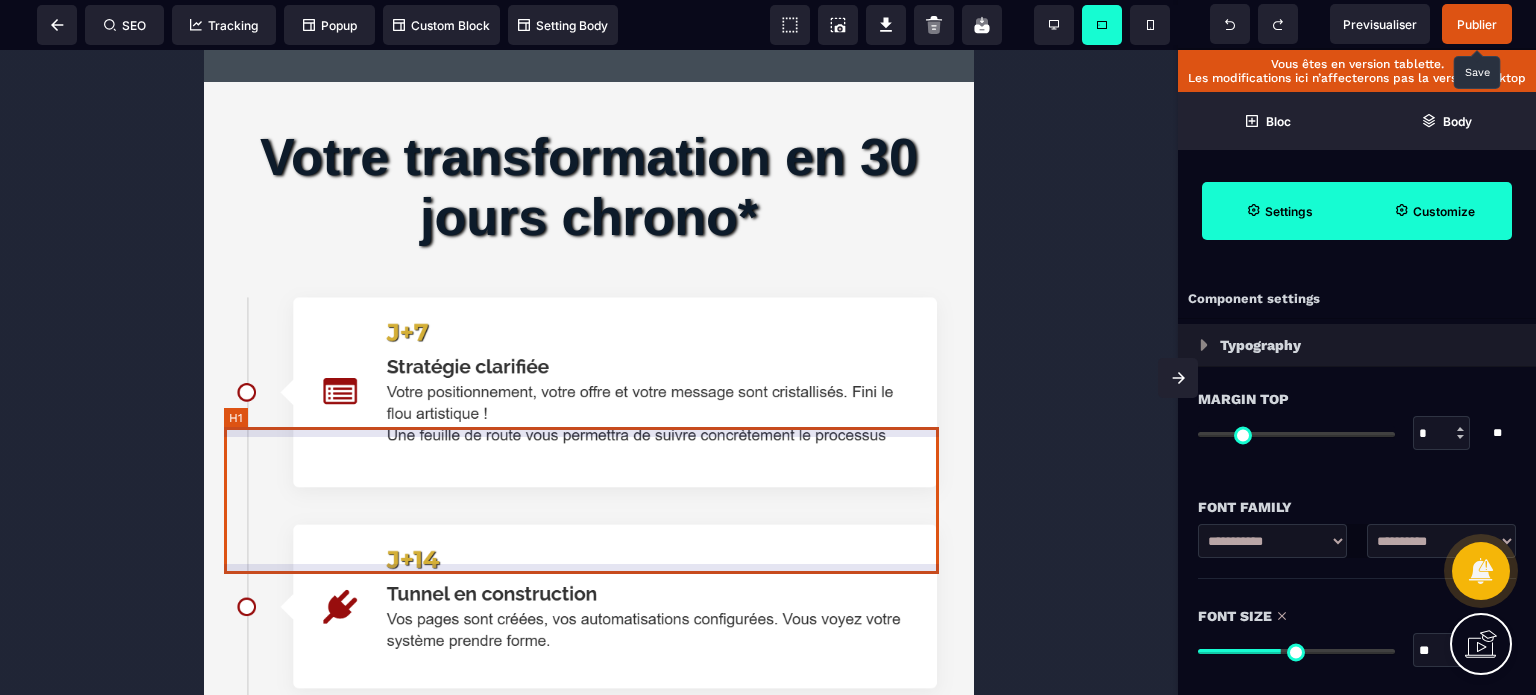 click on "Votre transformation en 30 jours chrono*" at bounding box center [589, 187] 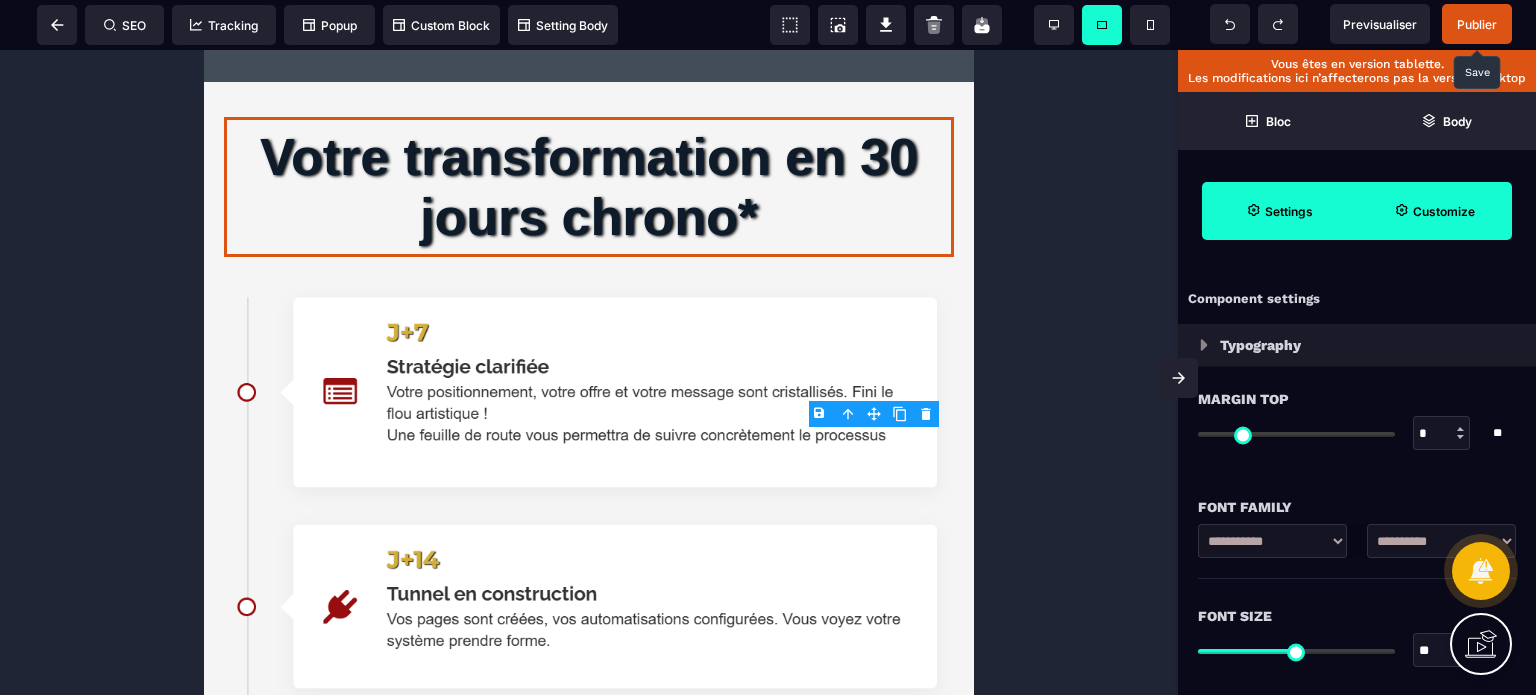 click on "**" at bounding box center [1442, 651] 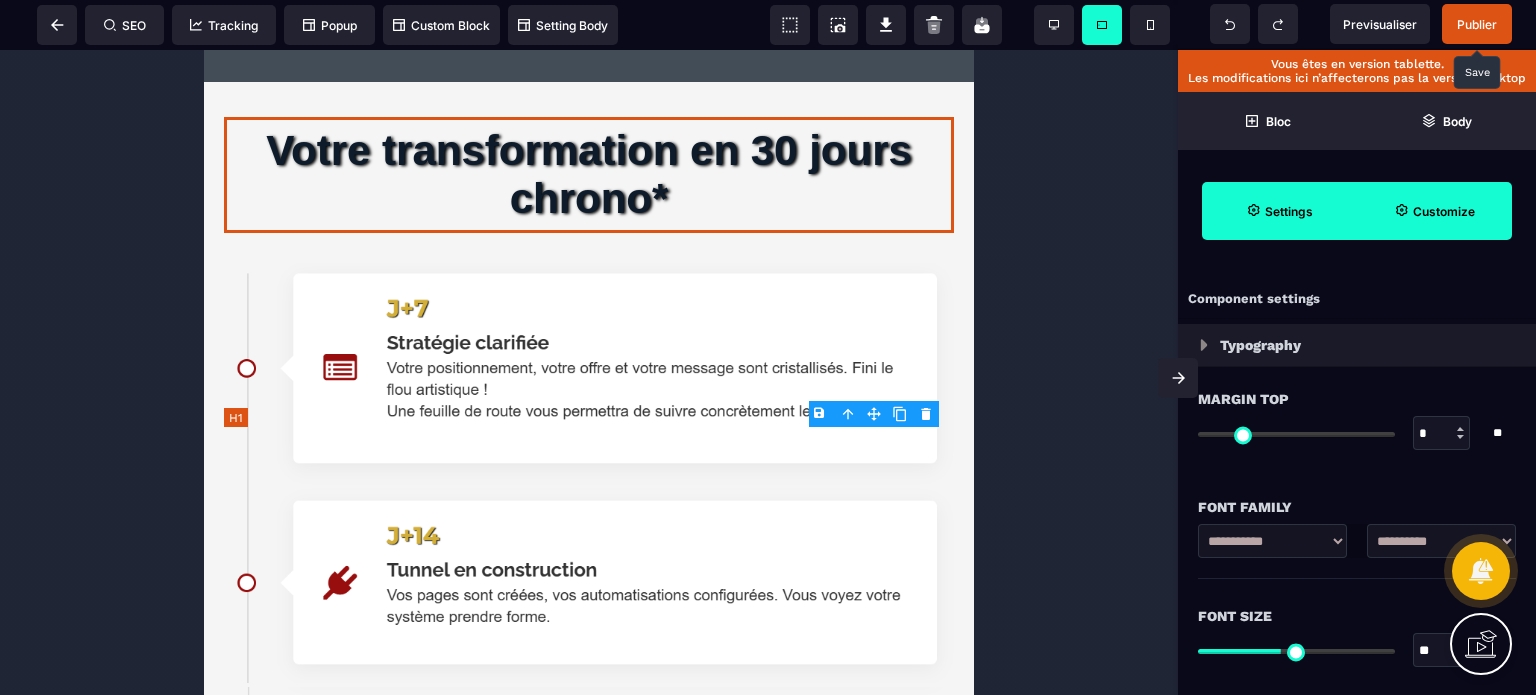 click on "Votre transformation en 30 jours chrono*" at bounding box center [589, 175] 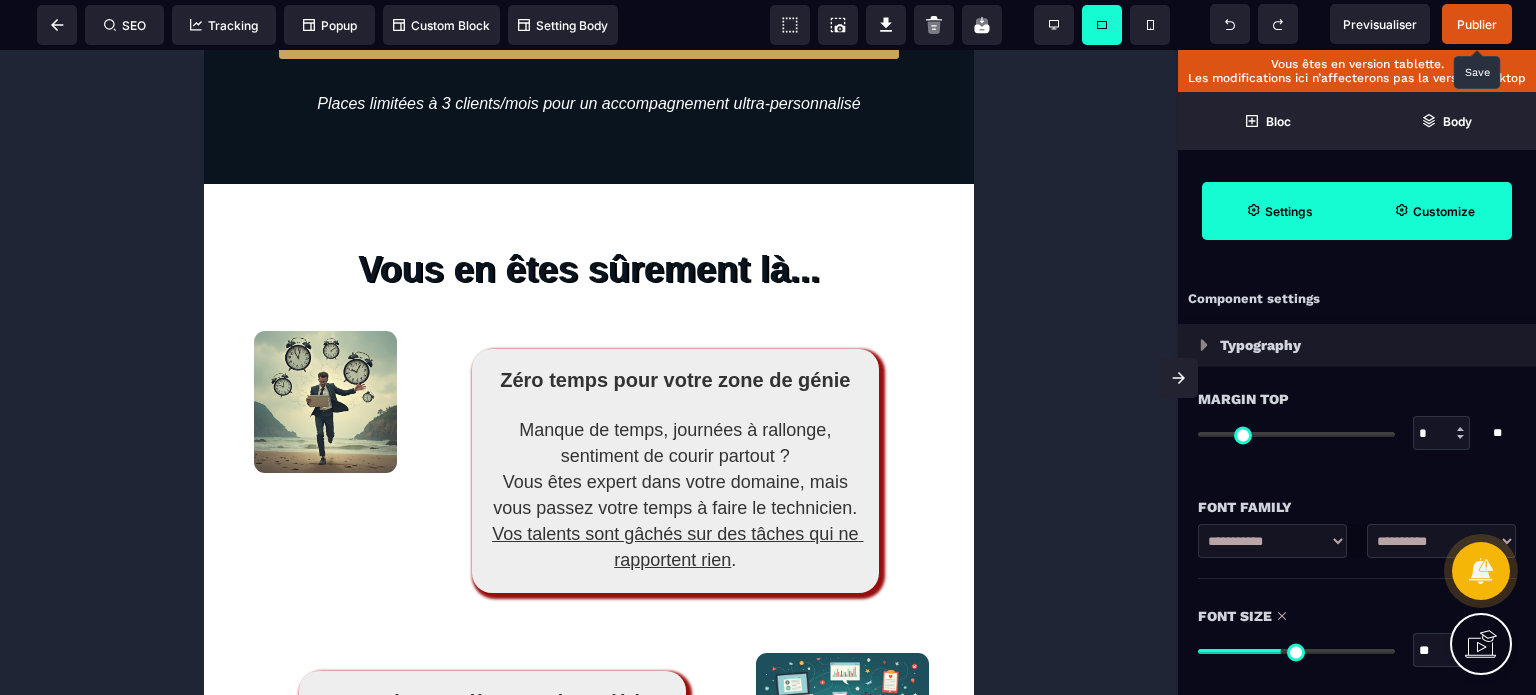 scroll, scrollTop: 620, scrollLeft: 0, axis: vertical 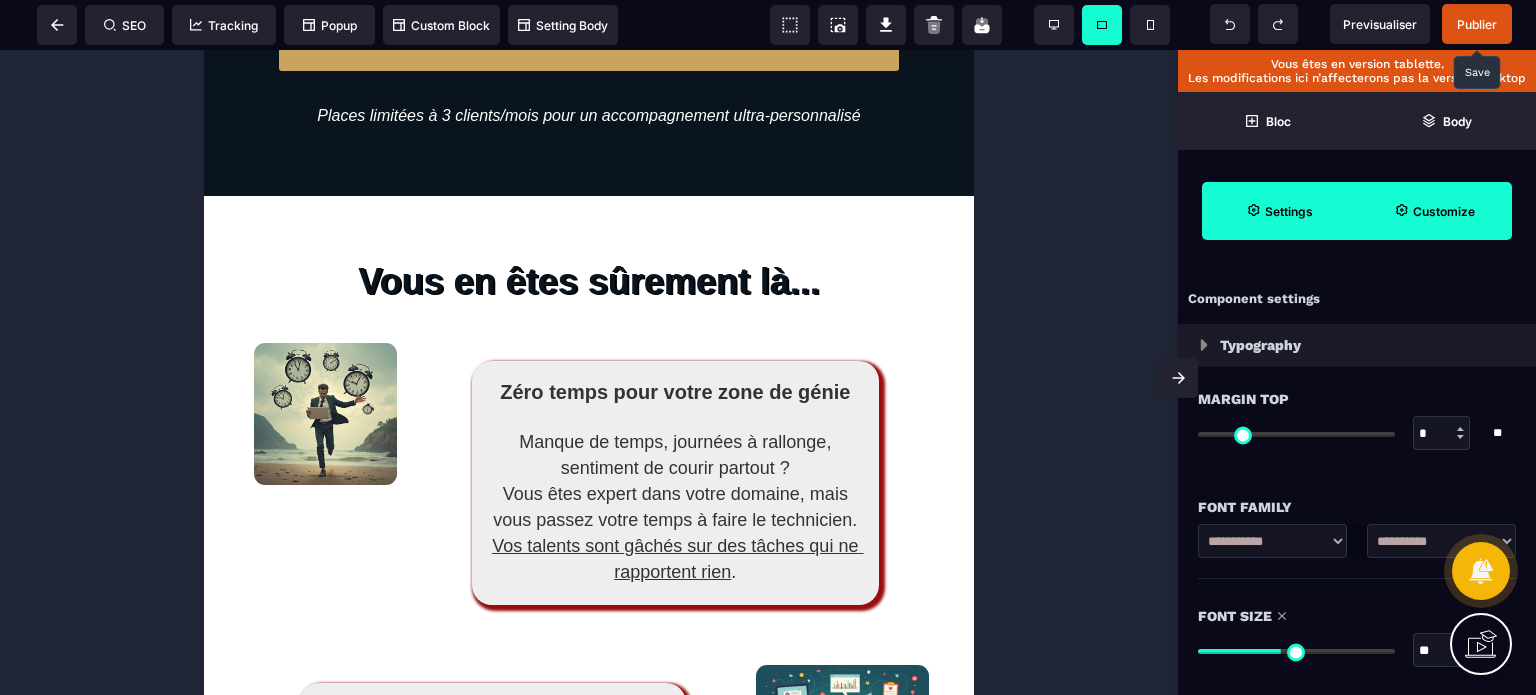 click on "Publier" at bounding box center [1477, 24] 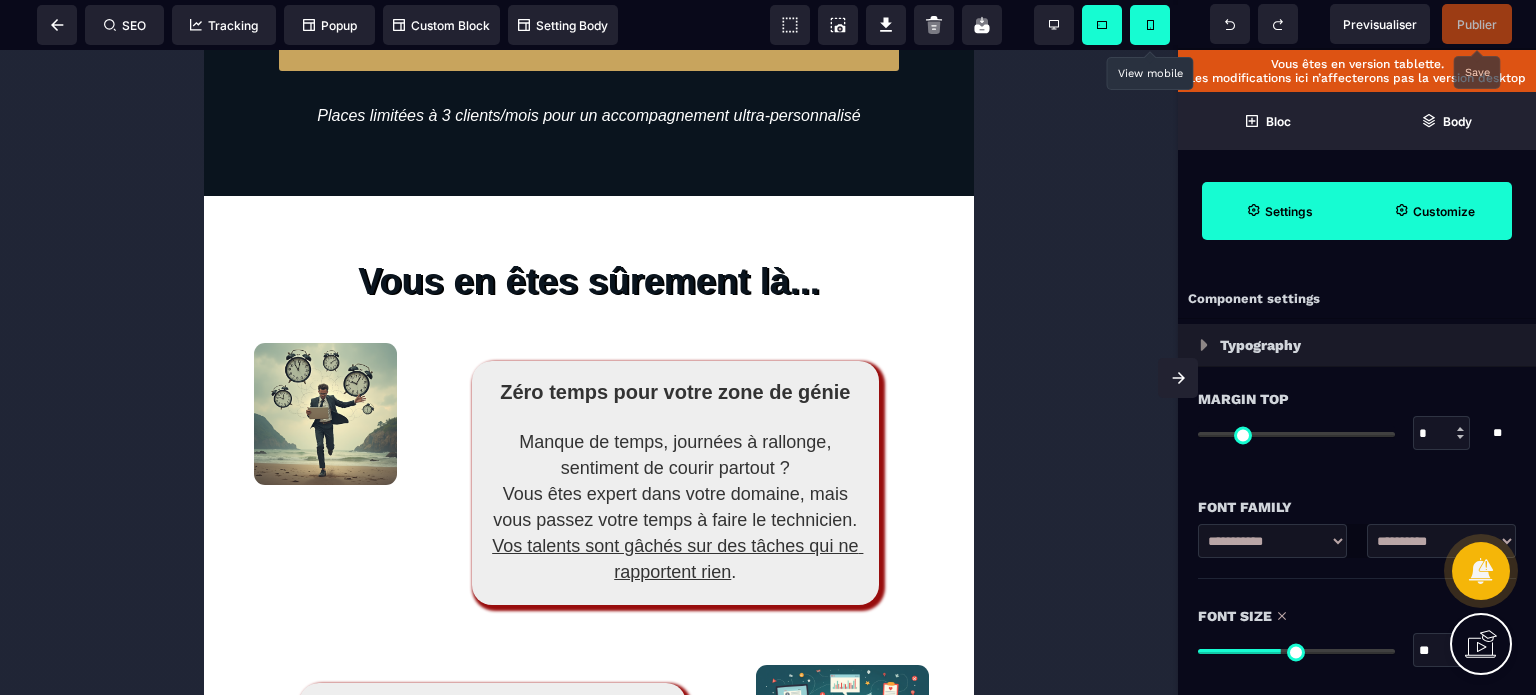 click at bounding box center (1150, 25) 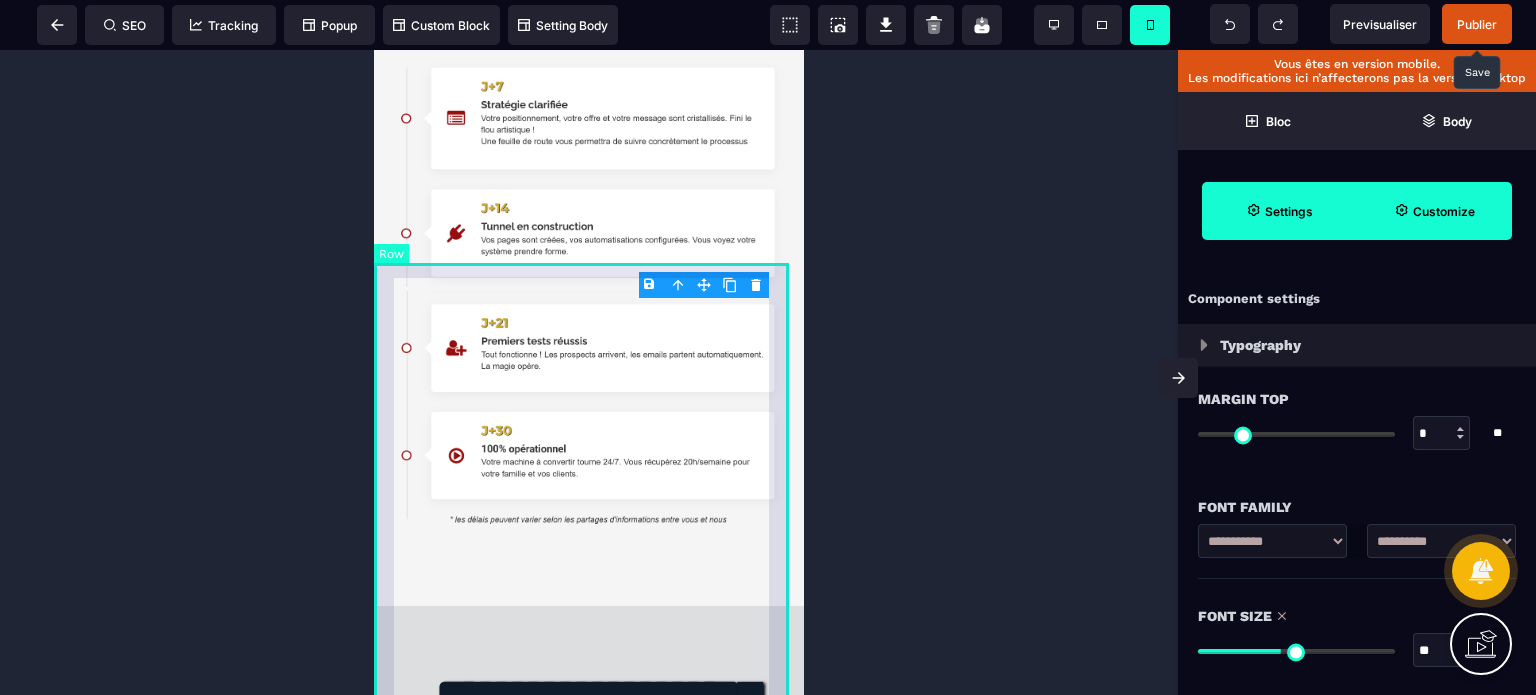 scroll, scrollTop: 10593, scrollLeft: 0, axis: vertical 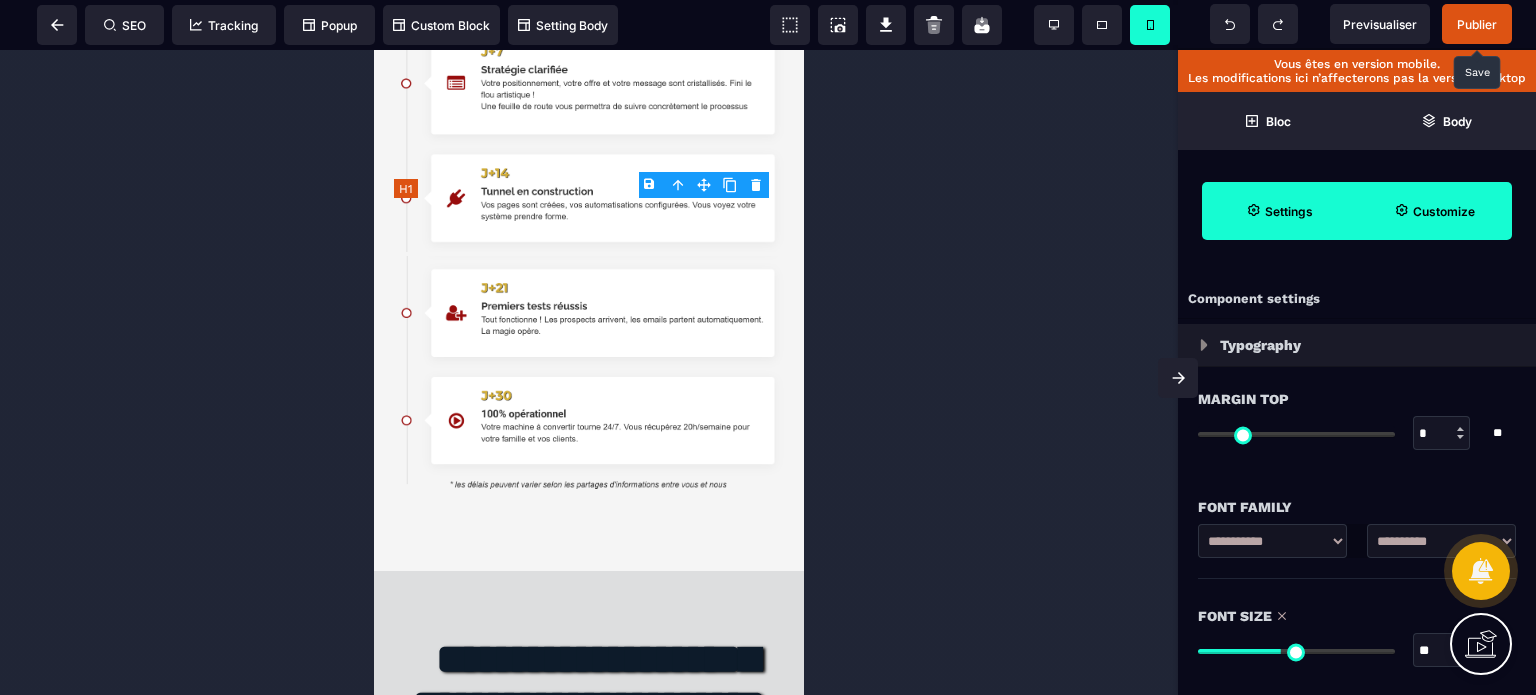 click on "Votre transformation en 30 jours chrono*" at bounding box center [589, -85] 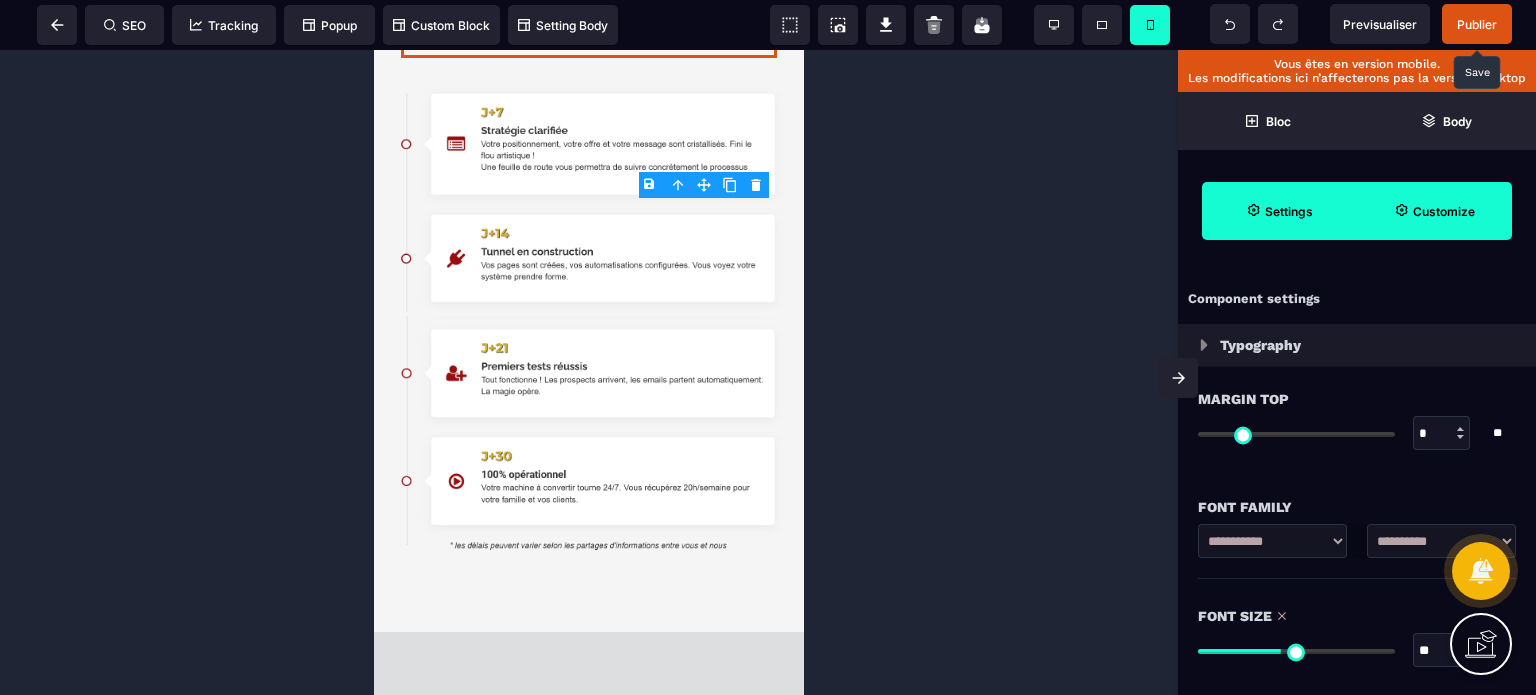 drag, startPoint x: 1424, startPoint y: 650, endPoint x: 1413, endPoint y: 655, distance: 12.083046 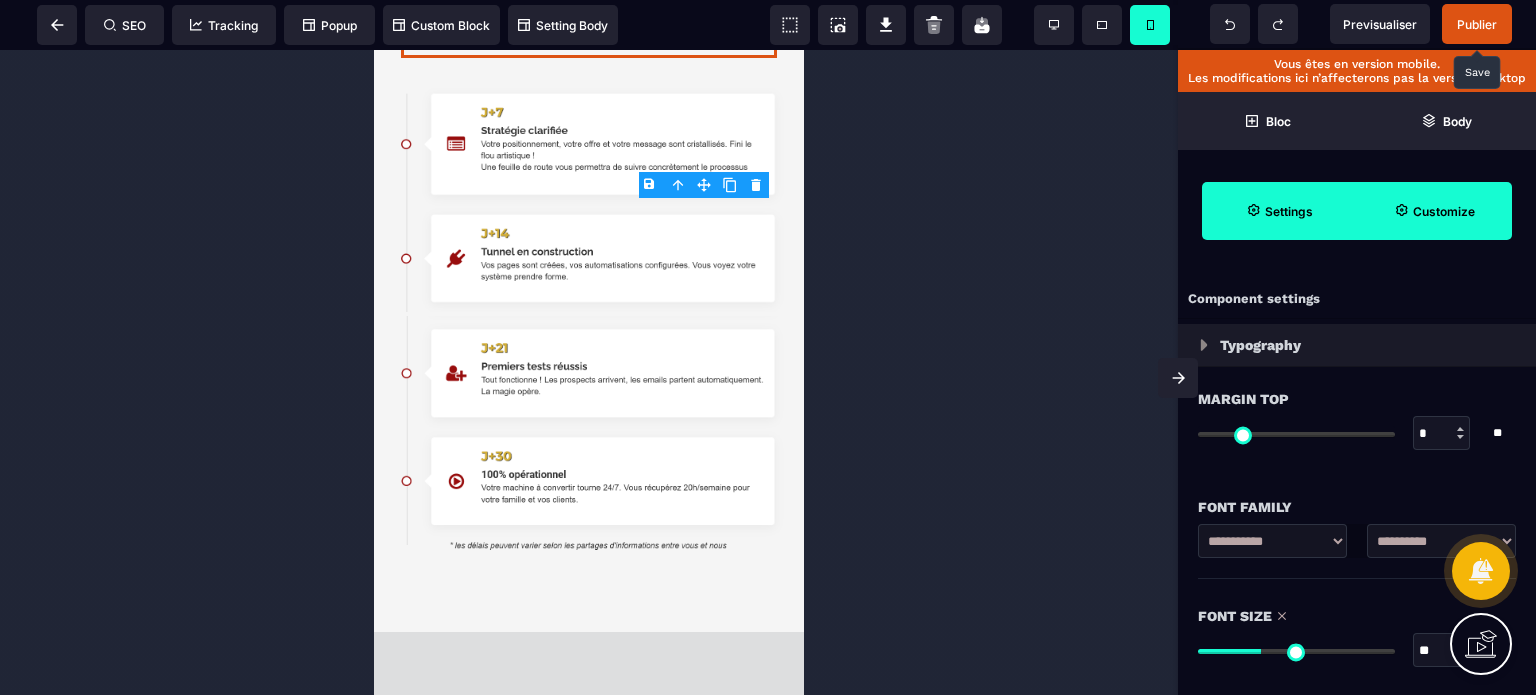 click on "Font Size" at bounding box center (1357, 616) 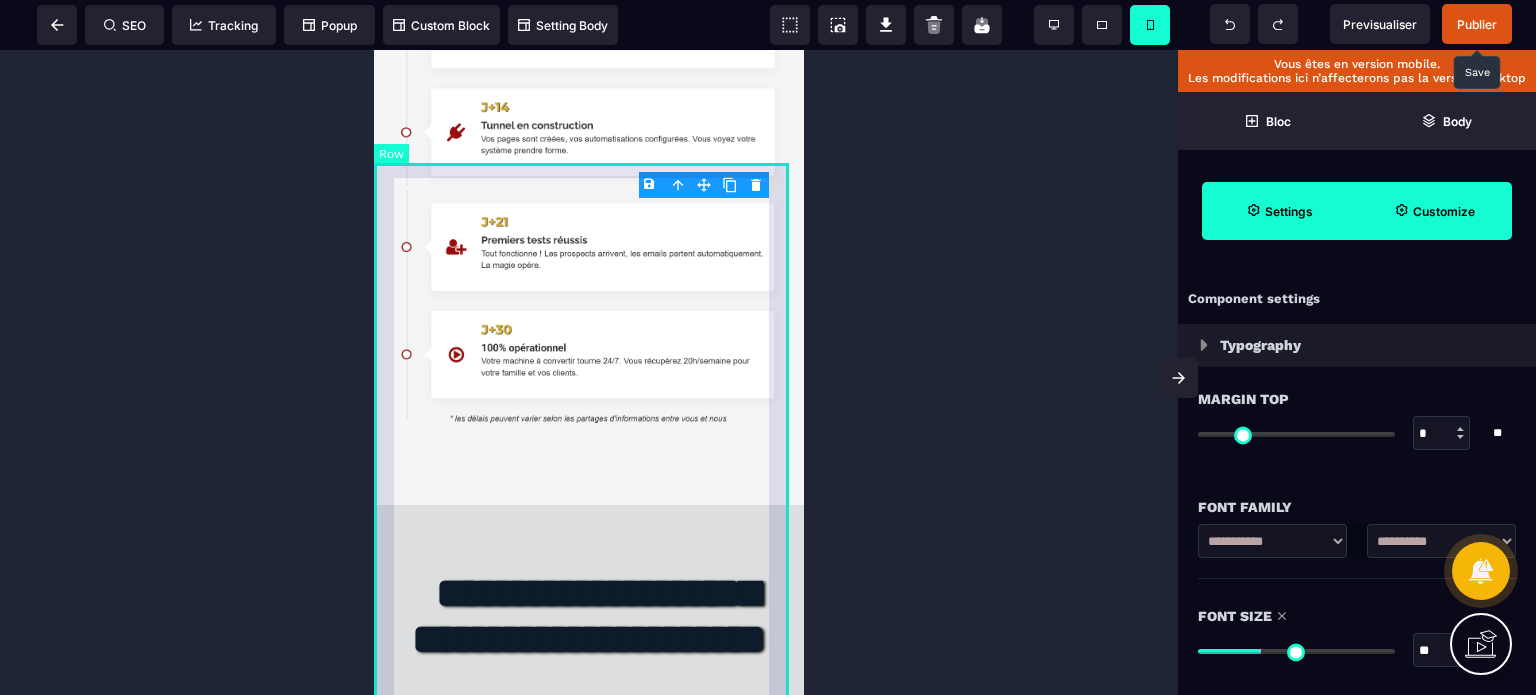 click on "**********" at bounding box center [589, 151] 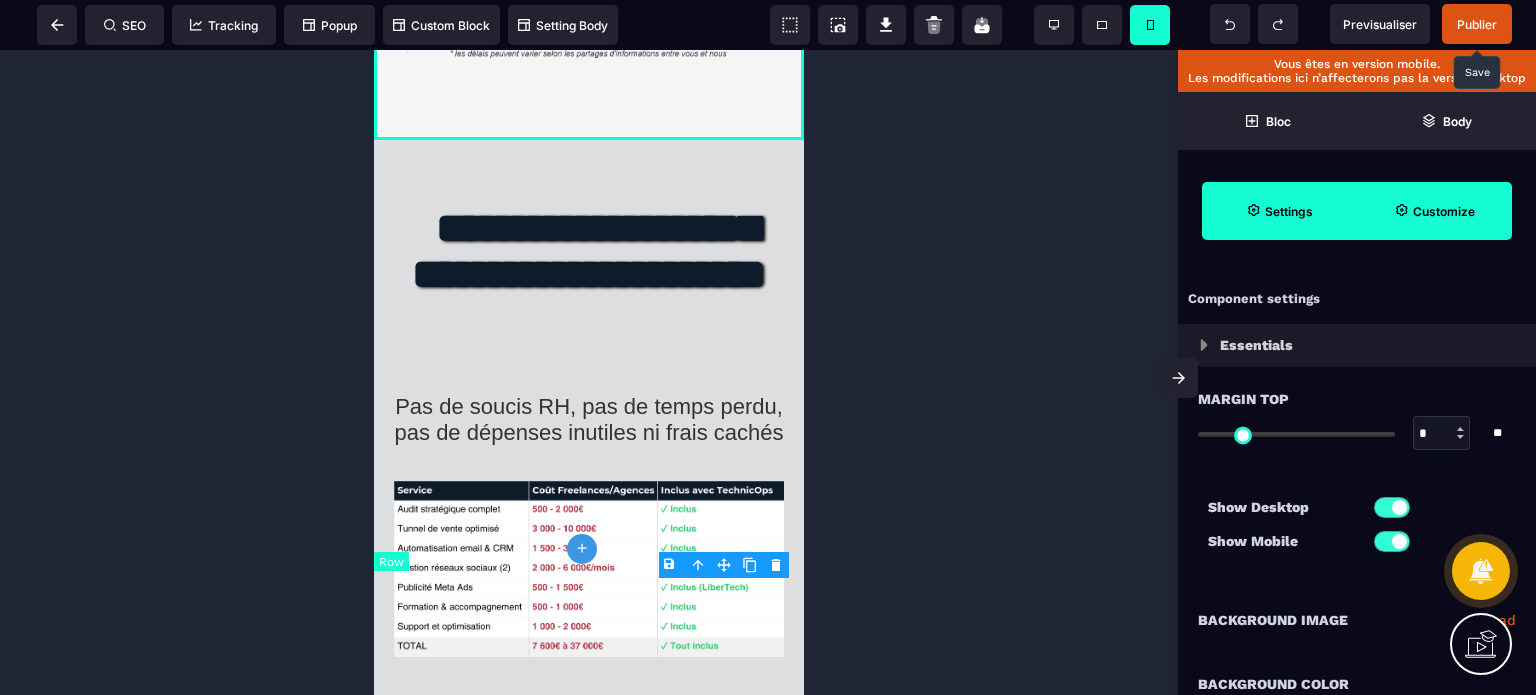 scroll, scrollTop: 10993, scrollLeft: 0, axis: vertical 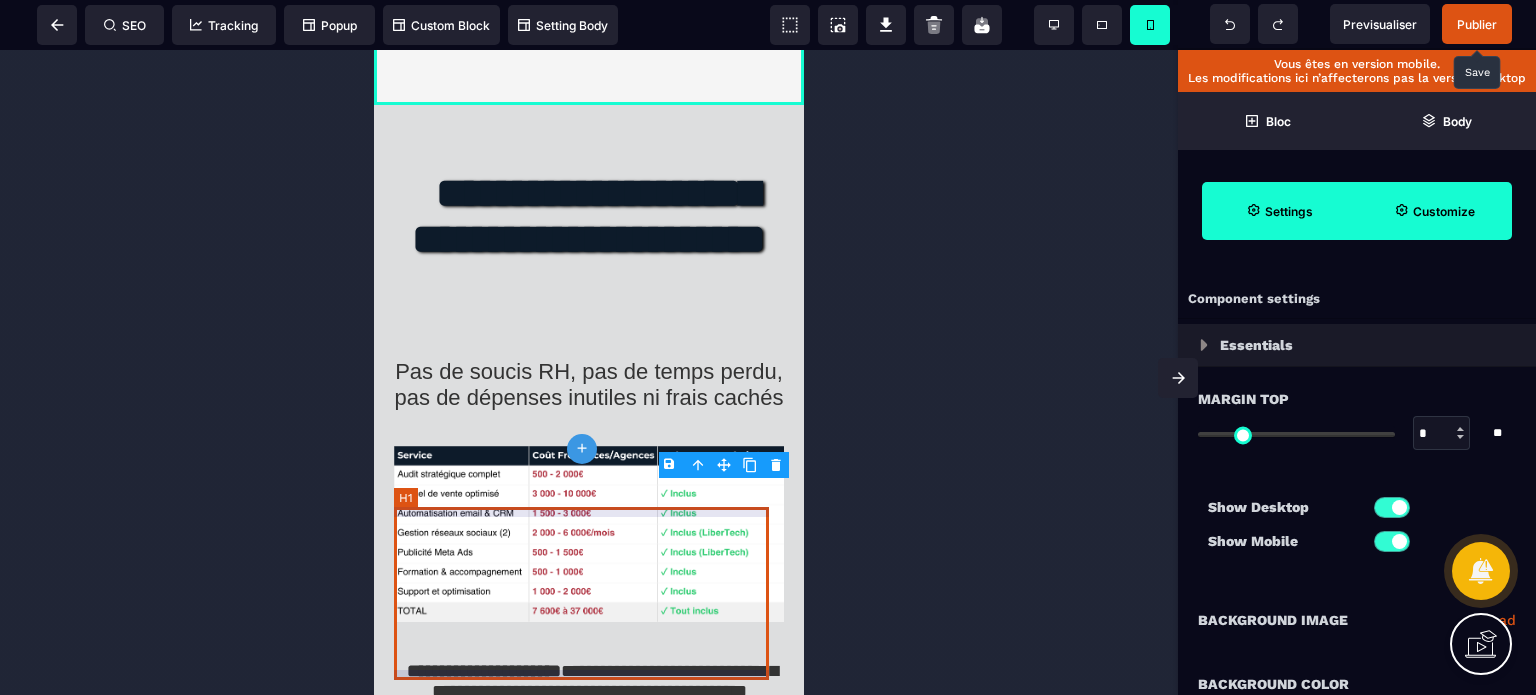 click on "**********" at bounding box center (588, 247) 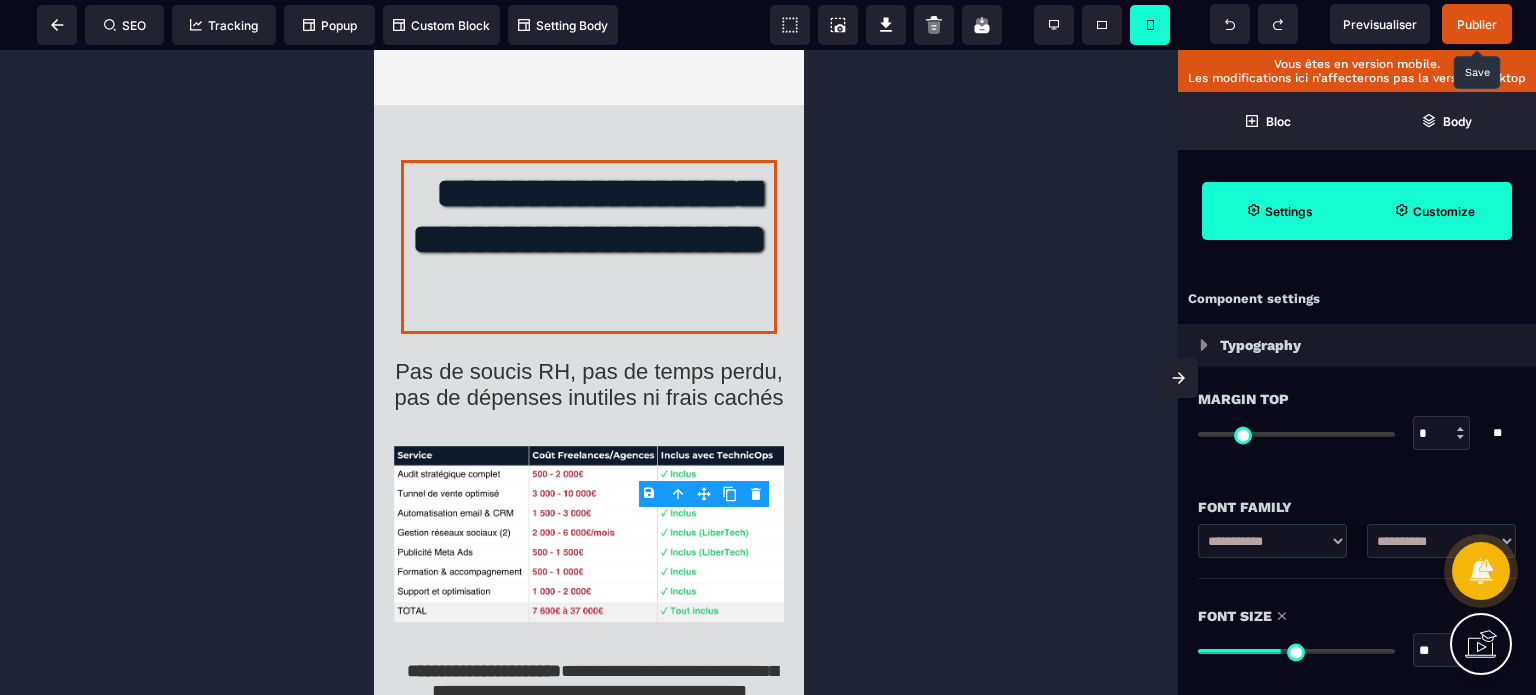 click on "**" at bounding box center [1442, 651] 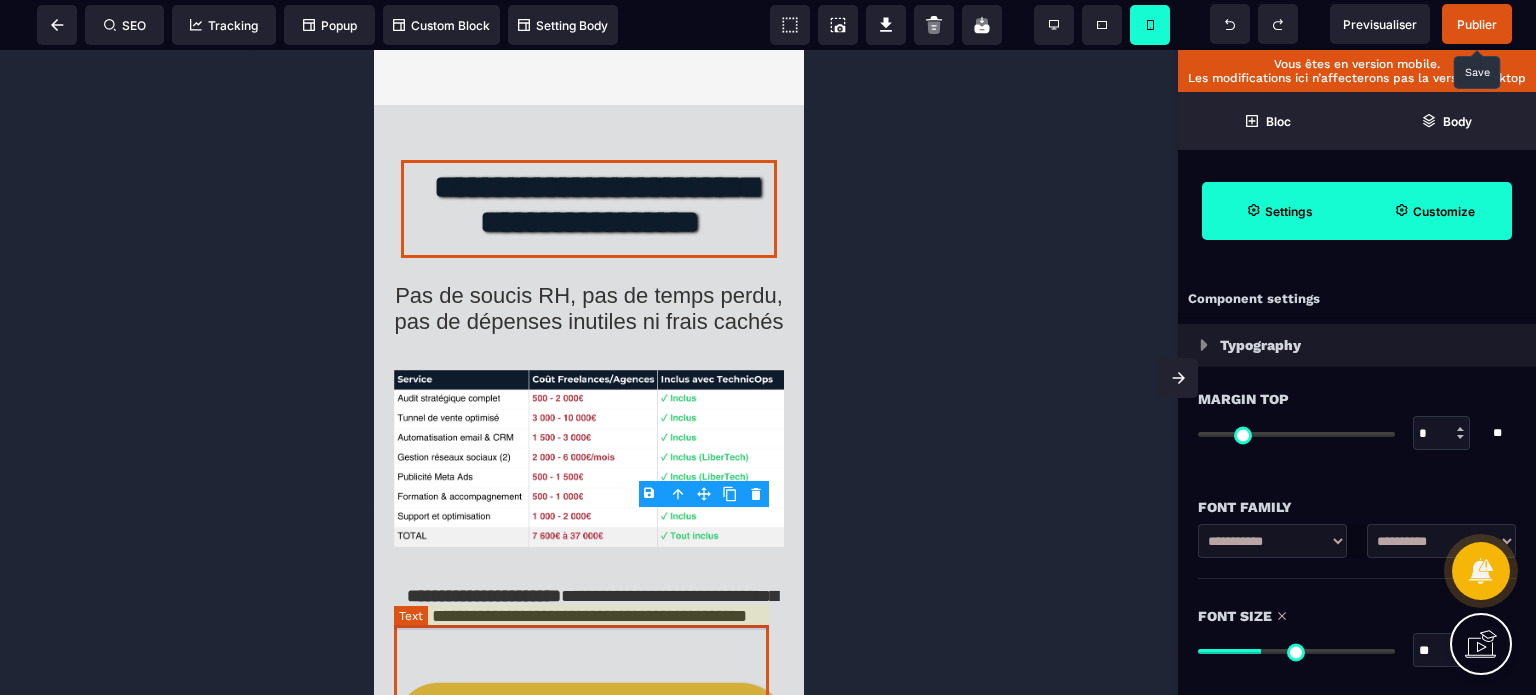 click on "Pas de soucis RH, pas de temps perdu, pas de dépenses inutiles ni frais cachés" at bounding box center [589, 309] 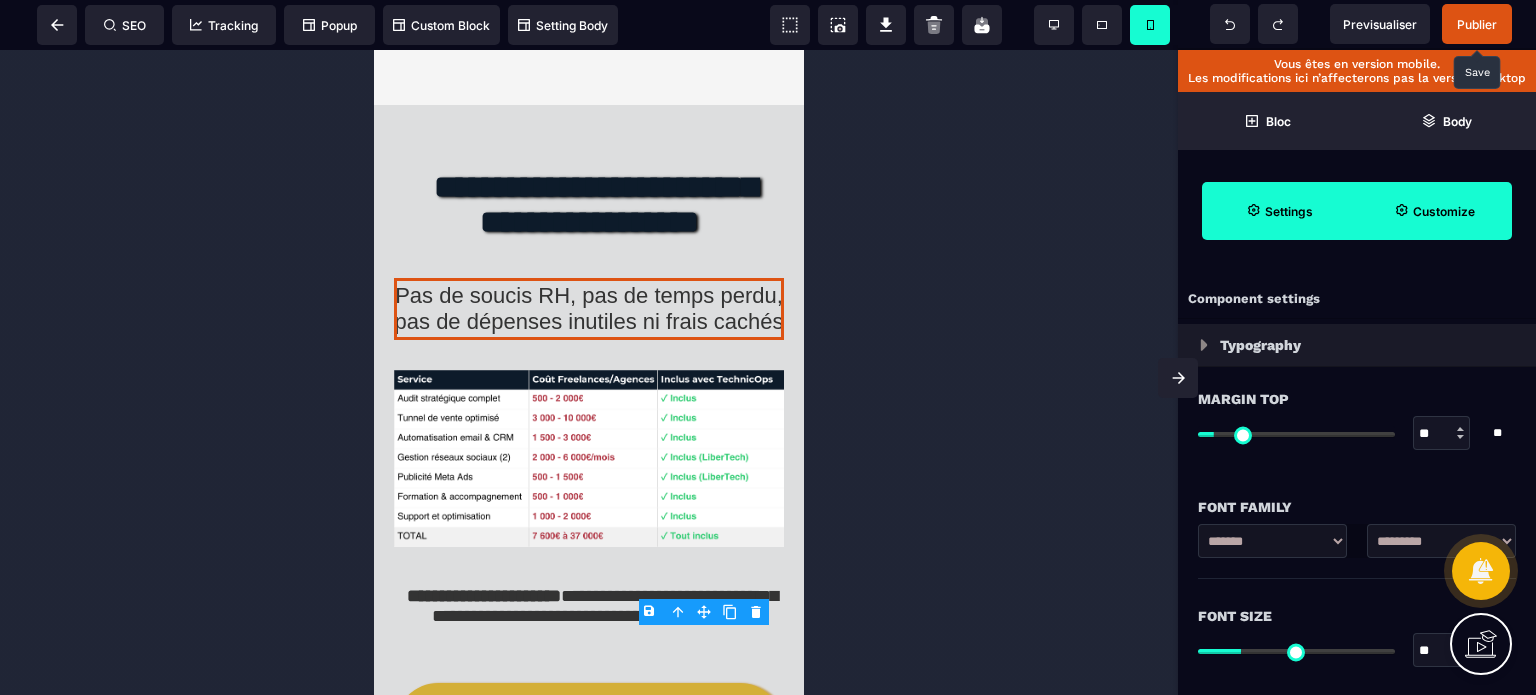 drag, startPoint x: 1425, startPoint y: 644, endPoint x: 1439, endPoint y: 650, distance: 15.231546 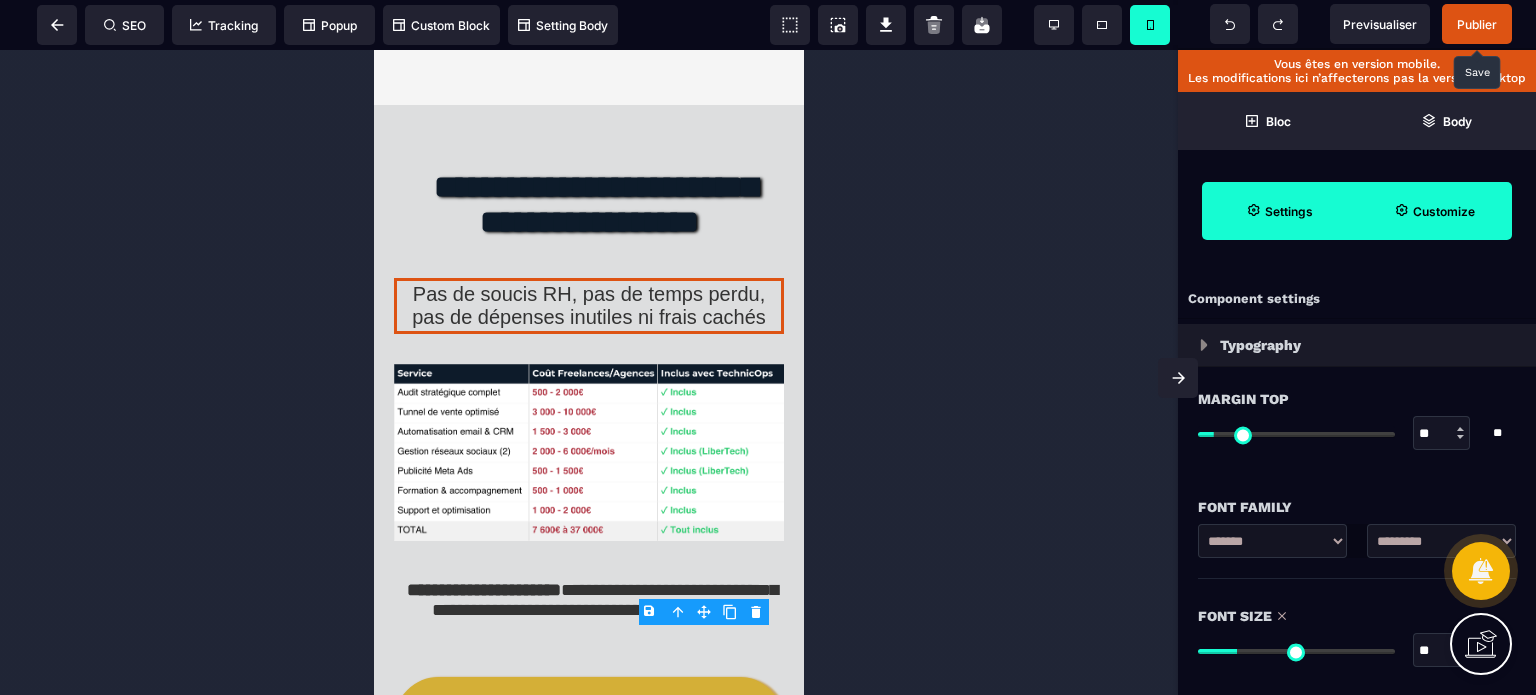 click on "Font Size" at bounding box center [1357, 616] 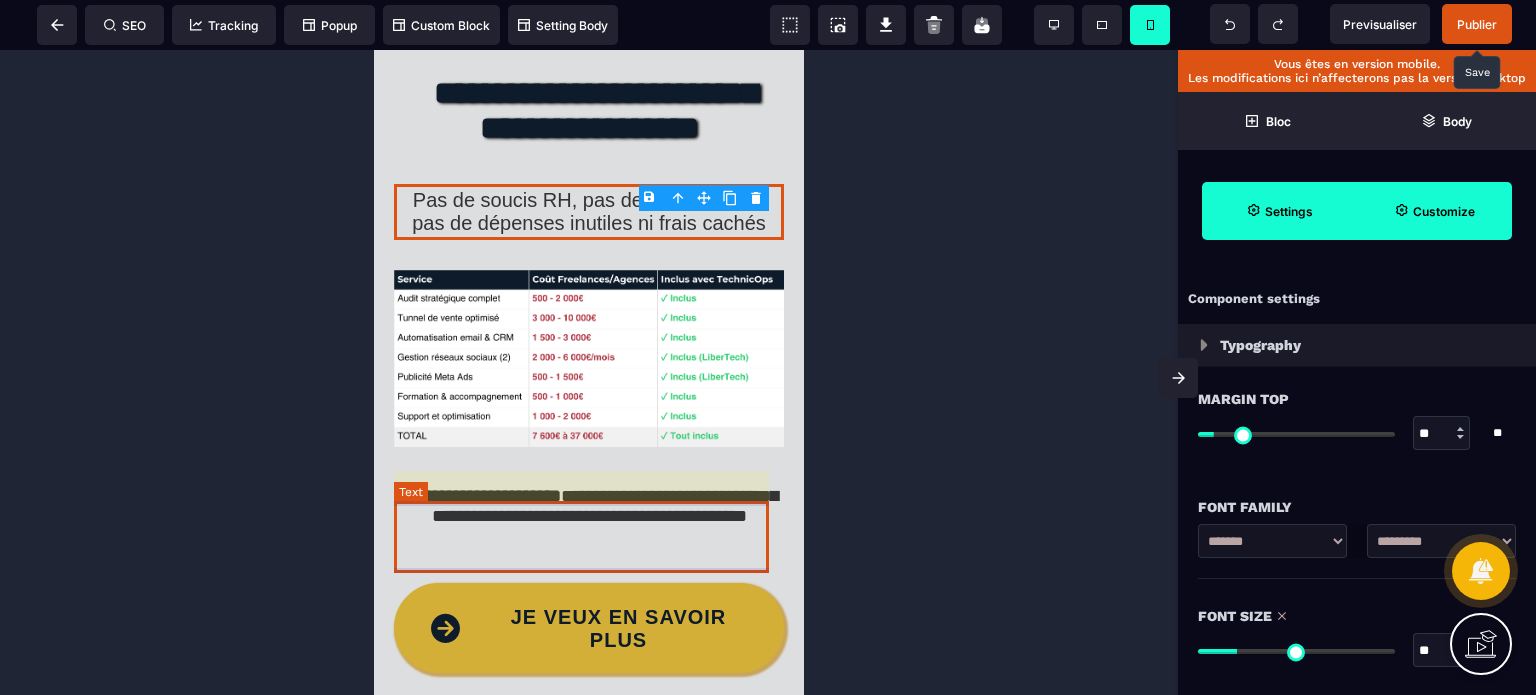 scroll, scrollTop: 11422, scrollLeft: 0, axis: vertical 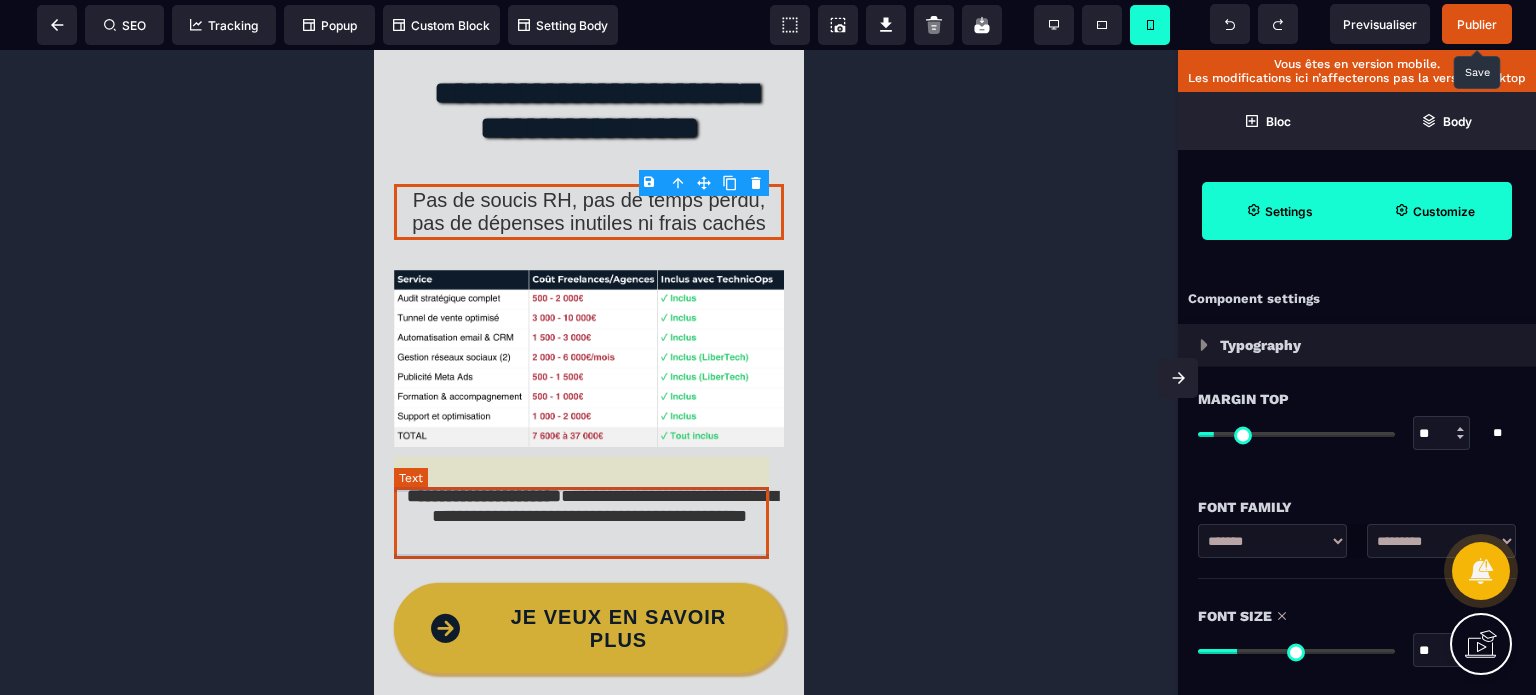 click on "**********" at bounding box center (588, 517) 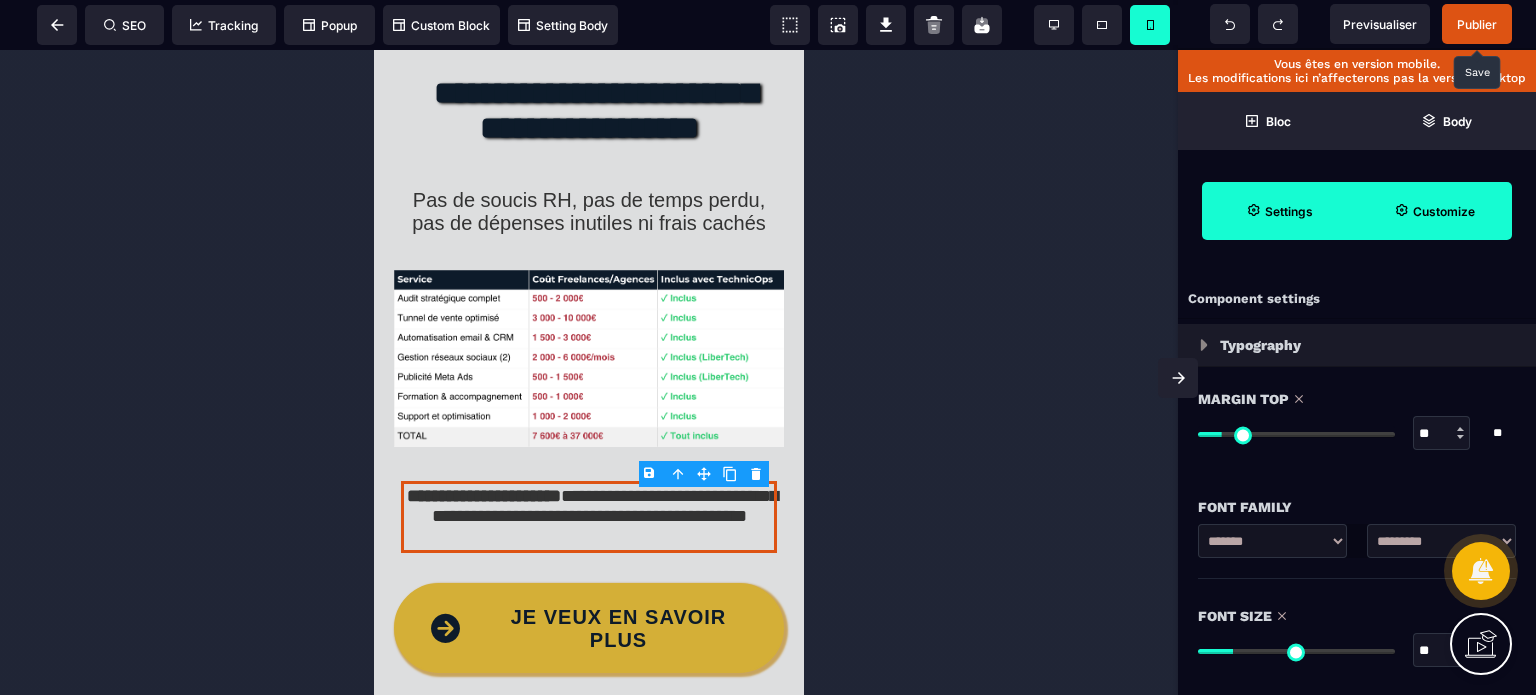 drag, startPoint x: 1442, startPoint y: 646, endPoint x: 1425, endPoint y: 650, distance: 17.464249 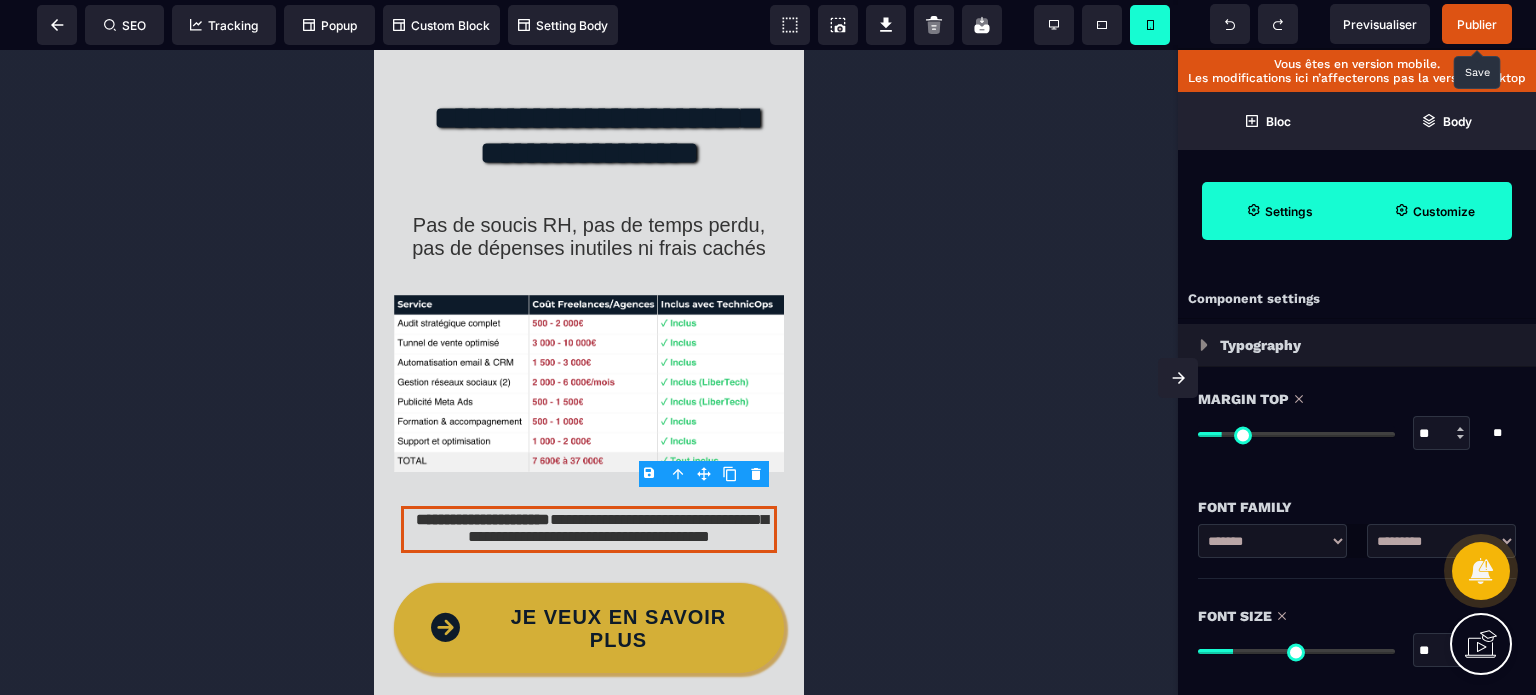 scroll, scrollTop: 11396, scrollLeft: 0, axis: vertical 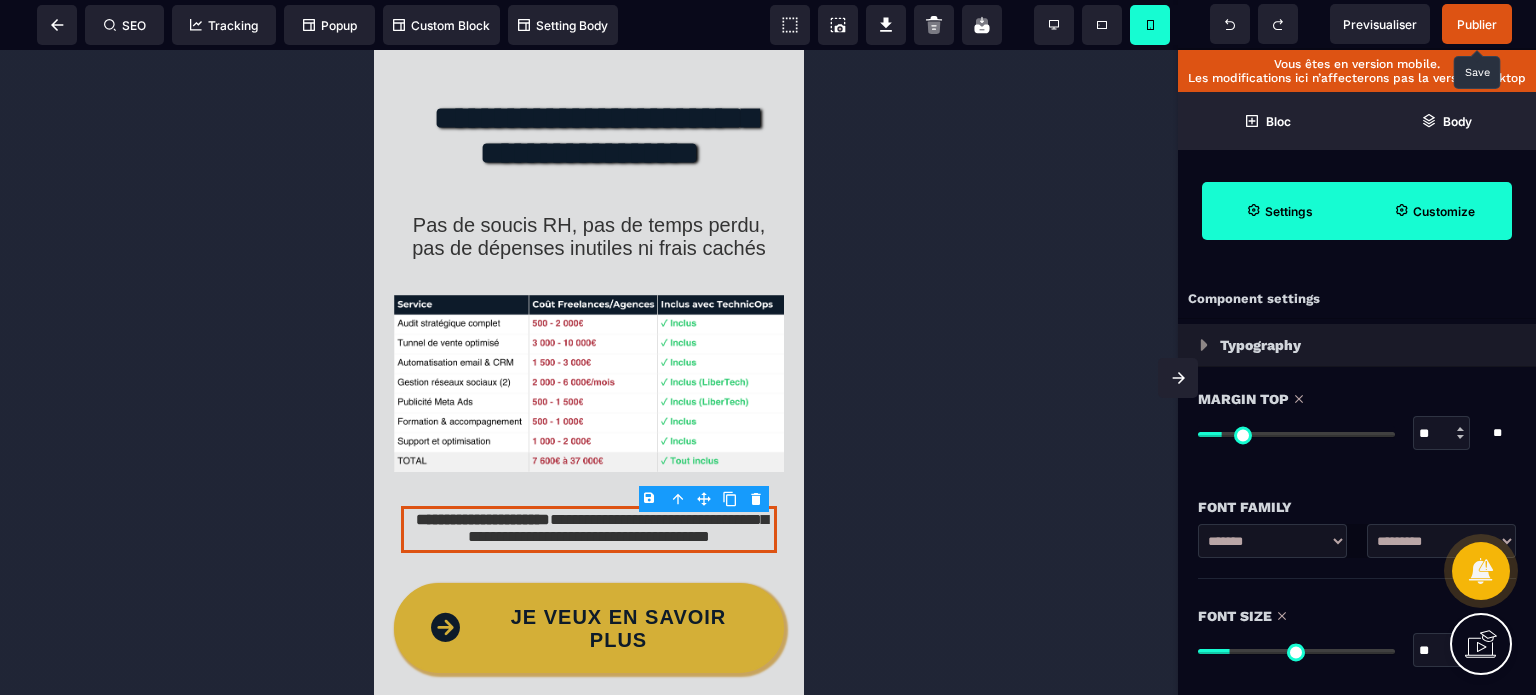 click on "Font Size" at bounding box center [1357, 616] 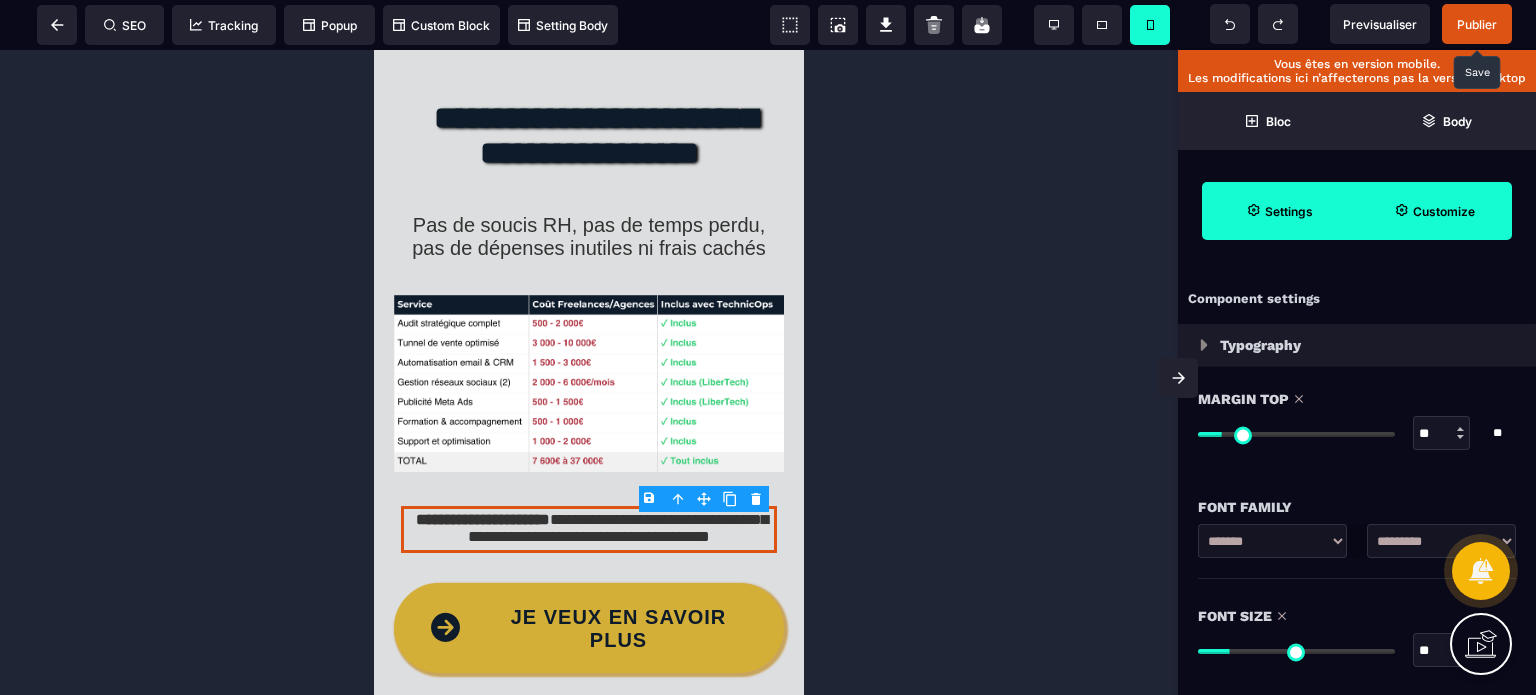 click on "Font Size
**
*
**
All" at bounding box center (1357, 635) 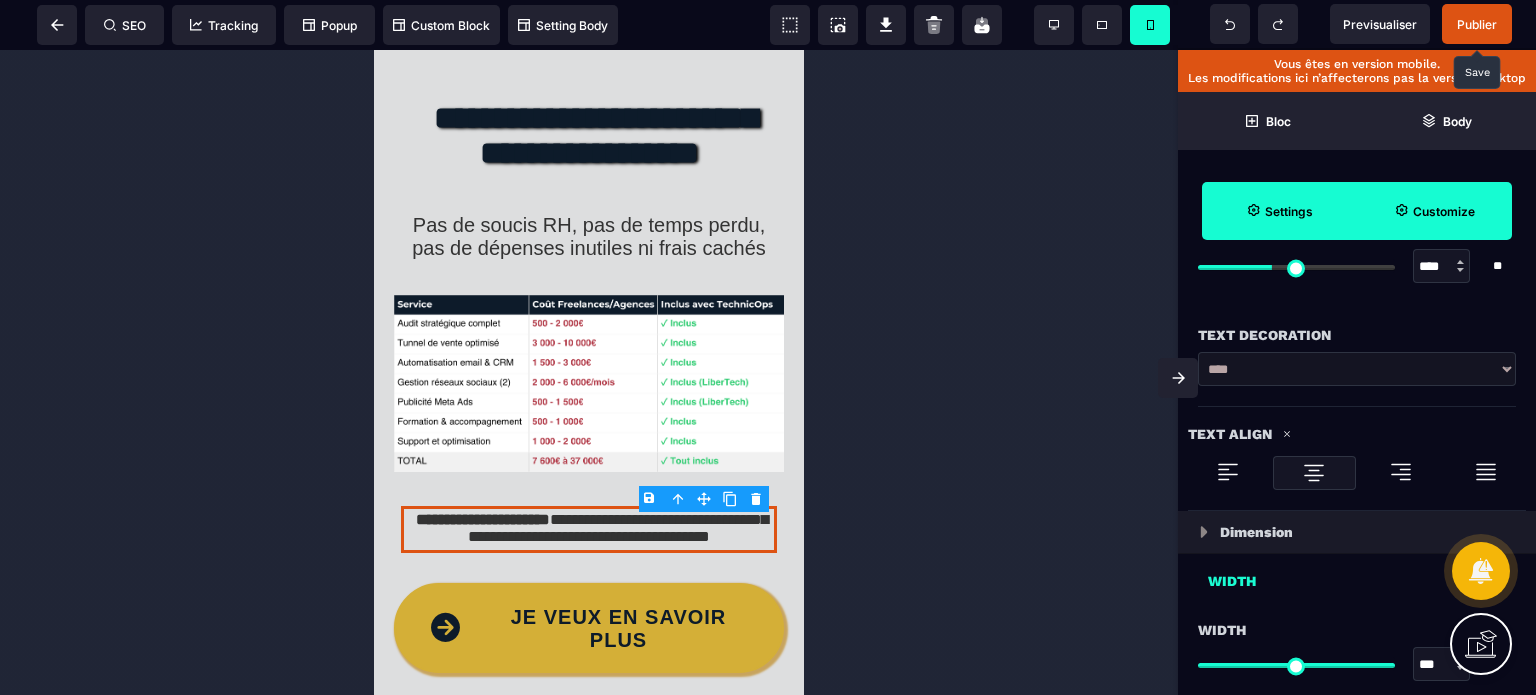 scroll, scrollTop: 720, scrollLeft: 0, axis: vertical 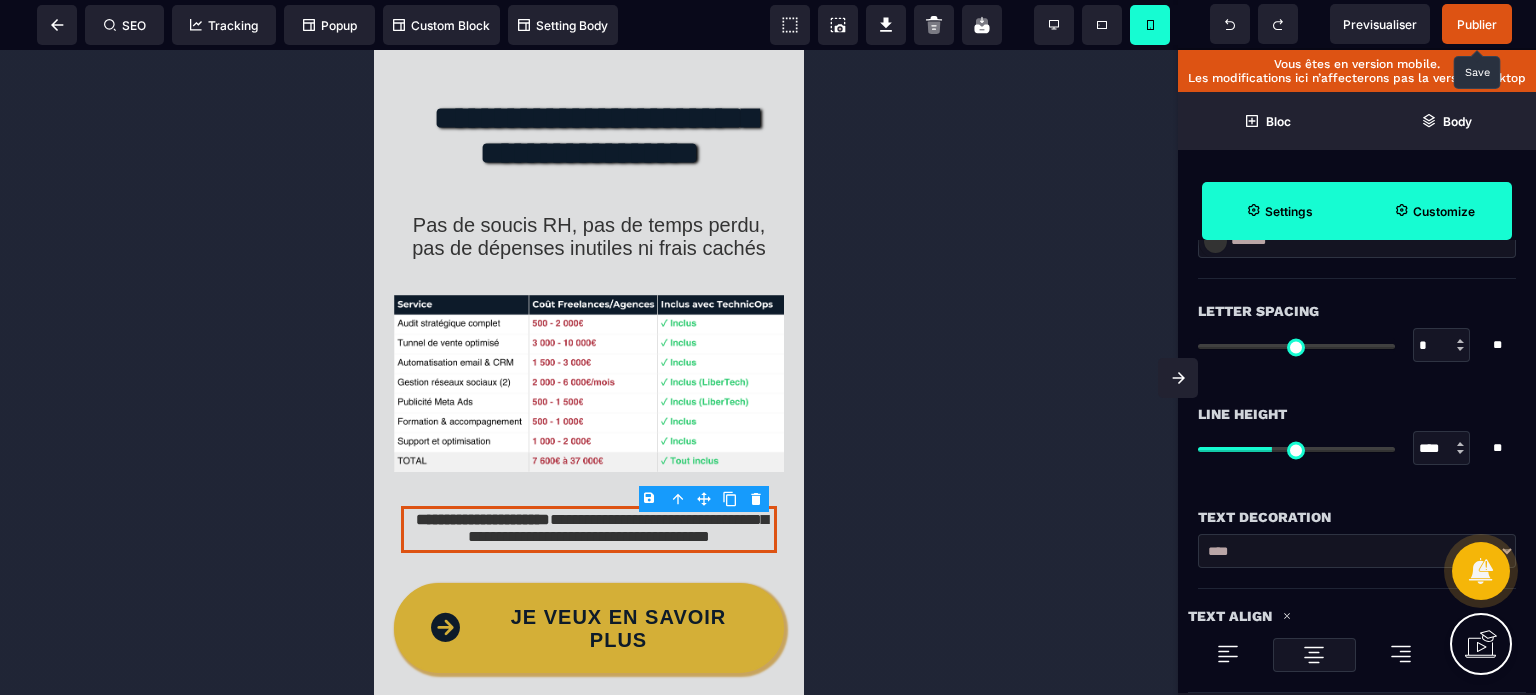 drag, startPoint x: 1452, startPoint y: 436, endPoint x: 1417, endPoint y: 444, distance: 35.902645 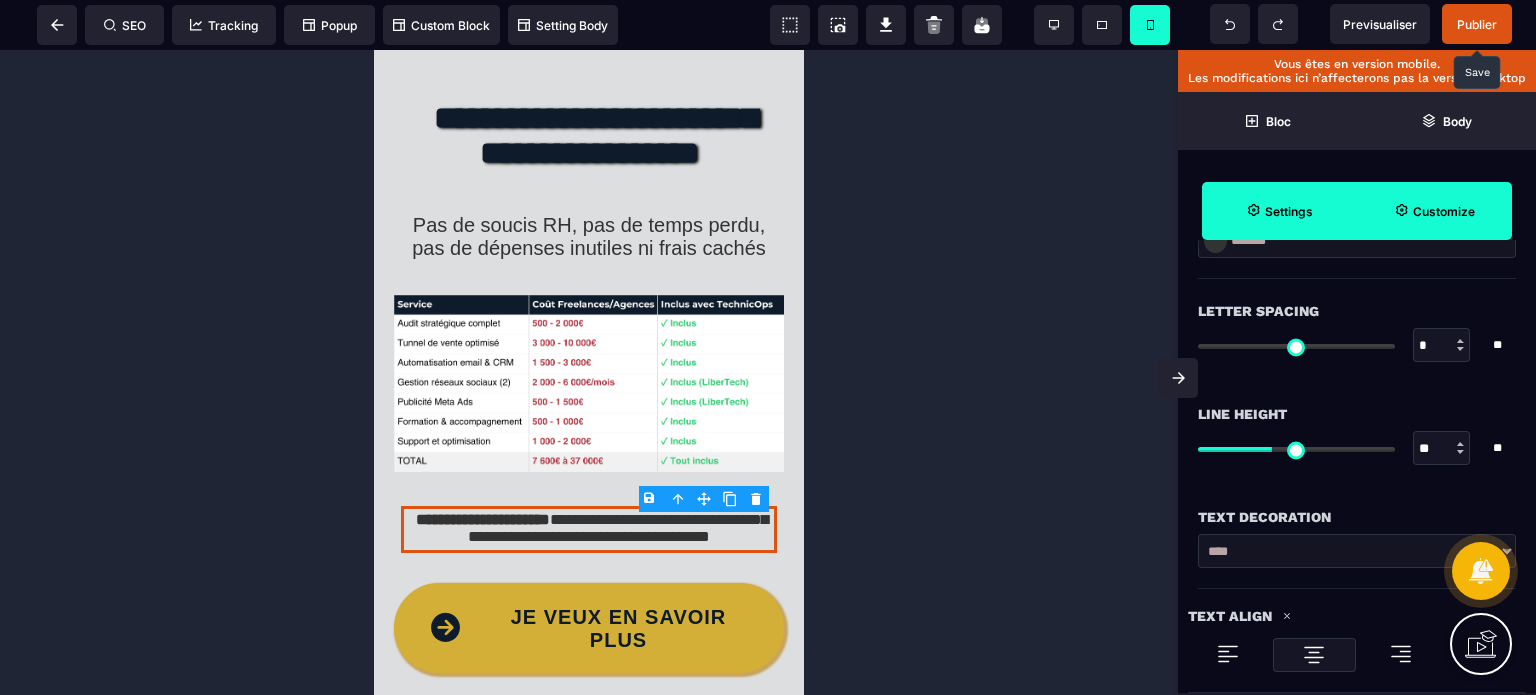 click on "Line Height" at bounding box center [1357, 414] 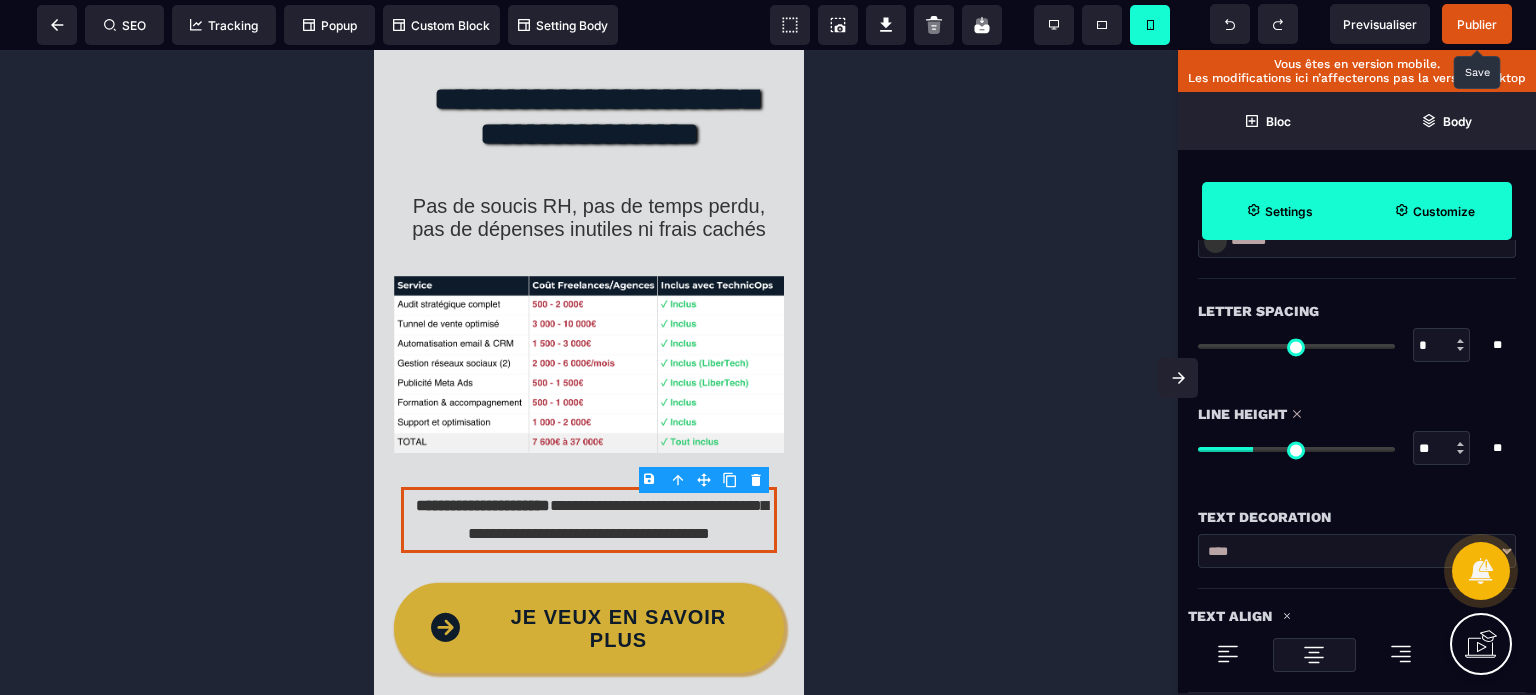 scroll, scrollTop: 11416, scrollLeft: 0, axis: vertical 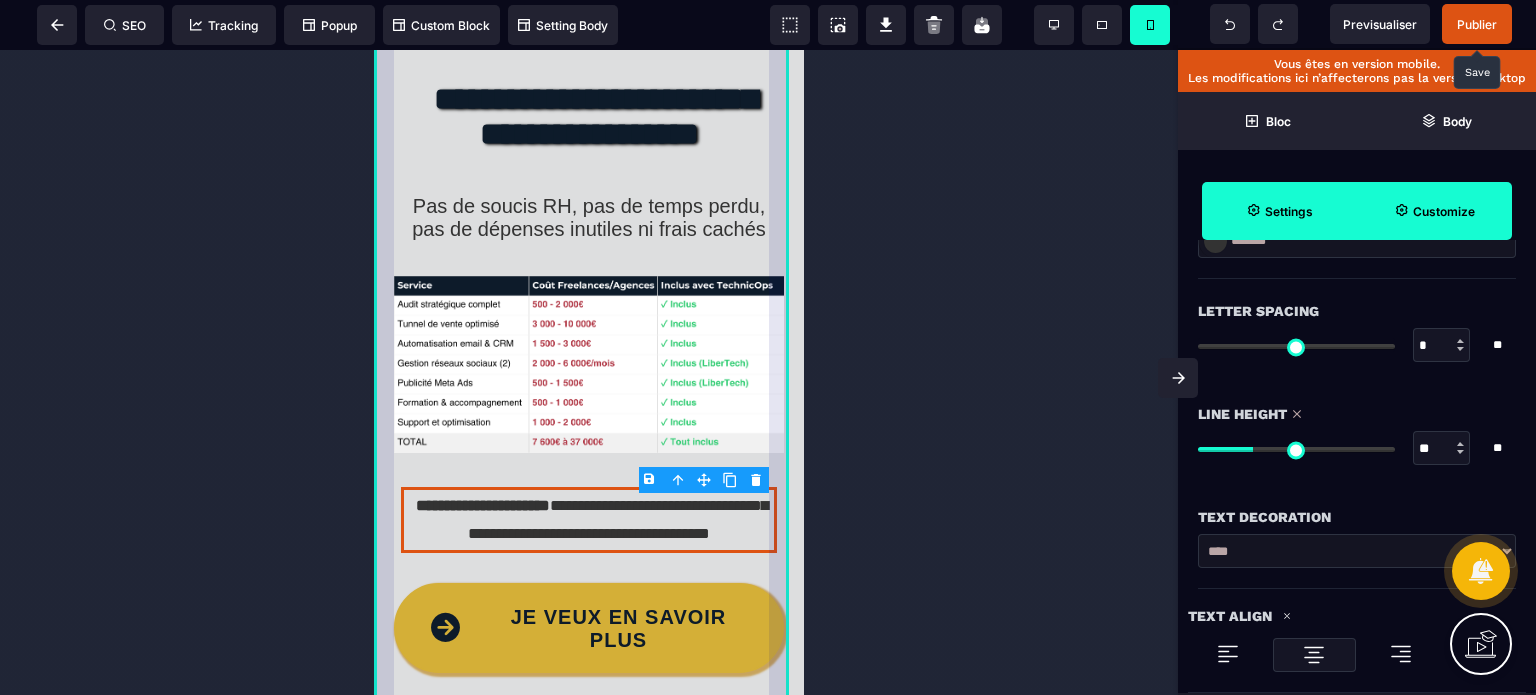 click on "**********" at bounding box center (589, 392) 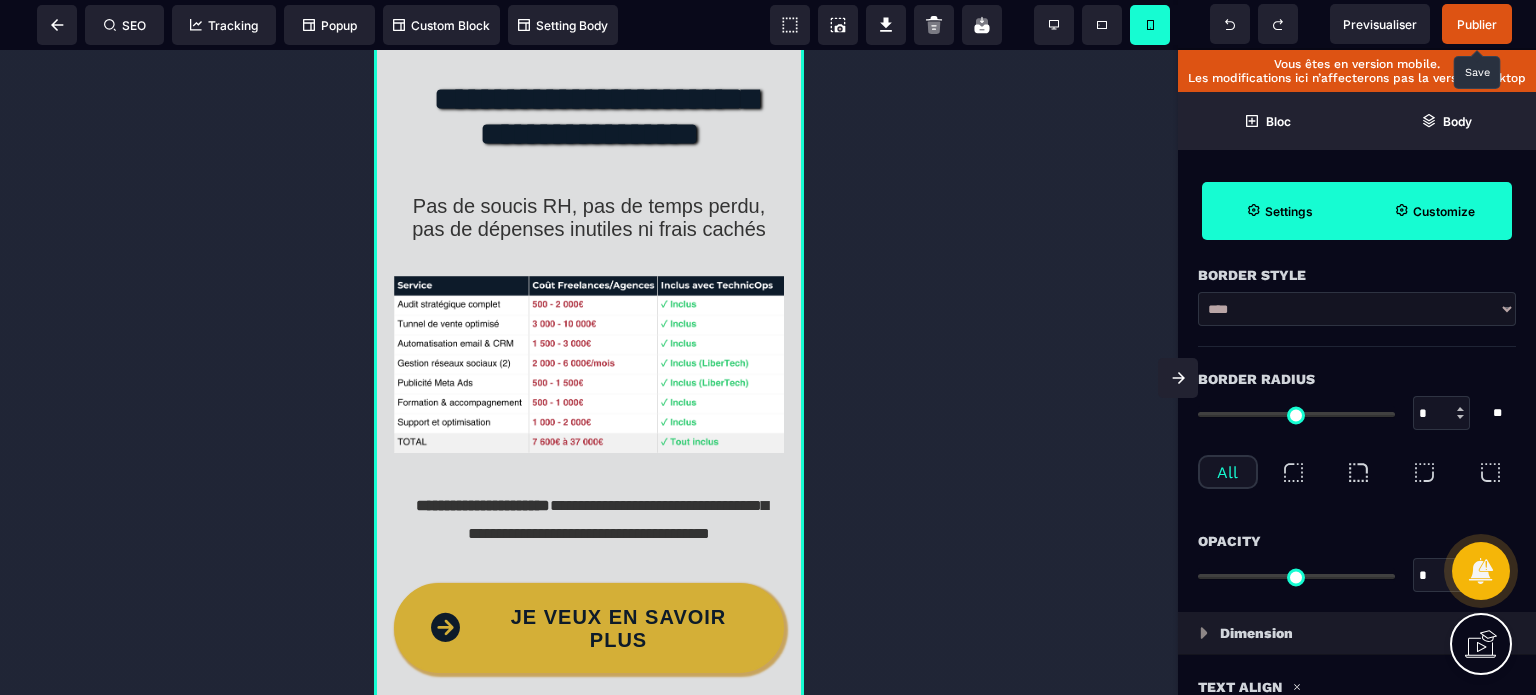 scroll, scrollTop: 0, scrollLeft: 0, axis: both 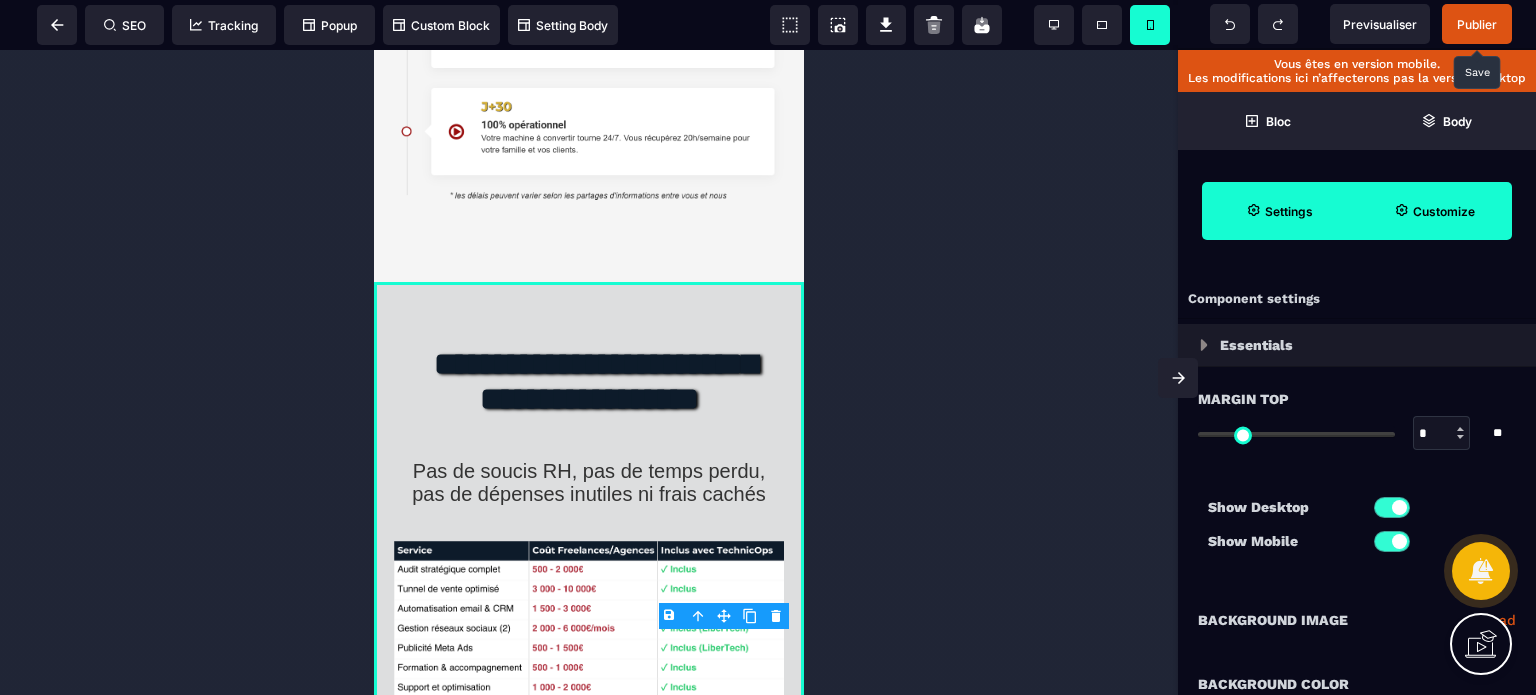 click on "Publier" at bounding box center [1477, 24] 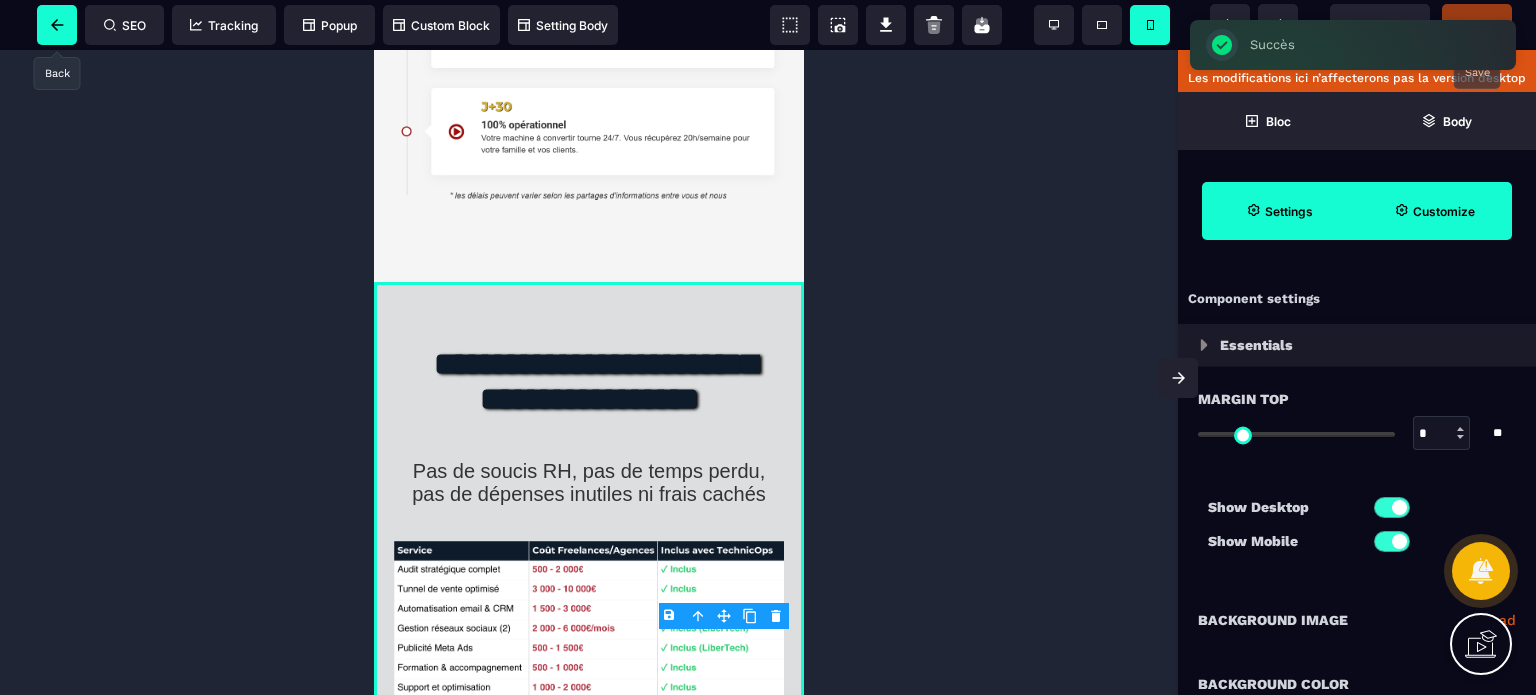 click 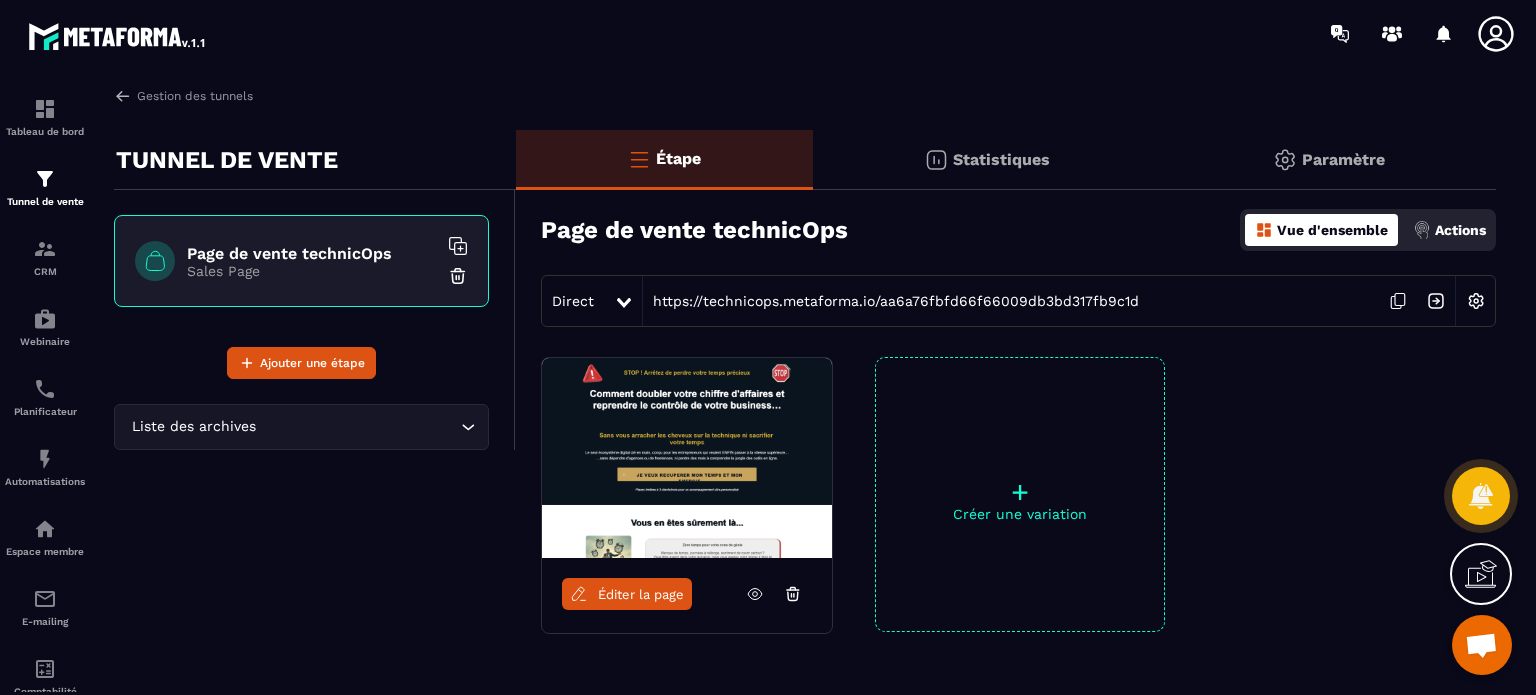 click 